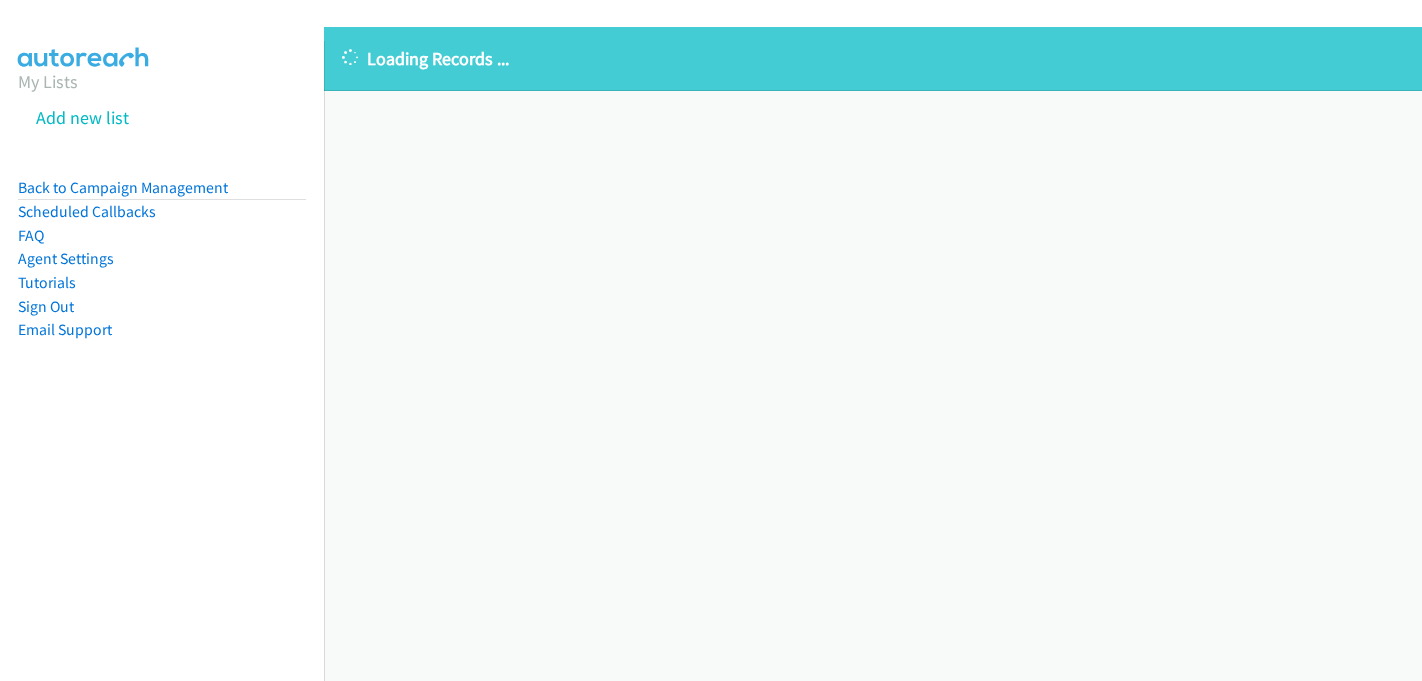 scroll, scrollTop: 0, scrollLeft: 0, axis: both 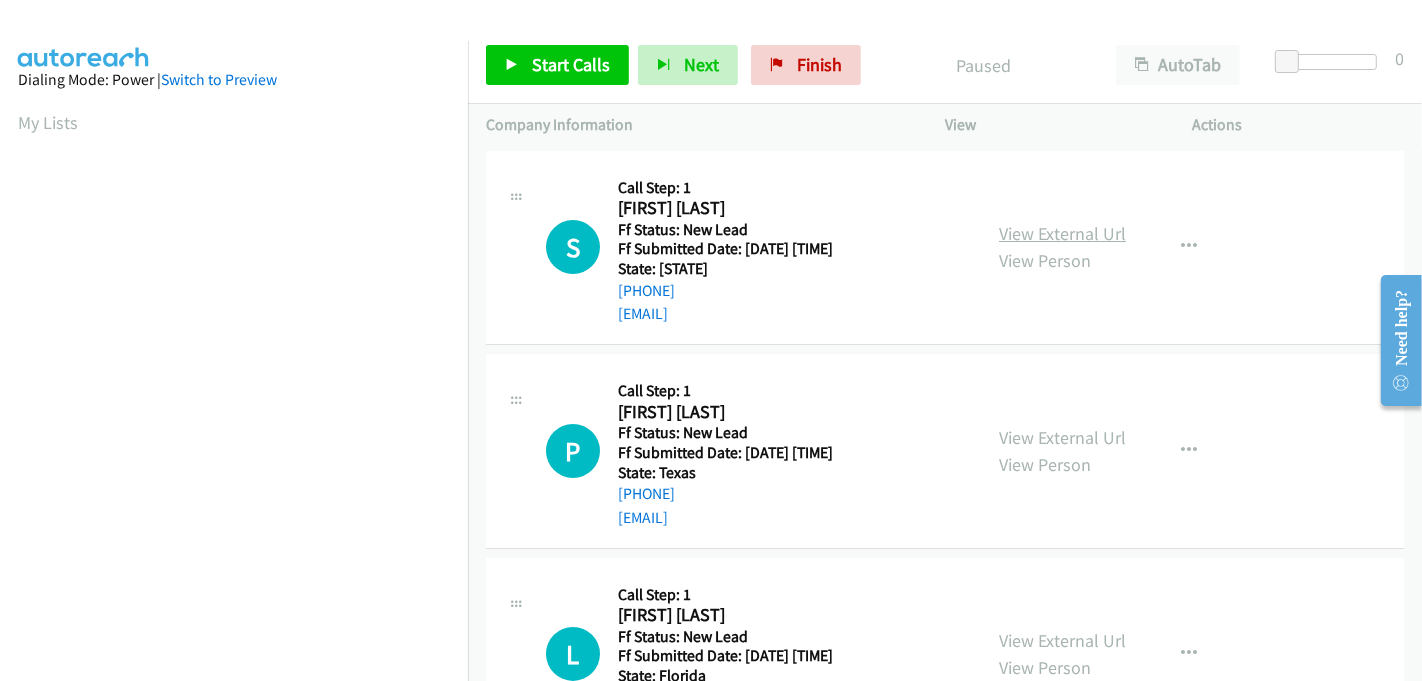 click on "View External Url" at bounding box center (1062, 233) 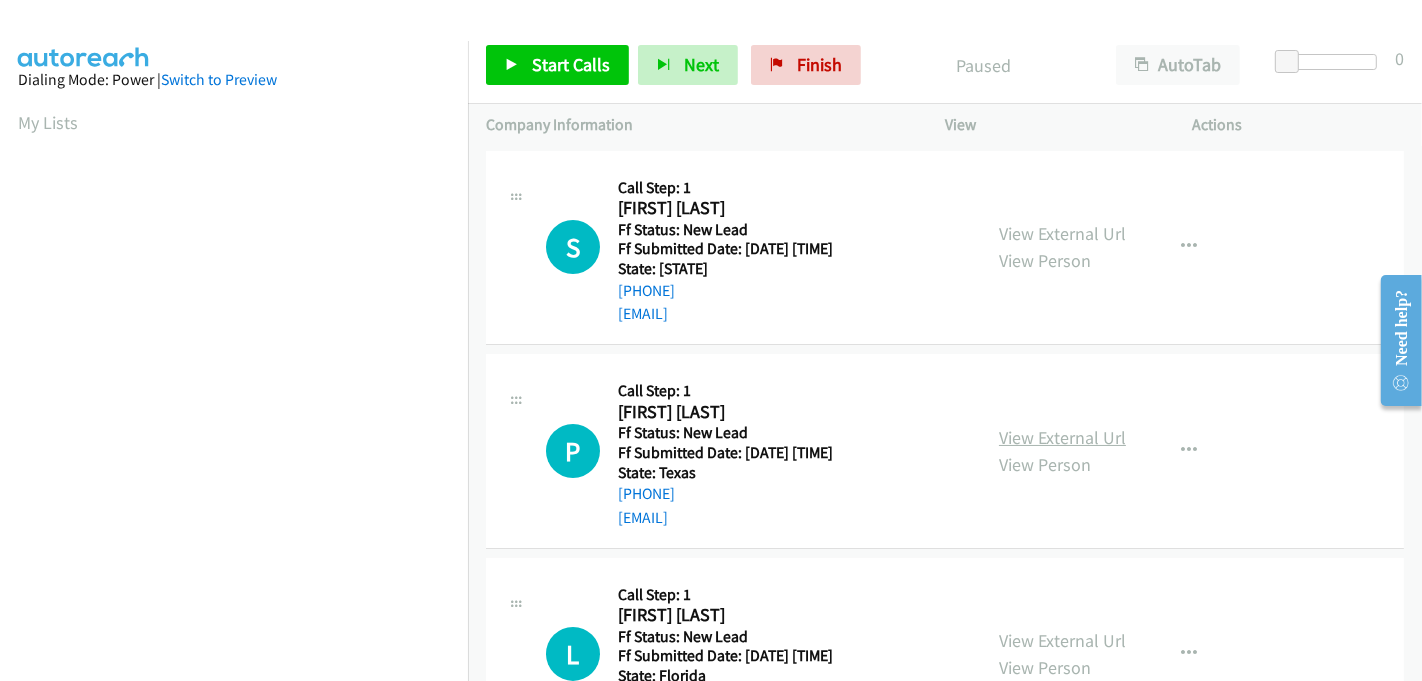 click on "View External Url" at bounding box center (1062, 437) 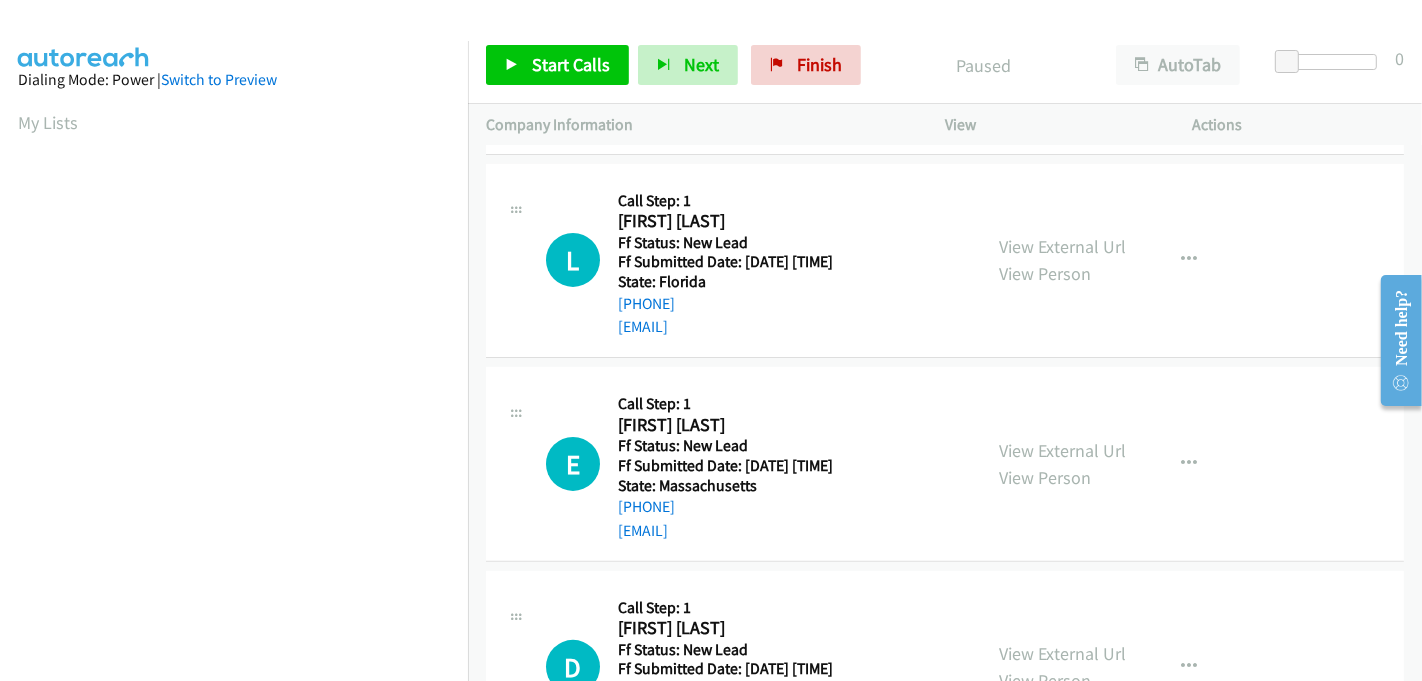 scroll, scrollTop: 444, scrollLeft: 0, axis: vertical 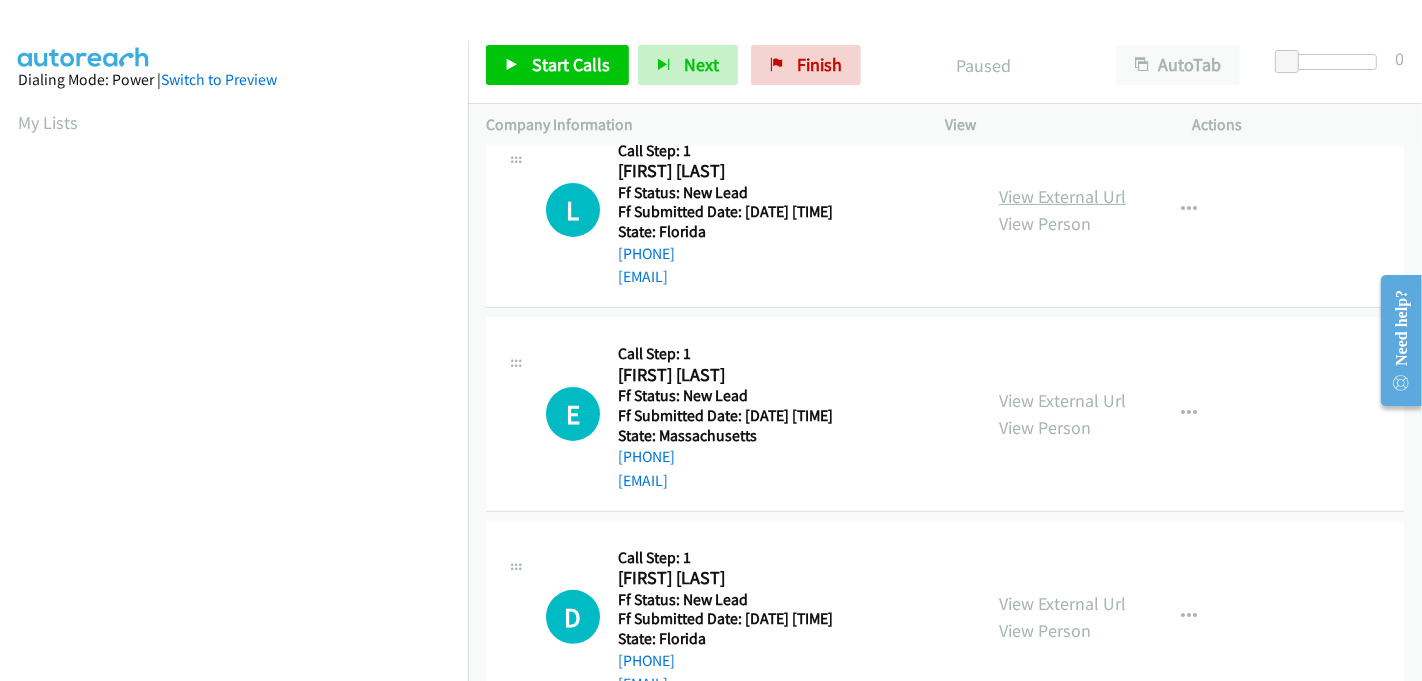 click on "View External Url" at bounding box center [1062, 196] 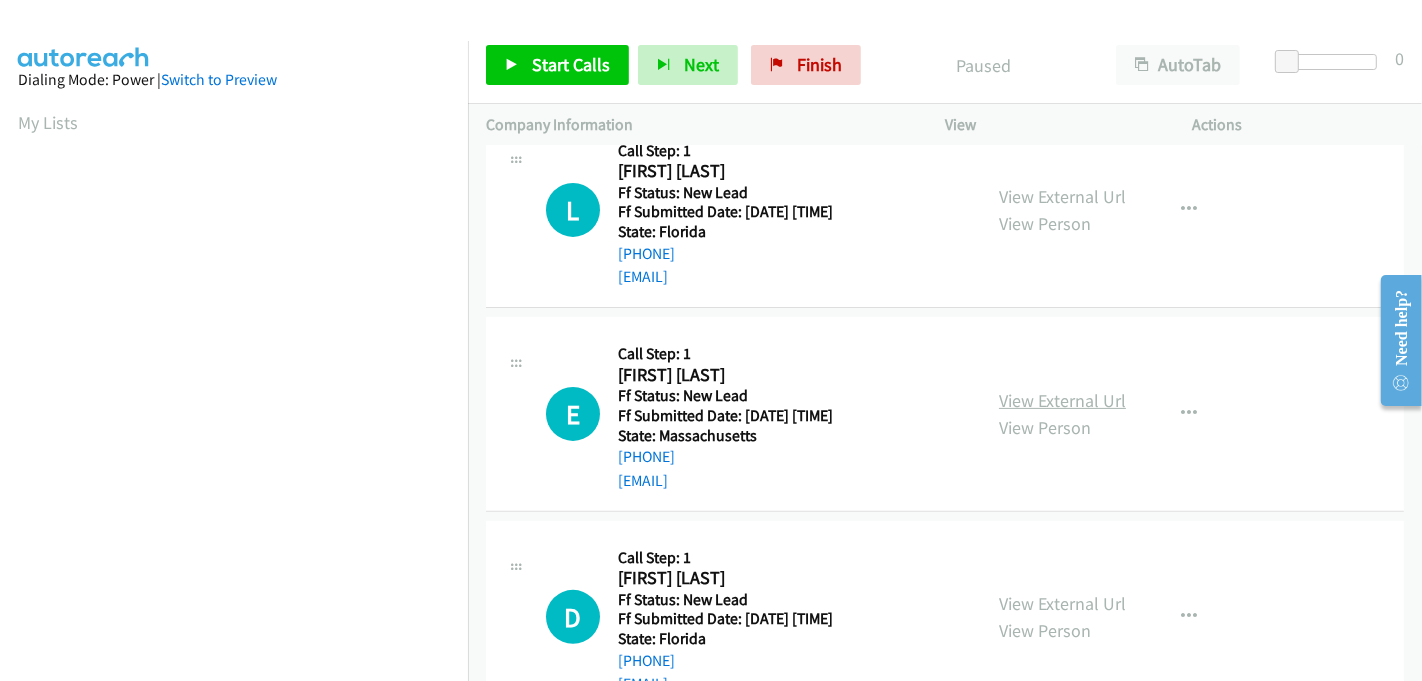 click on "View External Url" at bounding box center [1062, 400] 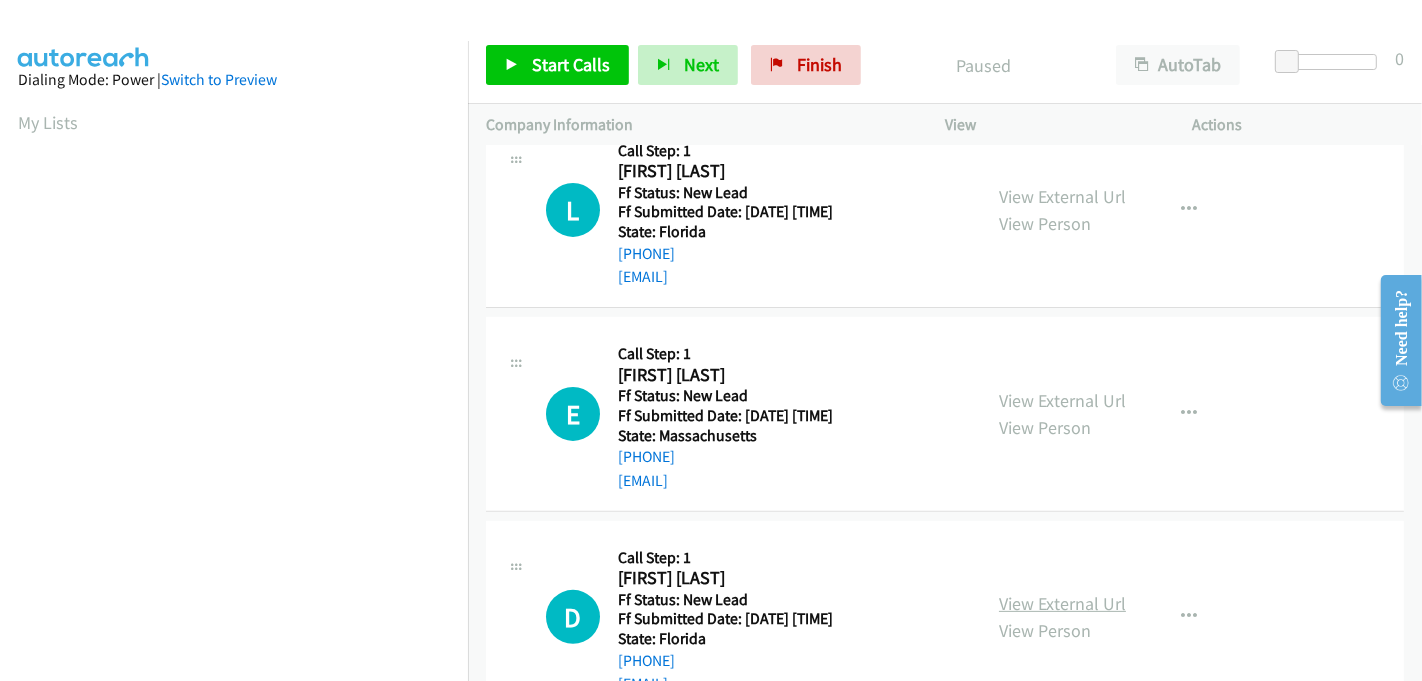 click on "View External Url" at bounding box center [1062, 603] 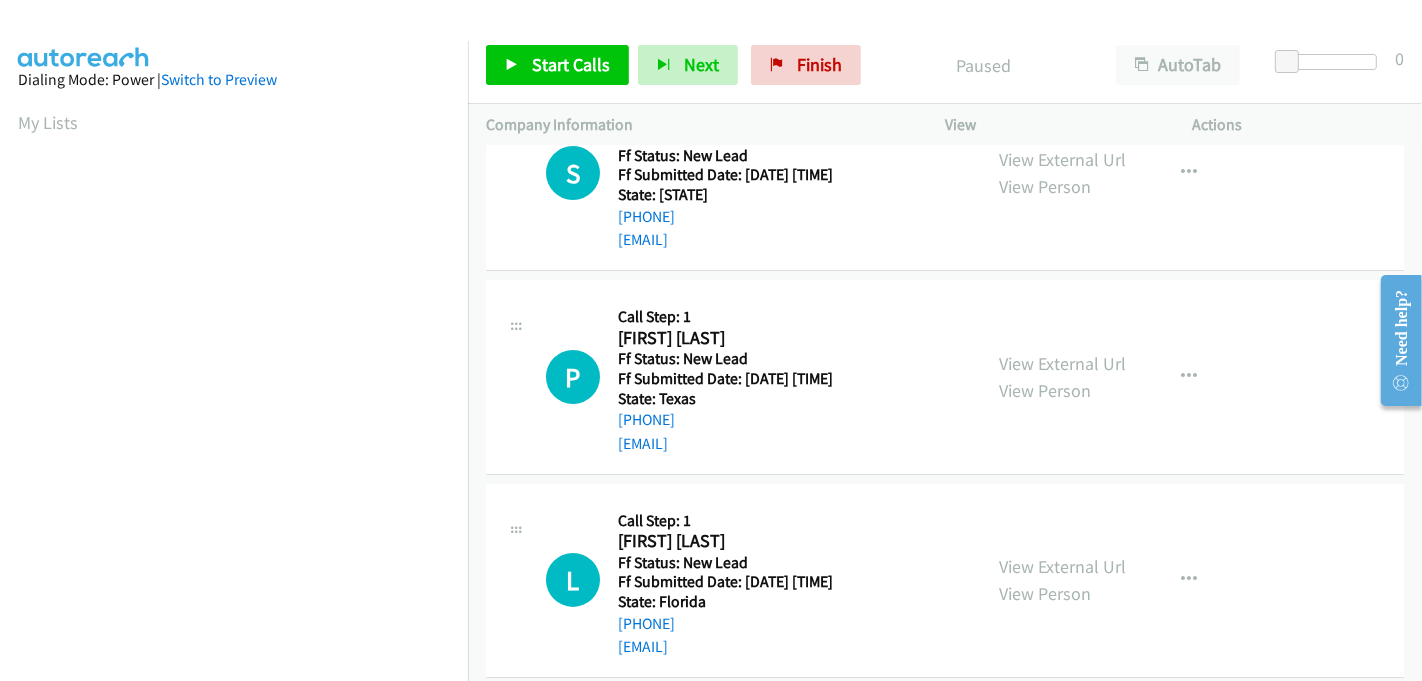 scroll, scrollTop: 0, scrollLeft: 0, axis: both 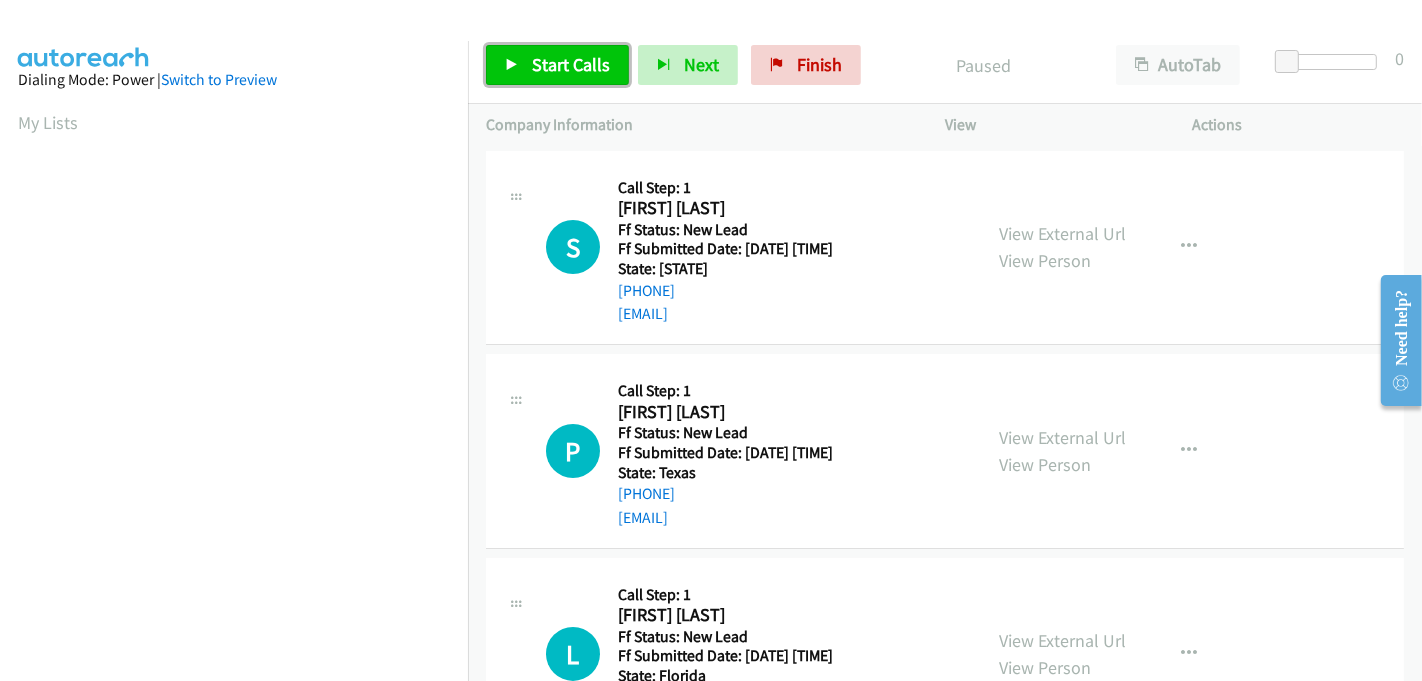 click on "Start Calls" at bounding box center [571, 64] 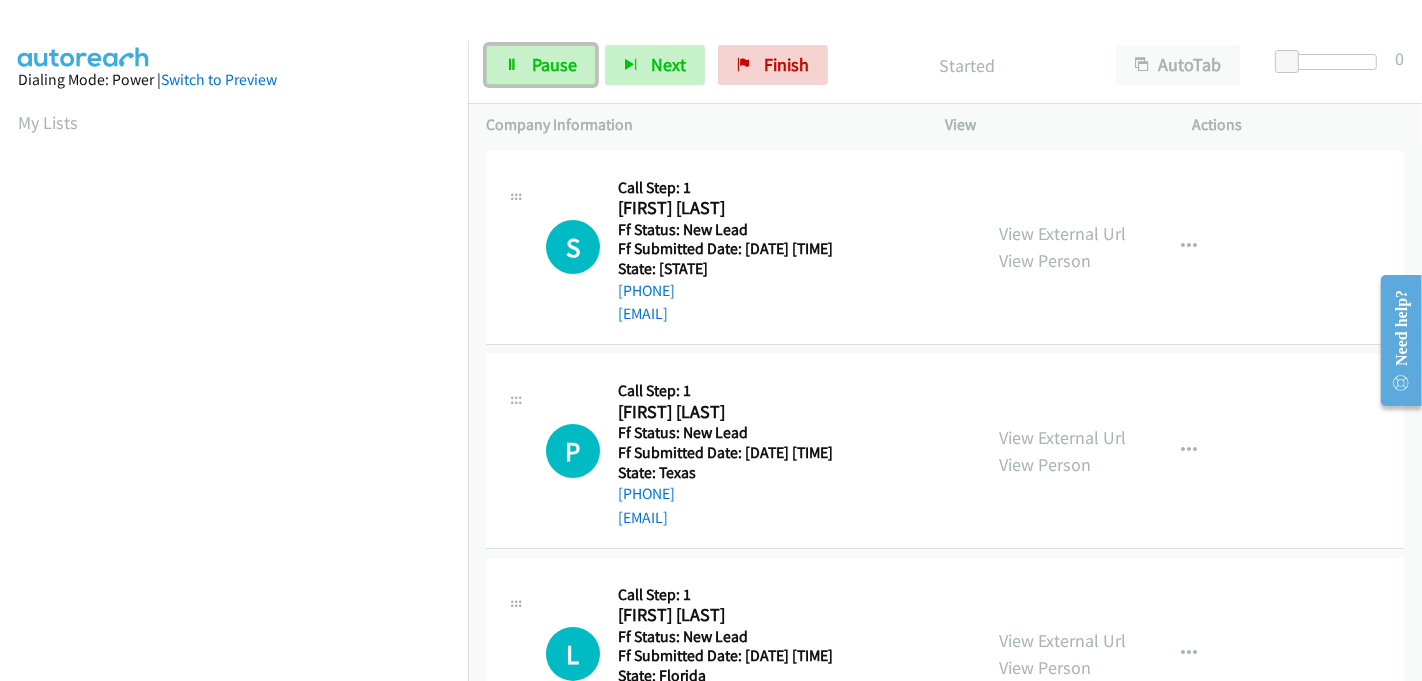 click on "Pause" at bounding box center (554, 64) 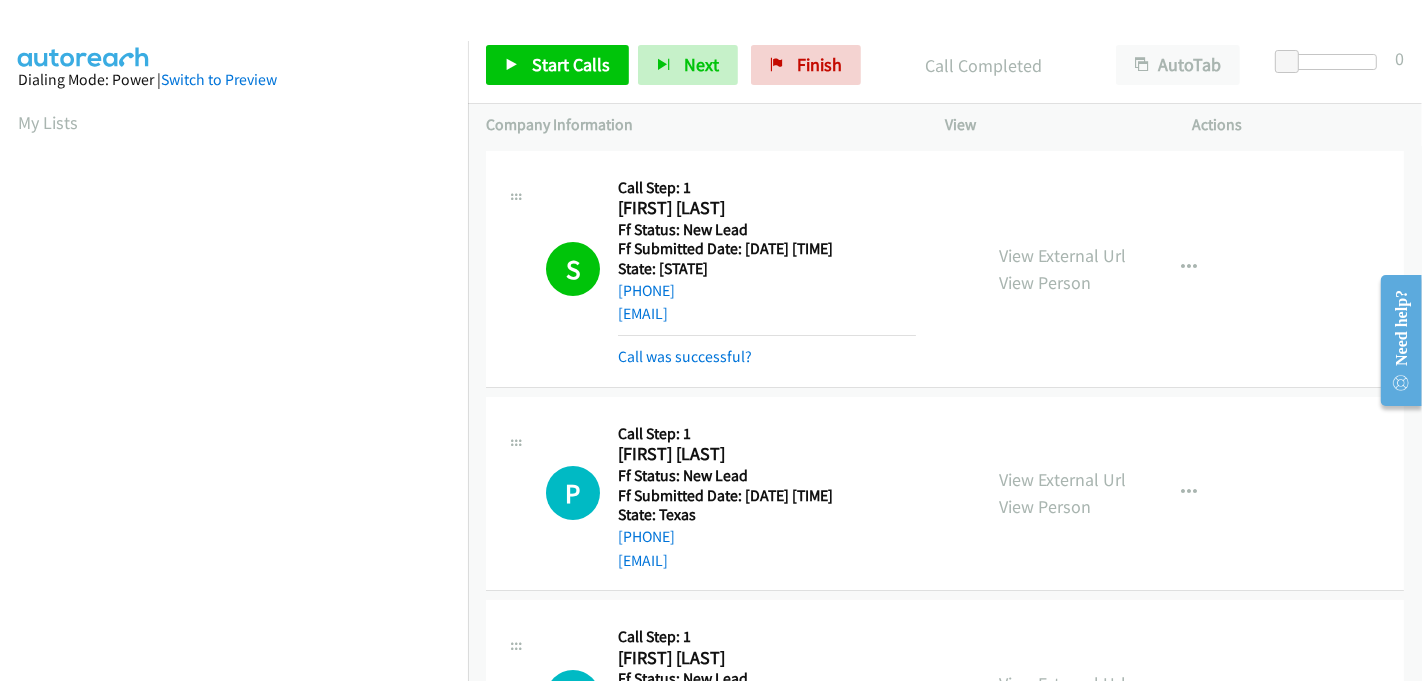 scroll, scrollTop: 442, scrollLeft: 0, axis: vertical 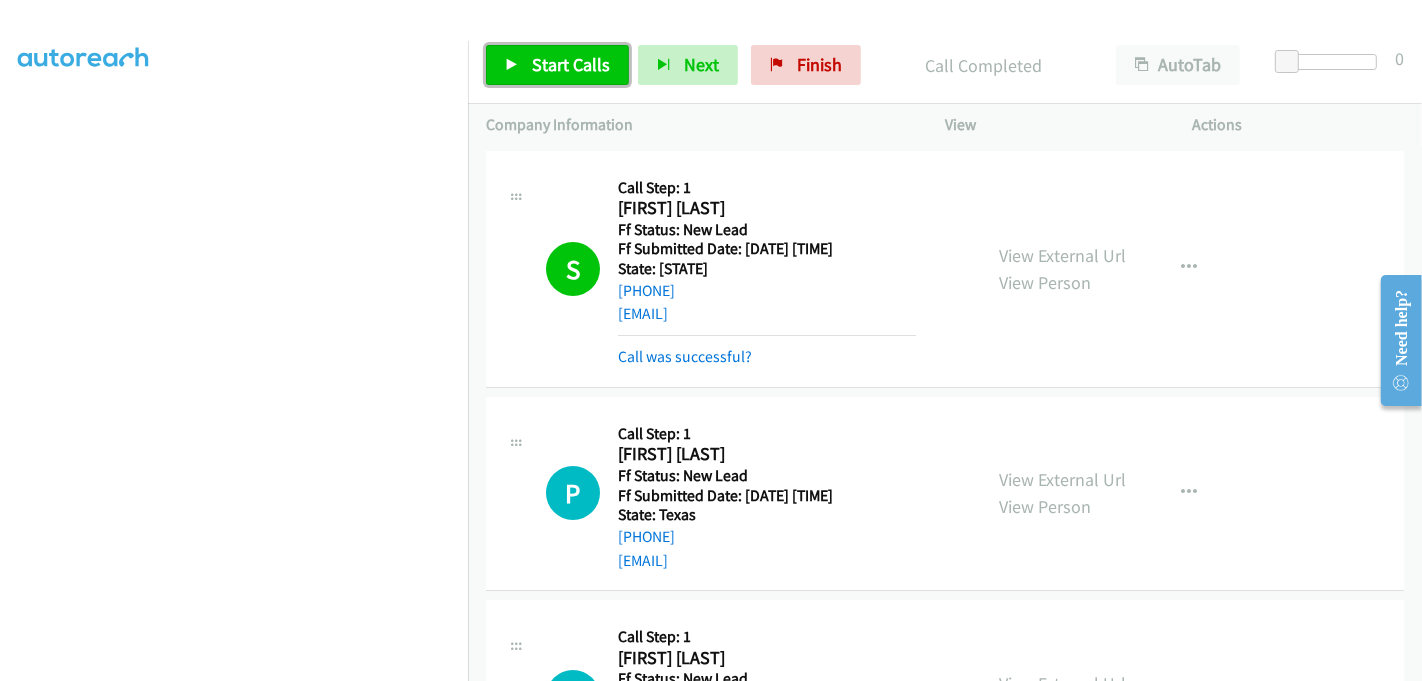 click on "Start Calls" at bounding box center (571, 64) 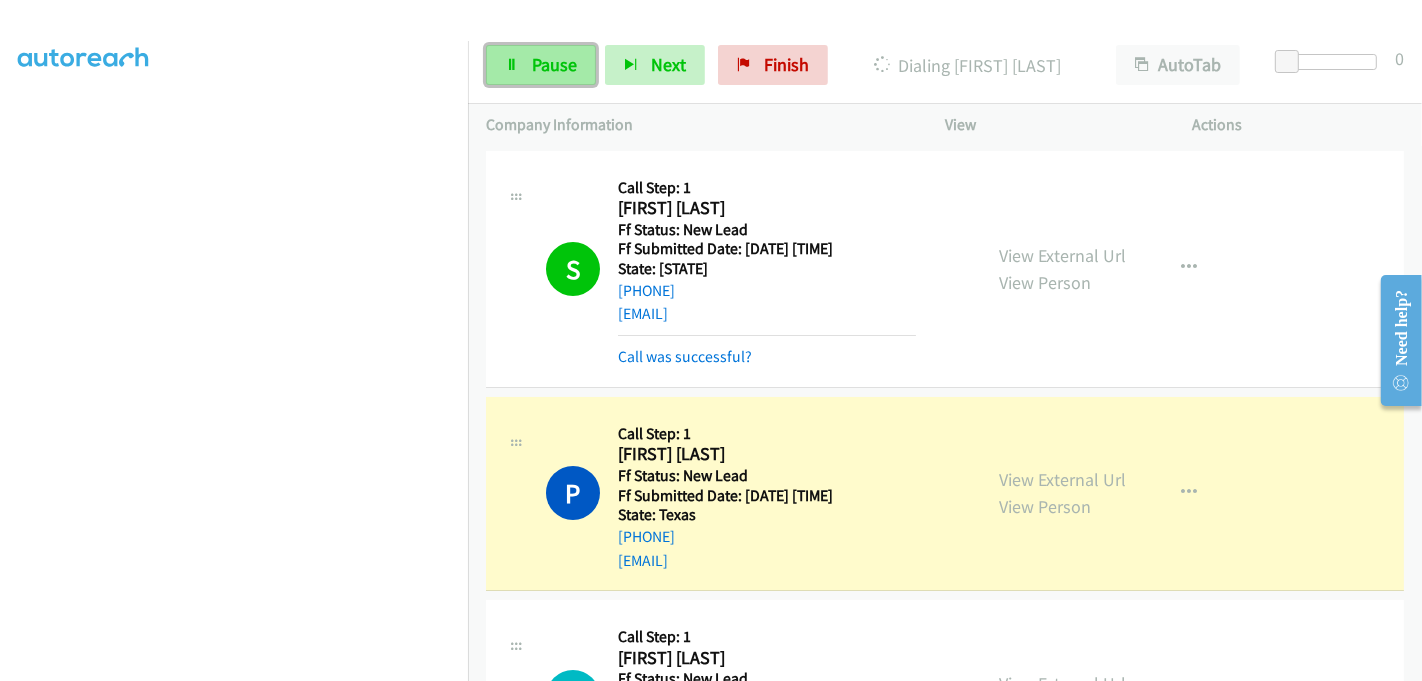 click on "Pause" at bounding box center (541, 65) 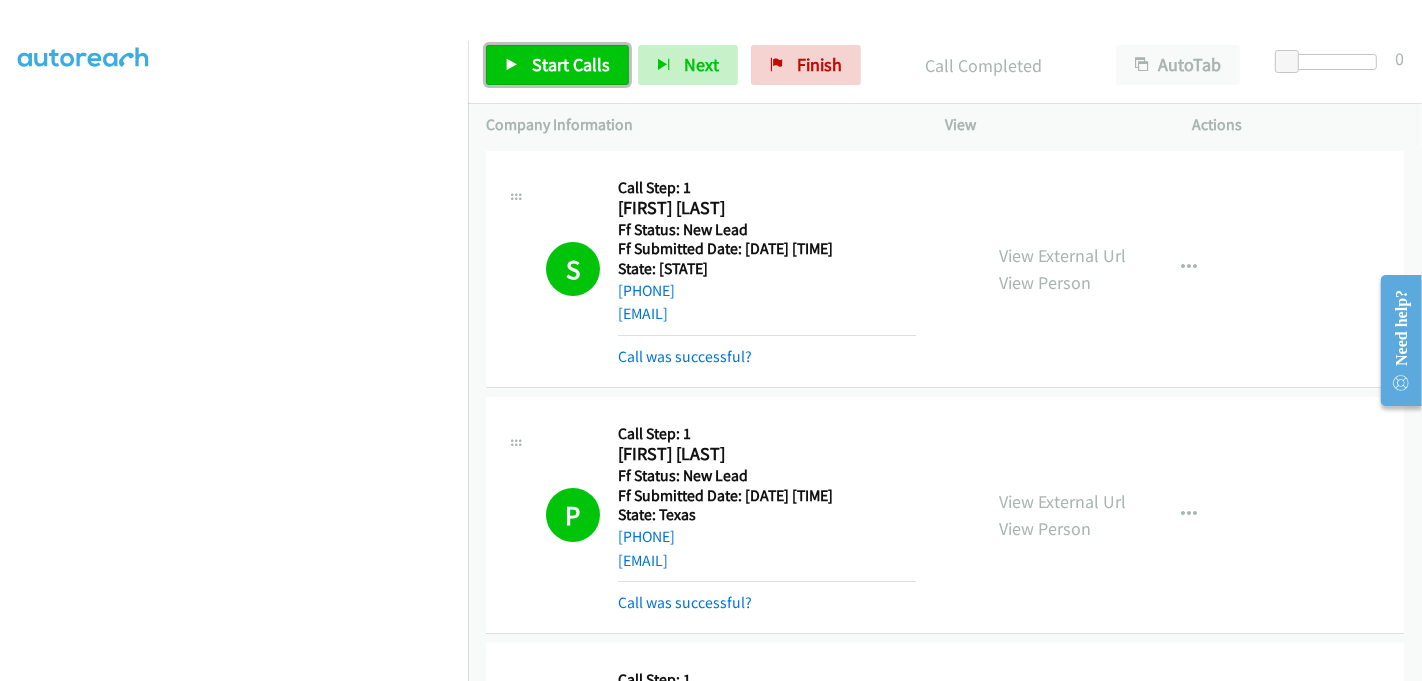 click on "Start Calls" at bounding box center (557, 65) 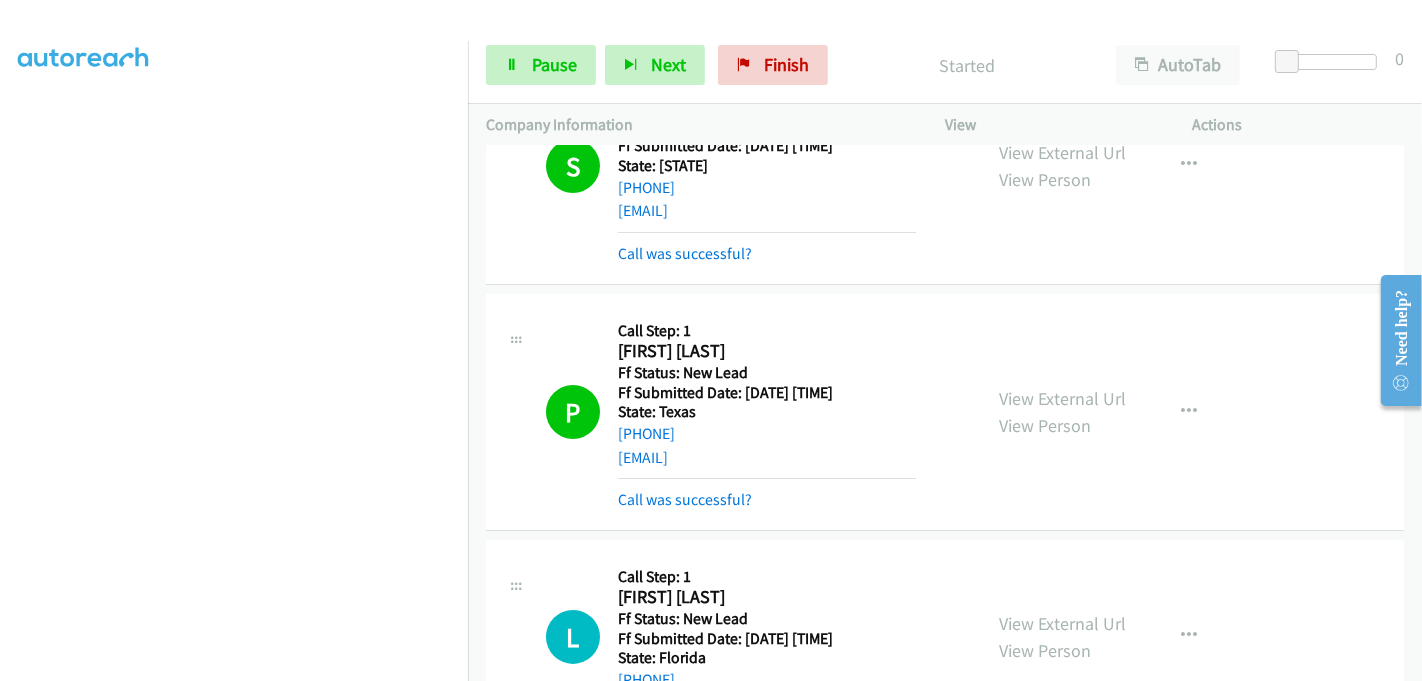 scroll, scrollTop: 444, scrollLeft: 0, axis: vertical 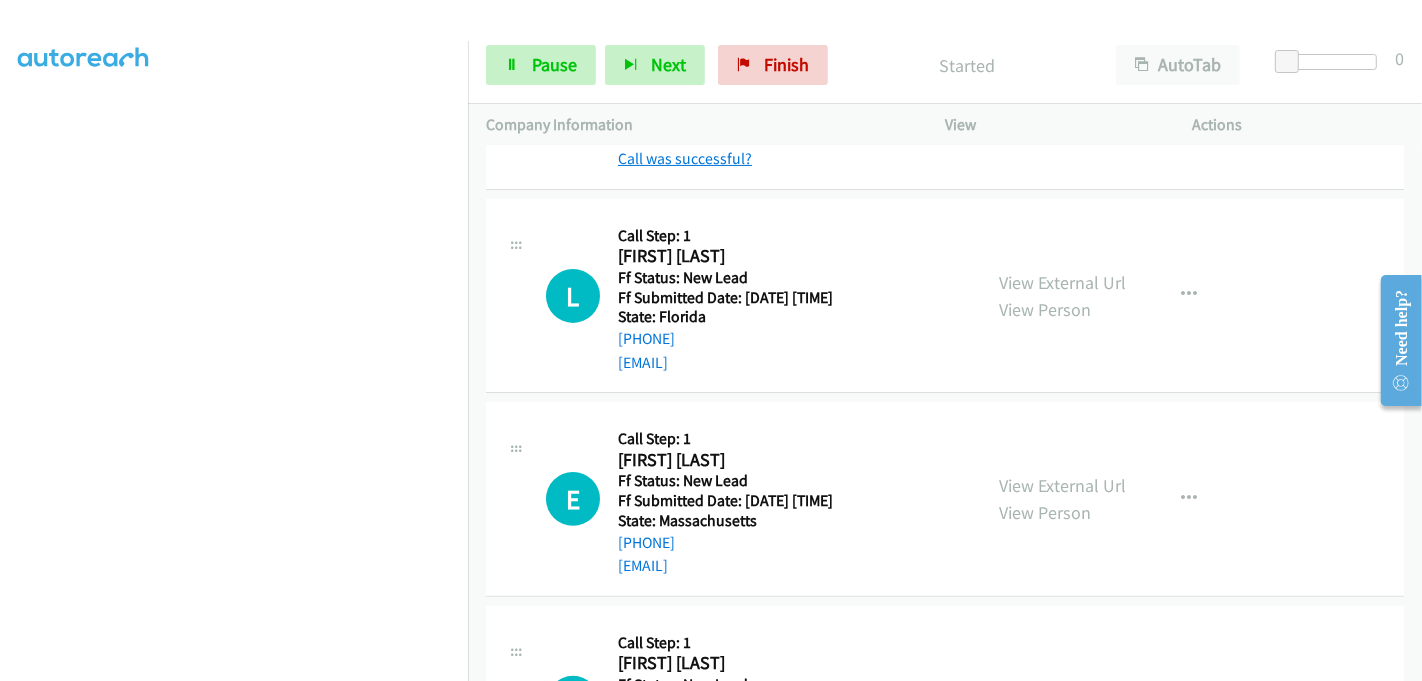 click on "Call was successful?" at bounding box center (685, 158) 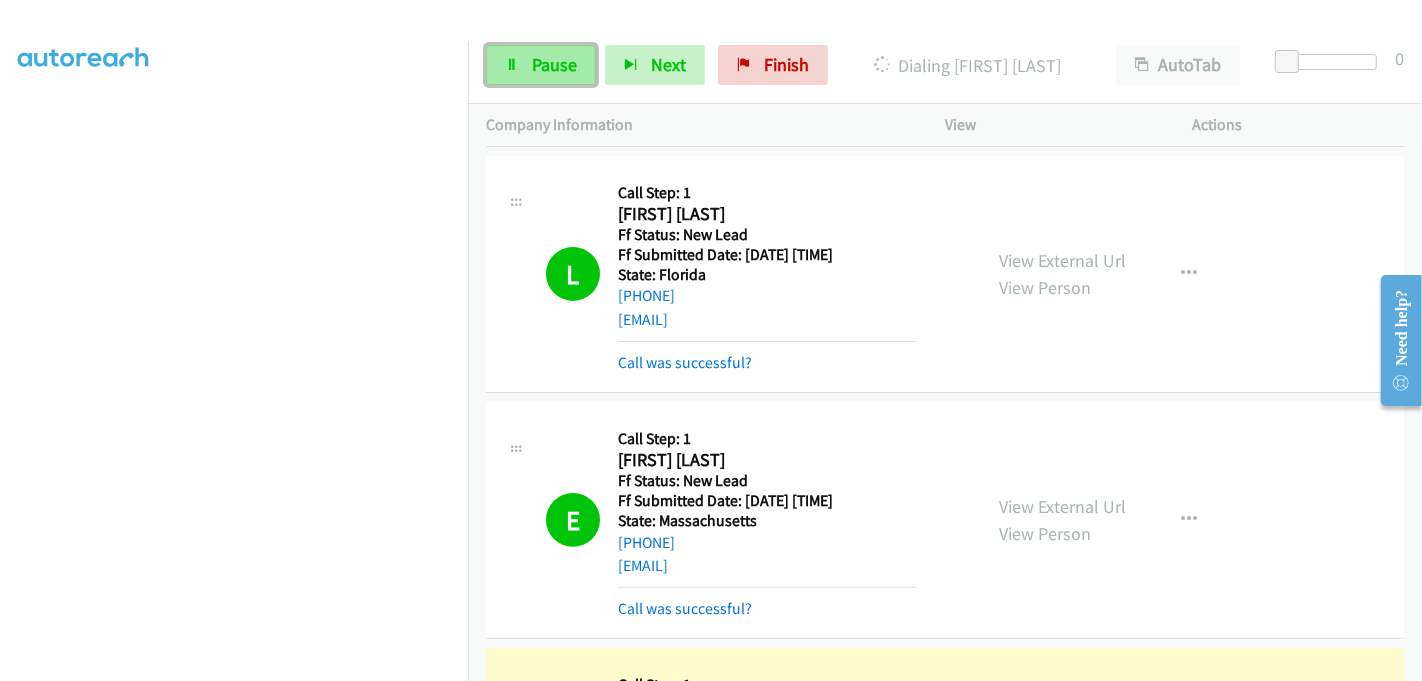click on "Pause" at bounding box center (554, 64) 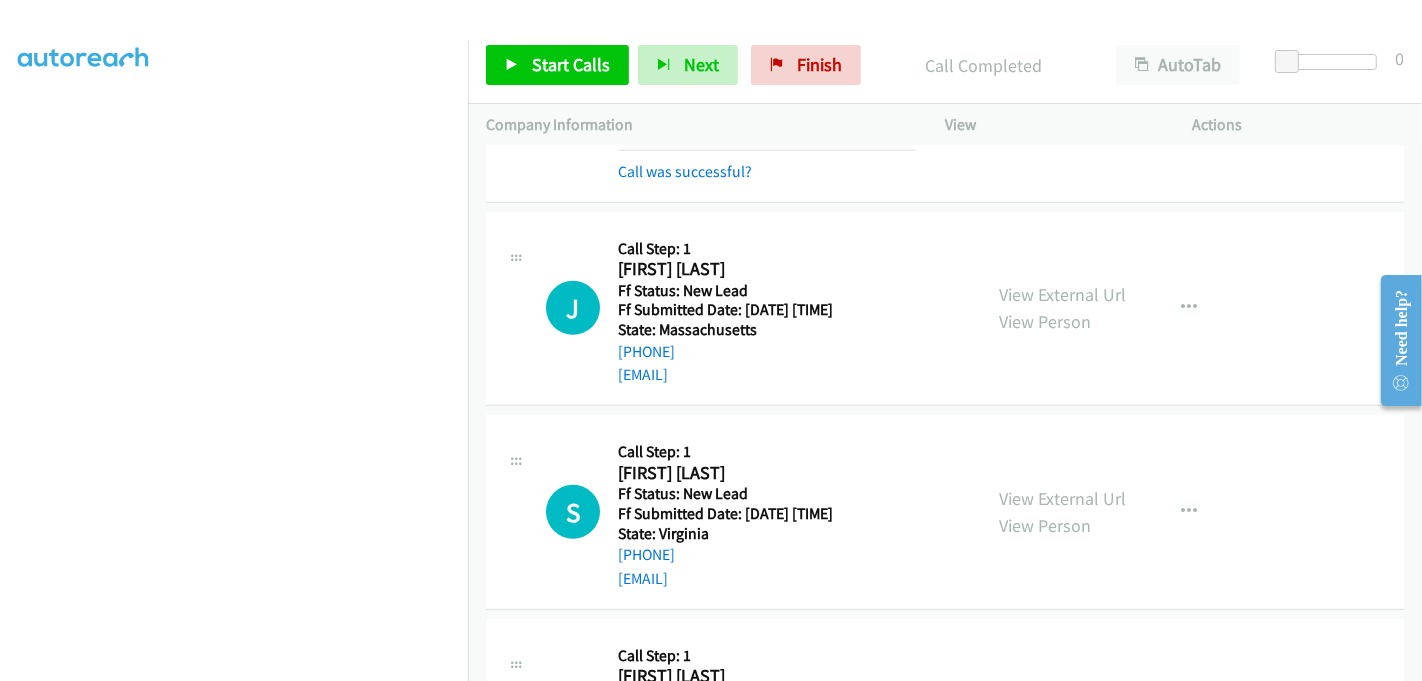 scroll, scrollTop: 1000, scrollLeft: 0, axis: vertical 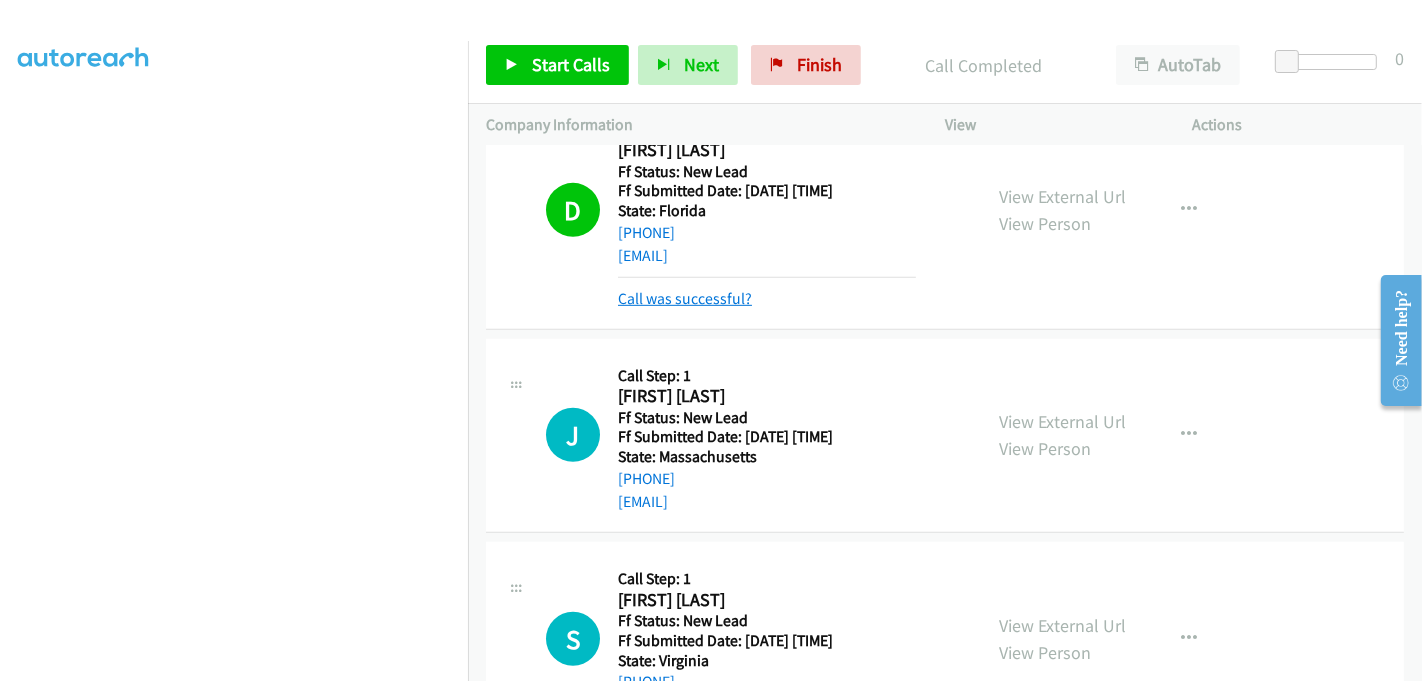 click on "Call was successful?" at bounding box center (685, 298) 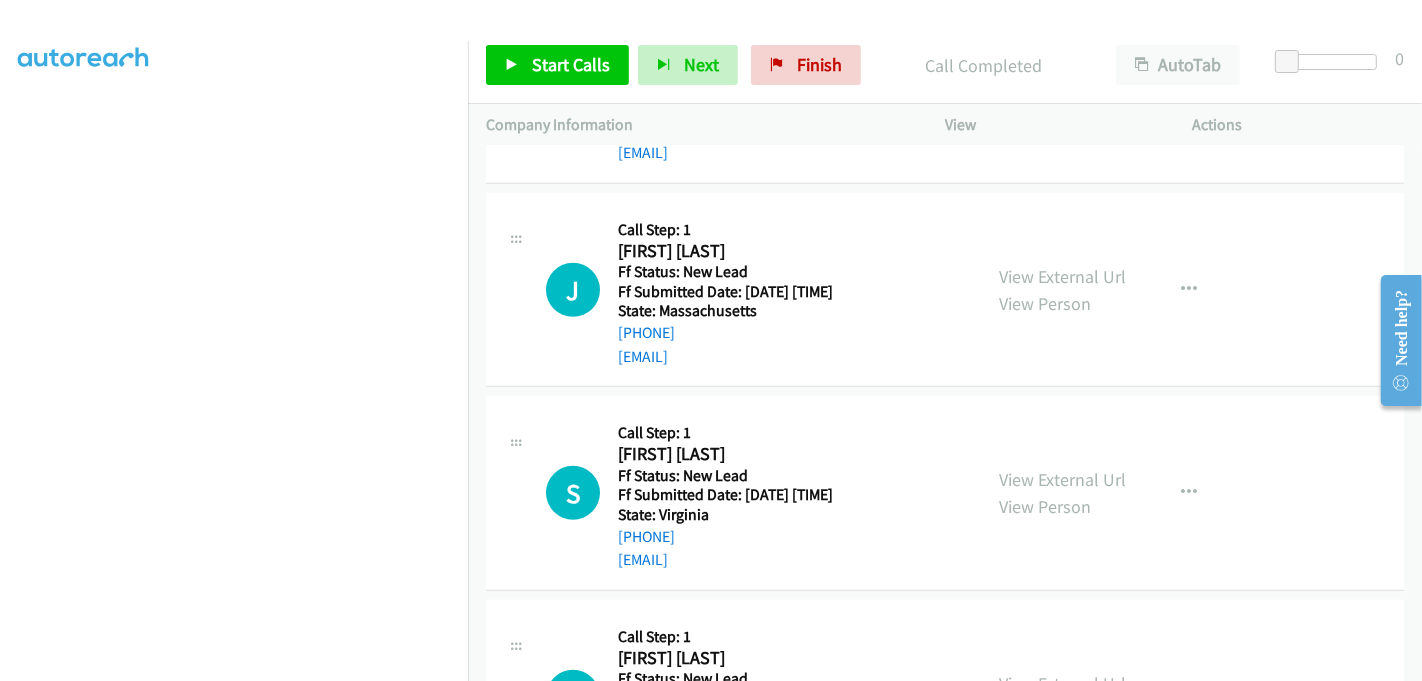 scroll, scrollTop: 1111, scrollLeft: 0, axis: vertical 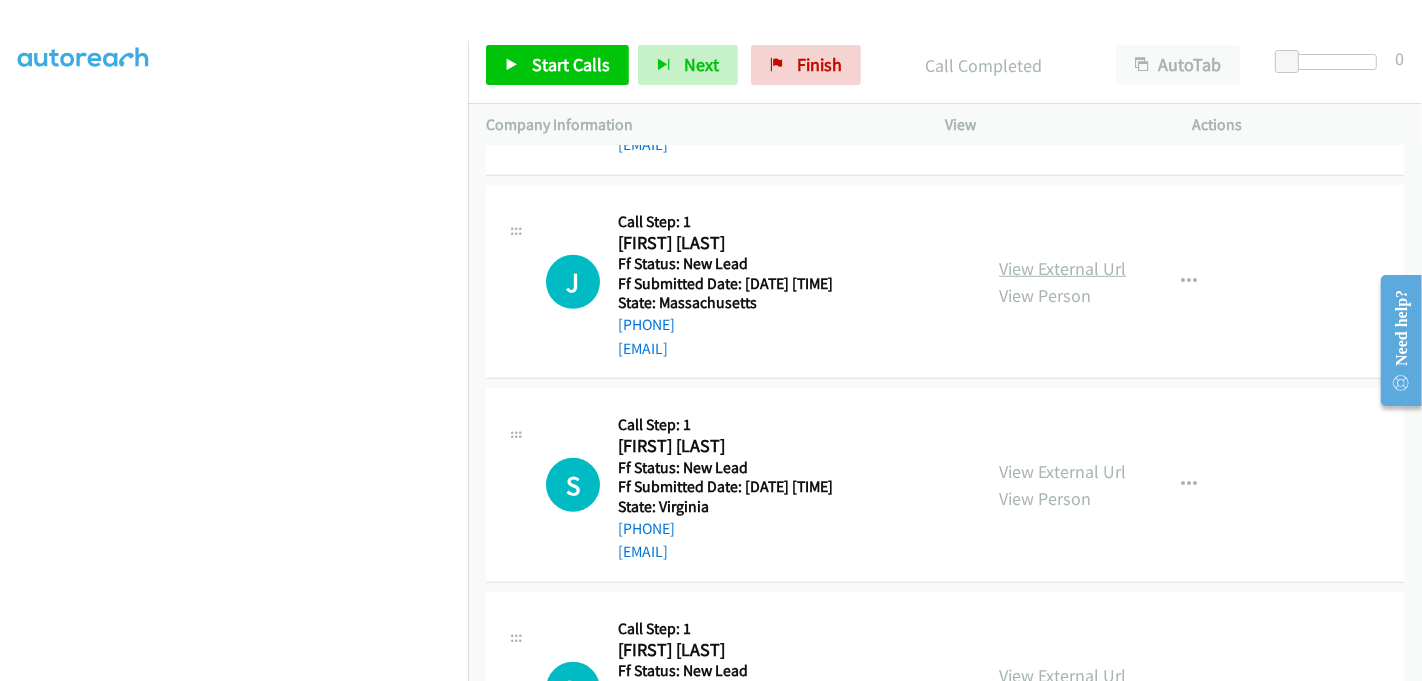 click on "View External Url" at bounding box center (1062, 268) 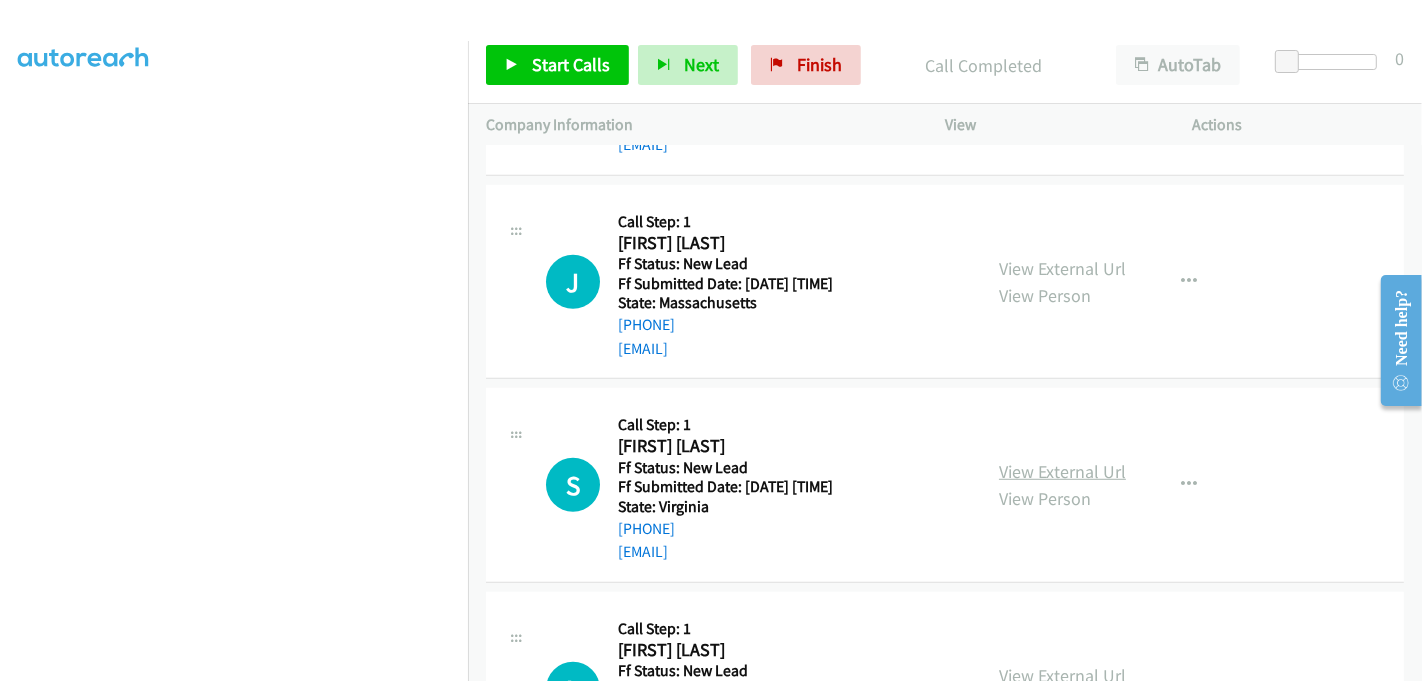 click on "View External Url" at bounding box center [1062, 471] 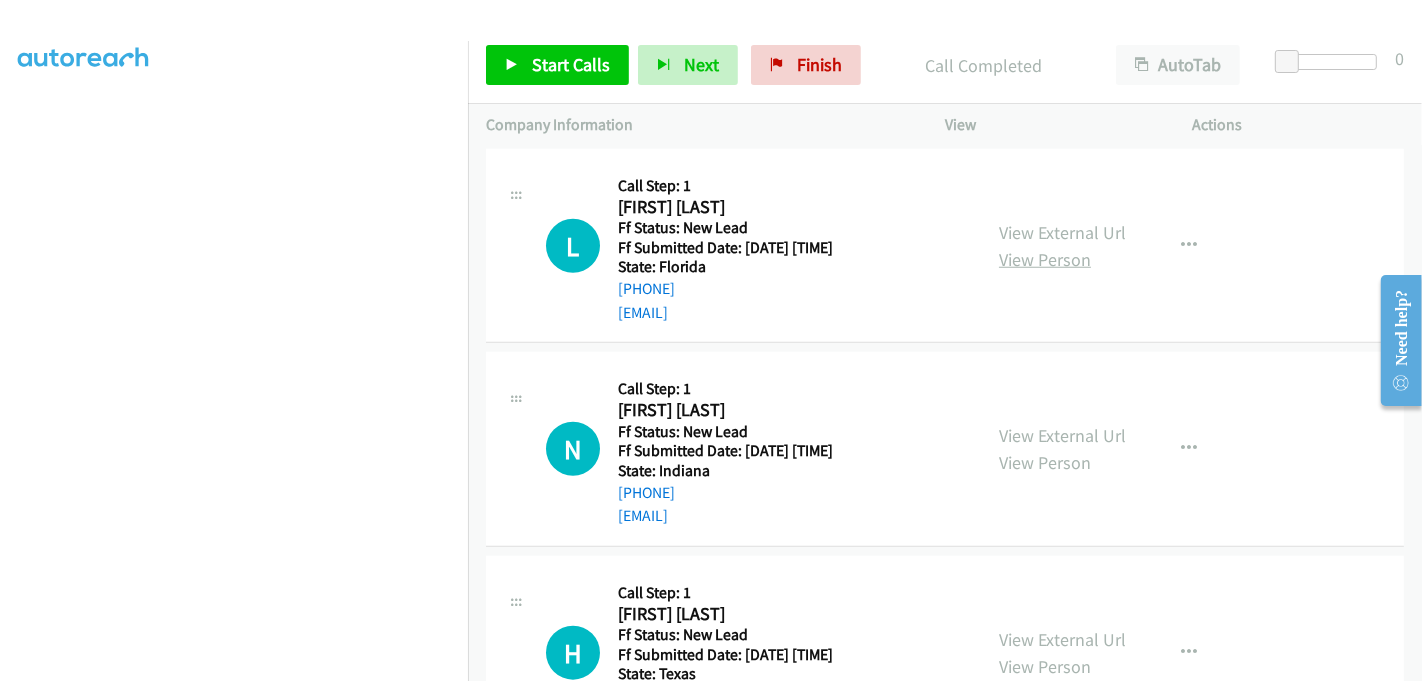 scroll, scrollTop: 1555, scrollLeft: 0, axis: vertical 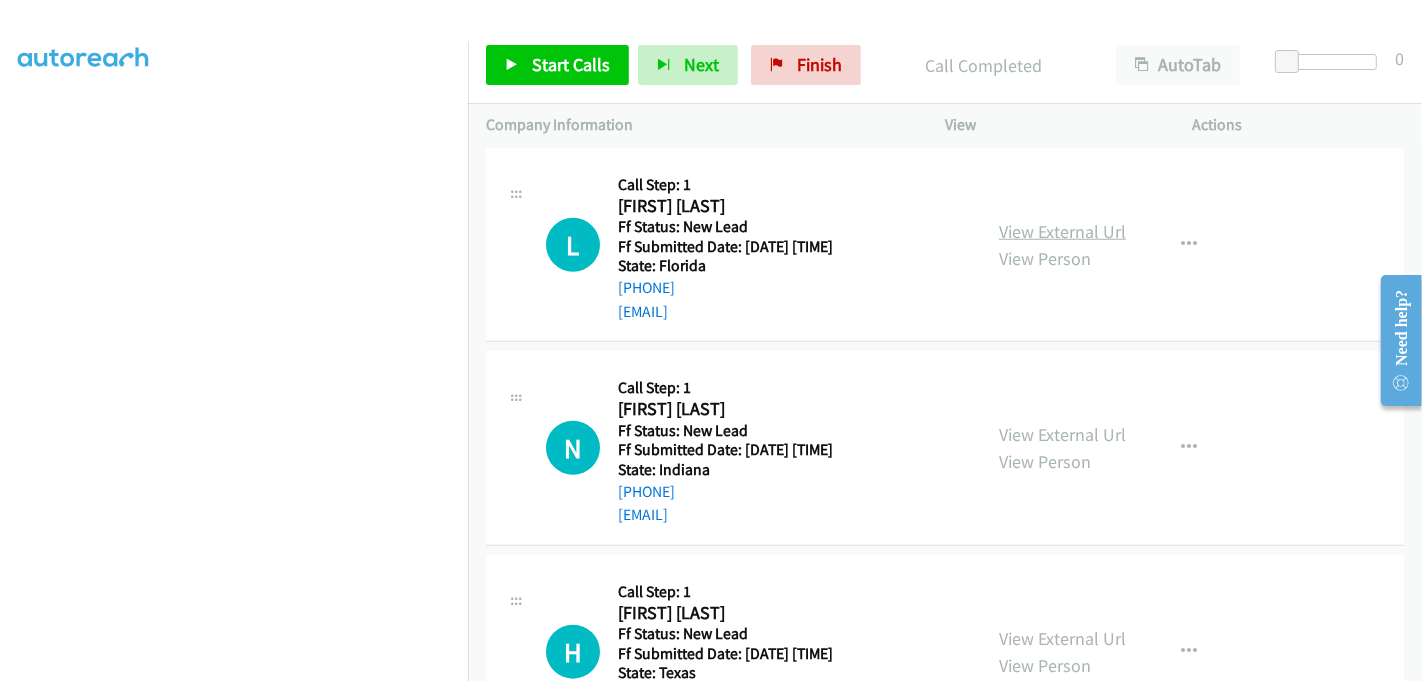 click on "View External Url" at bounding box center (1062, 231) 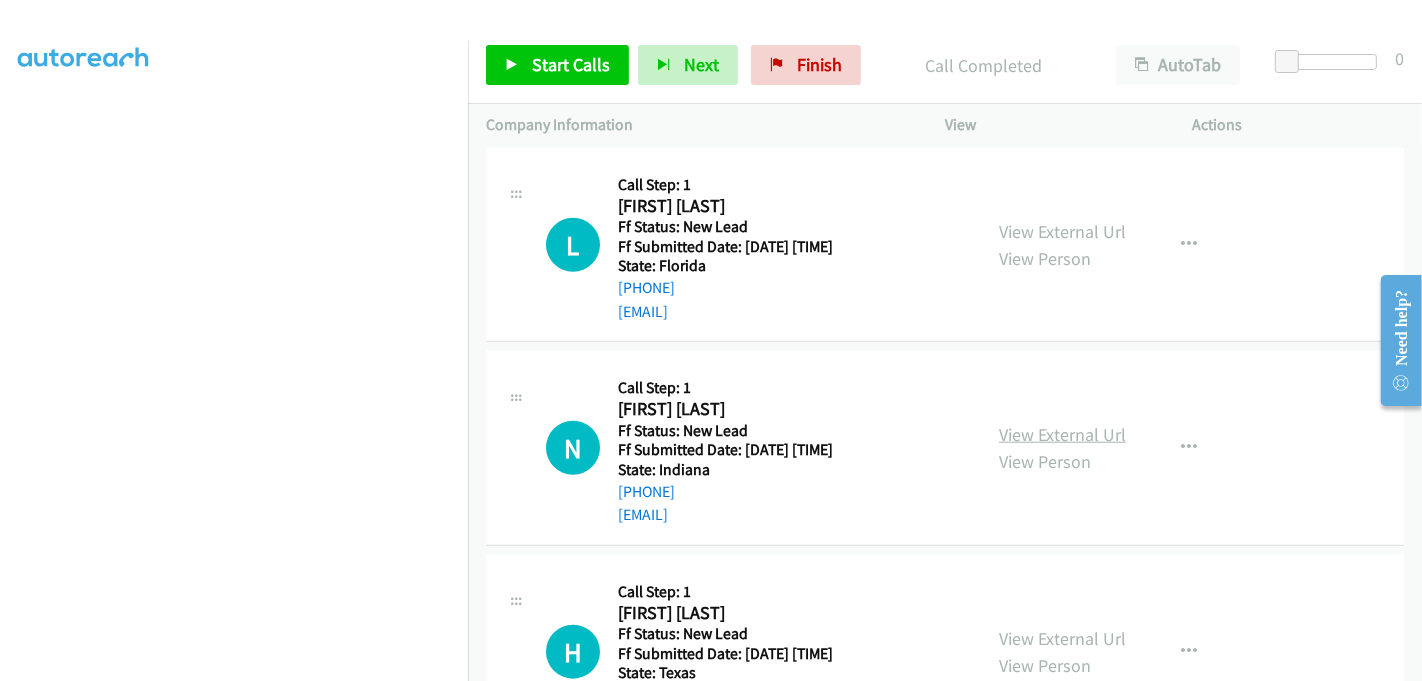 click on "View External Url" at bounding box center (1062, 434) 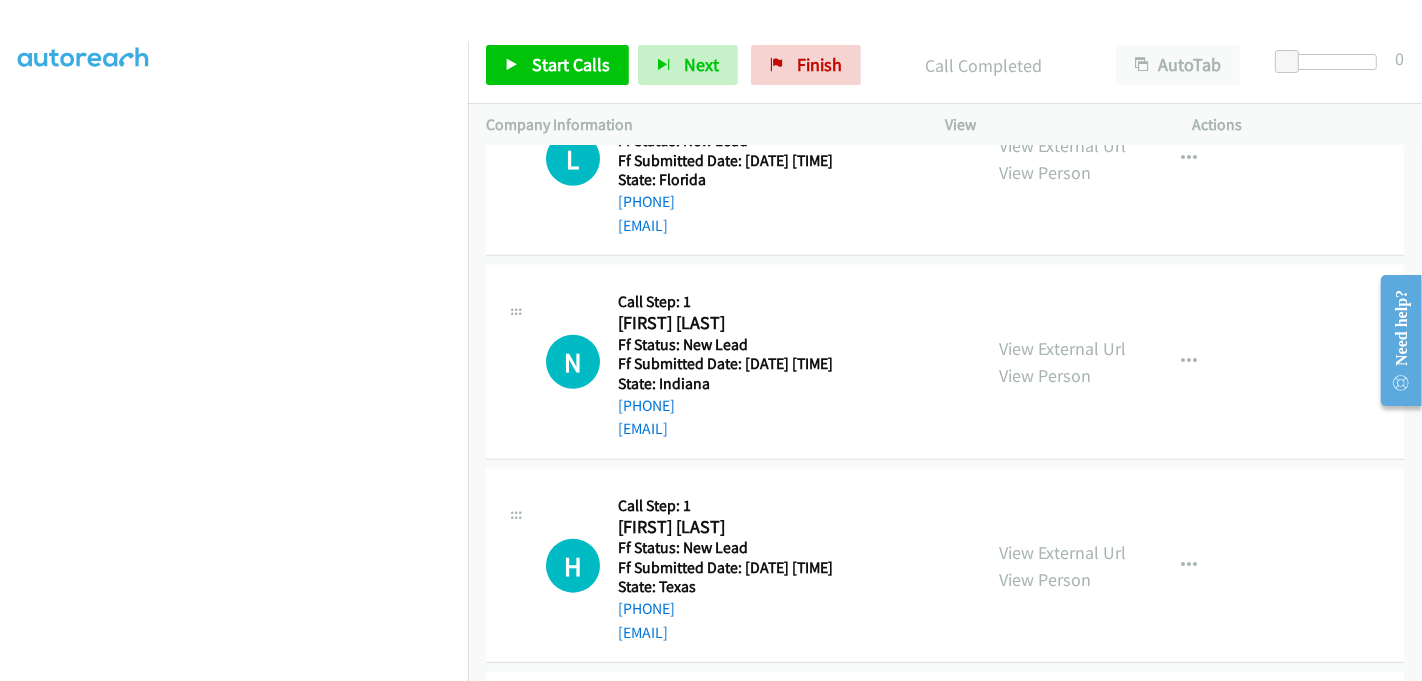 scroll, scrollTop: 1777, scrollLeft: 0, axis: vertical 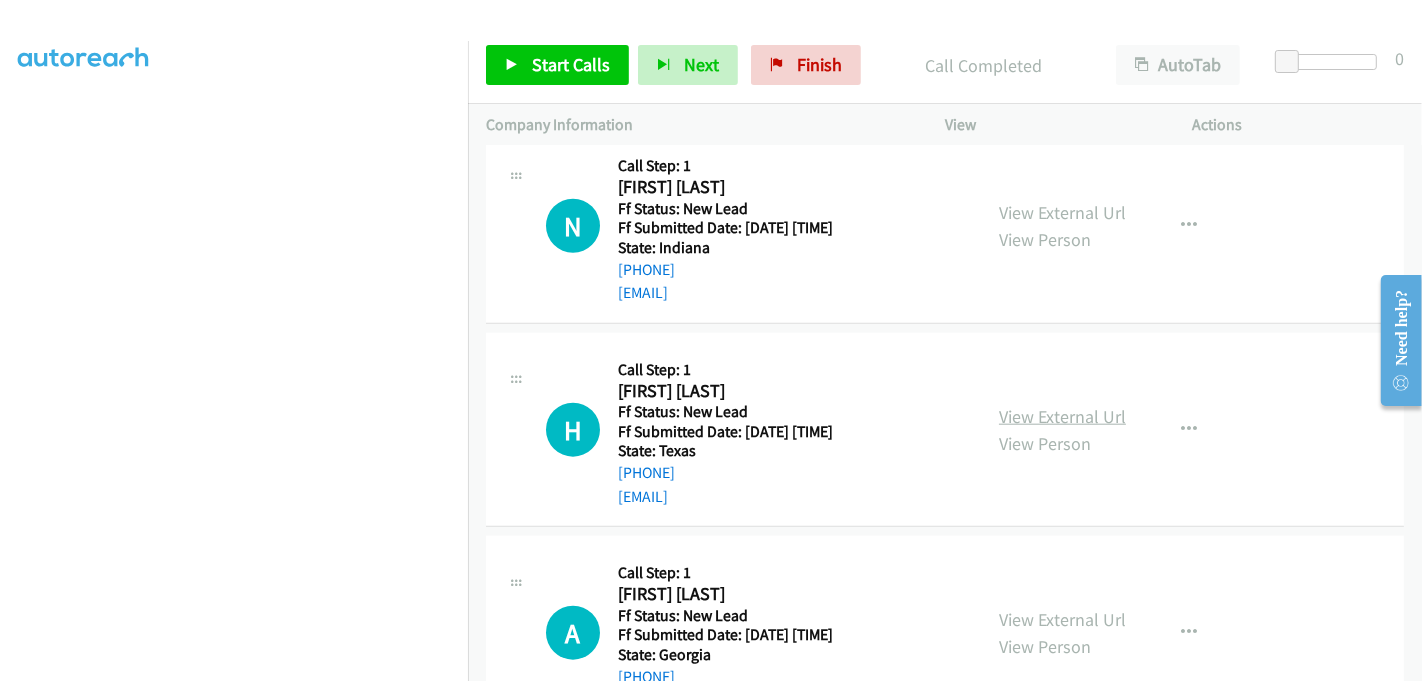 click on "View External Url" at bounding box center [1062, 416] 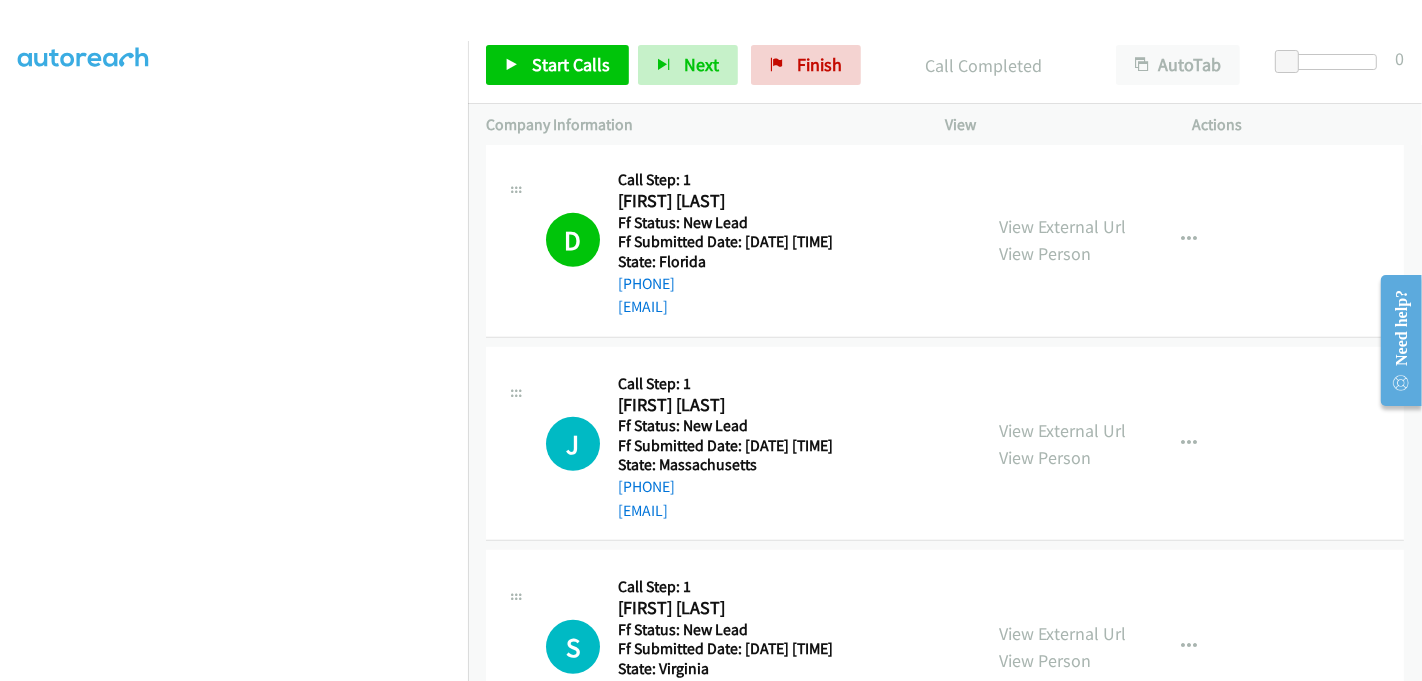 scroll, scrollTop: 1000, scrollLeft: 0, axis: vertical 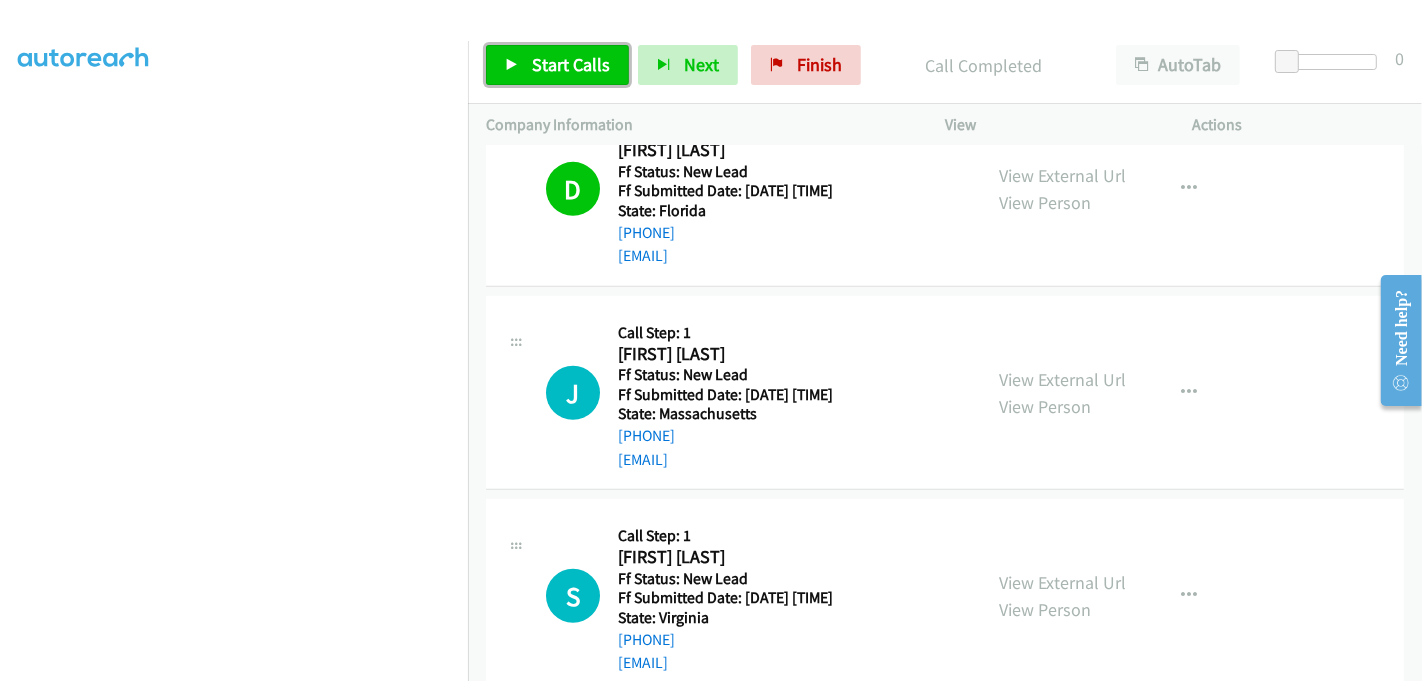 click on "Start Calls" at bounding box center (571, 64) 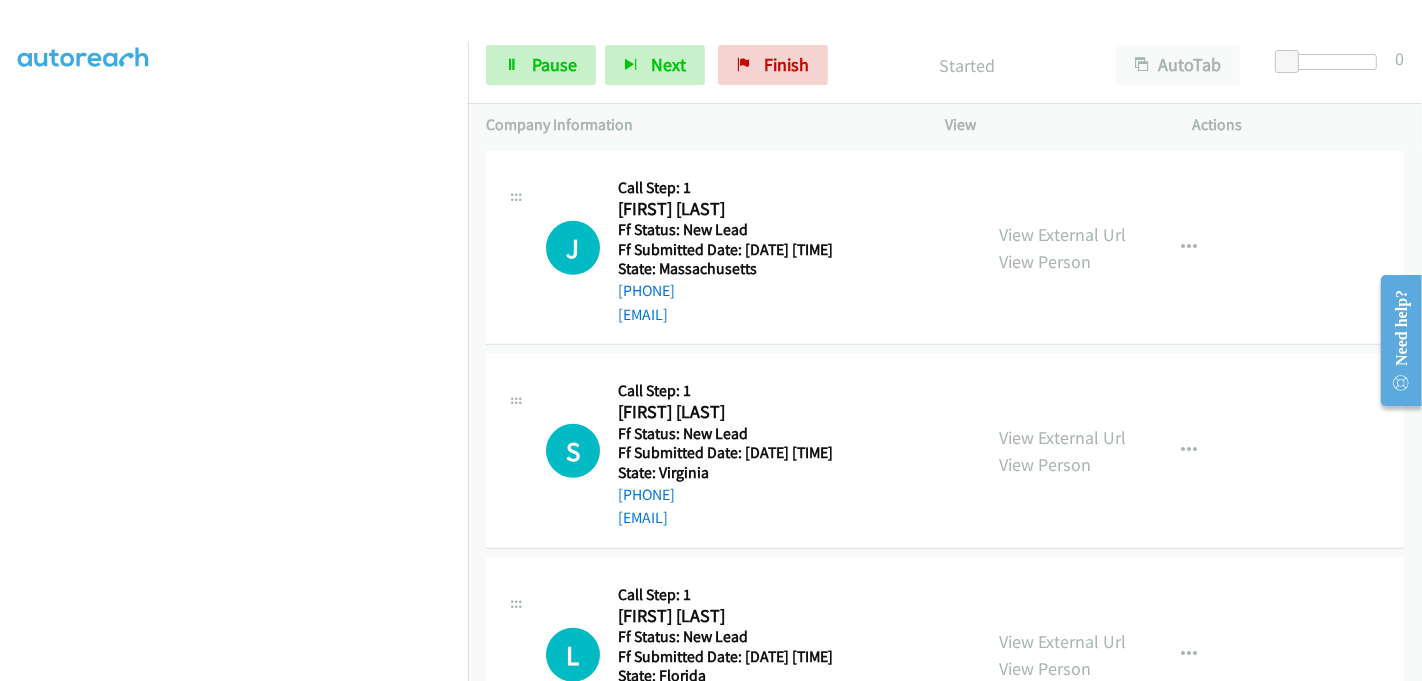 scroll, scrollTop: 1111, scrollLeft: 0, axis: vertical 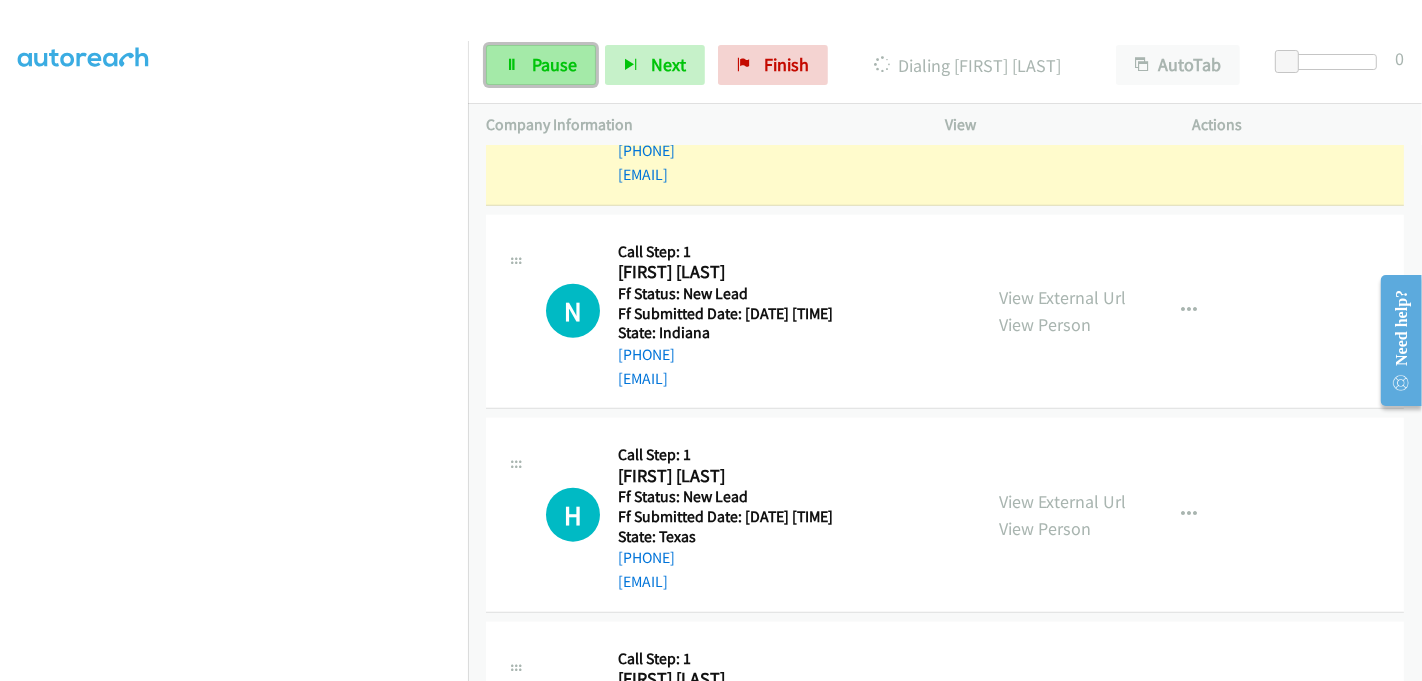 click on "Pause" at bounding box center (554, 64) 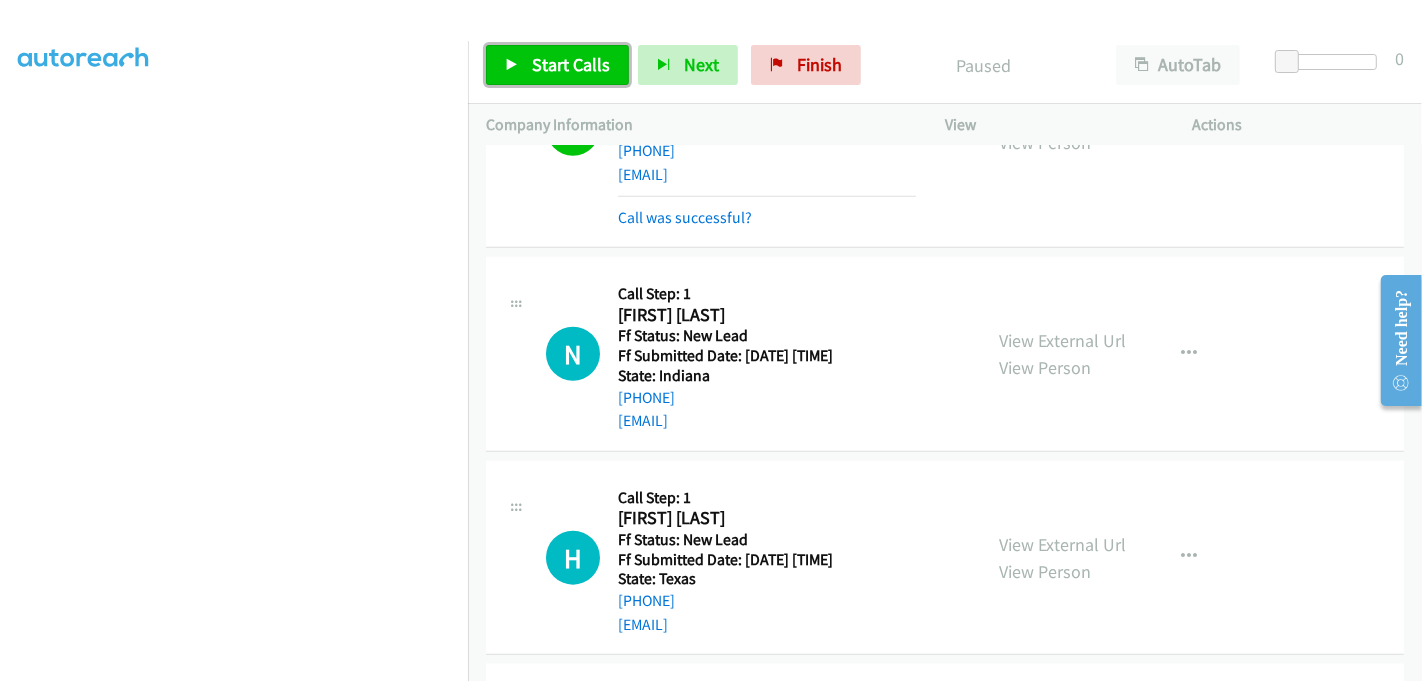 click on "Start Calls" at bounding box center (557, 65) 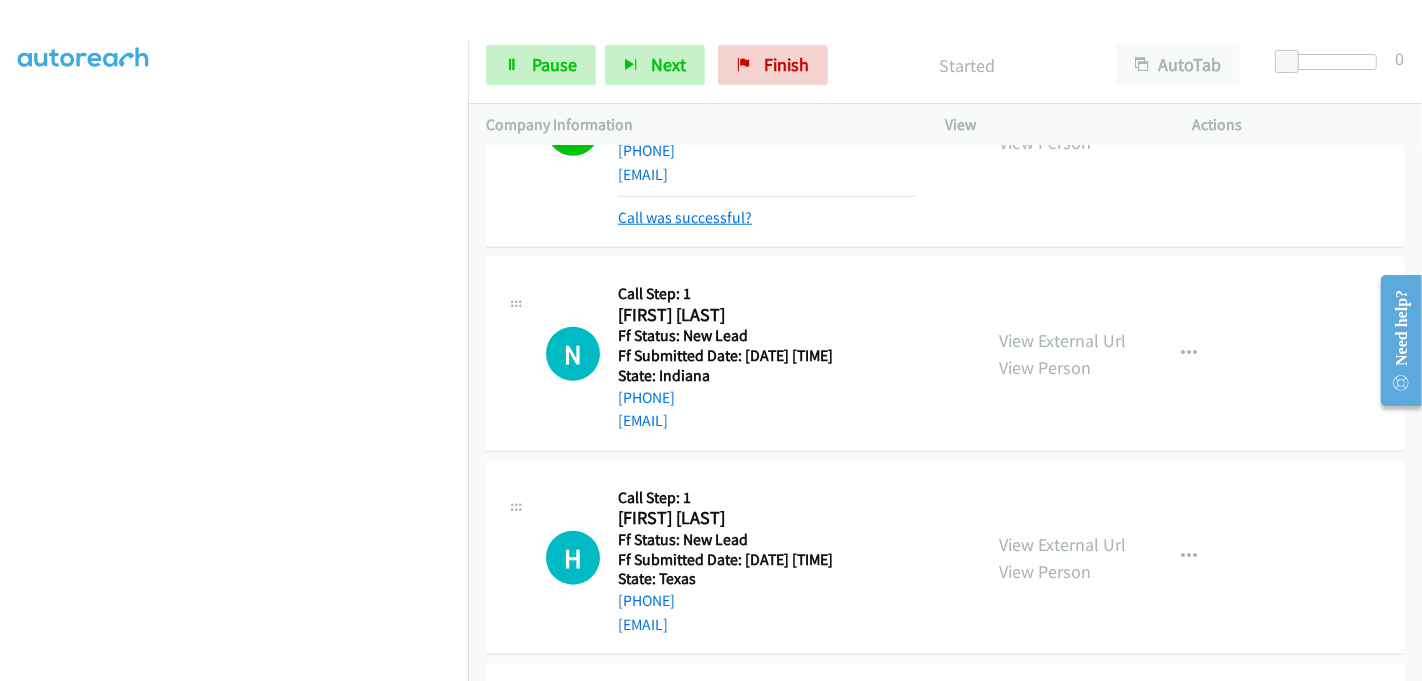 click on "Call was successful?" at bounding box center [685, 217] 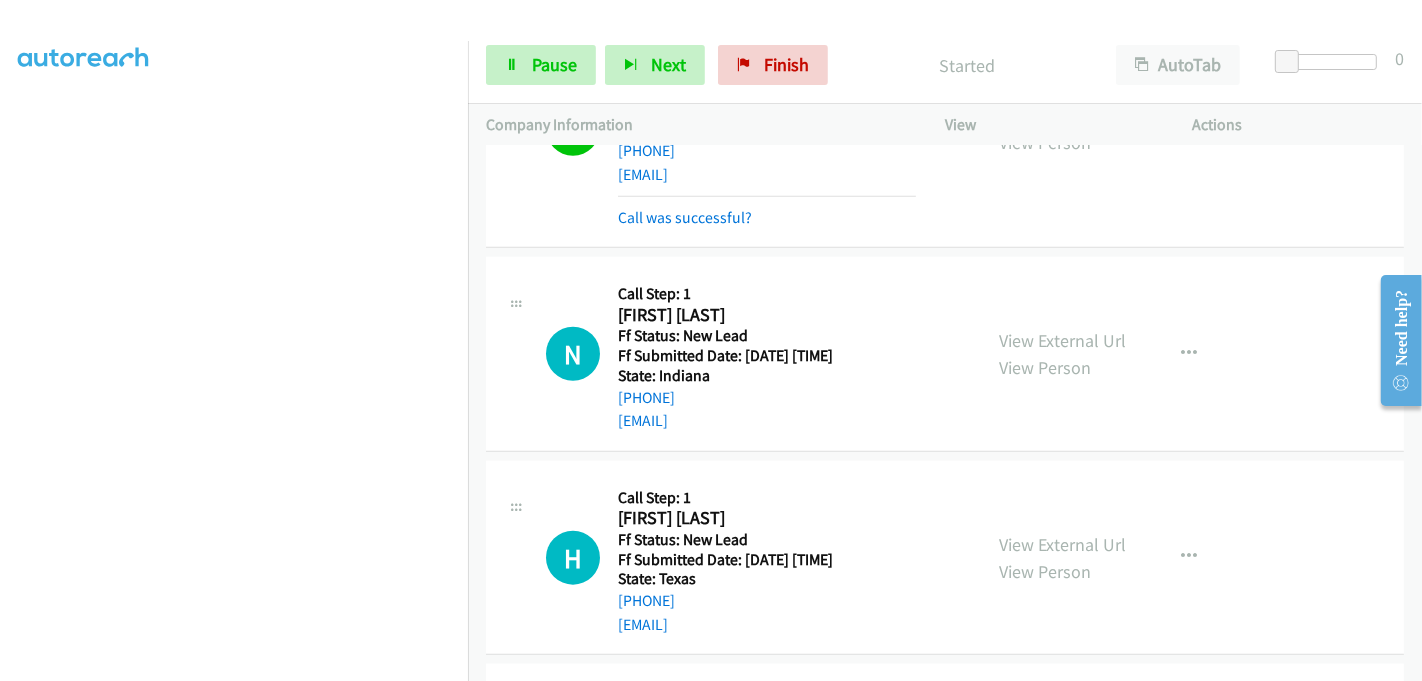 scroll, scrollTop: 1756, scrollLeft: 0, axis: vertical 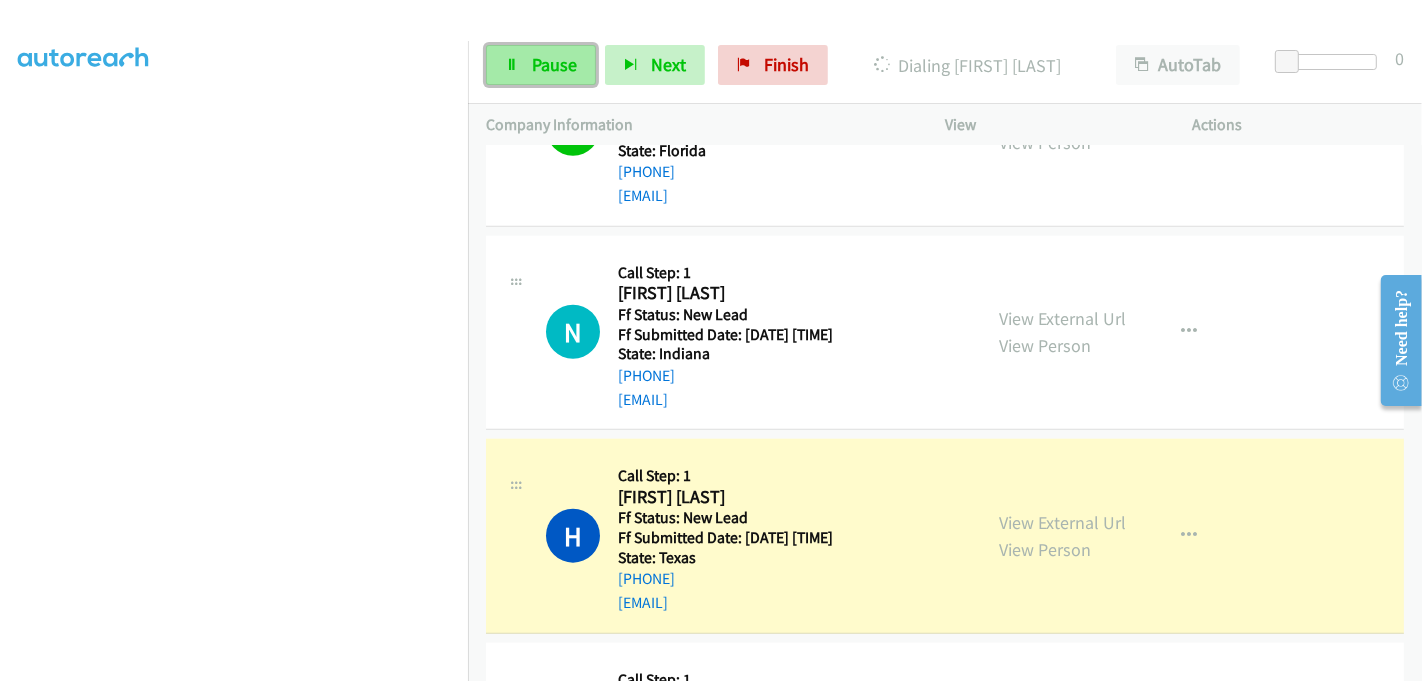click on "Pause" at bounding box center [554, 64] 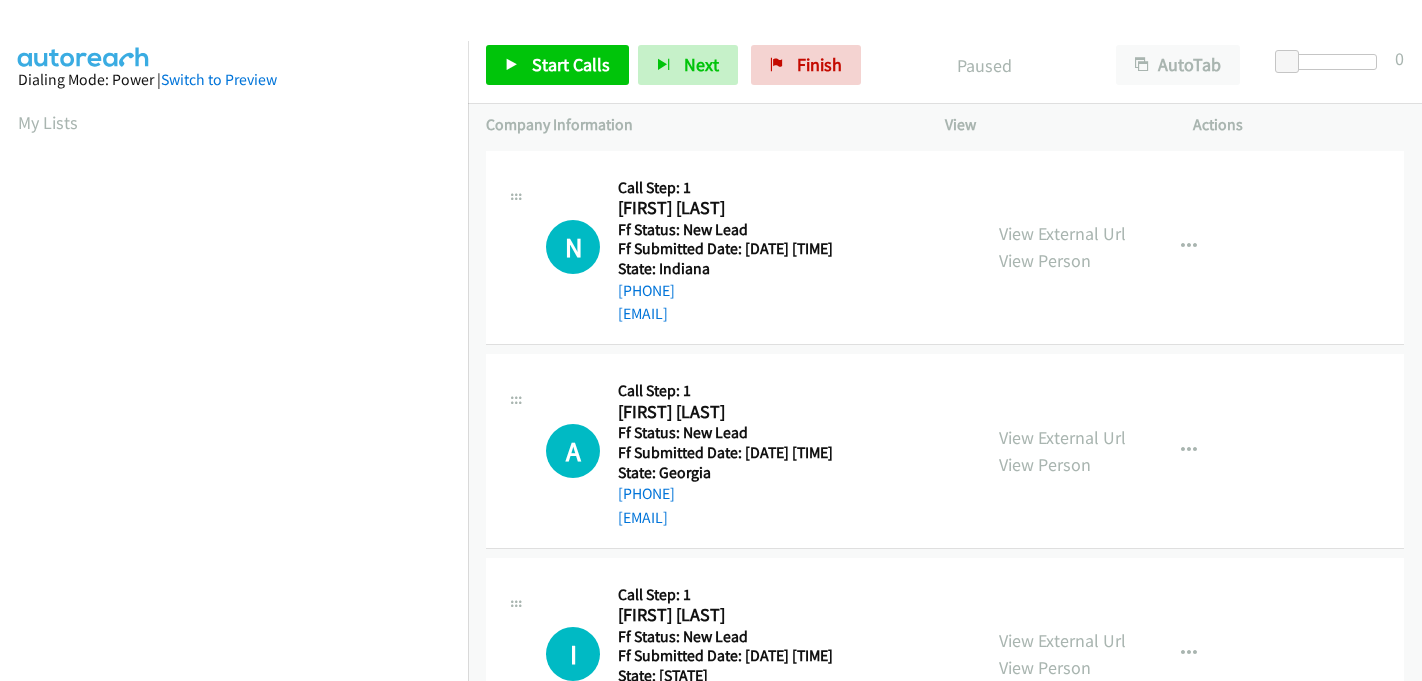 scroll, scrollTop: 0, scrollLeft: 0, axis: both 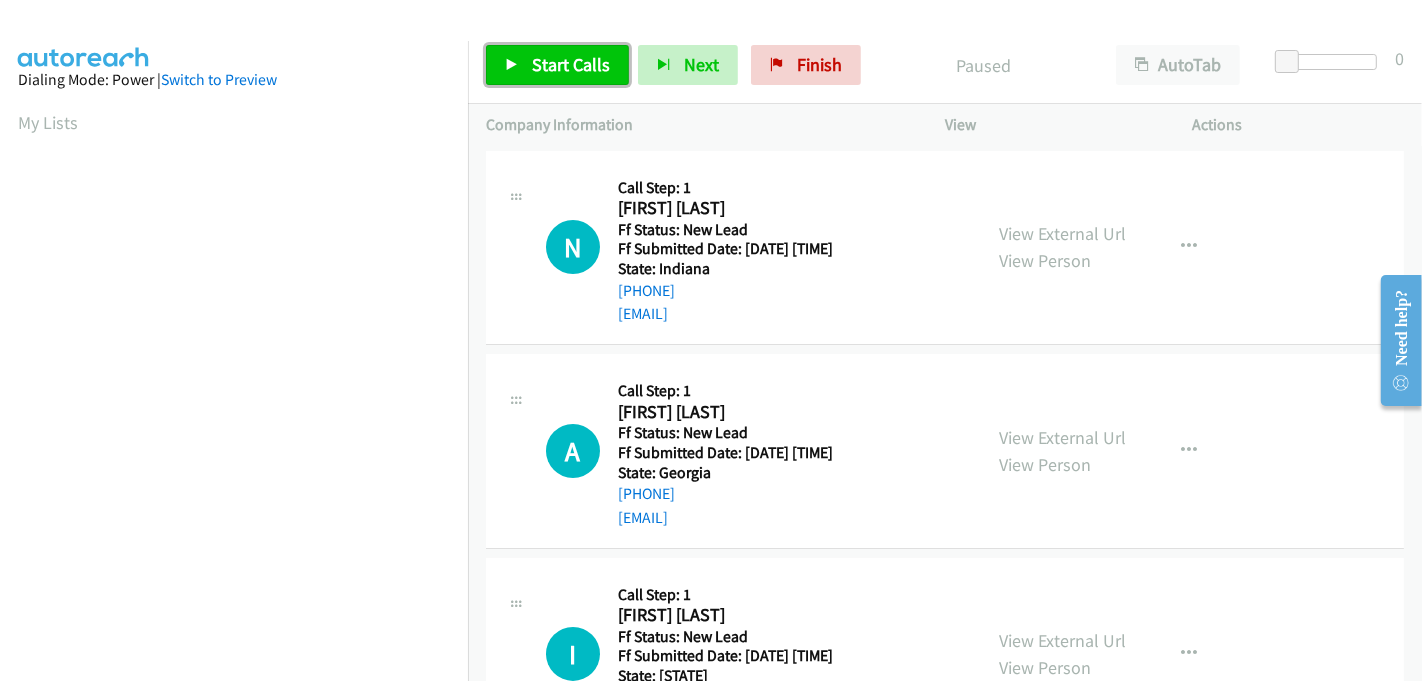 click on "Start Calls" at bounding box center [571, 64] 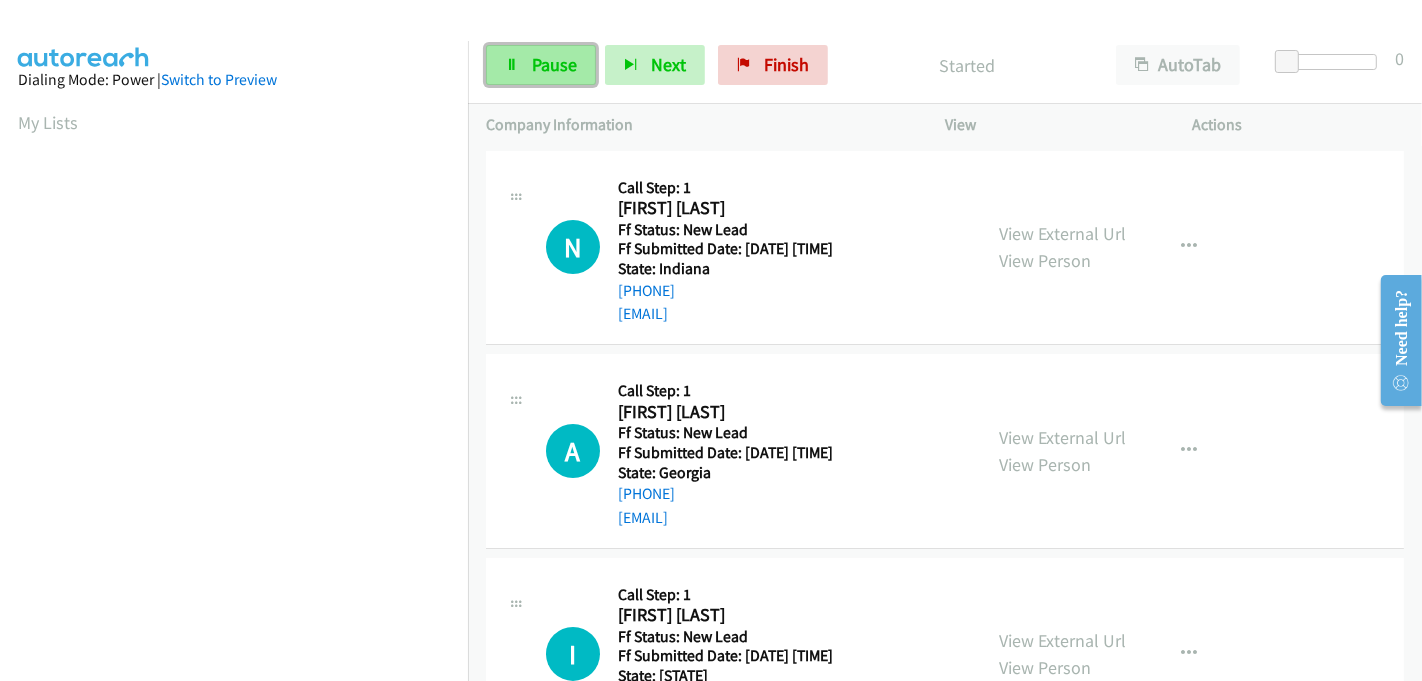 click on "Pause" at bounding box center (554, 64) 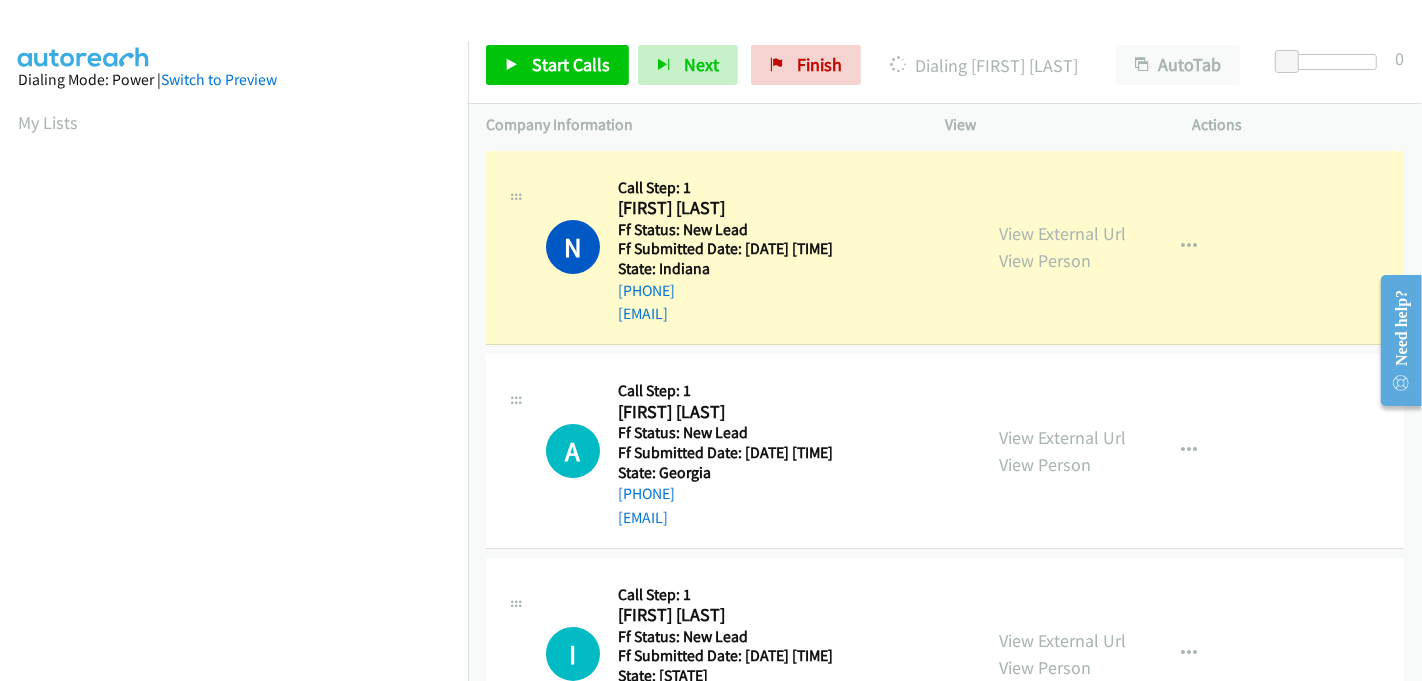 scroll, scrollTop: 442, scrollLeft: 0, axis: vertical 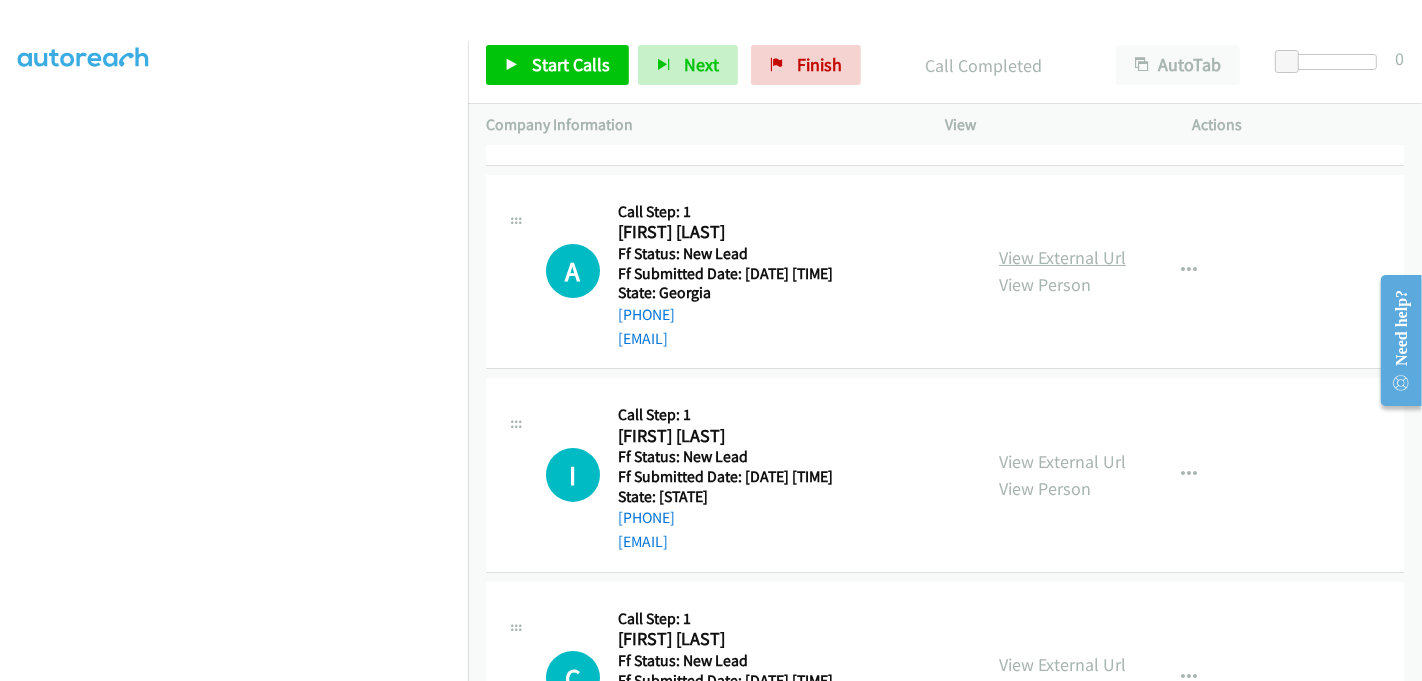 click on "View External Url" at bounding box center [1062, 257] 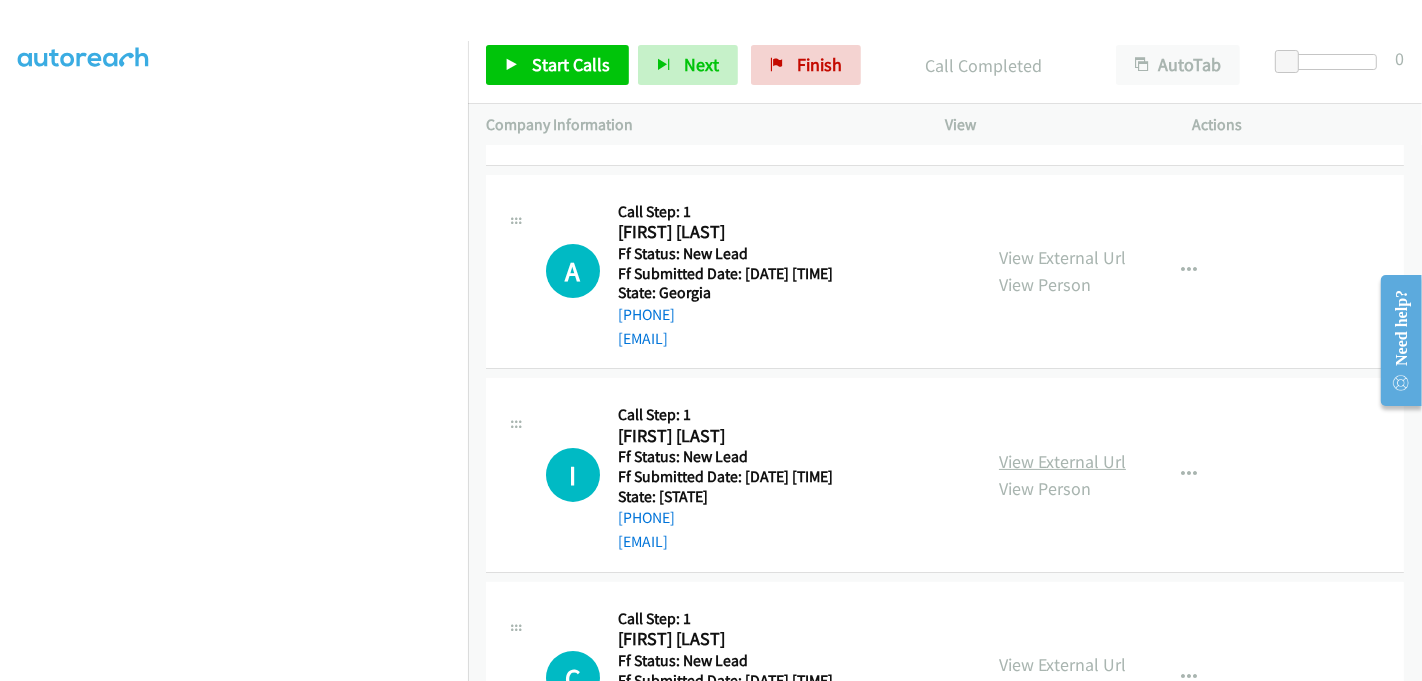 click on "View External Url" at bounding box center (1062, 461) 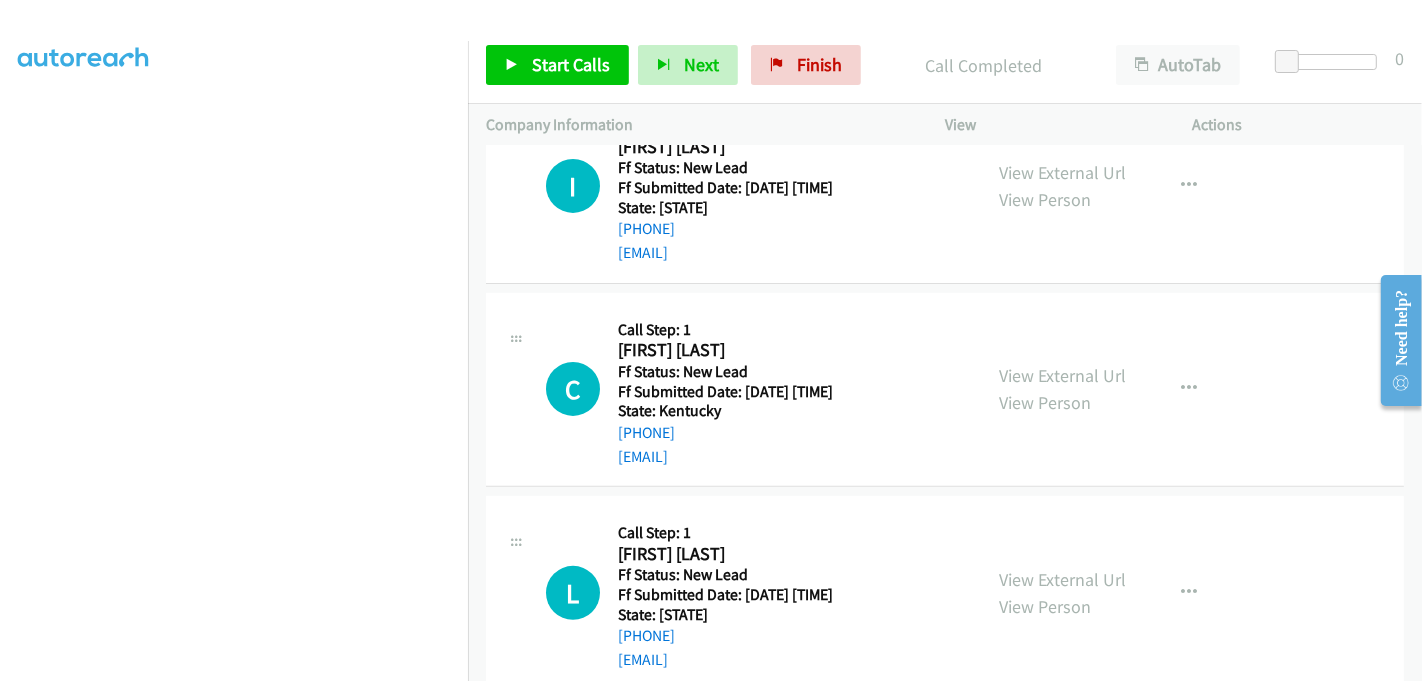 scroll, scrollTop: 555, scrollLeft: 0, axis: vertical 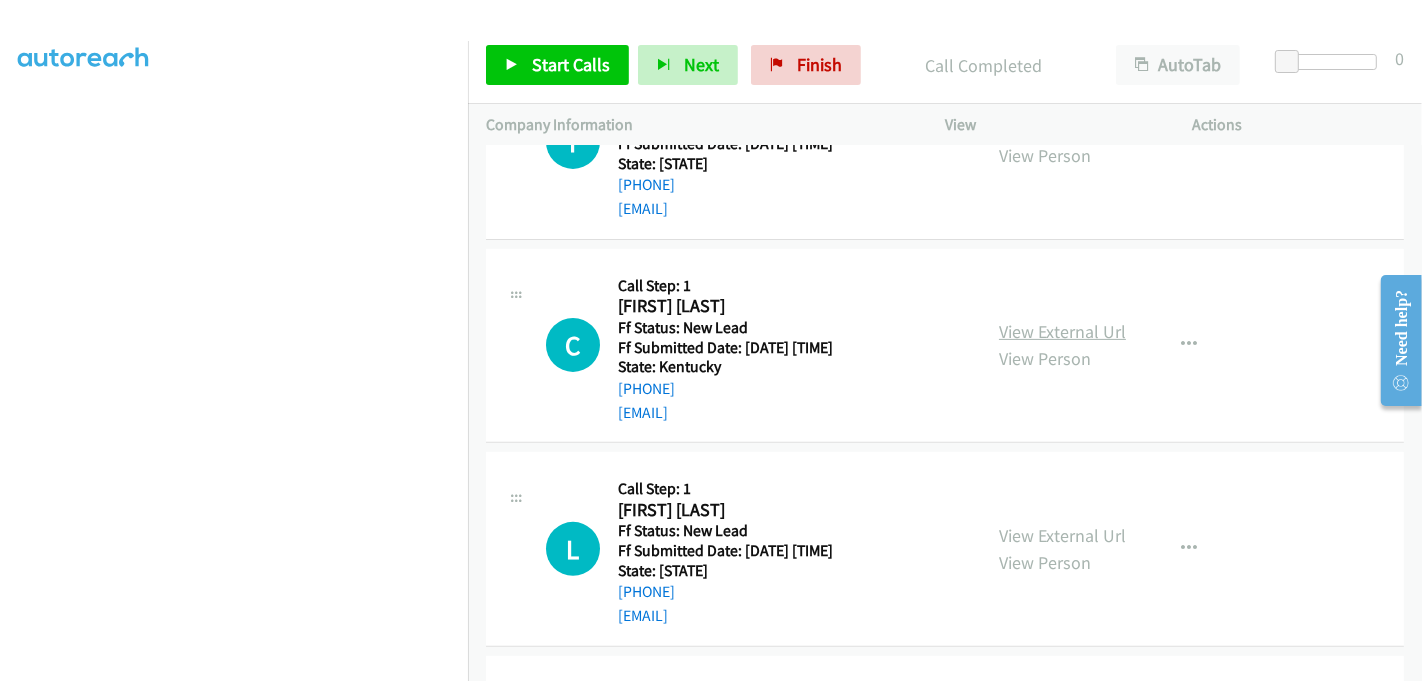click on "View External Url" at bounding box center [1062, 331] 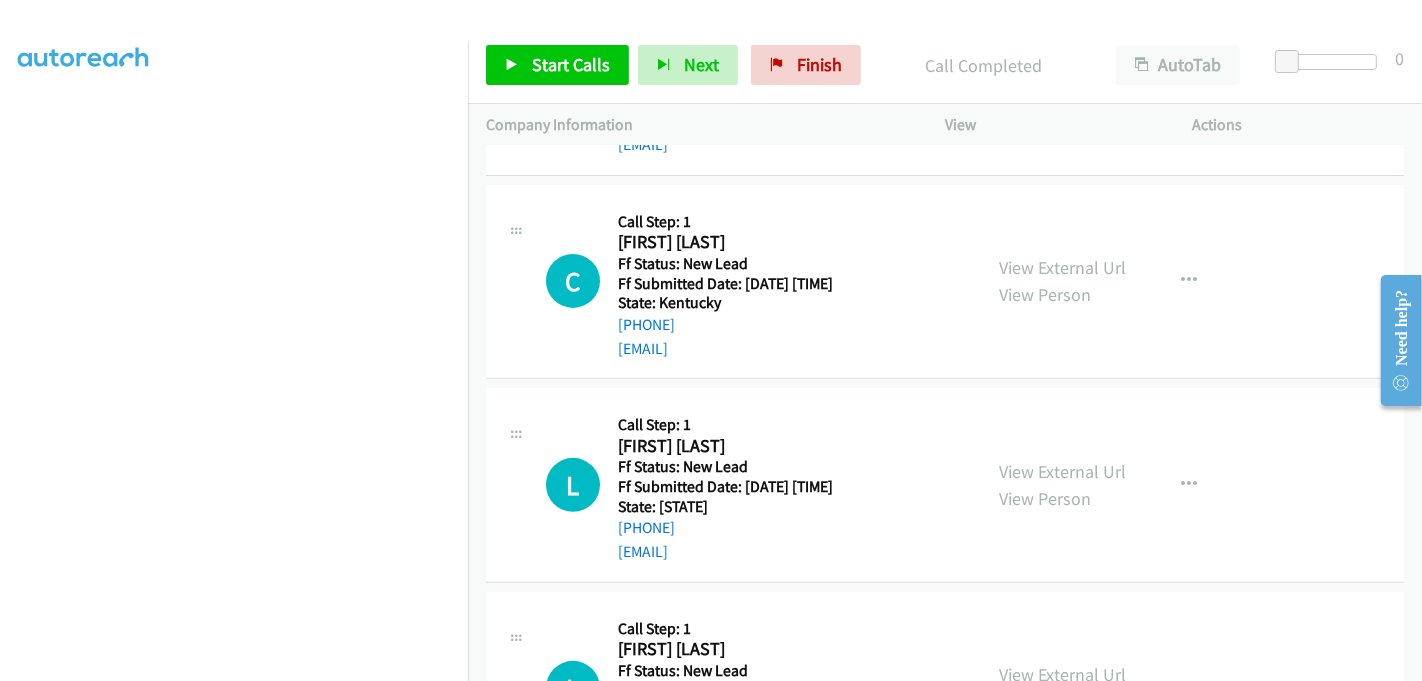 scroll, scrollTop: 777, scrollLeft: 0, axis: vertical 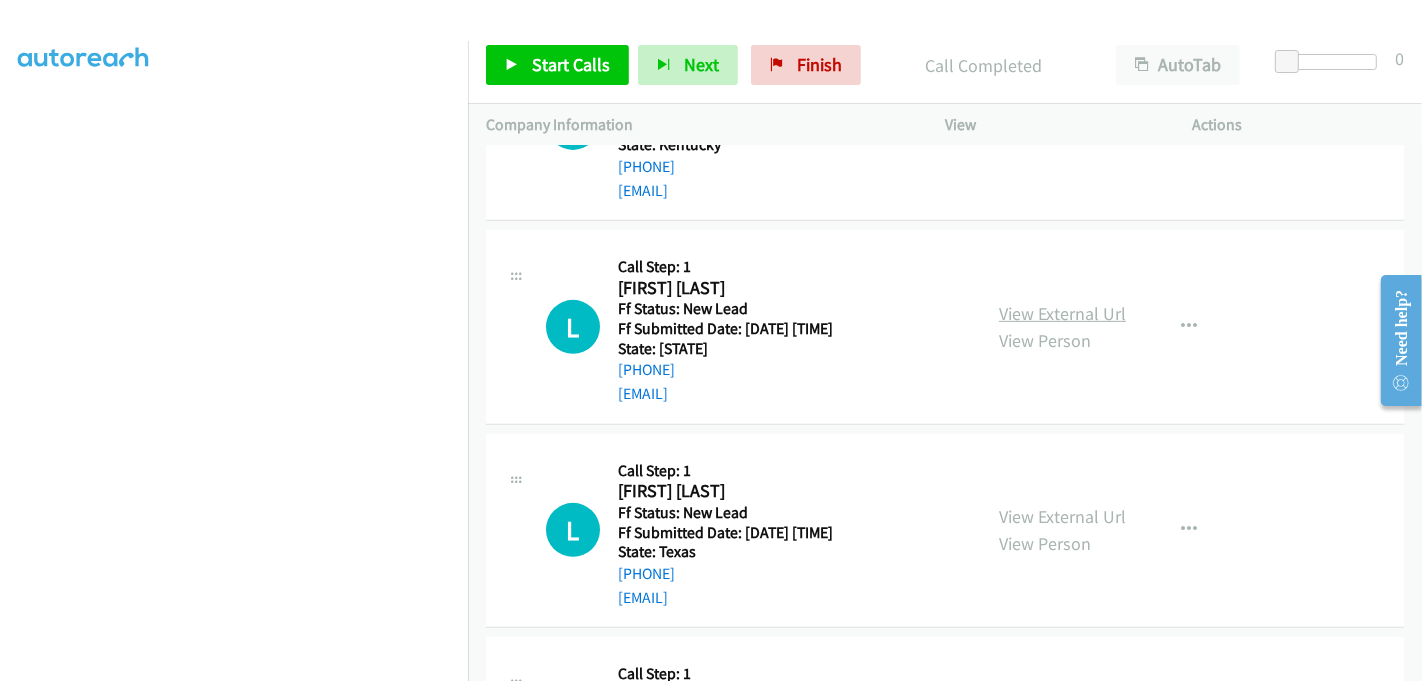 click on "View External Url" at bounding box center [1062, 313] 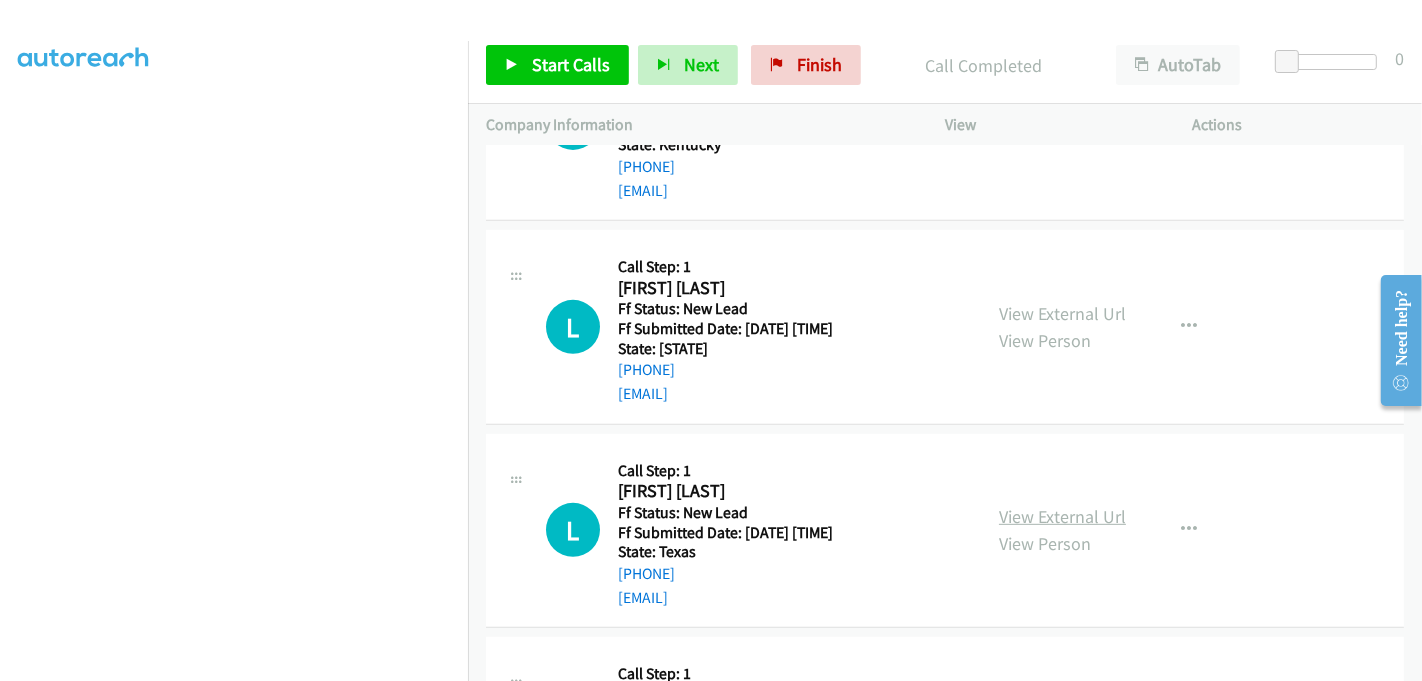 click on "View External Url" at bounding box center (1062, 516) 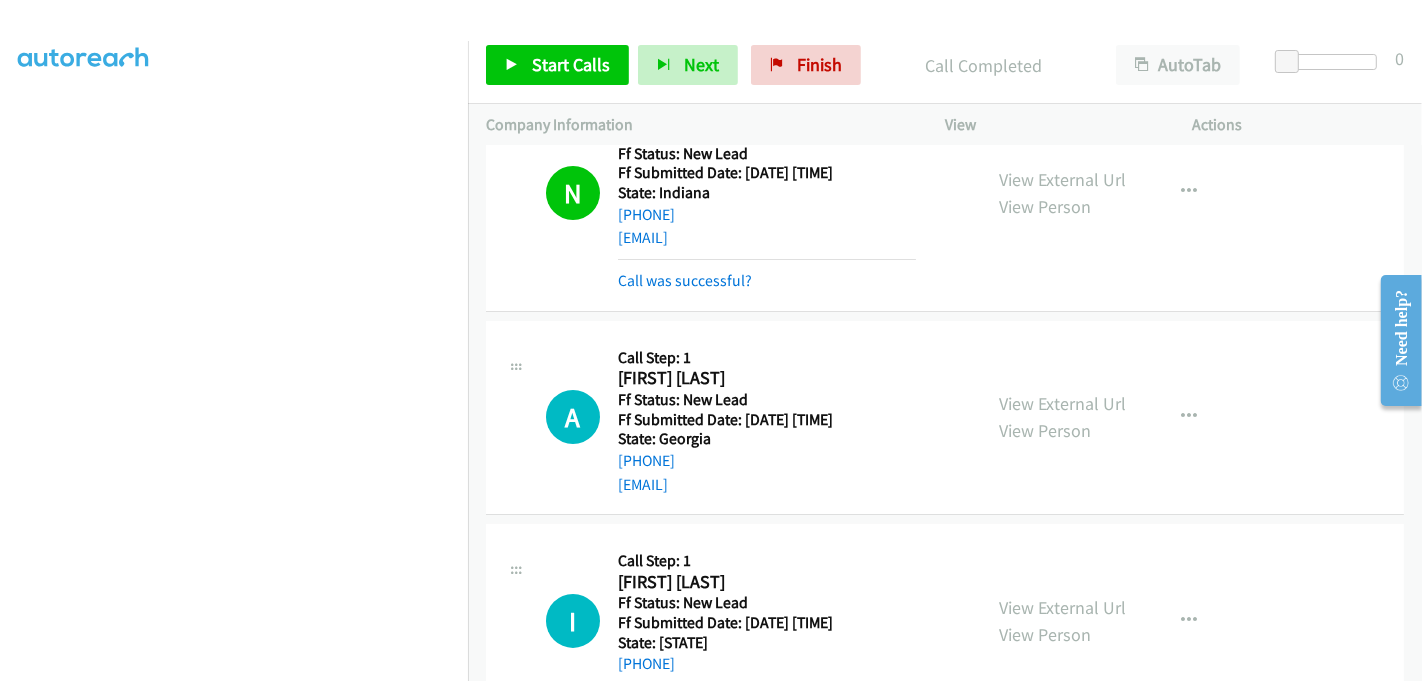 scroll, scrollTop: 111, scrollLeft: 0, axis: vertical 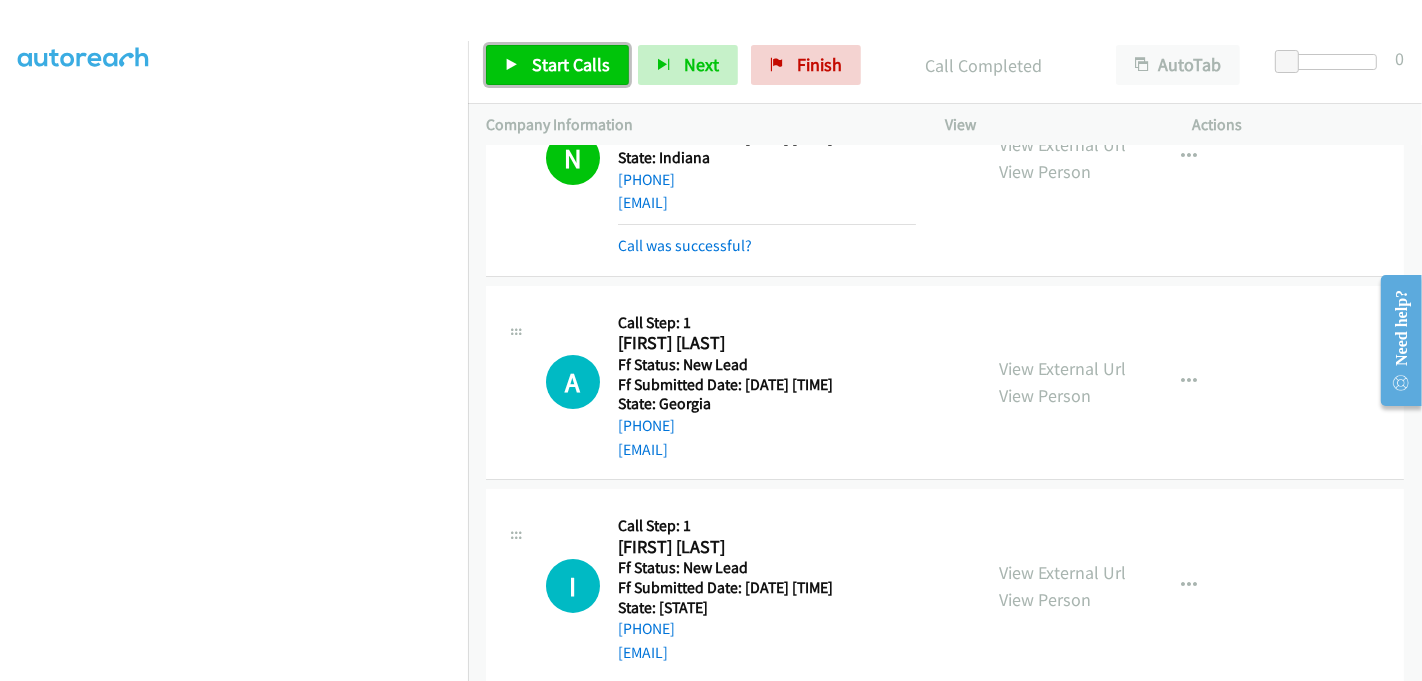 click on "Start Calls" at bounding box center [571, 64] 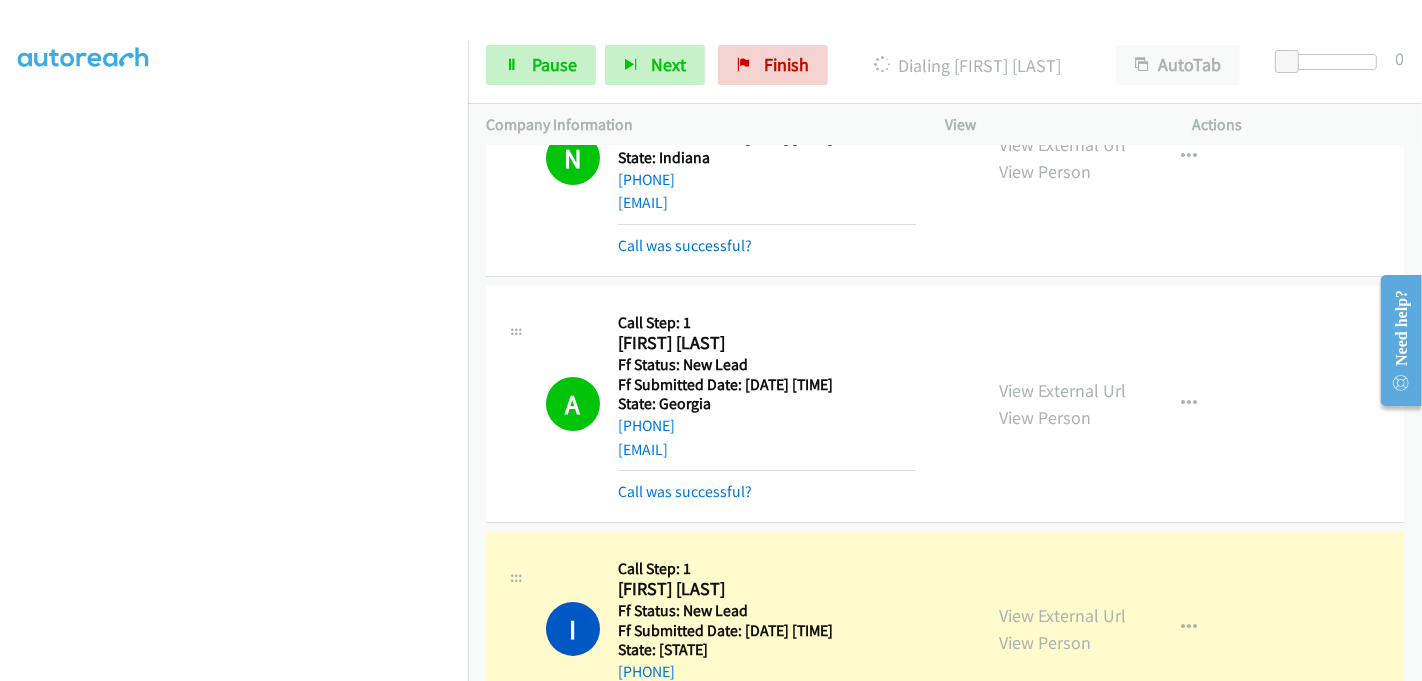 click on "A
Callback Scheduled
Call Step: 1
Ann Marie Carrier
America/New_York
Ff Status: New Lead
Ff Submitted Date: 2025-08-04 01:44:19 +0000
State: Georgia
+1 770-714-2141
amcarrier121@gmail.com
Call was successful?" at bounding box center (733, 404) 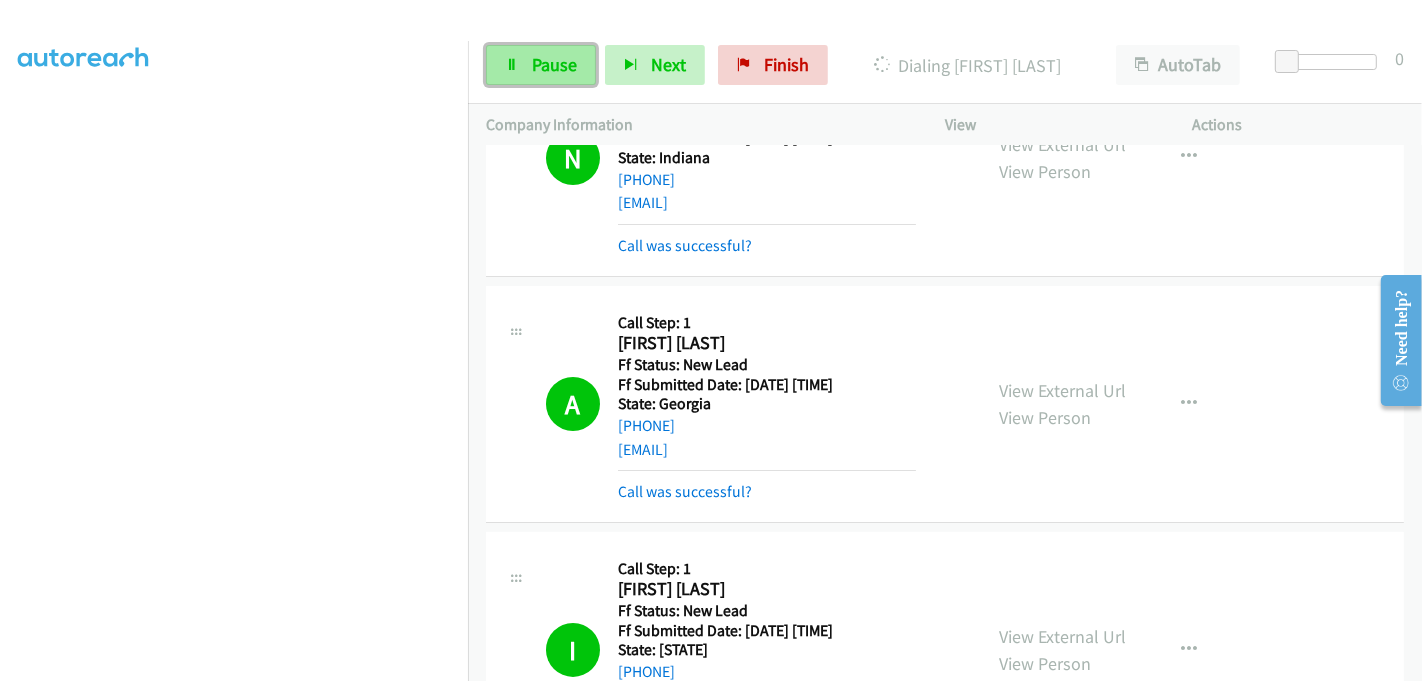 click on "Pause" at bounding box center [554, 64] 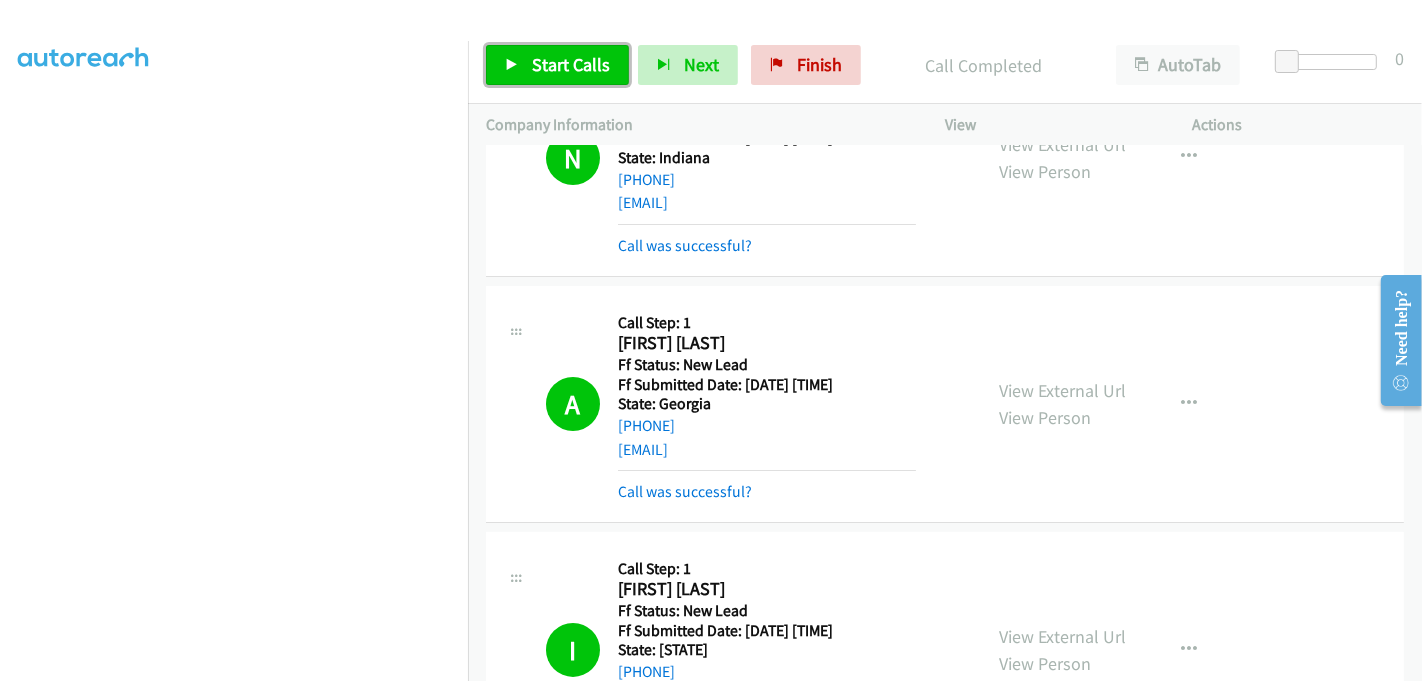 click on "Start Calls" at bounding box center [571, 64] 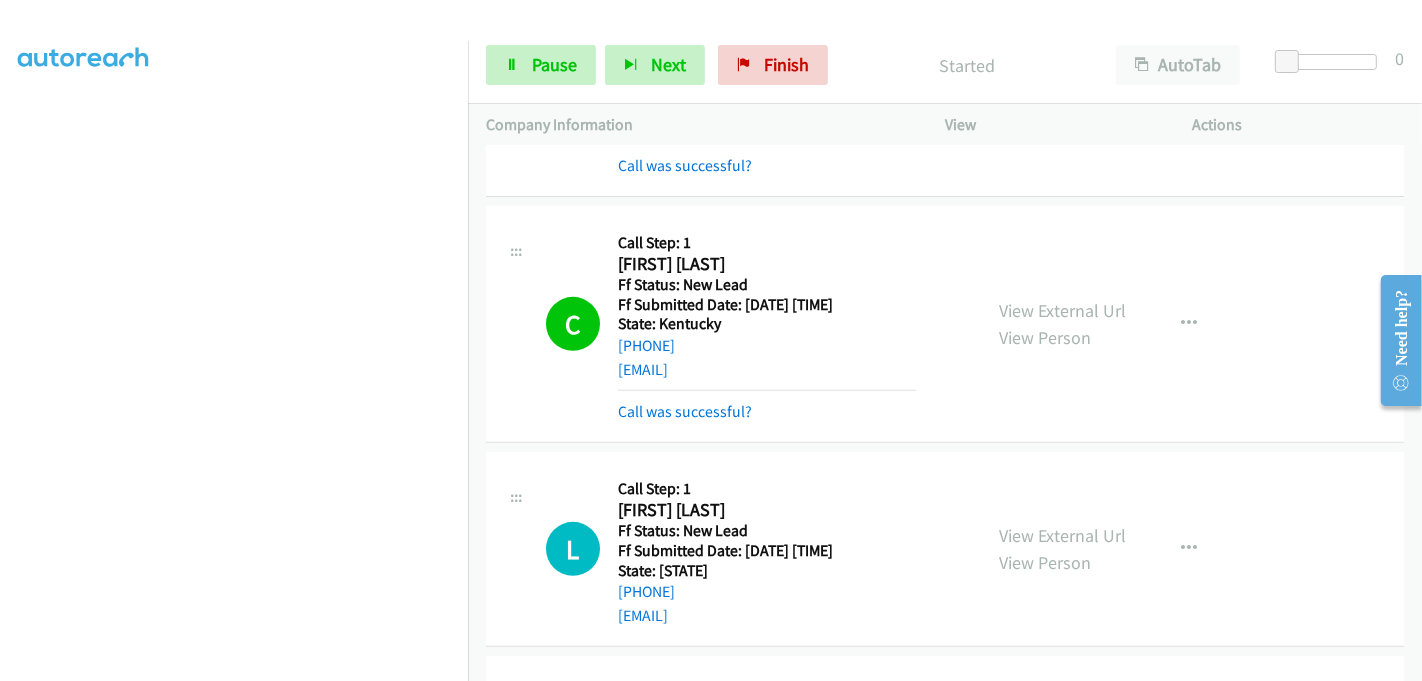 scroll, scrollTop: 777, scrollLeft: 0, axis: vertical 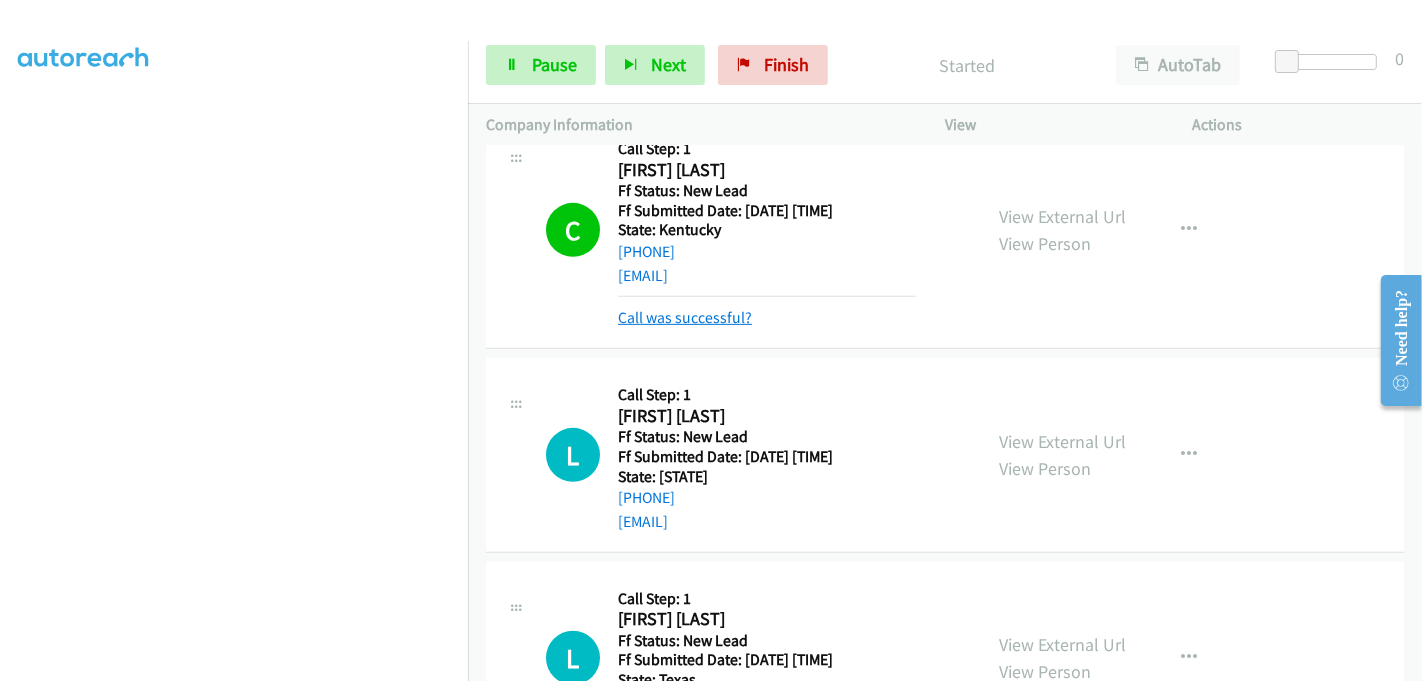 click on "Call was successful?" at bounding box center [685, 317] 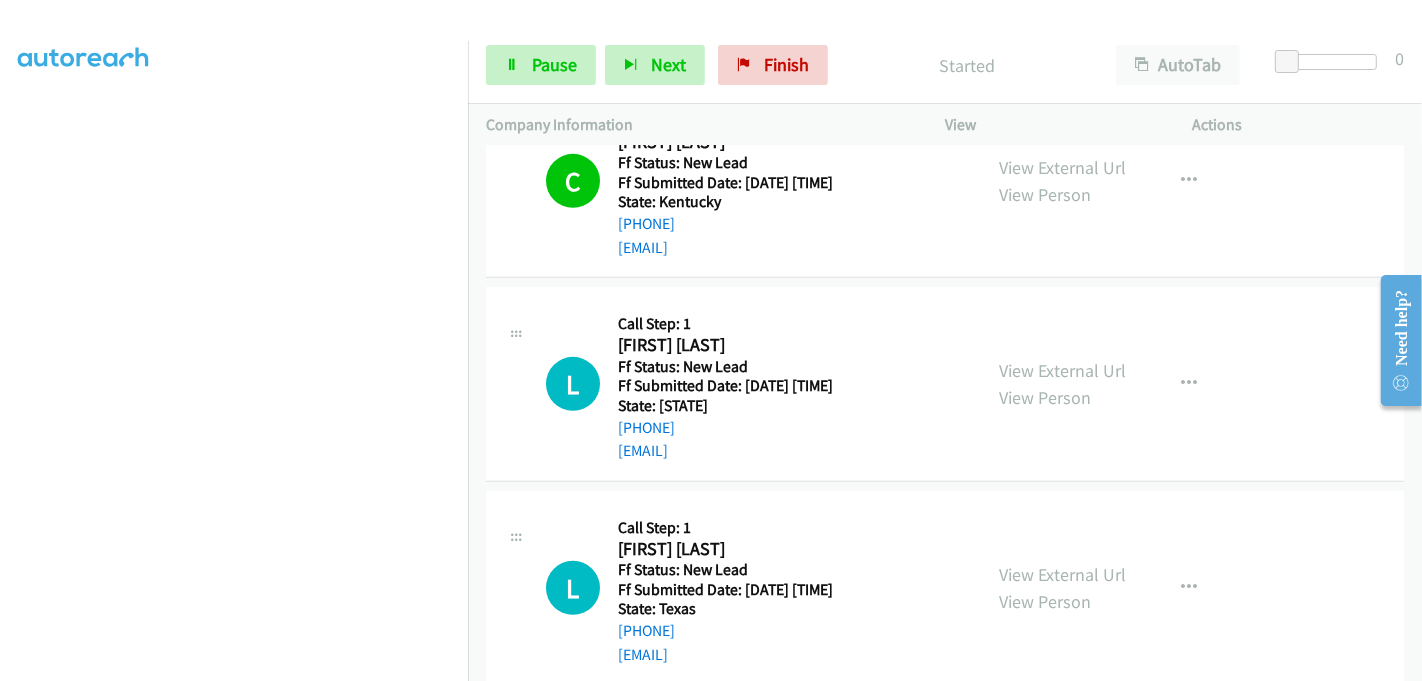 scroll, scrollTop: 888, scrollLeft: 0, axis: vertical 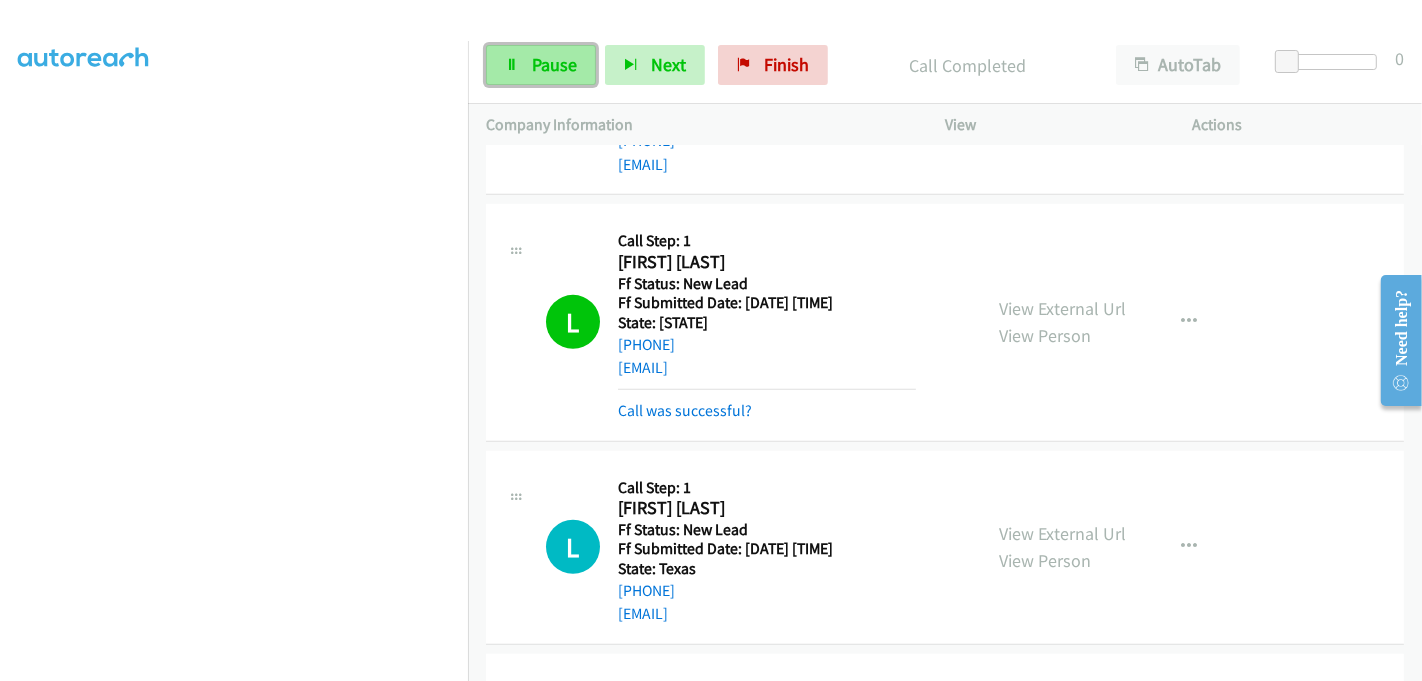 click on "Pause" at bounding box center [554, 64] 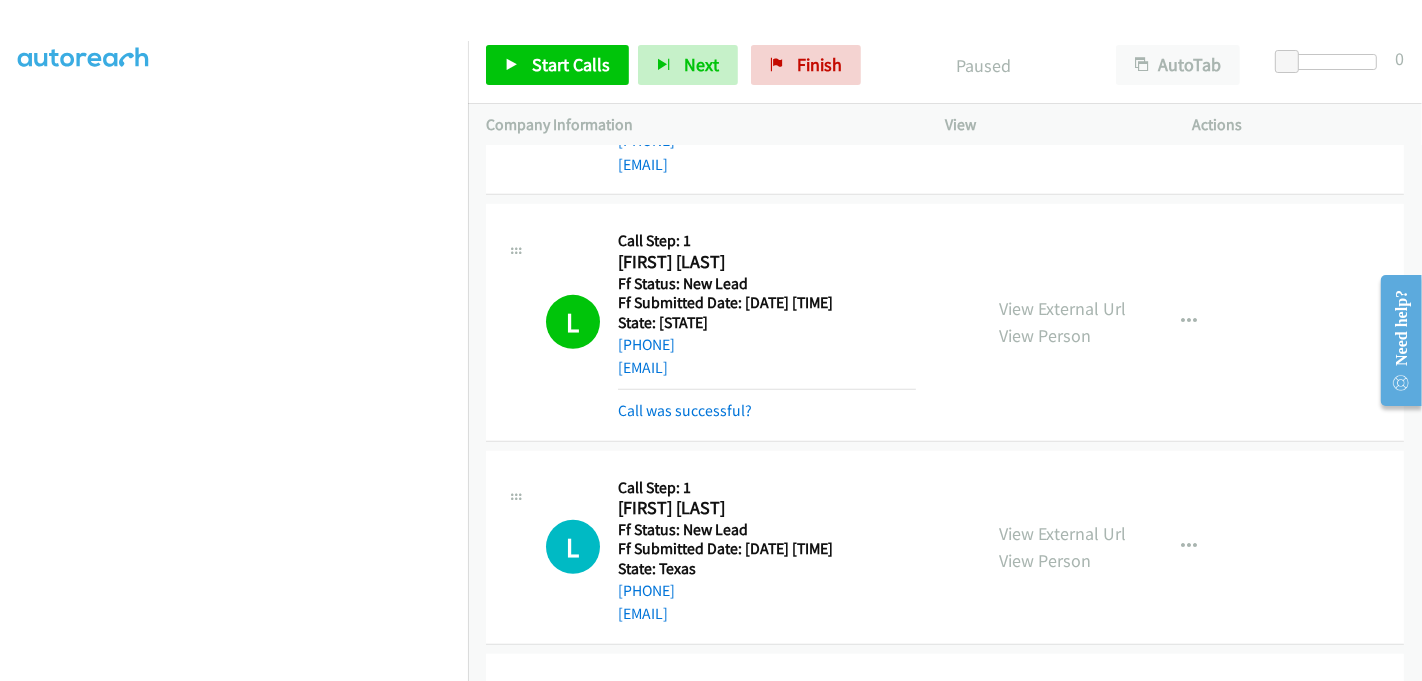 scroll, scrollTop: 0, scrollLeft: 0, axis: both 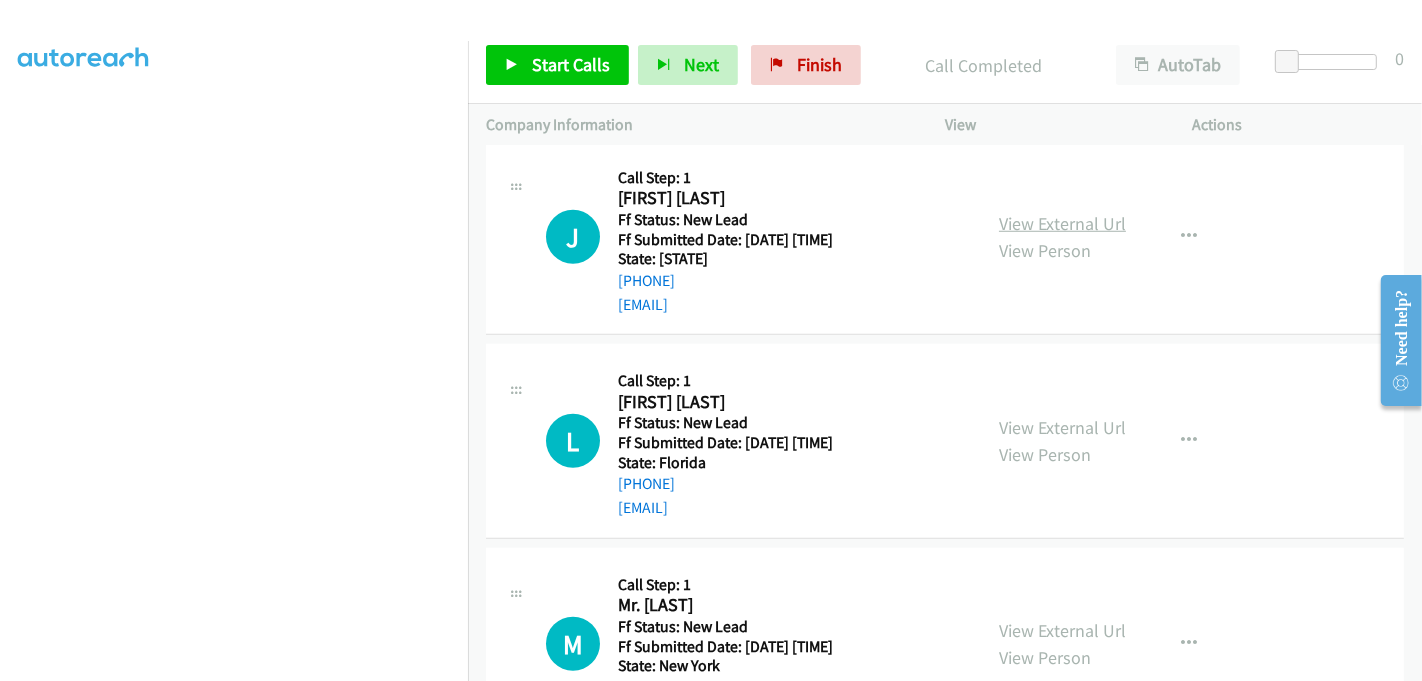 click on "View External Url" at bounding box center [1062, 223] 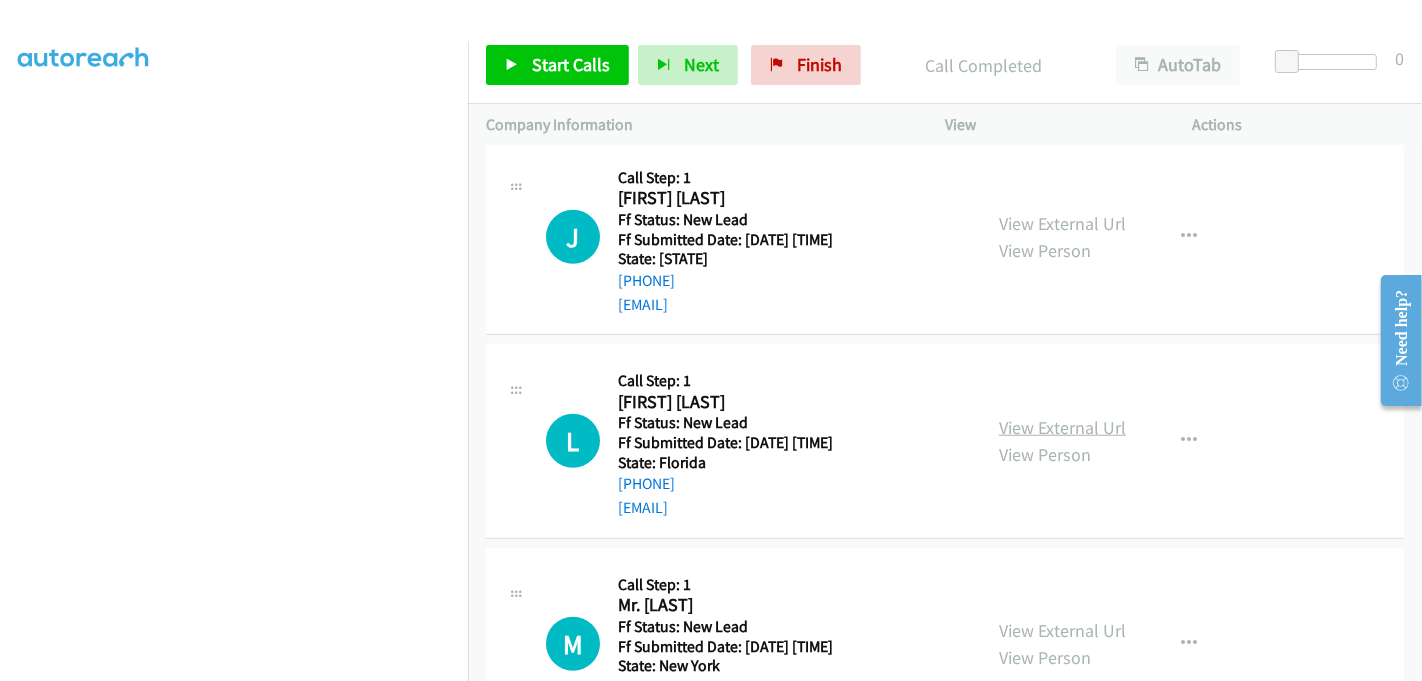 click on "View External Url" at bounding box center (1062, 427) 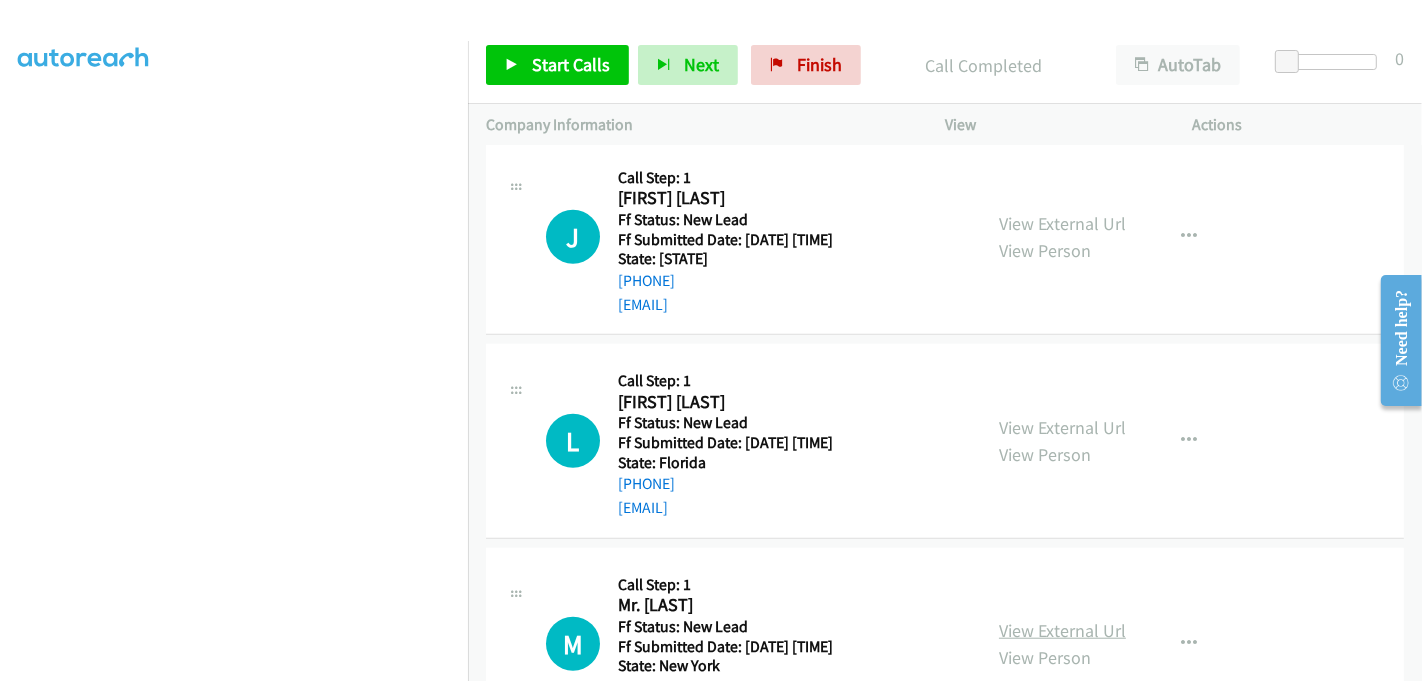 click on "View External Url" at bounding box center [1062, 630] 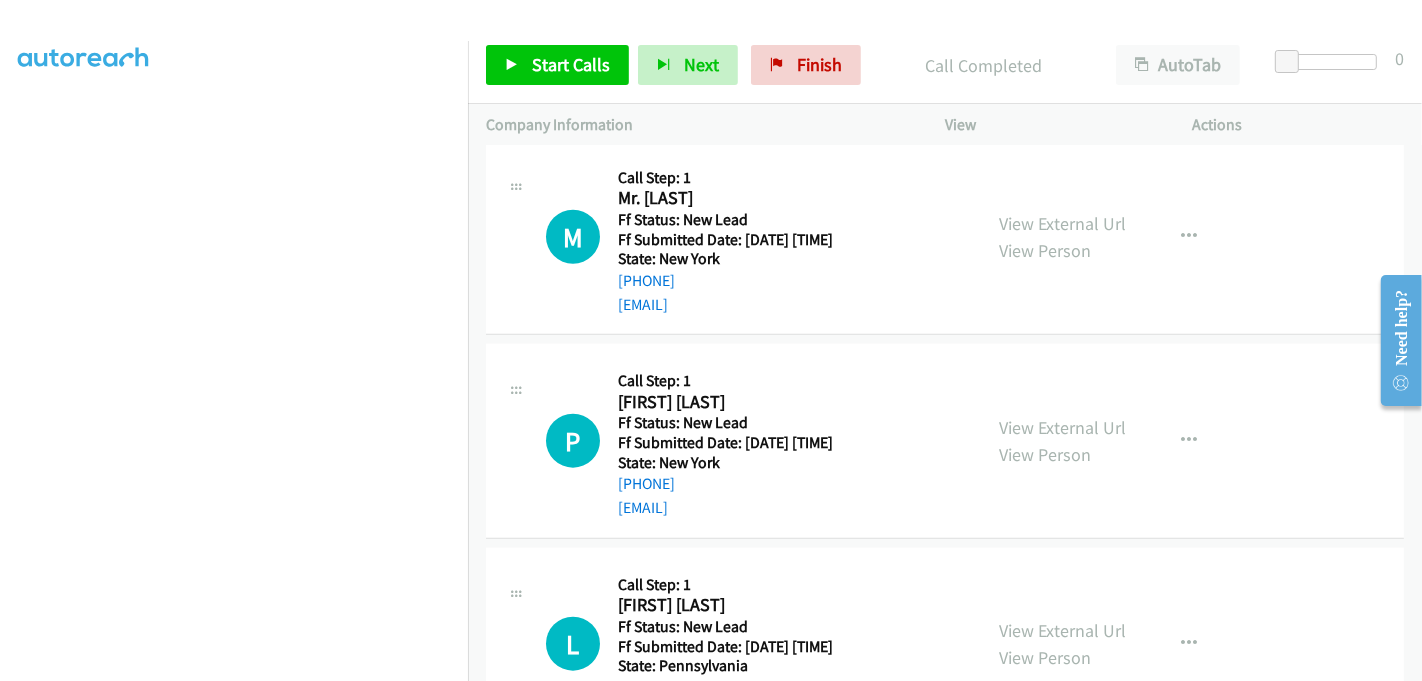 scroll, scrollTop: 1888, scrollLeft: 0, axis: vertical 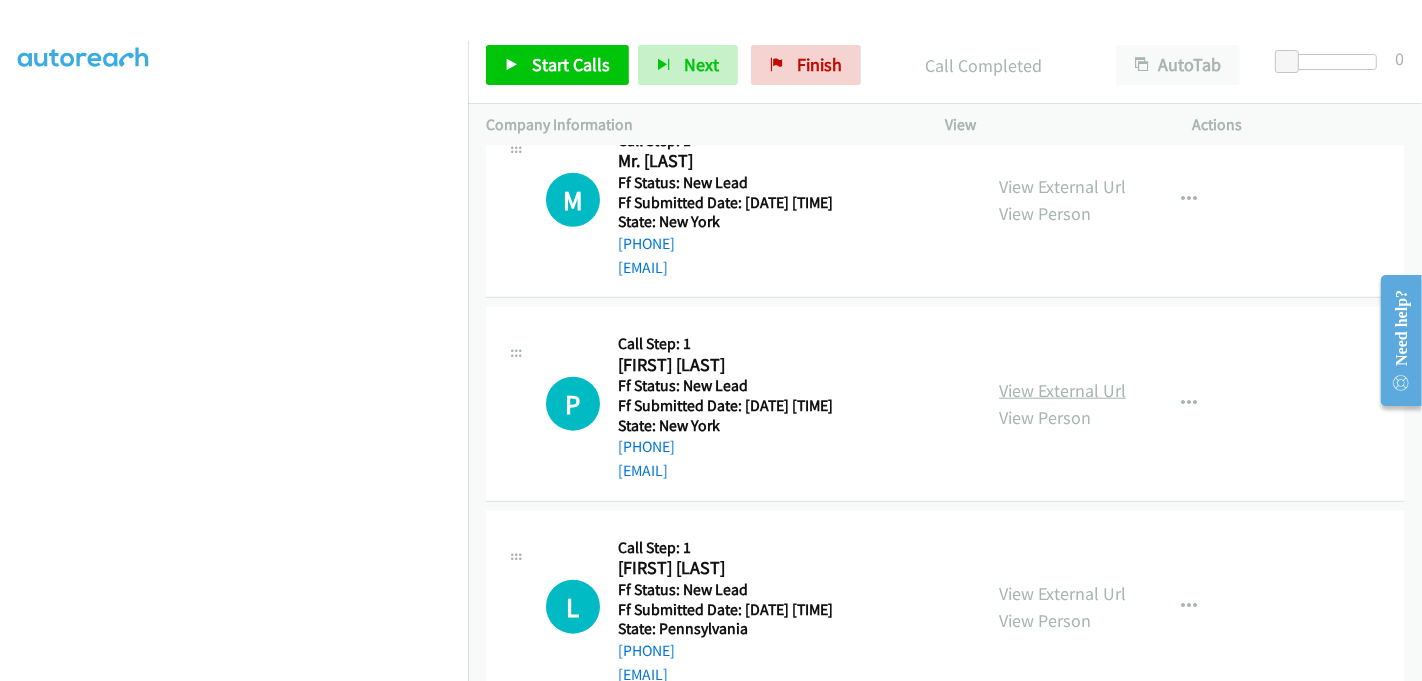 click on "View External Url" at bounding box center (1062, 390) 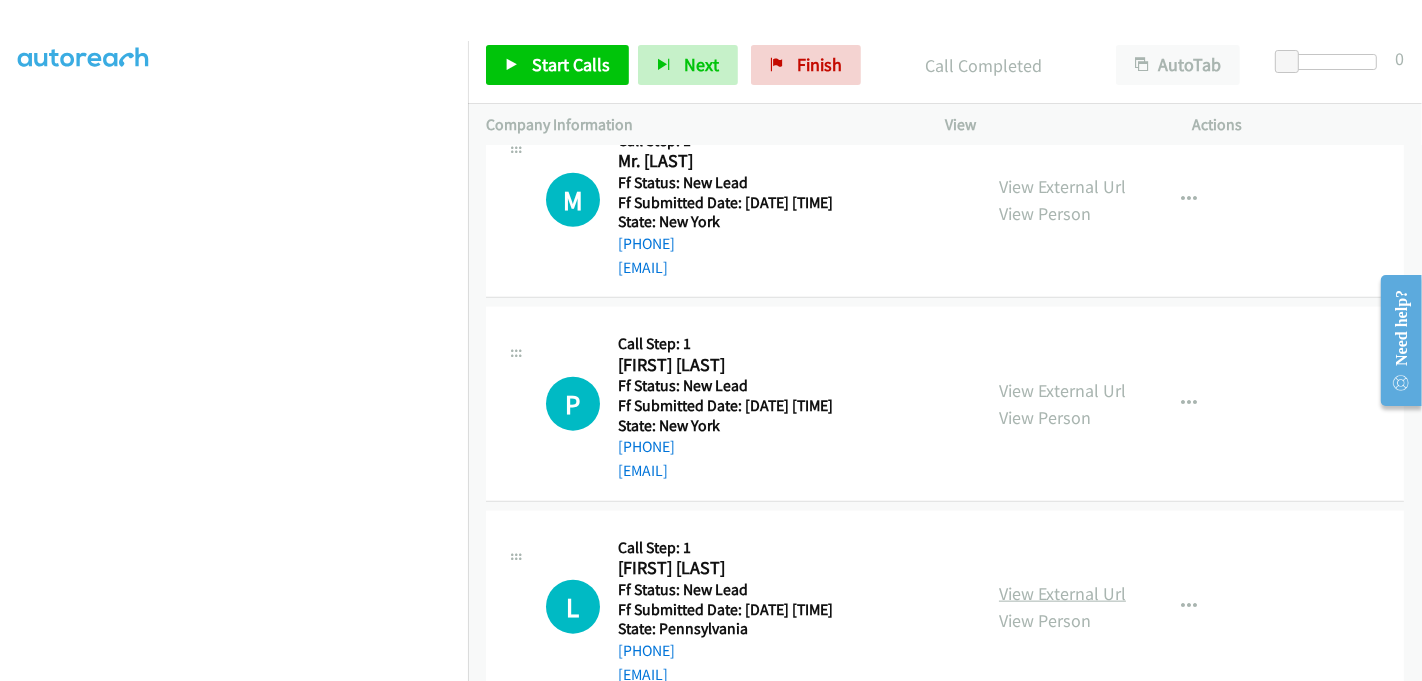 click on "View External Url" at bounding box center (1062, 593) 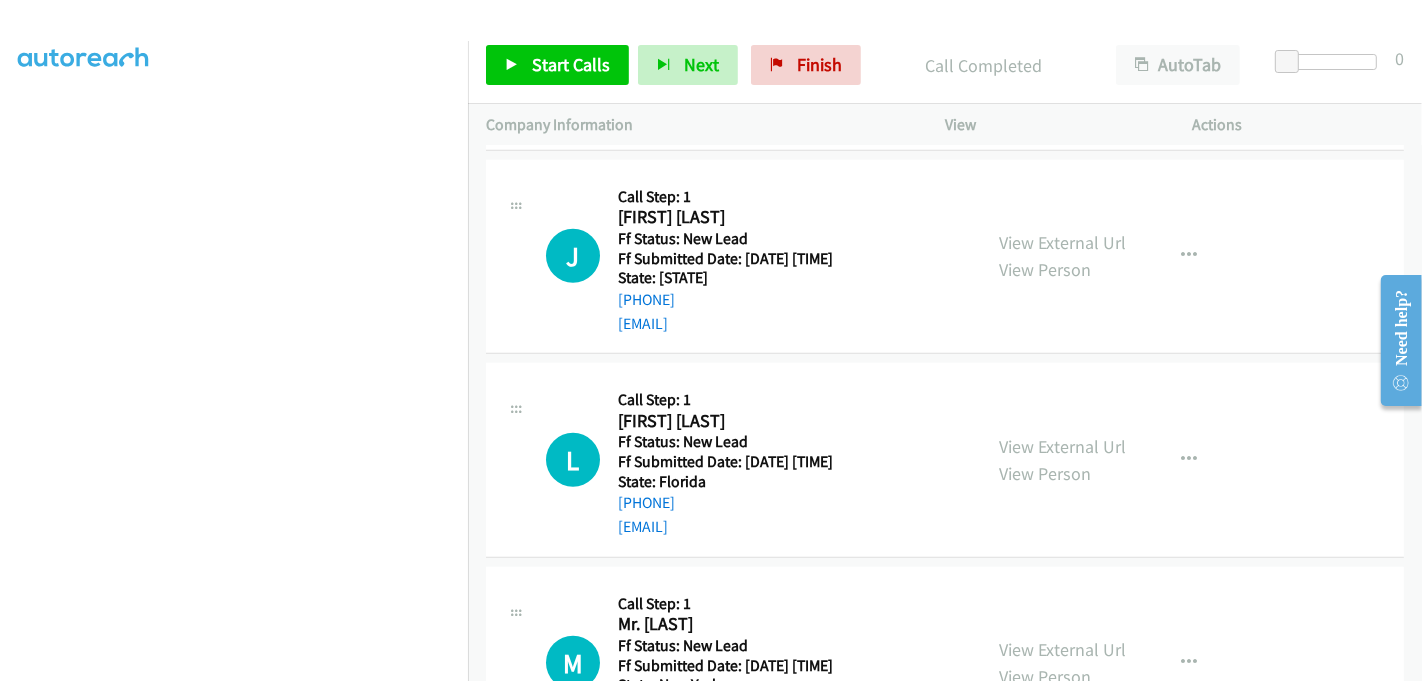 scroll, scrollTop: 1444, scrollLeft: 0, axis: vertical 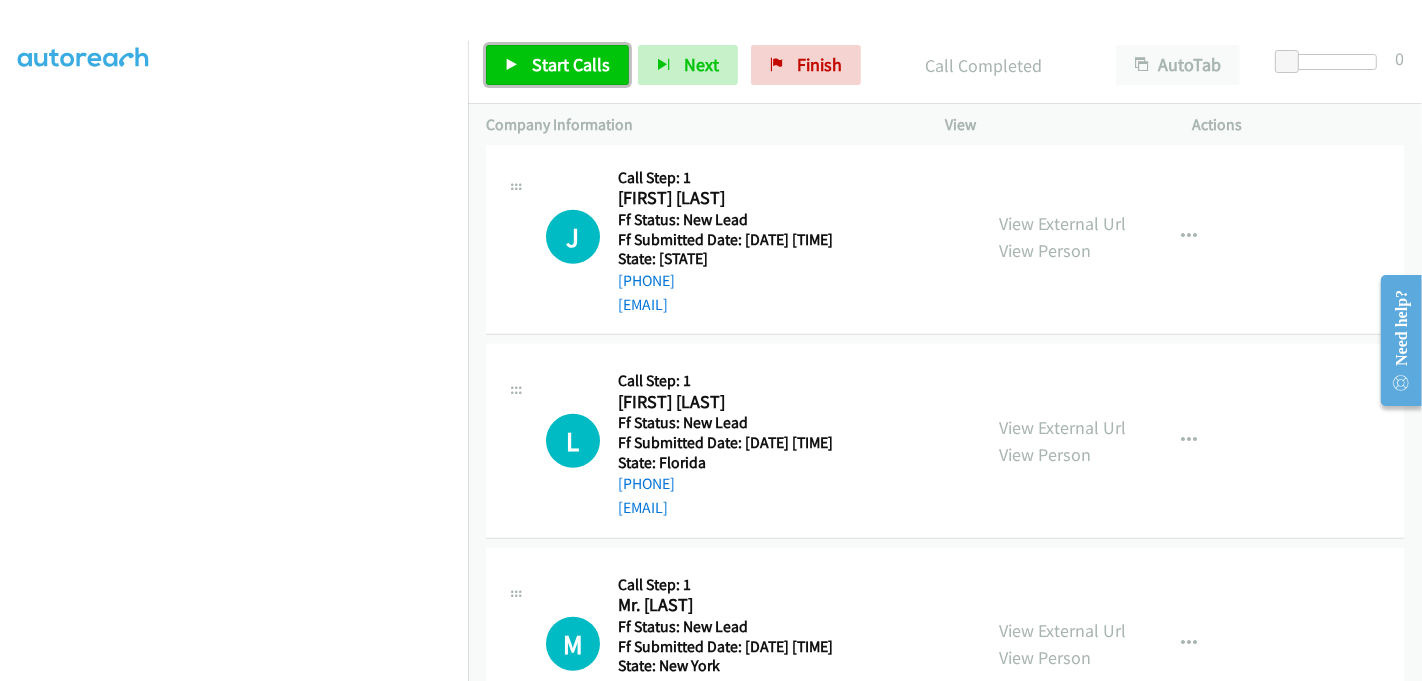 click on "Start Calls" at bounding box center (571, 64) 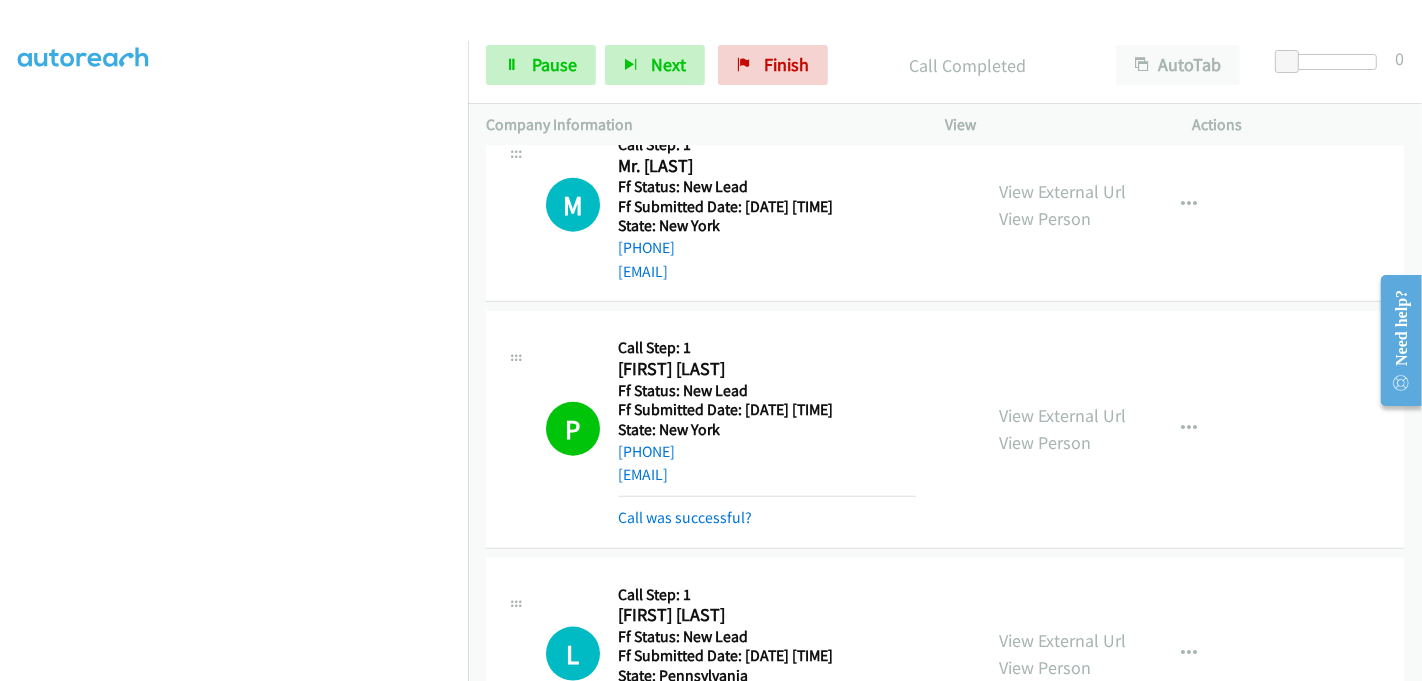 scroll, scrollTop: 2111, scrollLeft: 0, axis: vertical 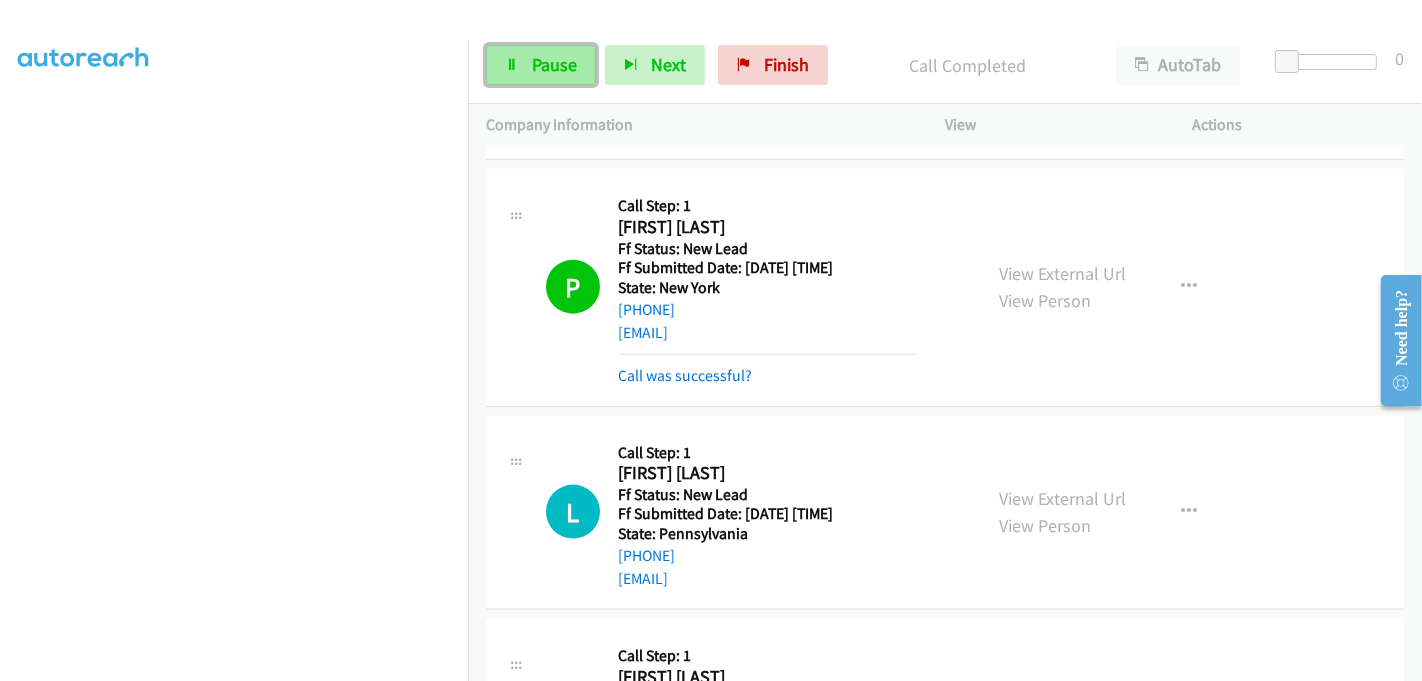 click on "Pause" at bounding box center [541, 65] 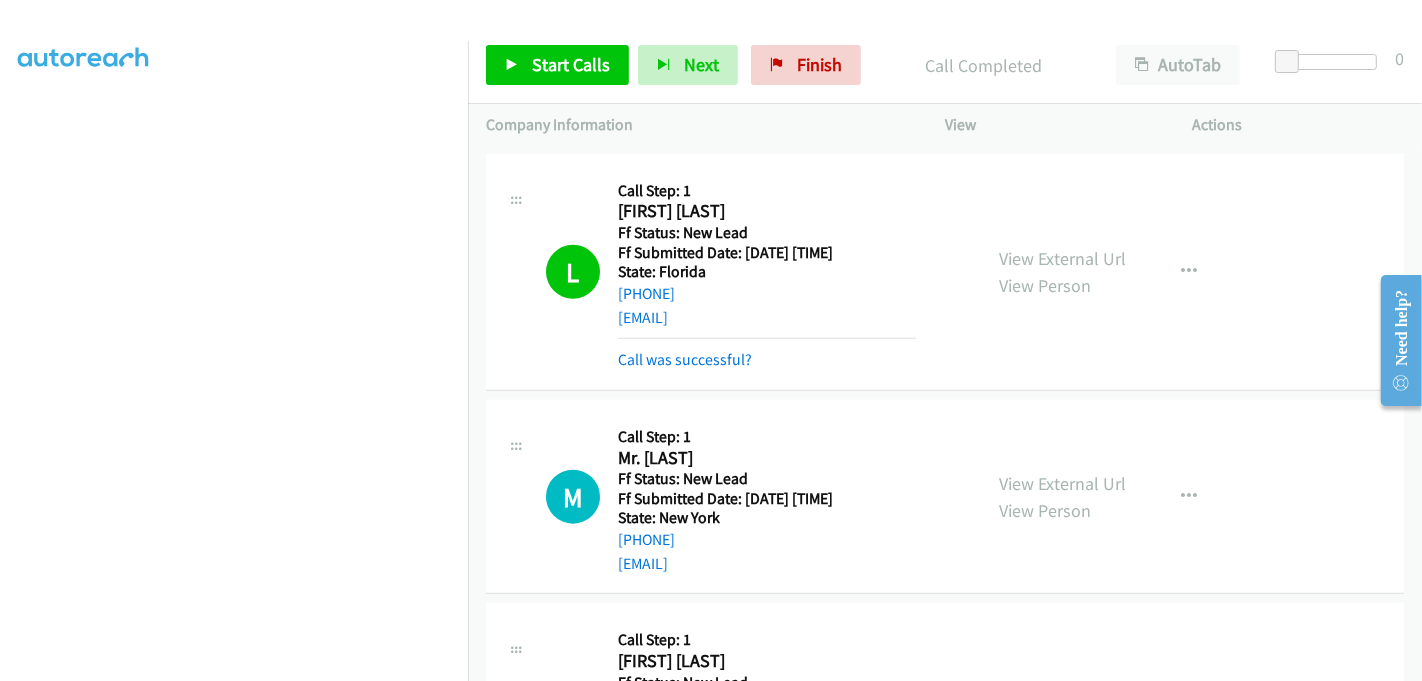 scroll, scrollTop: 1555, scrollLeft: 0, axis: vertical 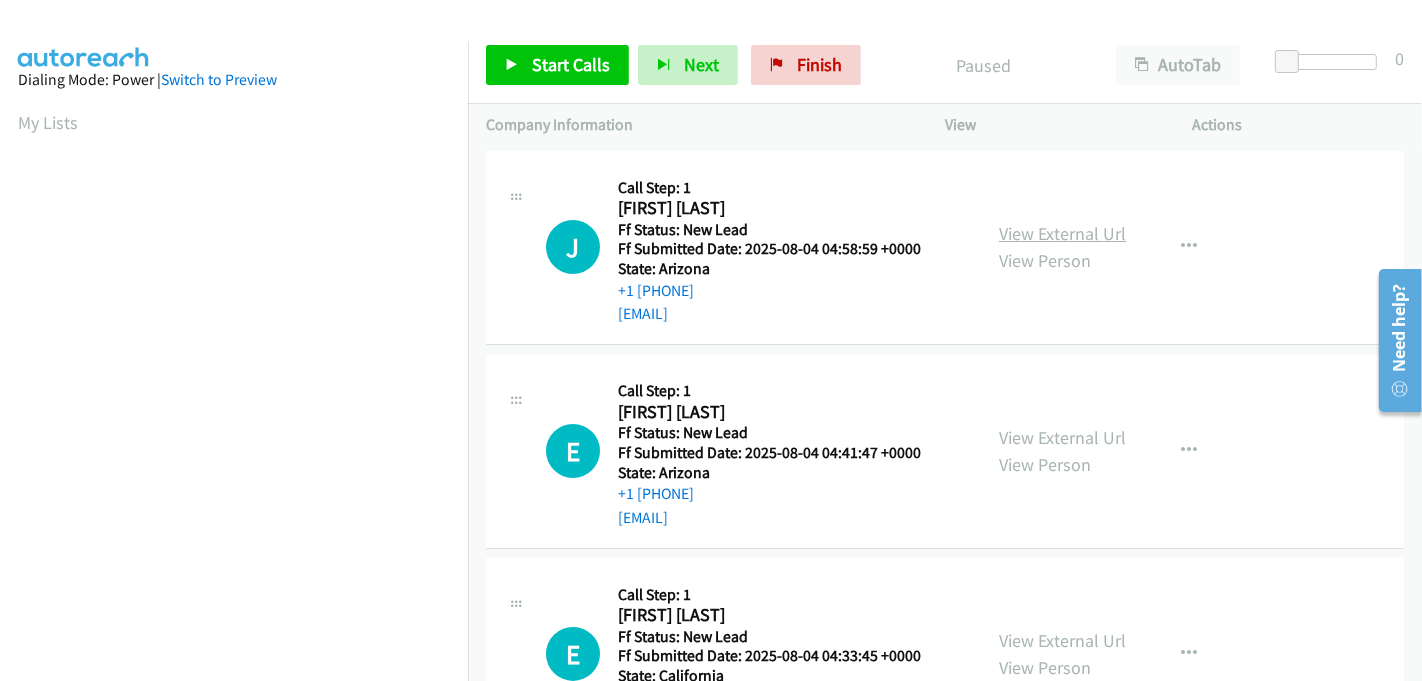 click on "View External Url" at bounding box center [1062, 233] 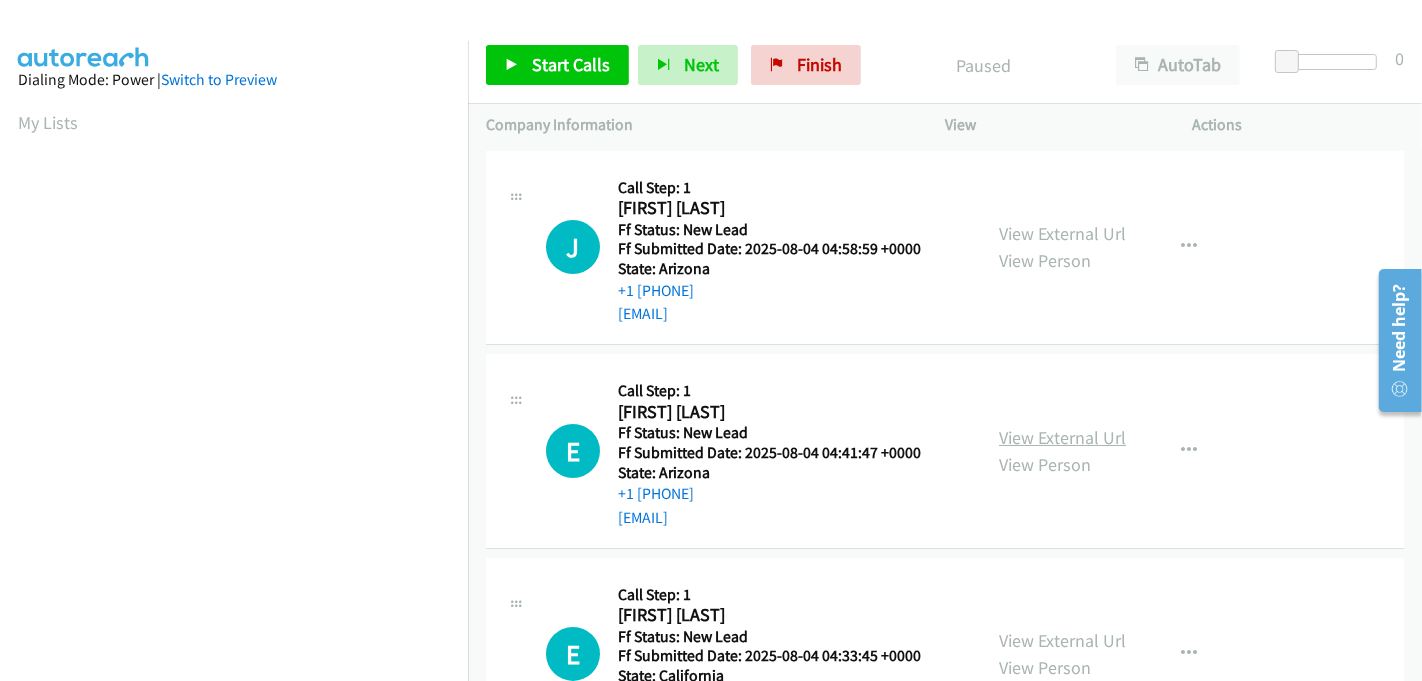 click on "View External Url" at bounding box center [1062, 437] 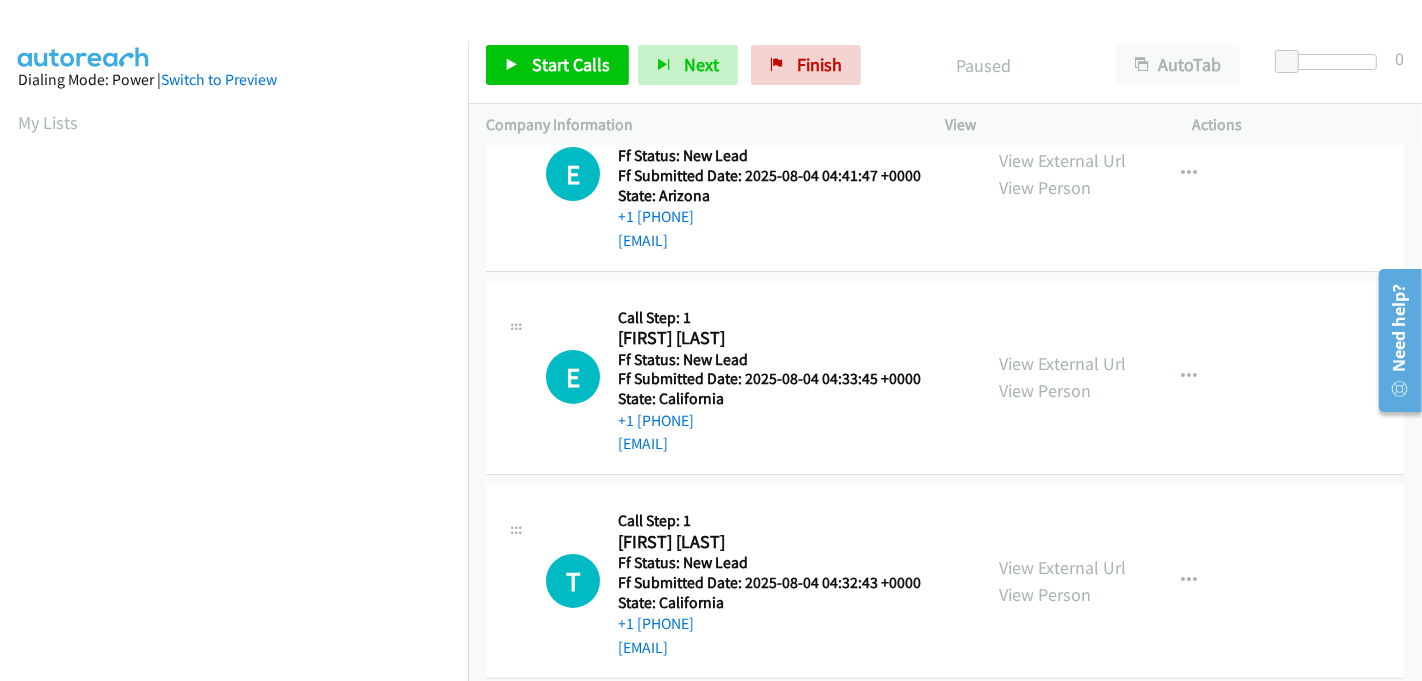 scroll, scrollTop: 333, scrollLeft: 0, axis: vertical 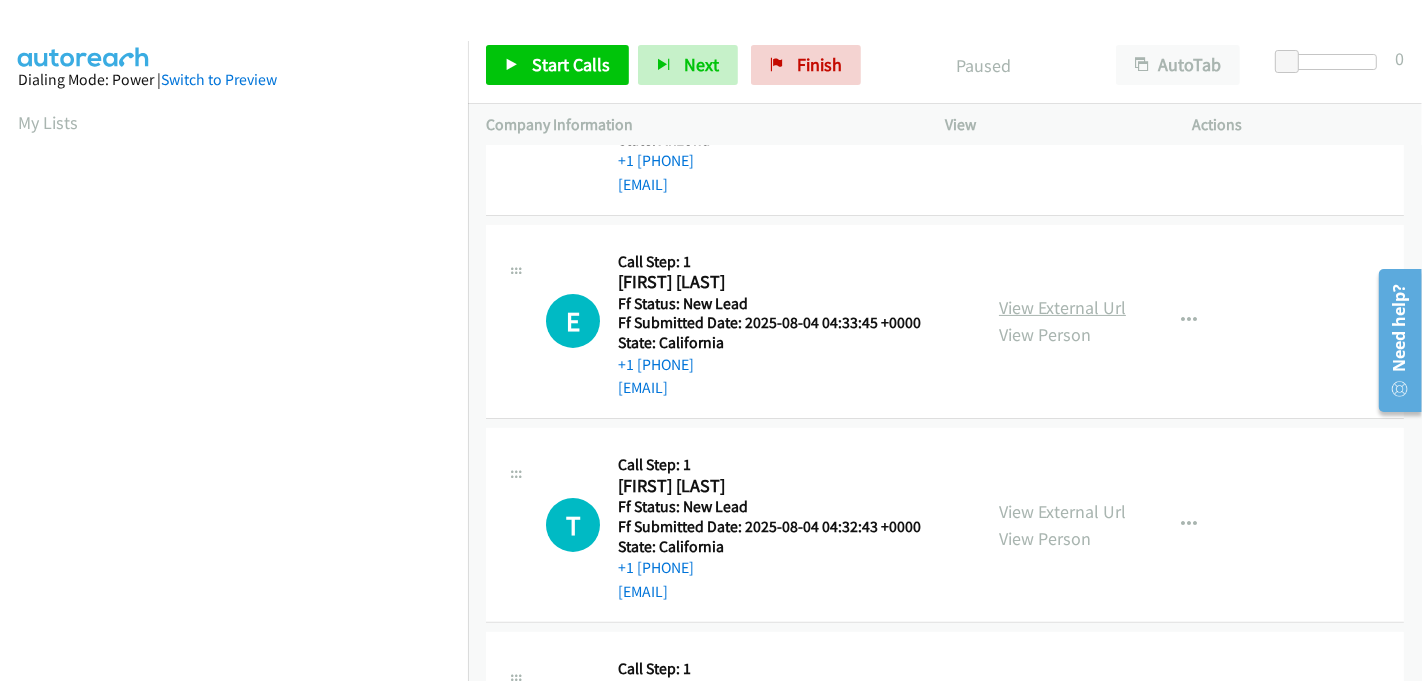 click on "View External Url" at bounding box center (1062, 307) 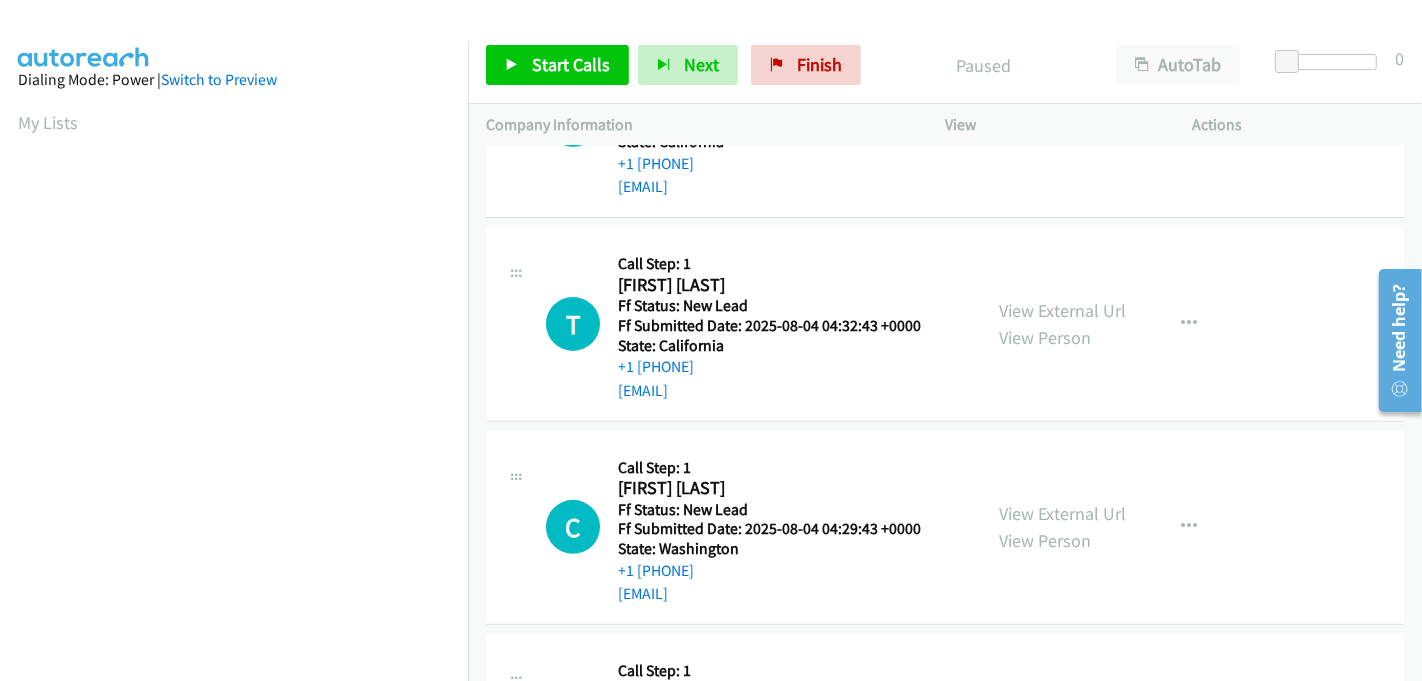 scroll, scrollTop: 555, scrollLeft: 0, axis: vertical 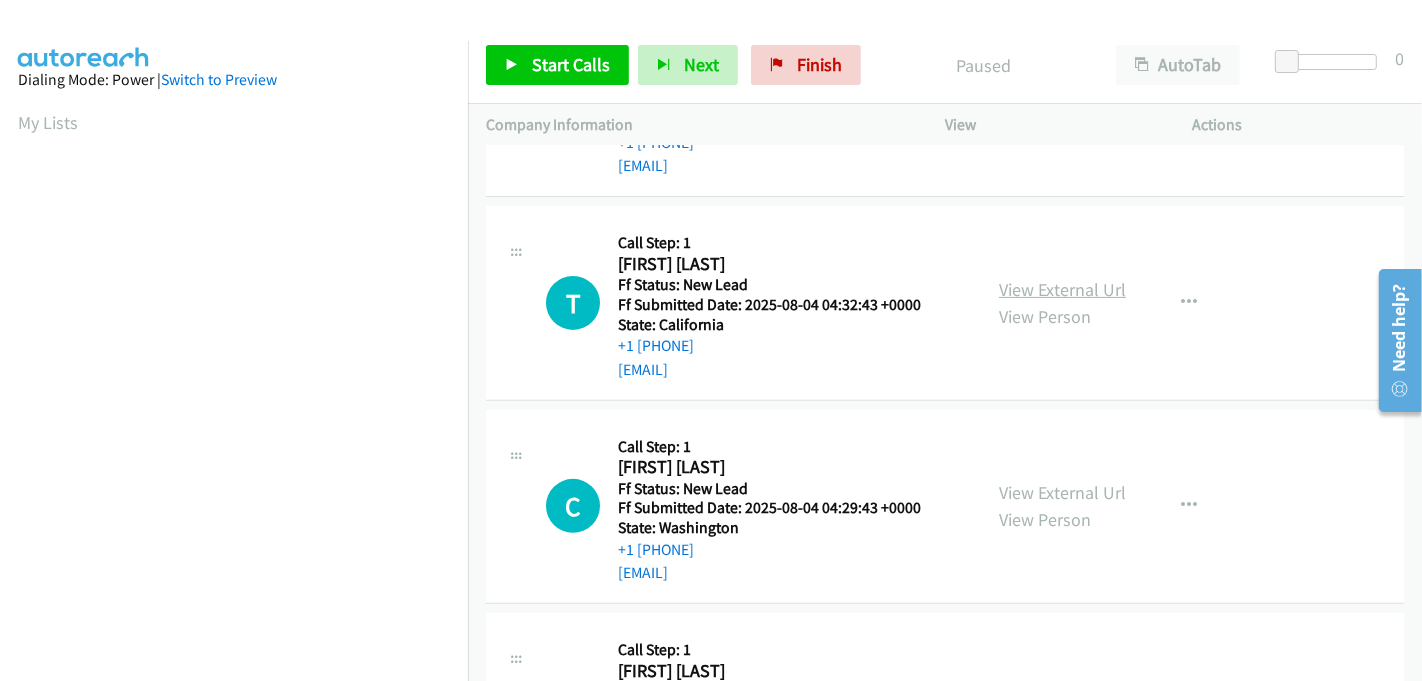 click on "View External Url" at bounding box center [1062, 289] 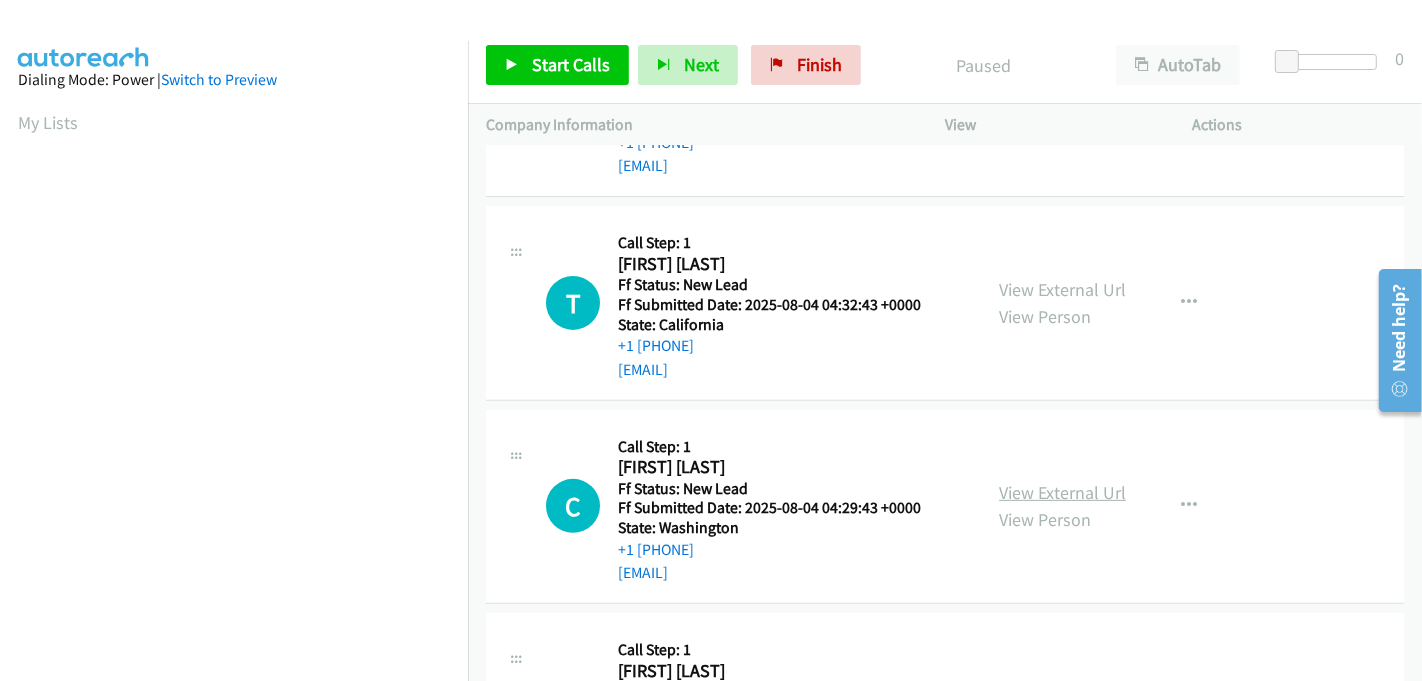 click on "View External Url" at bounding box center [1062, 492] 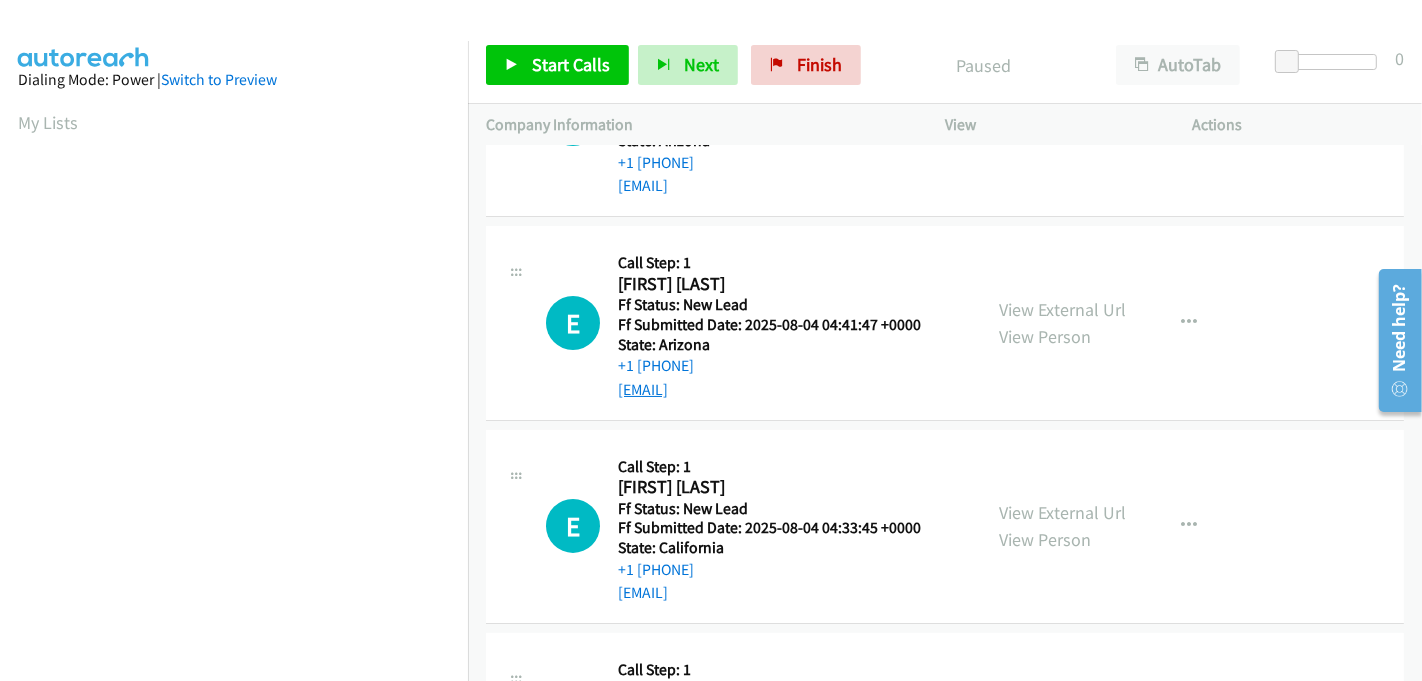 scroll, scrollTop: 0, scrollLeft: 0, axis: both 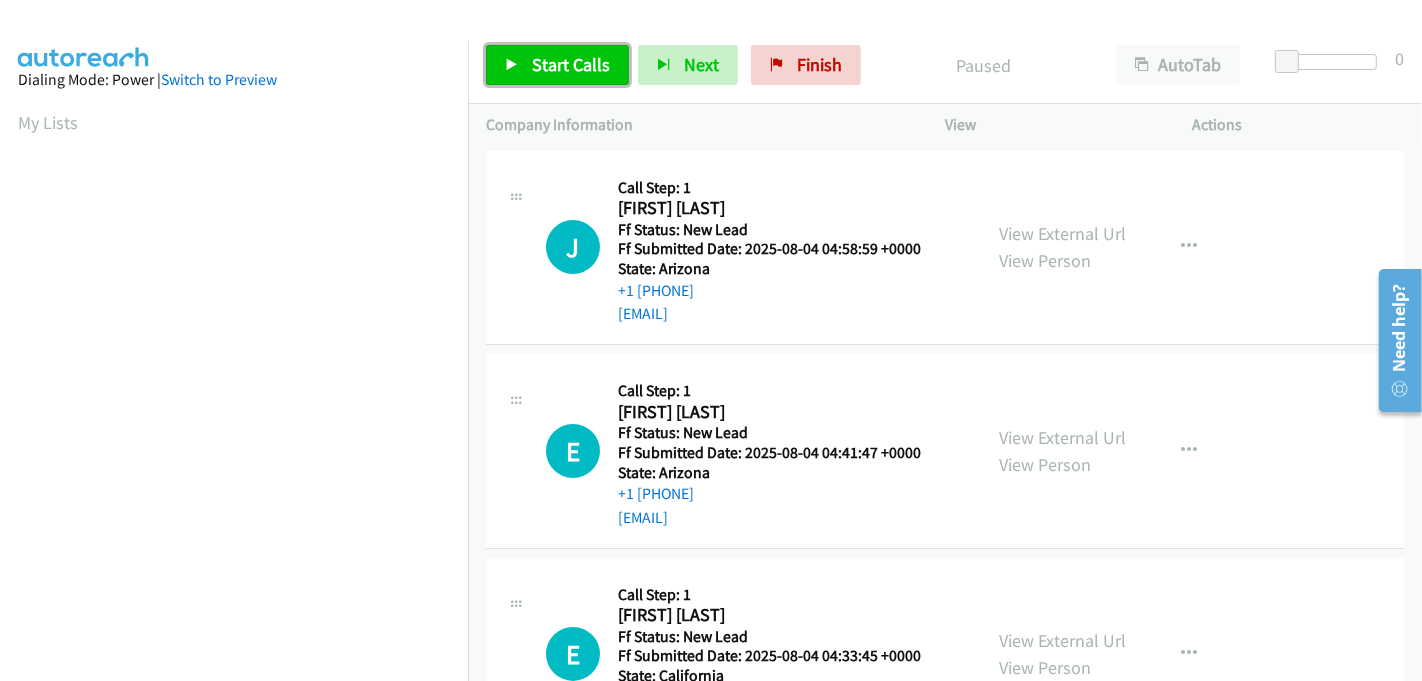 click on "Start Calls" at bounding box center (571, 64) 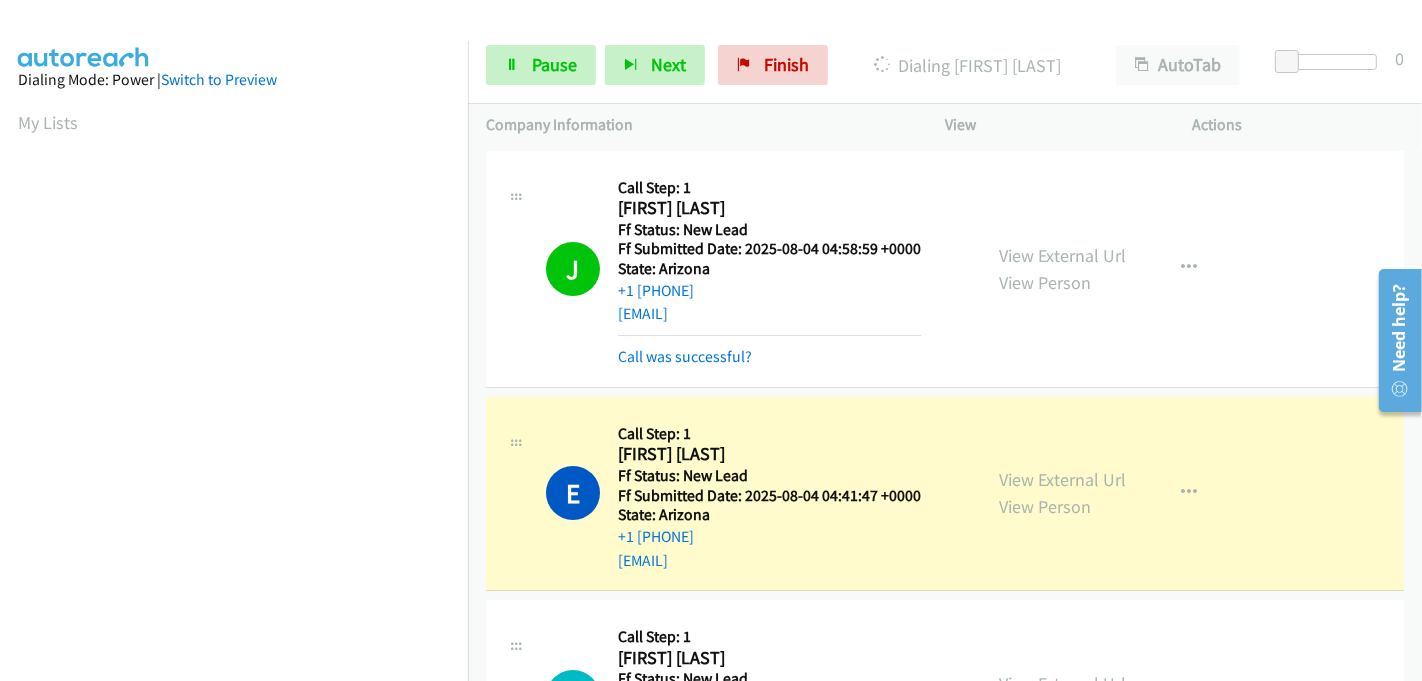 scroll, scrollTop: 442, scrollLeft: 0, axis: vertical 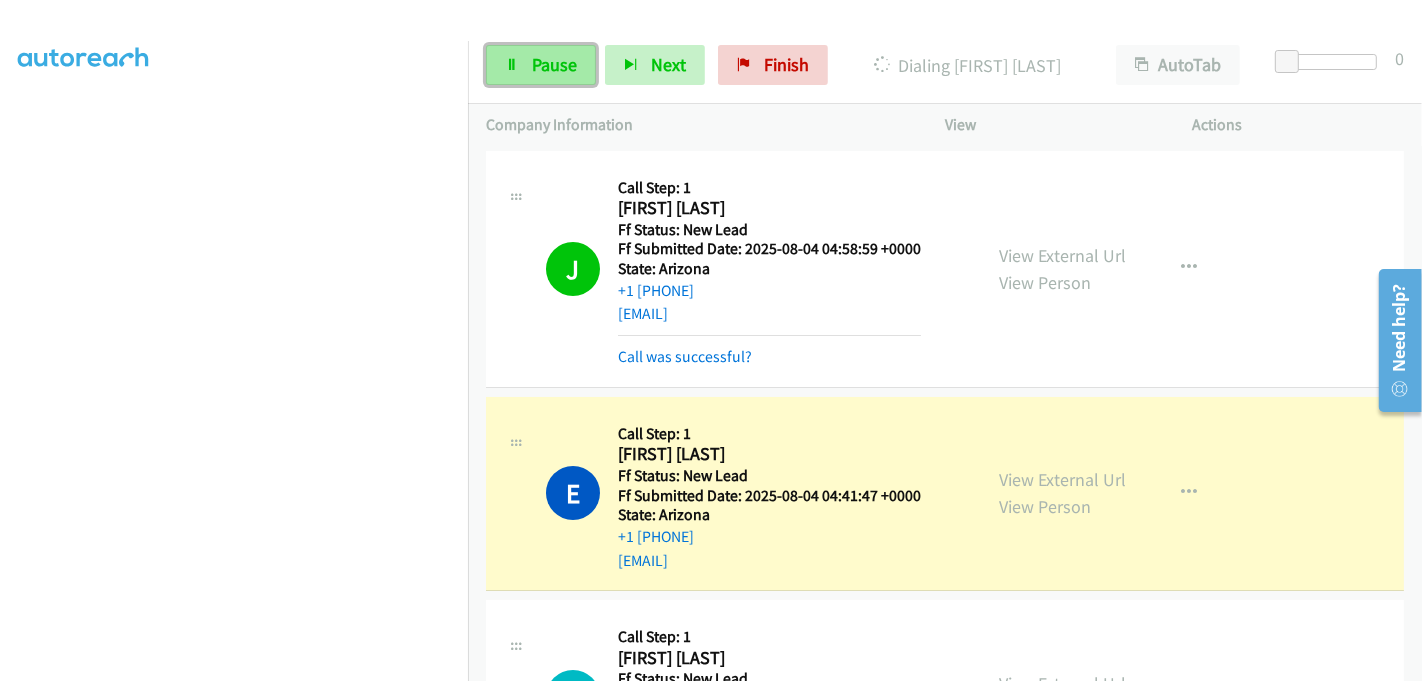 click on "Pause" at bounding box center (554, 64) 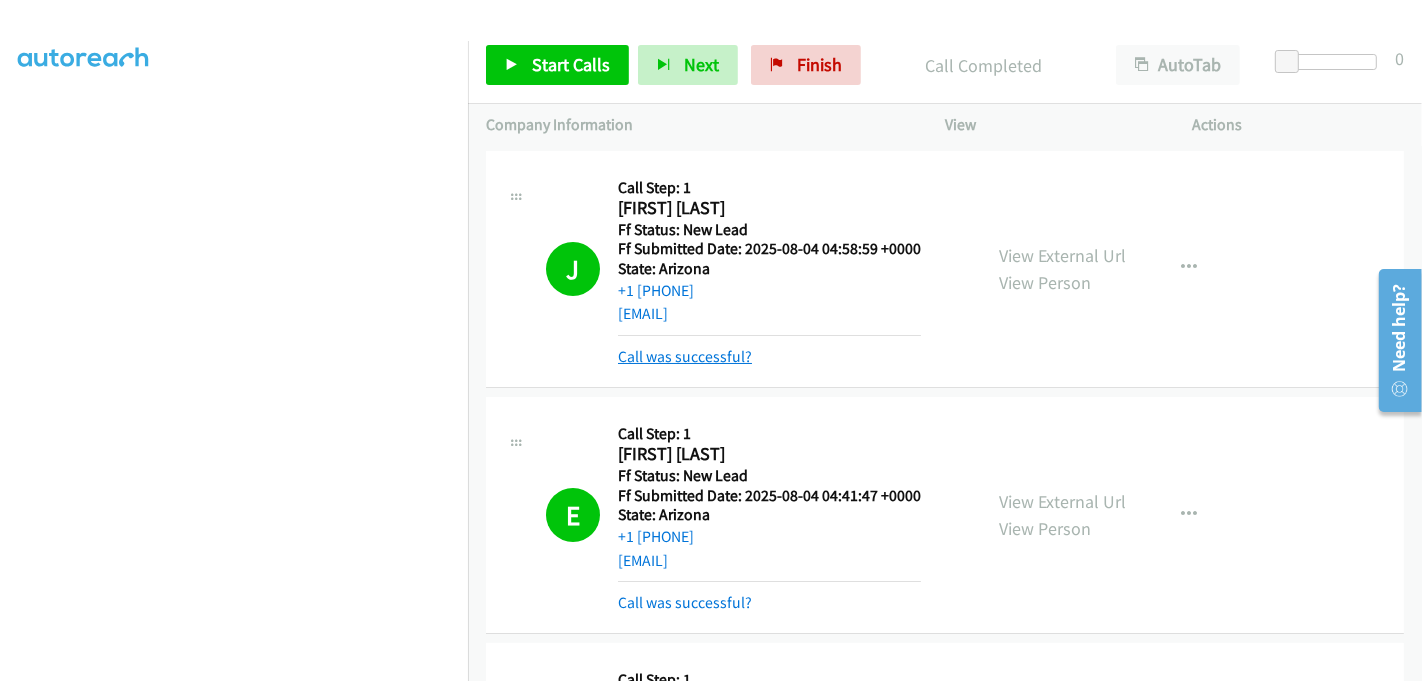 click on "Call was successful?" at bounding box center [685, 356] 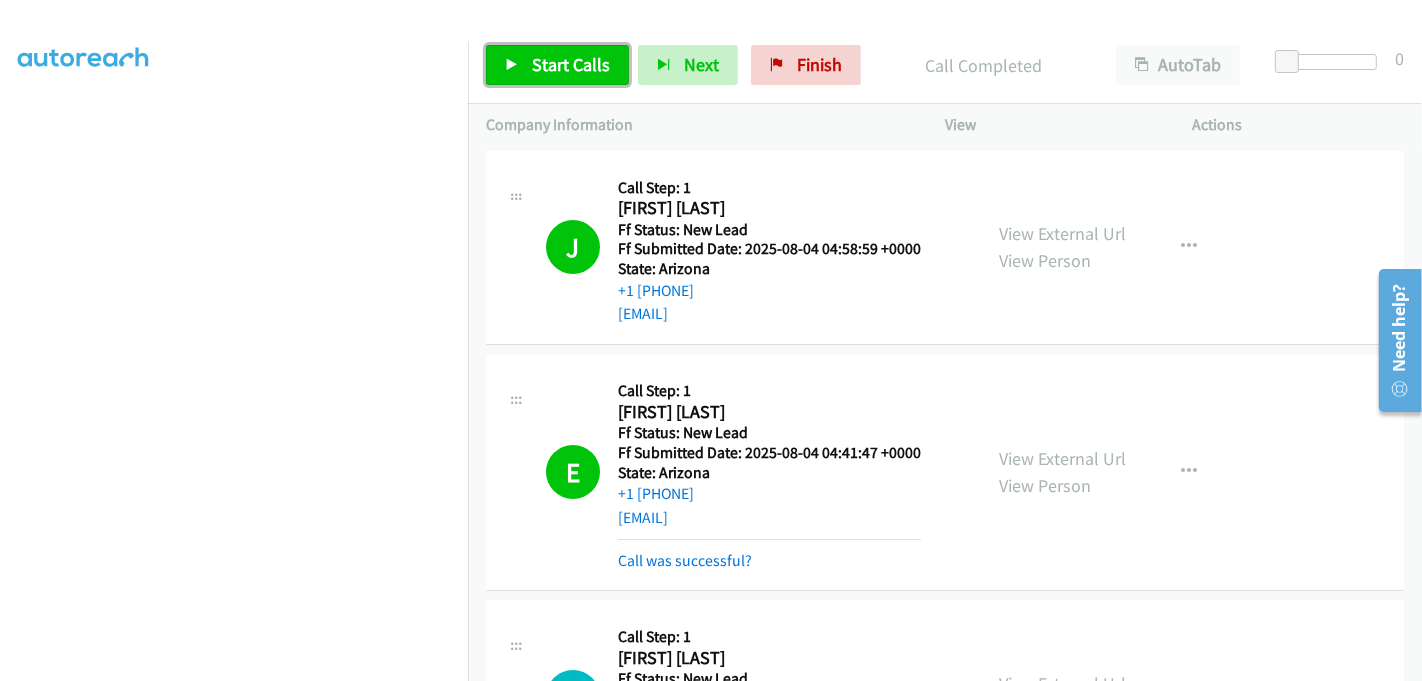 click on "Start Calls" at bounding box center [571, 64] 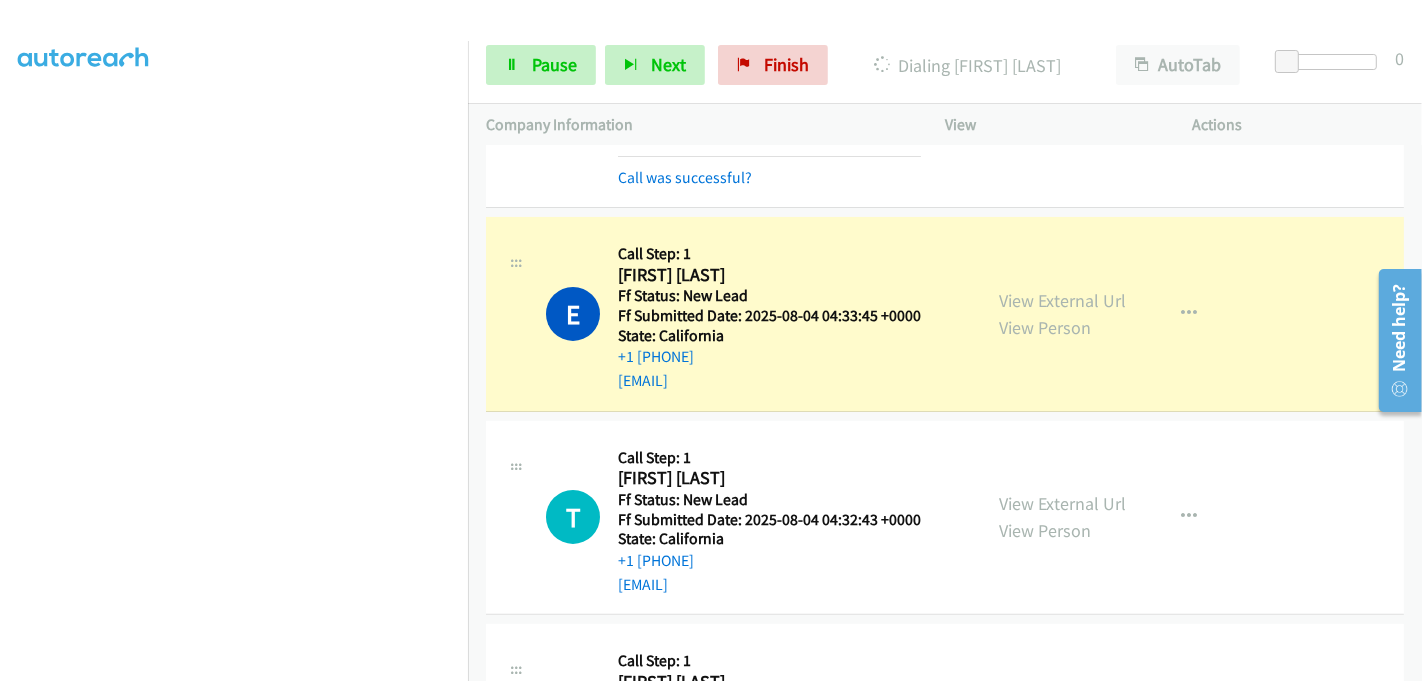 scroll, scrollTop: 444, scrollLeft: 0, axis: vertical 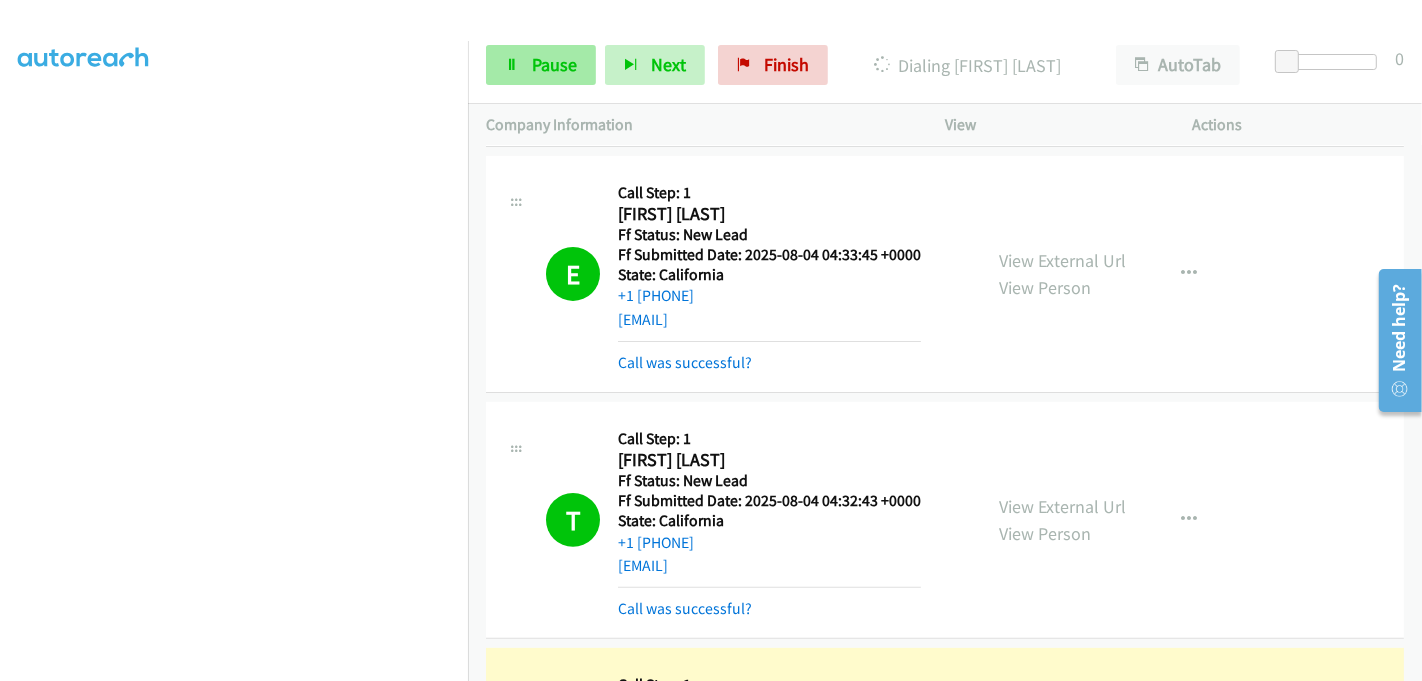 click on "Start Calls
Pause
Next
Finish
Dialing Cheryl Crooks
AutoTab
AutoTab
0" at bounding box center [945, 65] 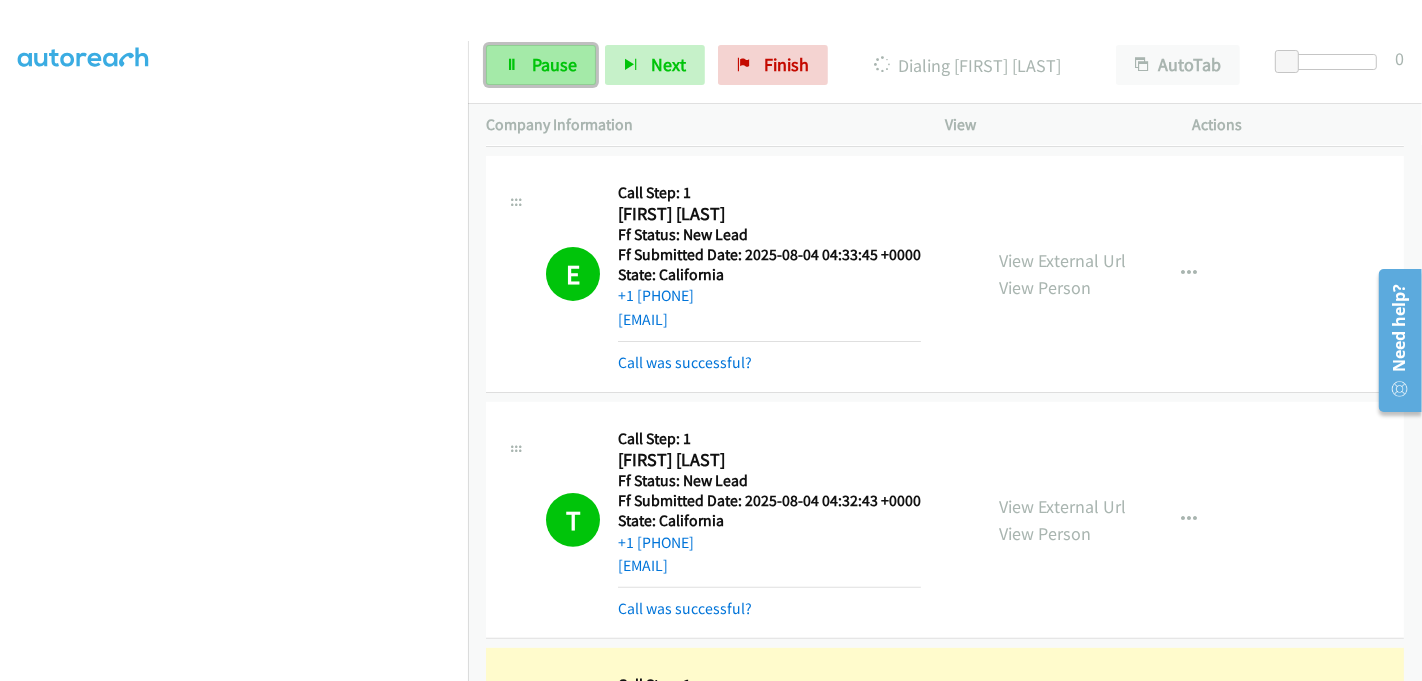 click at bounding box center [512, 66] 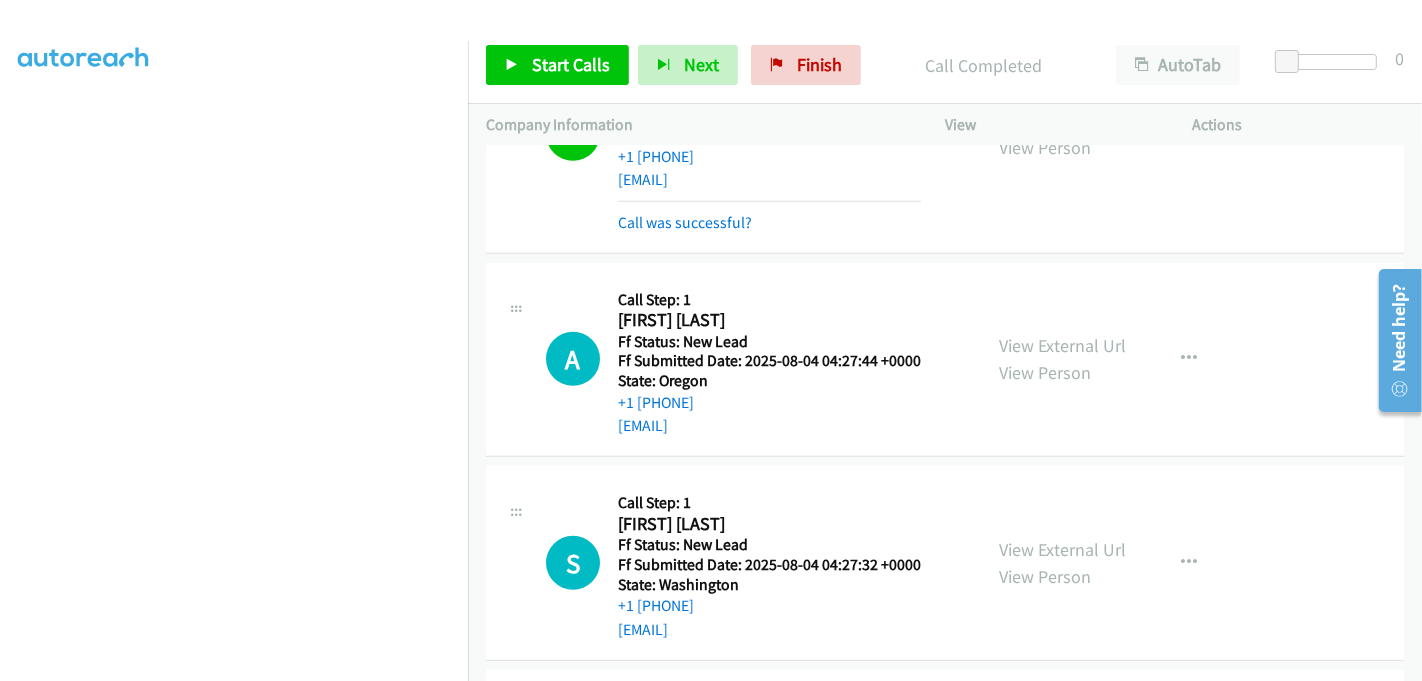 scroll, scrollTop: 1111, scrollLeft: 0, axis: vertical 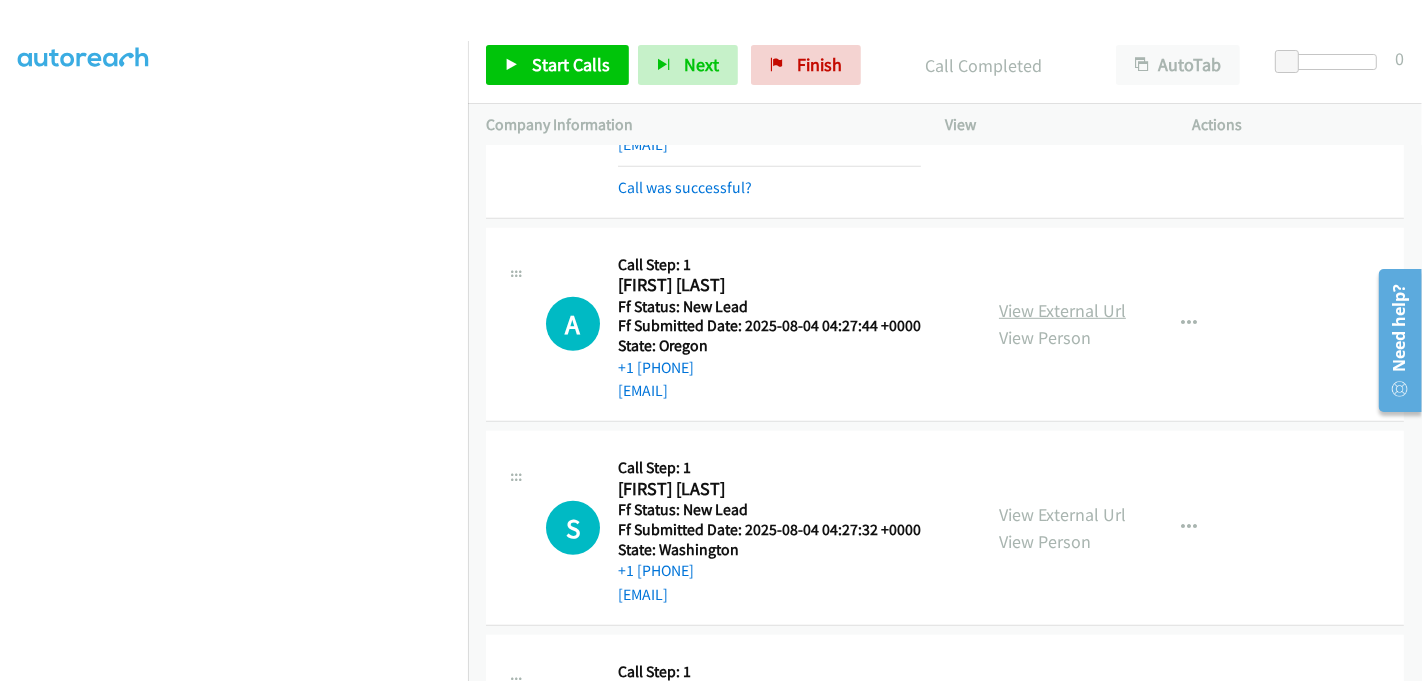 click on "View External Url" at bounding box center [1062, 310] 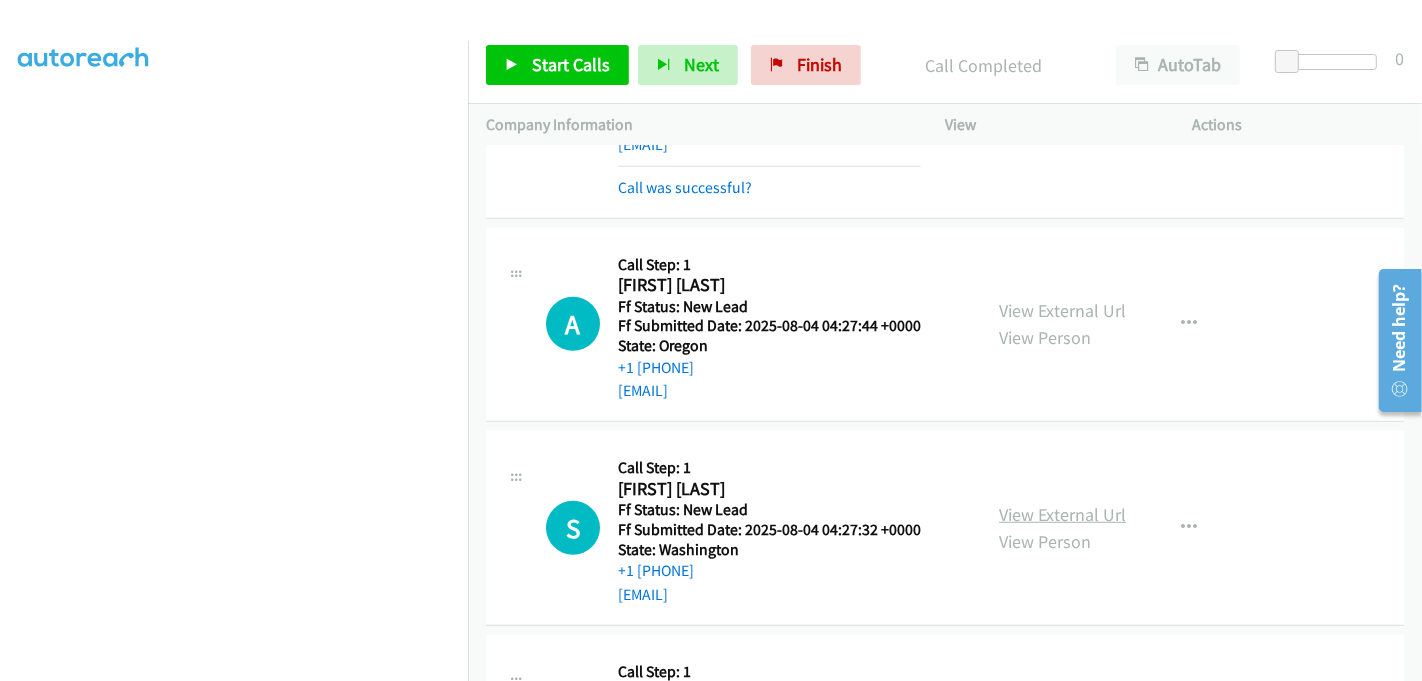 click on "View External Url" at bounding box center [1062, 514] 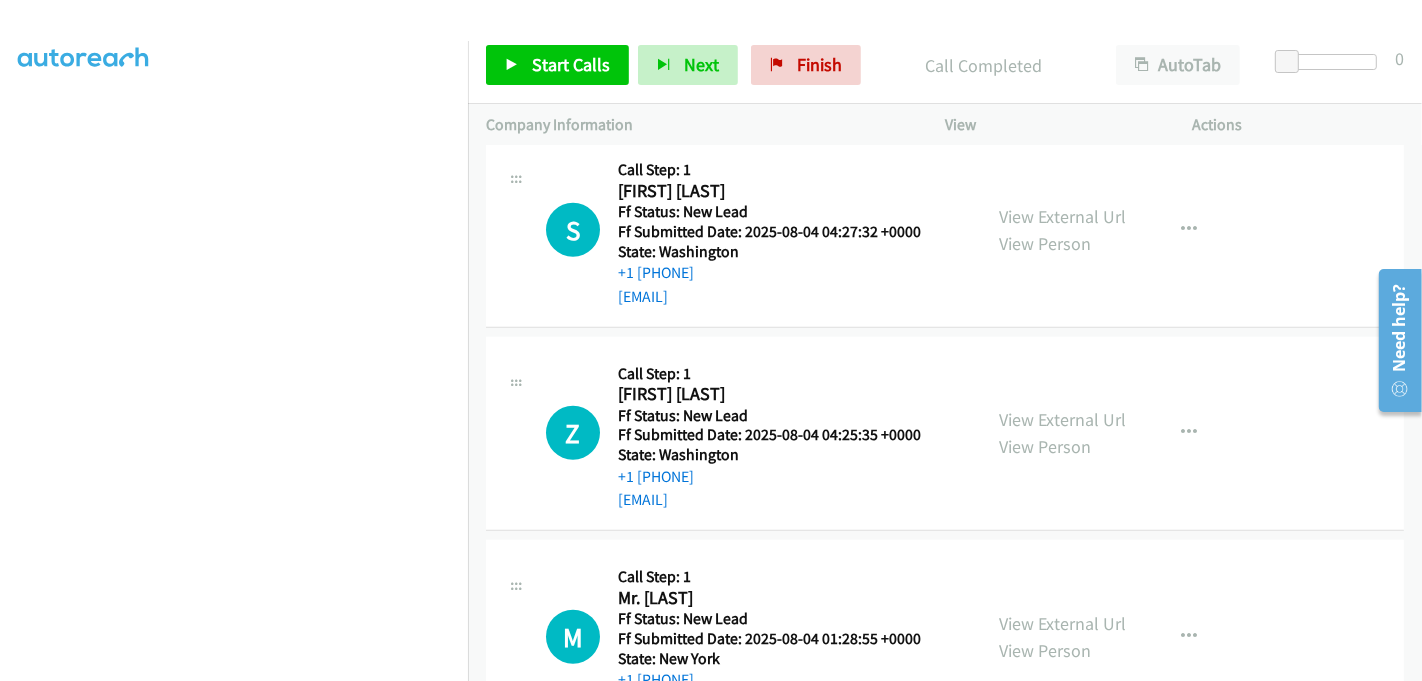 scroll, scrollTop: 1444, scrollLeft: 0, axis: vertical 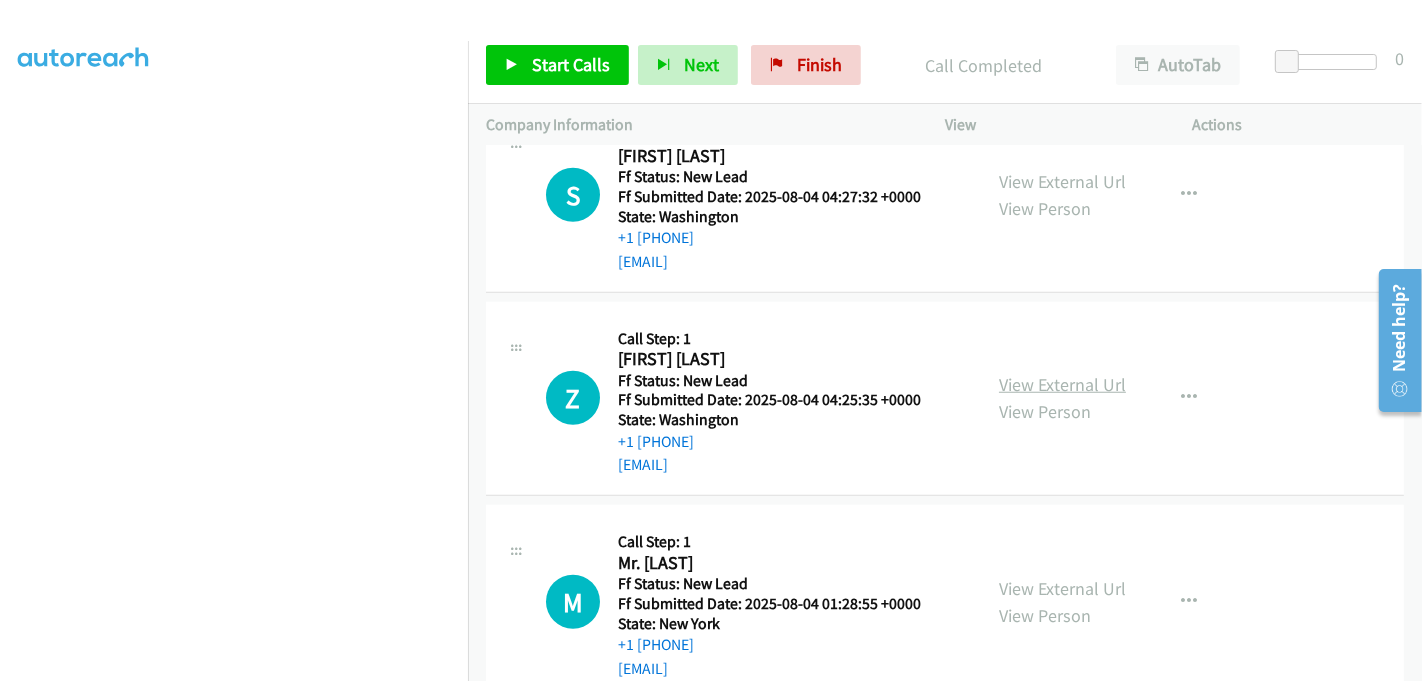click on "View External Url" at bounding box center [1062, 384] 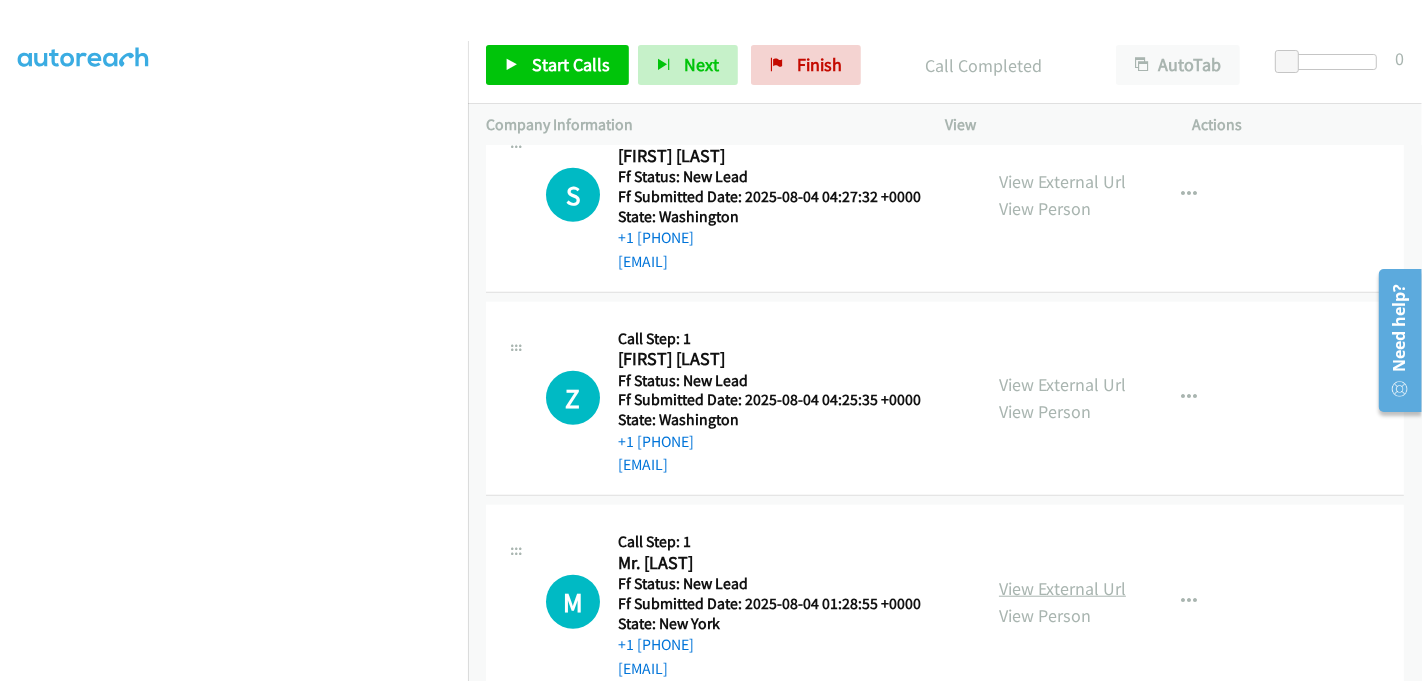 click on "View External Url" at bounding box center [1062, 588] 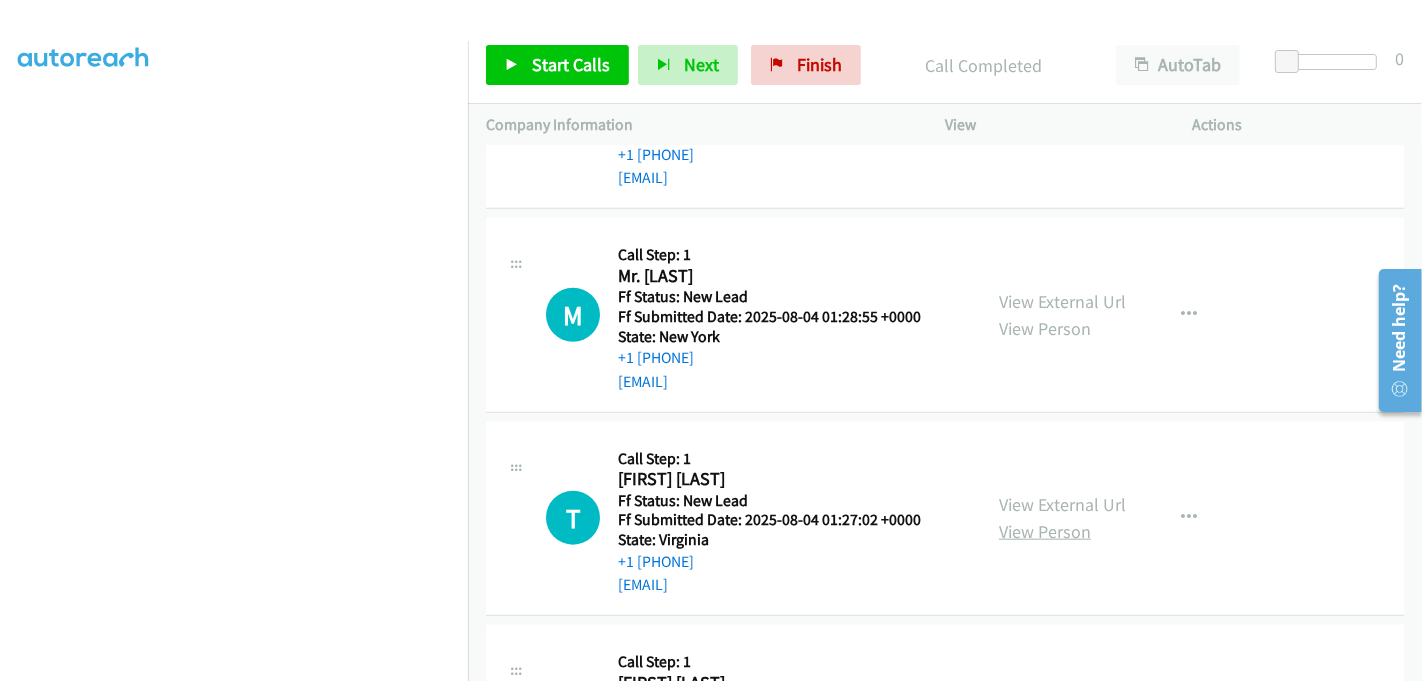 scroll, scrollTop: 1777, scrollLeft: 0, axis: vertical 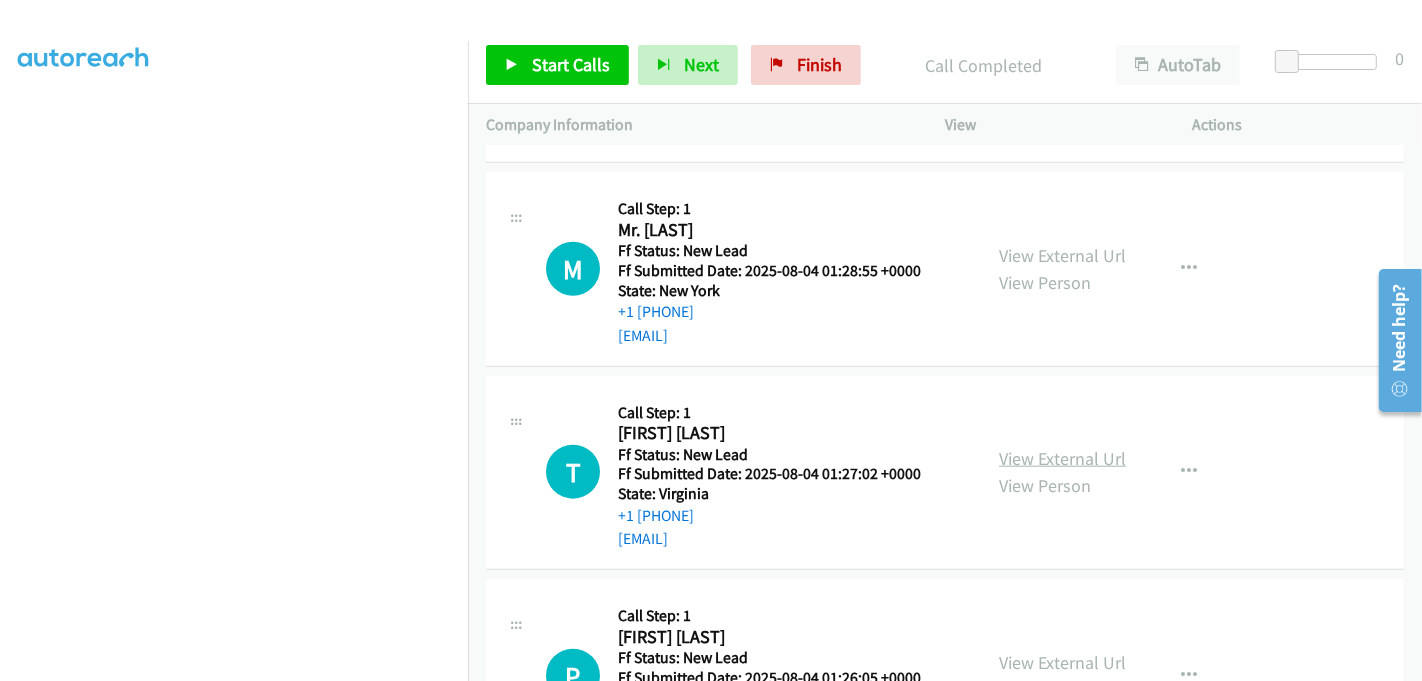 click on "View External Url" at bounding box center (1062, 458) 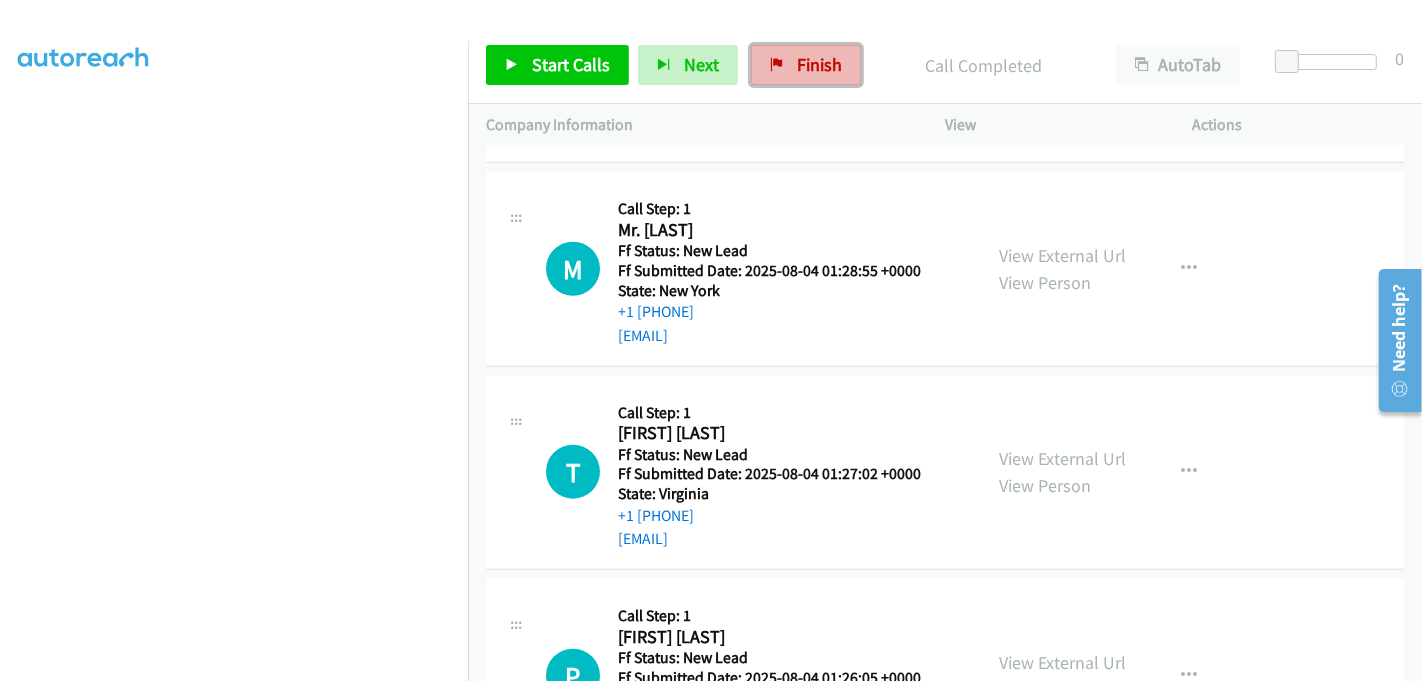 click on "Finish" at bounding box center [819, 64] 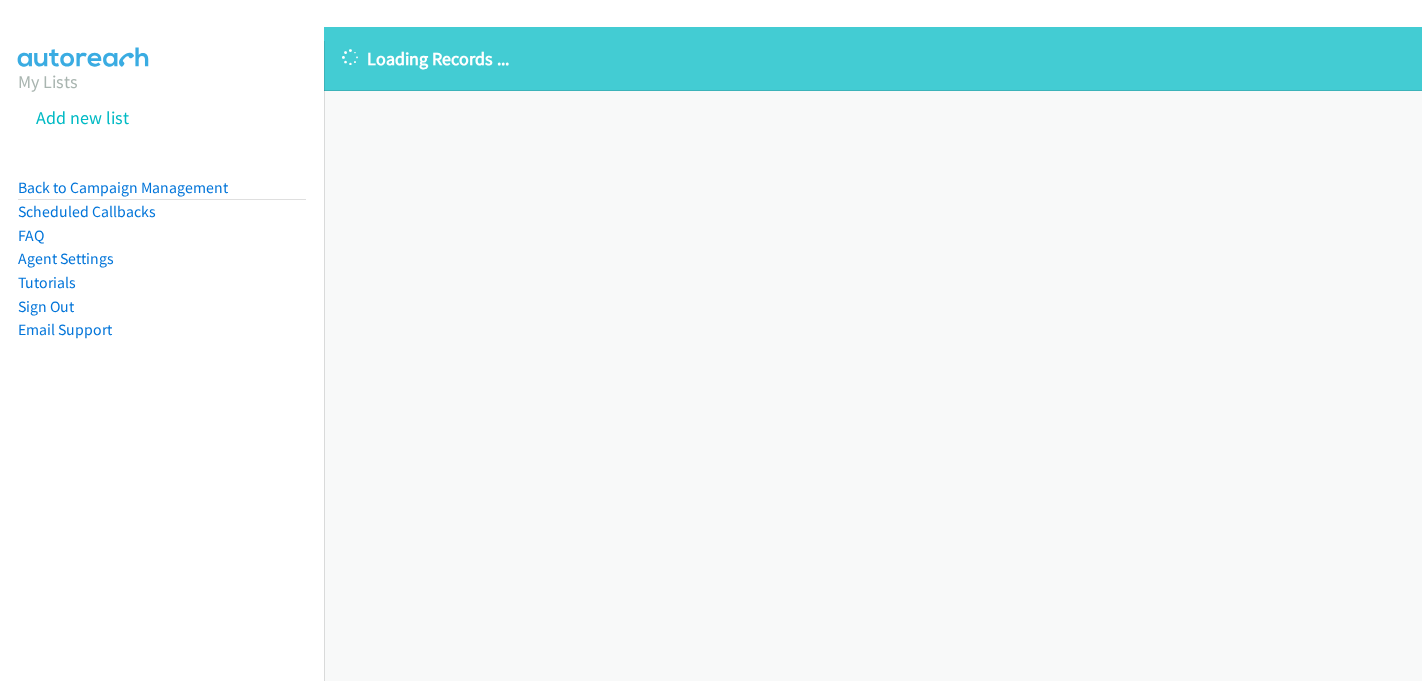 scroll, scrollTop: 0, scrollLeft: 0, axis: both 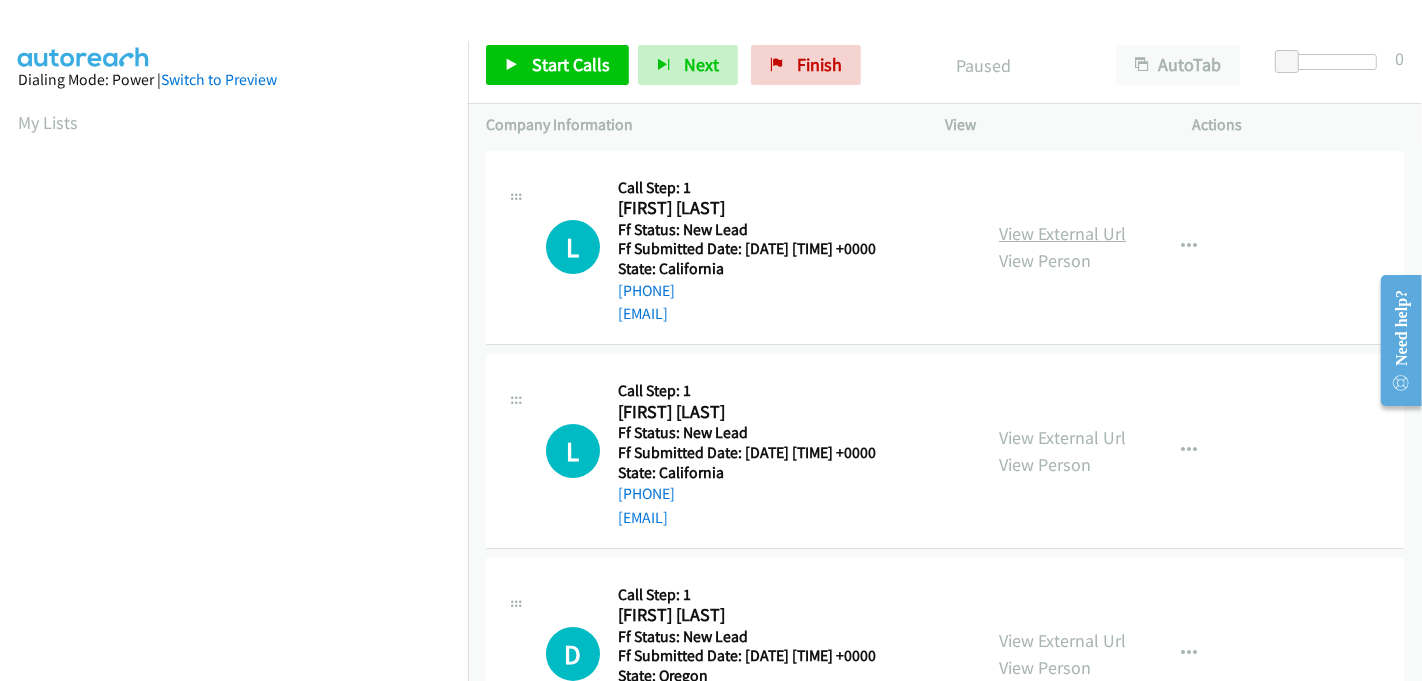 click on "View External Url" at bounding box center [1062, 233] 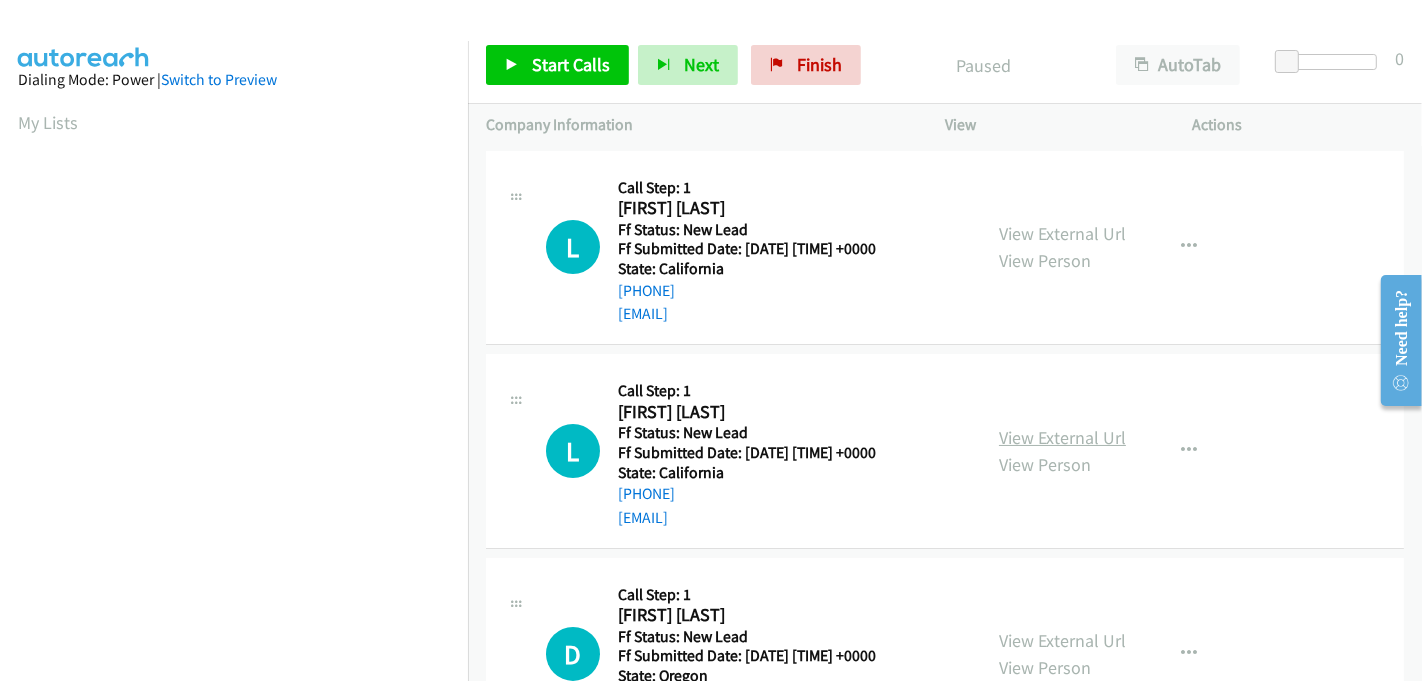 click on "View External Url" at bounding box center [1062, 437] 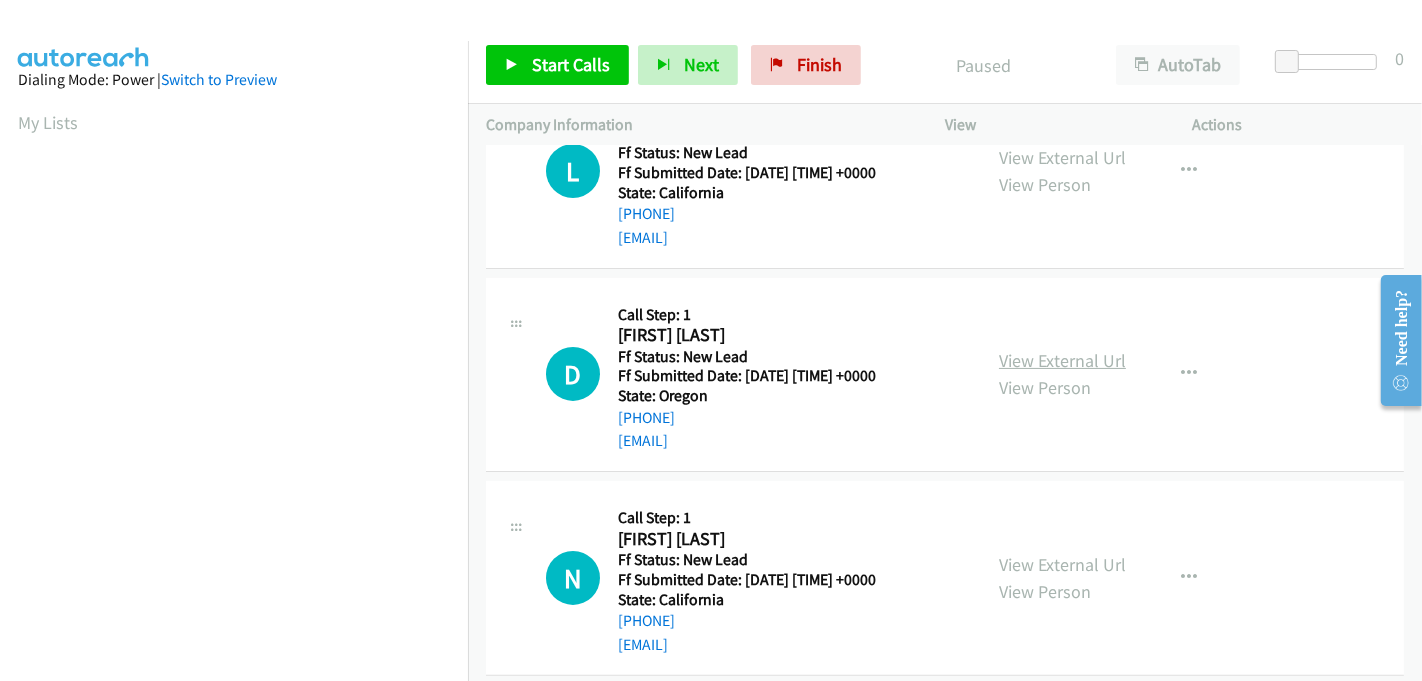 scroll, scrollTop: 333, scrollLeft: 0, axis: vertical 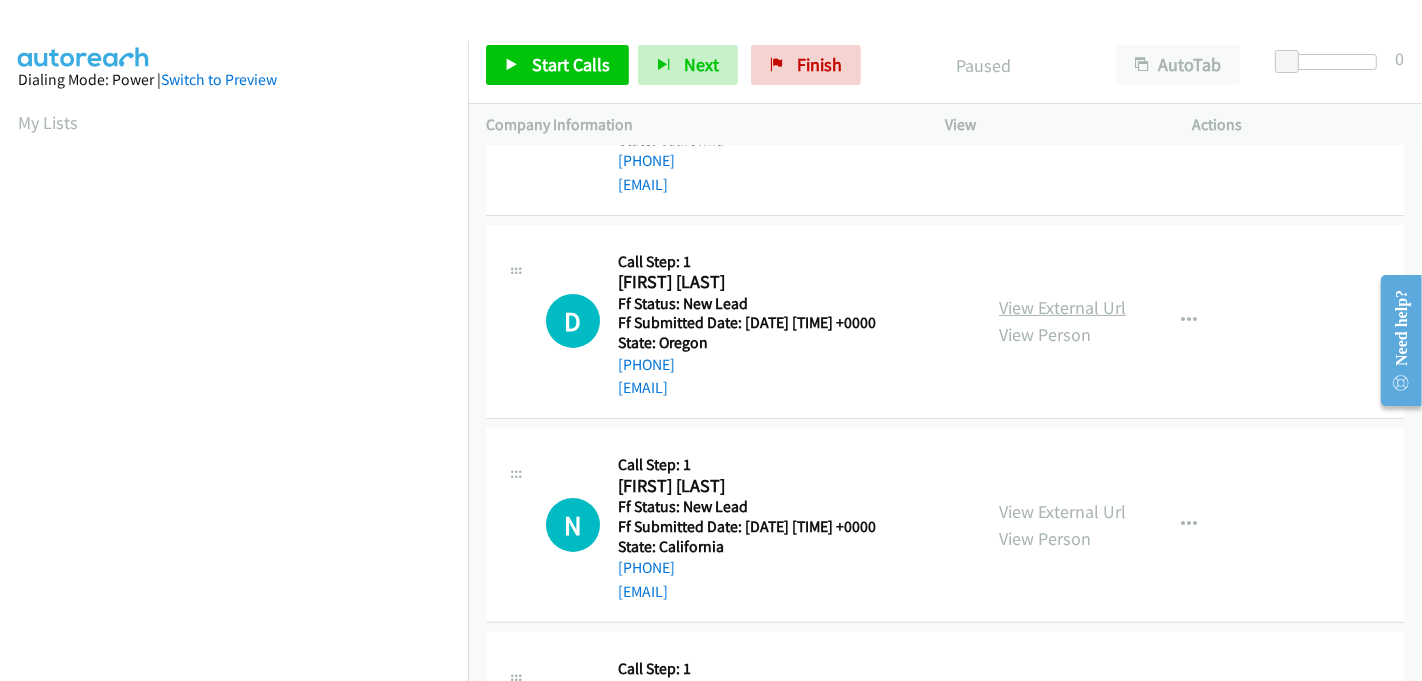 click on "View External Url" at bounding box center (1062, 307) 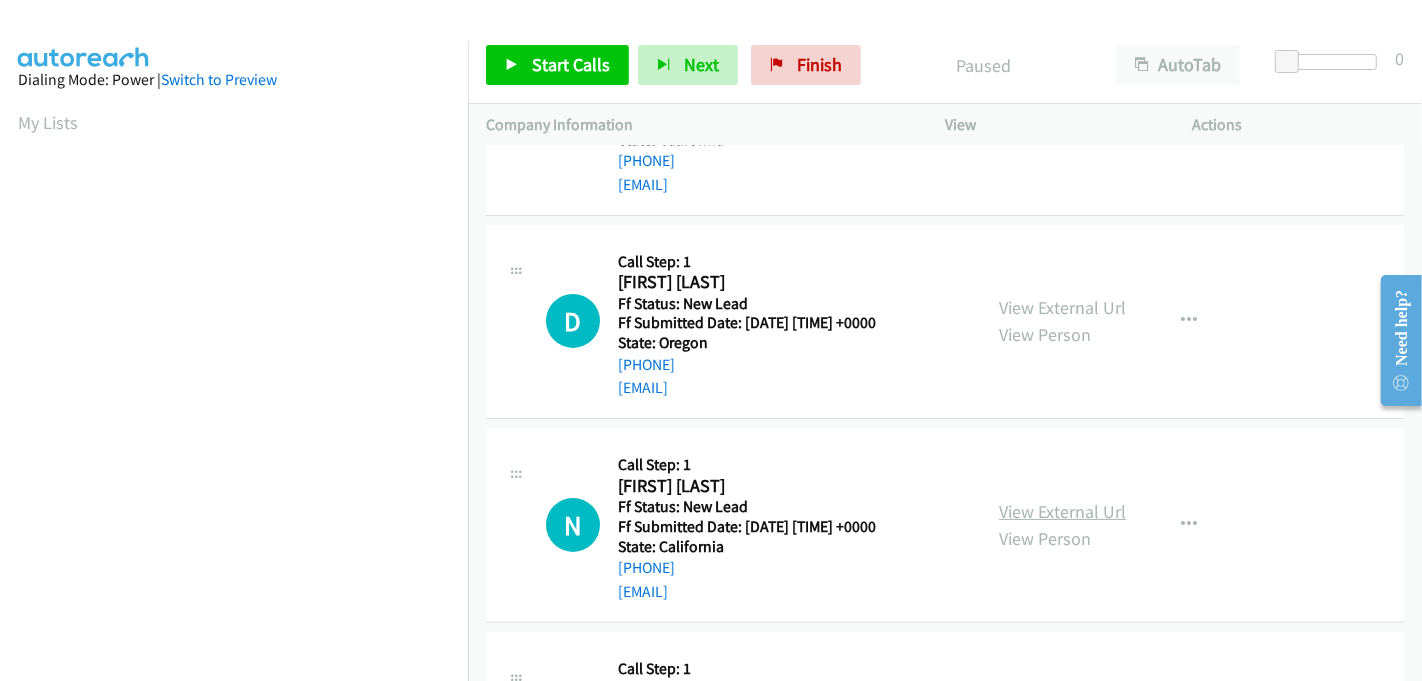 click on "View External Url" at bounding box center [1062, 511] 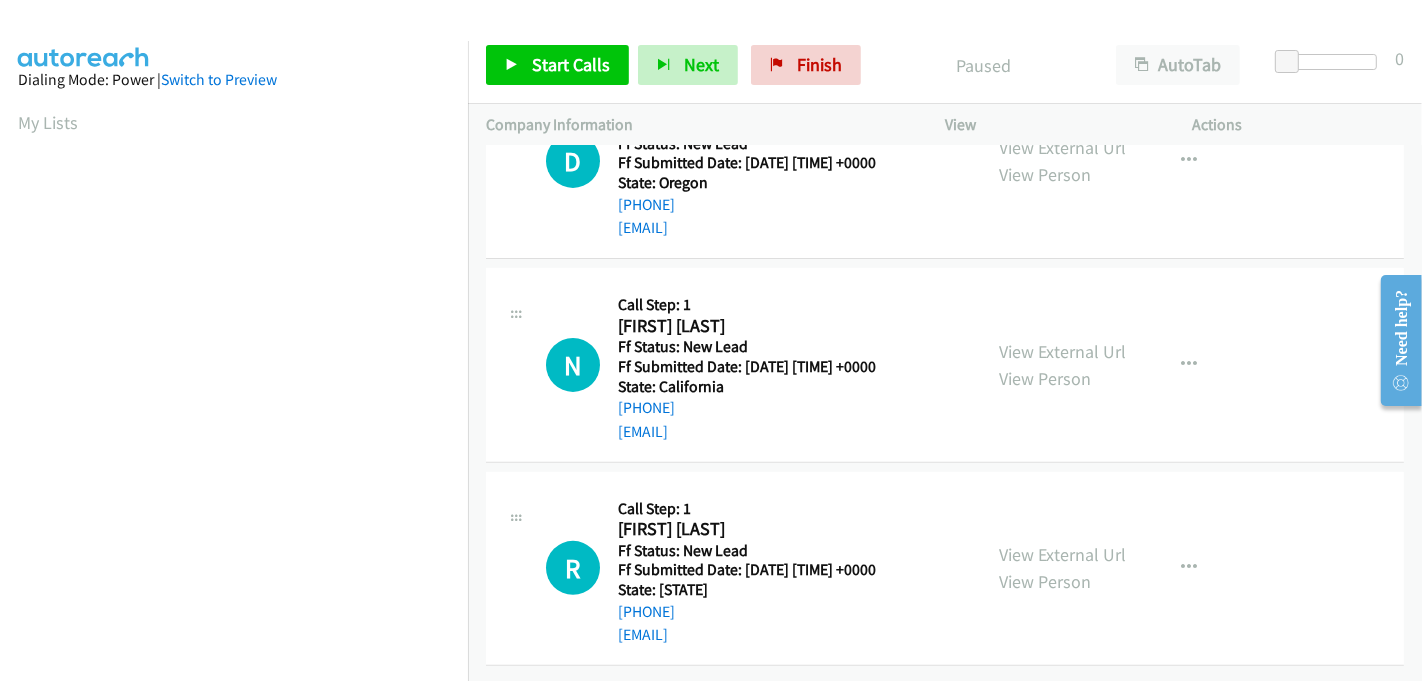 scroll, scrollTop: 507, scrollLeft: 0, axis: vertical 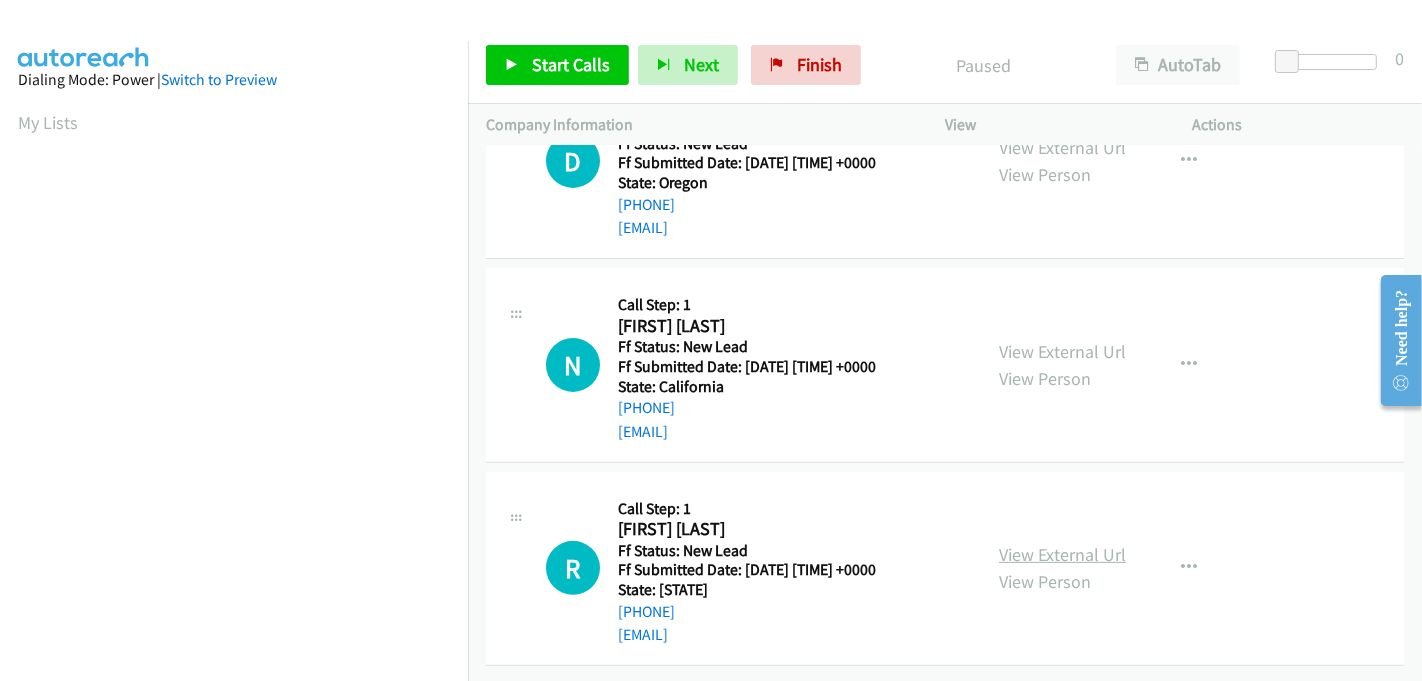 click on "View External Url" at bounding box center (1062, 554) 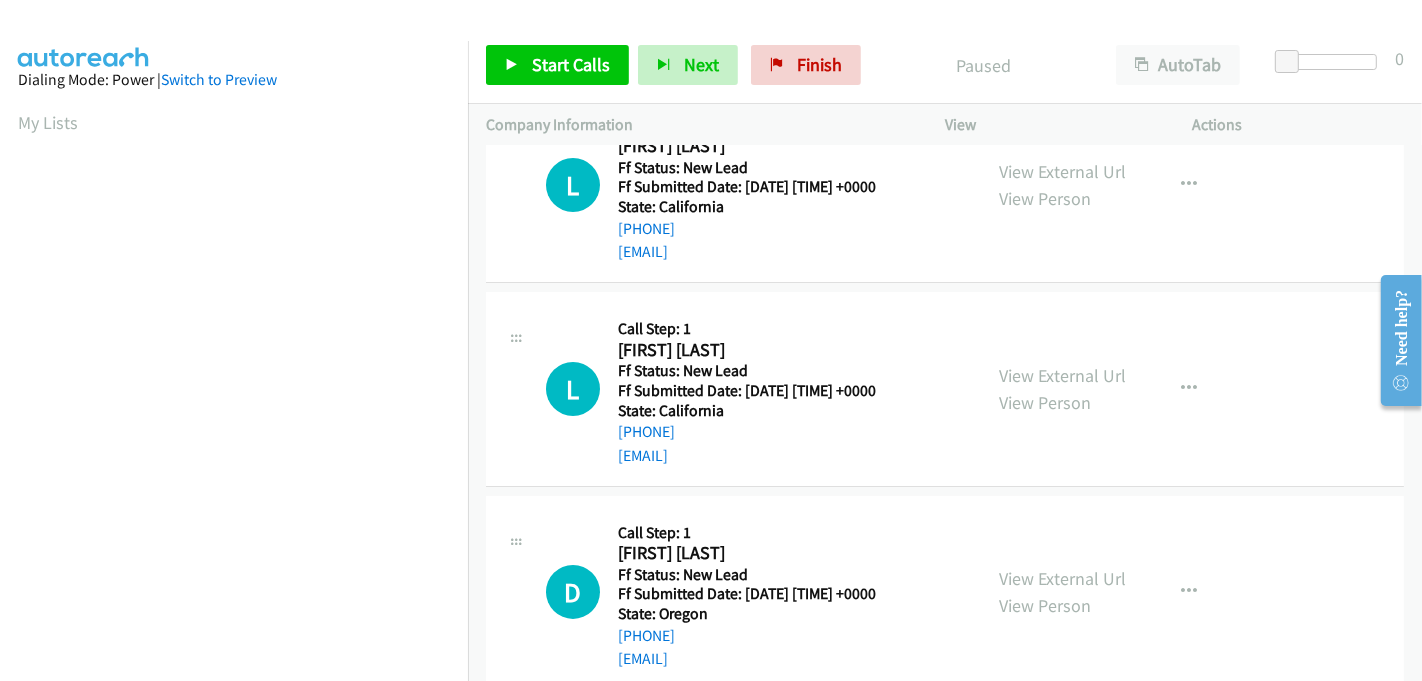 scroll, scrollTop: 0, scrollLeft: 0, axis: both 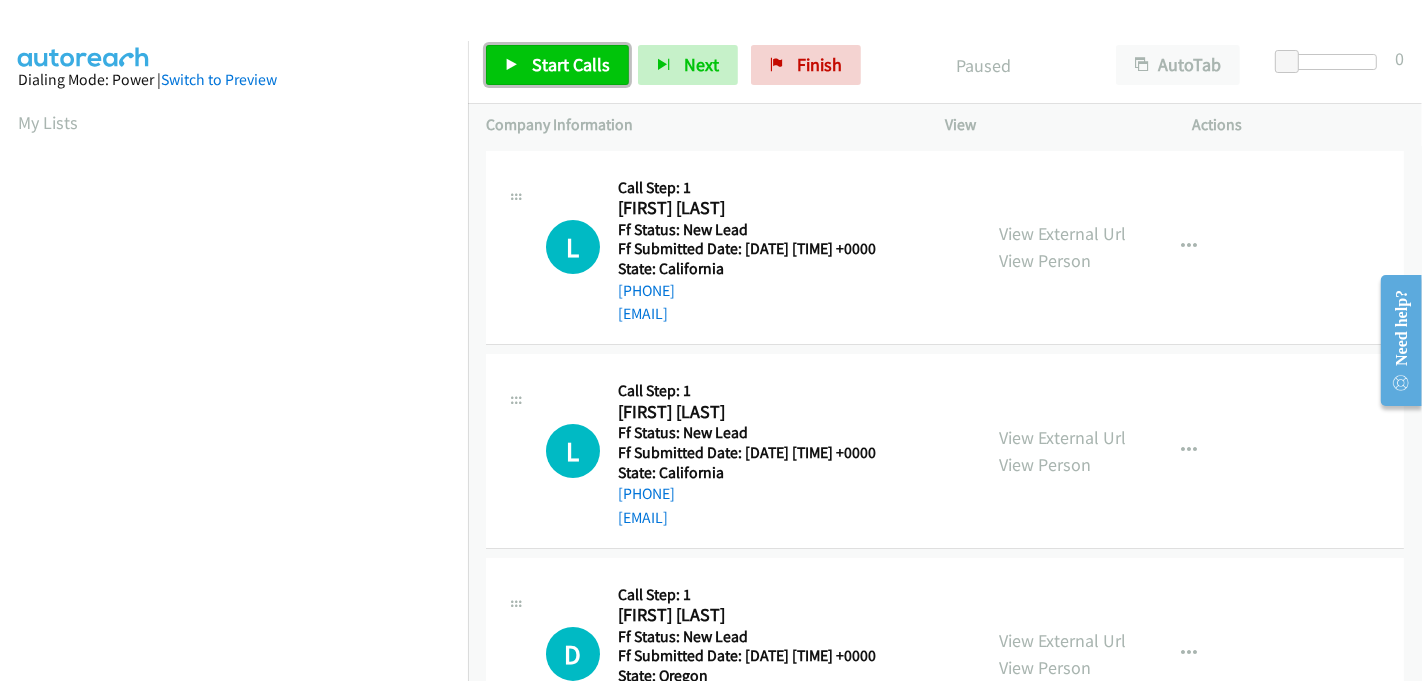 click on "Start Calls" at bounding box center [571, 64] 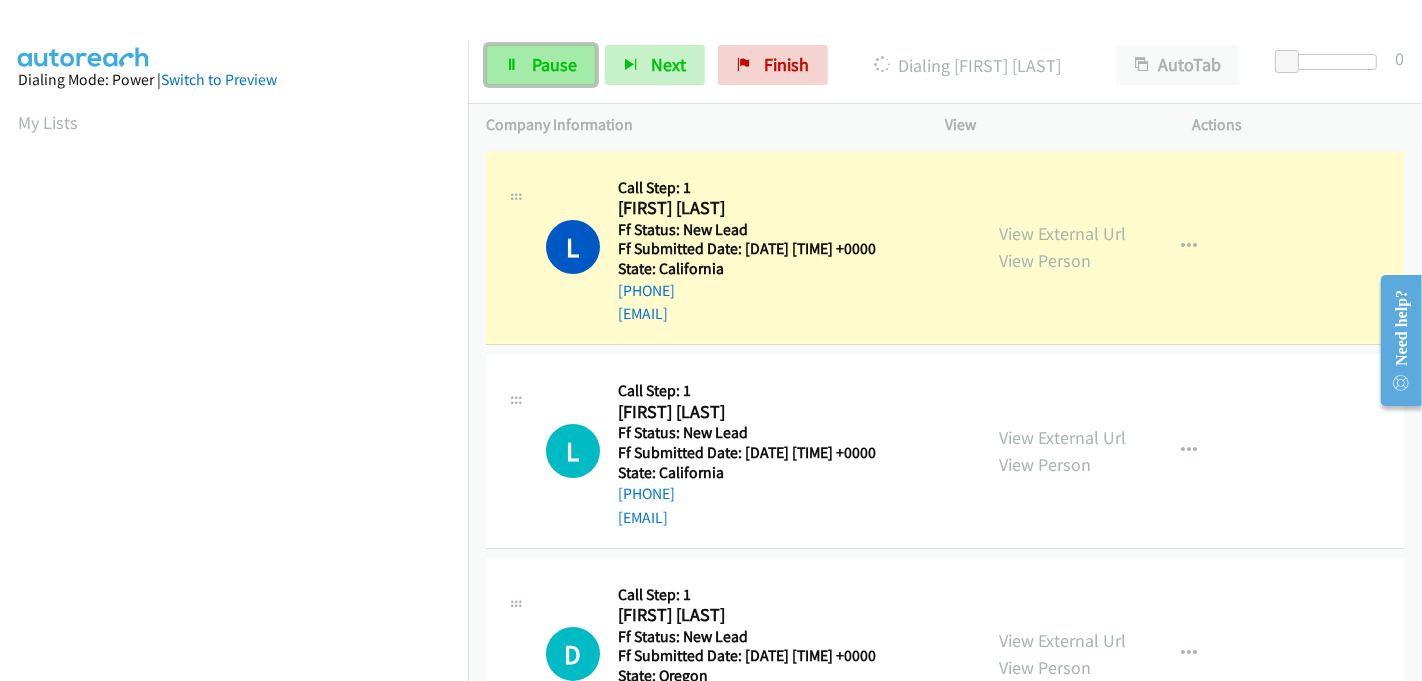 click on "Pause" at bounding box center (554, 64) 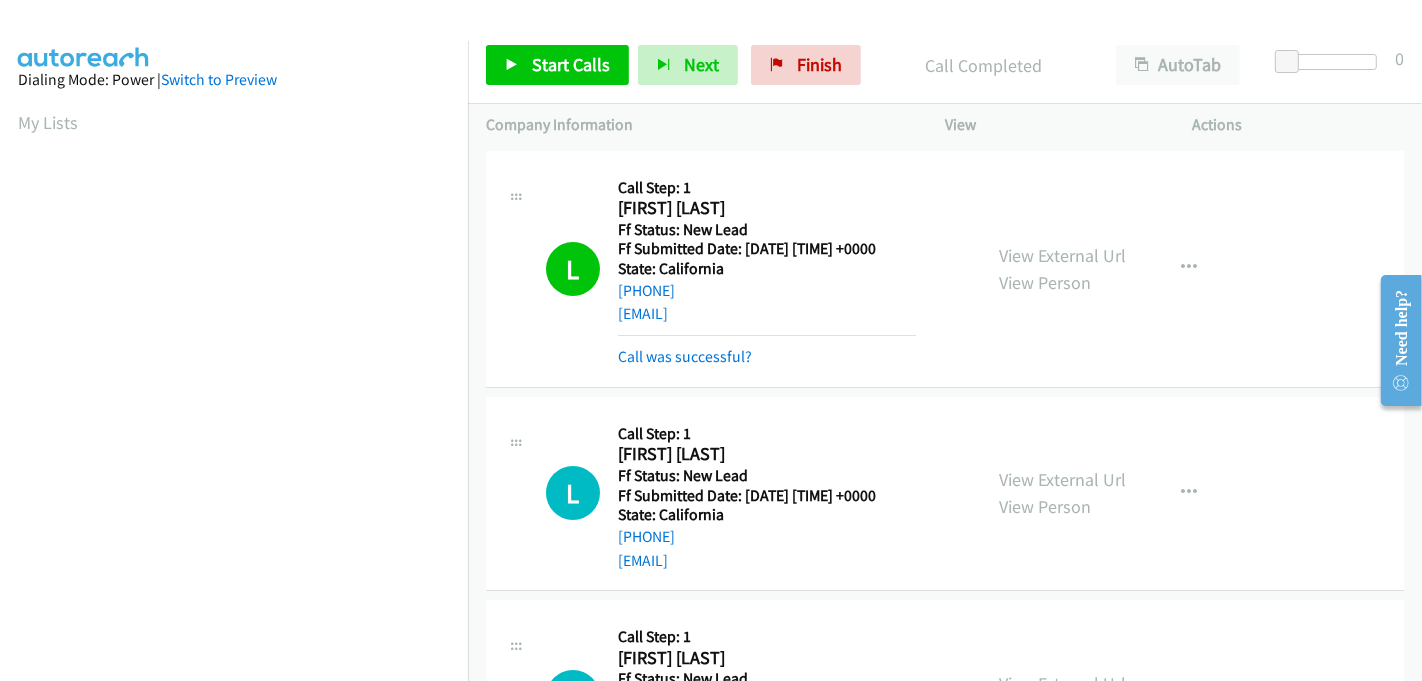 scroll, scrollTop: 442, scrollLeft: 0, axis: vertical 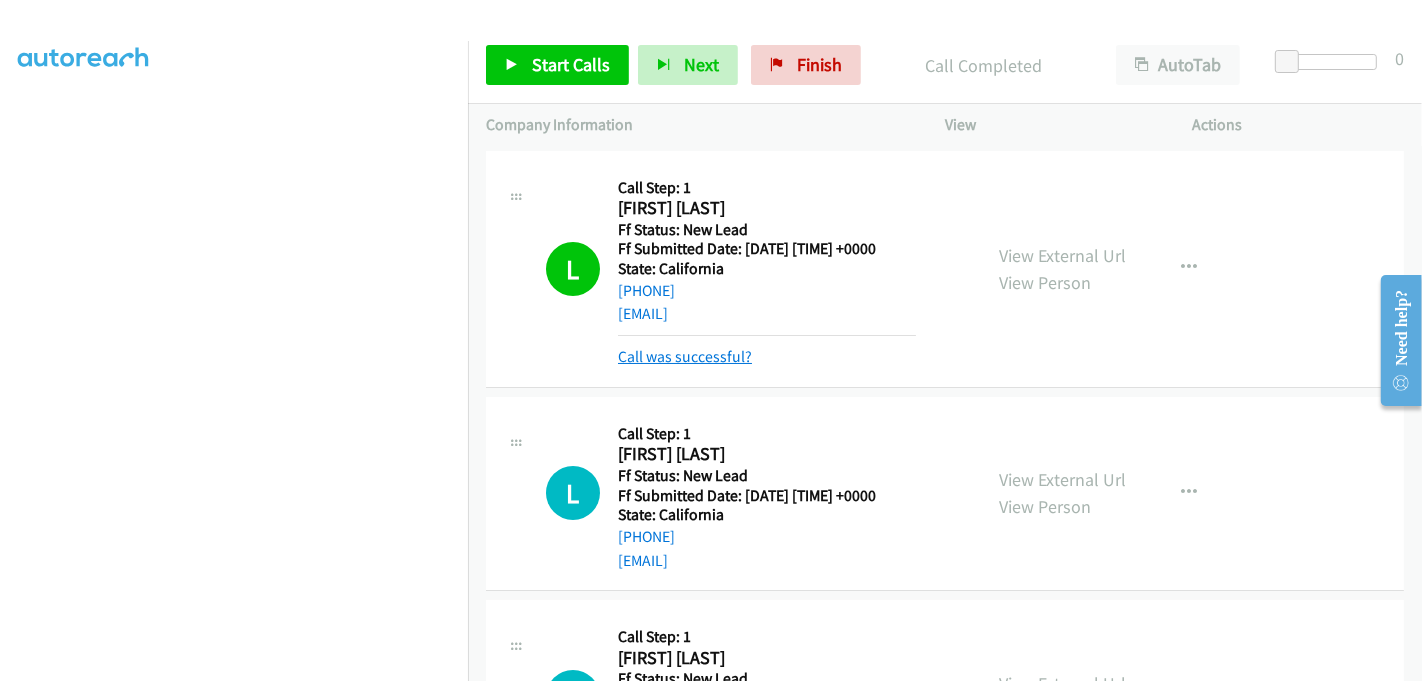 click on "Call was successful?" at bounding box center [685, 356] 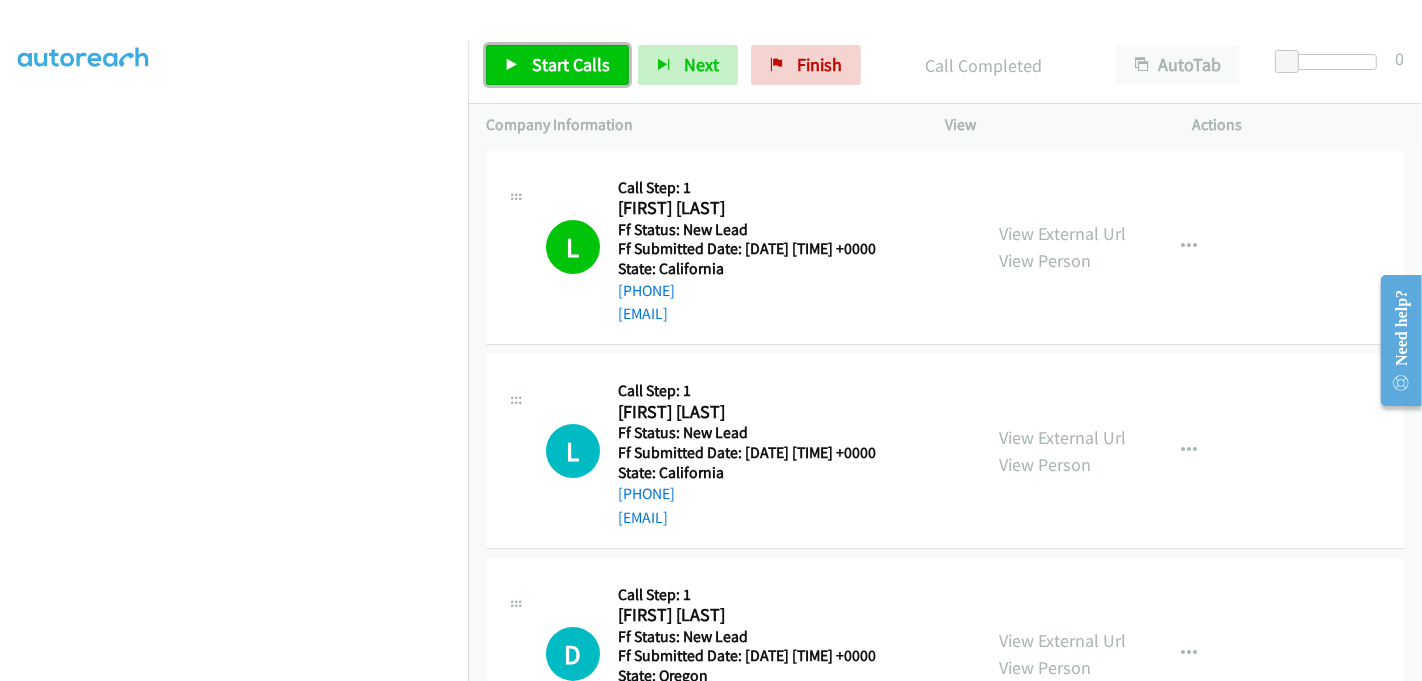 click on "Start Calls" at bounding box center (571, 64) 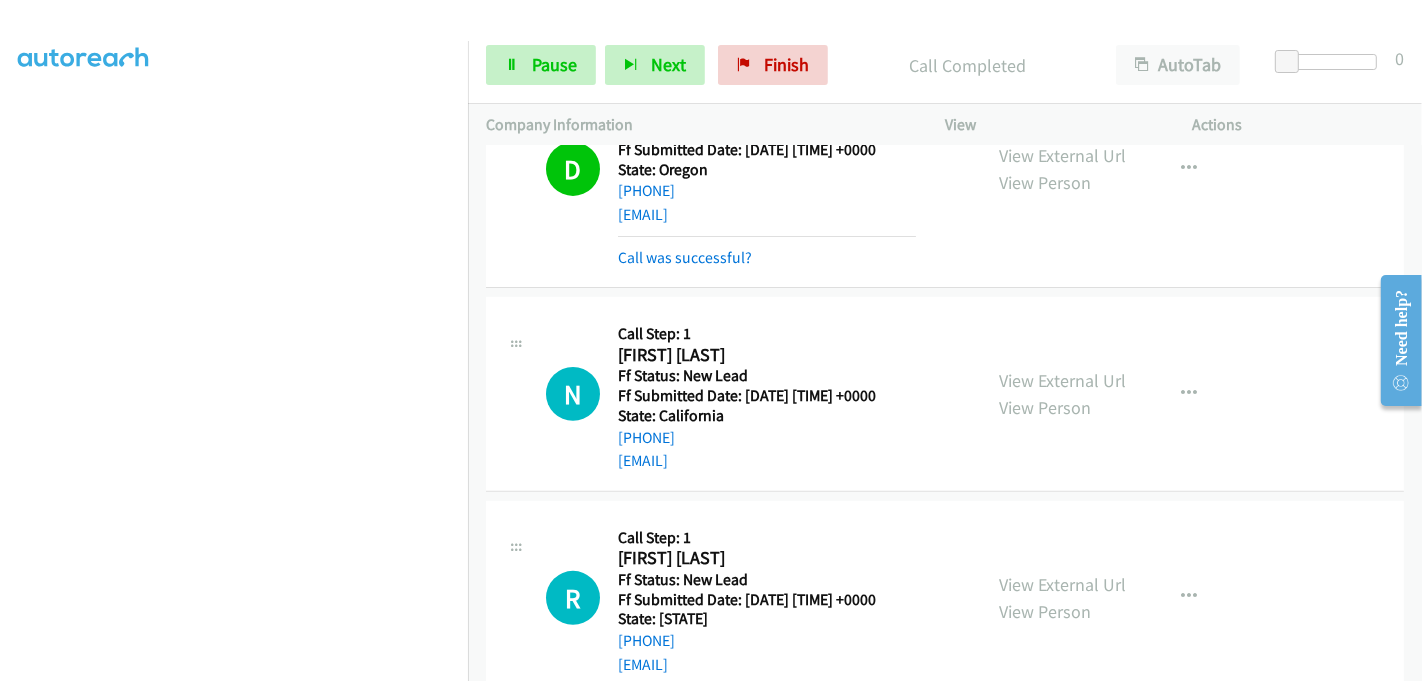 scroll, scrollTop: 571, scrollLeft: 0, axis: vertical 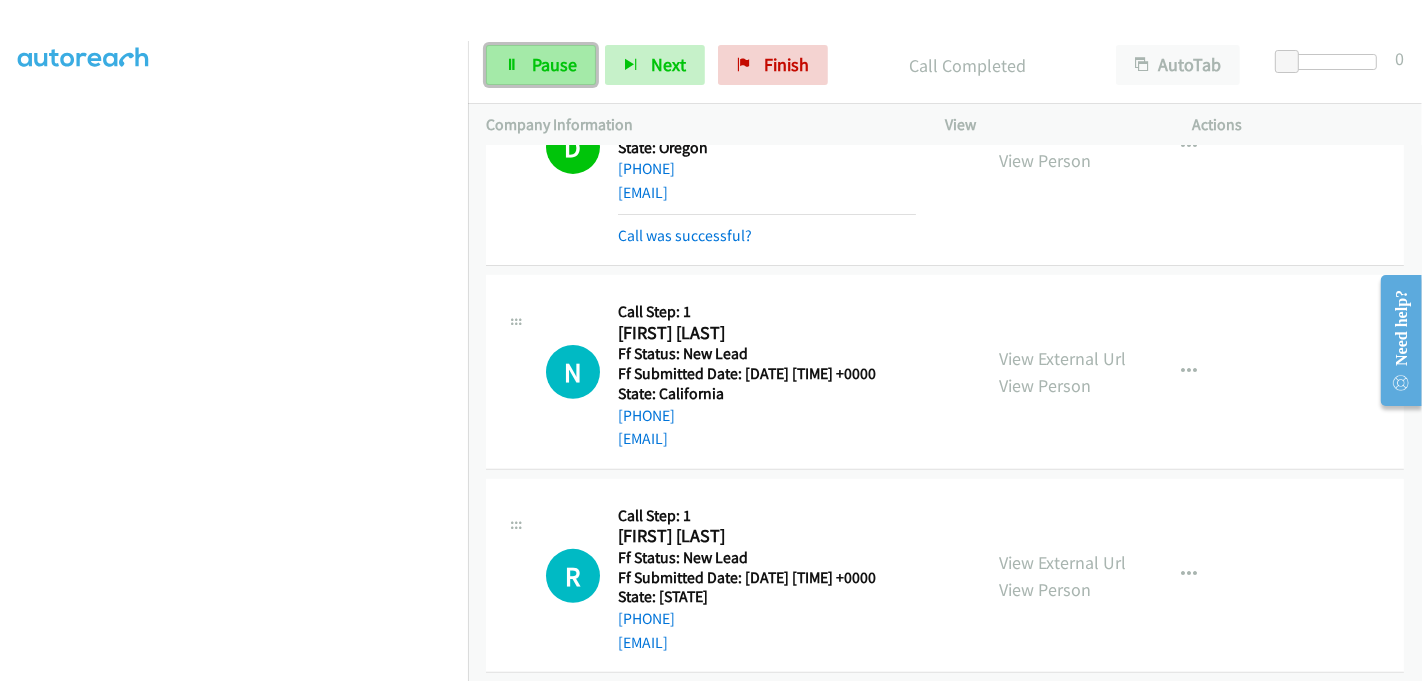 click on "Pause" at bounding box center (554, 64) 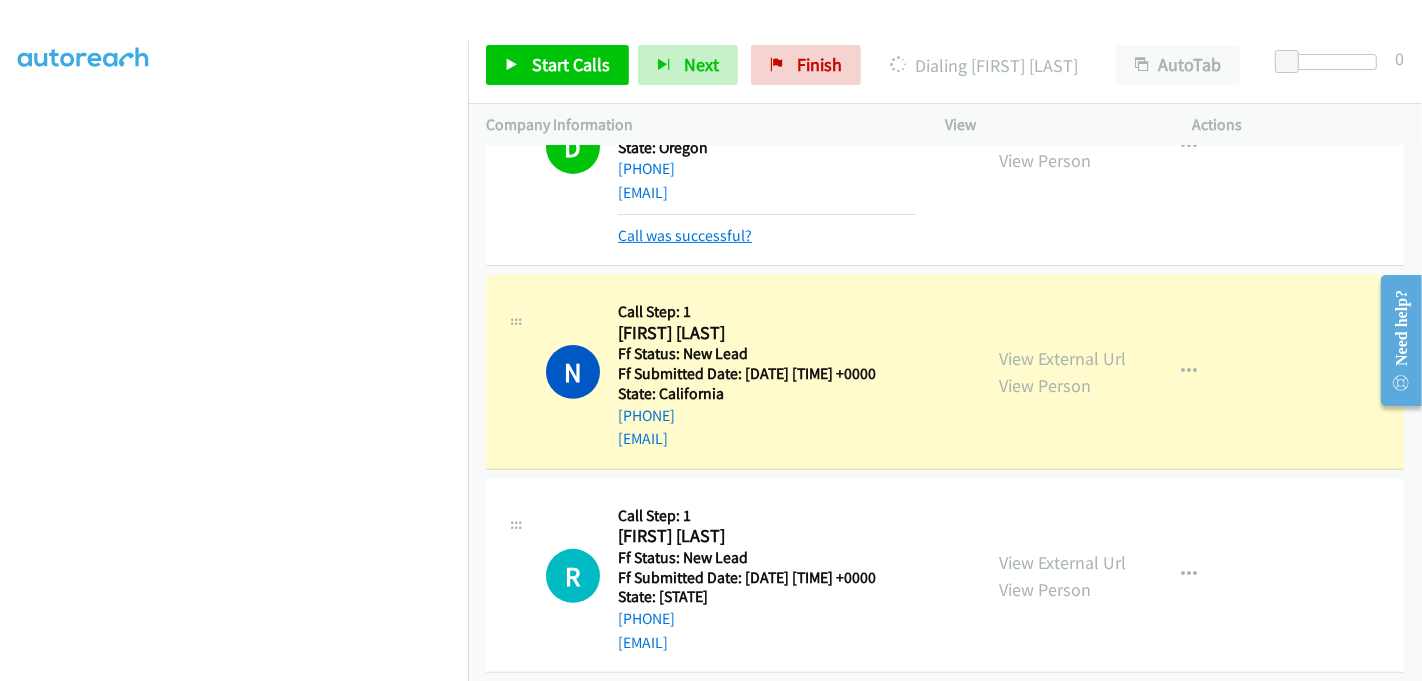click on "Call was successful?" at bounding box center [685, 235] 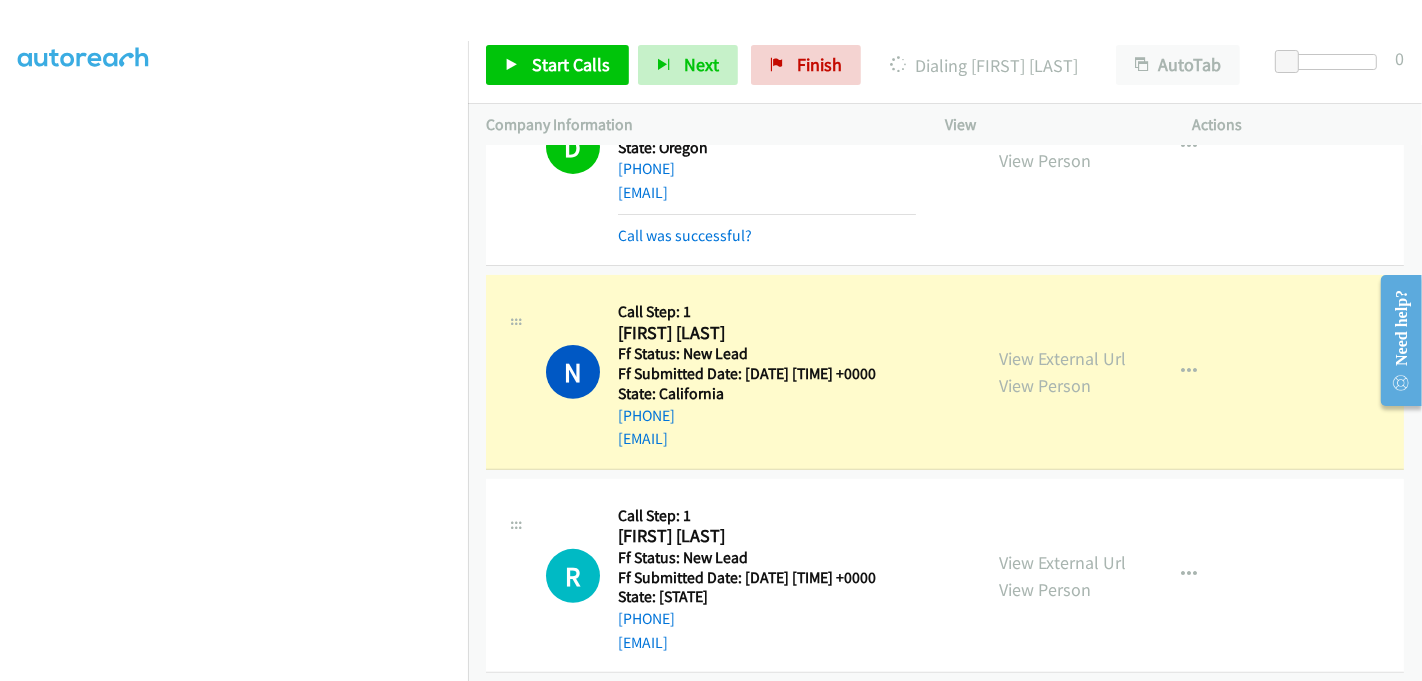 scroll, scrollTop: 549, scrollLeft: 0, axis: vertical 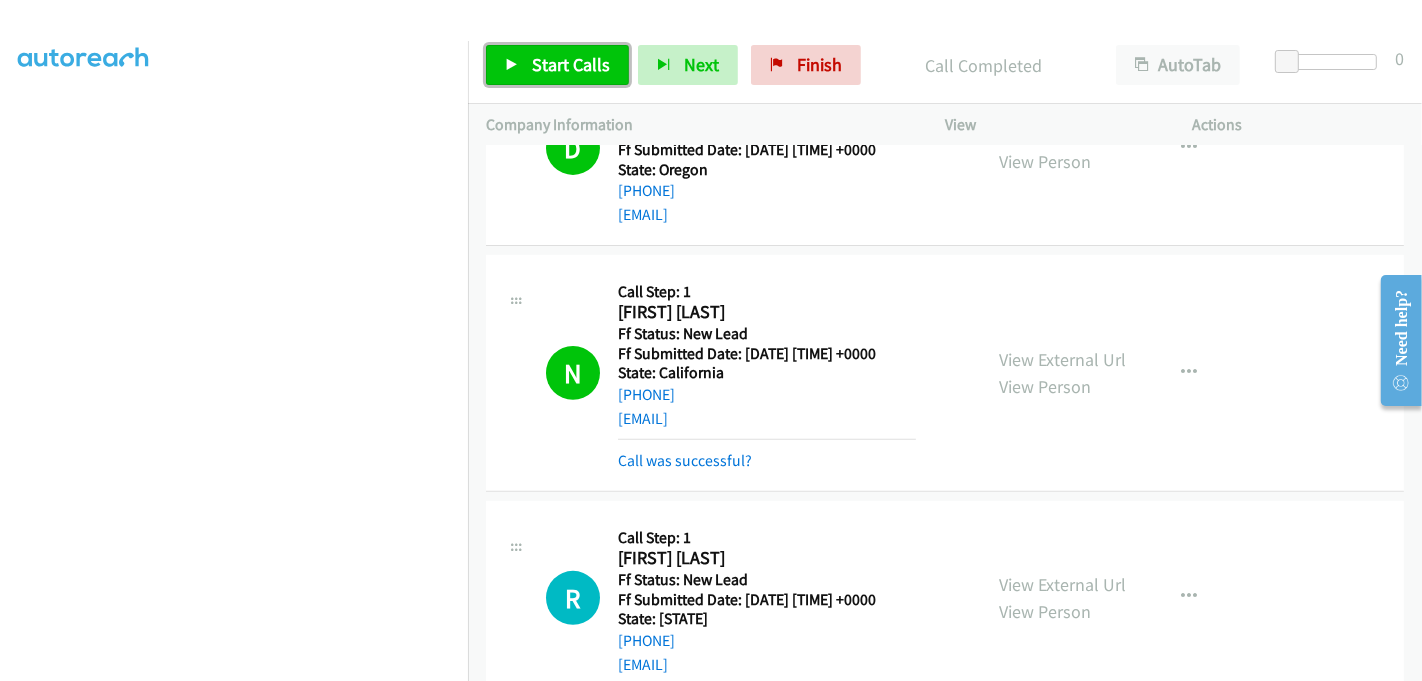 click on "Start Calls" at bounding box center [571, 64] 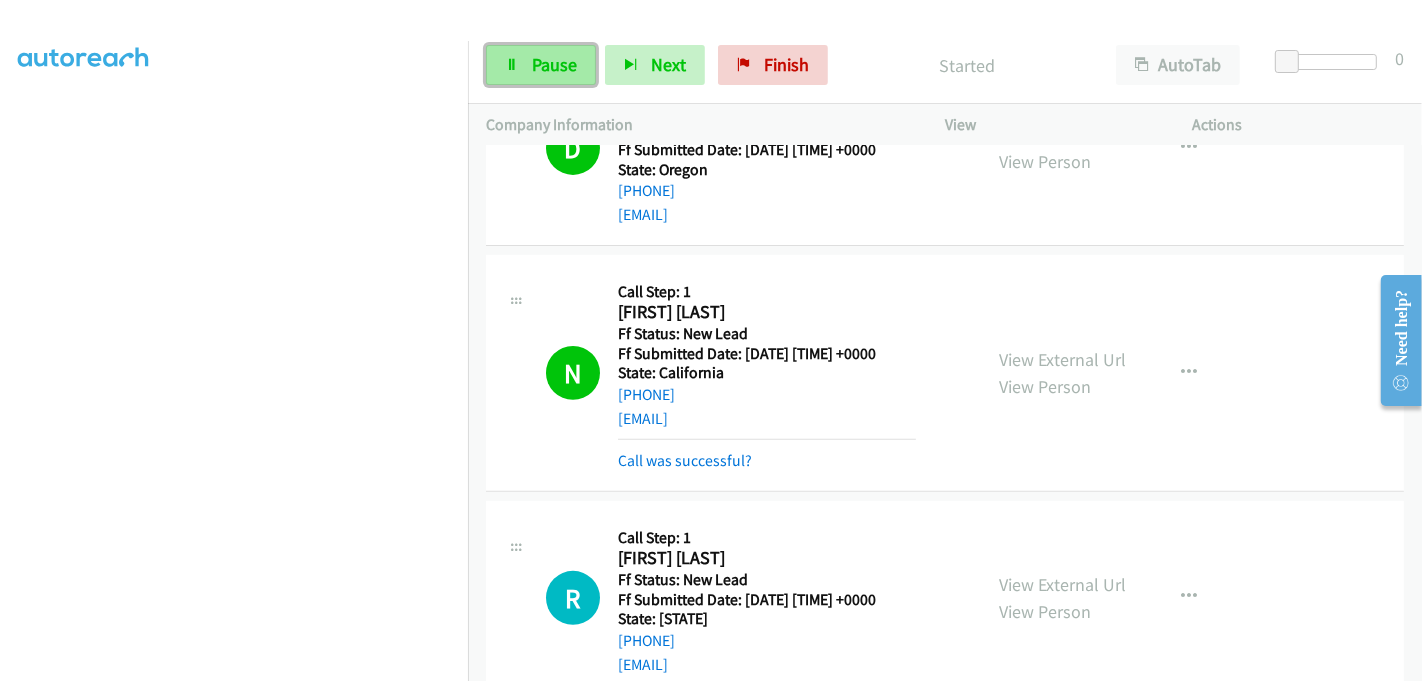 click on "Pause" at bounding box center (554, 64) 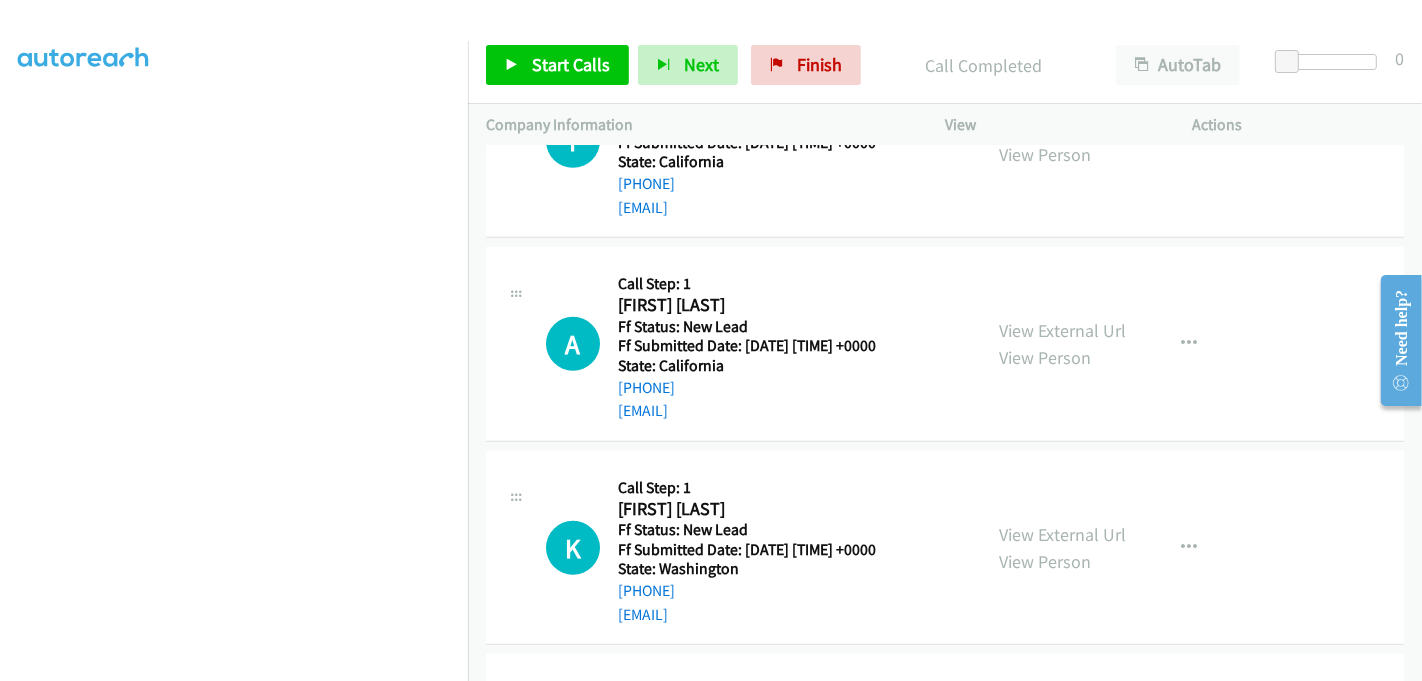 scroll, scrollTop: 1002, scrollLeft: 0, axis: vertical 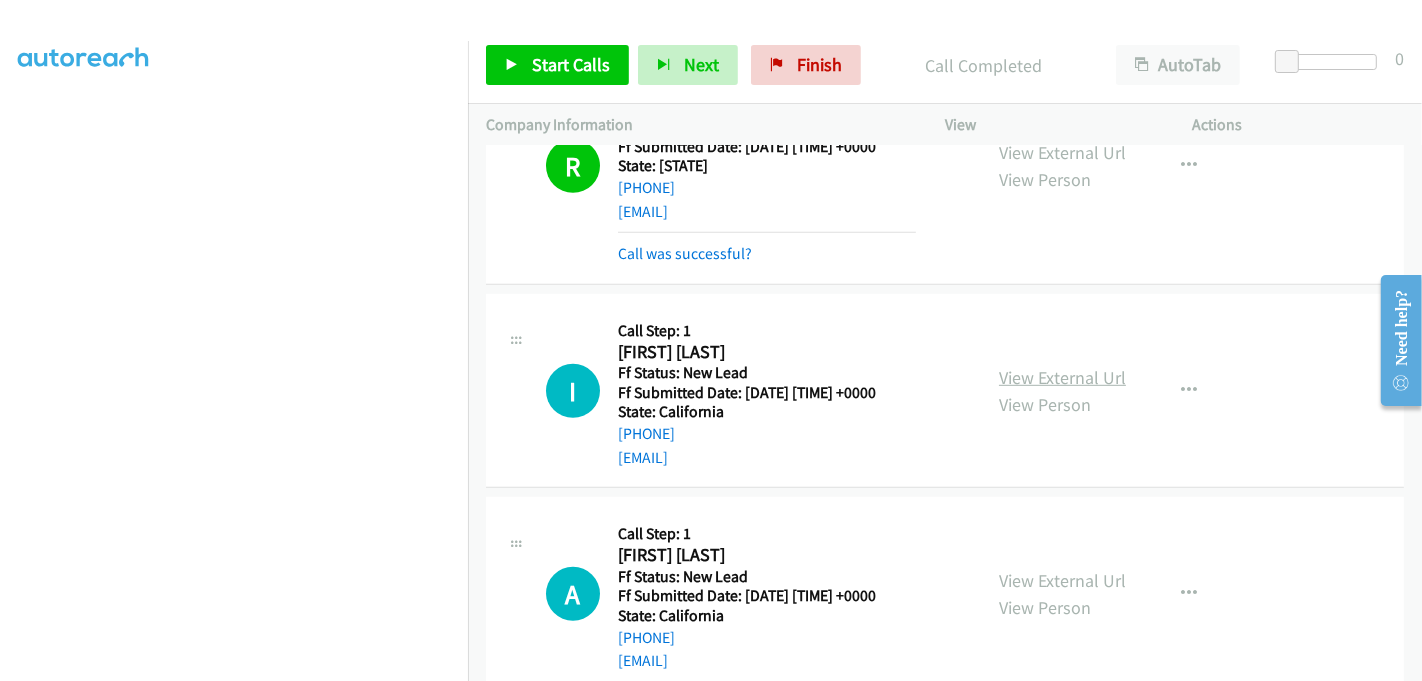 click on "View External Url" at bounding box center [1062, 377] 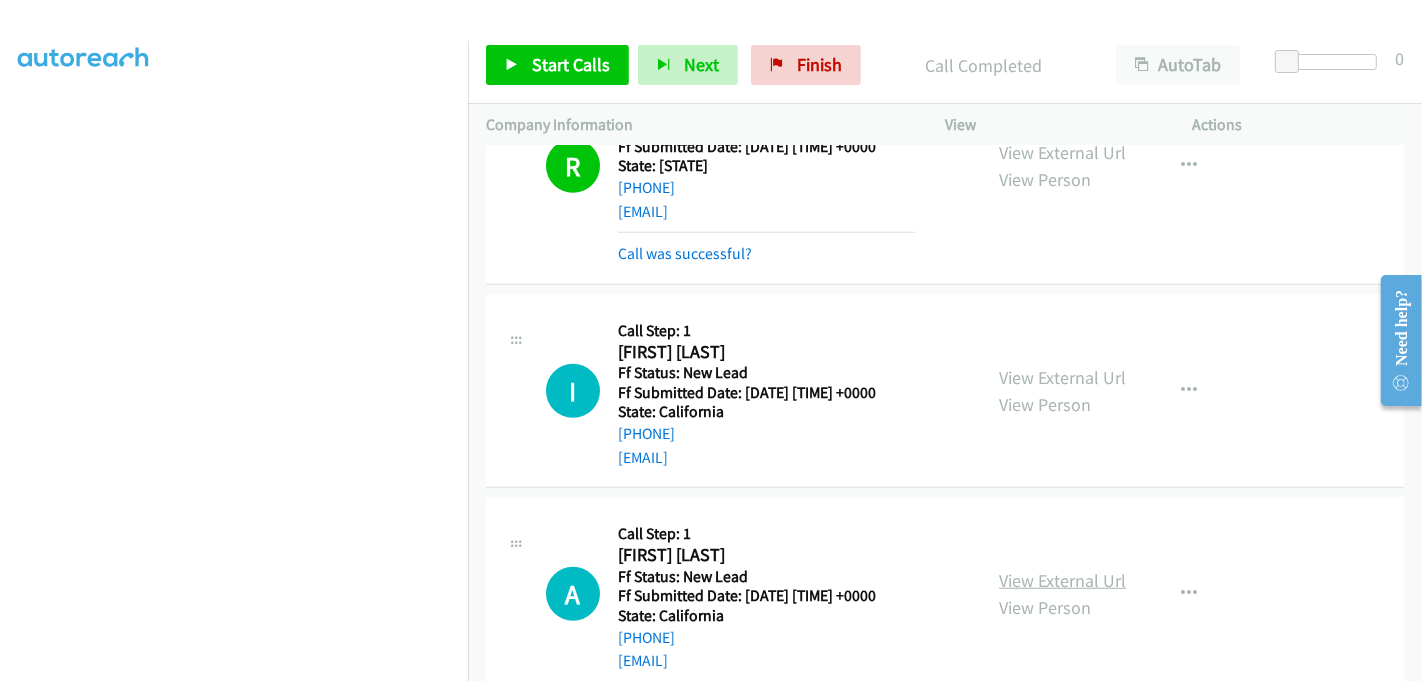 click on "View External Url" at bounding box center [1062, 580] 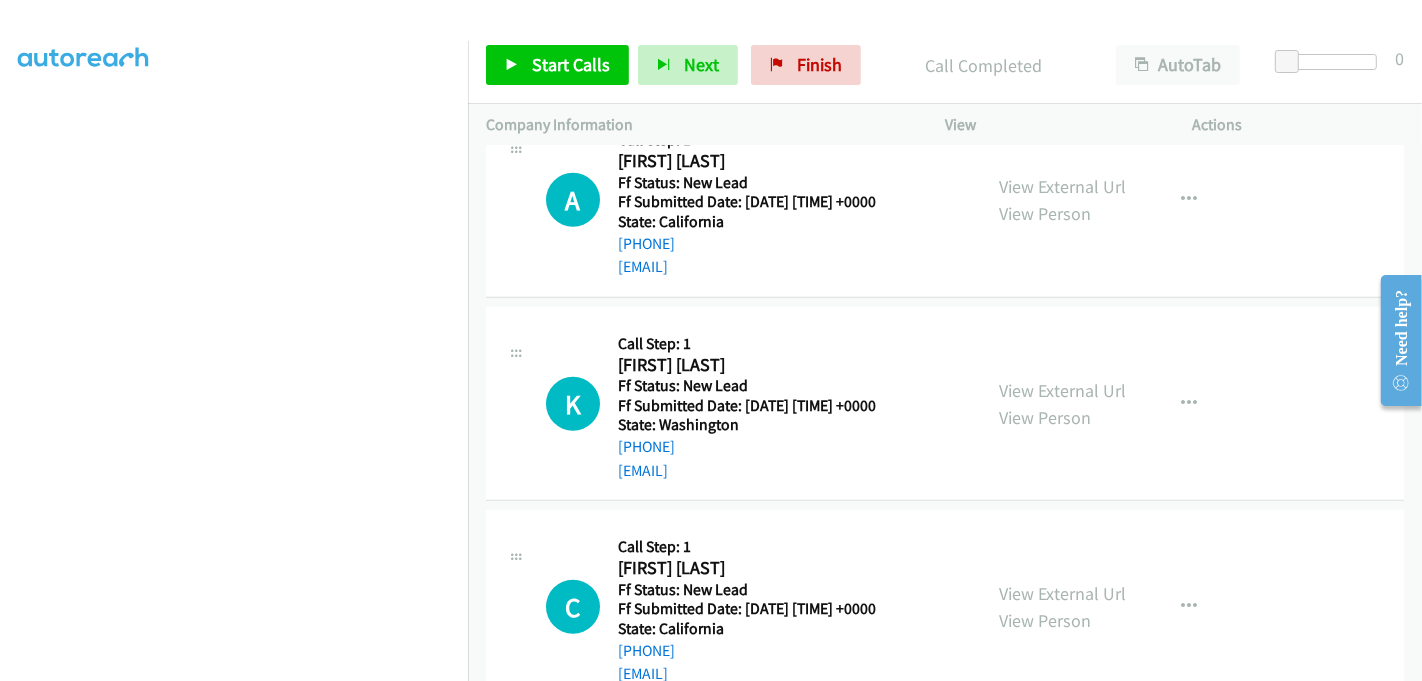 scroll, scrollTop: 1447, scrollLeft: 0, axis: vertical 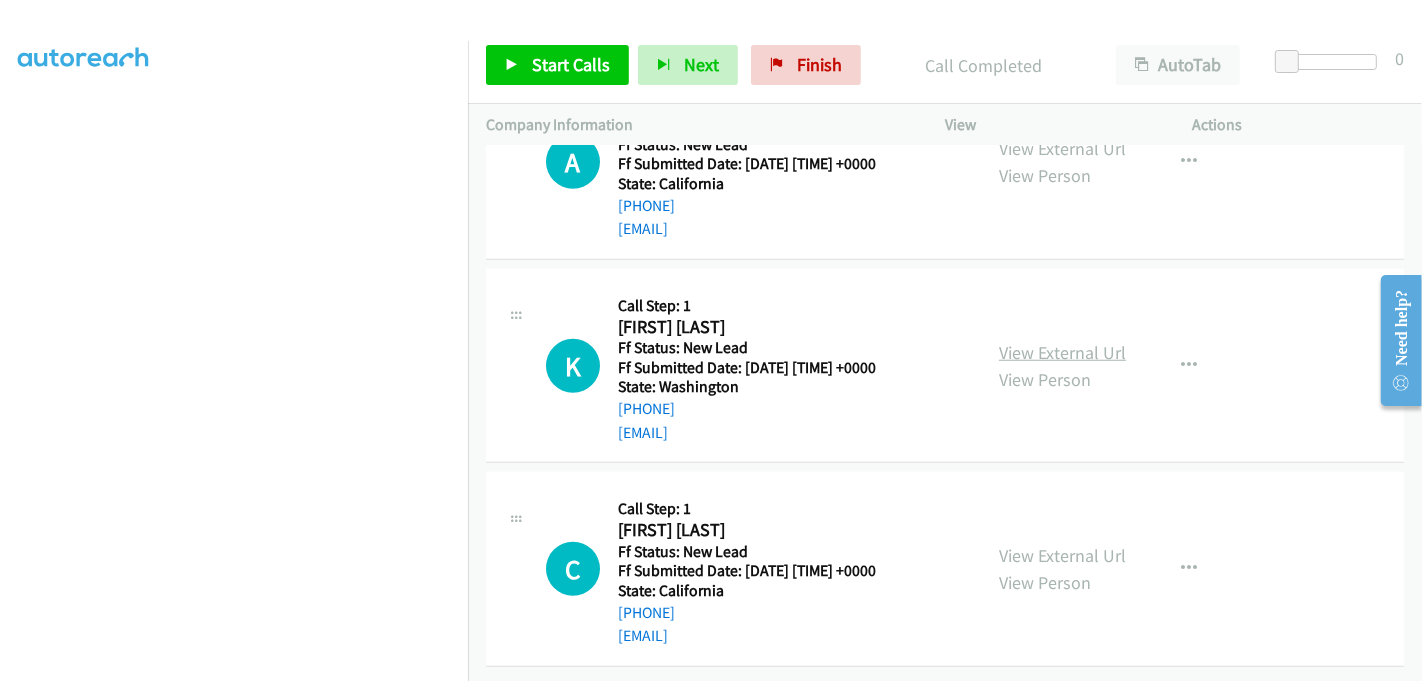 click on "View External Url" at bounding box center (1062, 352) 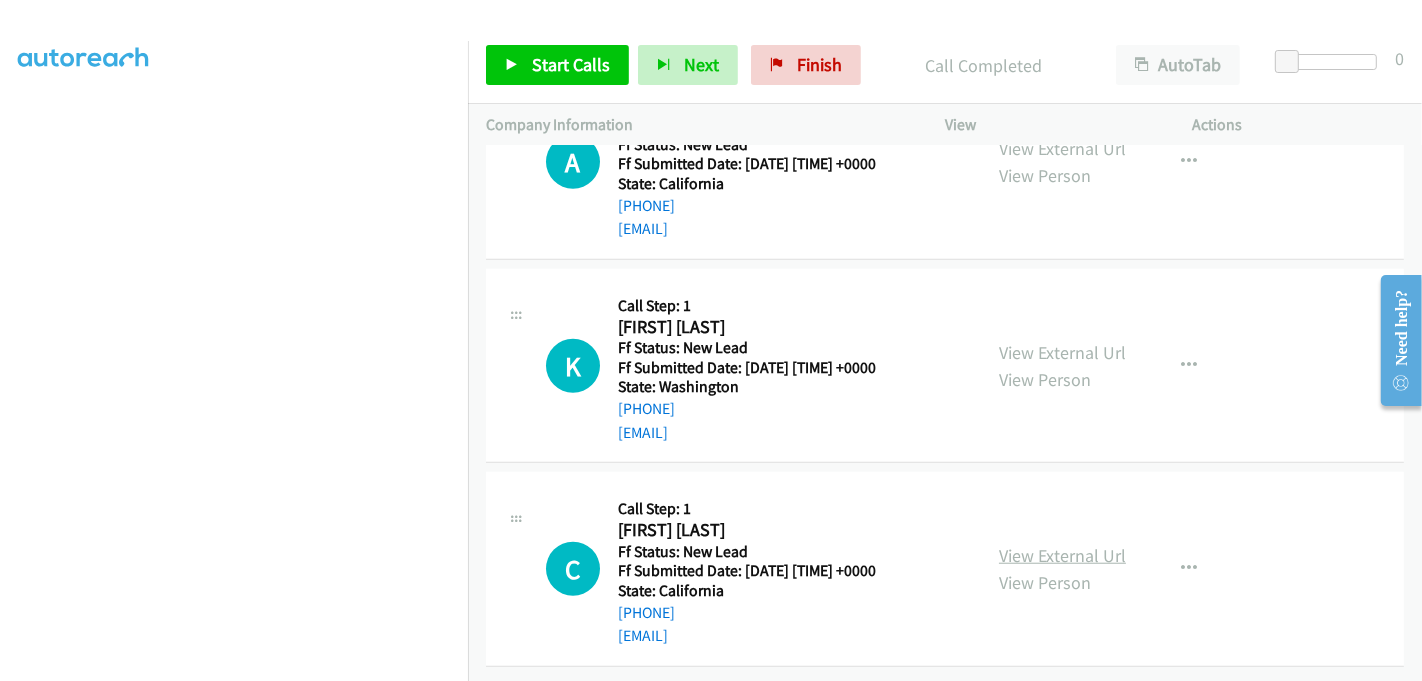click on "View External Url" at bounding box center (1062, 555) 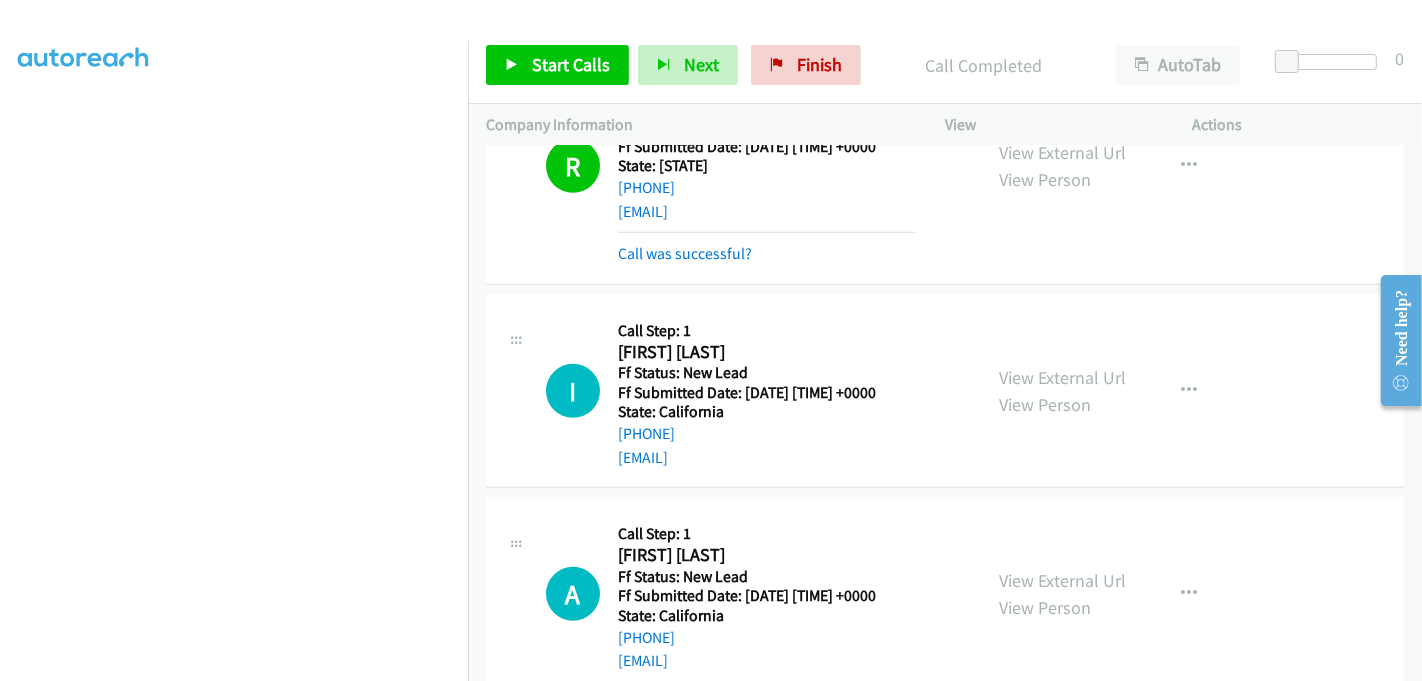 scroll, scrollTop: 1114, scrollLeft: 0, axis: vertical 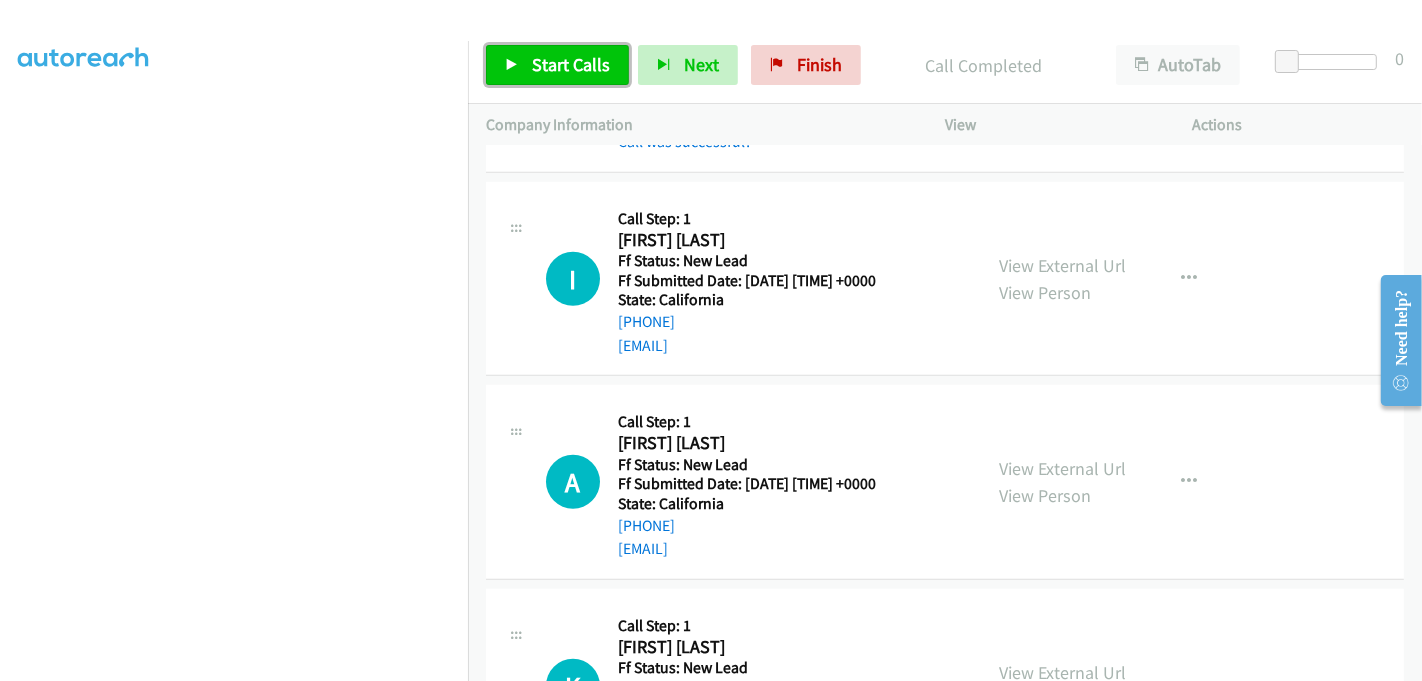 click on "Start Calls" at bounding box center (571, 64) 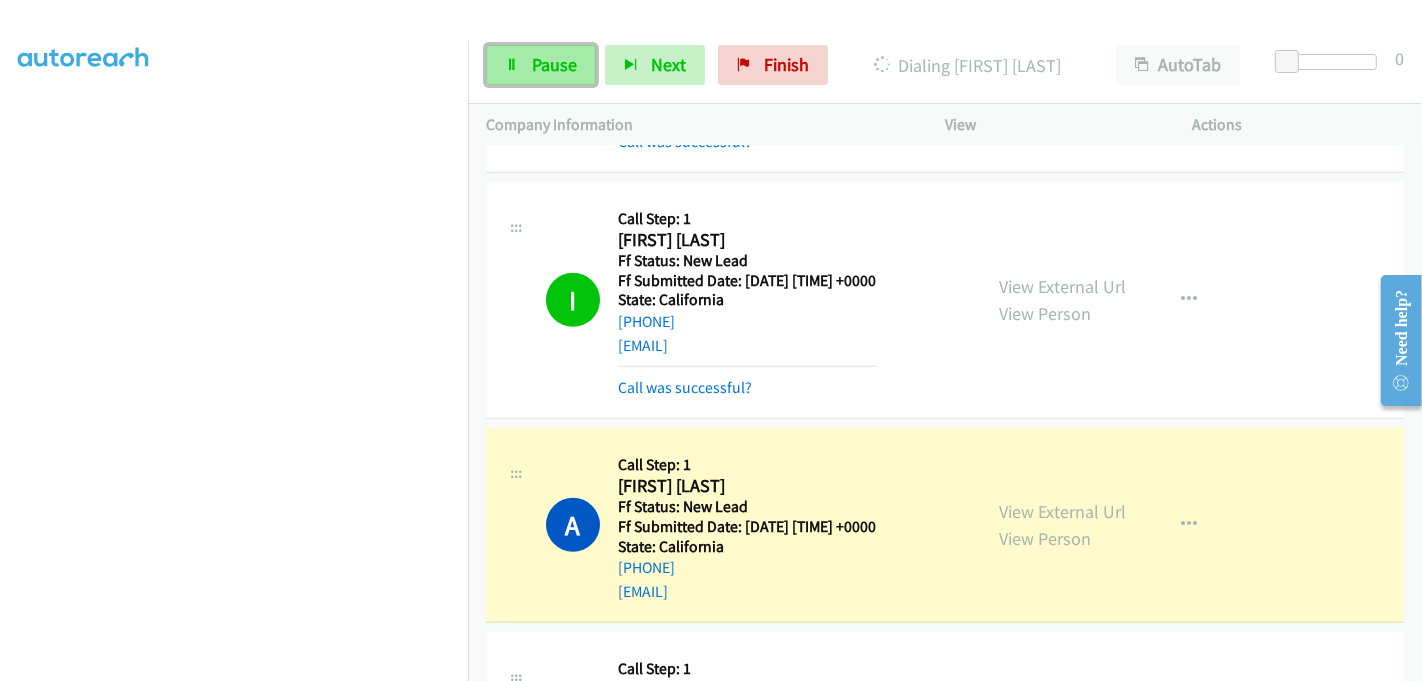 click on "Pause" at bounding box center (541, 65) 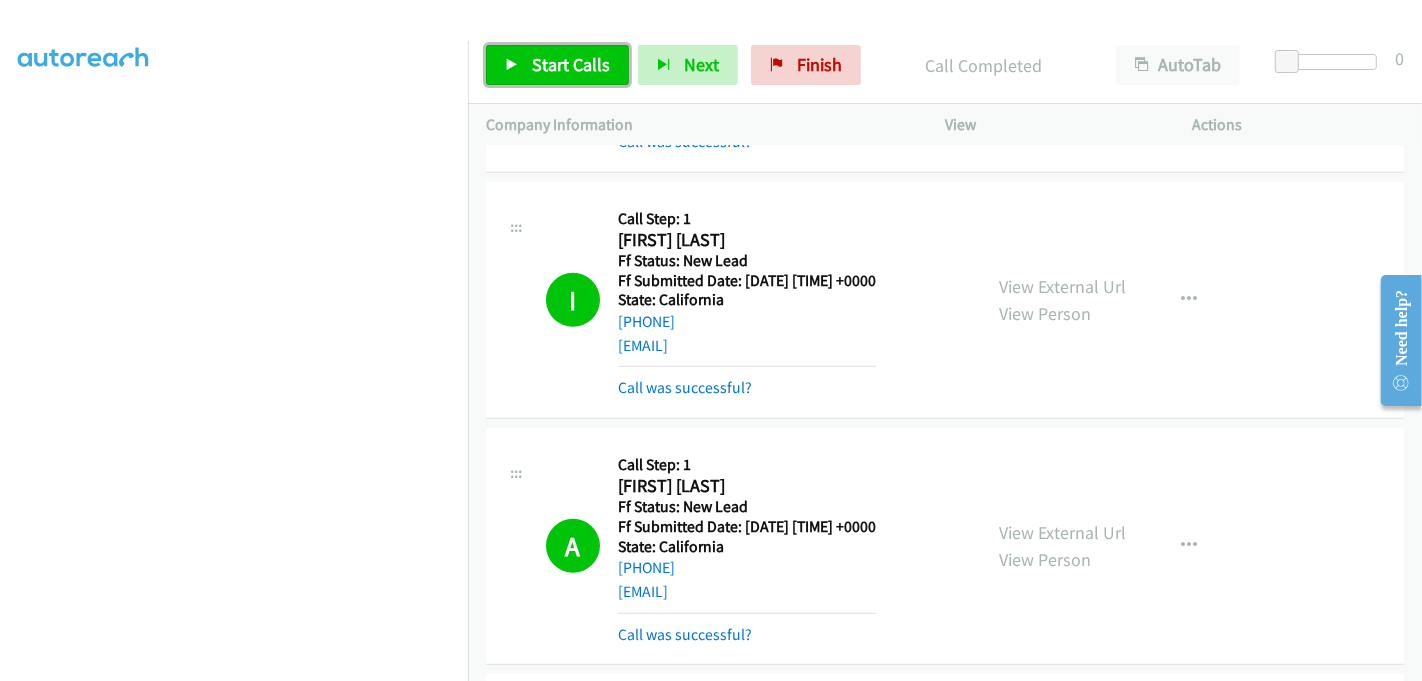 click on "Start Calls" at bounding box center [571, 64] 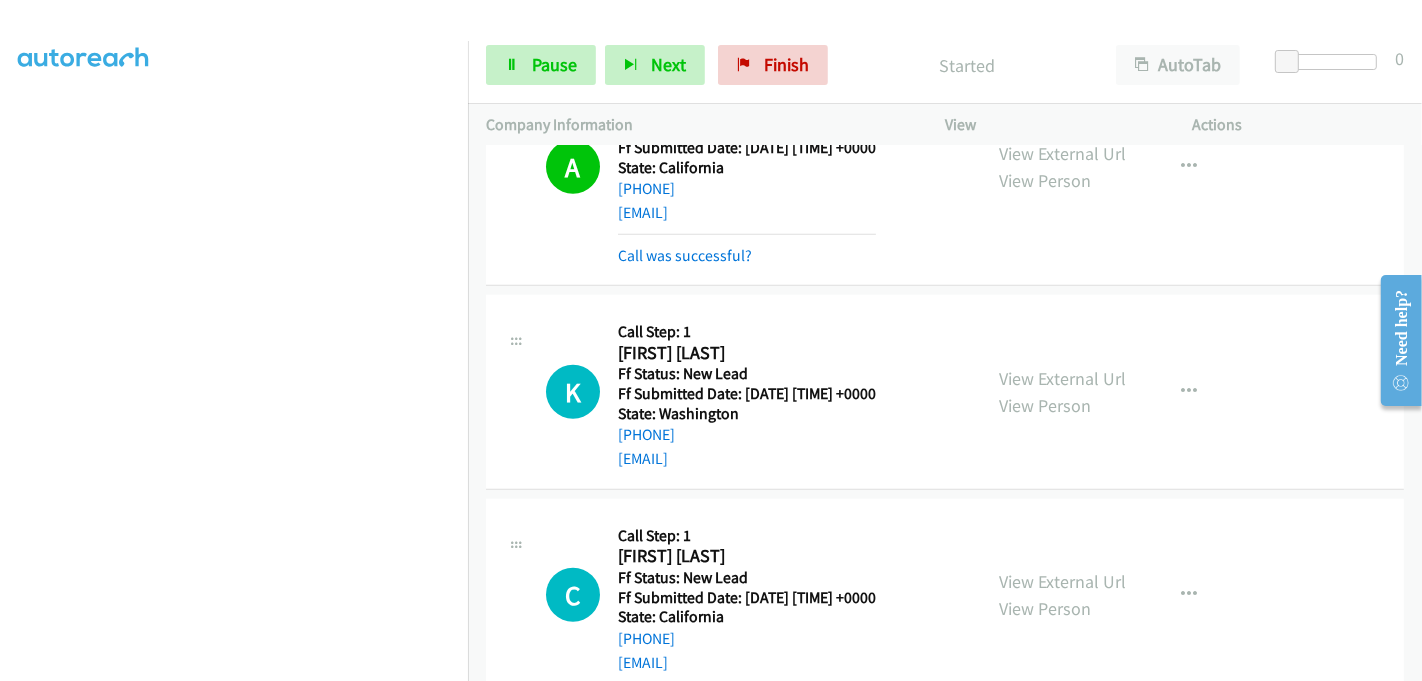 scroll, scrollTop: 1531, scrollLeft: 0, axis: vertical 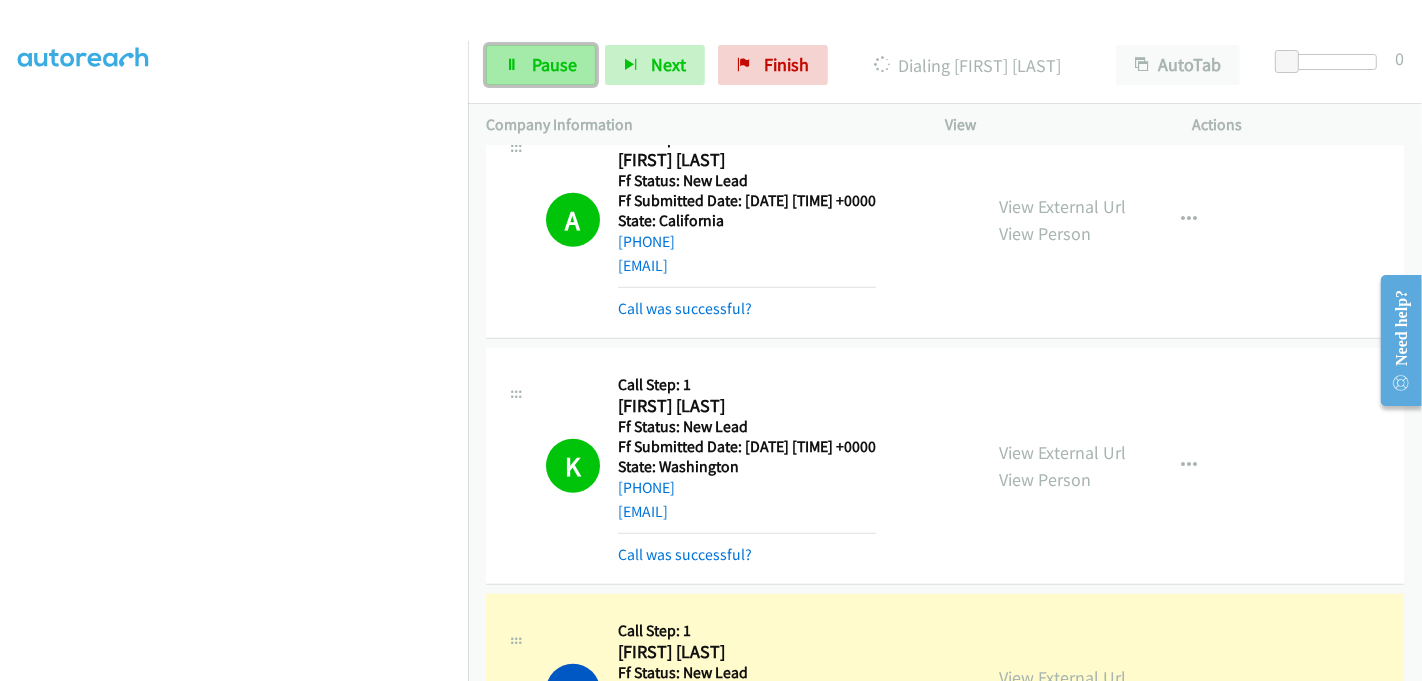 click on "Pause" at bounding box center [554, 64] 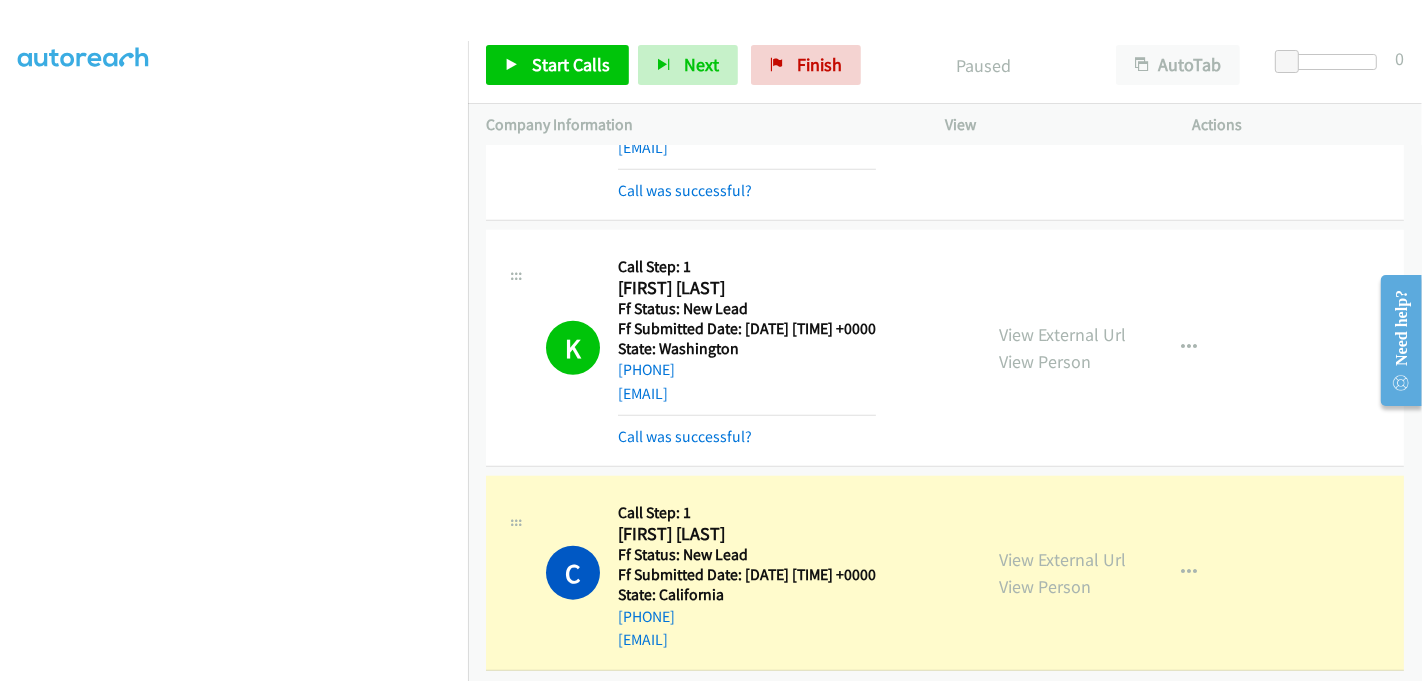 scroll, scrollTop: 1665, scrollLeft: 0, axis: vertical 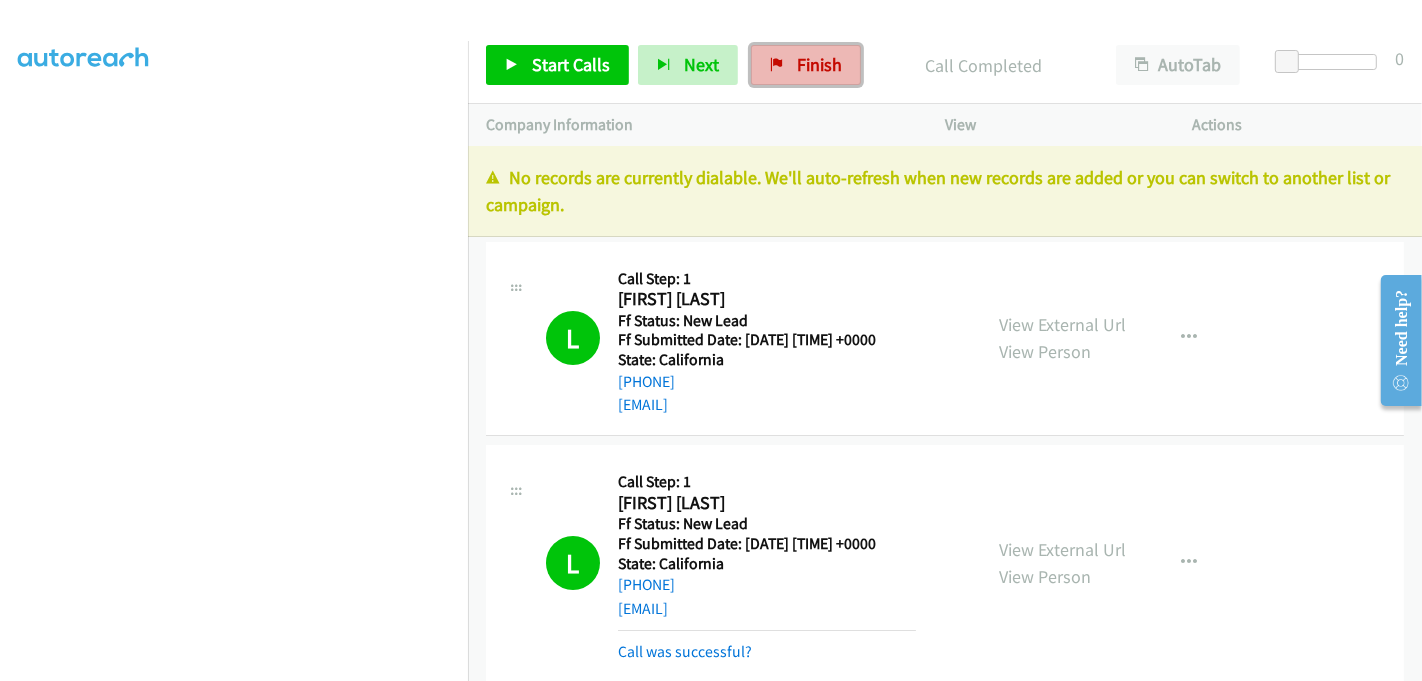 click on "Finish" at bounding box center (819, 64) 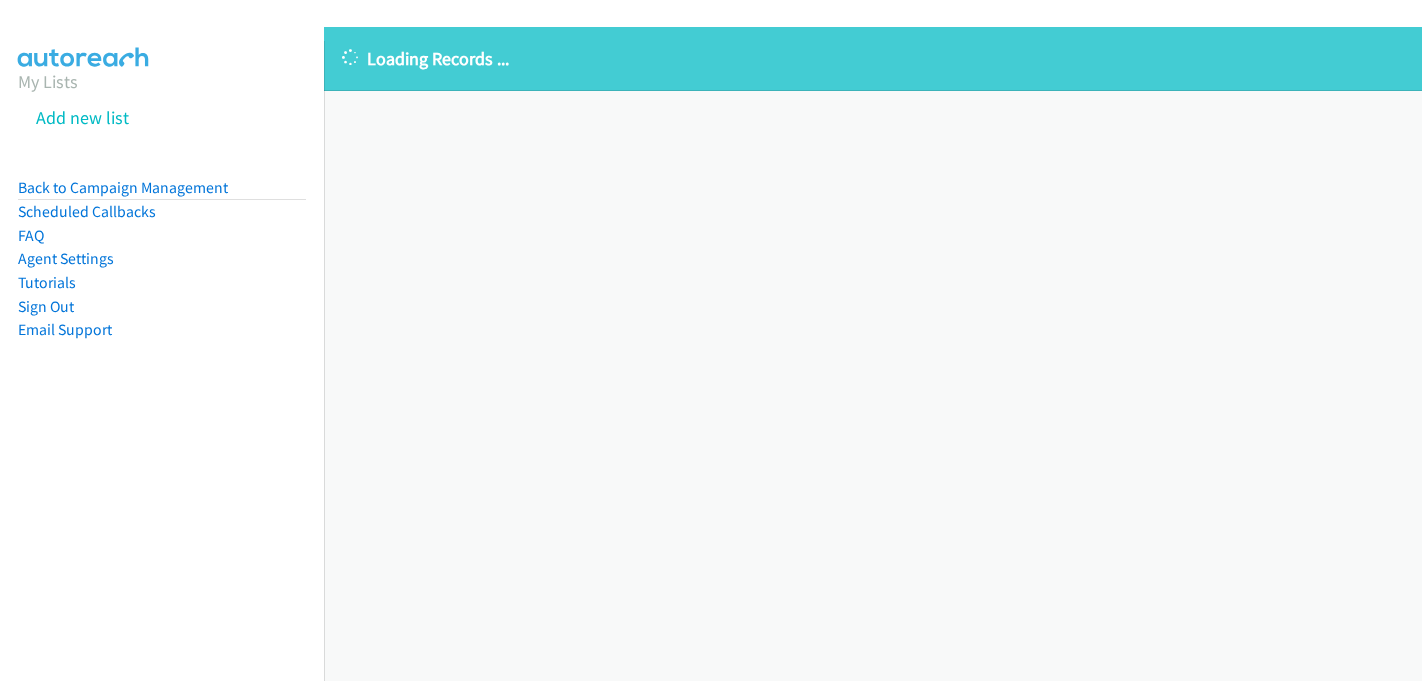 scroll, scrollTop: 0, scrollLeft: 0, axis: both 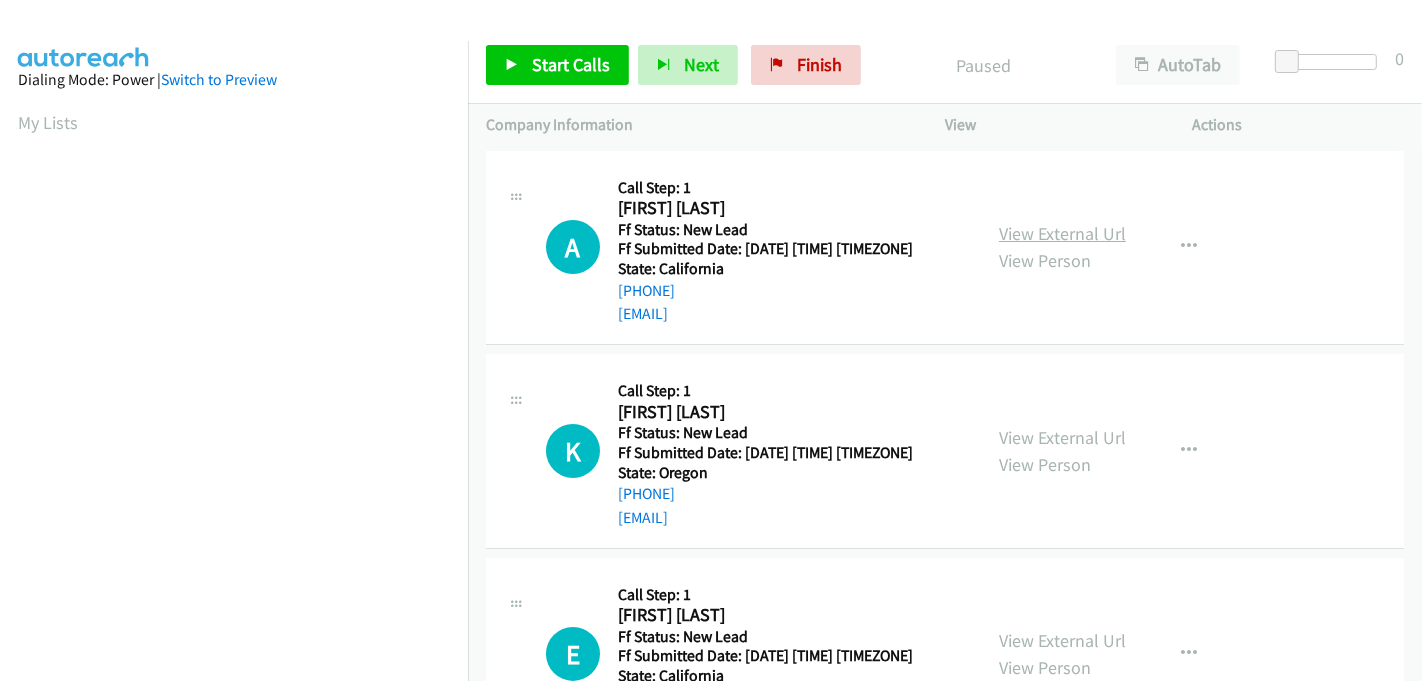 click on "View External Url" at bounding box center (1062, 233) 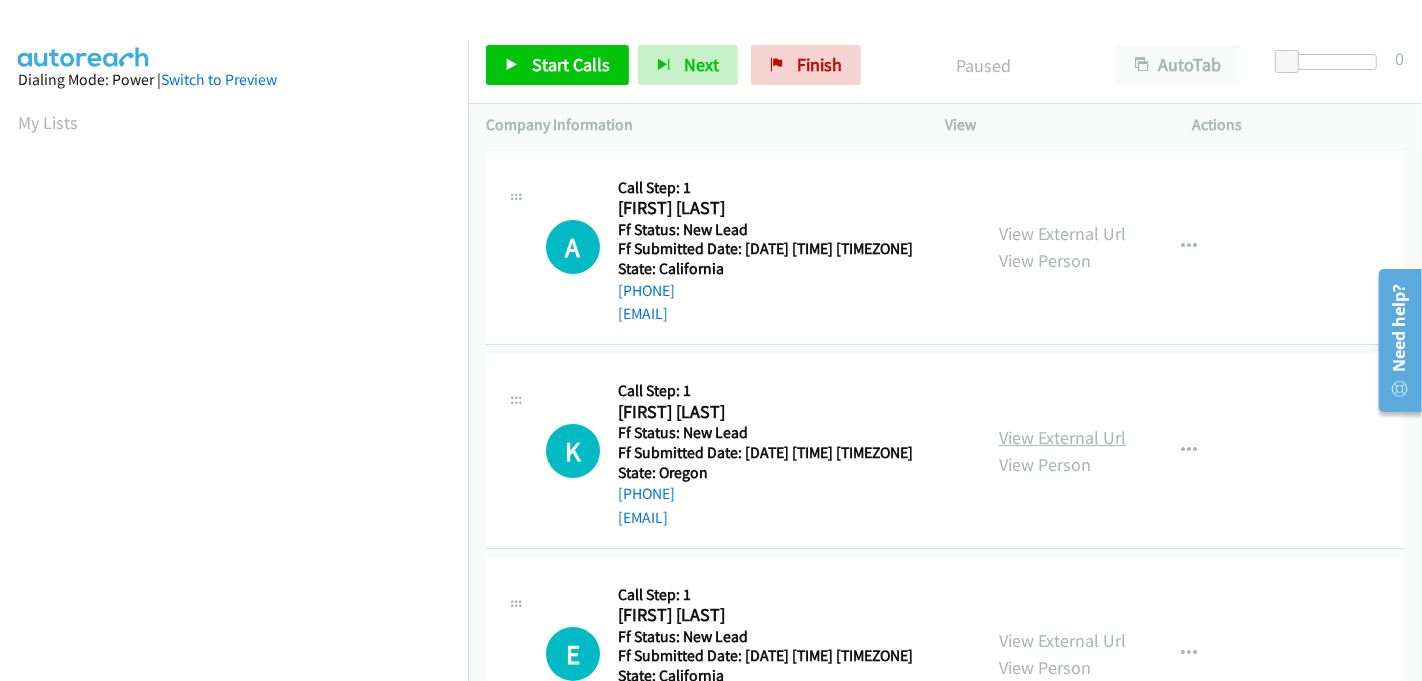 click on "View External Url" at bounding box center [1062, 437] 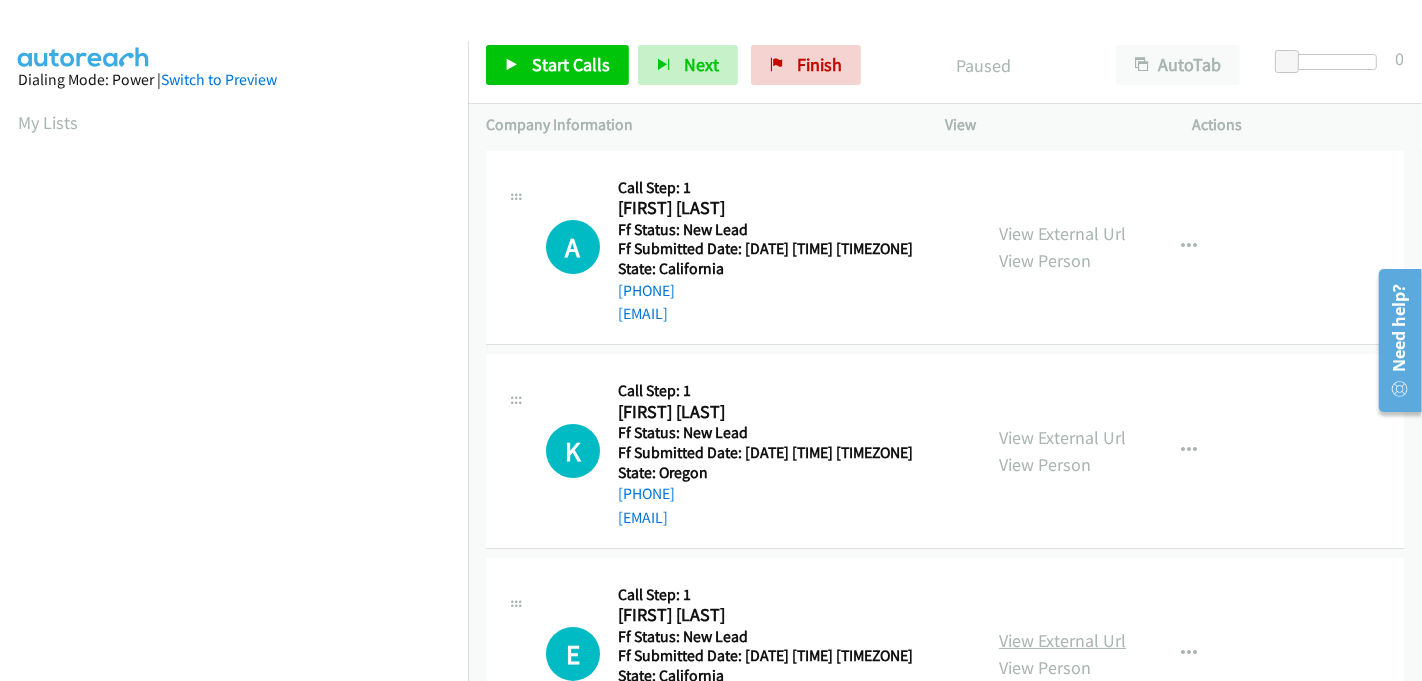 click on "View External Url" at bounding box center (1062, 640) 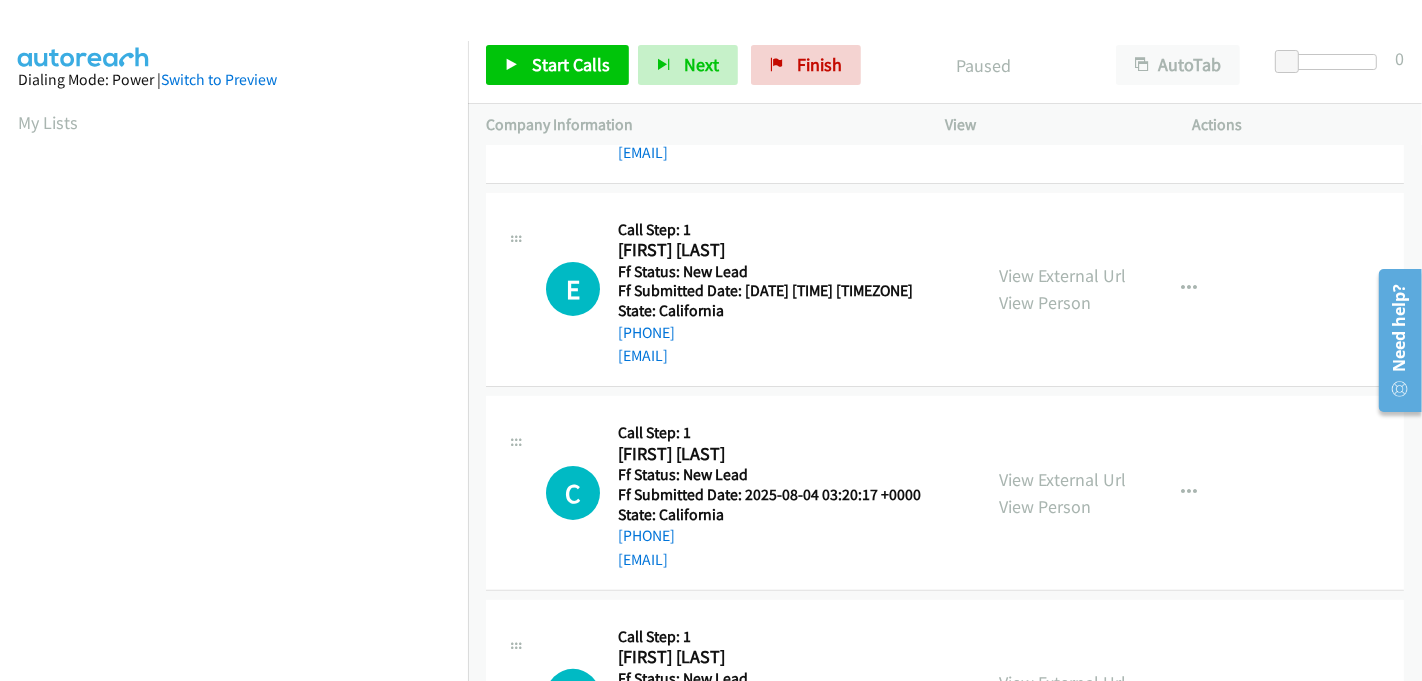 scroll, scrollTop: 444, scrollLeft: 0, axis: vertical 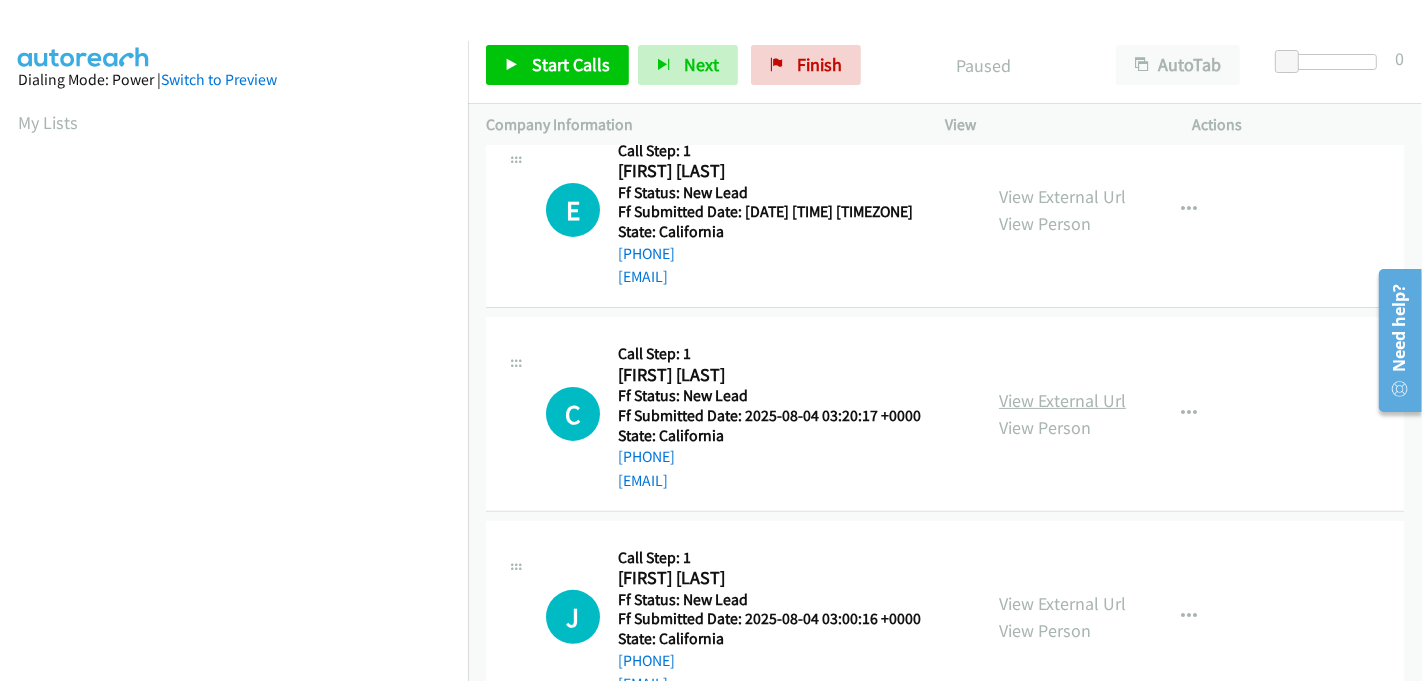 click on "View External Url" at bounding box center [1062, 400] 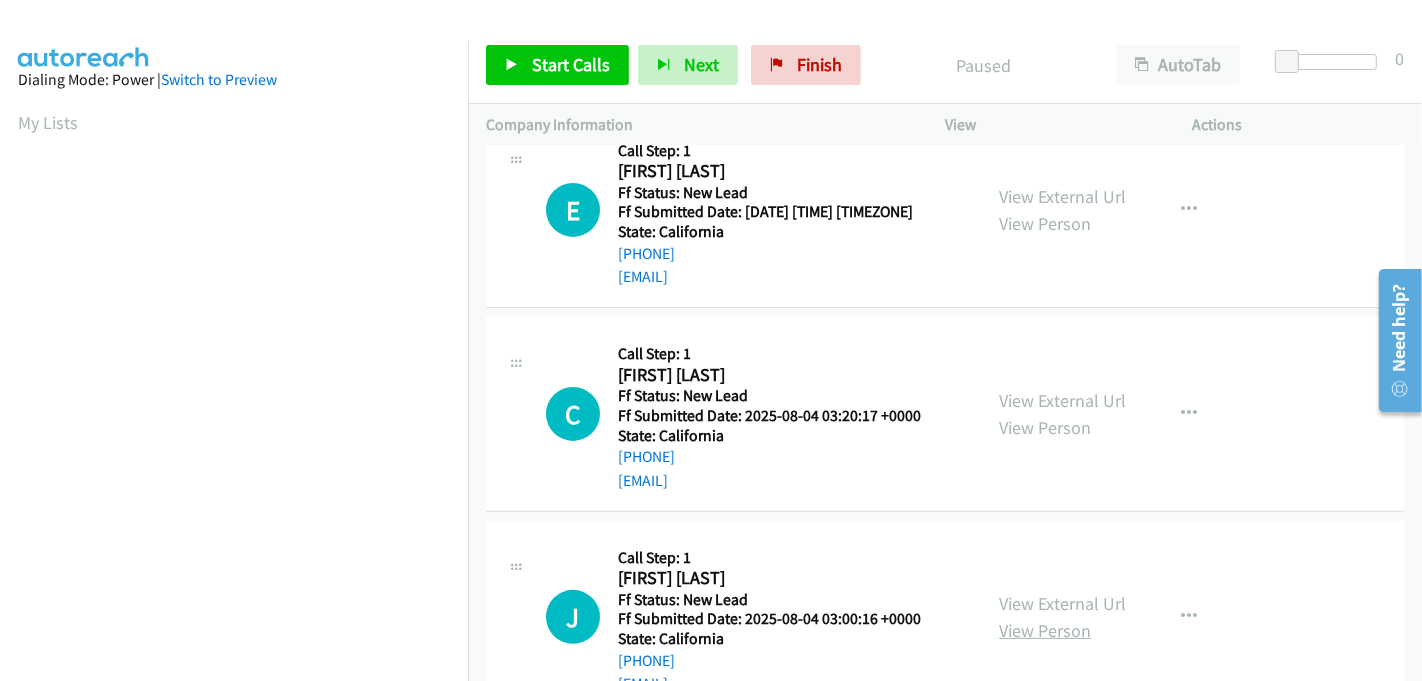 click on "View Person" at bounding box center (1045, 630) 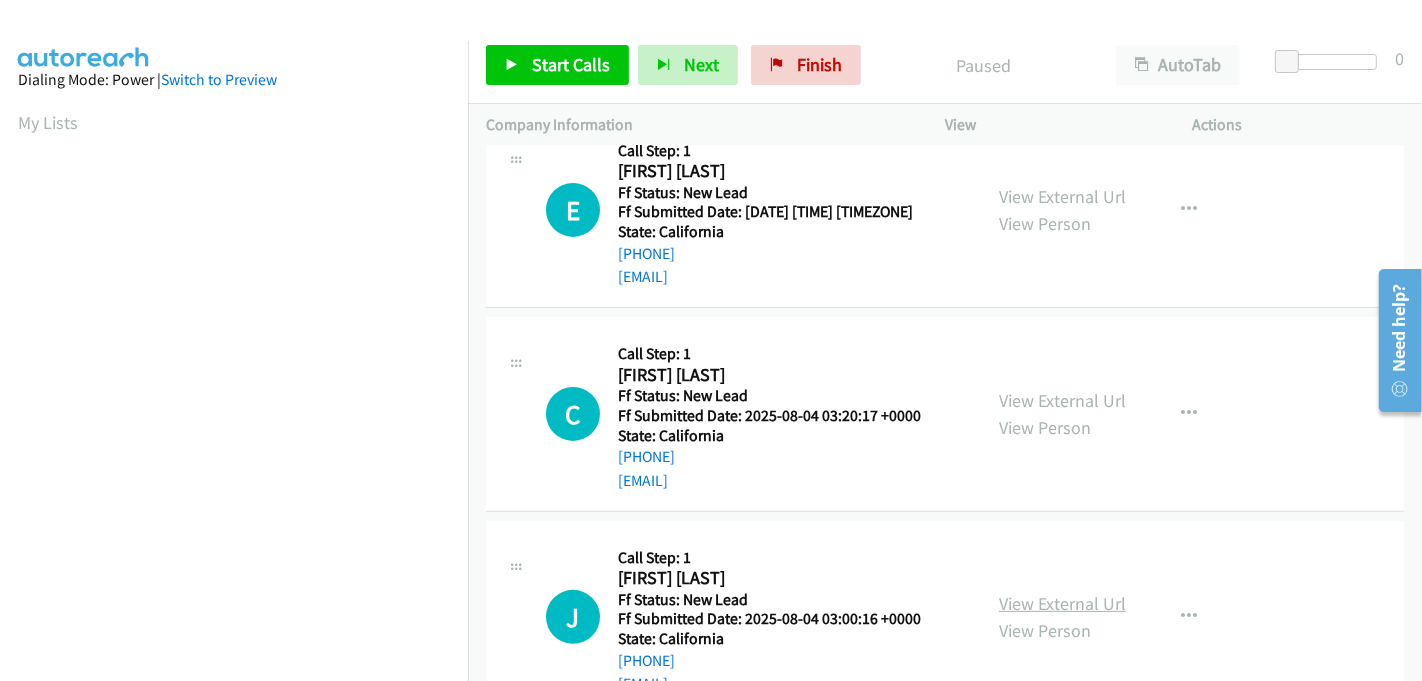 click on "View External Url" at bounding box center (1062, 603) 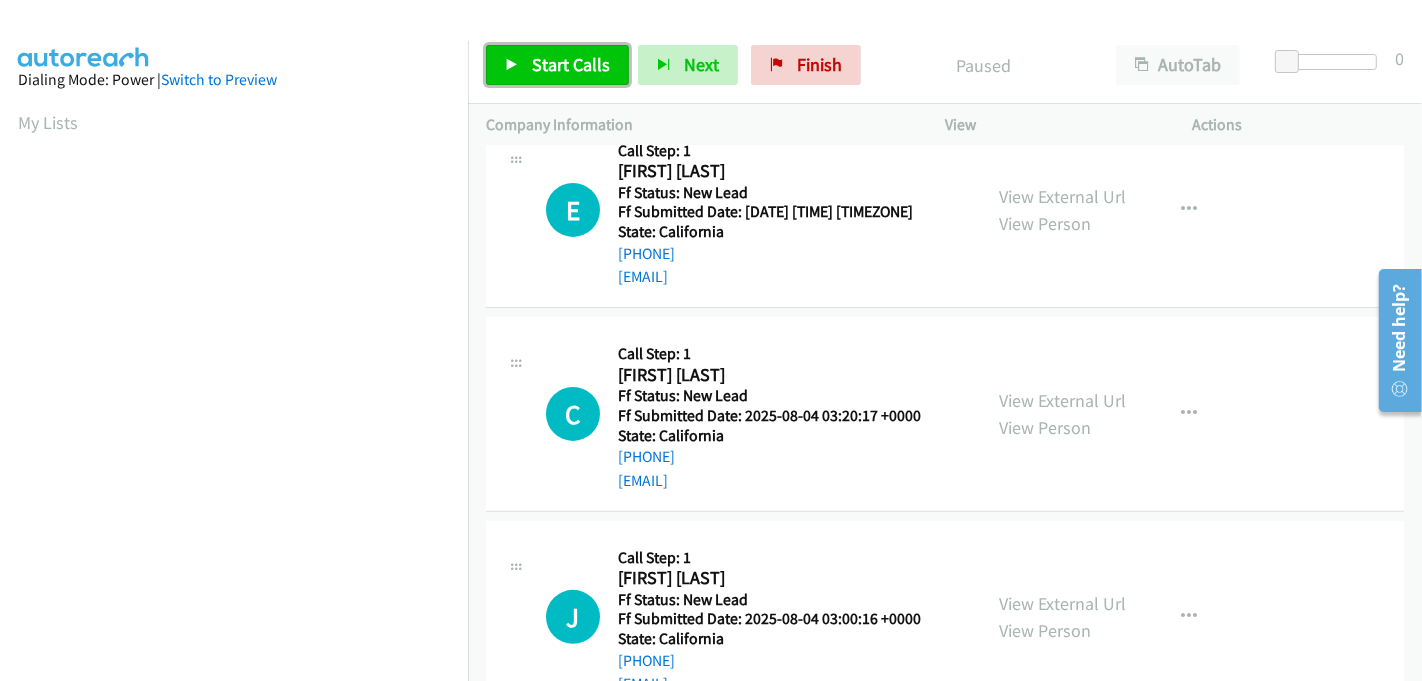 click on "Start Calls" at bounding box center (571, 64) 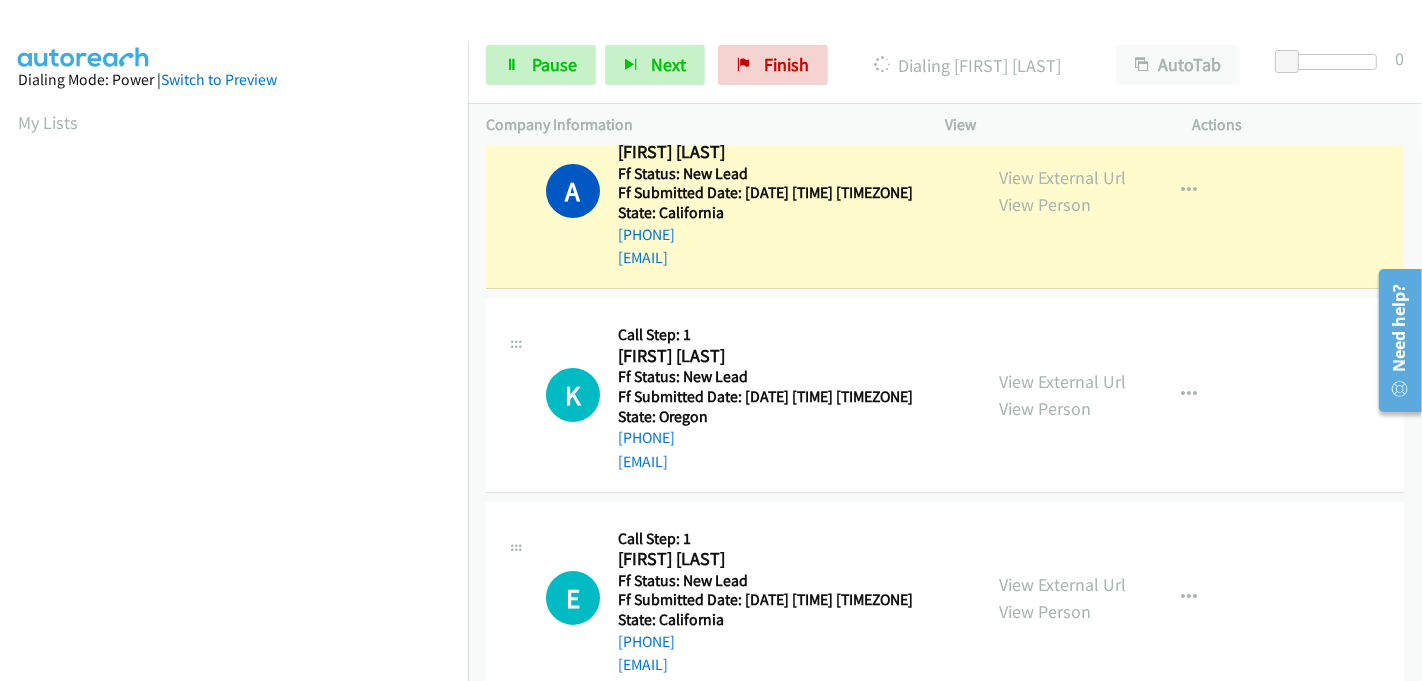scroll, scrollTop: 0, scrollLeft: 0, axis: both 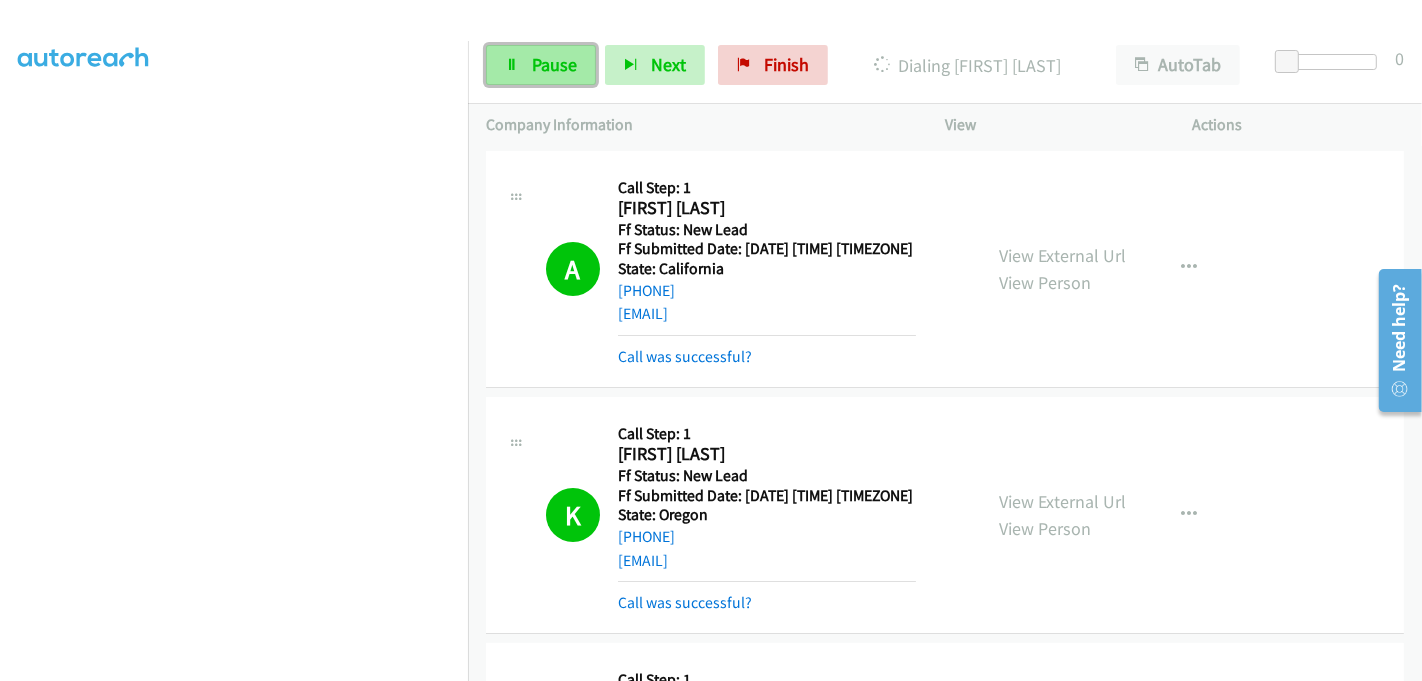 click on "Pause" at bounding box center (554, 64) 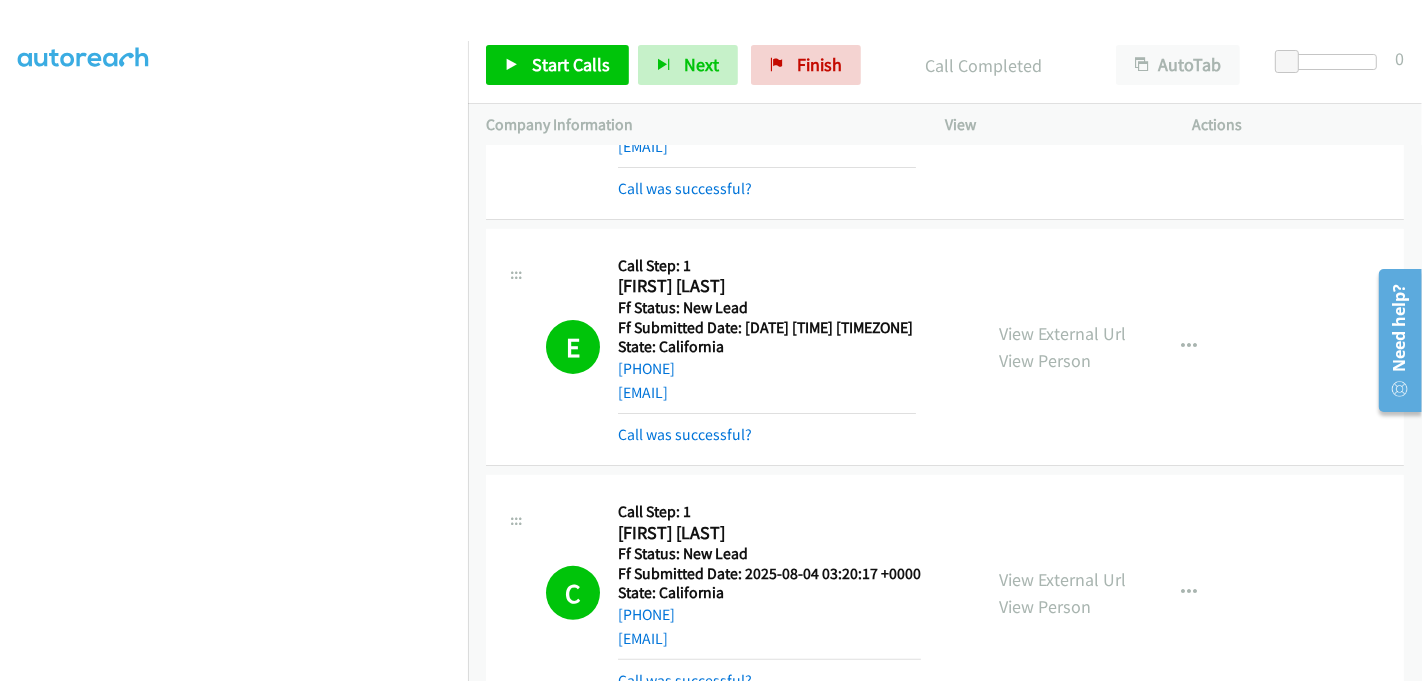 scroll, scrollTop: 333, scrollLeft: 0, axis: vertical 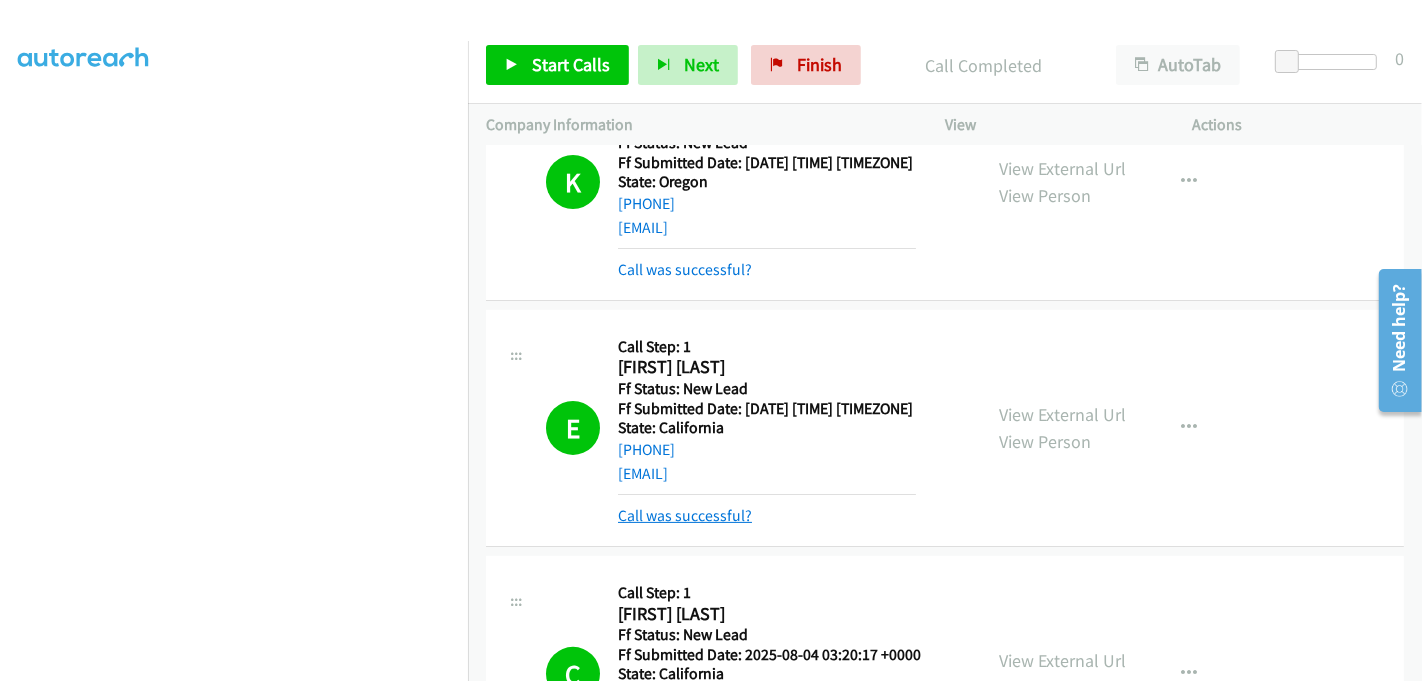 click on "Call was successful?" at bounding box center [685, 515] 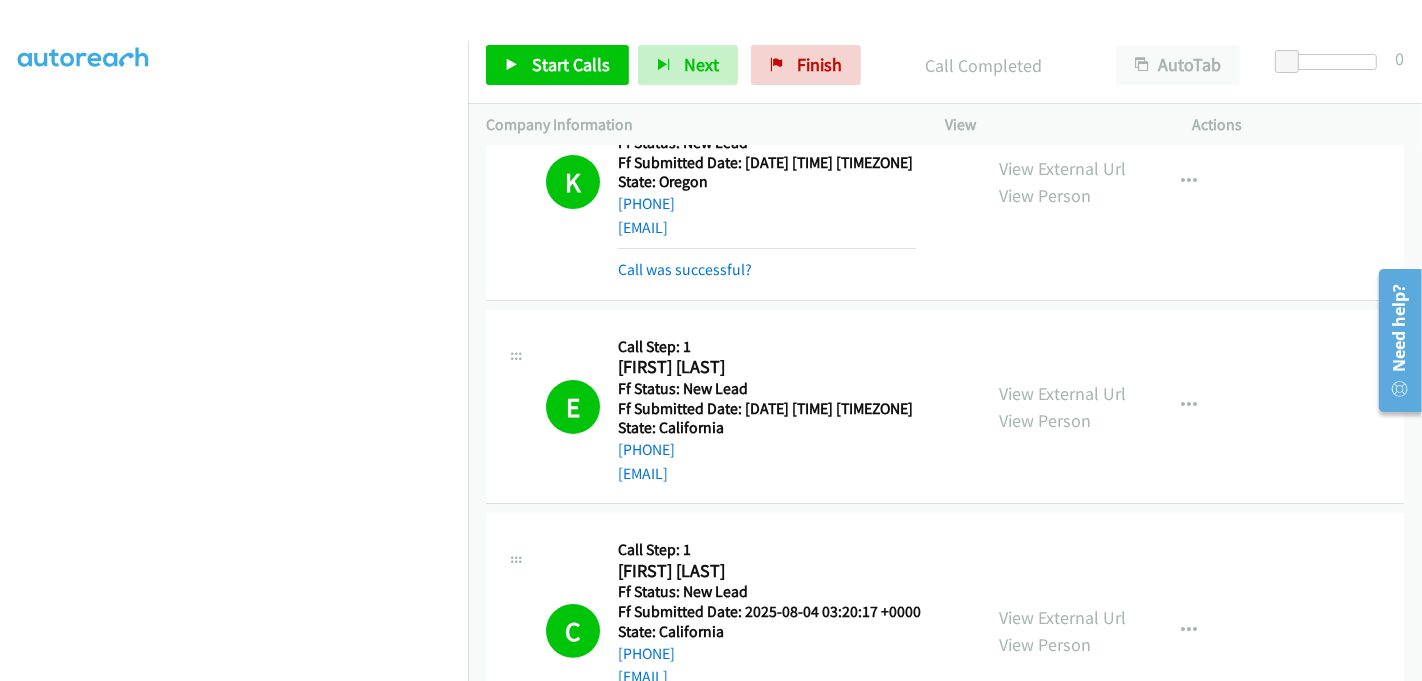 scroll, scrollTop: 555, scrollLeft: 0, axis: vertical 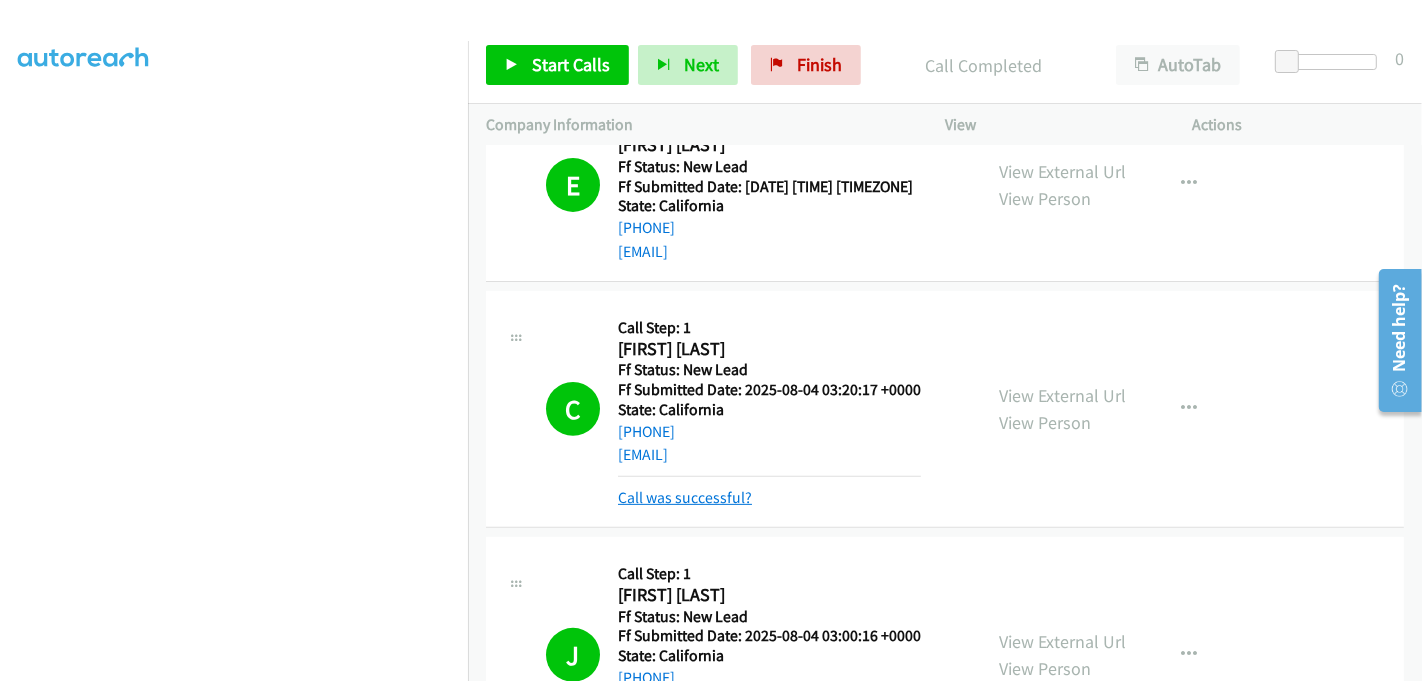 click on "Call was successful?" at bounding box center (685, 497) 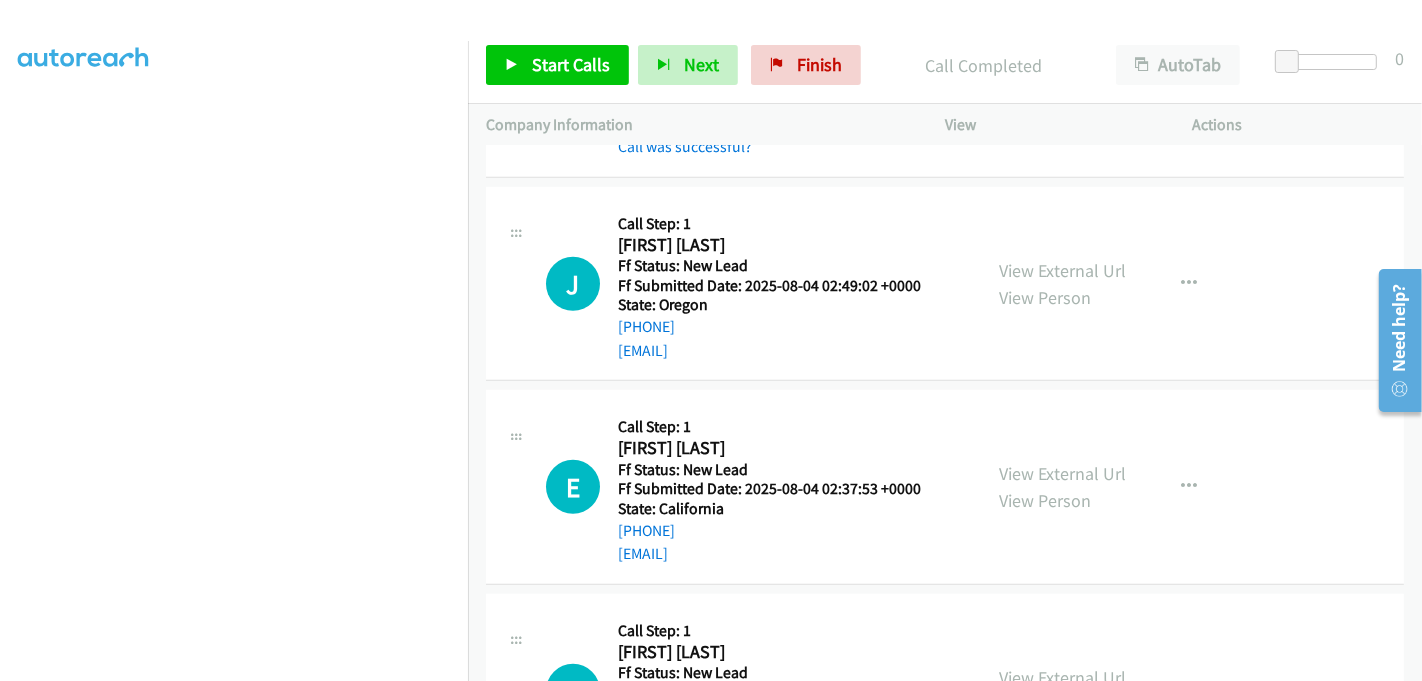 scroll, scrollTop: 1000, scrollLeft: 0, axis: vertical 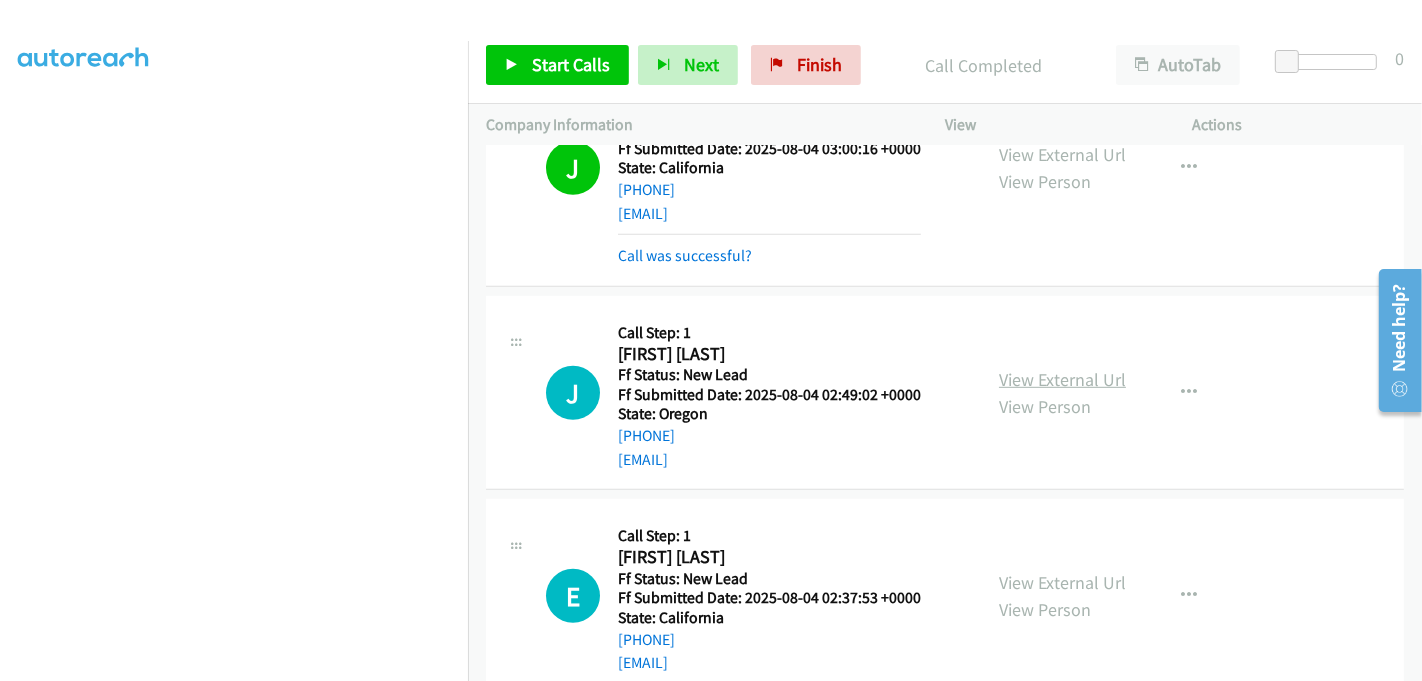 click on "View External Url" at bounding box center (1062, 379) 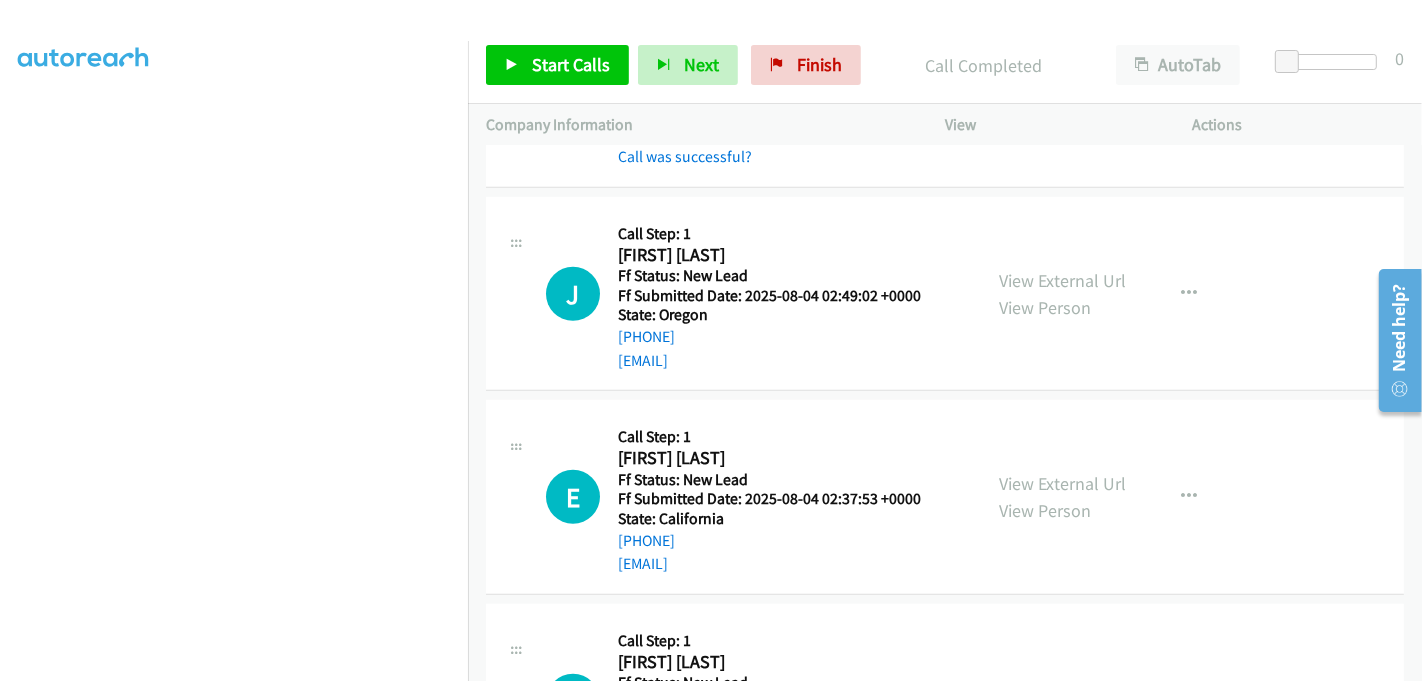 scroll, scrollTop: 1222, scrollLeft: 0, axis: vertical 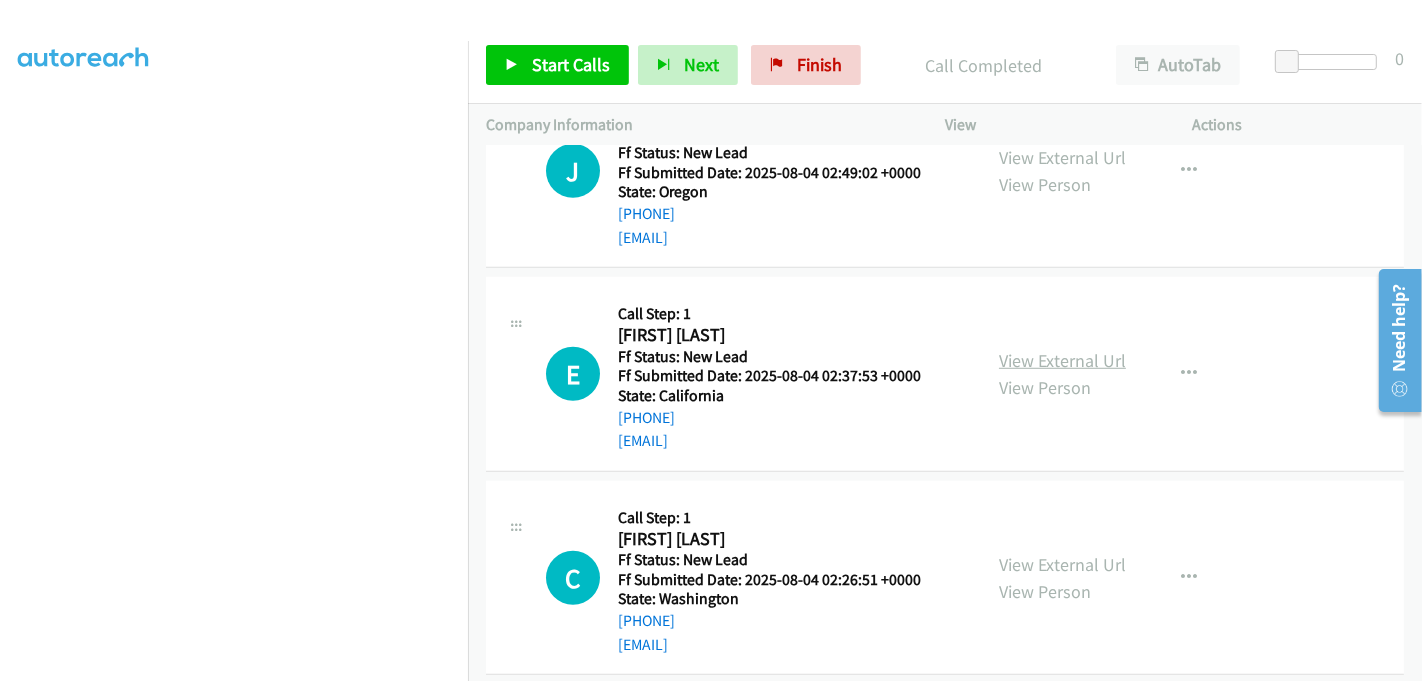 click on "View External Url" at bounding box center (1062, 360) 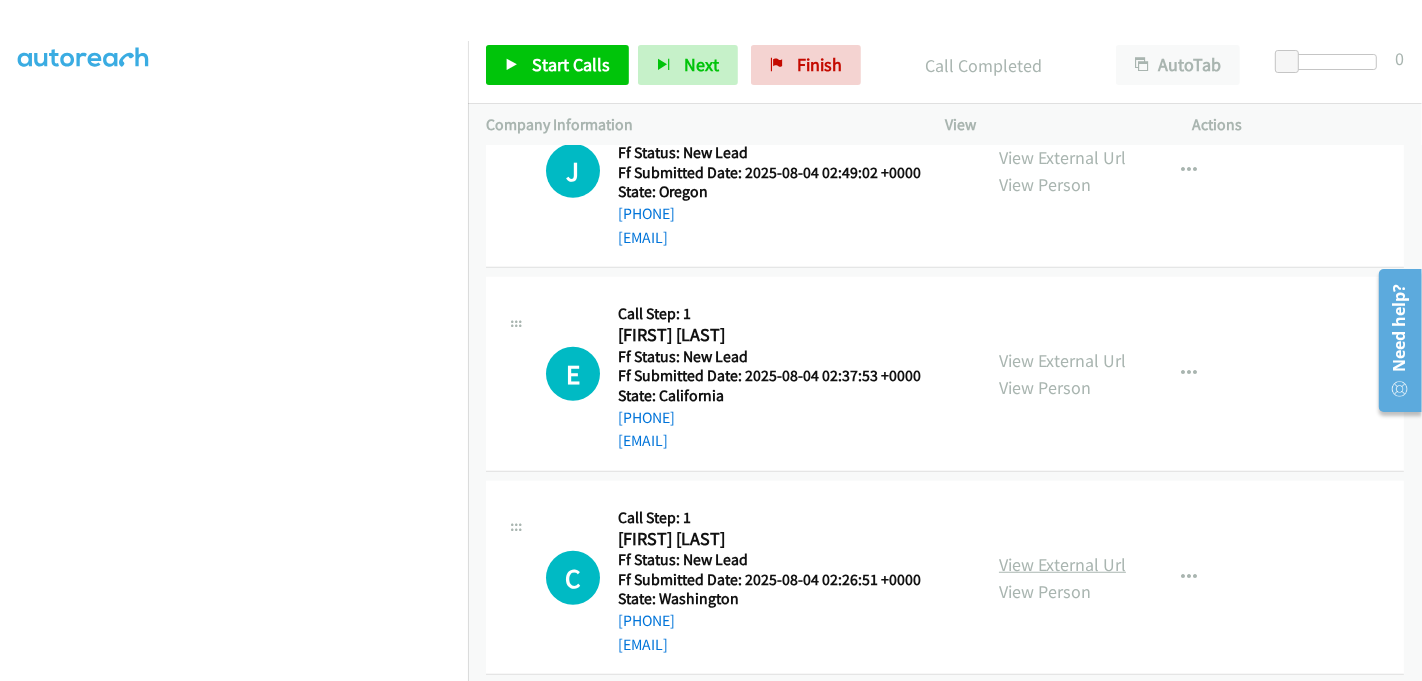 click on "View External Url" at bounding box center (1062, 564) 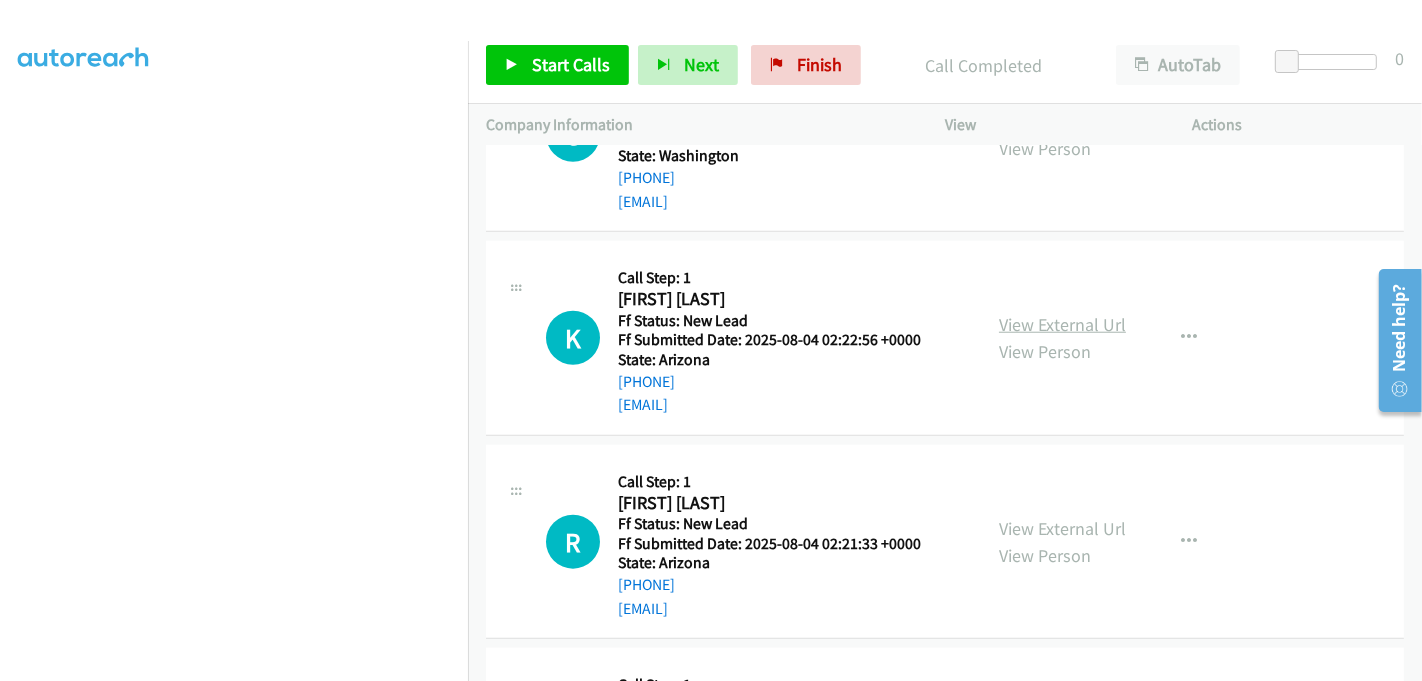 scroll, scrollTop: 1666, scrollLeft: 0, axis: vertical 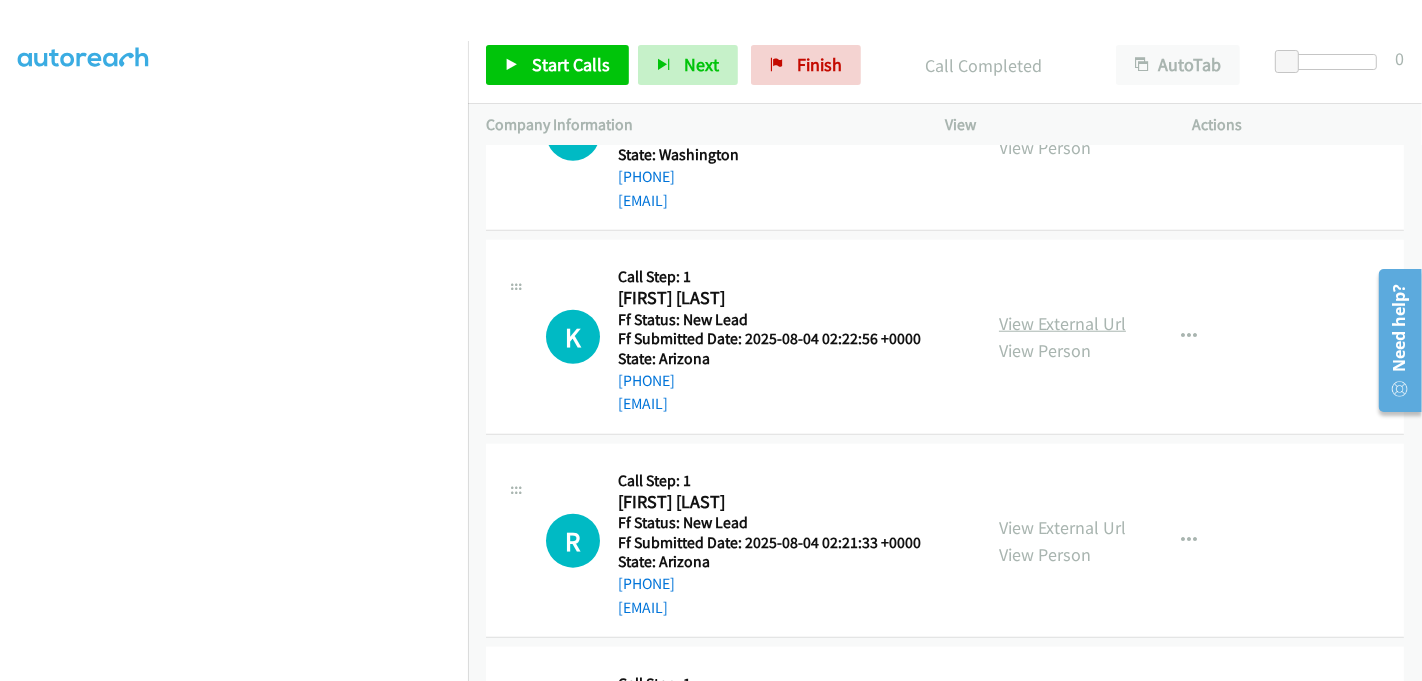 click on "View External Url" at bounding box center (1062, 323) 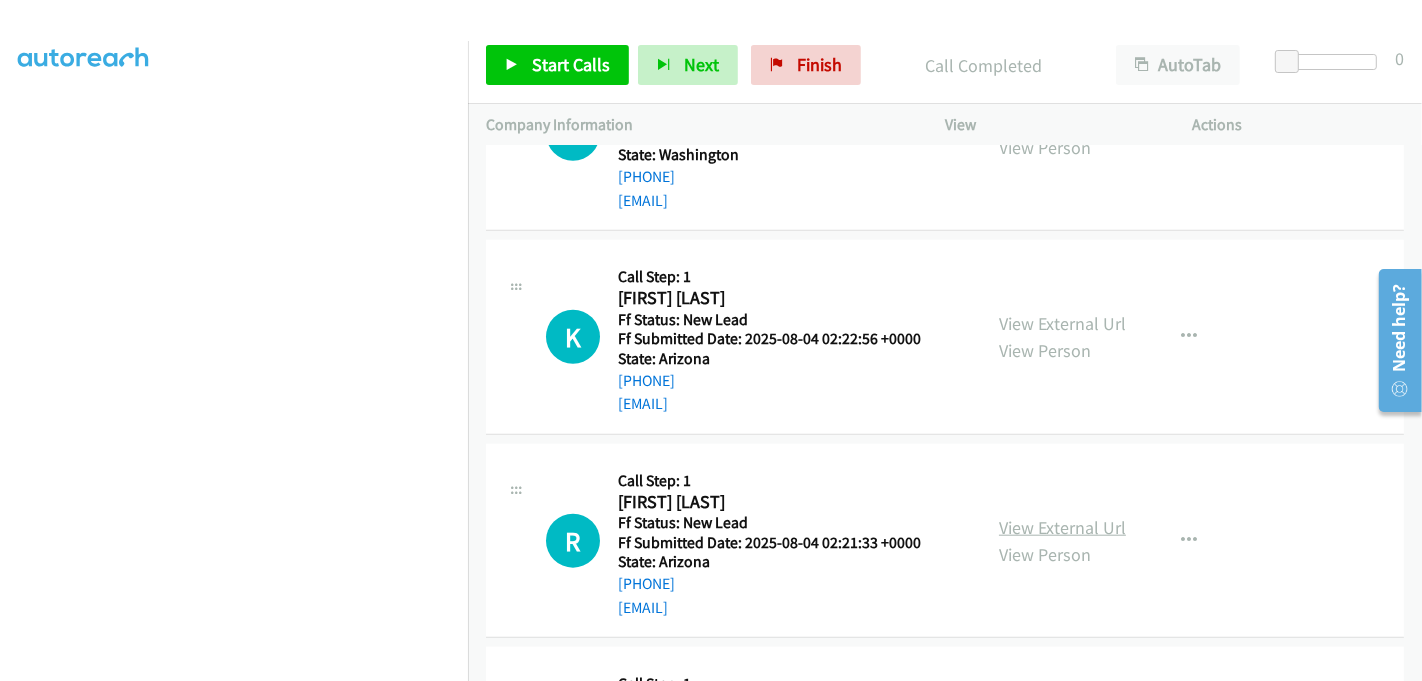 click on "View External Url" at bounding box center [1062, 527] 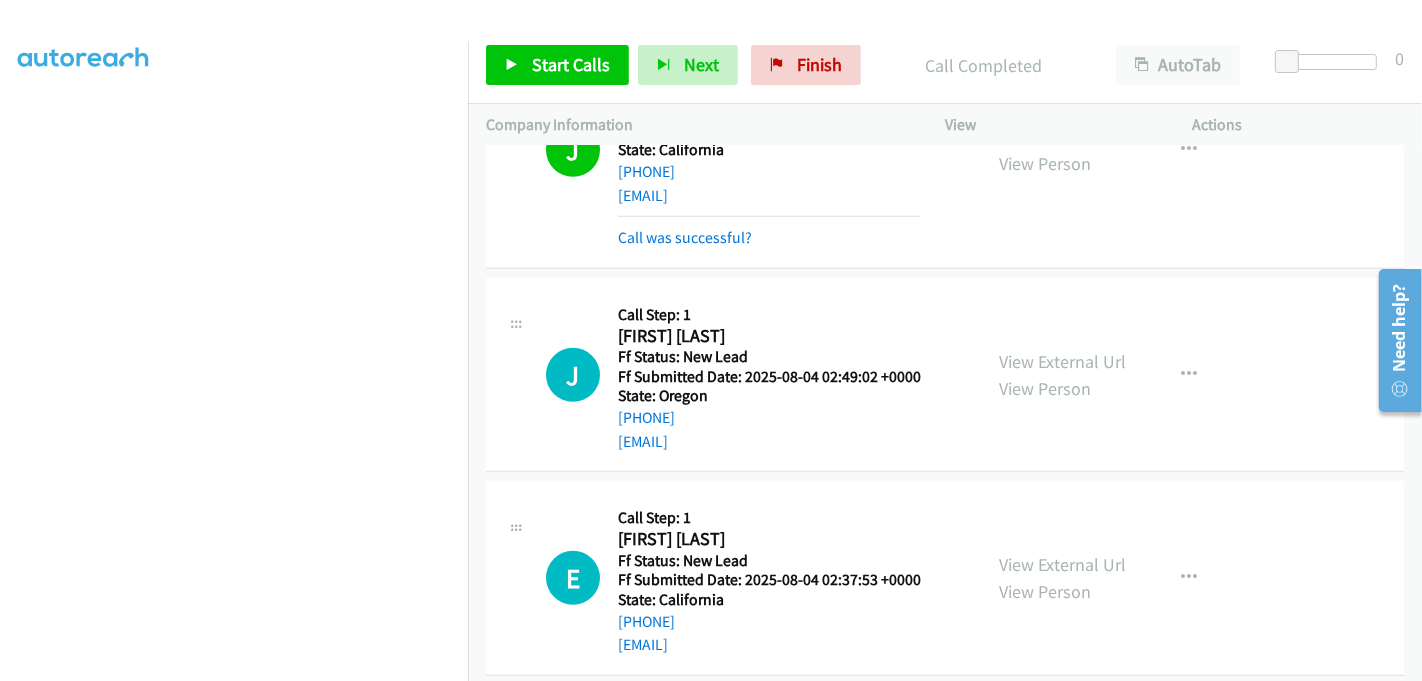 scroll, scrollTop: 1000, scrollLeft: 0, axis: vertical 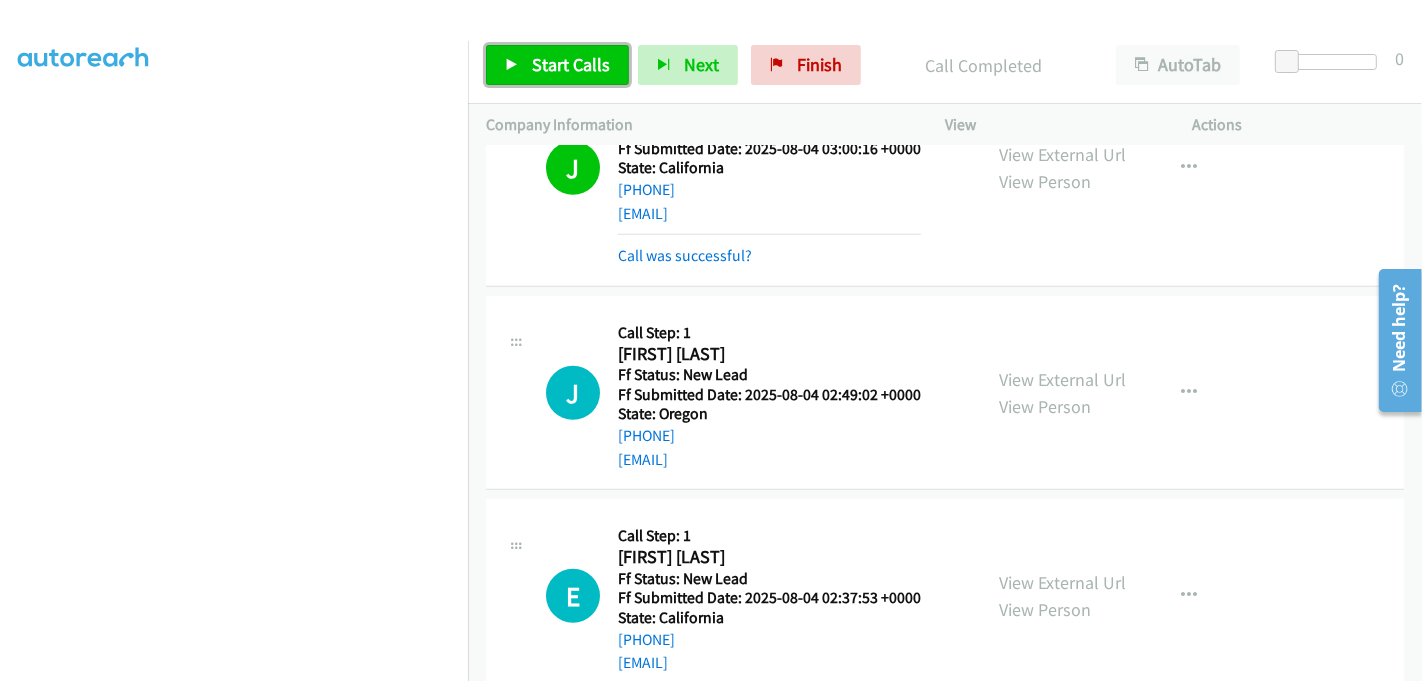 click on "Start Calls" at bounding box center [571, 64] 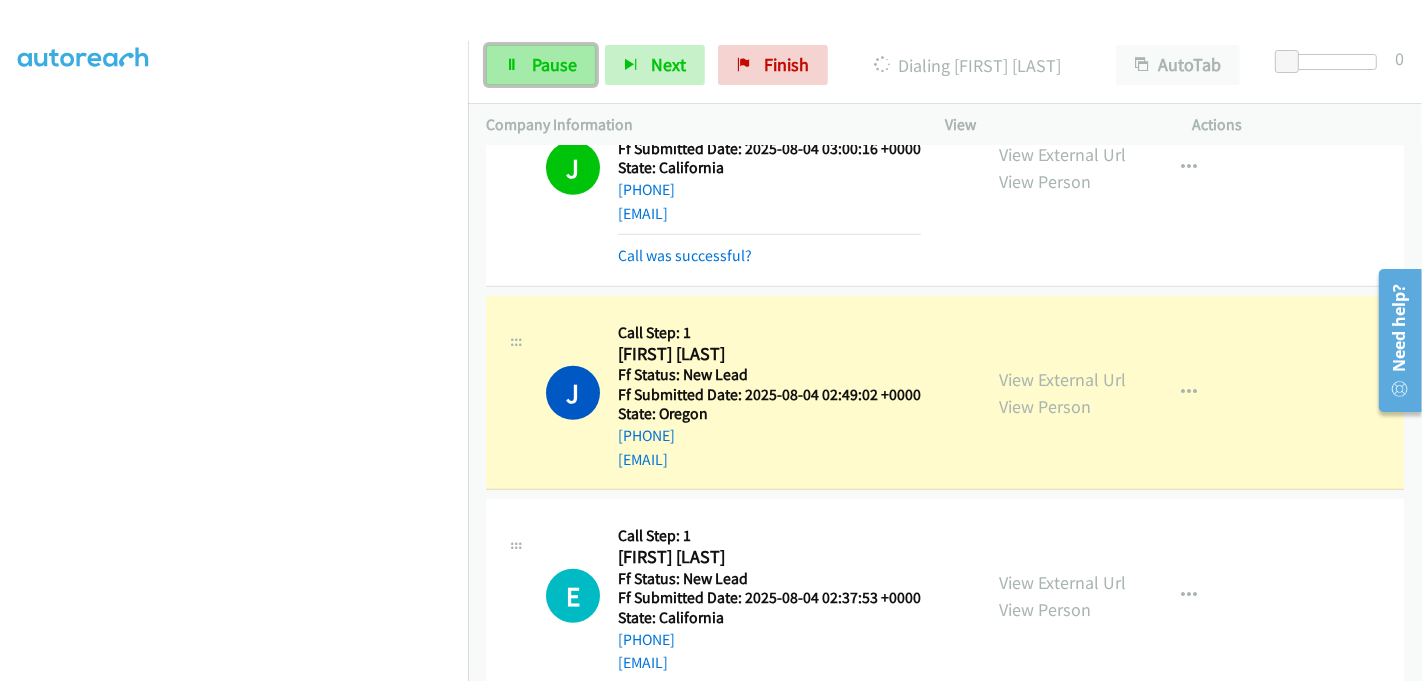 click on "Pause" at bounding box center [554, 64] 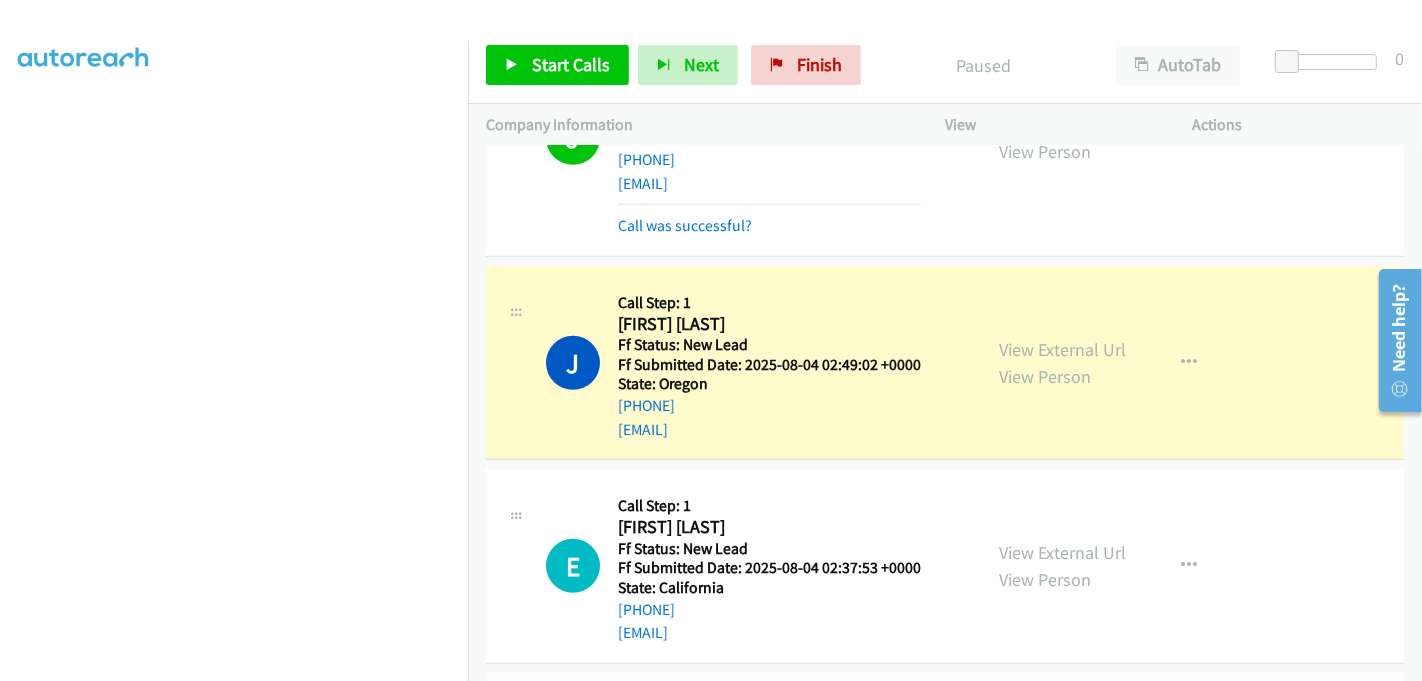 scroll, scrollTop: 1111, scrollLeft: 0, axis: vertical 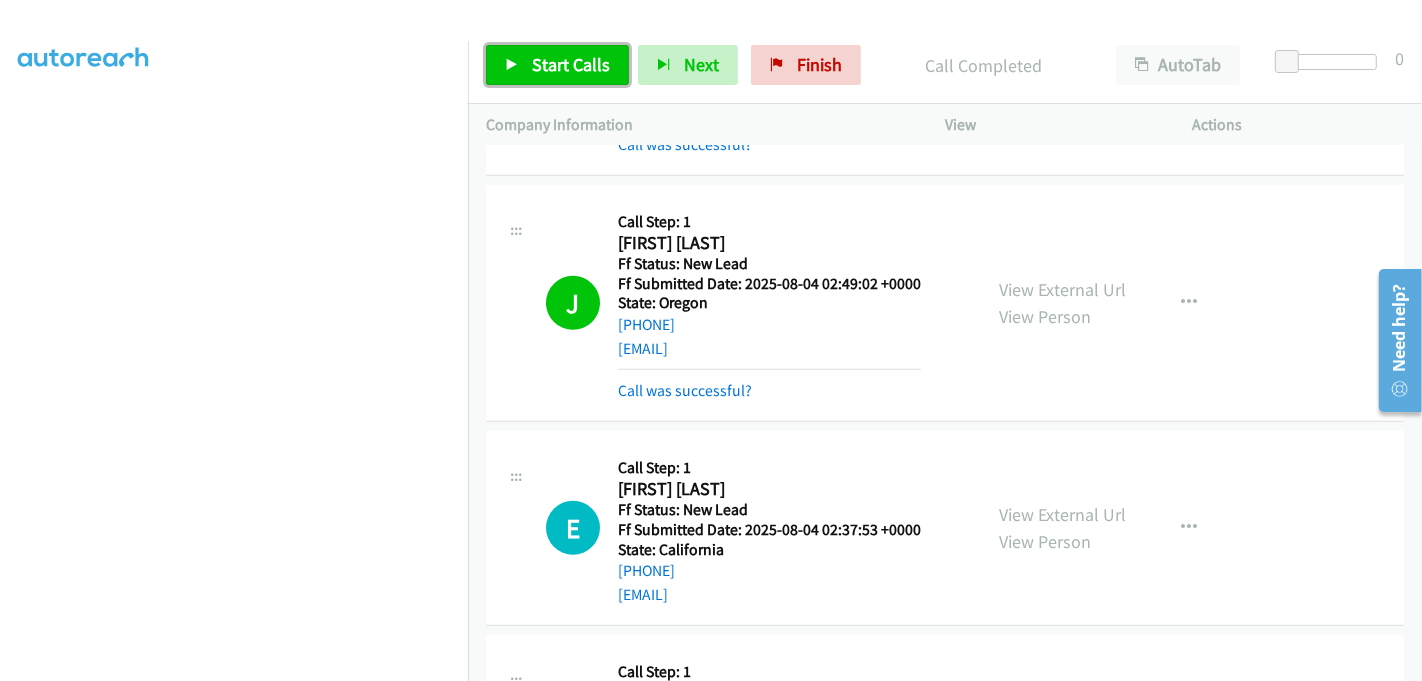 click on "Start Calls" at bounding box center [557, 65] 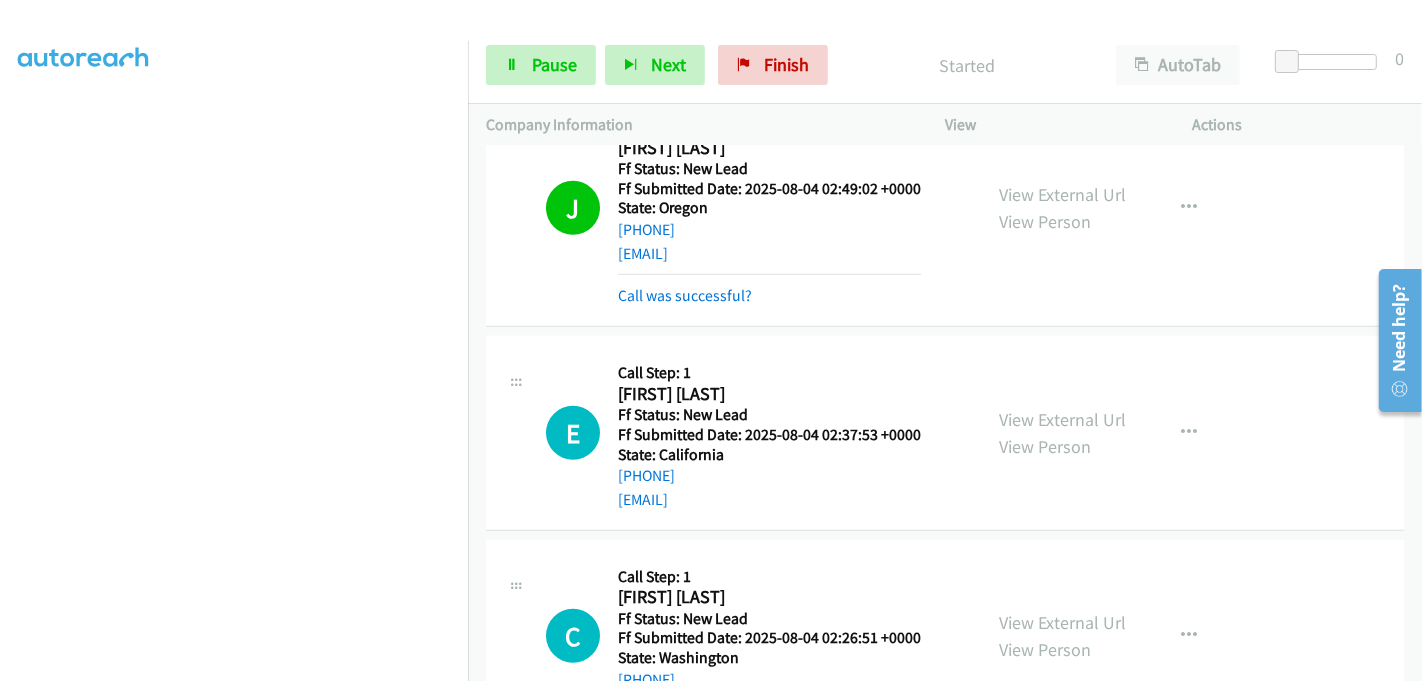 scroll, scrollTop: 1333, scrollLeft: 0, axis: vertical 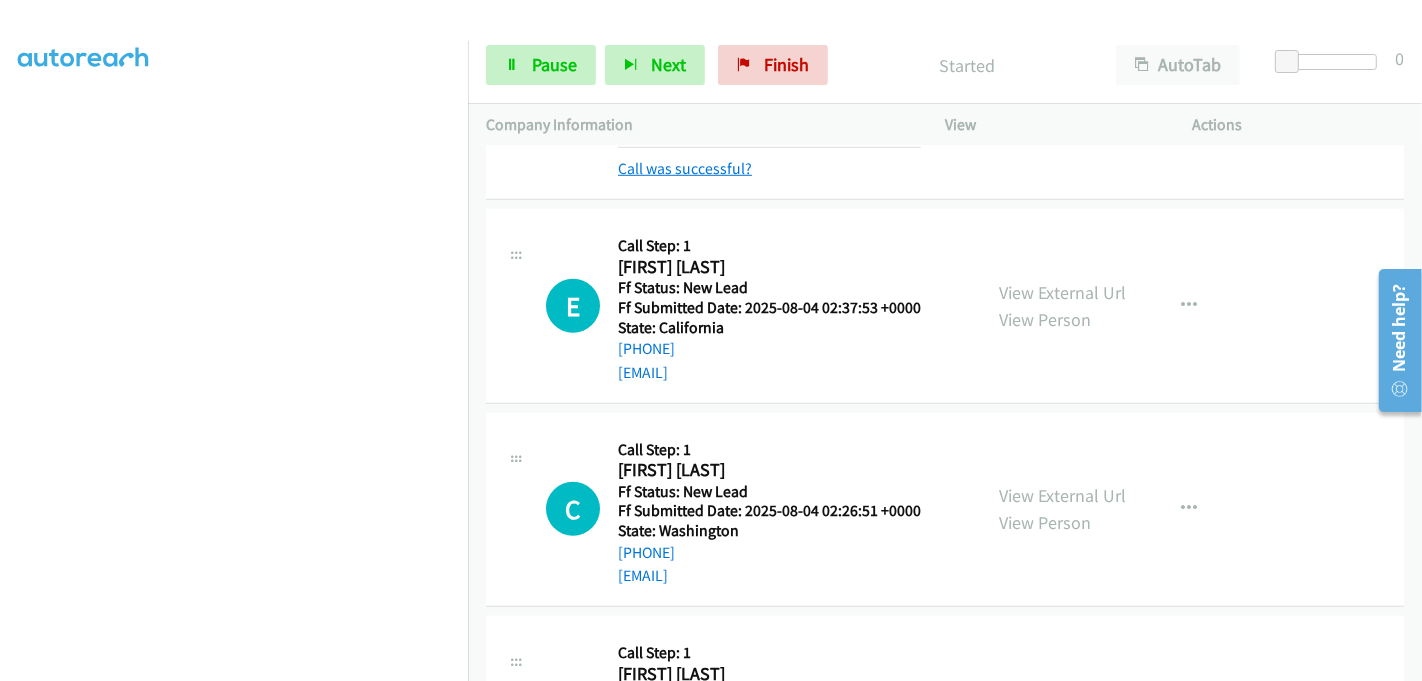 click on "Call was successful?" at bounding box center (685, 168) 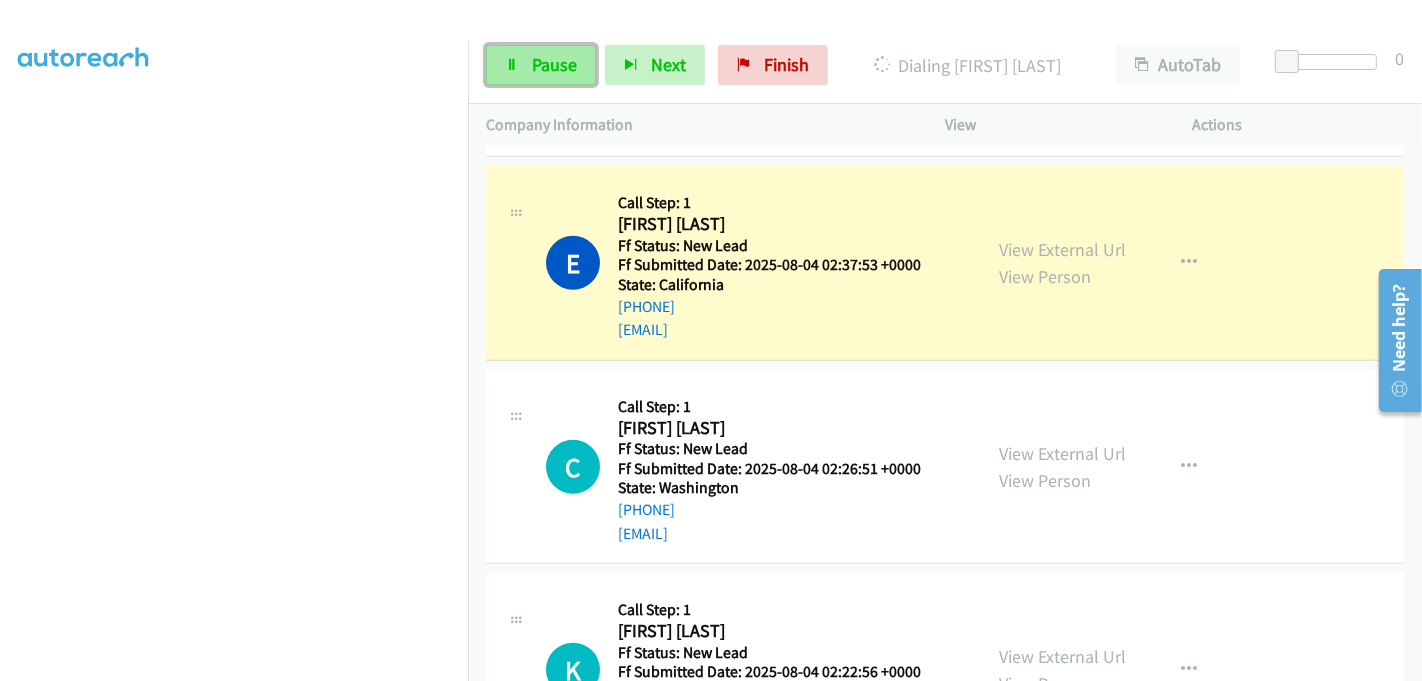 click on "Pause" at bounding box center (554, 64) 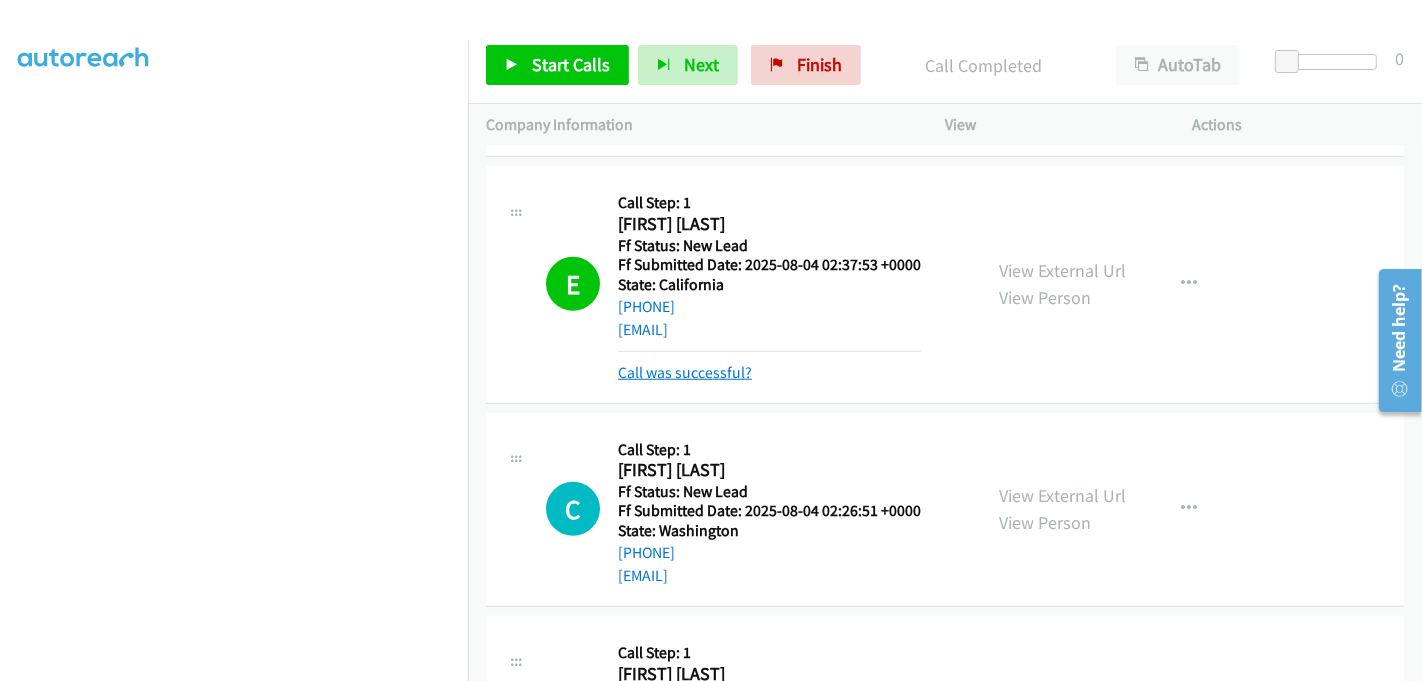 click on "Call was successful?" at bounding box center [685, 372] 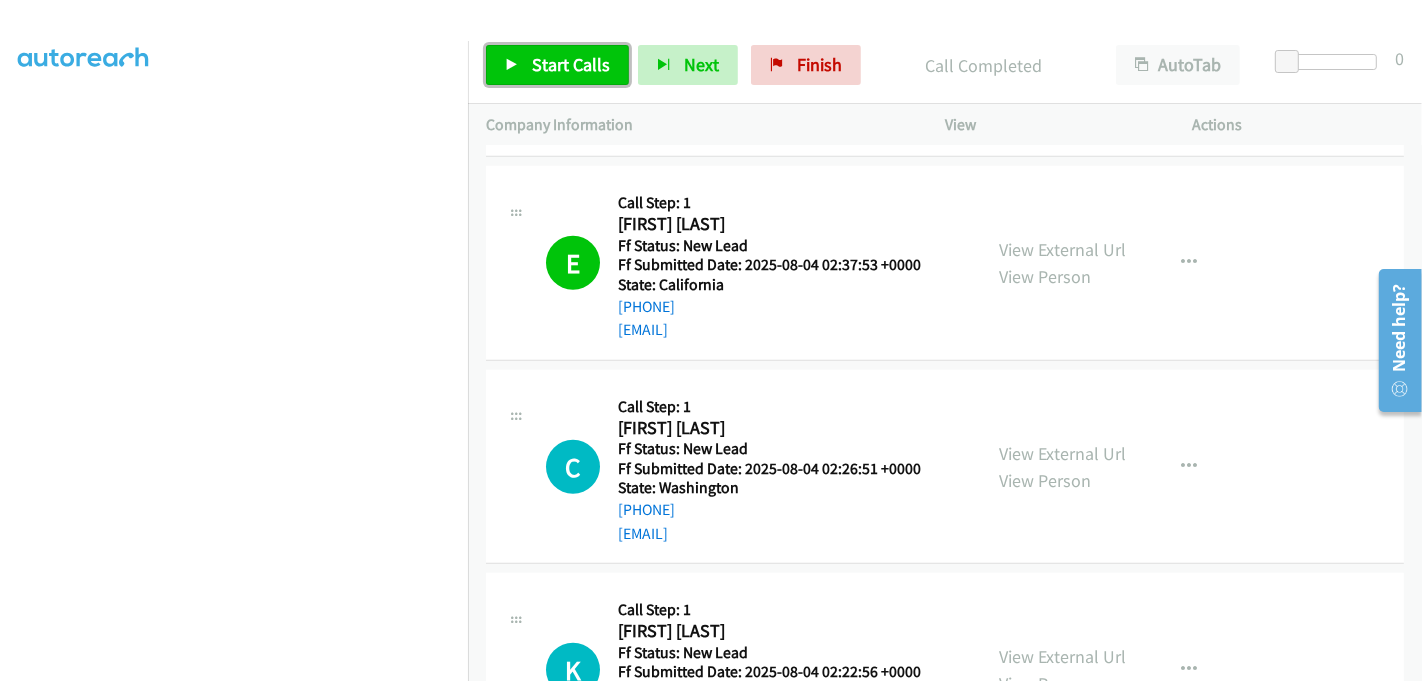 click on "Start Calls" at bounding box center [571, 64] 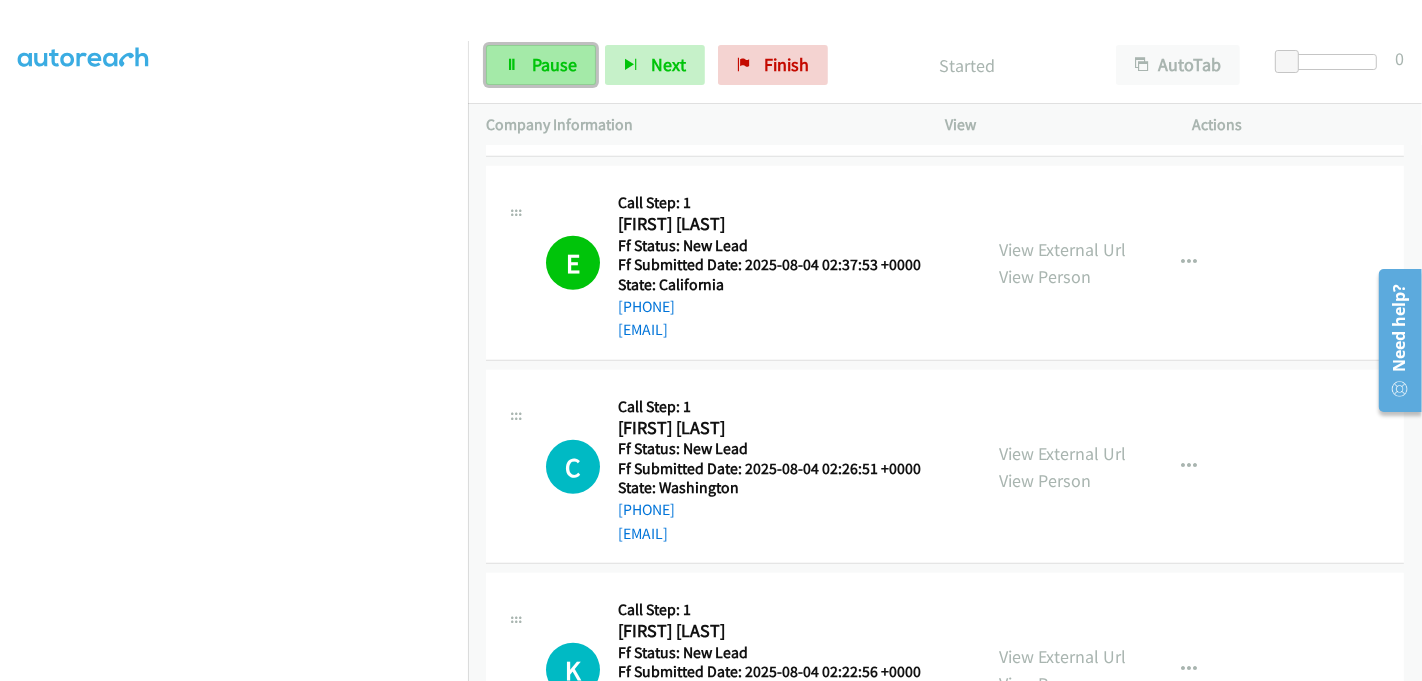 click on "Pause" at bounding box center [541, 65] 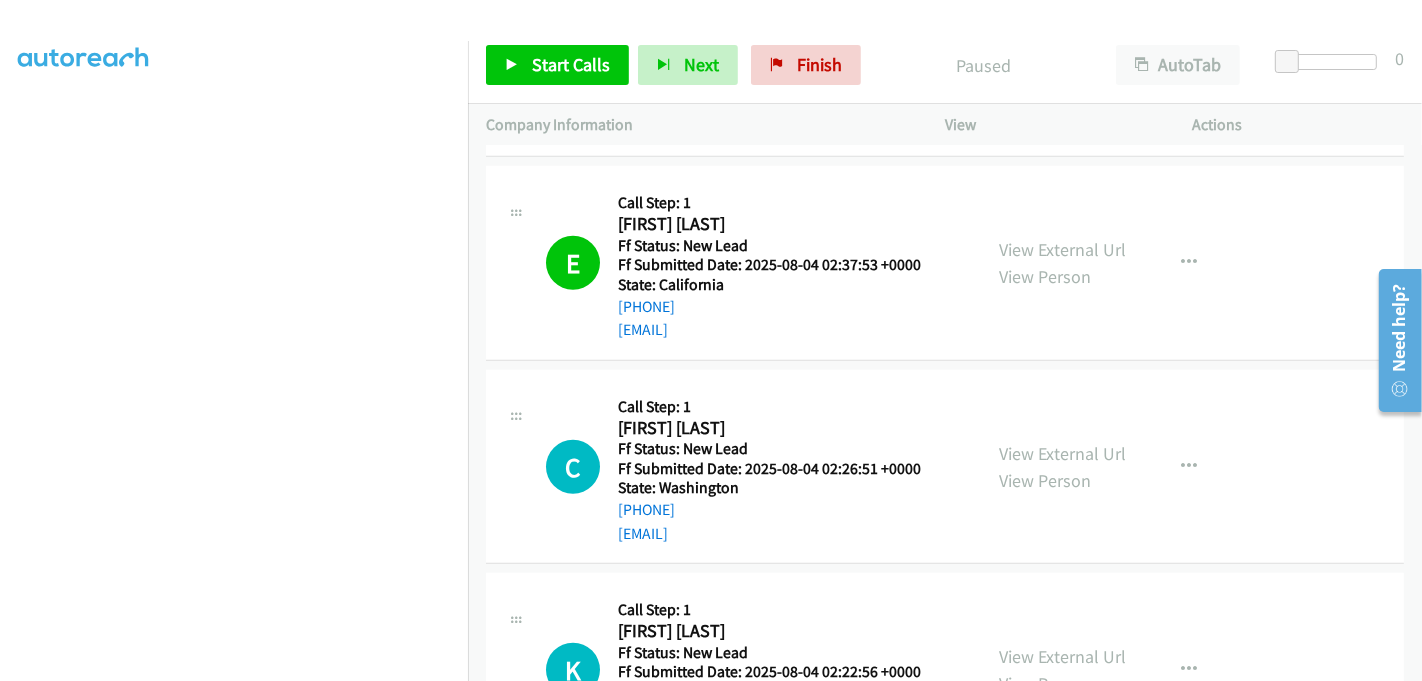 scroll, scrollTop: 0, scrollLeft: 0, axis: both 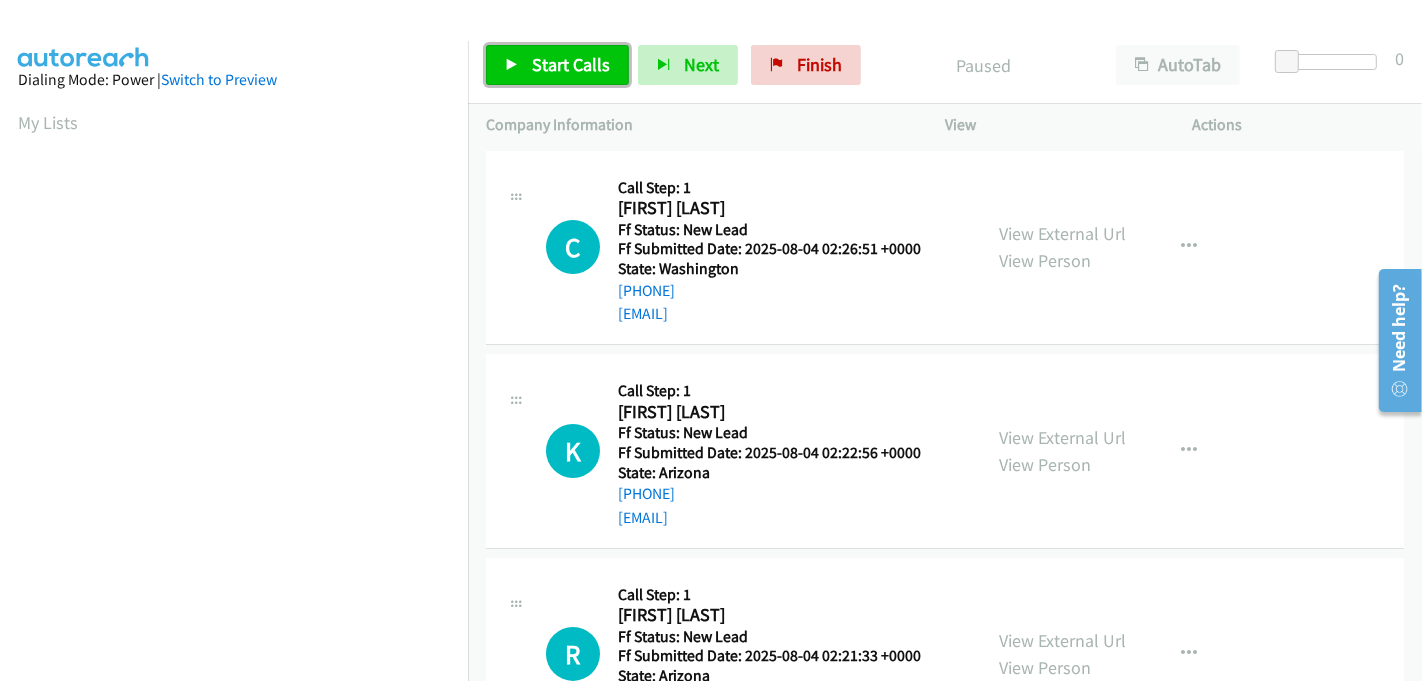 click on "Start Calls" at bounding box center (571, 64) 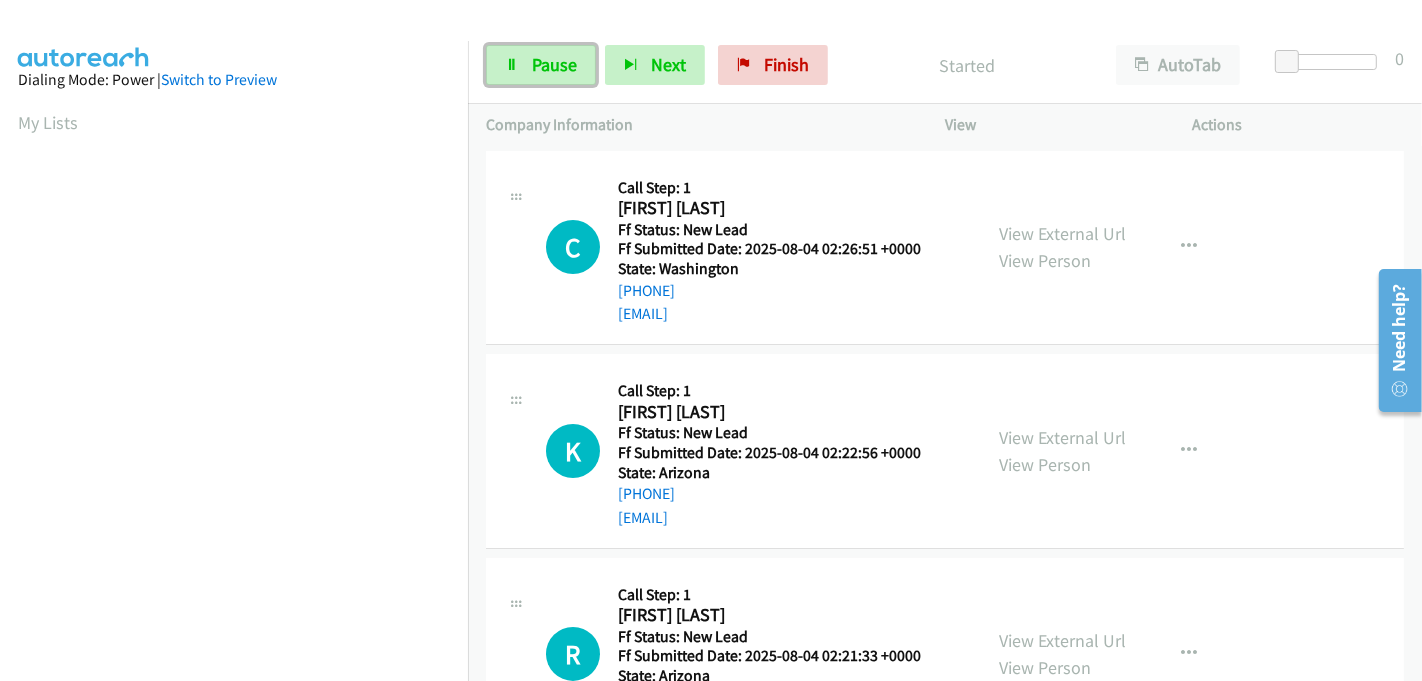 click on "Pause" at bounding box center [554, 64] 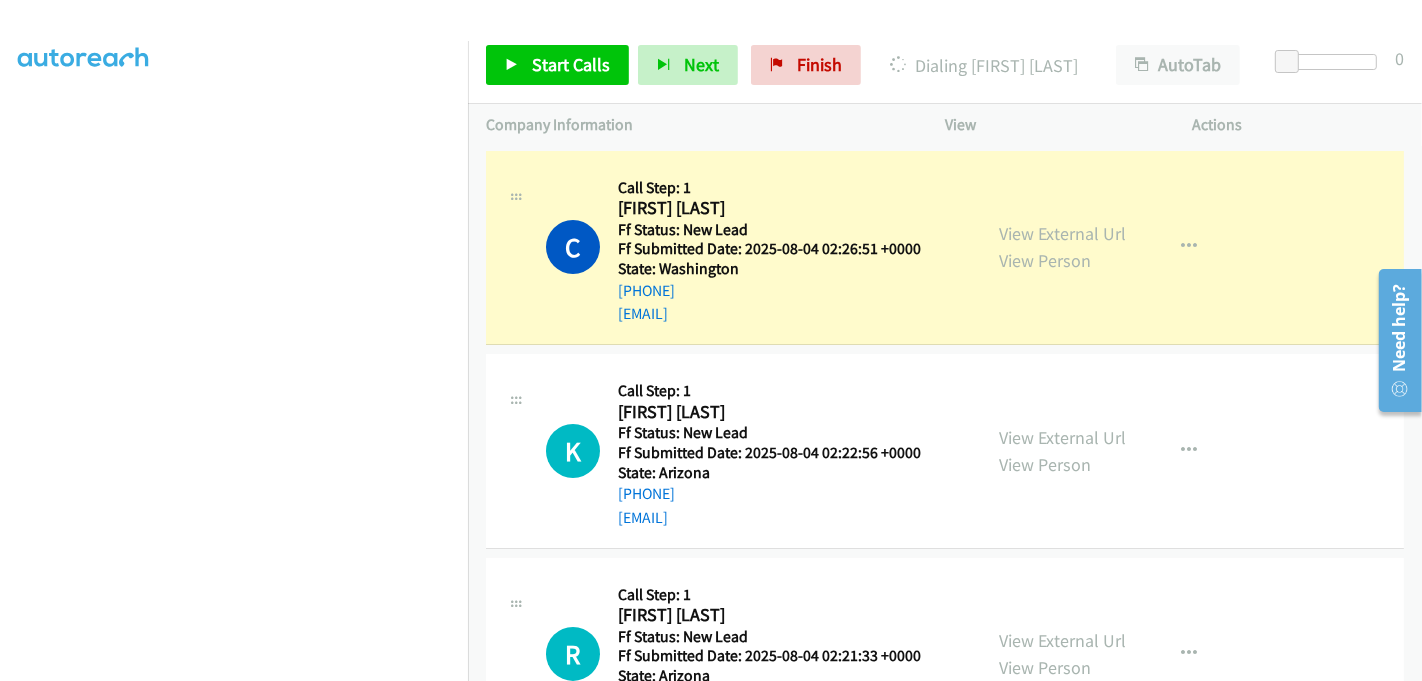 scroll, scrollTop: 0, scrollLeft: 0, axis: both 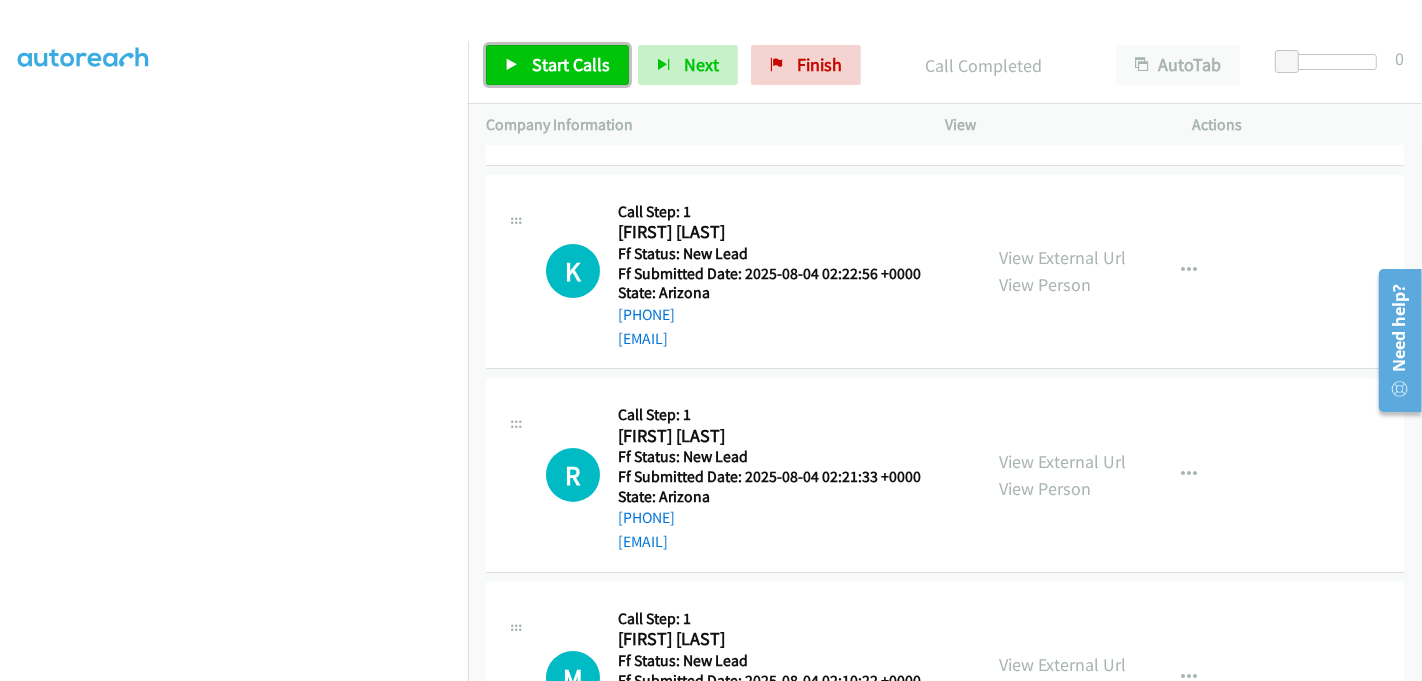 click on "Start Calls" at bounding box center [571, 64] 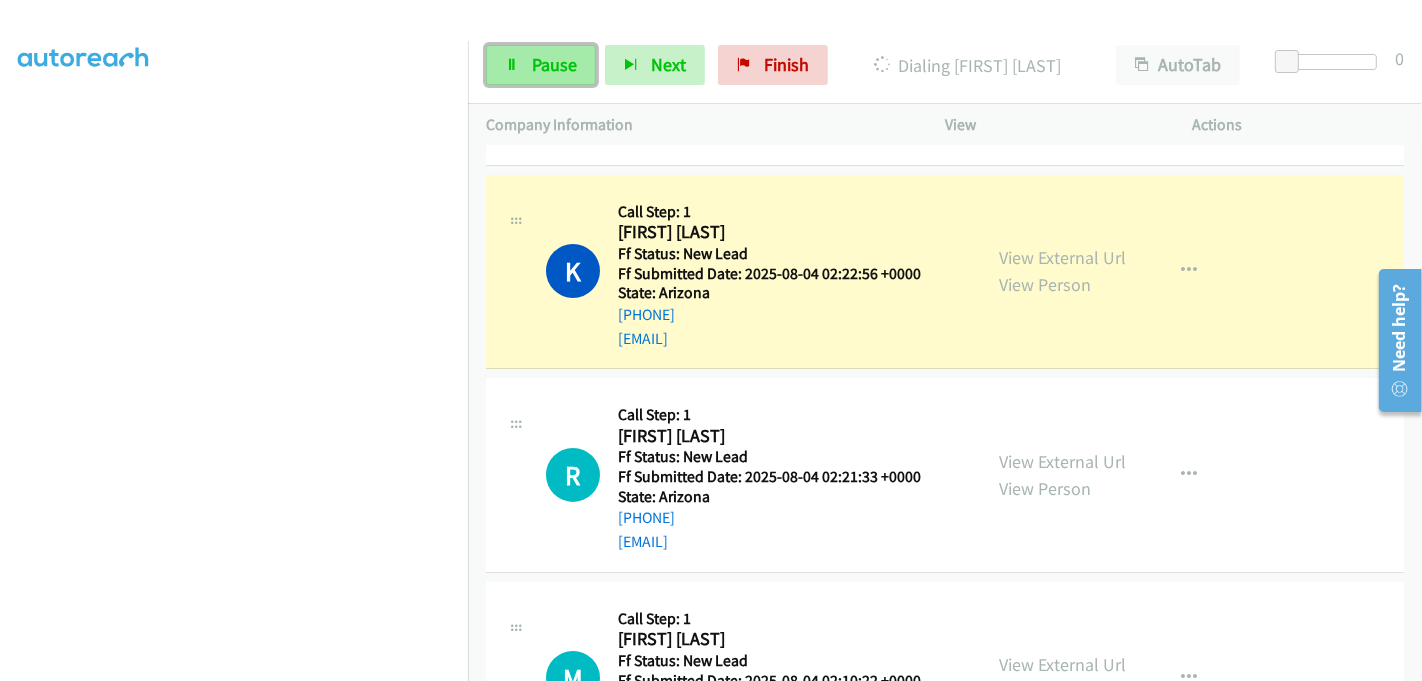 click on "Pause" at bounding box center (541, 65) 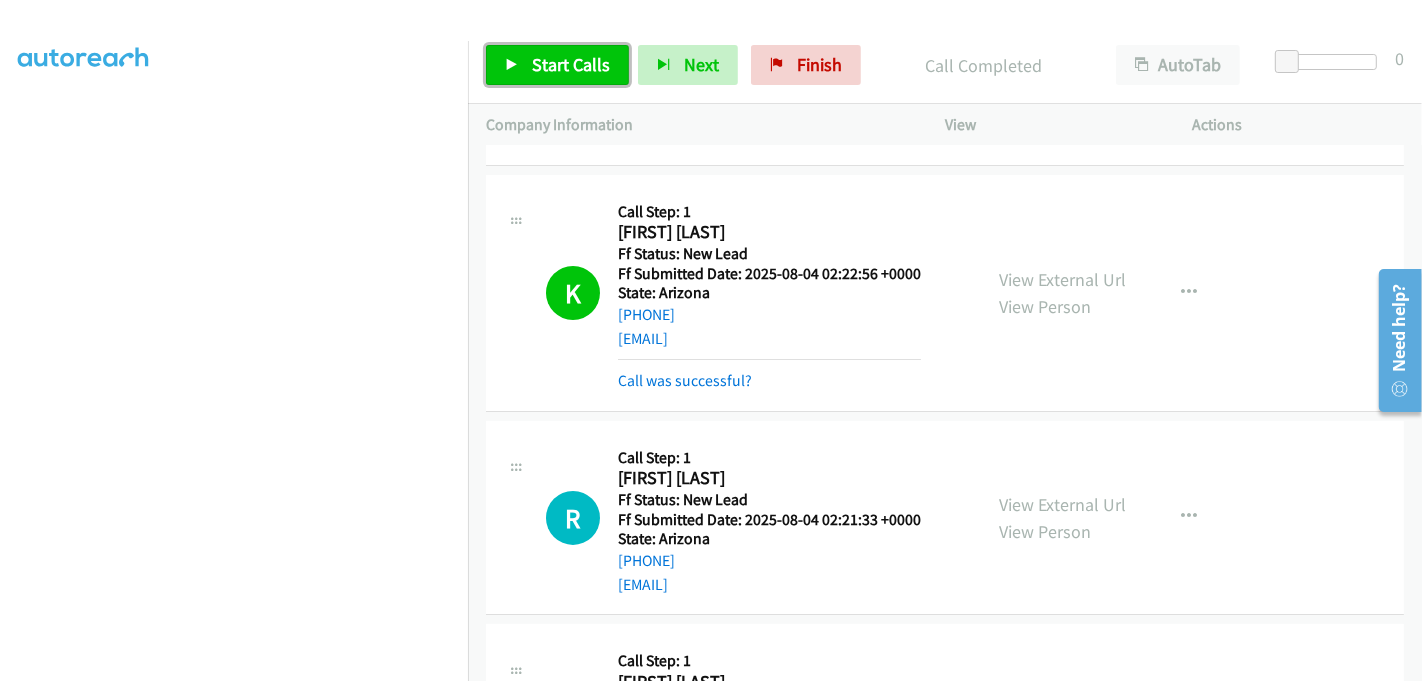 click on "Start Calls" at bounding box center [571, 64] 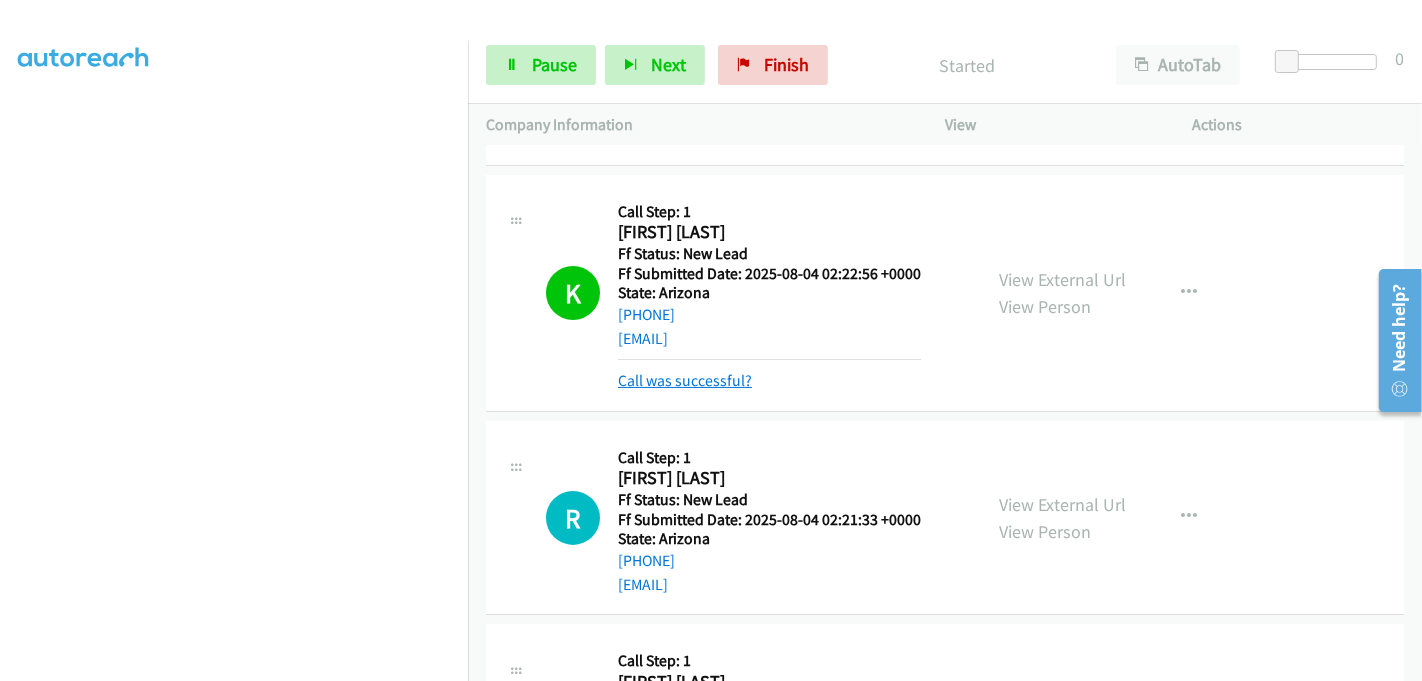 click on "Call was successful?" at bounding box center (685, 380) 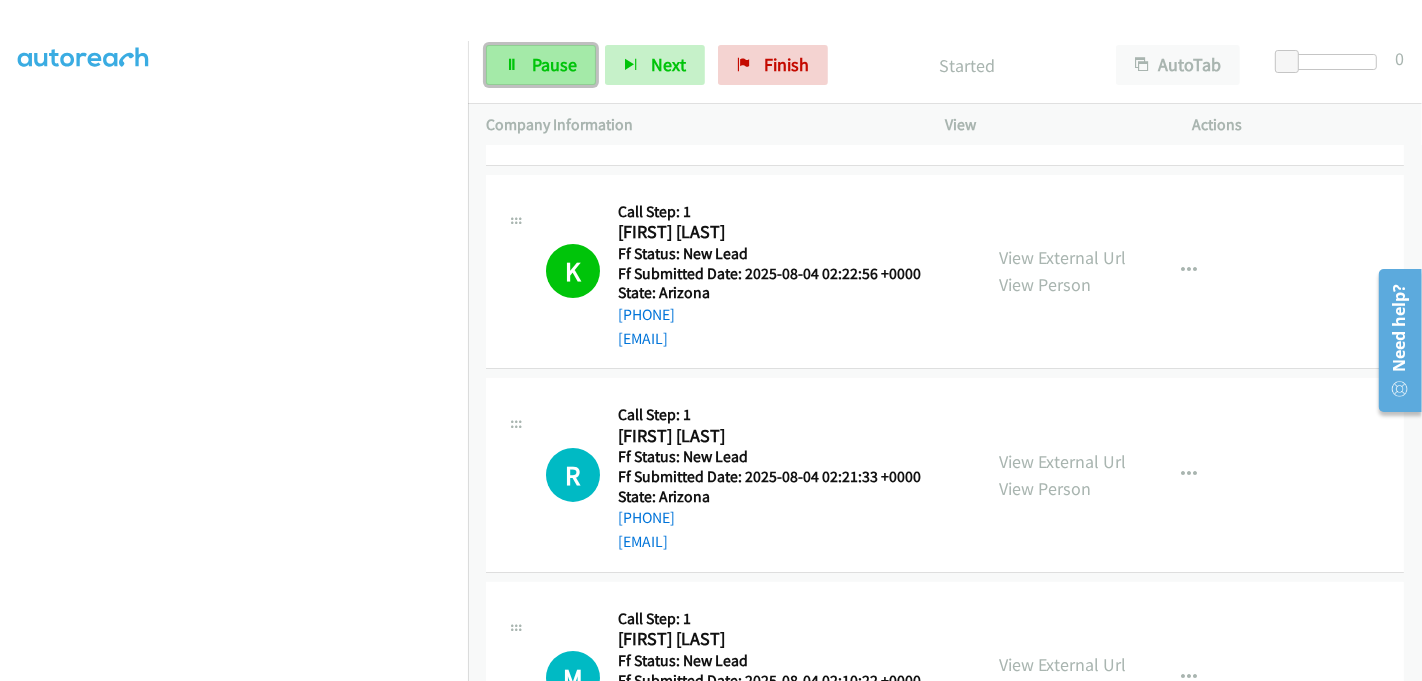 click on "Pause" at bounding box center (554, 64) 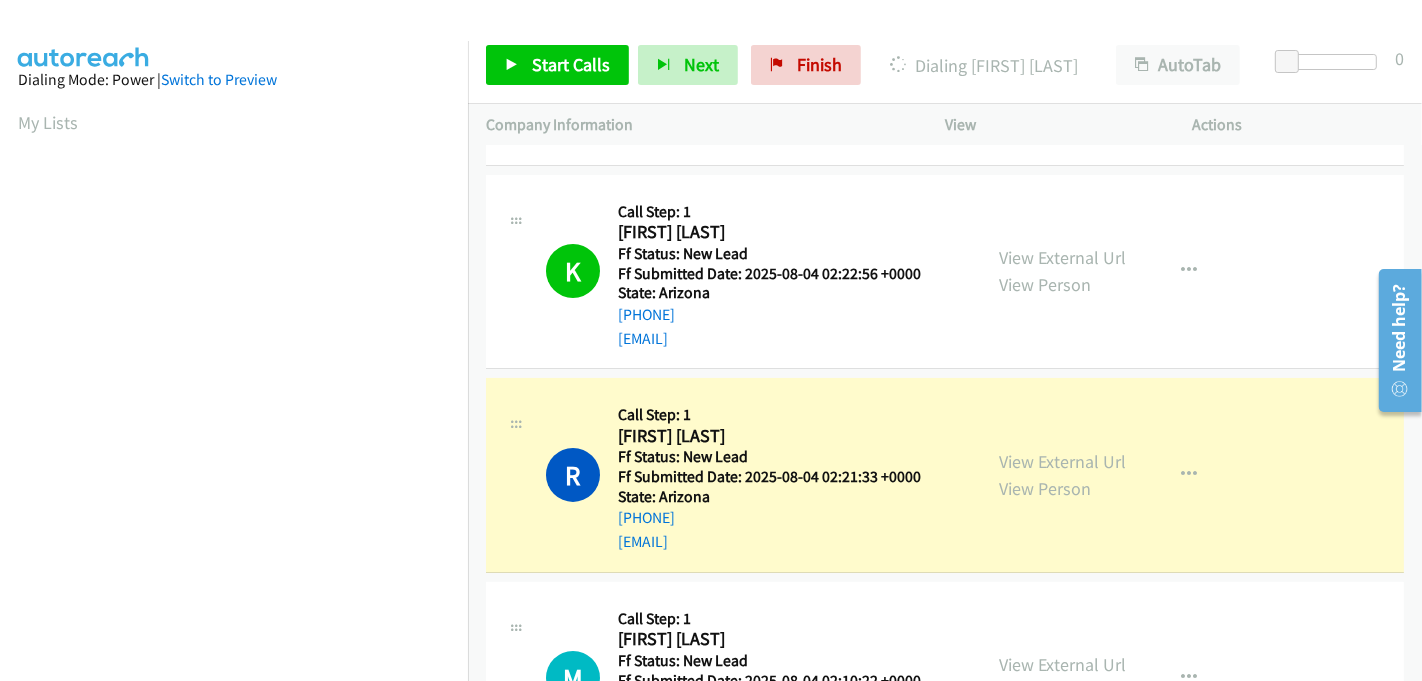 scroll, scrollTop: 442, scrollLeft: 0, axis: vertical 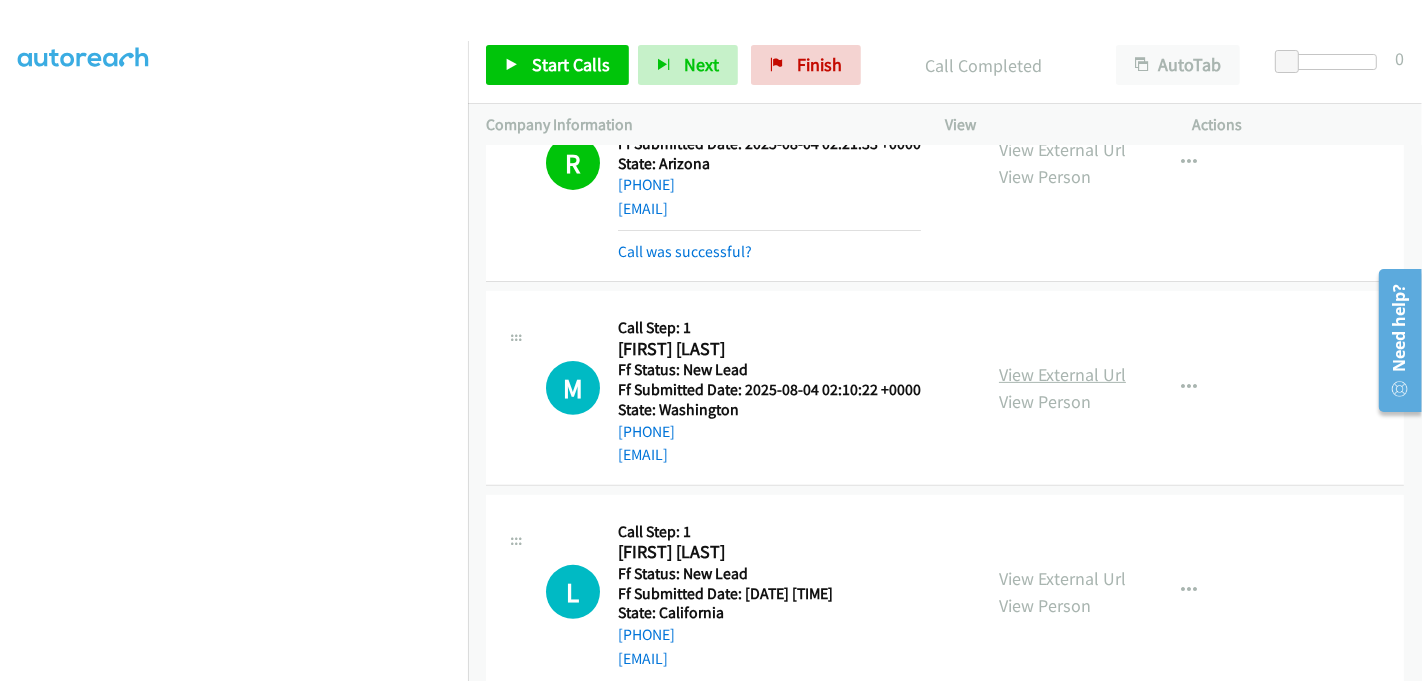 click on "View External Url" at bounding box center (1062, 374) 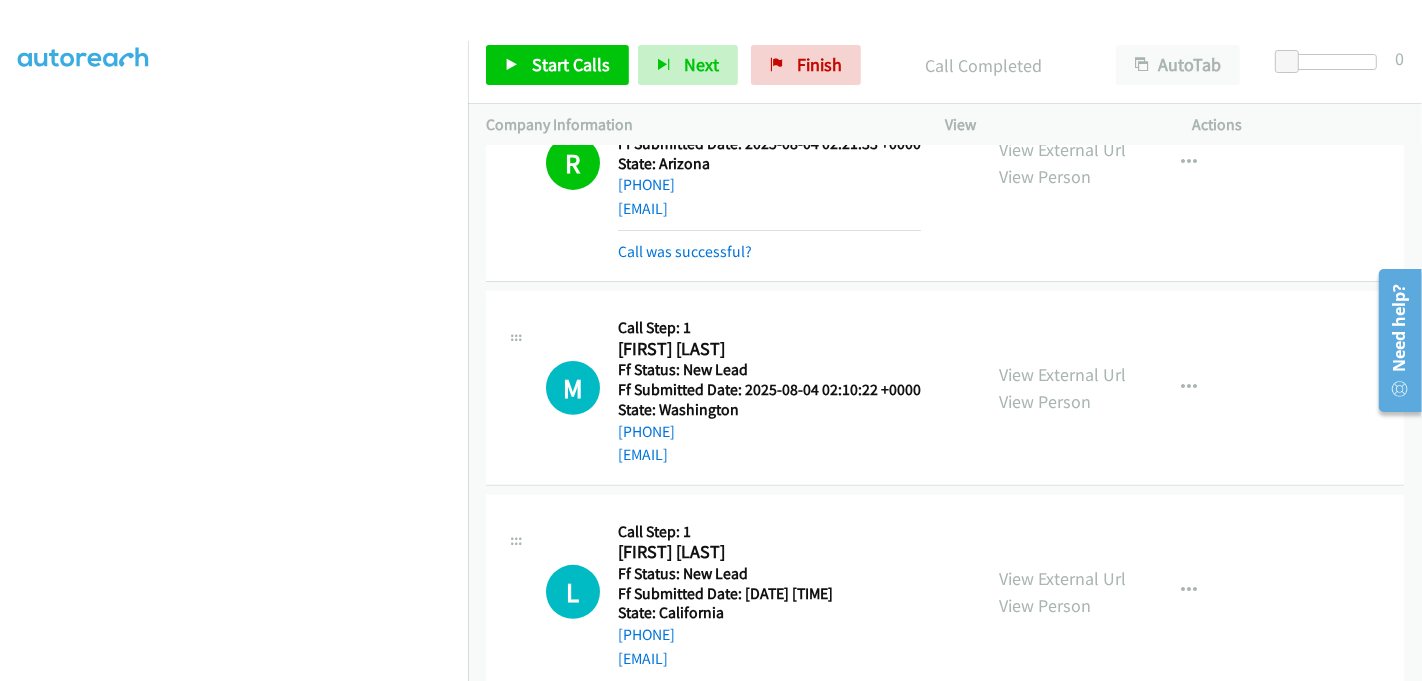 click on "View External Url
View Person" at bounding box center [1062, 592] 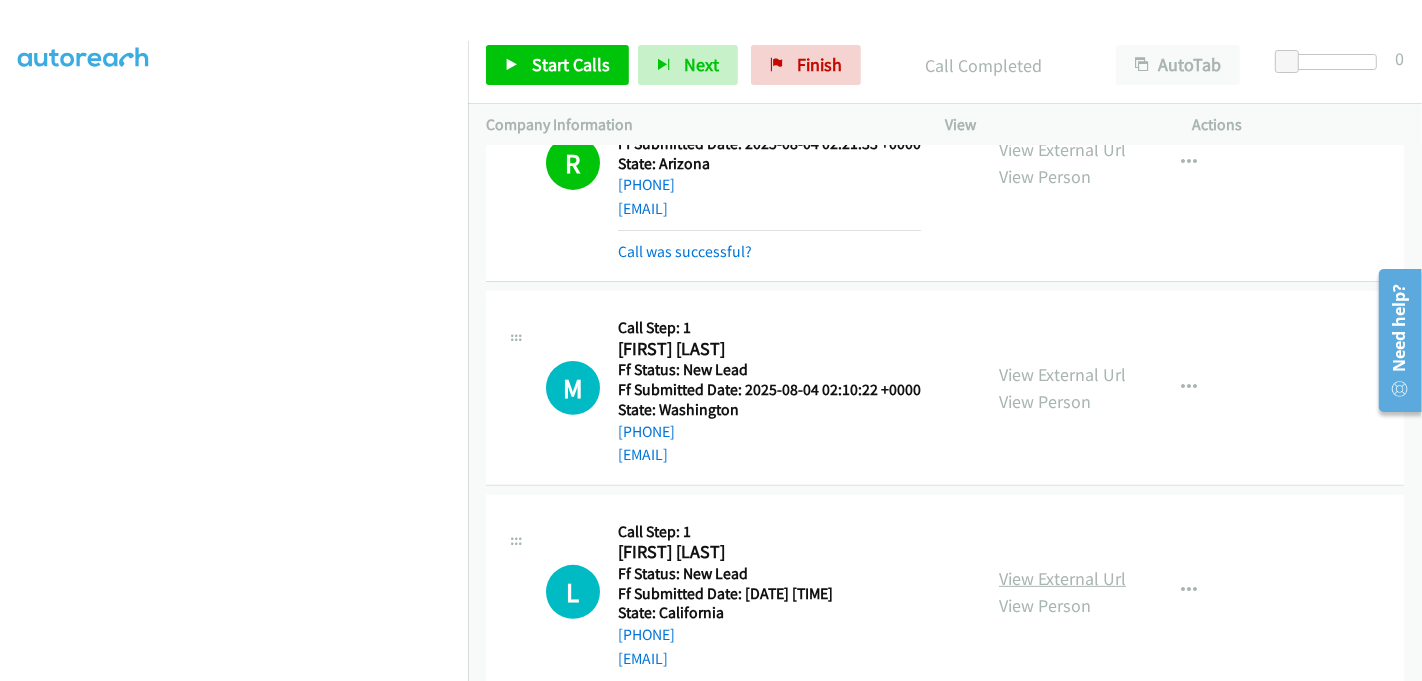 click on "View External Url" at bounding box center (1062, 578) 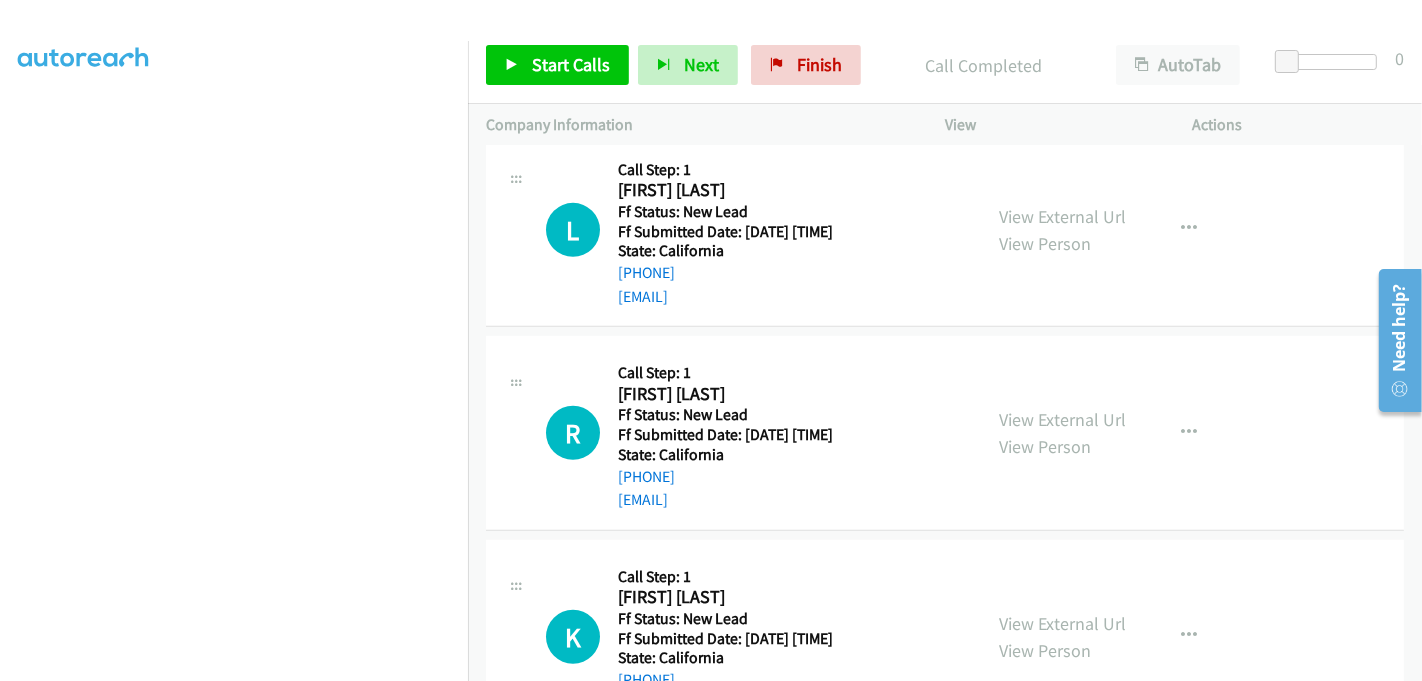 scroll, scrollTop: 1000, scrollLeft: 0, axis: vertical 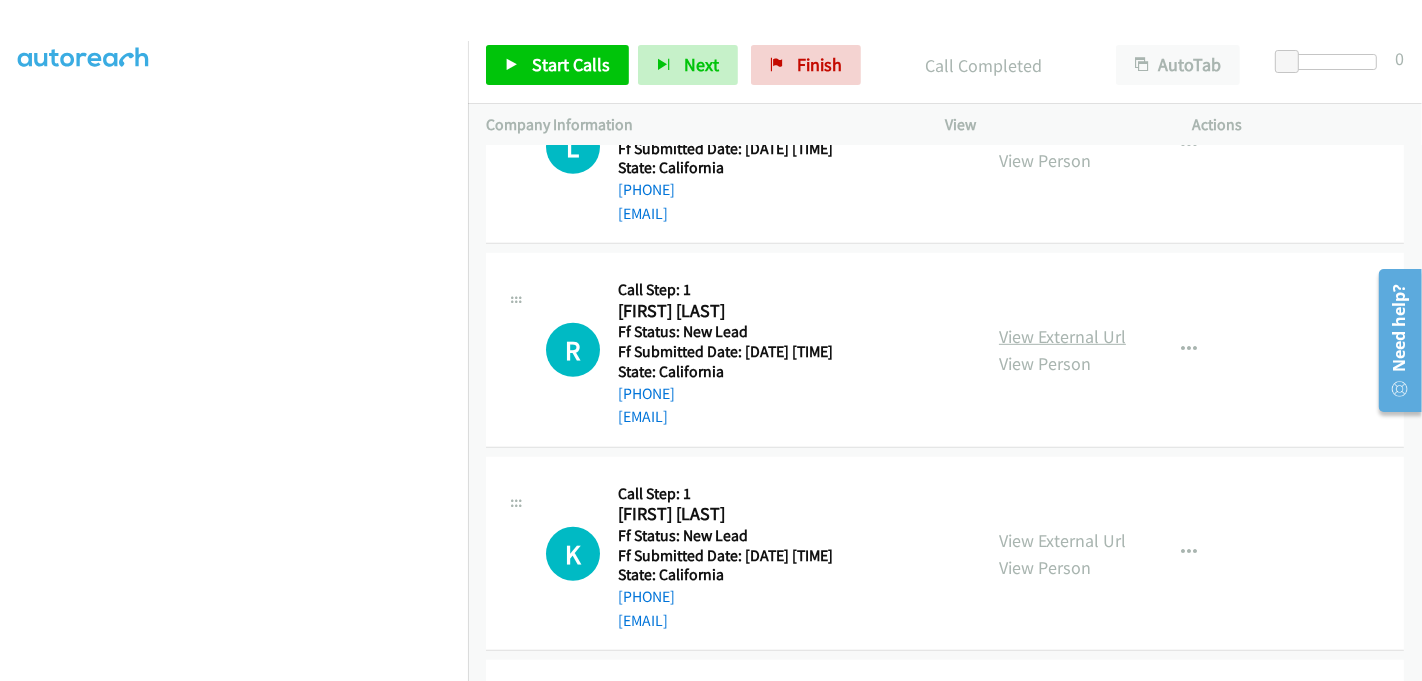 click on "View External Url" at bounding box center [1062, 336] 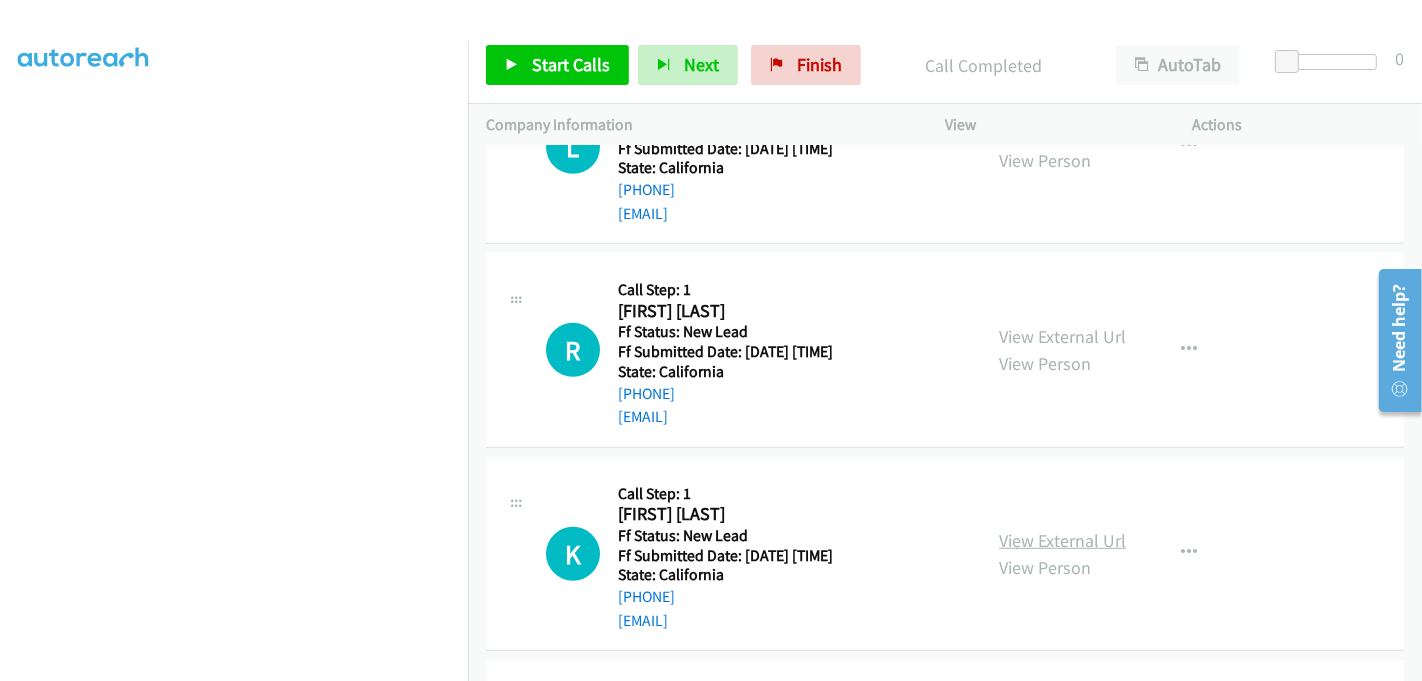 click on "View External Url" at bounding box center [1062, 540] 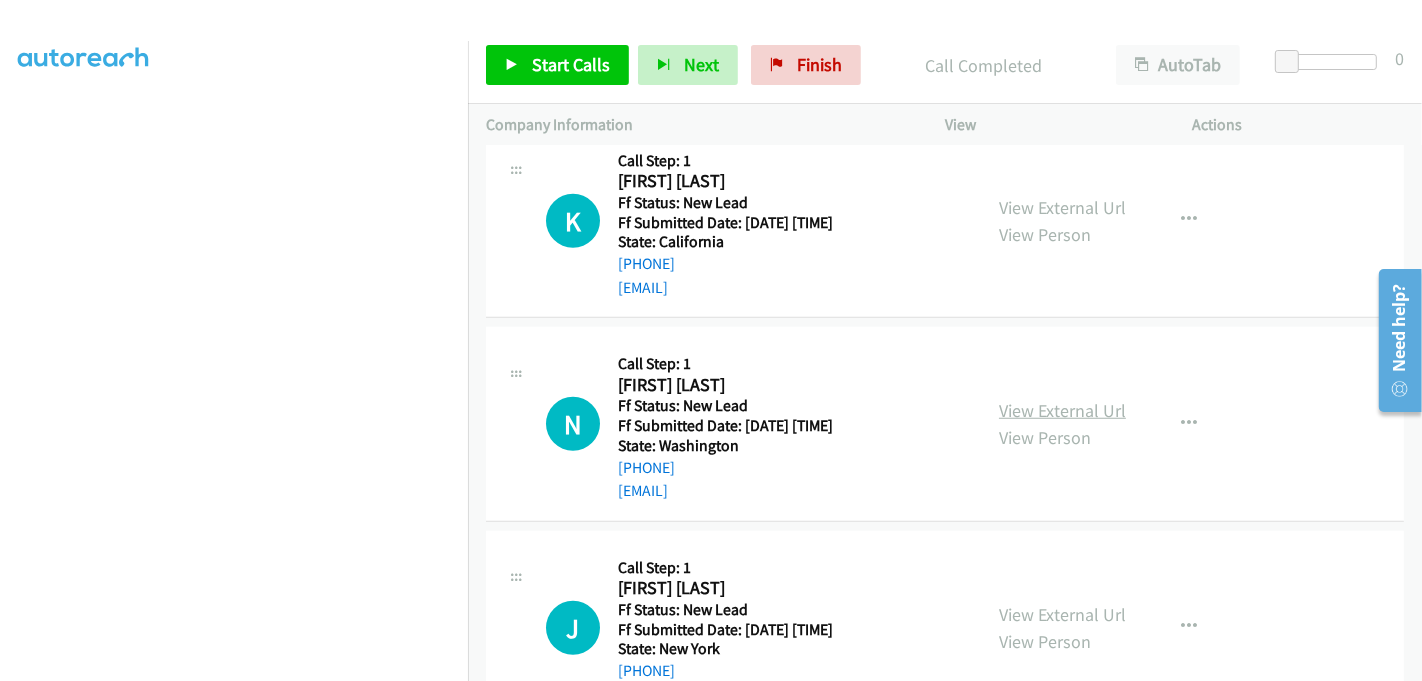 click on "View External Url" at bounding box center (1062, 410) 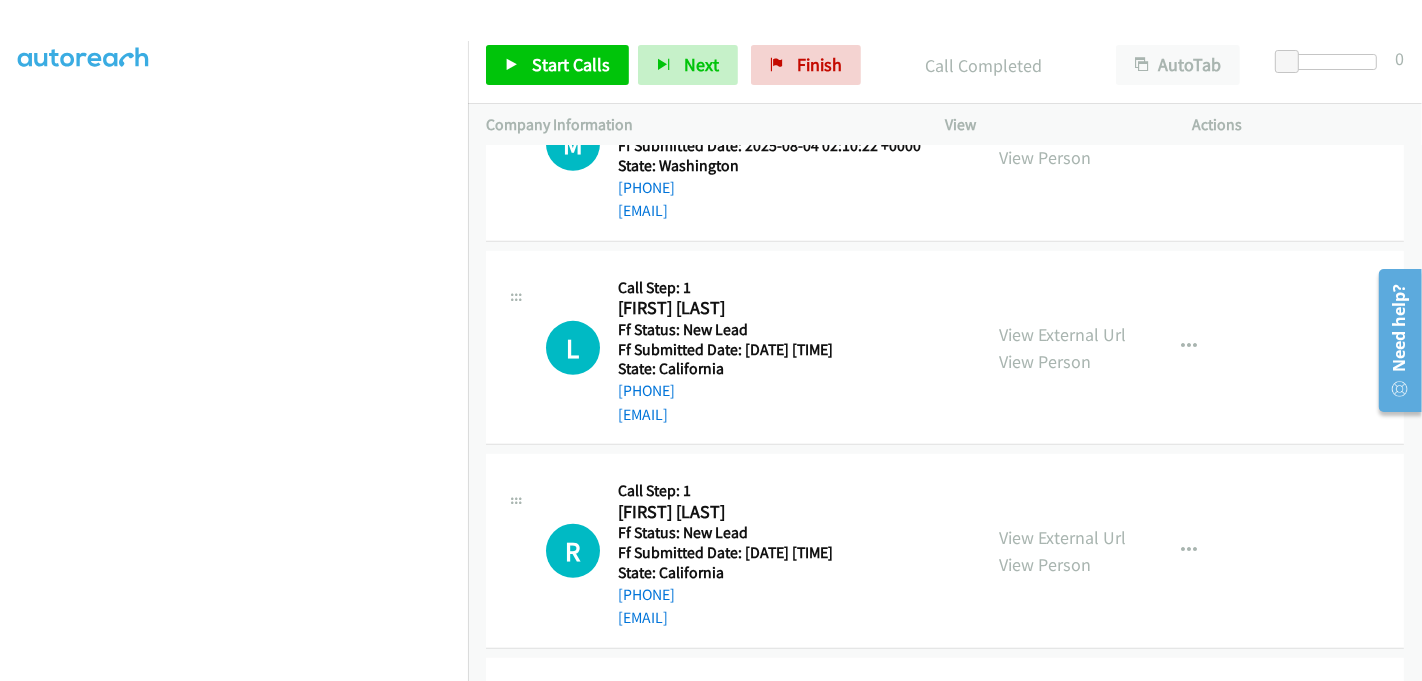 scroll, scrollTop: 555, scrollLeft: 0, axis: vertical 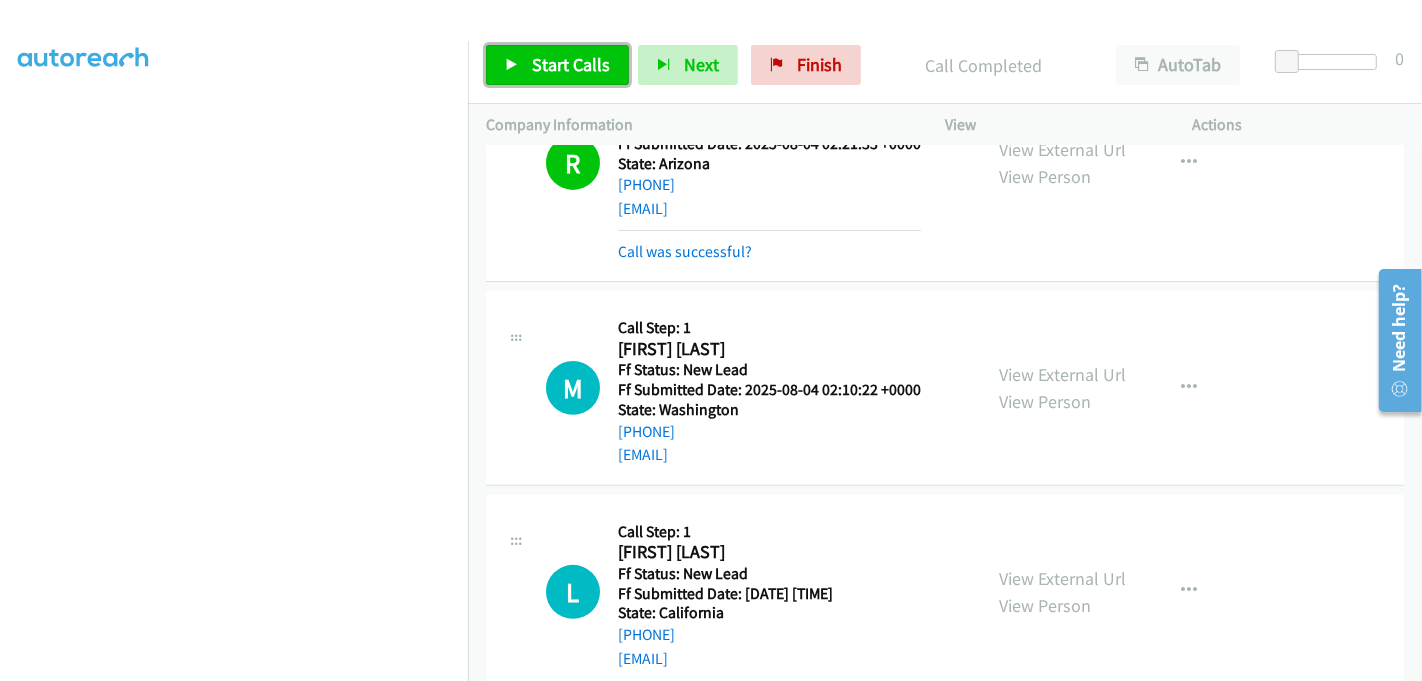 click on "Start Calls" at bounding box center [557, 65] 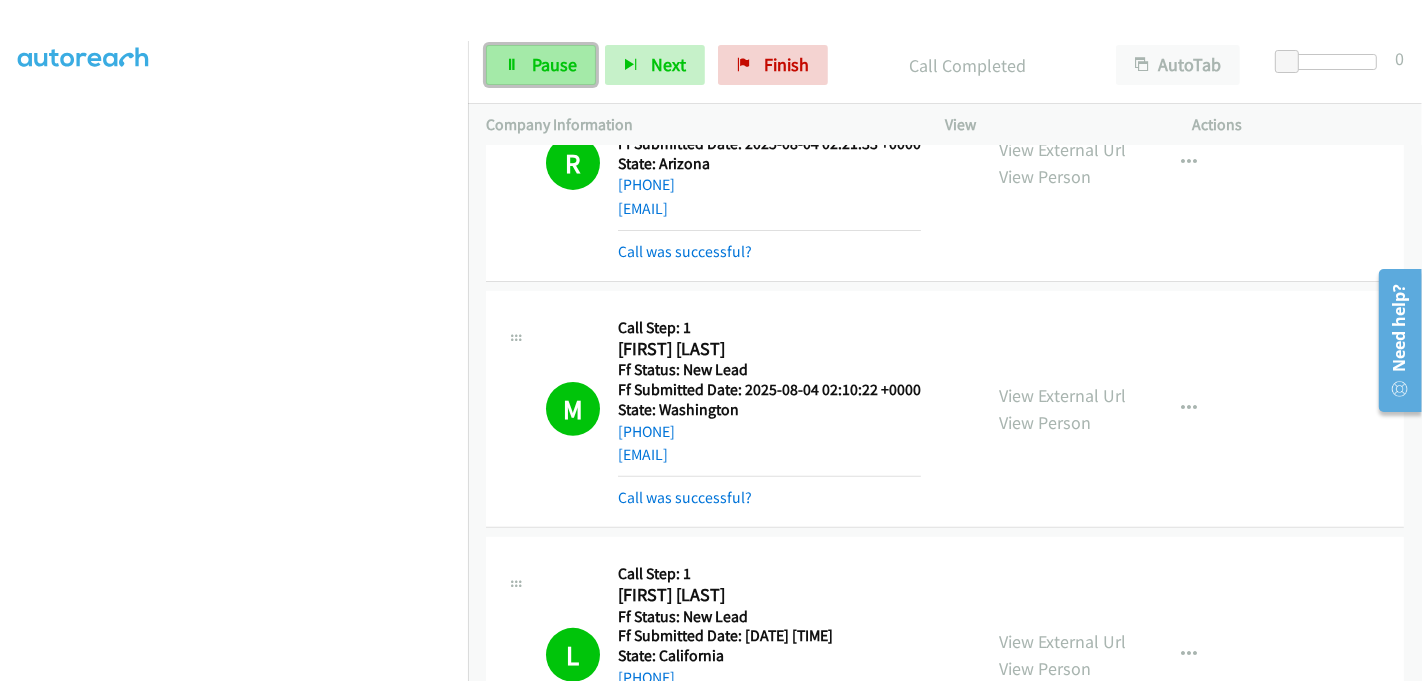 click on "Pause" at bounding box center (554, 64) 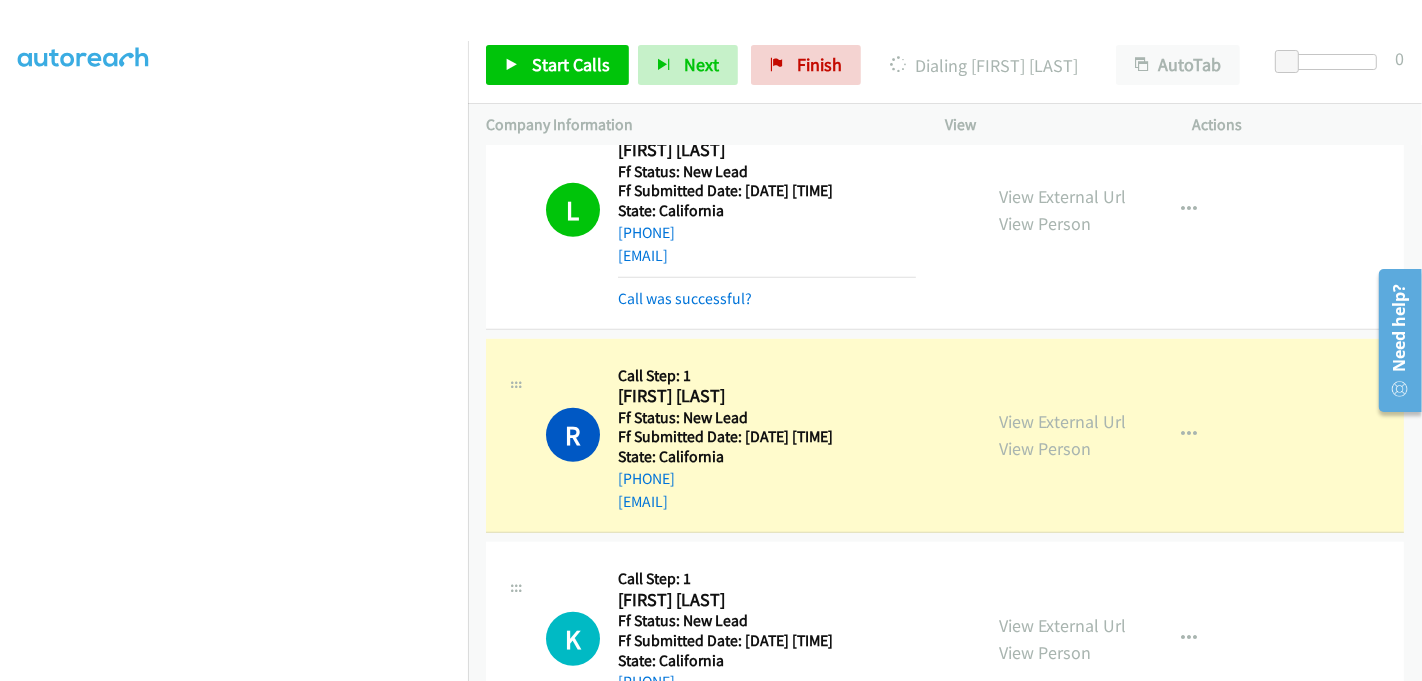 scroll, scrollTop: 1111, scrollLeft: 0, axis: vertical 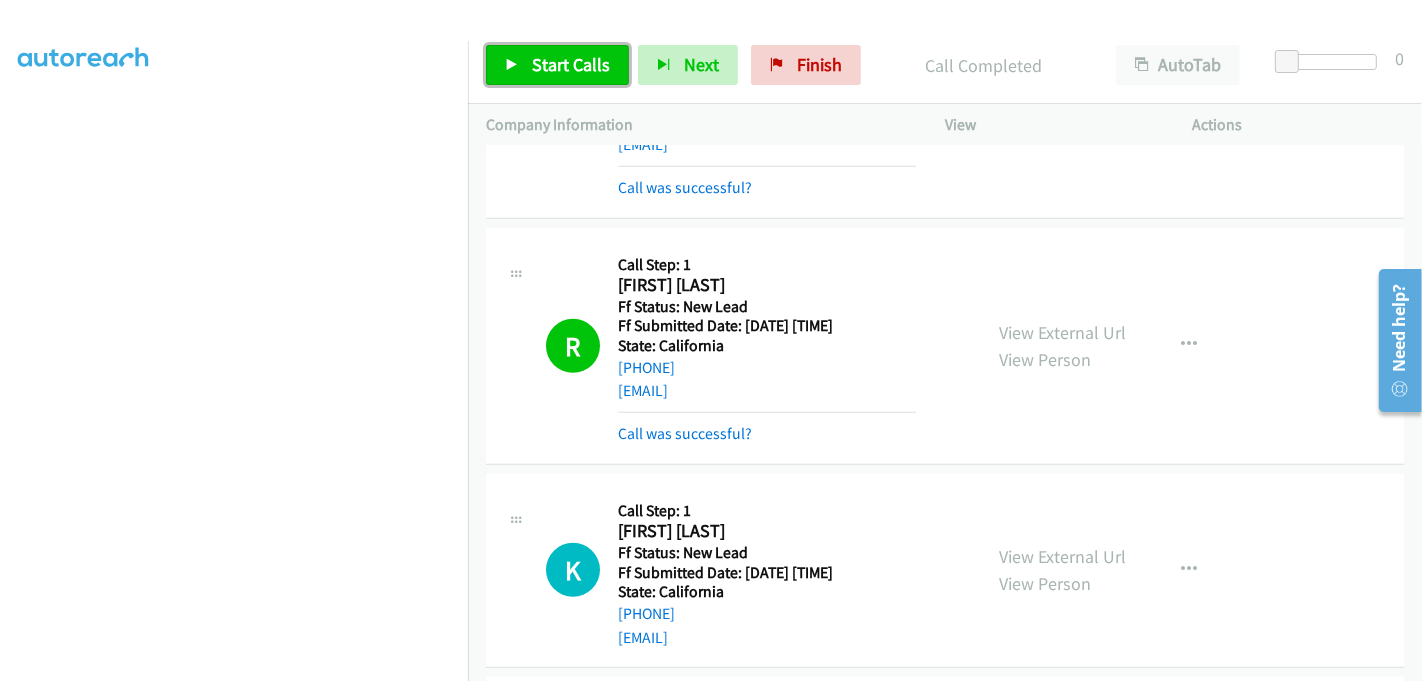 click on "Start Calls" at bounding box center (571, 64) 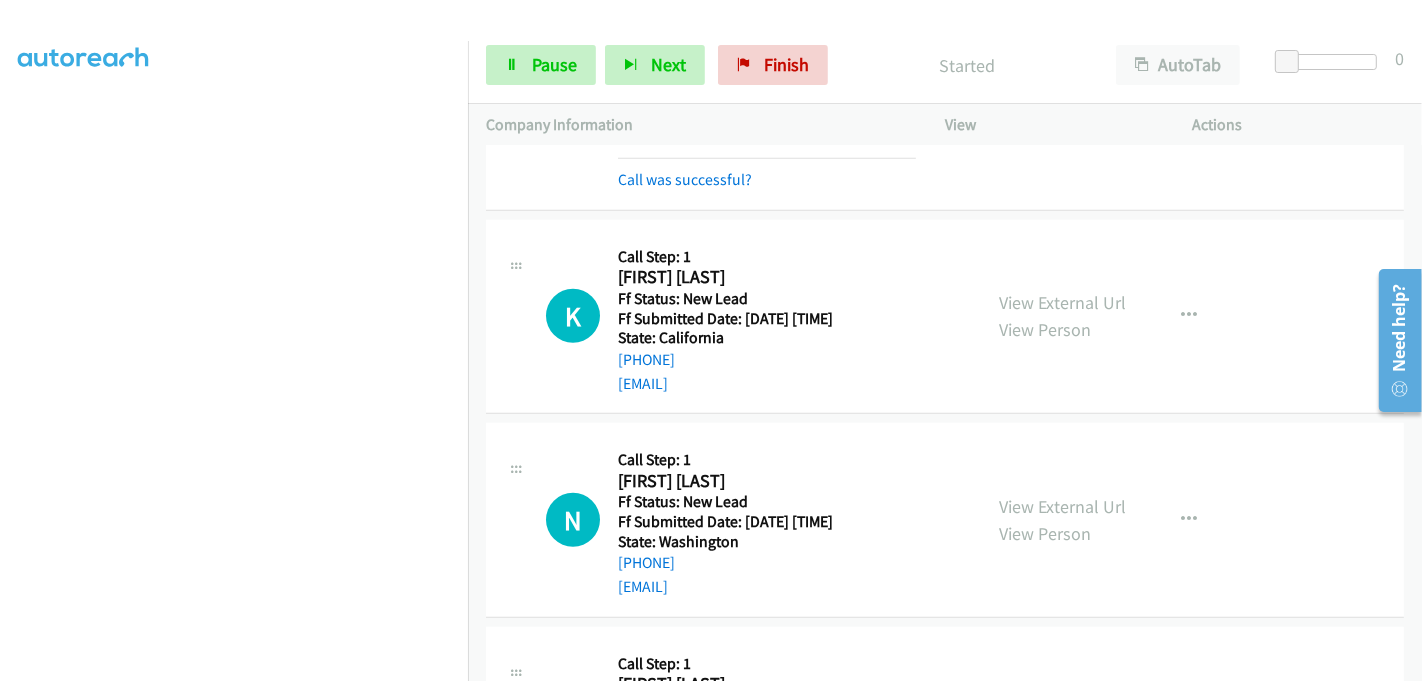 scroll, scrollTop: 1333, scrollLeft: 0, axis: vertical 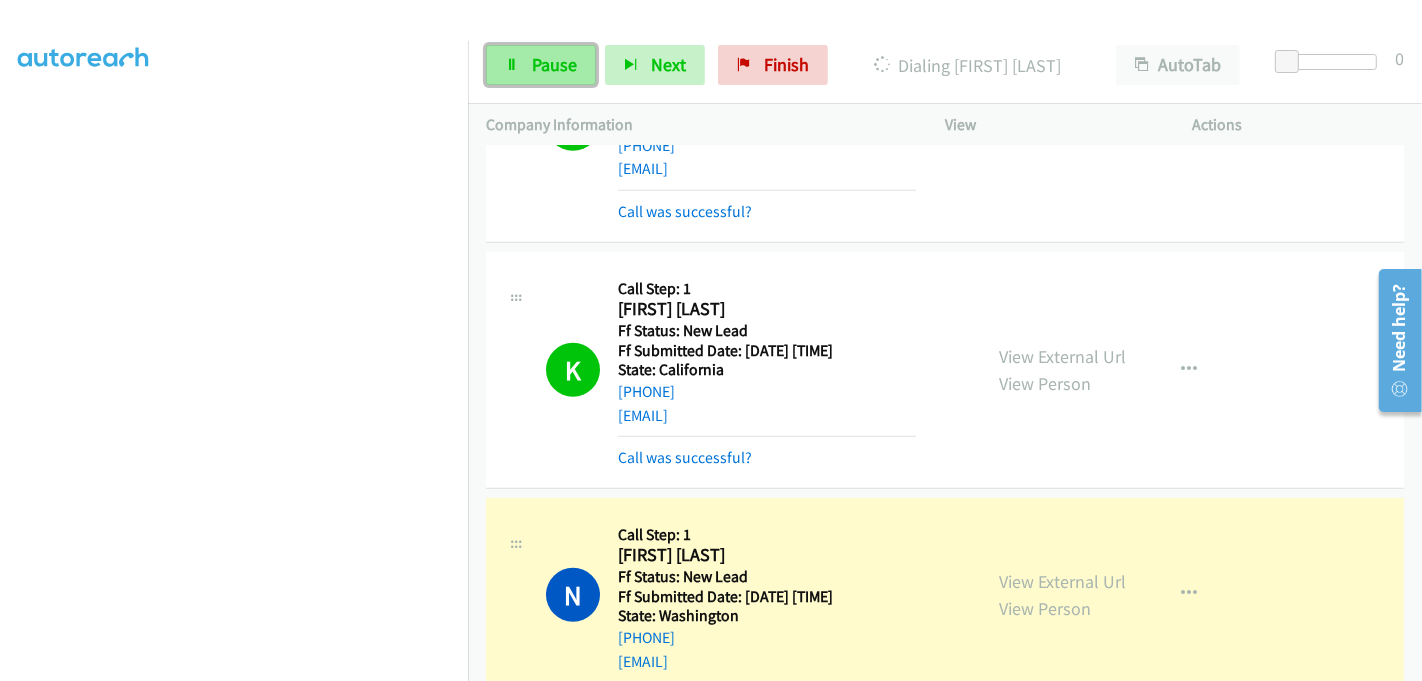 click on "Pause" at bounding box center [554, 64] 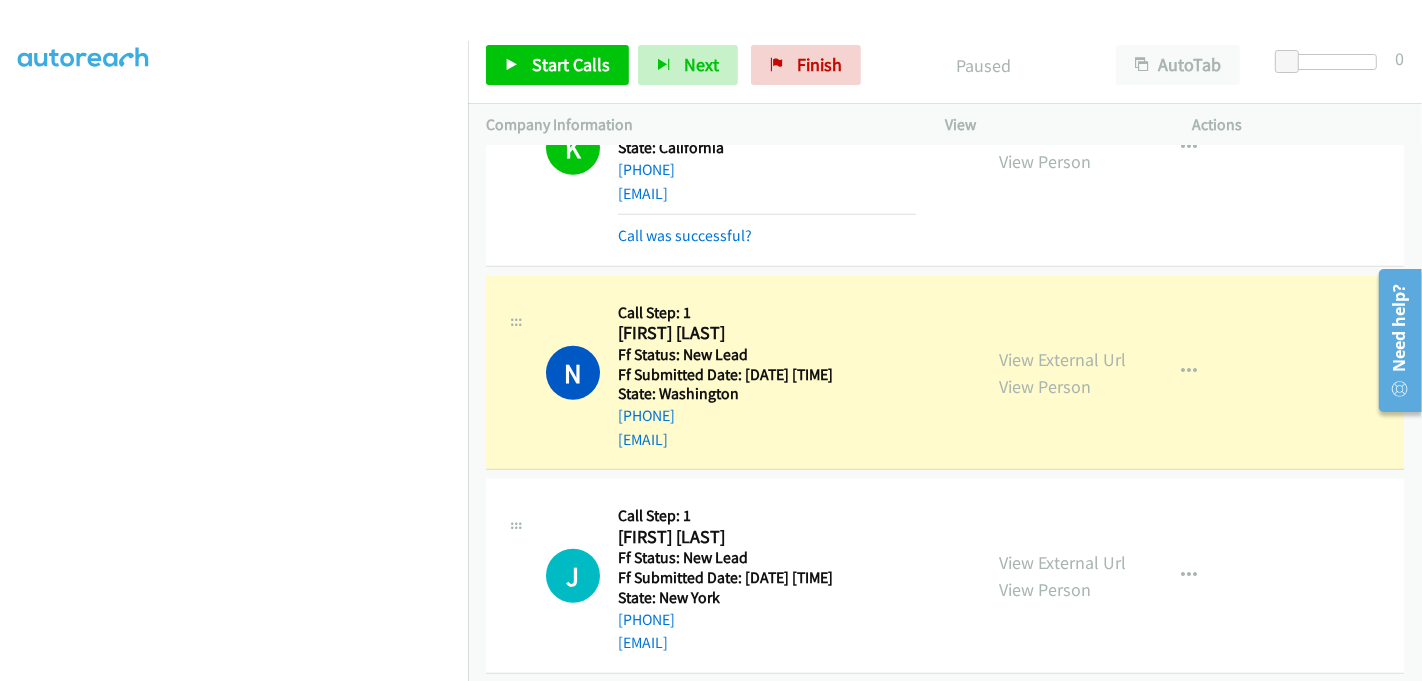 scroll, scrollTop: 1666, scrollLeft: 0, axis: vertical 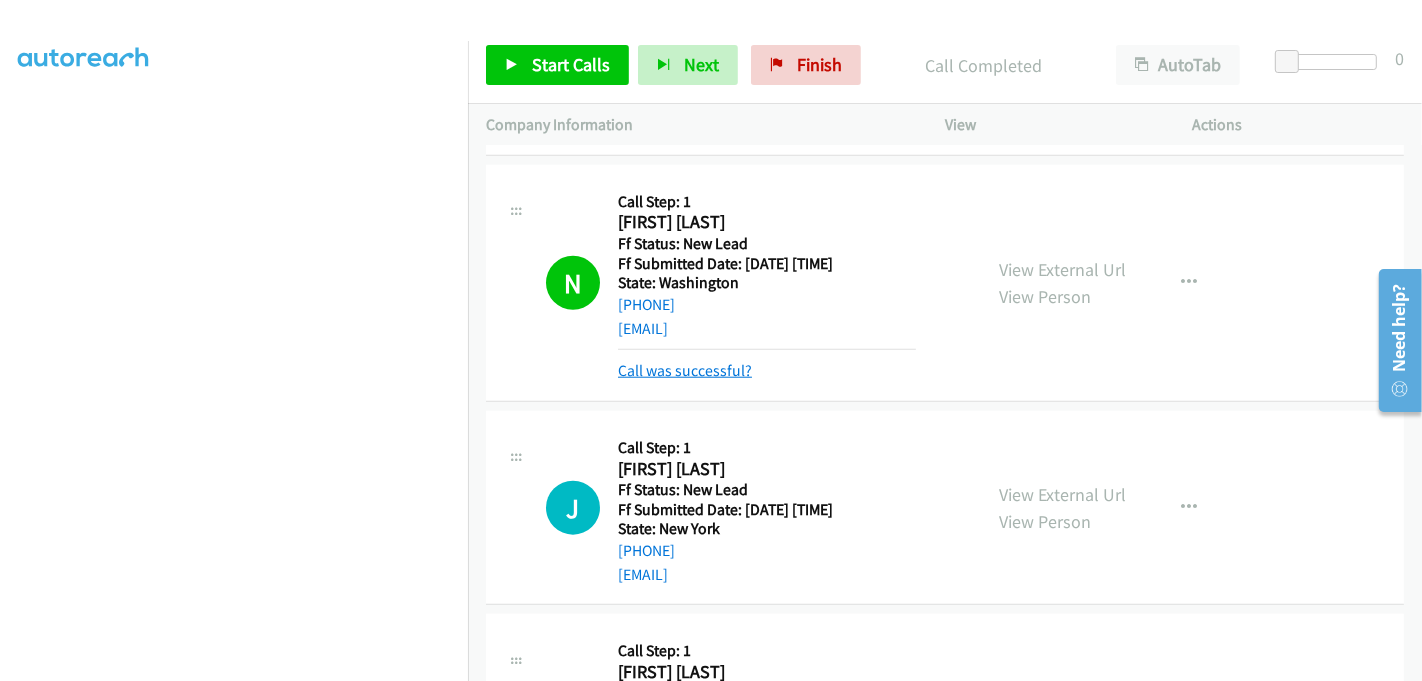 click on "Call was successful?" at bounding box center [685, 370] 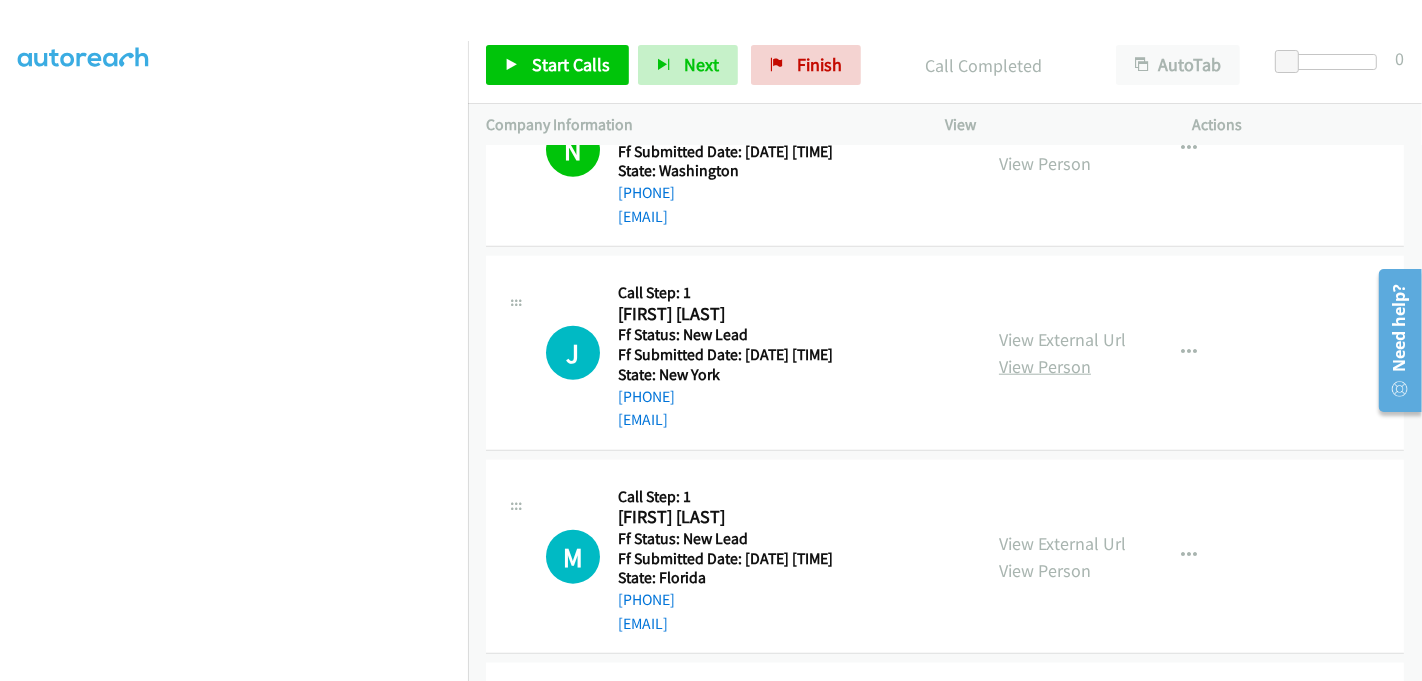 scroll, scrollTop: 1888, scrollLeft: 0, axis: vertical 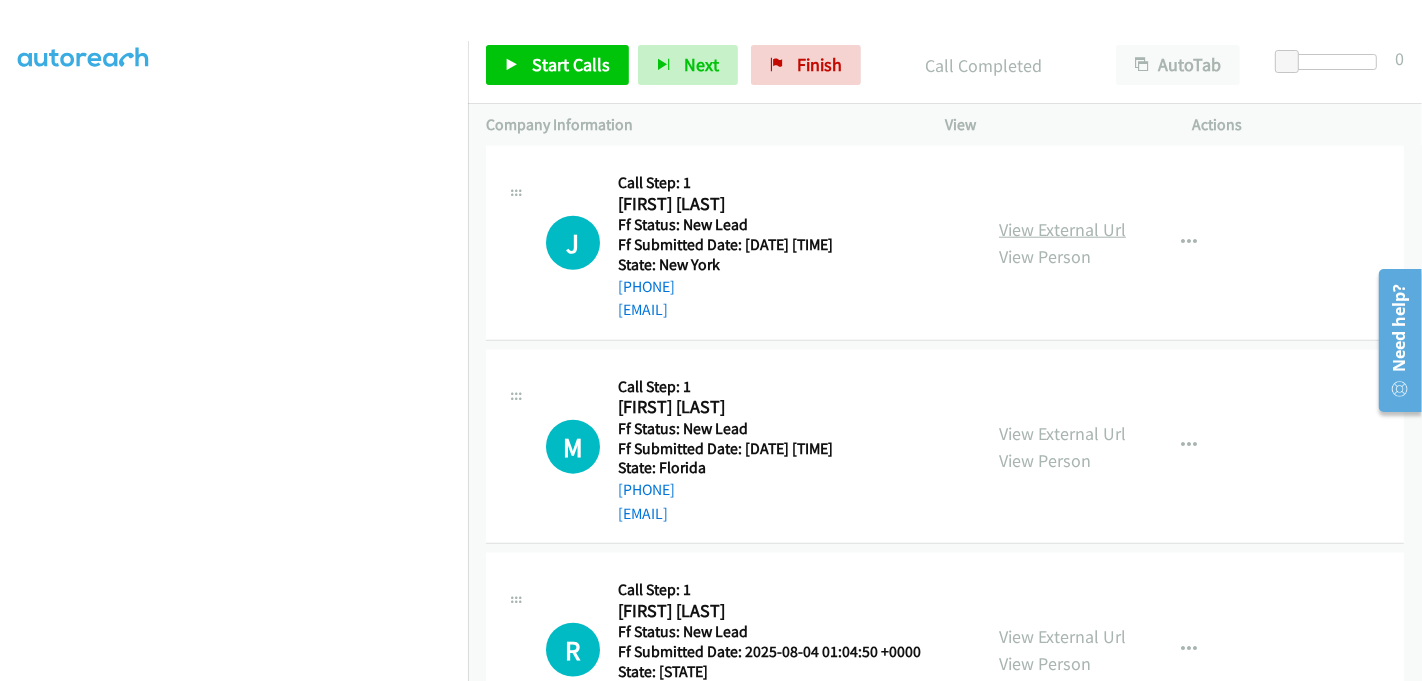 click on "View External Url" at bounding box center (1062, 229) 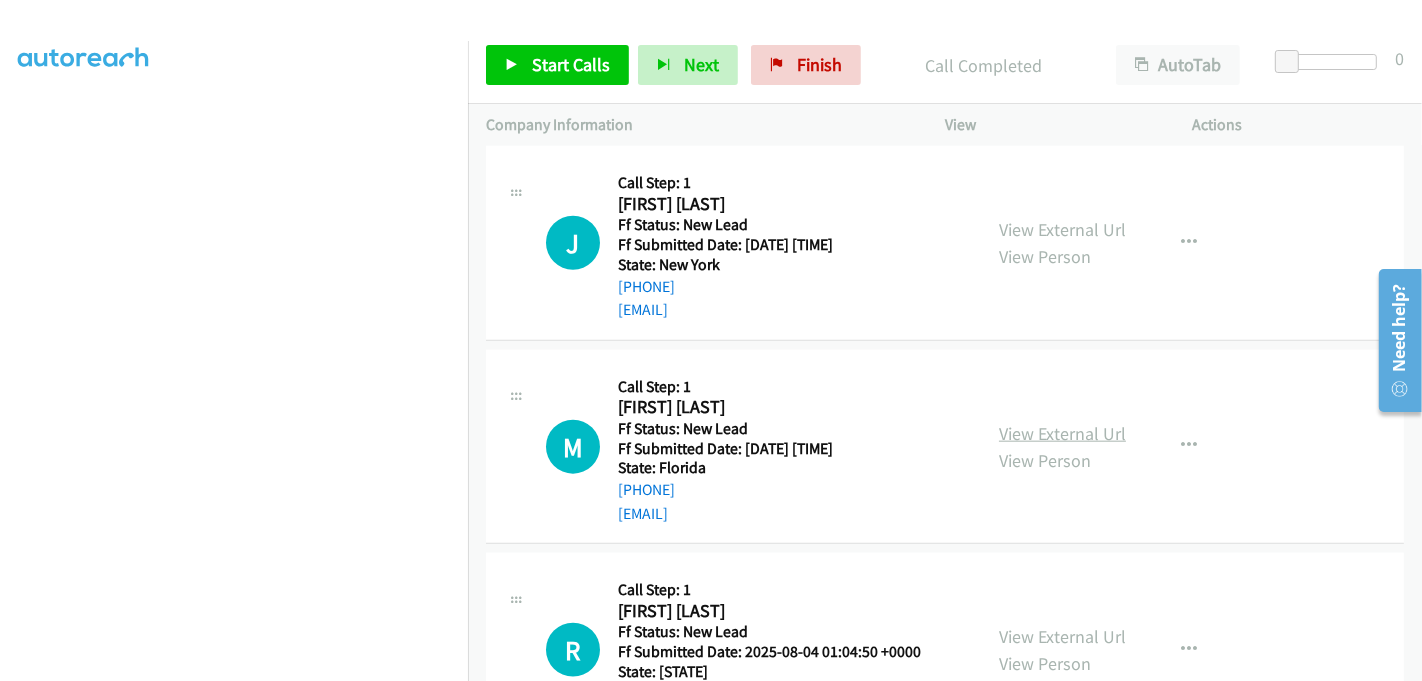 click on "View External Url" at bounding box center (1062, 433) 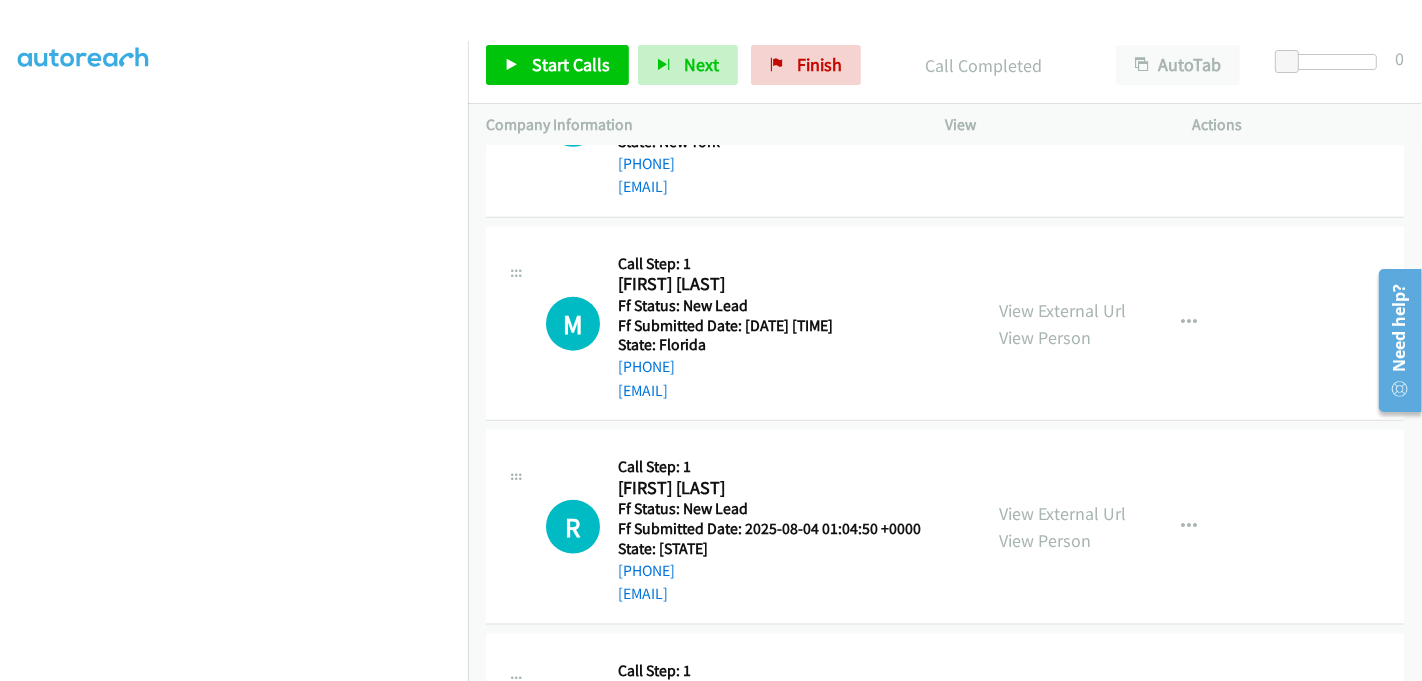 scroll, scrollTop: 2111, scrollLeft: 0, axis: vertical 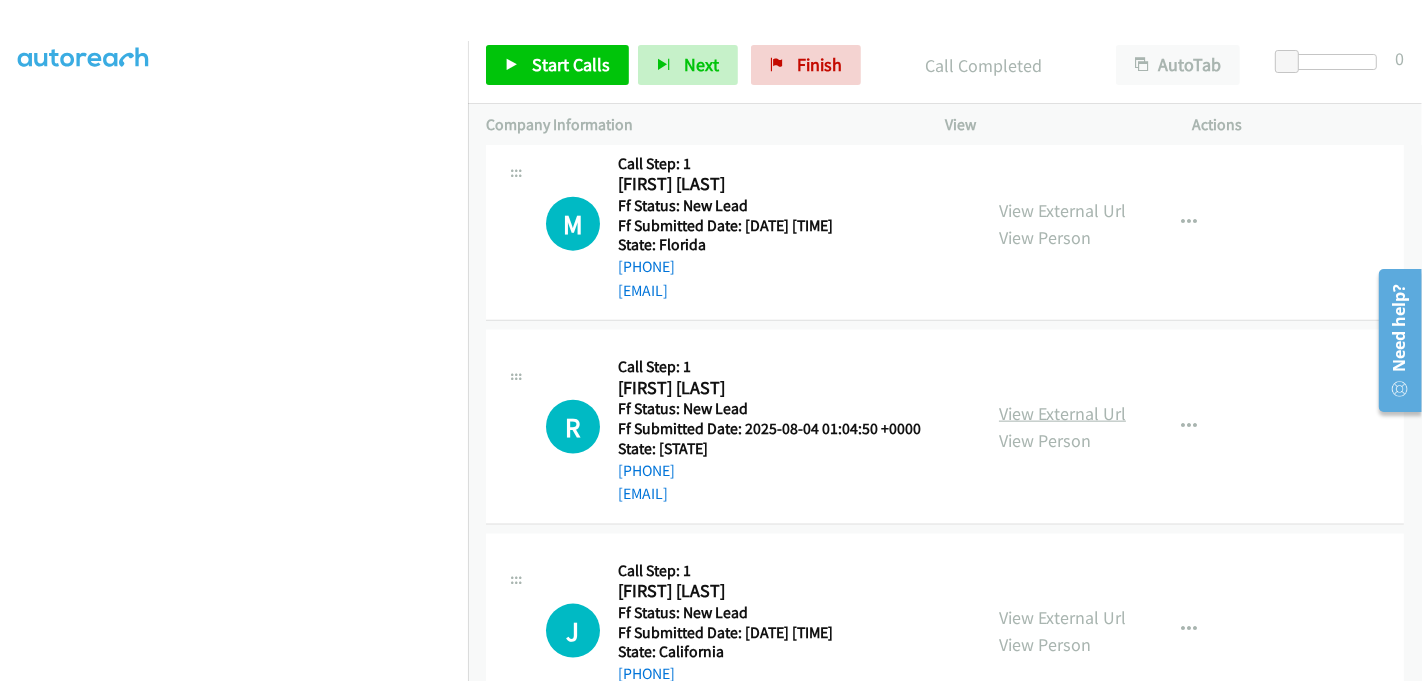 click on "View External Url" at bounding box center [1062, 413] 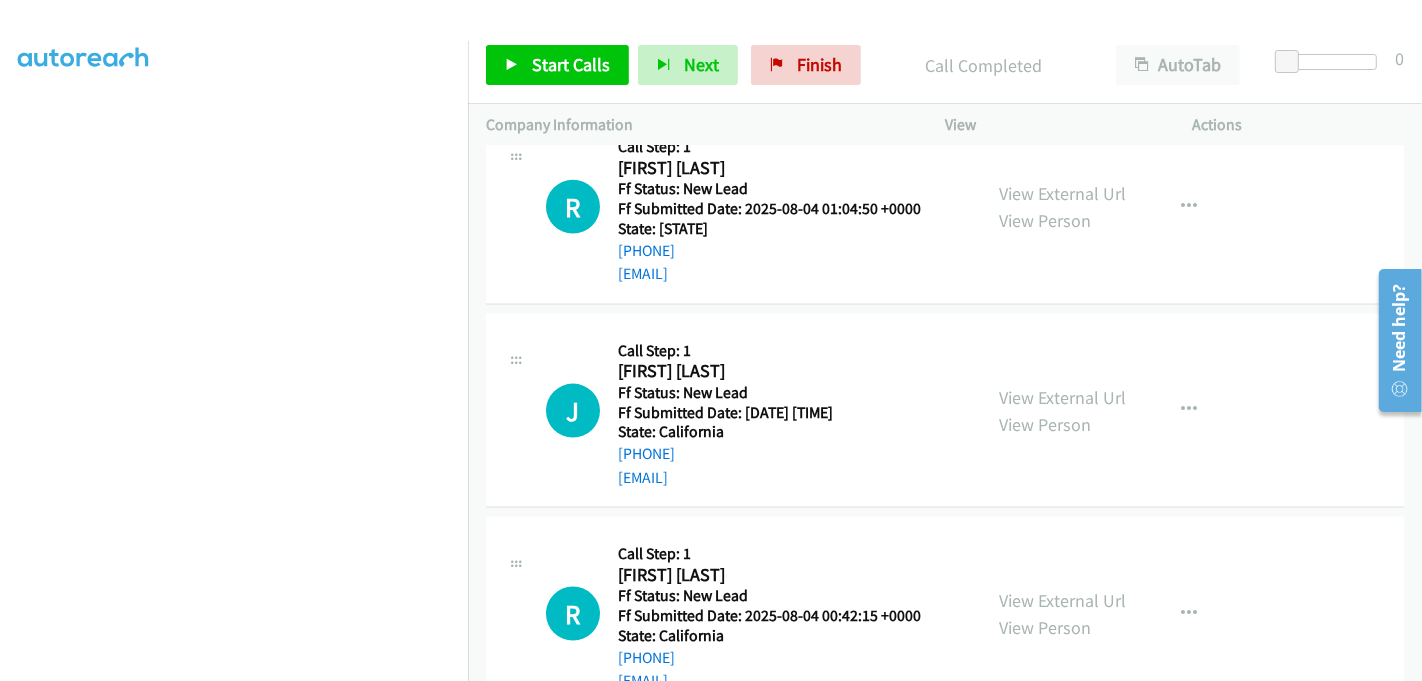 scroll, scrollTop: 2333, scrollLeft: 0, axis: vertical 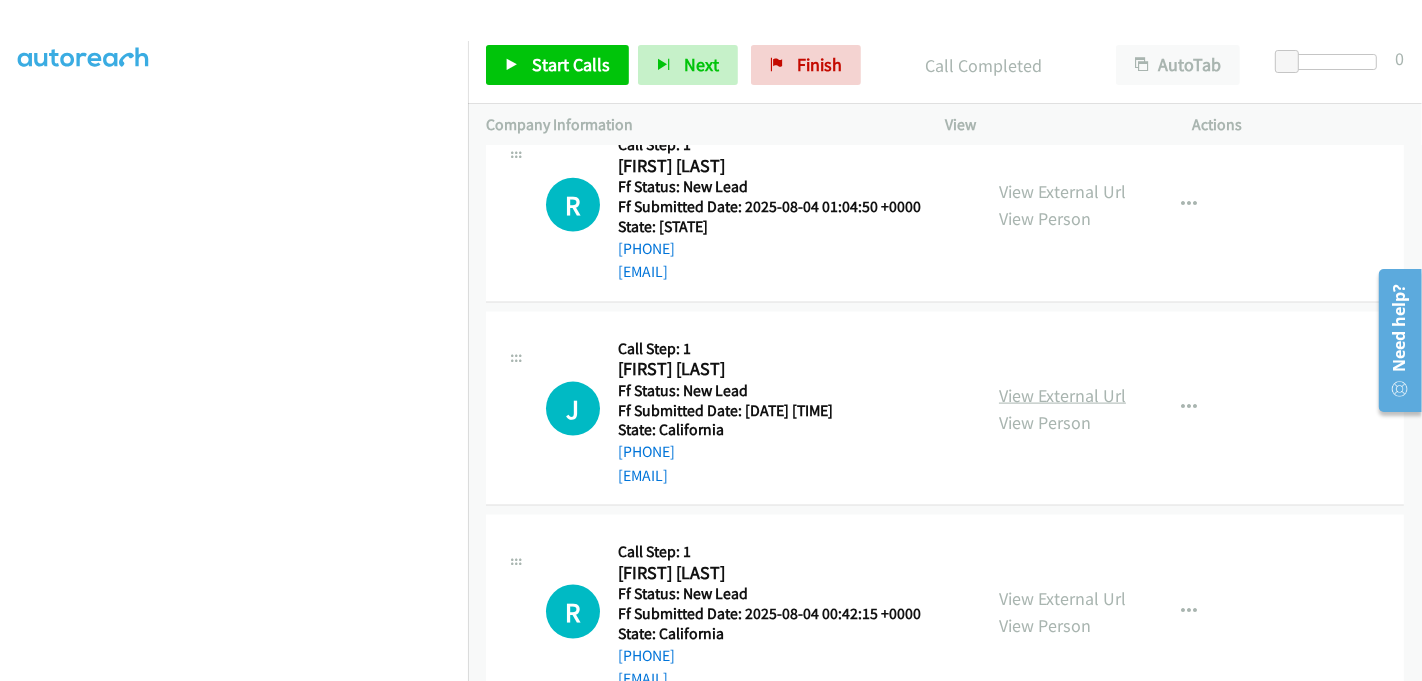 click on "View External Url" at bounding box center [1062, 395] 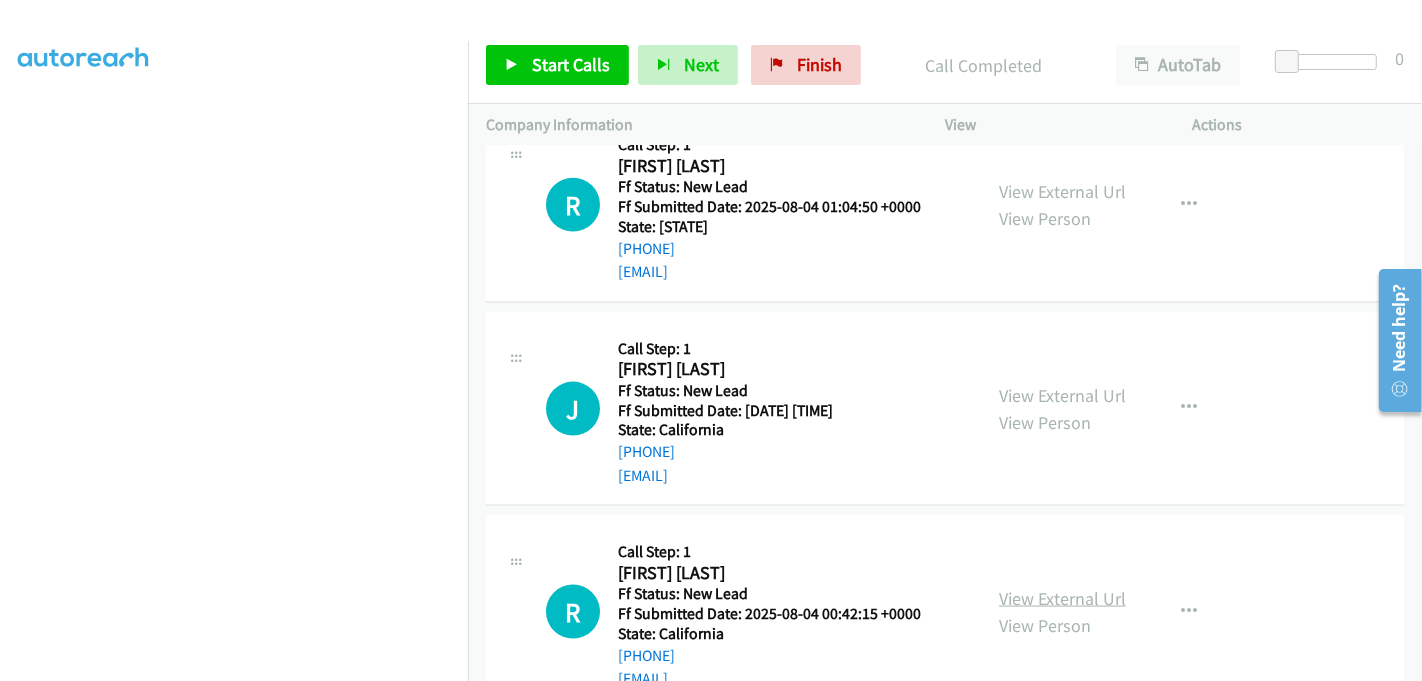 click on "View External Url" at bounding box center (1062, 598) 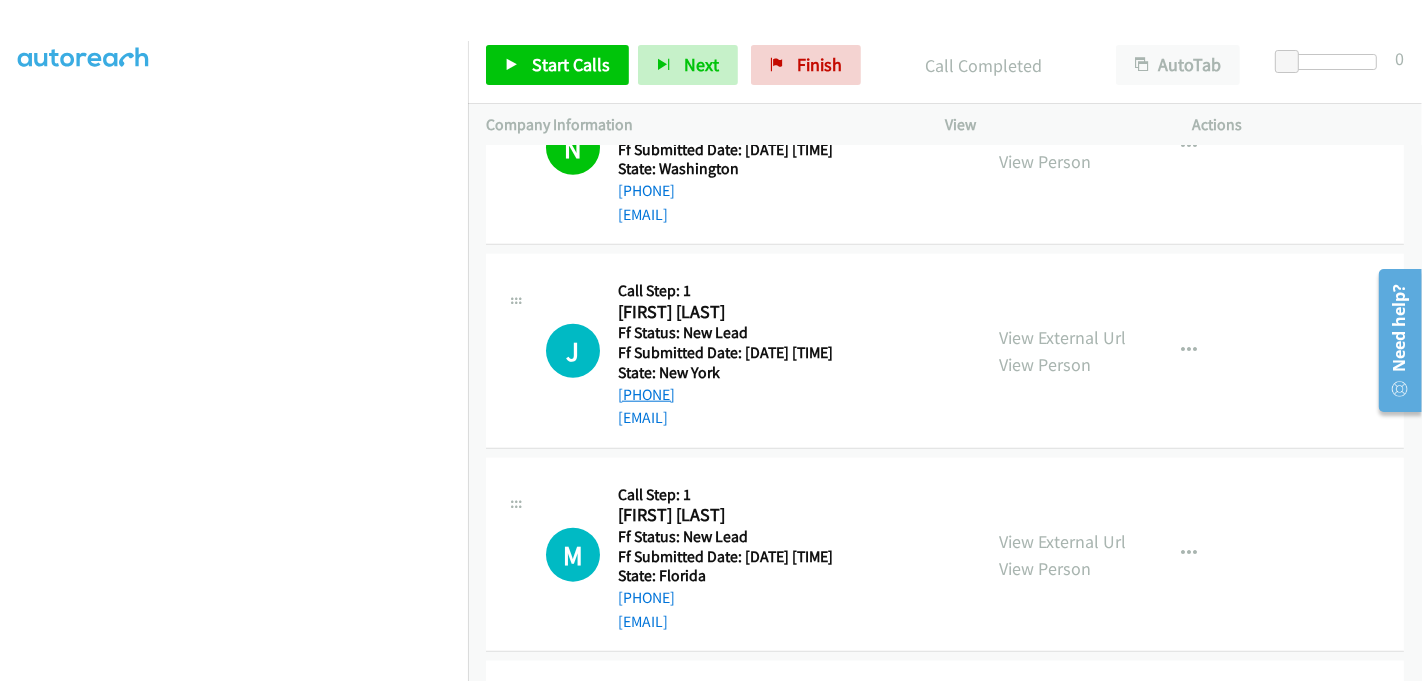 scroll, scrollTop: 1777, scrollLeft: 0, axis: vertical 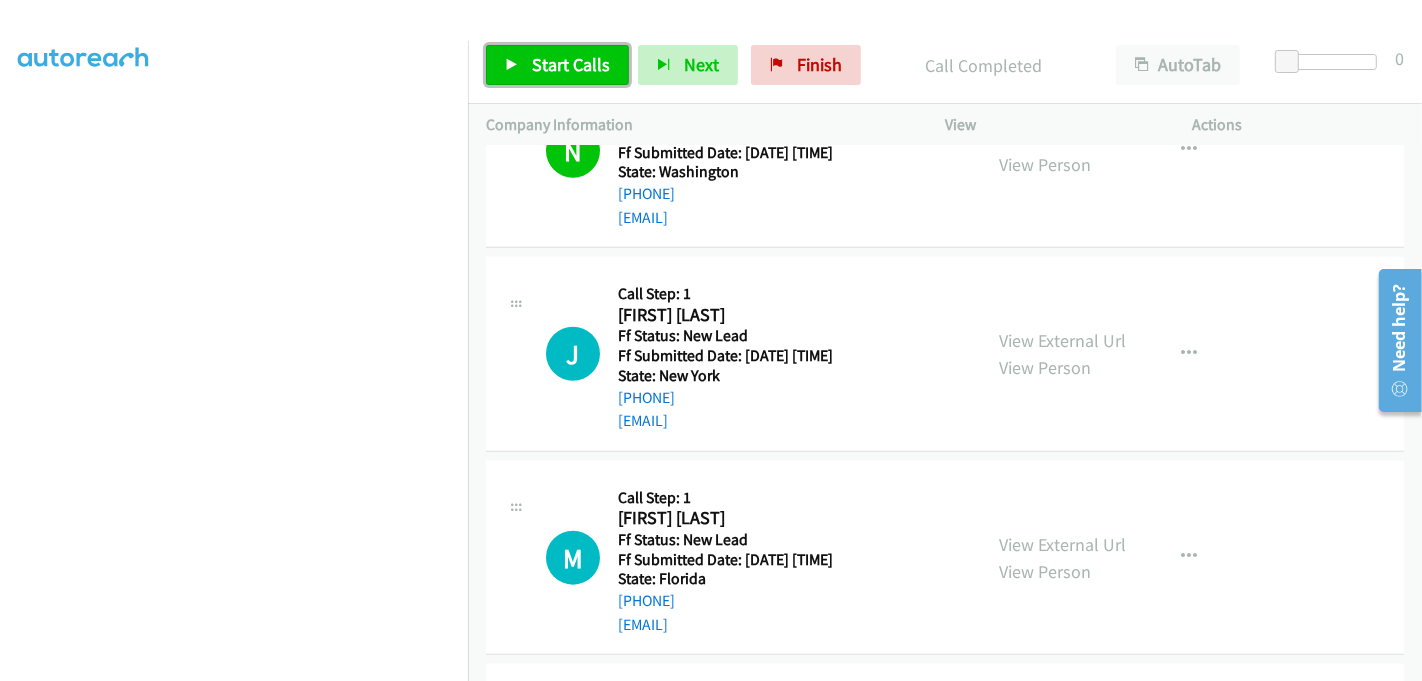 click on "Start Calls" at bounding box center (571, 64) 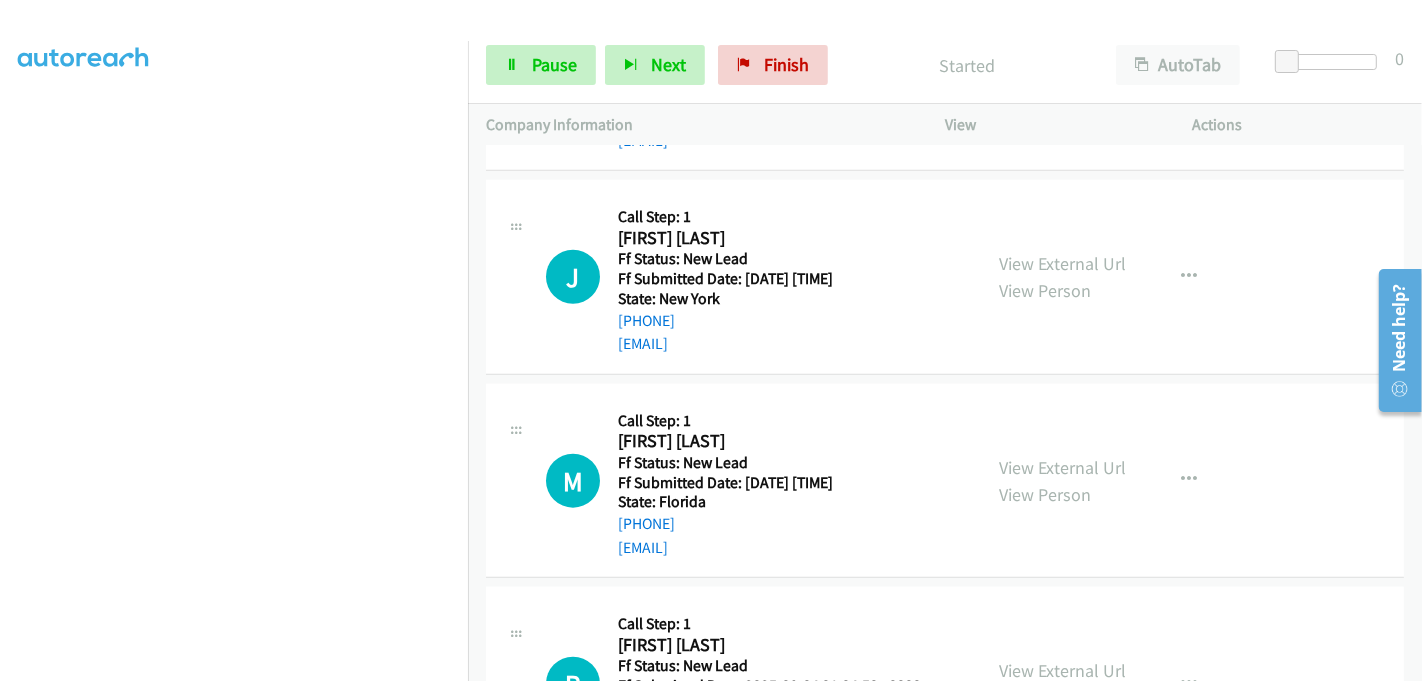scroll, scrollTop: 1888, scrollLeft: 0, axis: vertical 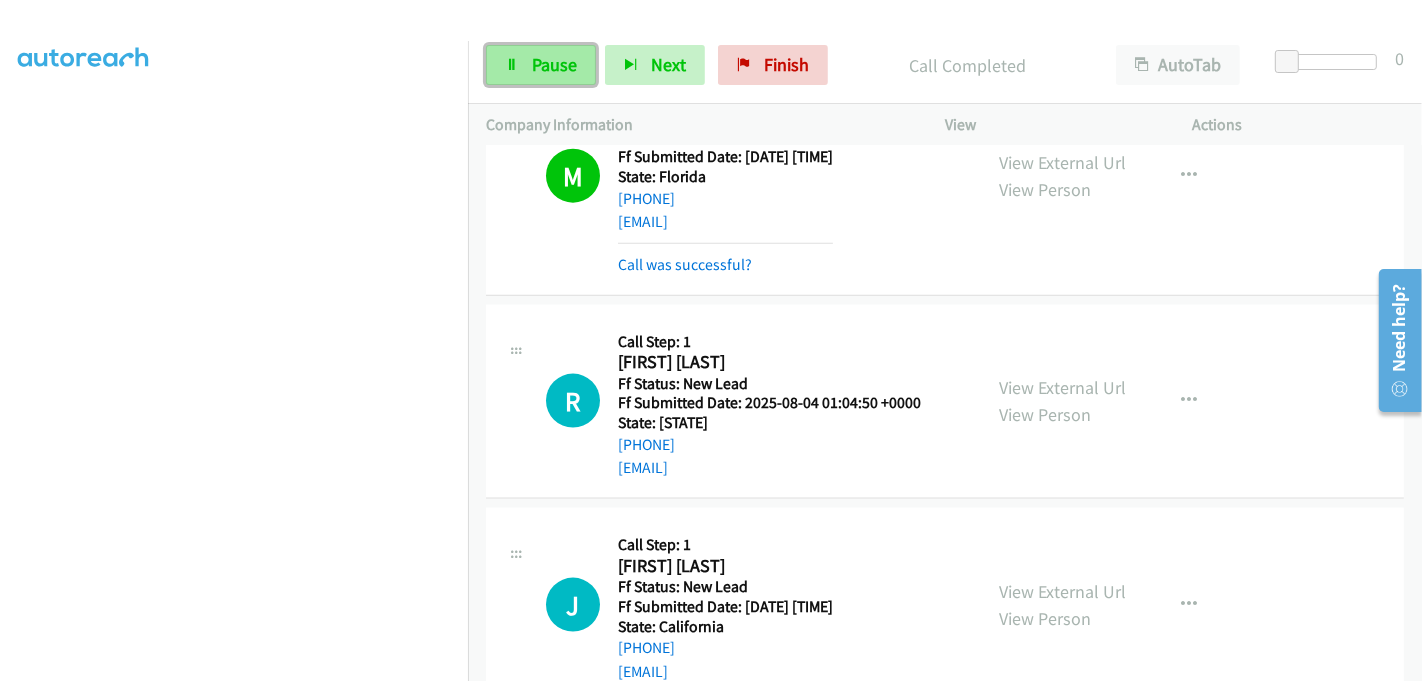 click on "Pause" at bounding box center (554, 64) 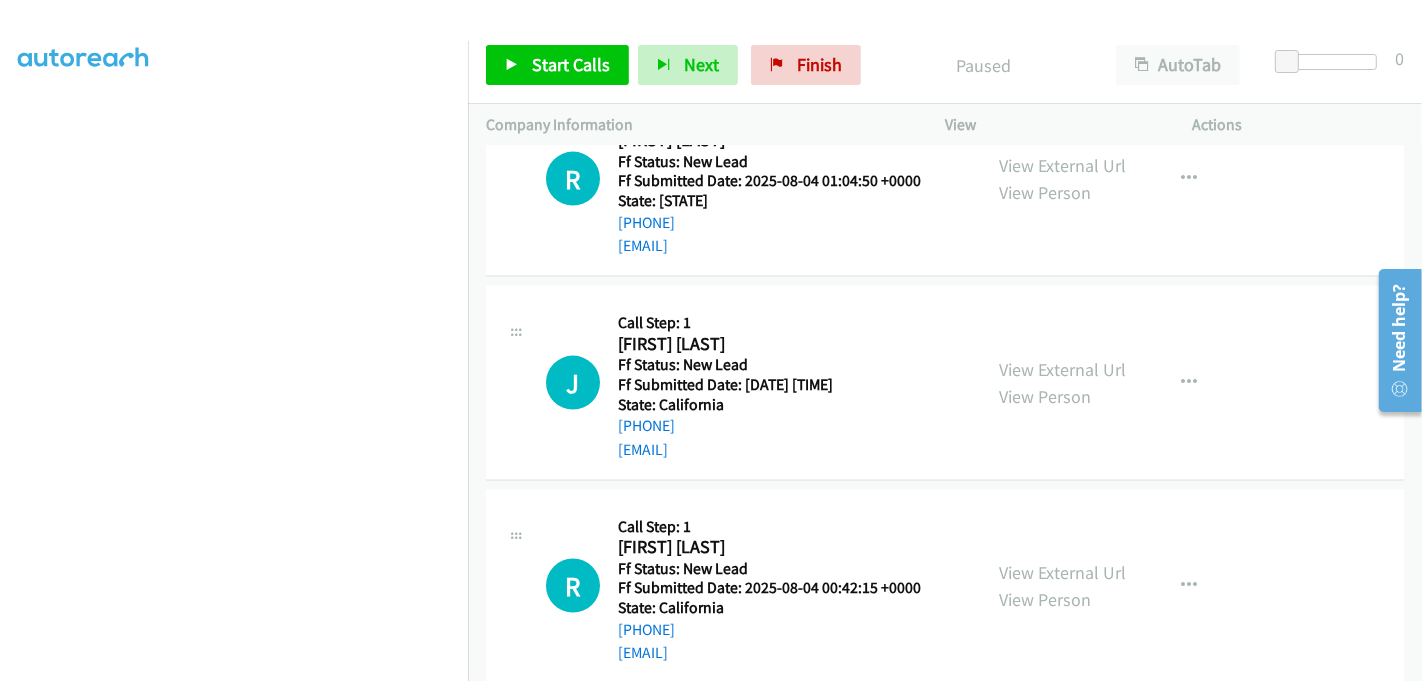 scroll, scrollTop: 2333, scrollLeft: 0, axis: vertical 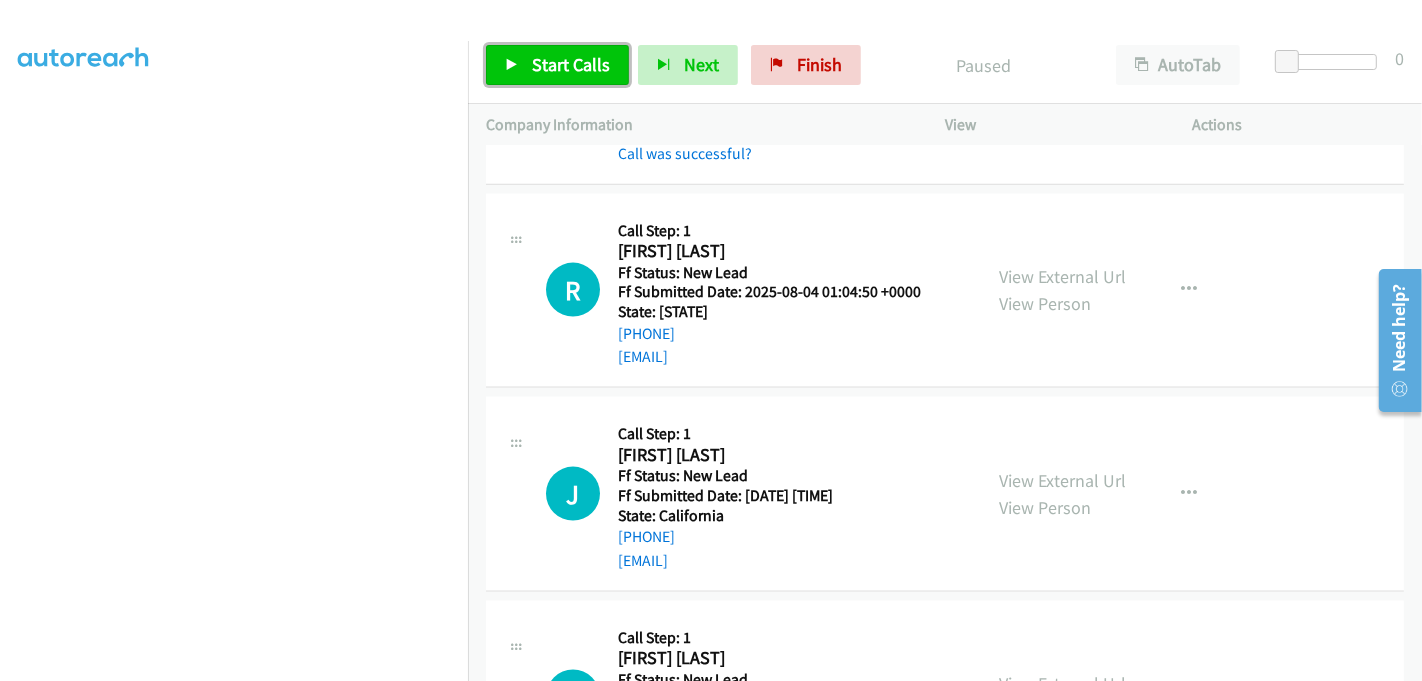 click on "Start Calls" at bounding box center (571, 64) 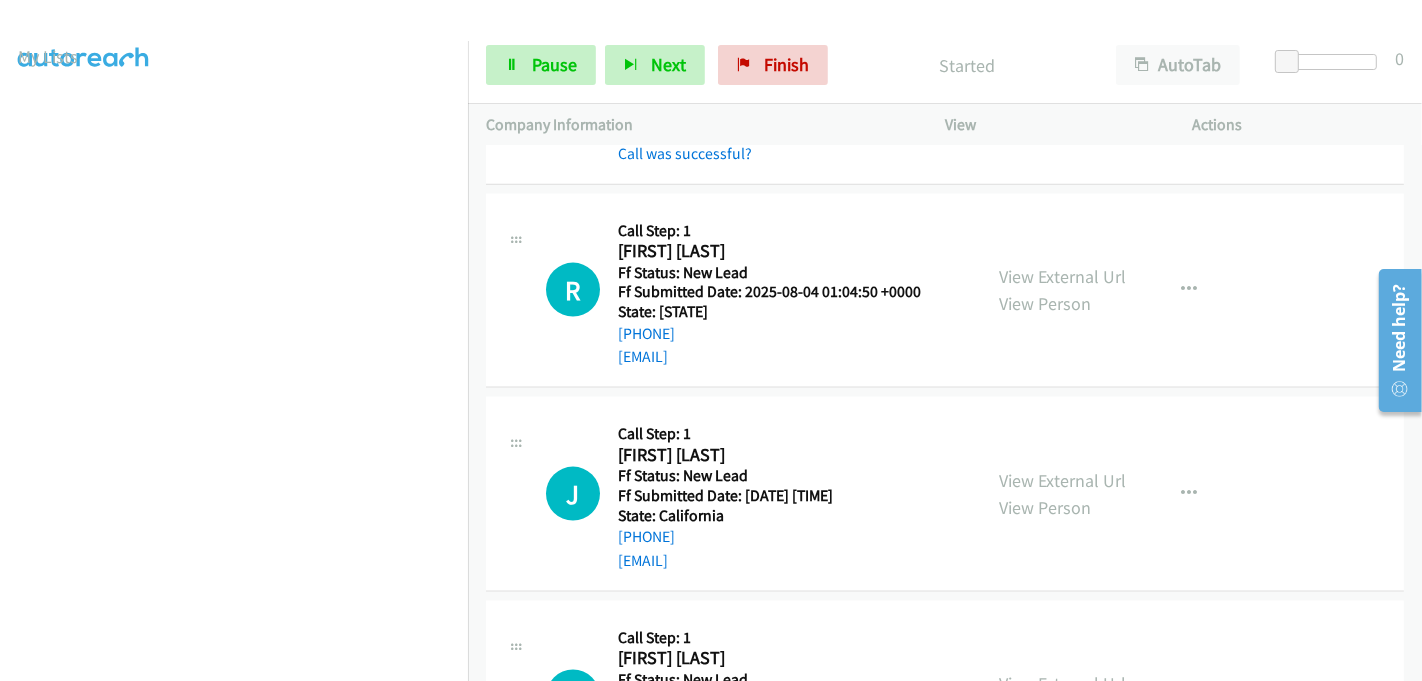 scroll, scrollTop: 0, scrollLeft: 0, axis: both 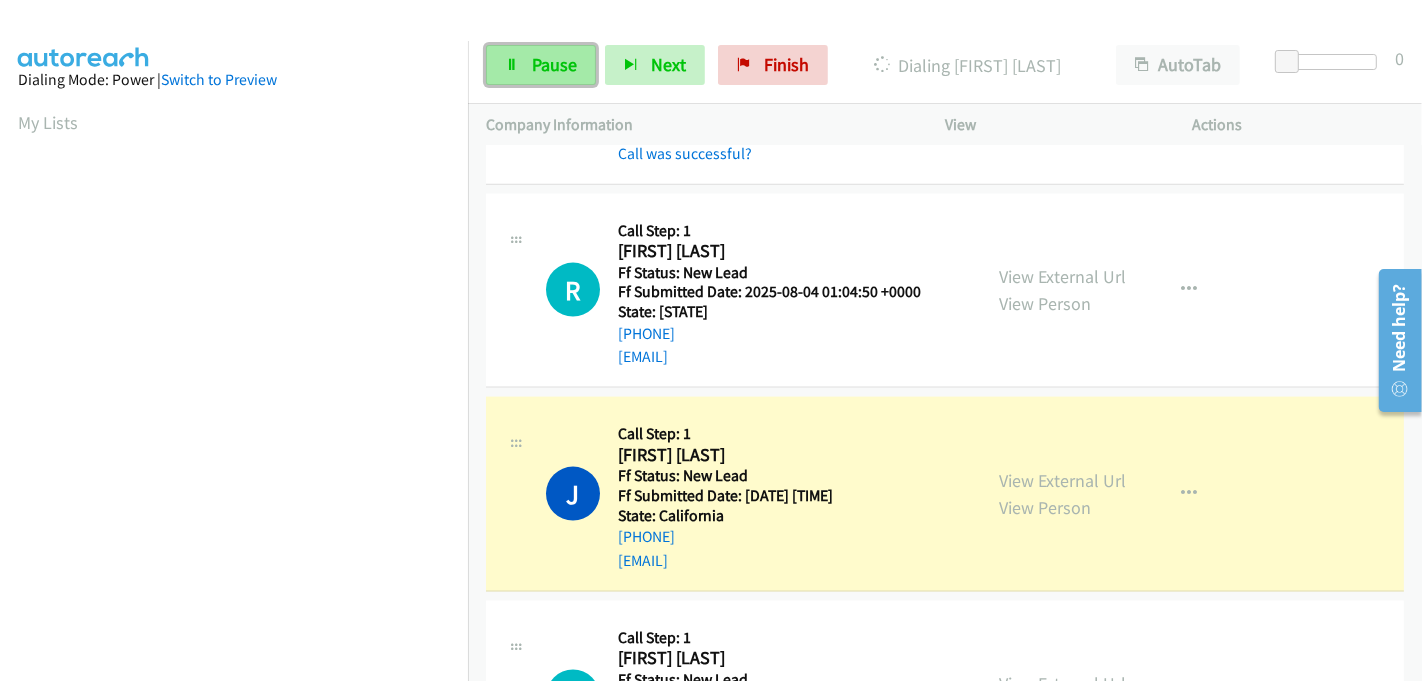click on "Pause" at bounding box center (554, 64) 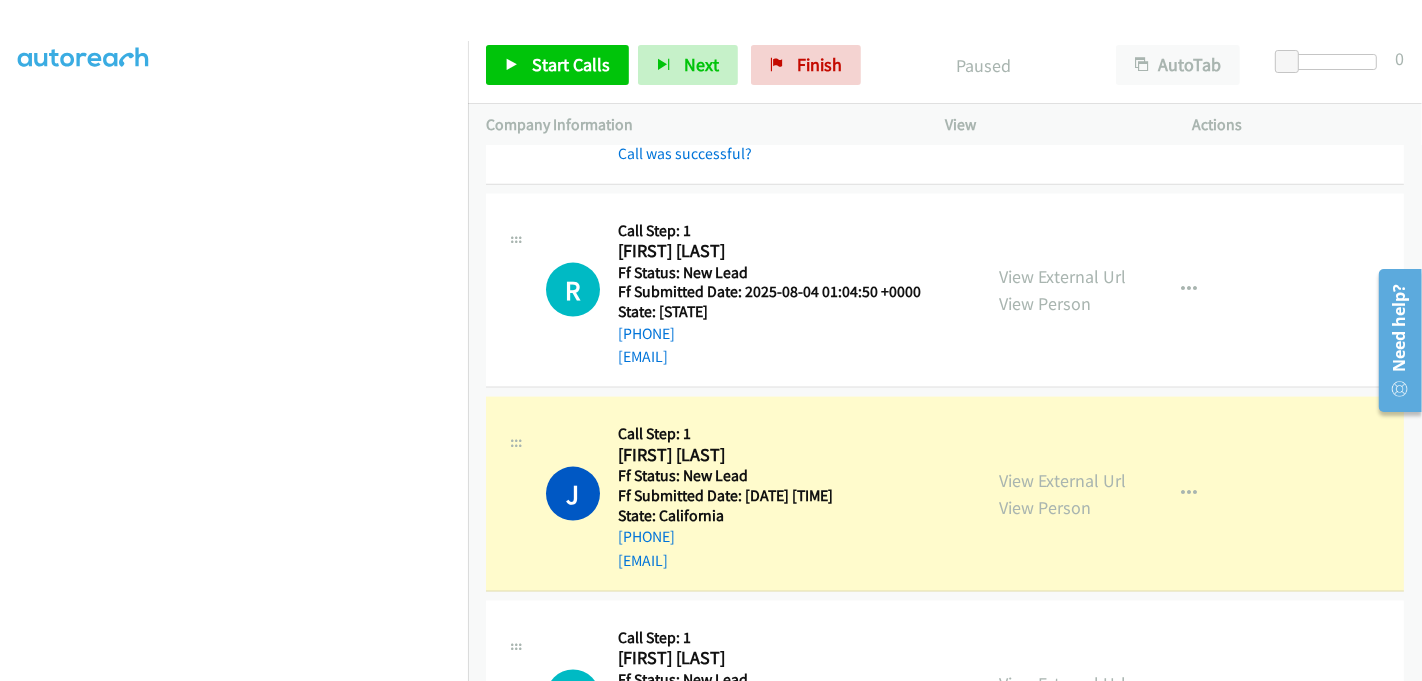 scroll, scrollTop: 442, scrollLeft: 0, axis: vertical 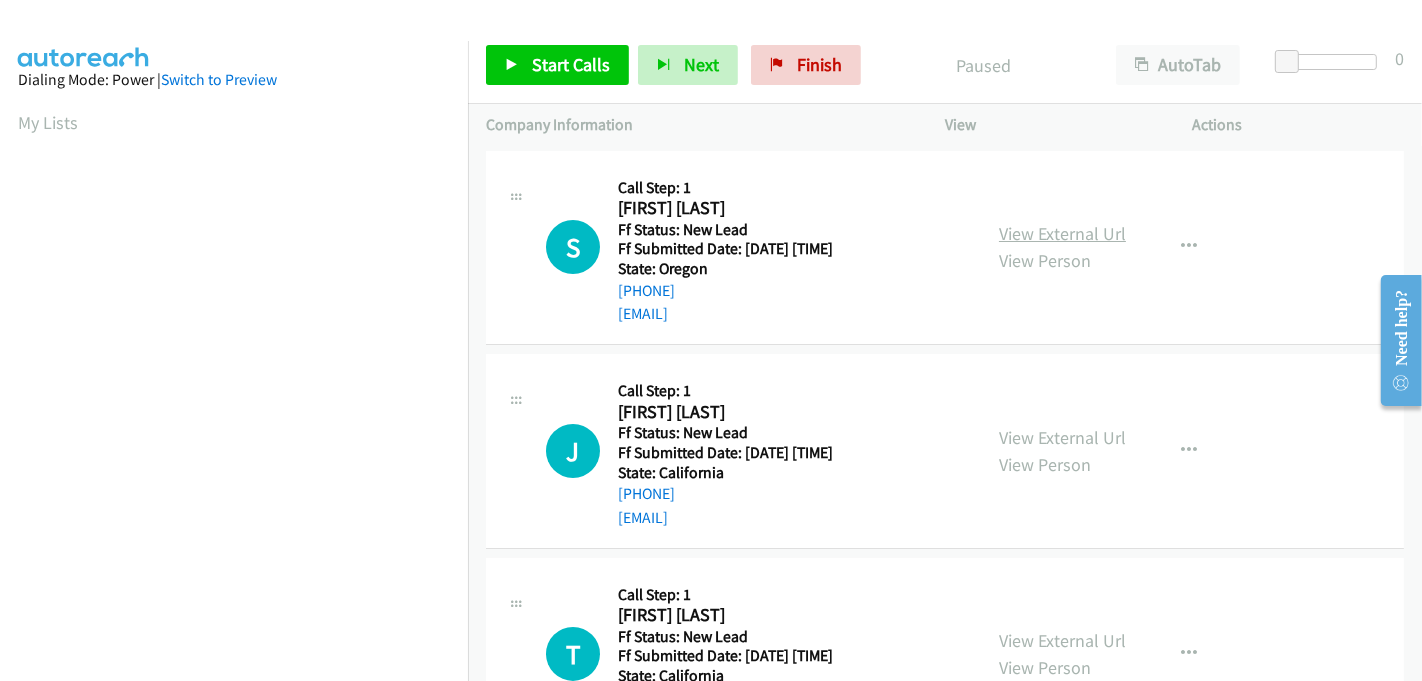 click on "View External Url" at bounding box center (1062, 233) 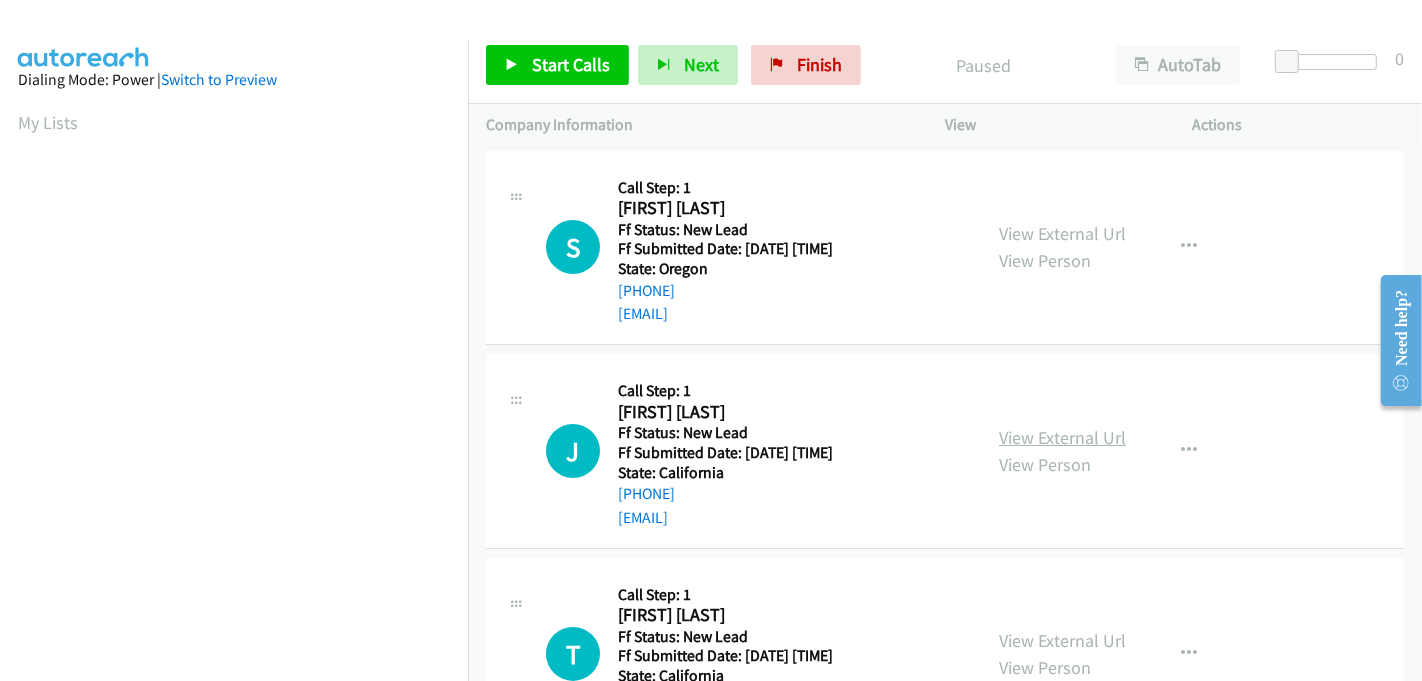 drag, startPoint x: 1049, startPoint y: 421, endPoint x: 1051, endPoint y: 434, distance: 13.152946 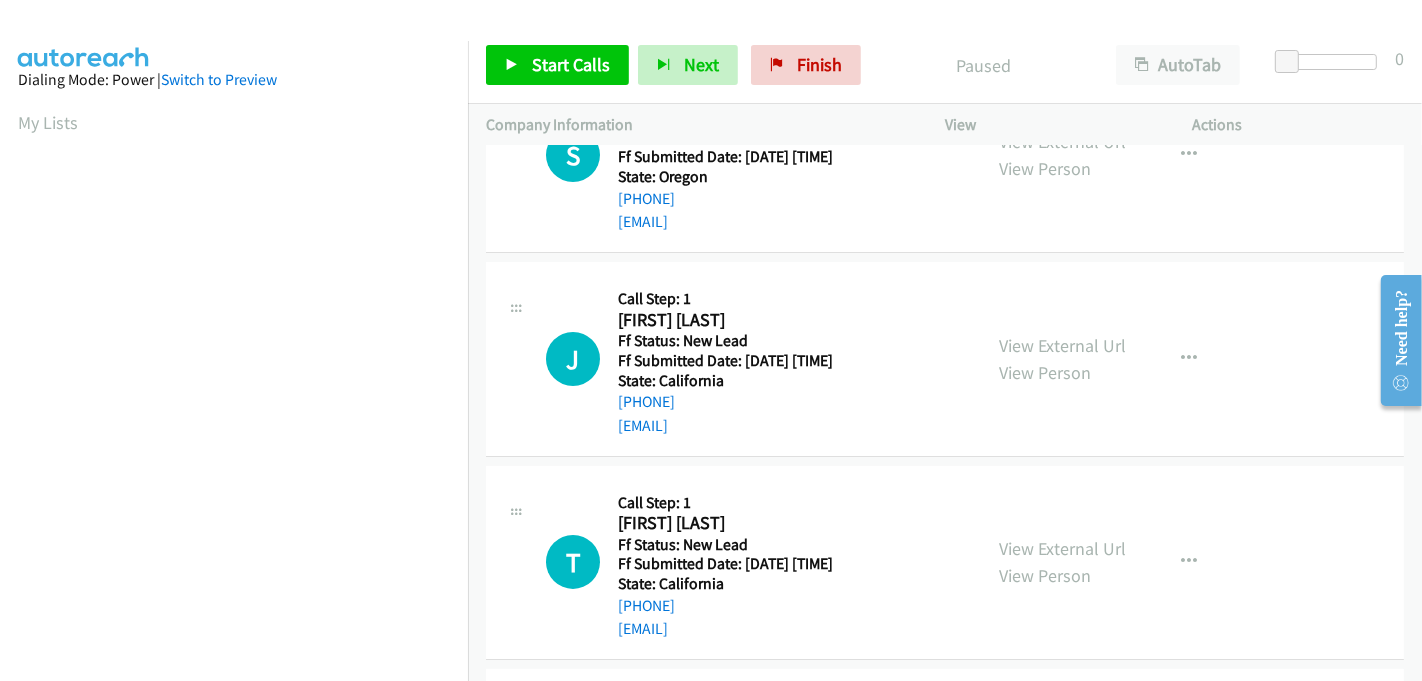scroll, scrollTop: 222, scrollLeft: 0, axis: vertical 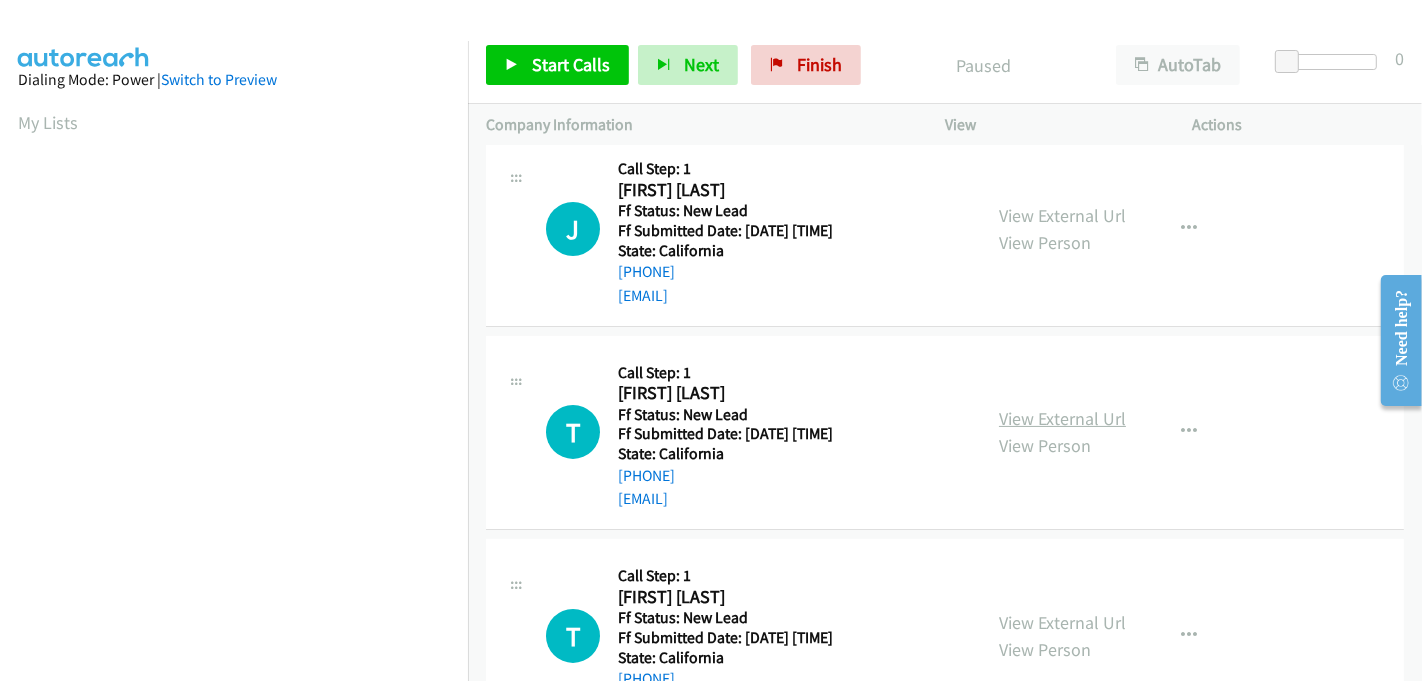 click on "View External Url" at bounding box center (1062, 418) 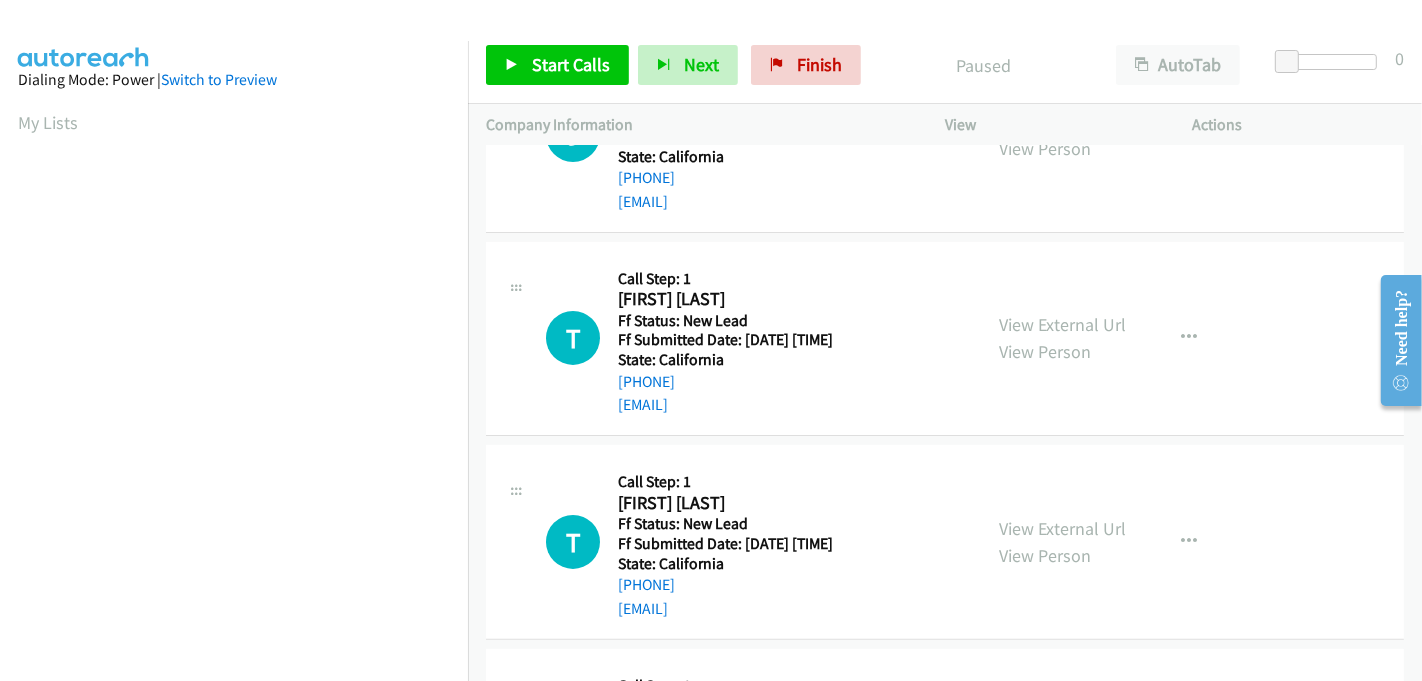 scroll, scrollTop: 444, scrollLeft: 0, axis: vertical 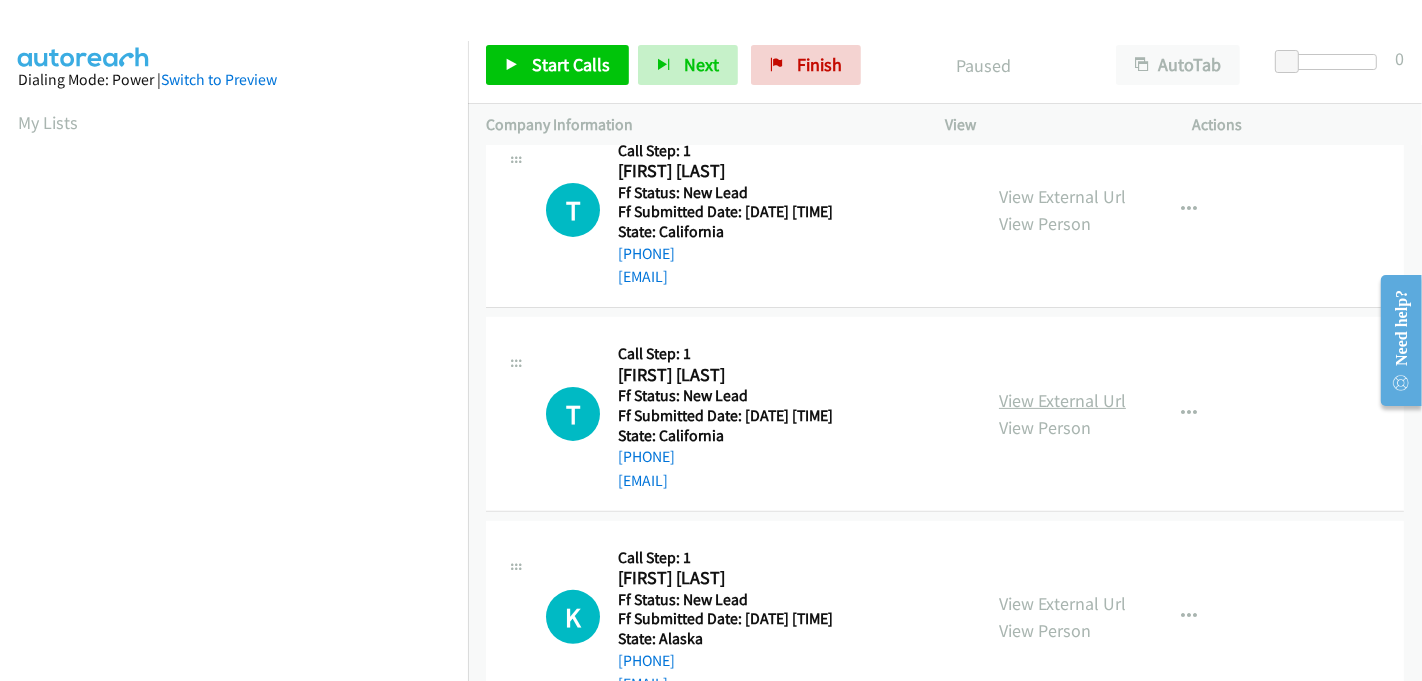 click on "View External Url" at bounding box center (1062, 400) 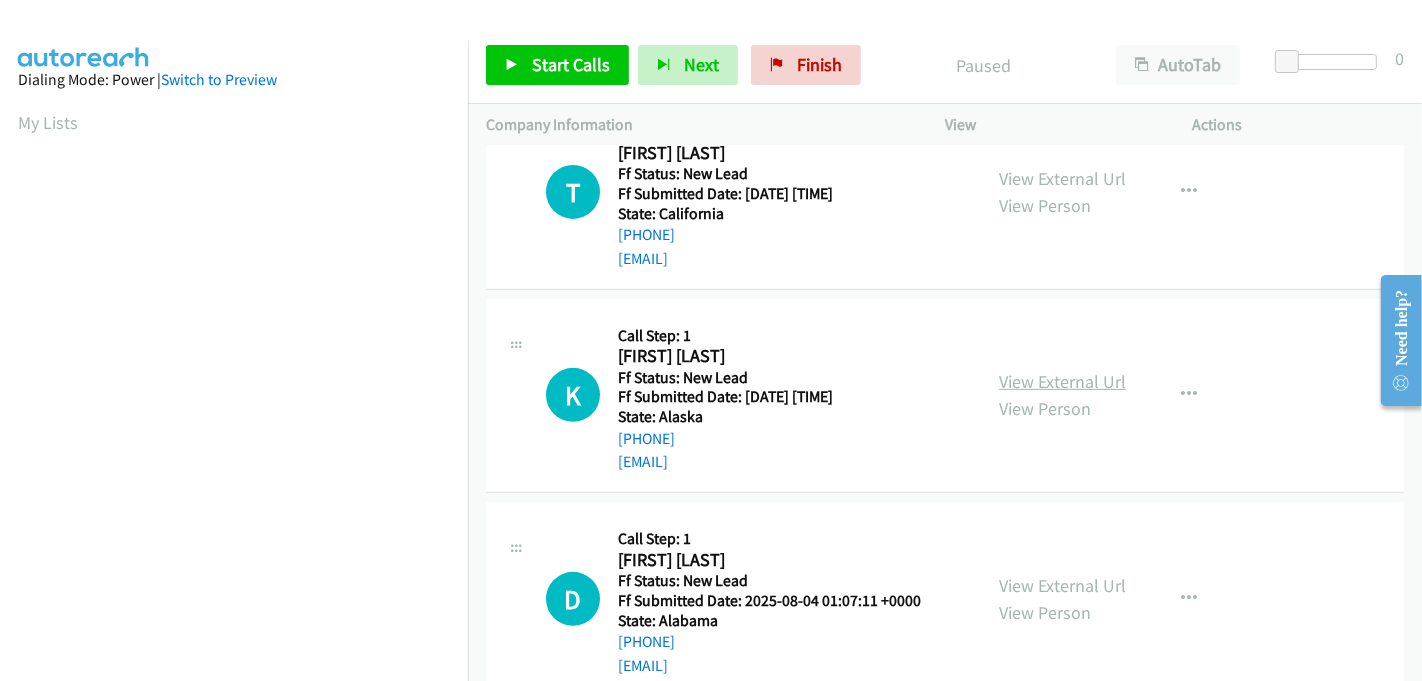 click on "View External Url" at bounding box center [1062, 381] 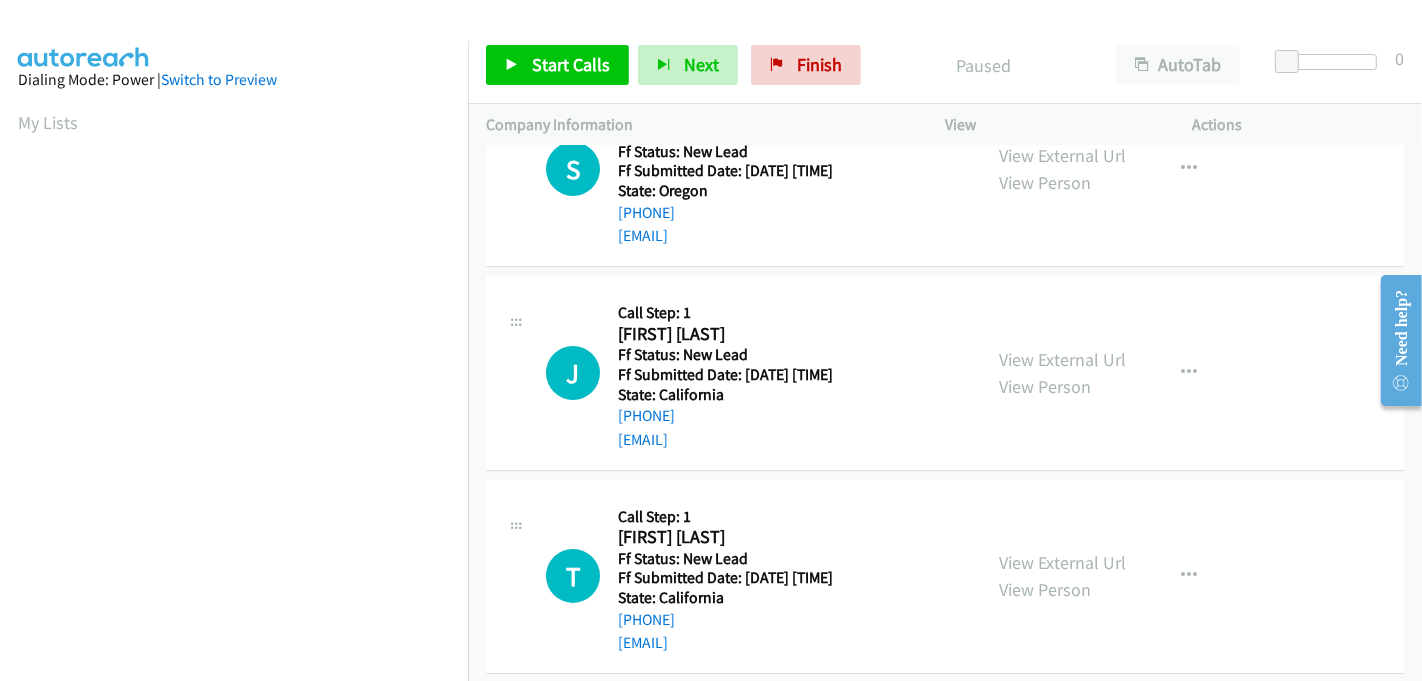 scroll, scrollTop: 0, scrollLeft: 0, axis: both 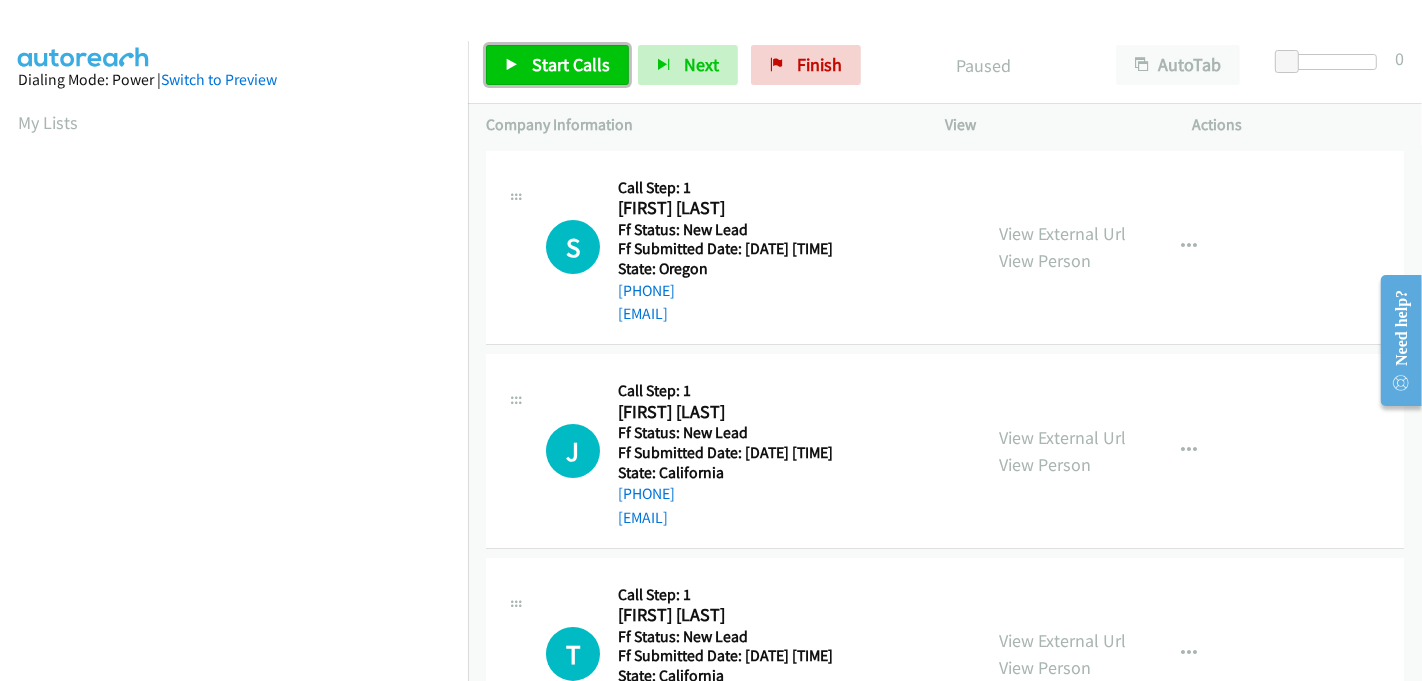 click on "Start Calls" at bounding box center [571, 64] 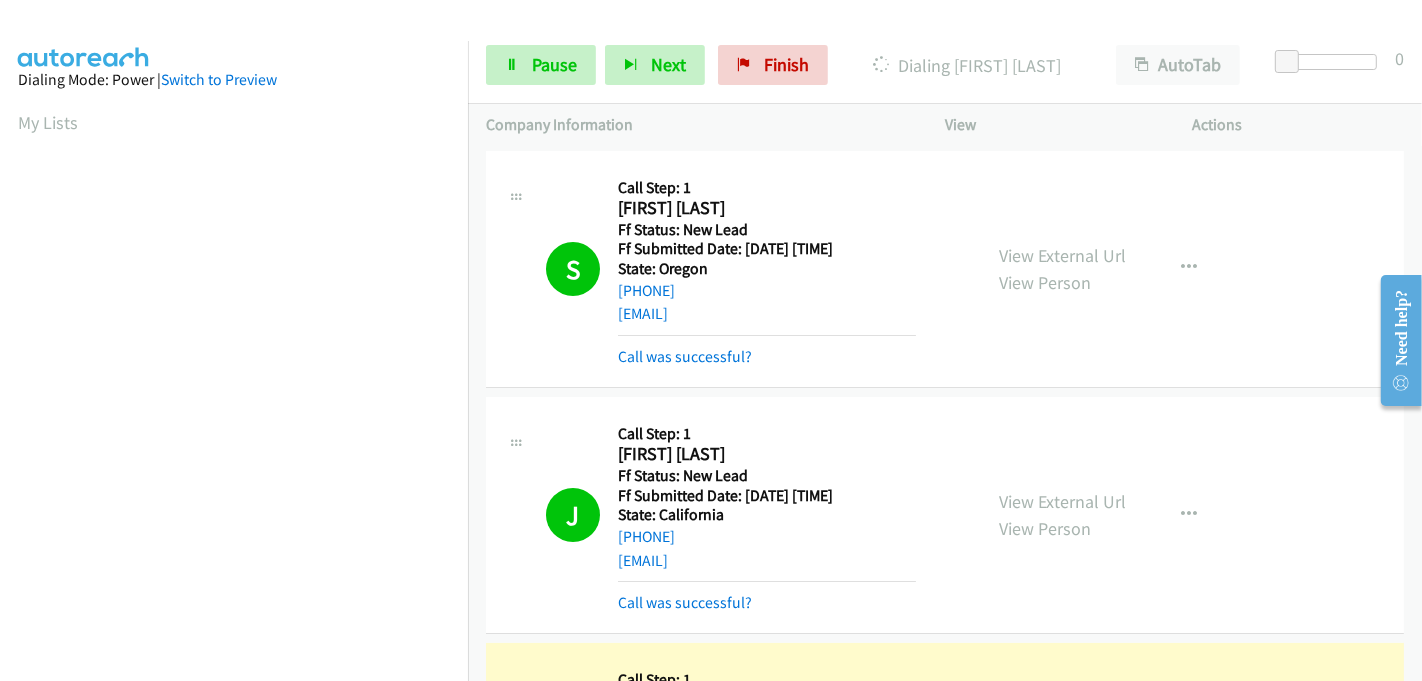 scroll, scrollTop: 442, scrollLeft: 0, axis: vertical 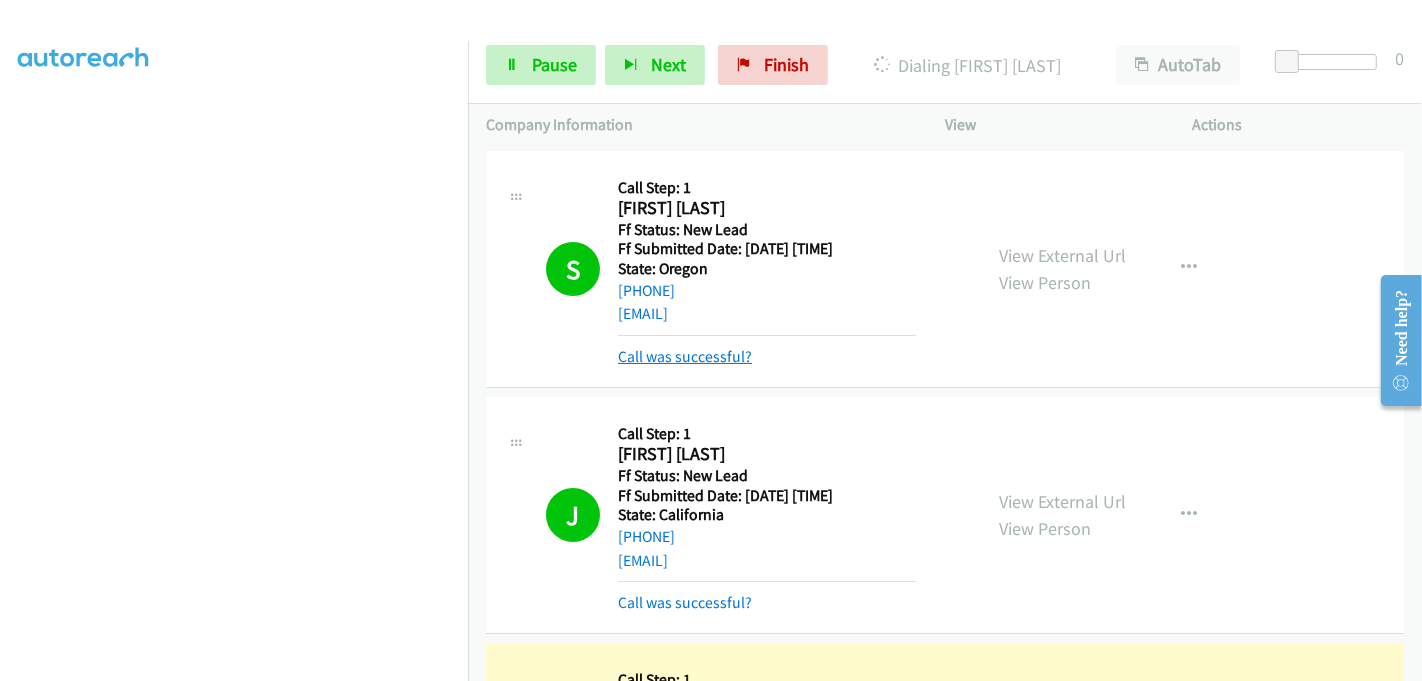 click on "Call was successful?" at bounding box center [685, 356] 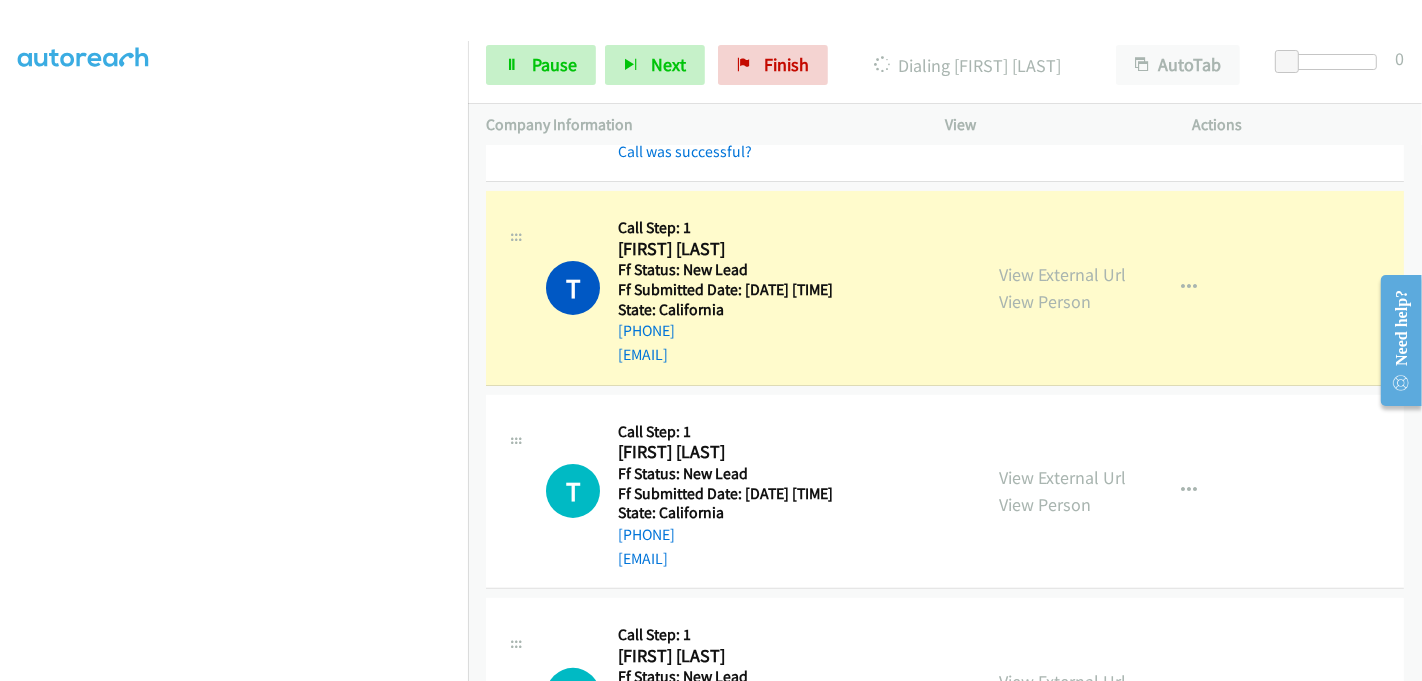 scroll, scrollTop: 444, scrollLeft: 0, axis: vertical 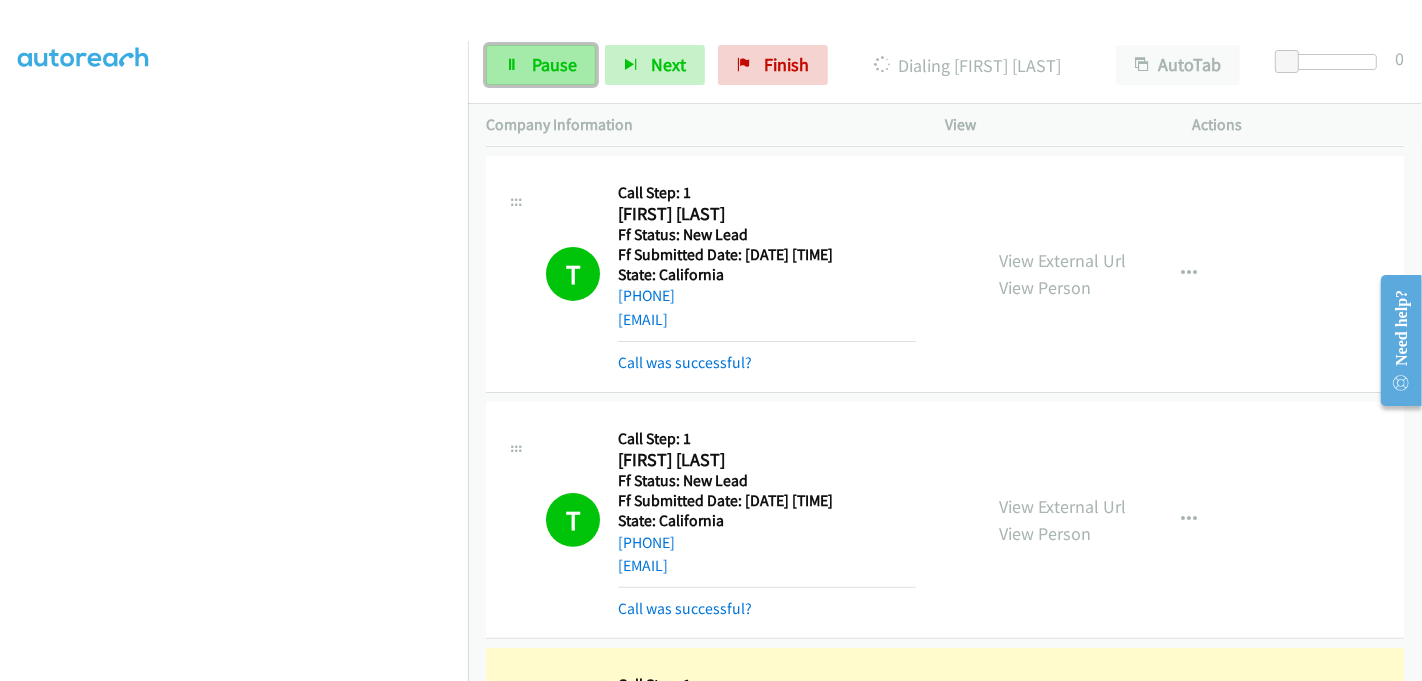 click on "Pause" at bounding box center (554, 64) 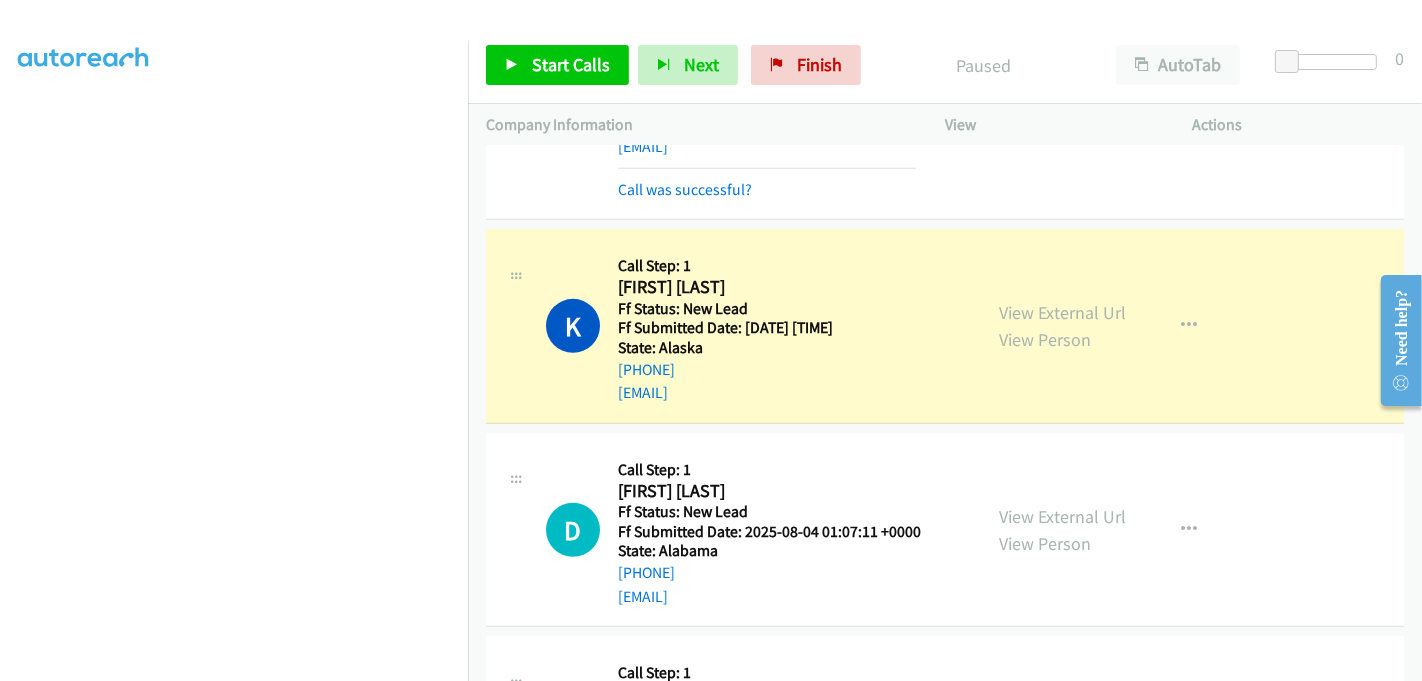 scroll, scrollTop: 888, scrollLeft: 0, axis: vertical 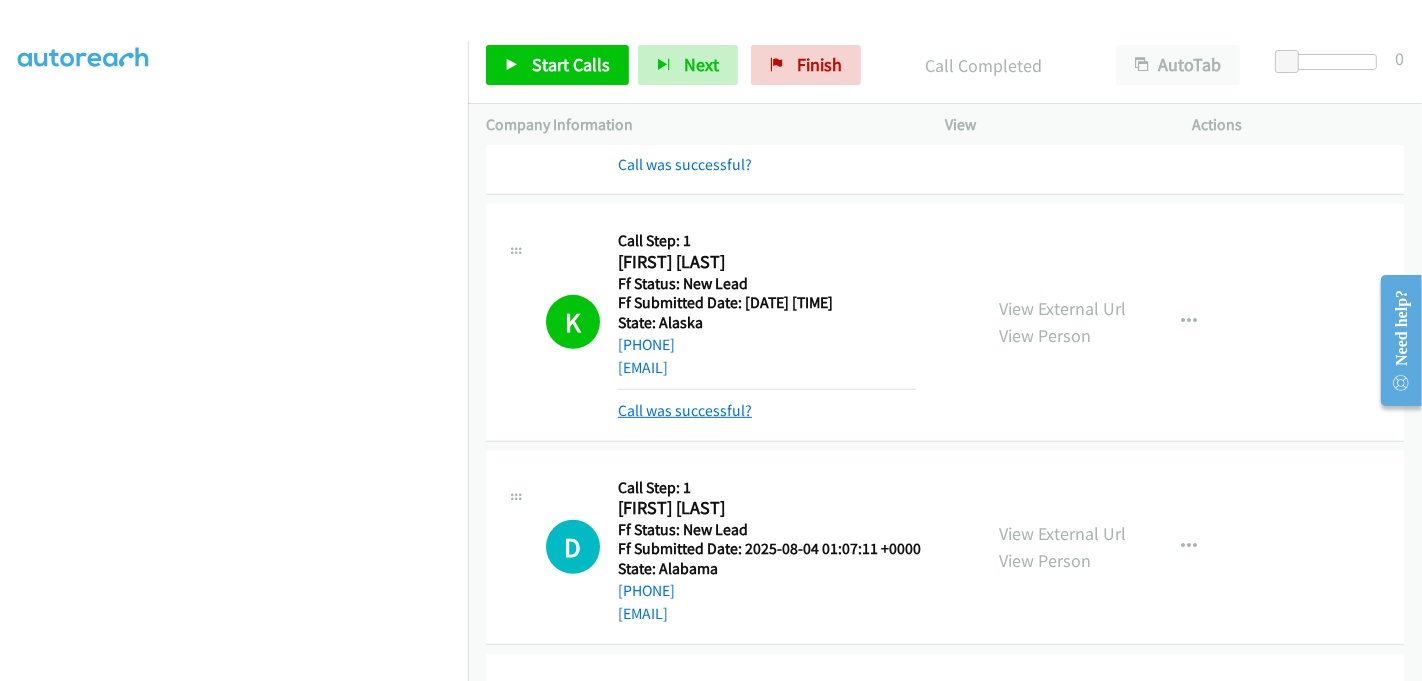 click on "Call was successful?" at bounding box center (685, 410) 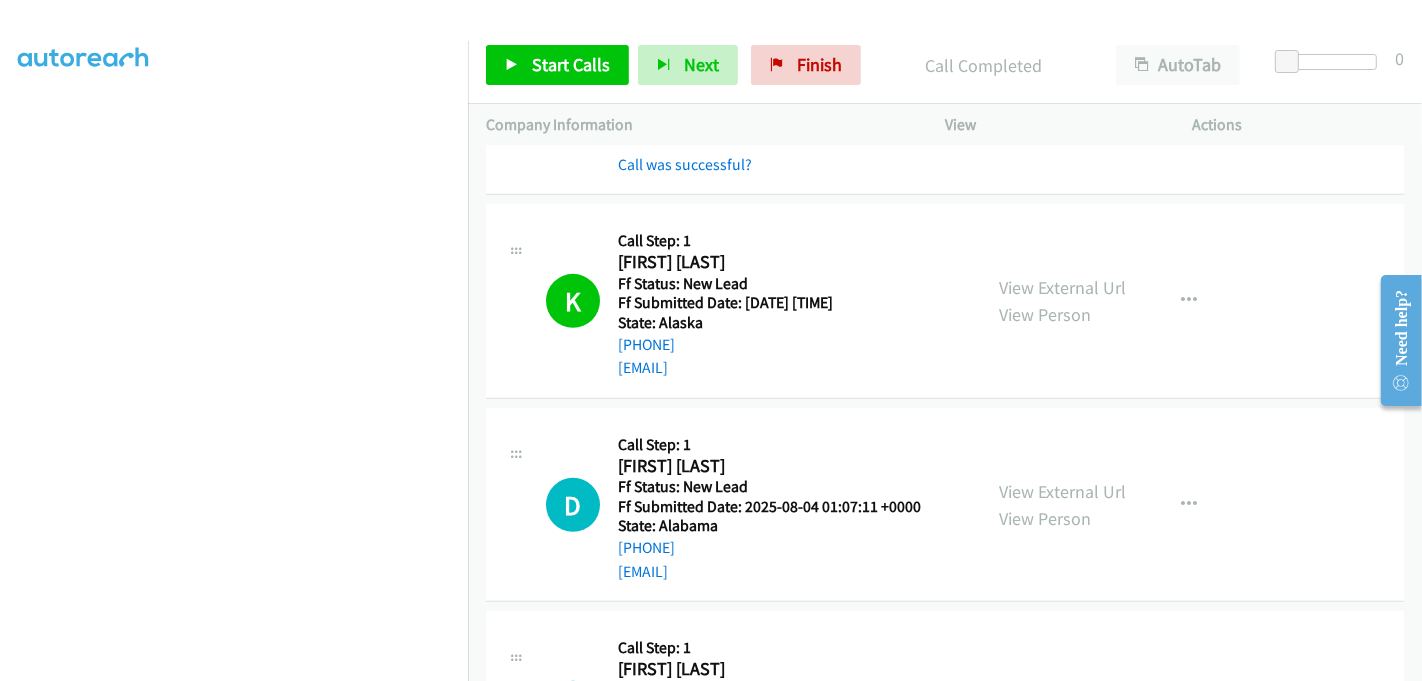 scroll, scrollTop: 1111, scrollLeft: 0, axis: vertical 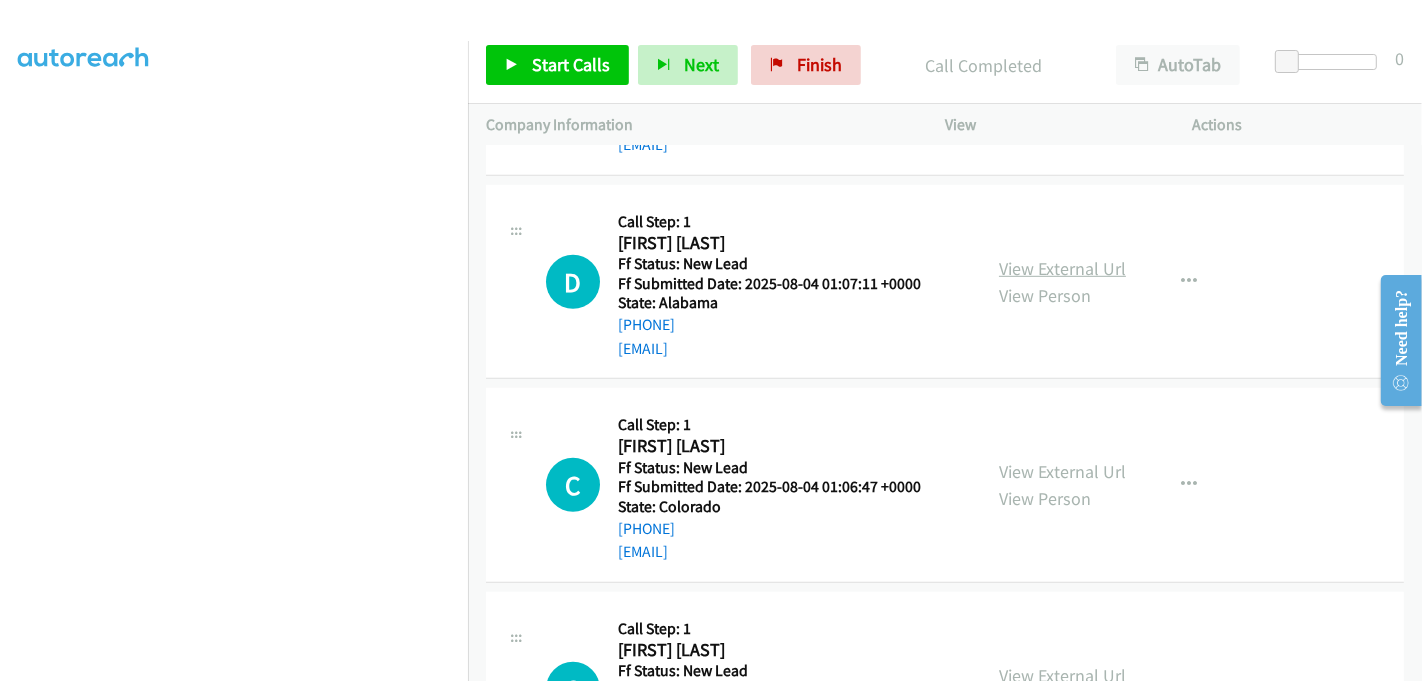 click on "View External Url" at bounding box center (1062, 268) 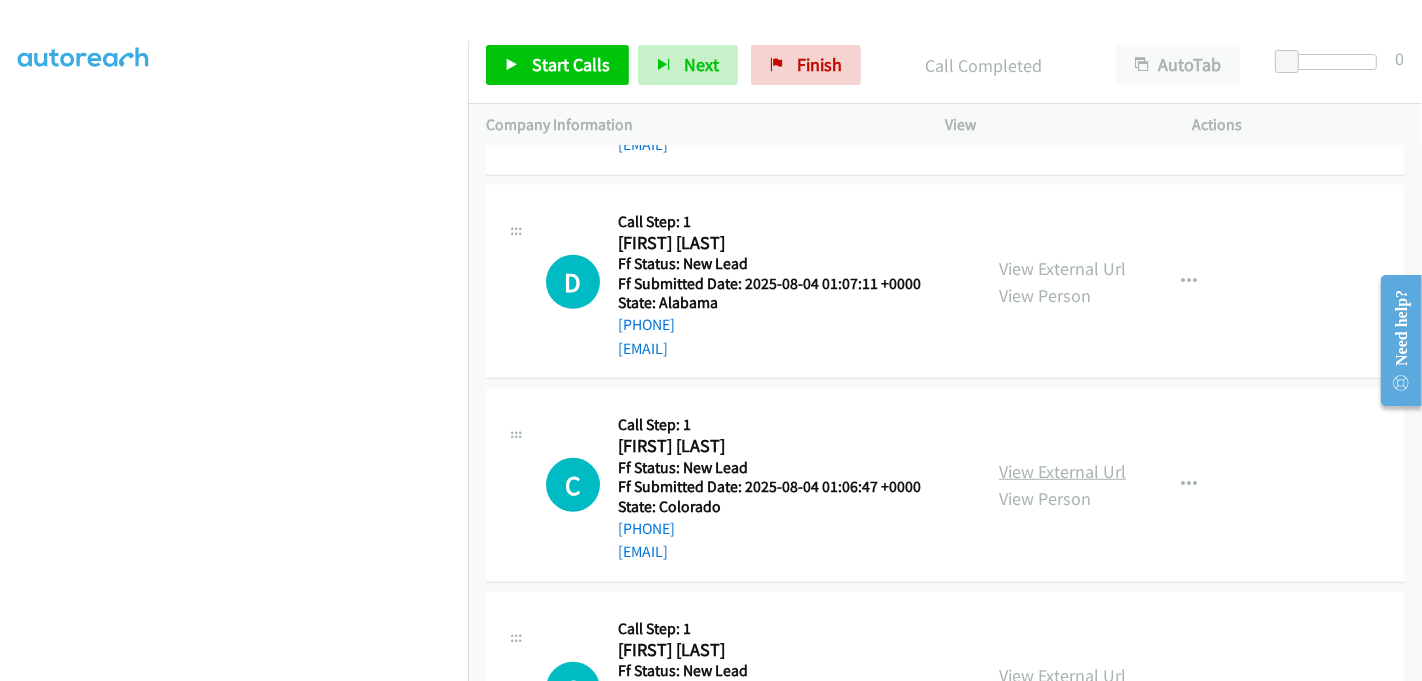 click on "View External Url" at bounding box center (1062, 471) 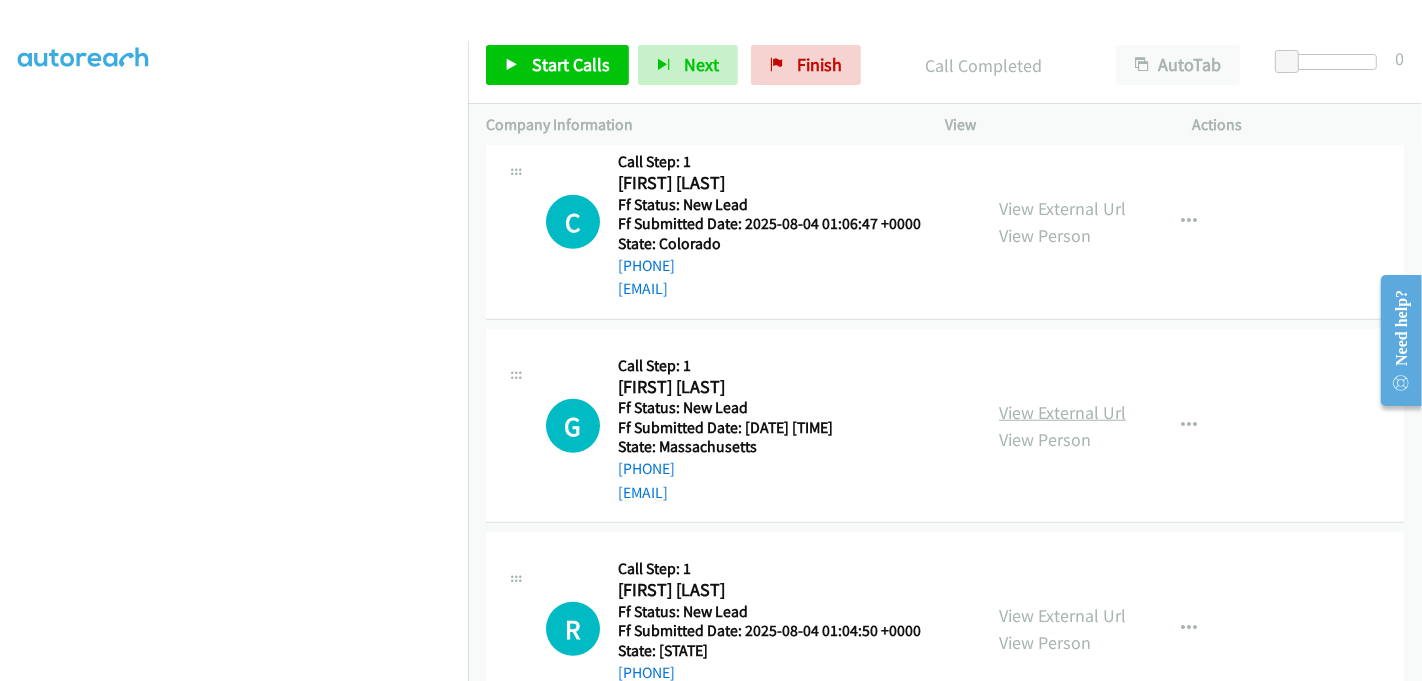 scroll, scrollTop: 1444, scrollLeft: 0, axis: vertical 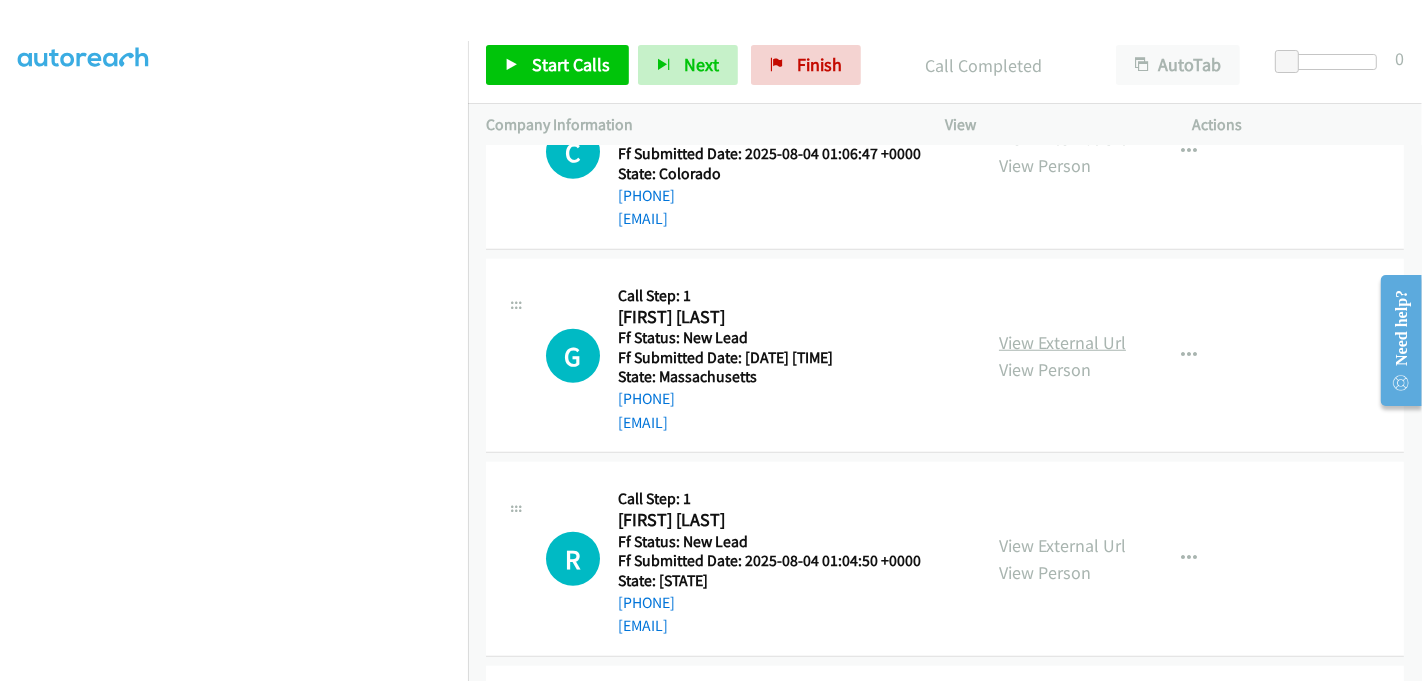 click on "View External Url" at bounding box center [1062, 342] 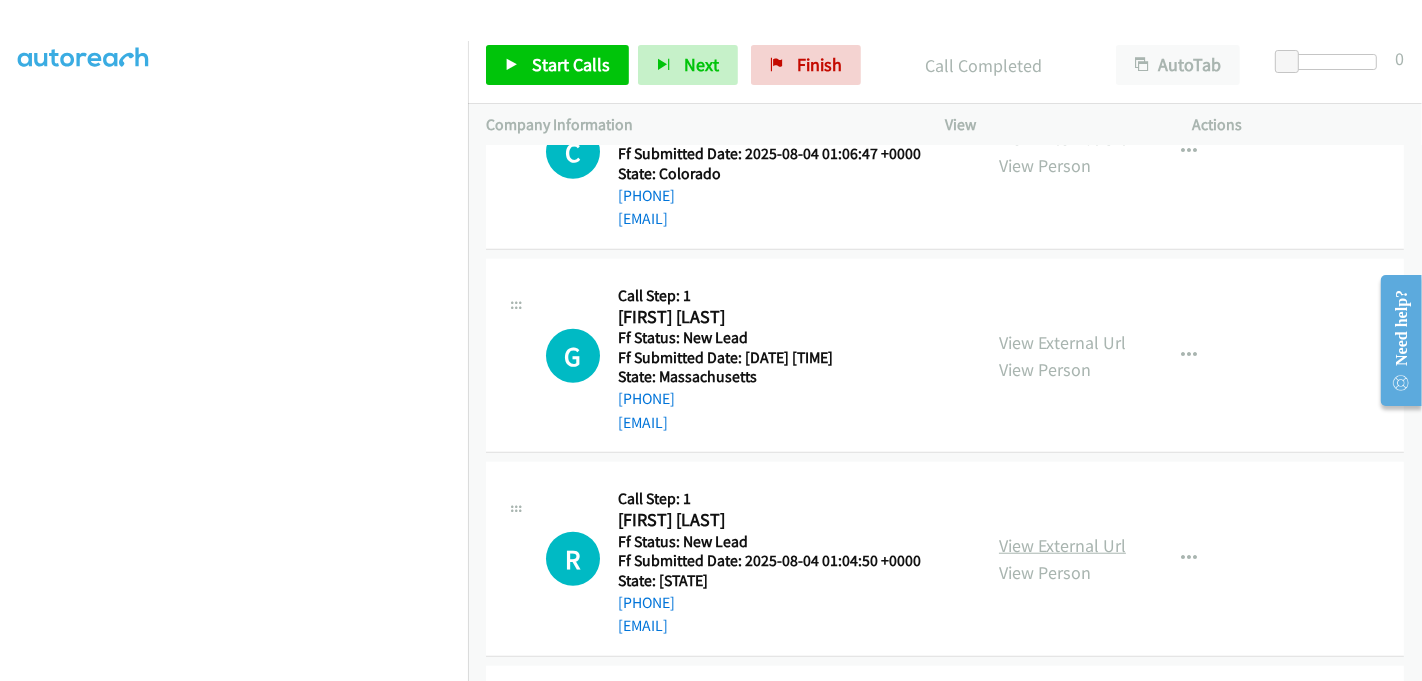 click on "View External Url" at bounding box center [1062, 545] 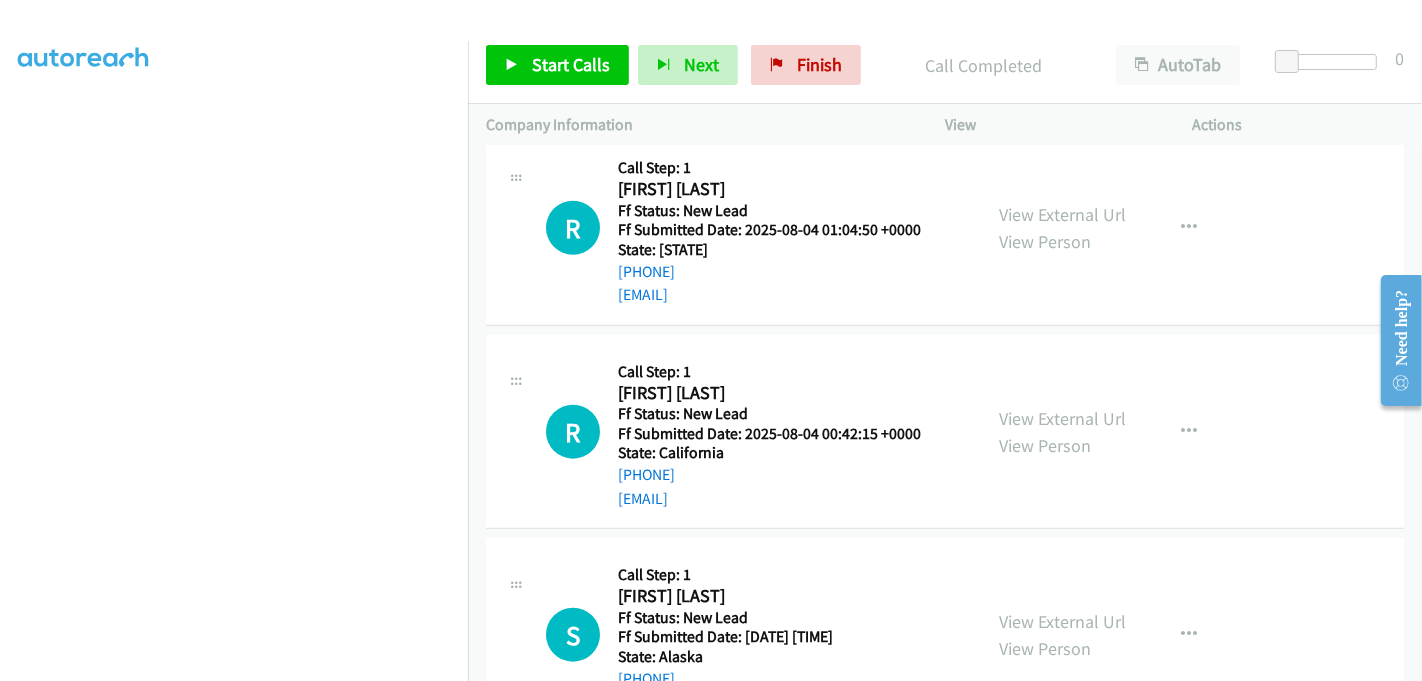scroll, scrollTop: 1777, scrollLeft: 0, axis: vertical 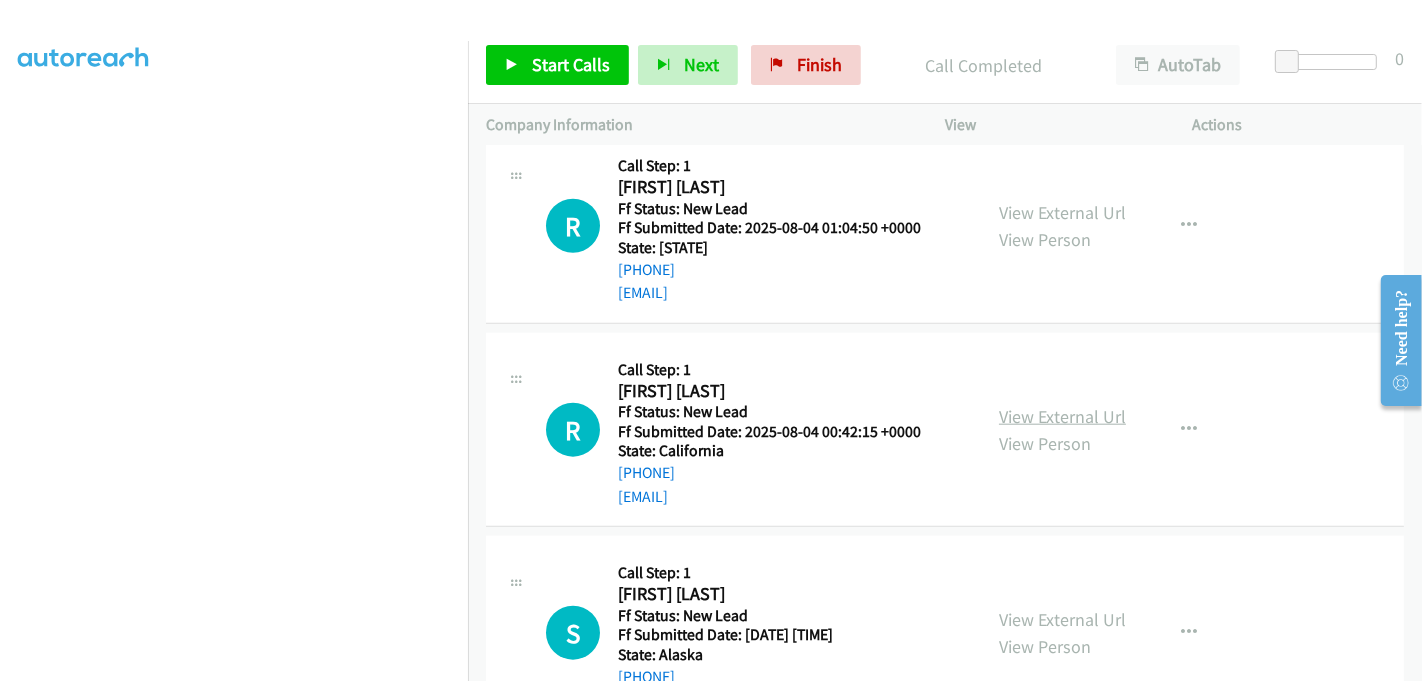 click on "View External Url" at bounding box center (1062, 416) 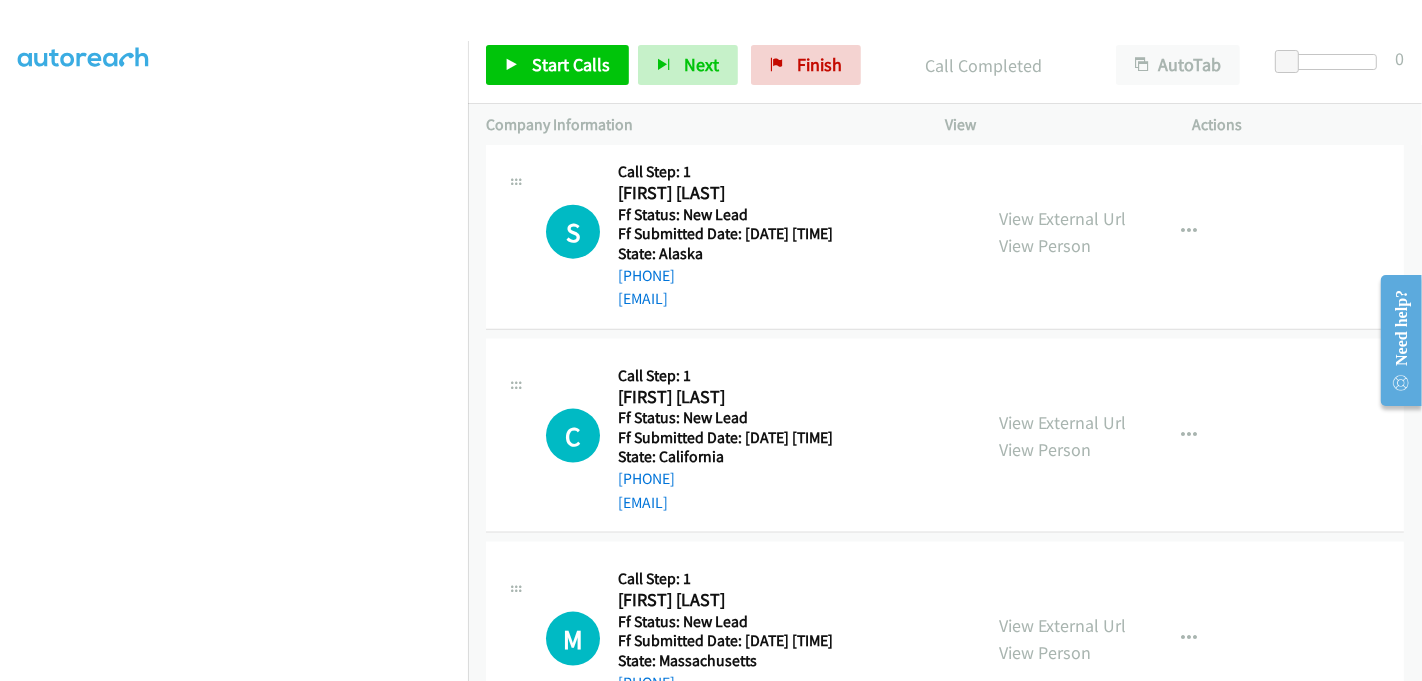 scroll, scrollTop: 2037, scrollLeft: 0, axis: vertical 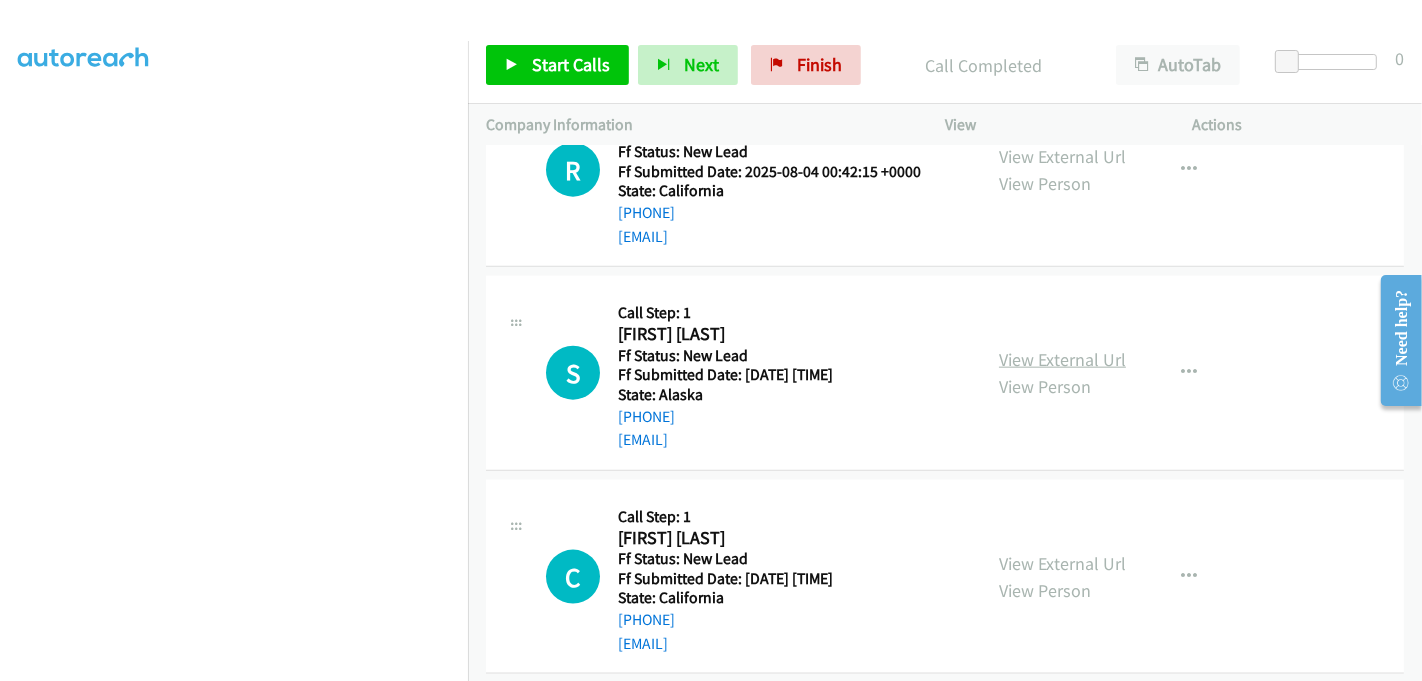click on "View External Url" at bounding box center (1062, 359) 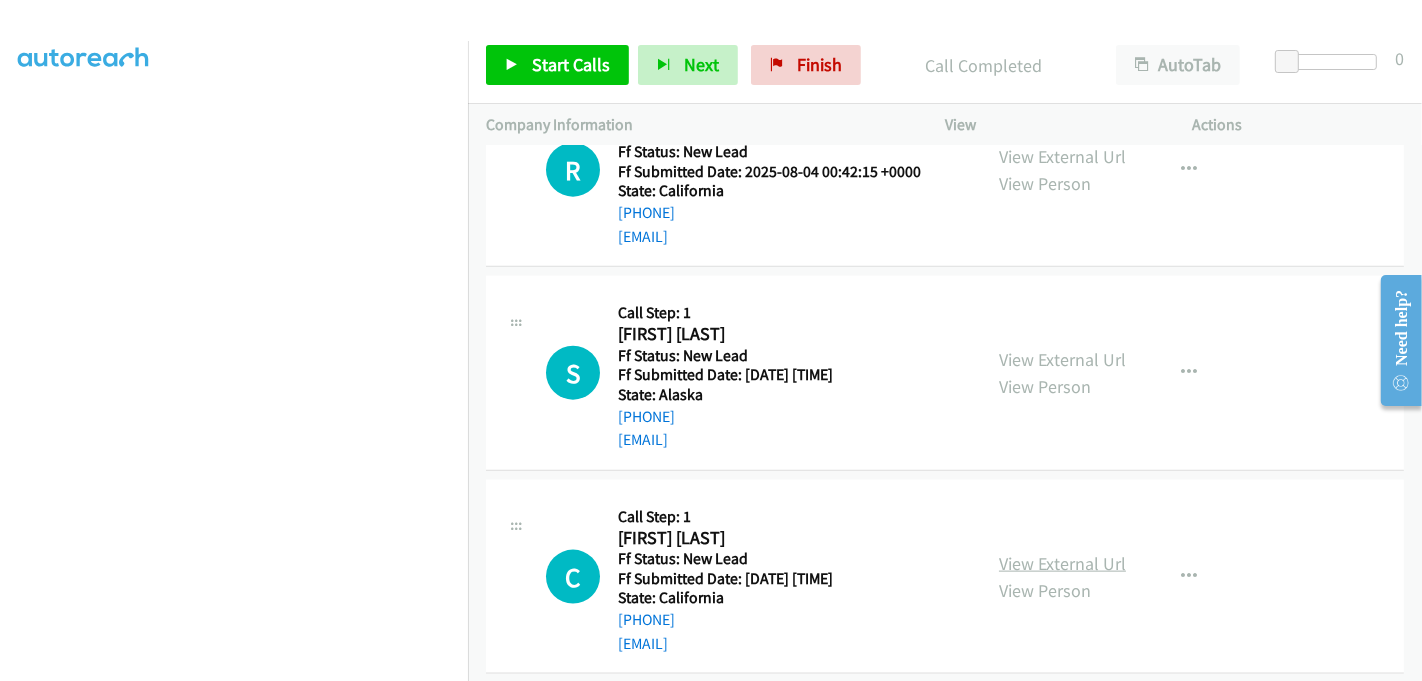 click on "View External Url" at bounding box center [1062, 563] 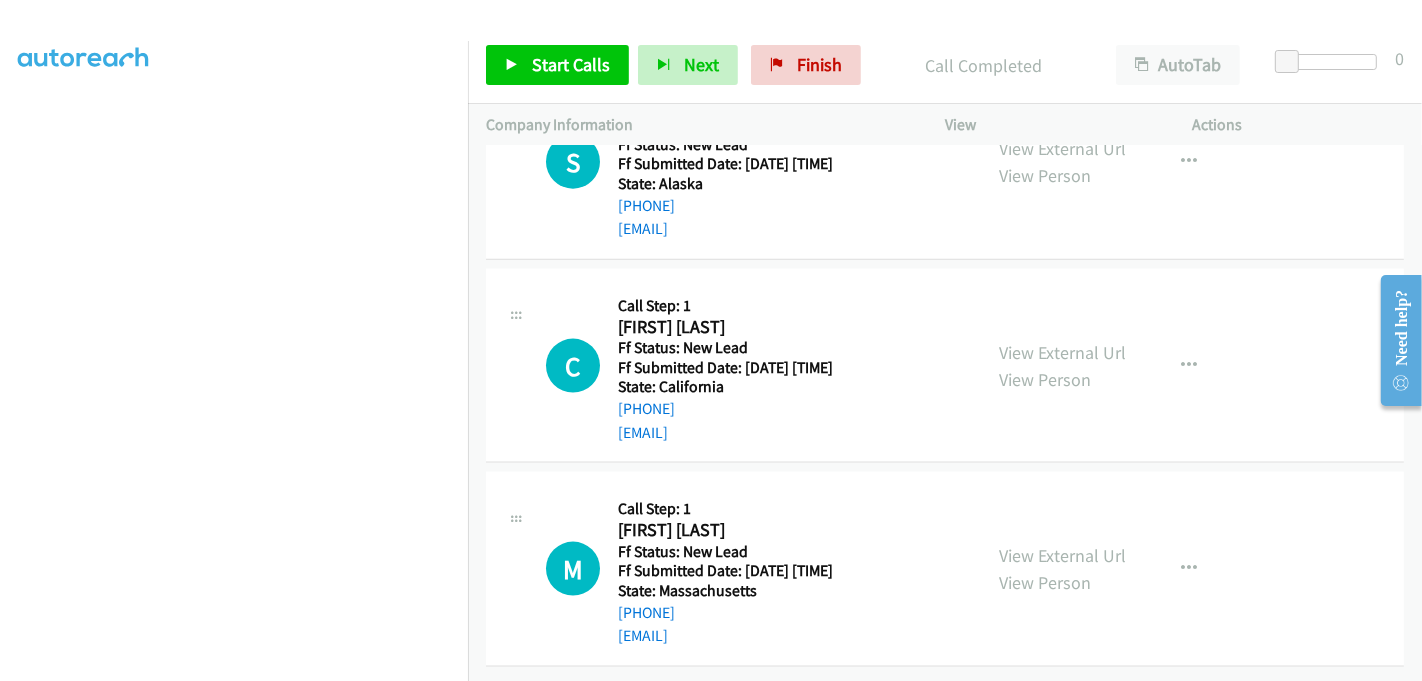 scroll, scrollTop: 2260, scrollLeft: 0, axis: vertical 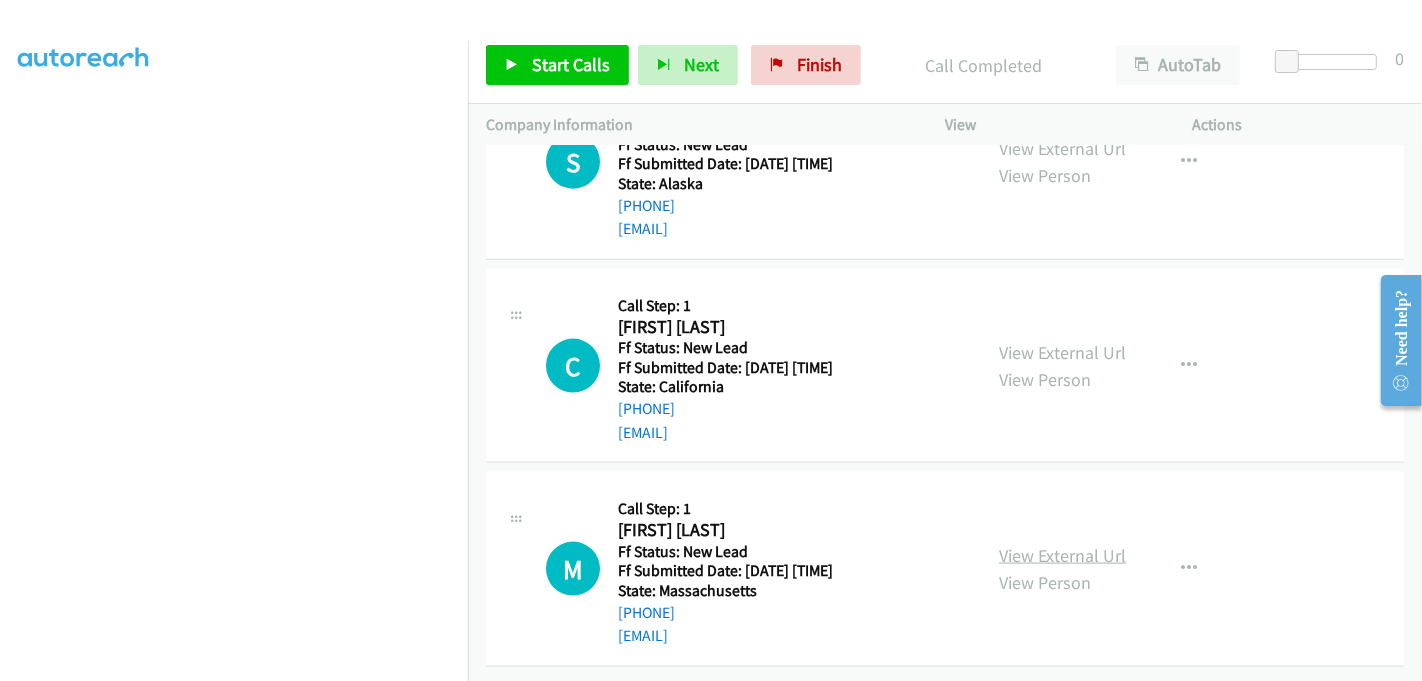click on "View External Url" at bounding box center (1062, 555) 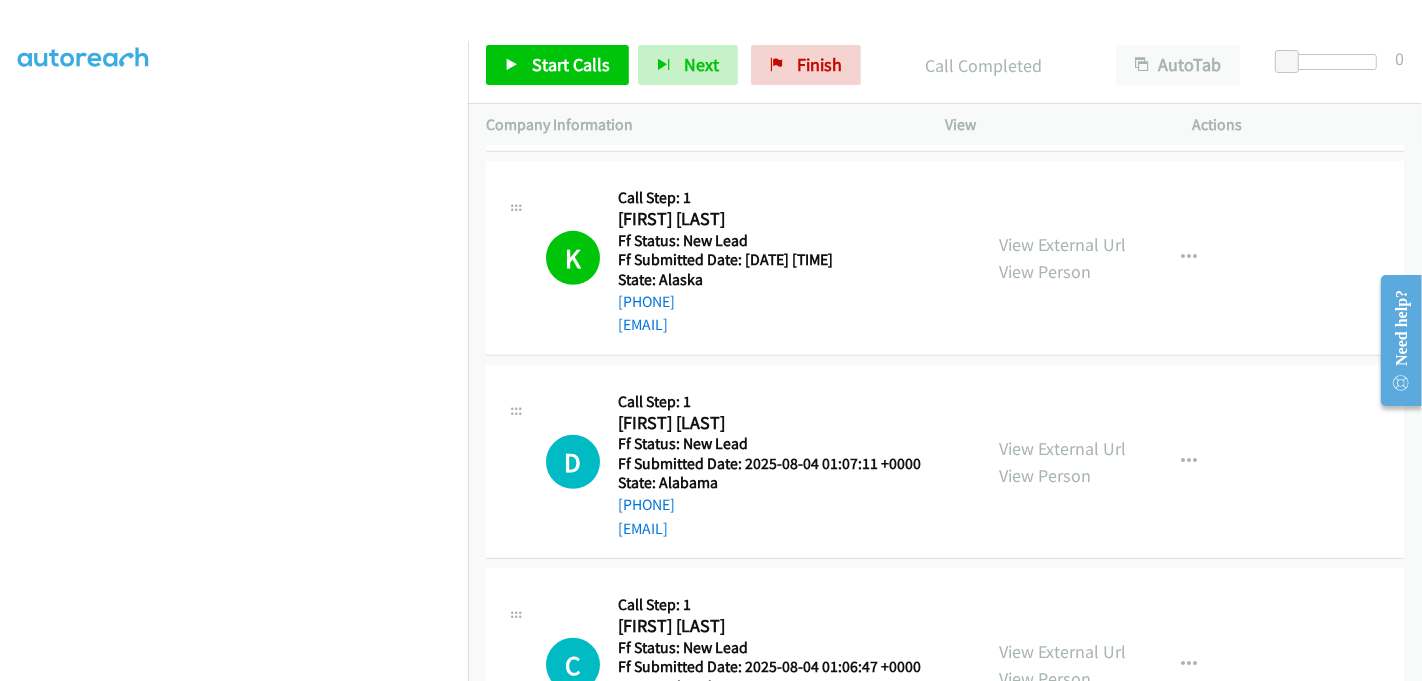 scroll, scrollTop: 1148, scrollLeft: 0, axis: vertical 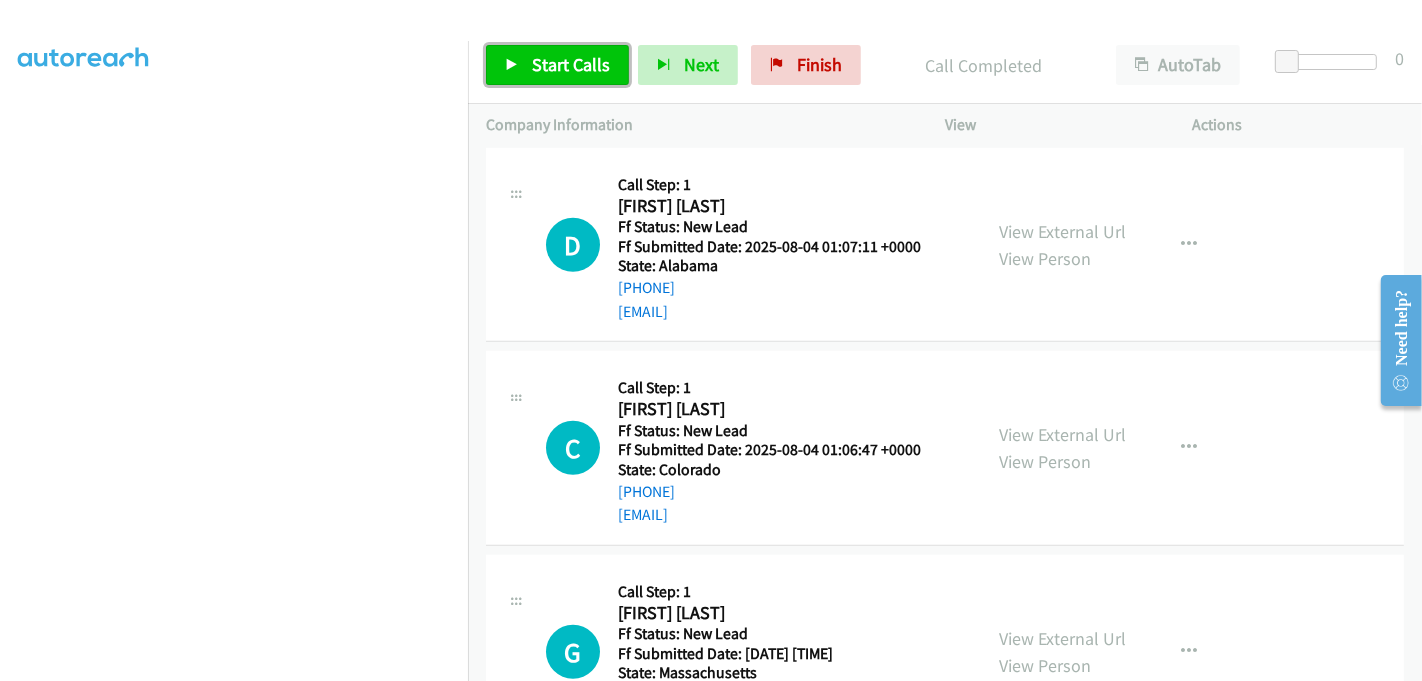 click on "Start Calls" at bounding box center (571, 64) 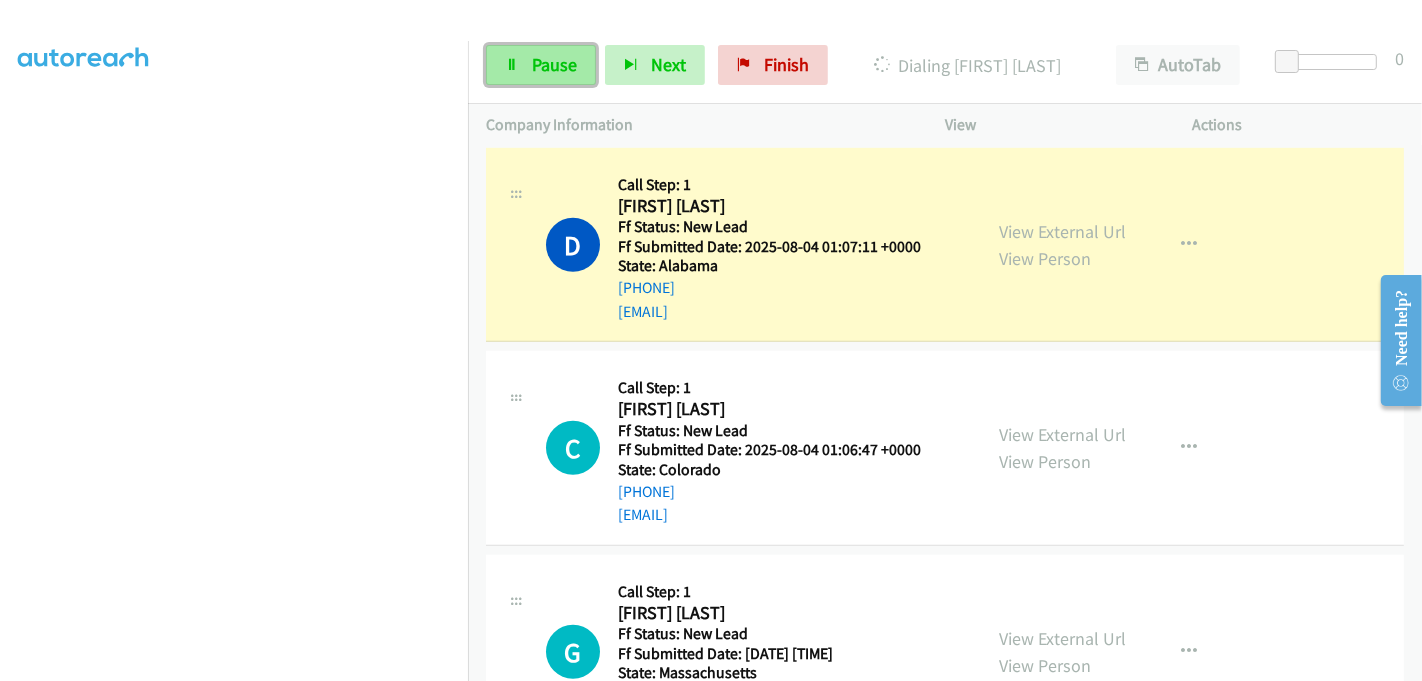 click on "Pause" at bounding box center (554, 64) 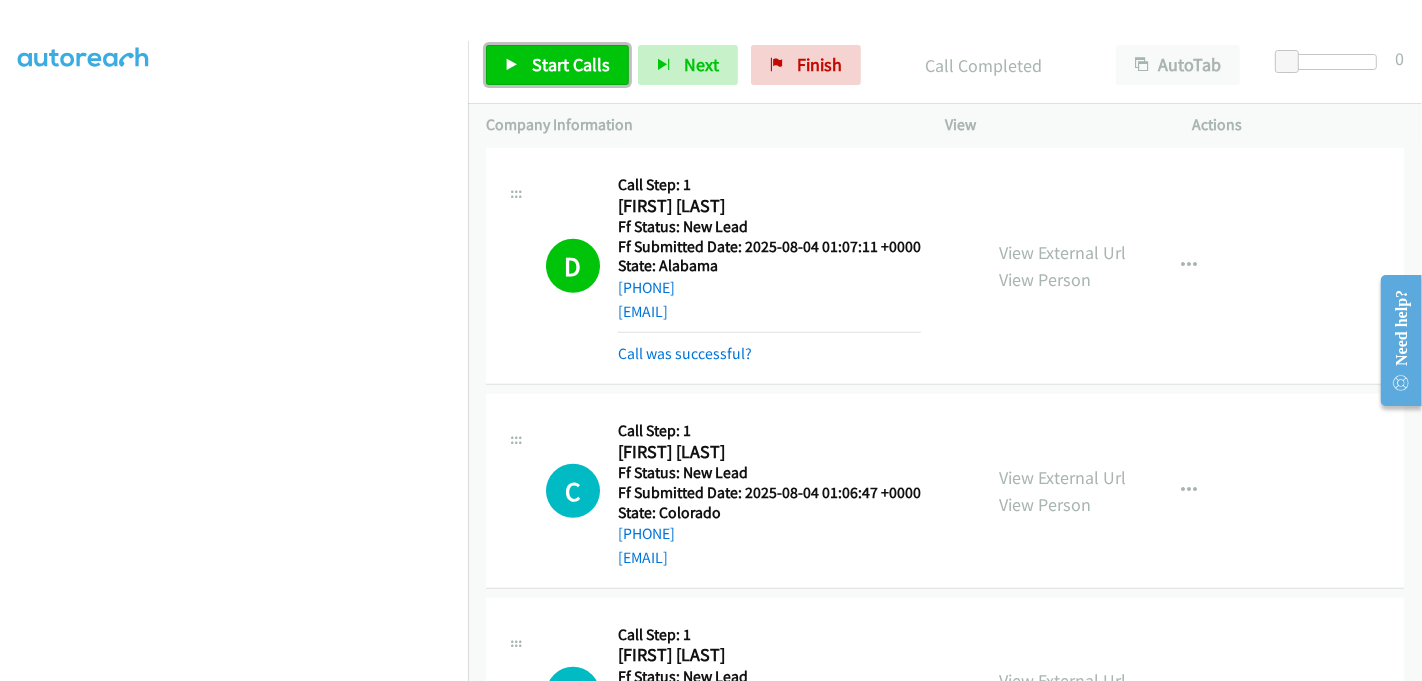 click on "Start Calls" at bounding box center [571, 64] 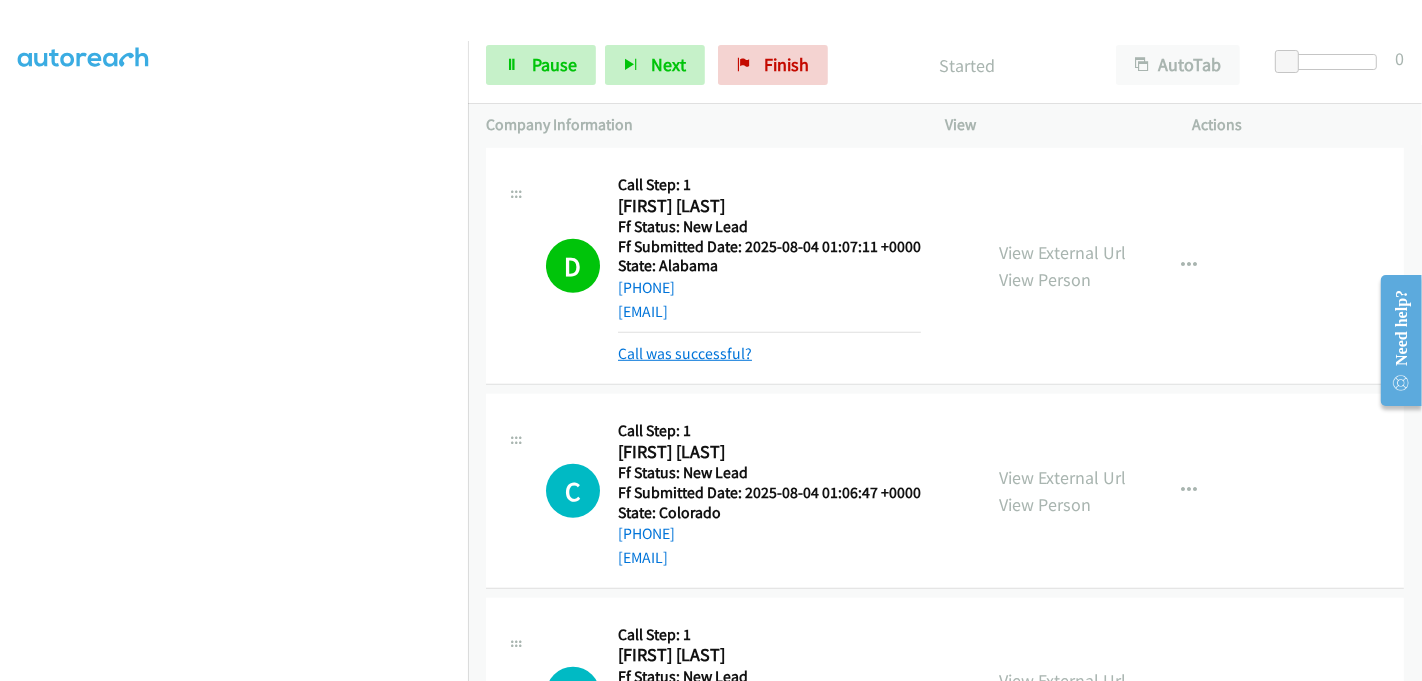 click on "Call was successful?" at bounding box center [685, 353] 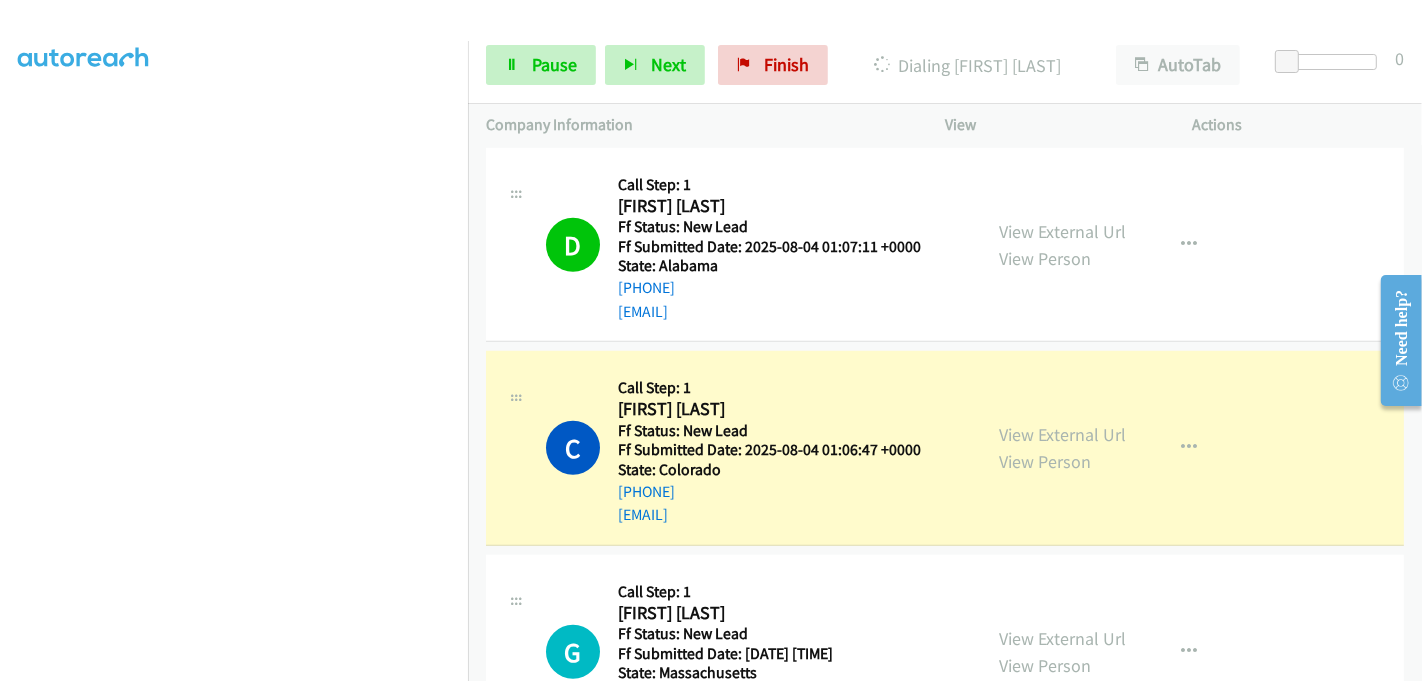 scroll, scrollTop: 0, scrollLeft: 0, axis: both 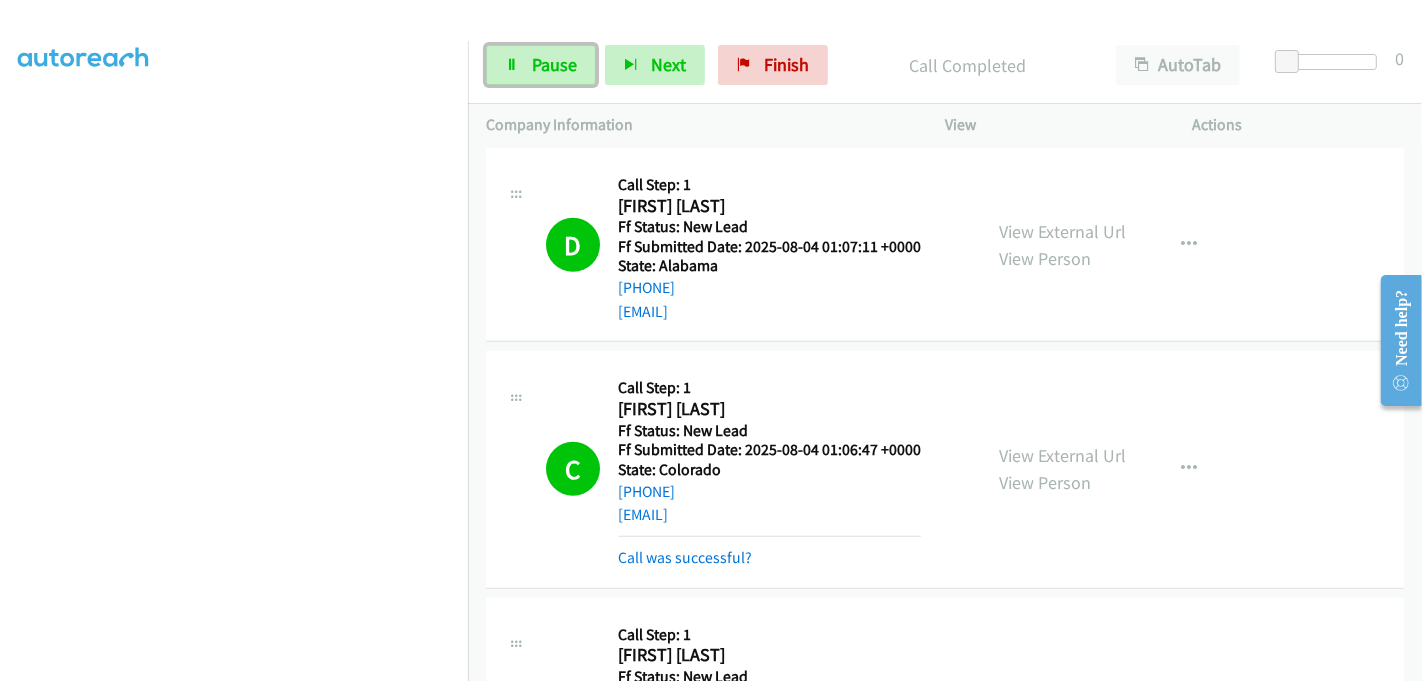 drag, startPoint x: 553, startPoint y: 73, endPoint x: 559, endPoint y: 85, distance: 13.416408 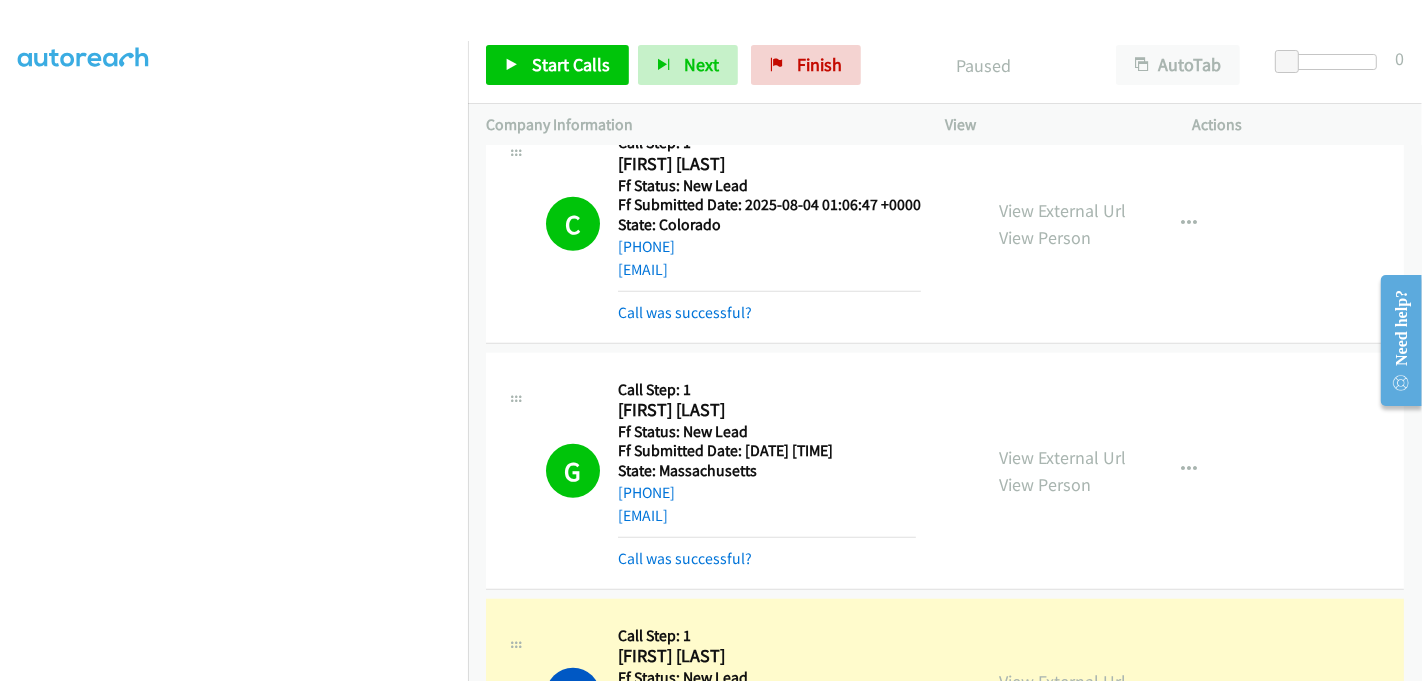scroll, scrollTop: 1593, scrollLeft: 0, axis: vertical 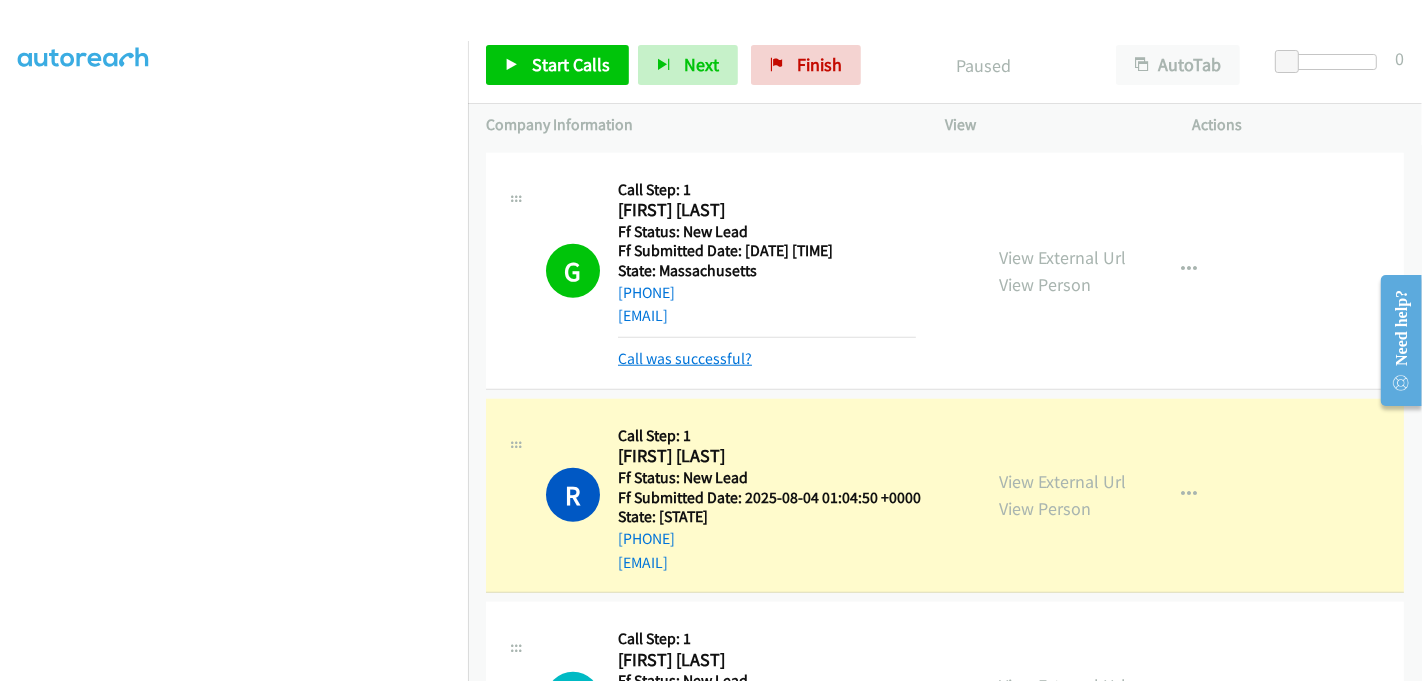 click on "Call was successful?" at bounding box center (685, 358) 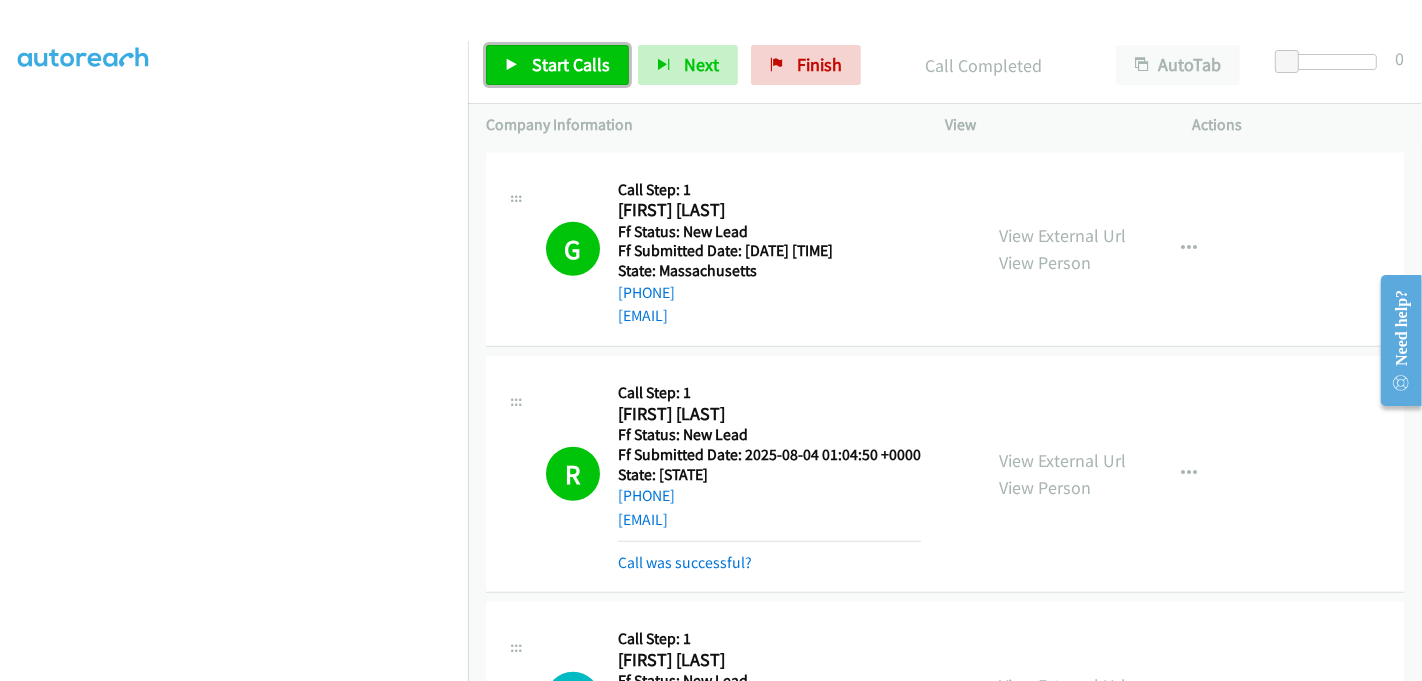 drag, startPoint x: 526, startPoint y: 64, endPoint x: 592, endPoint y: 77, distance: 67.26812 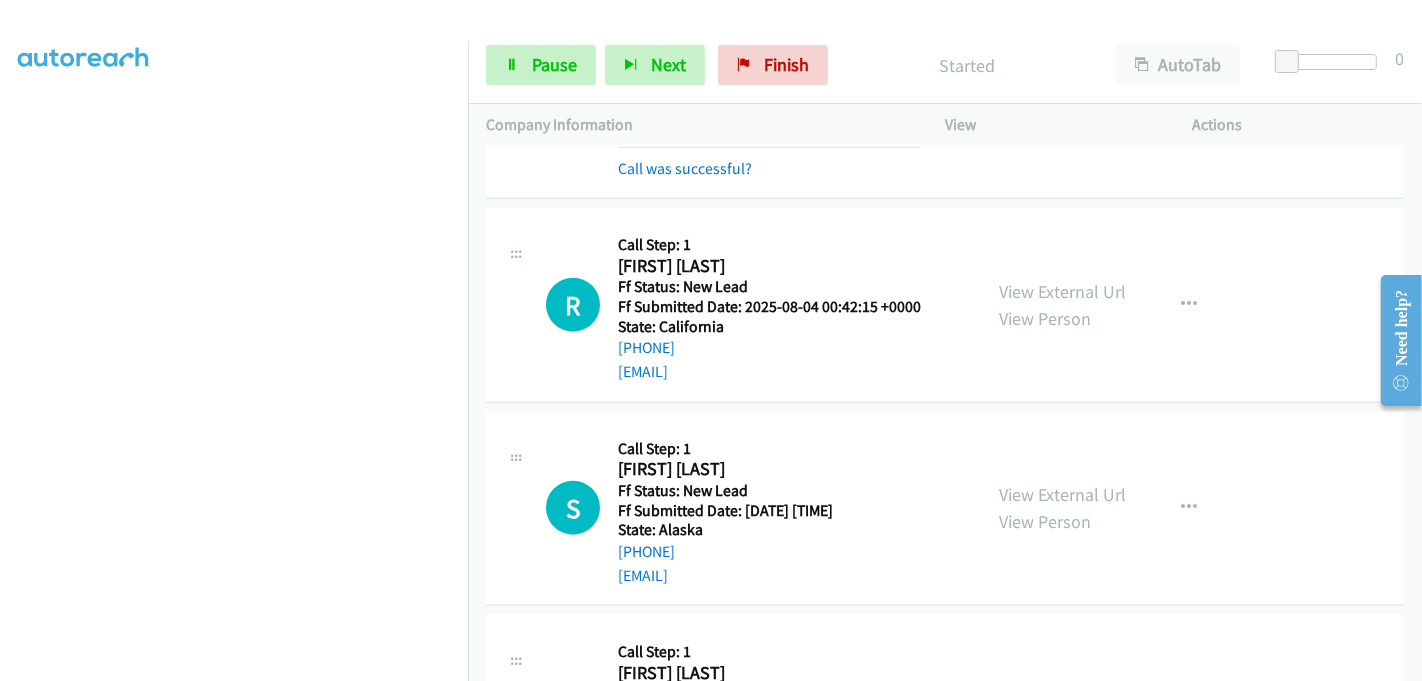 scroll, scrollTop: 2037, scrollLeft: 0, axis: vertical 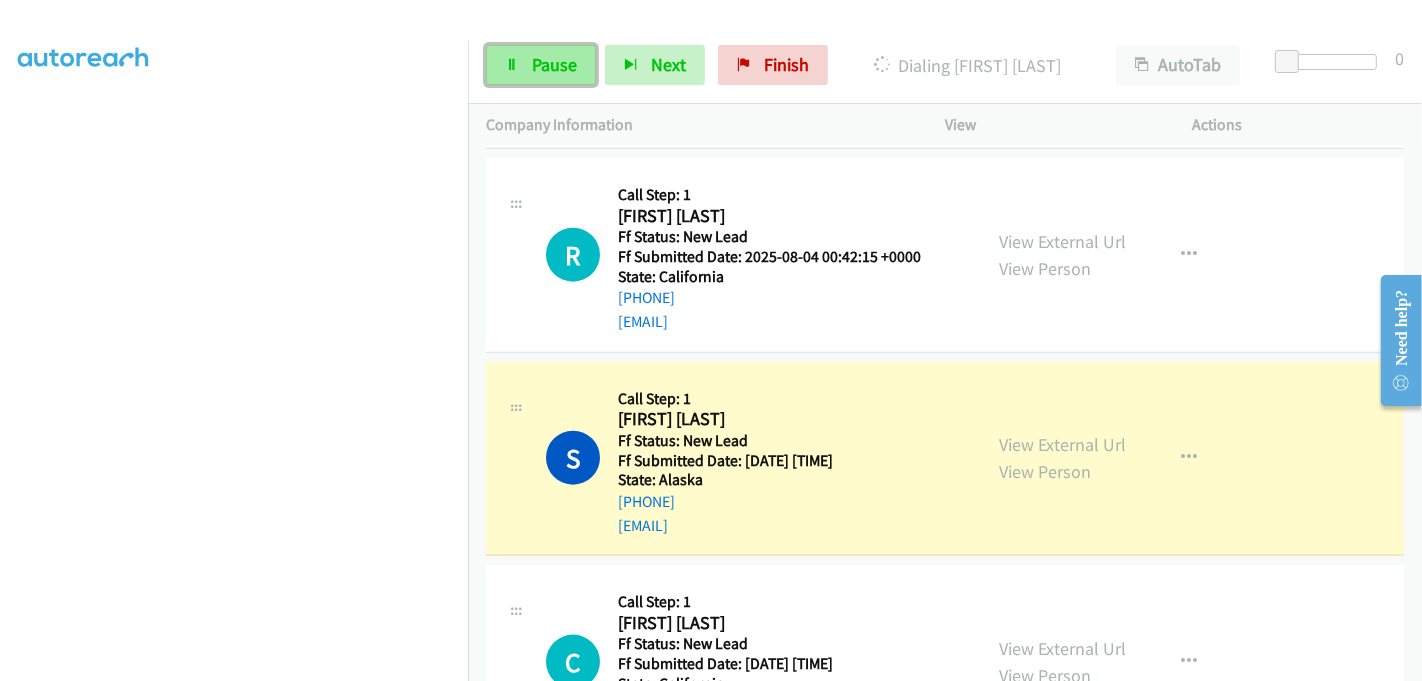 click on "Pause" at bounding box center (554, 64) 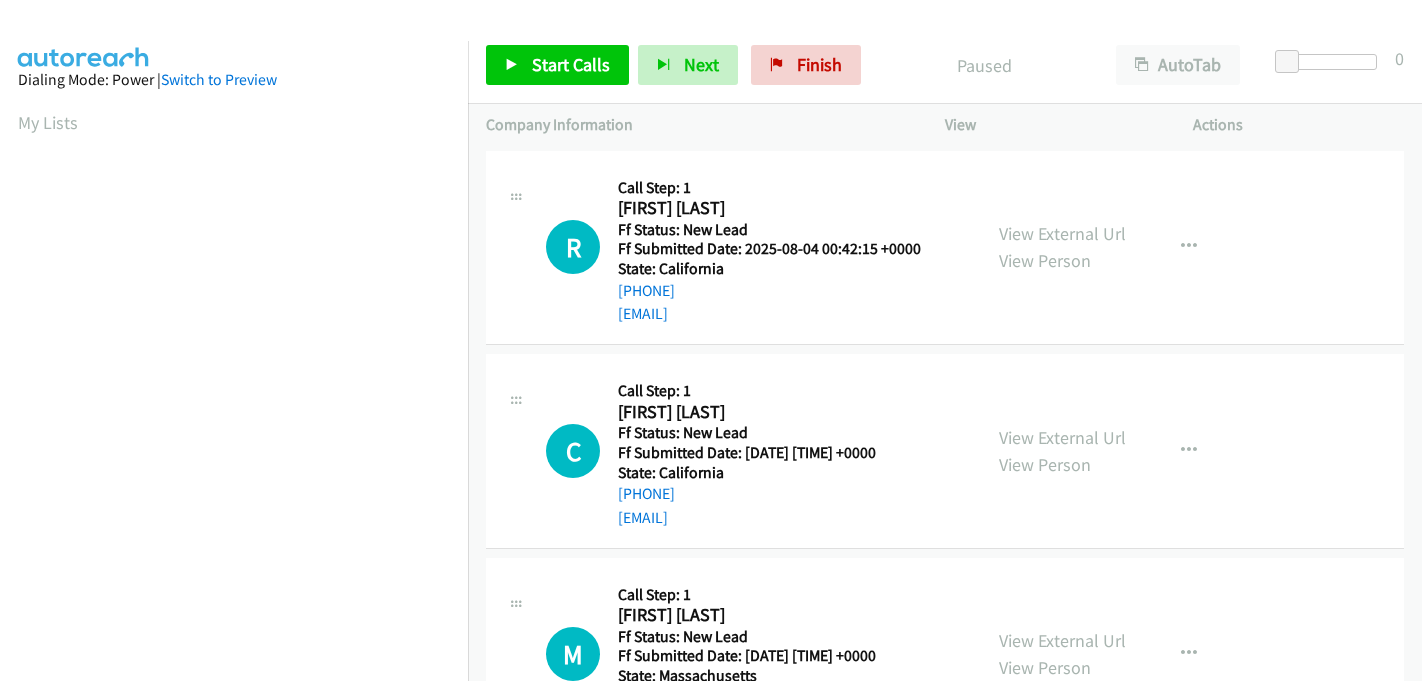 scroll, scrollTop: 0, scrollLeft: 0, axis: both 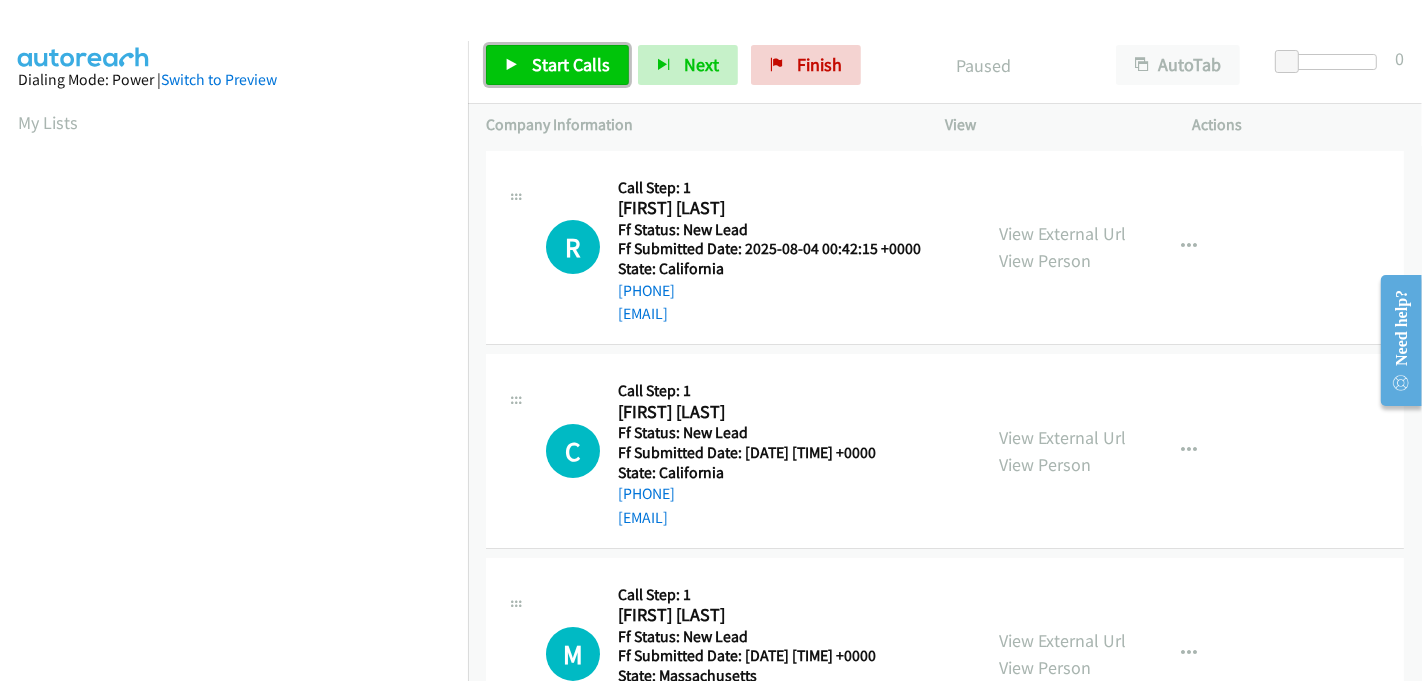 click on "Start Calls" at bounding box center [571, 64] 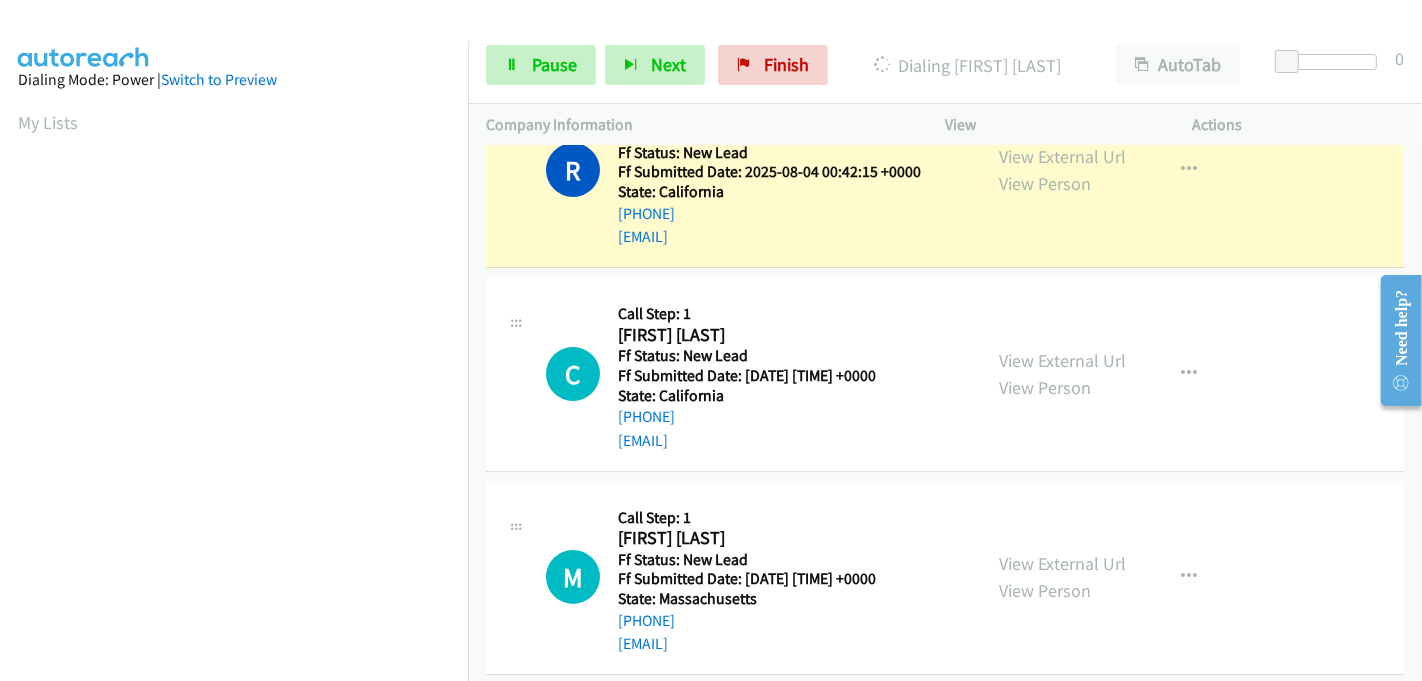 scroll, scrollTop: 111, scrollLeft: 0, axis: vertical 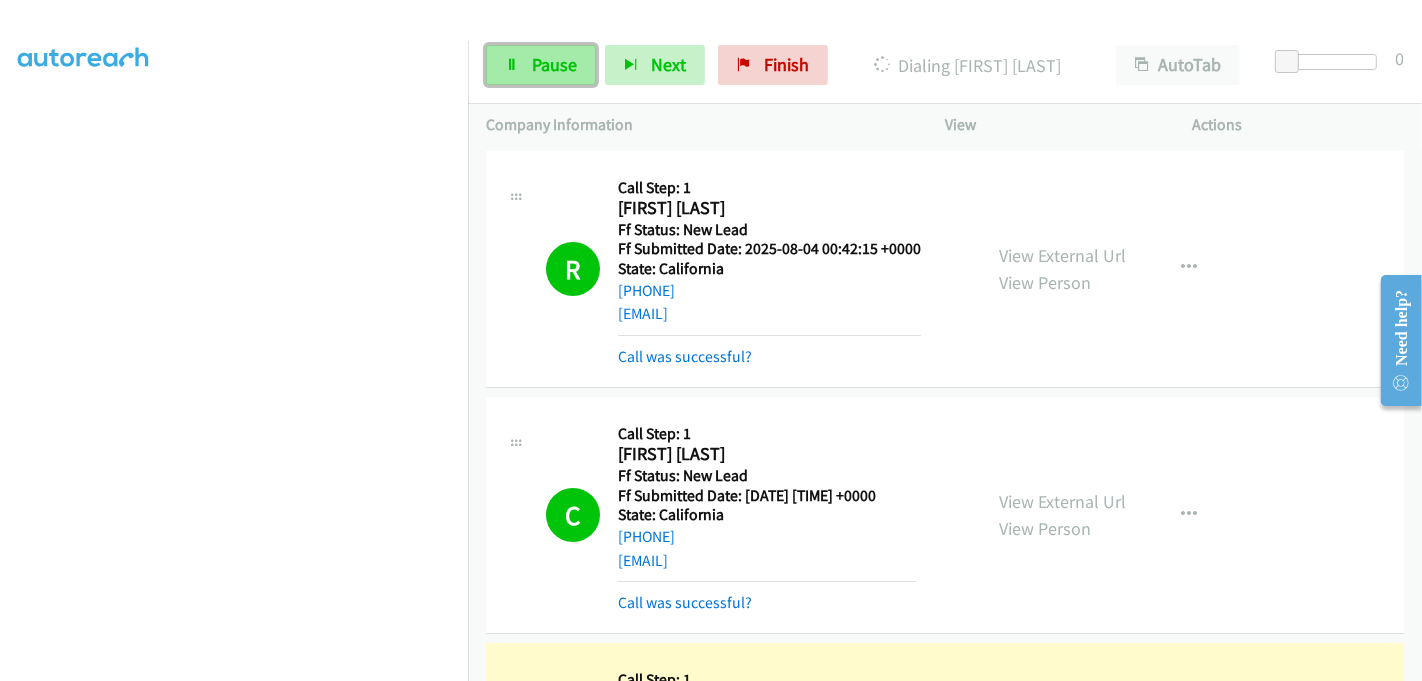 click on "Pause" at bounding box center [554, 64] 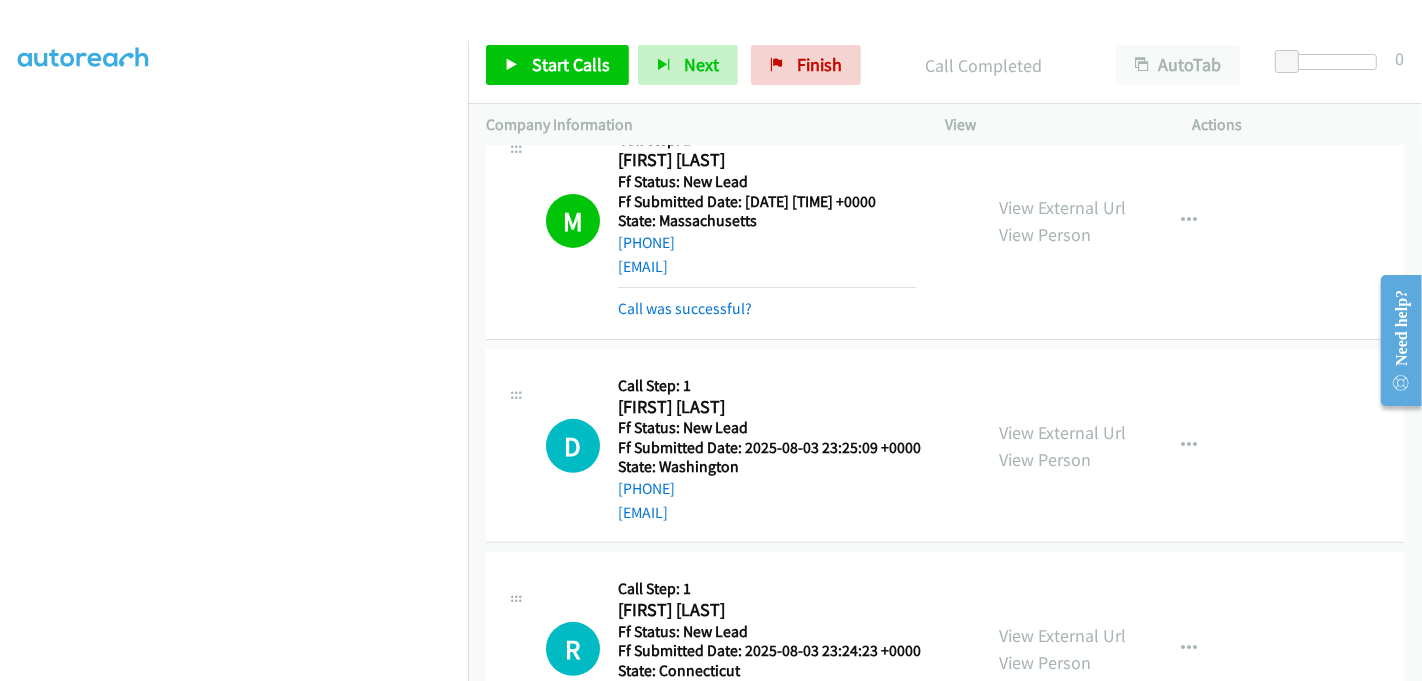 scroll, scrollTop: 666, scrollLeft: 0, axis: vertical 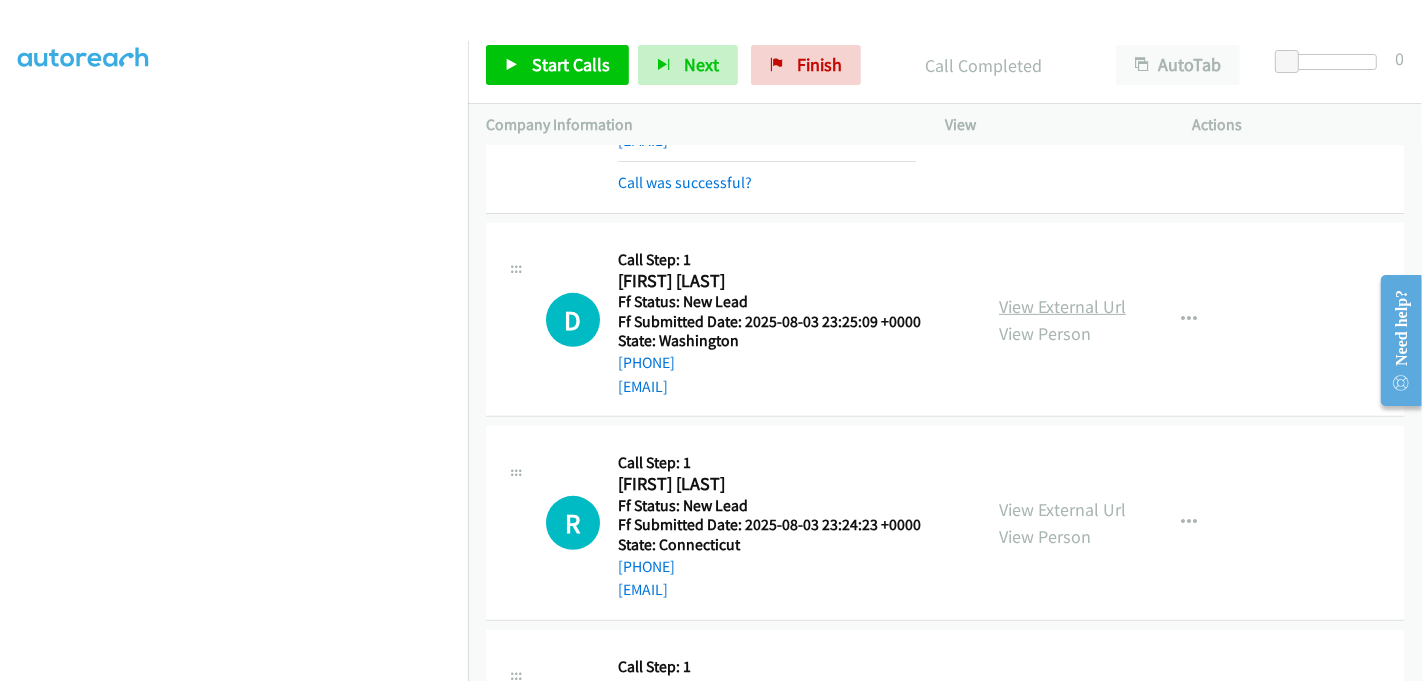 click on "View External Url" at bounding box center (1062, 306) 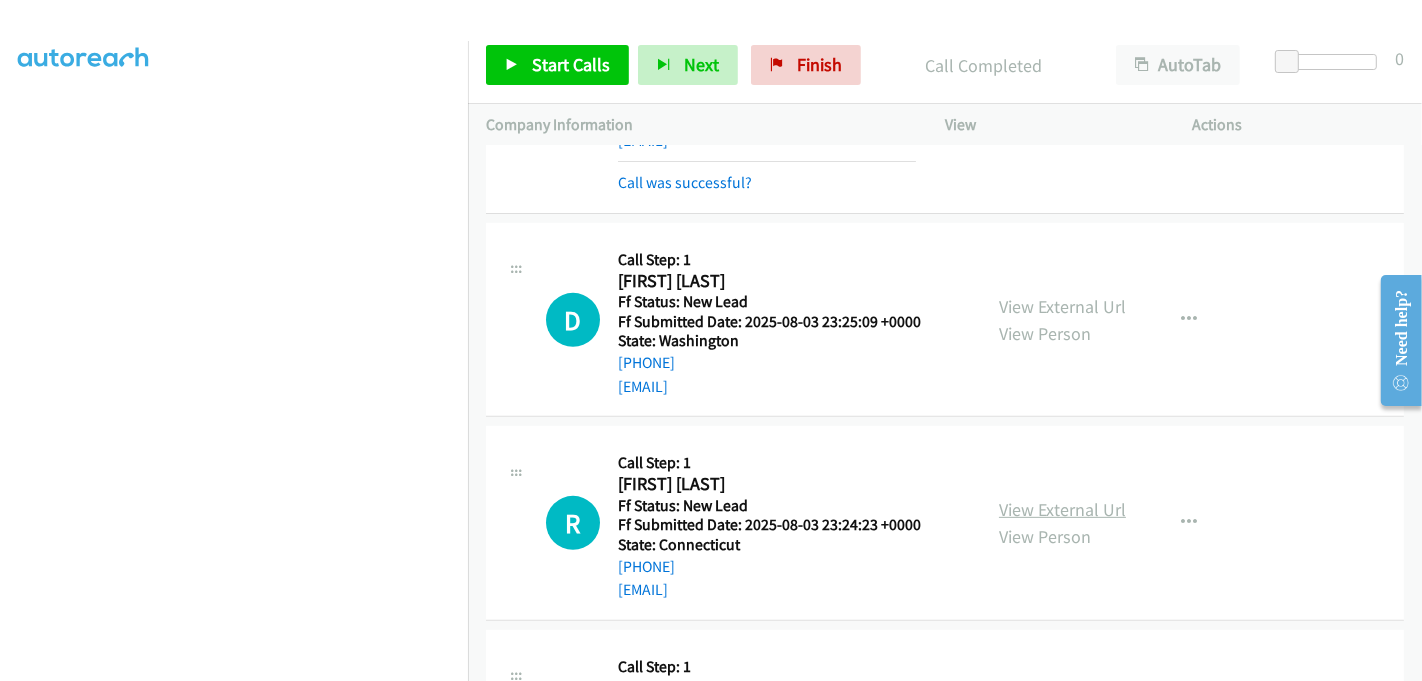 click on "View External Url" at bounding box center (1062, 509) 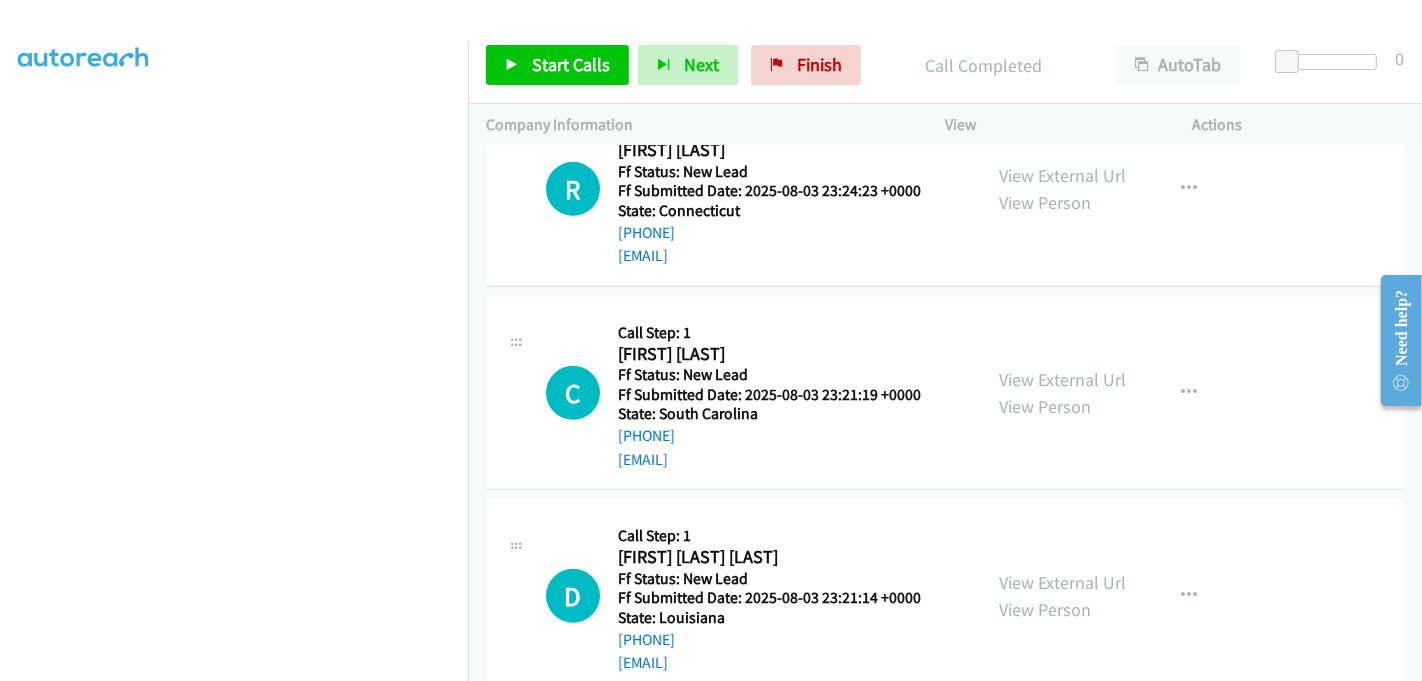 scroll, scrollTop: 1111, scrollLeft: 0, axis: vertical 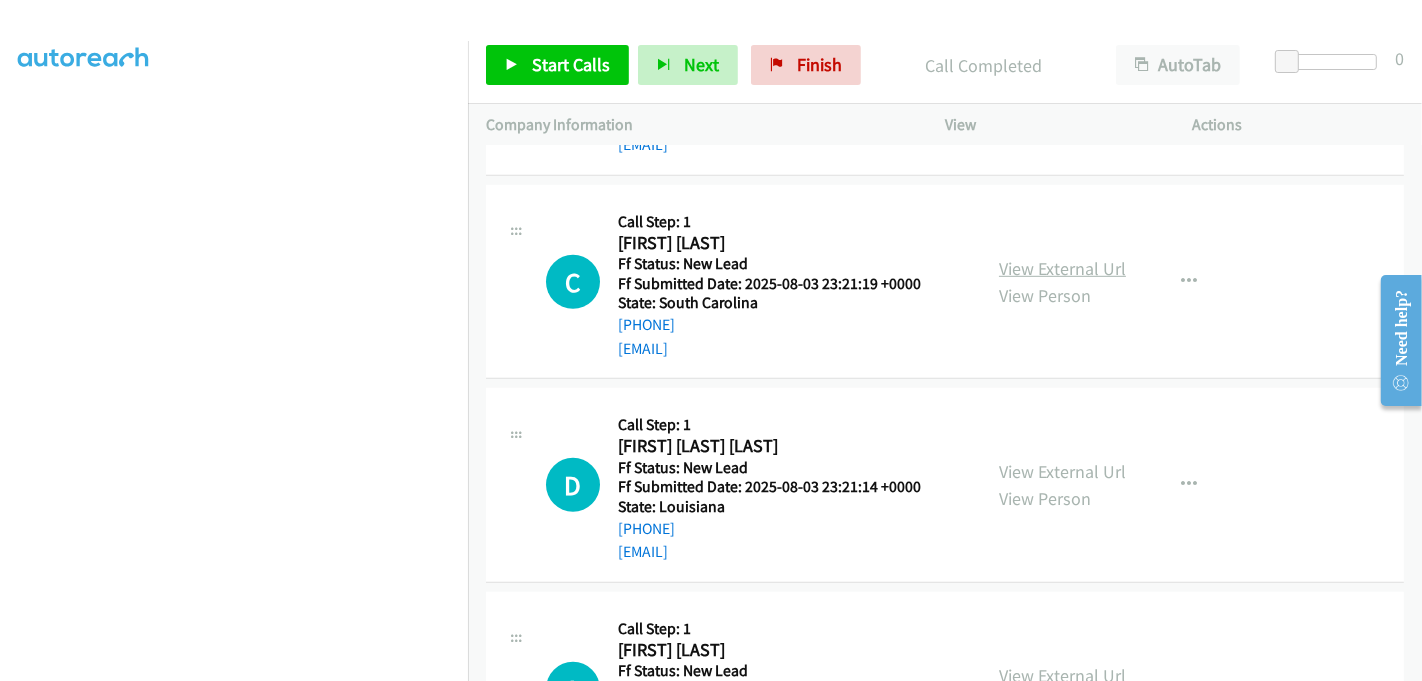 click on "View External Url" at bounding box center (1062, 268) 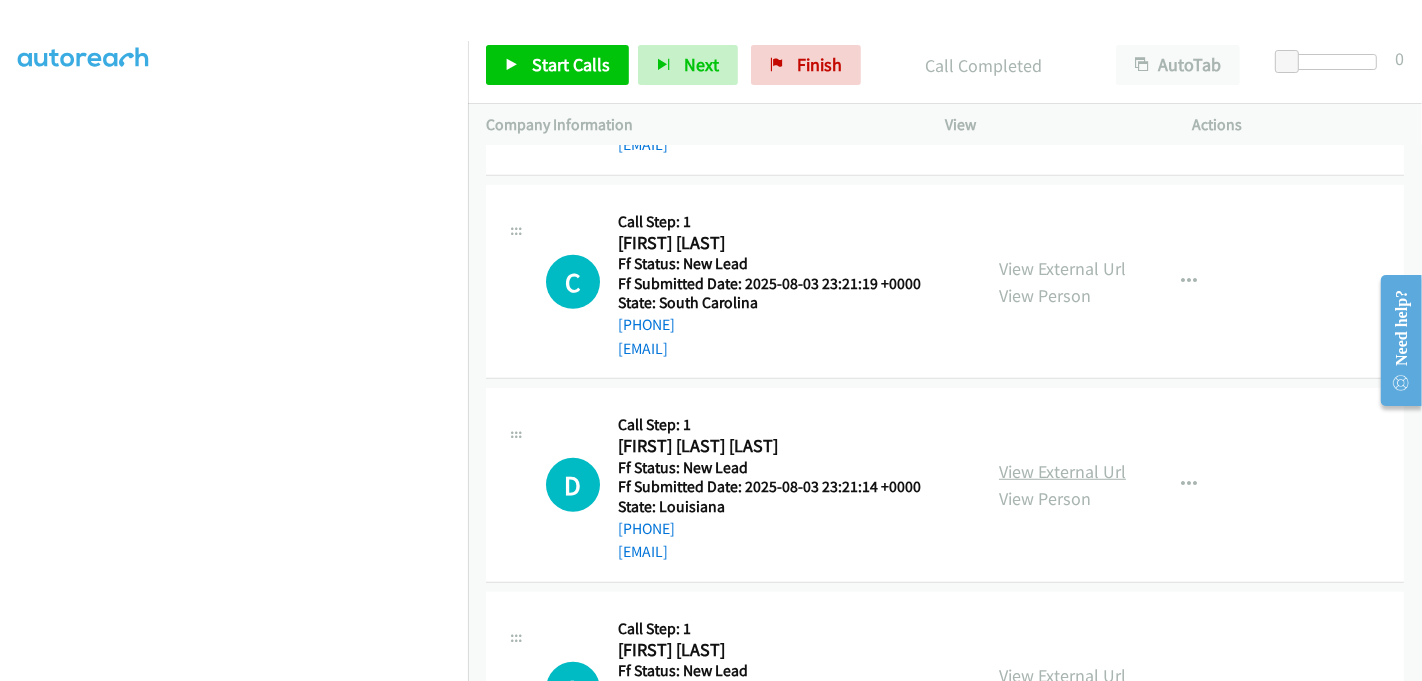 click on "View External Url" at bounding box center (1062, 471) 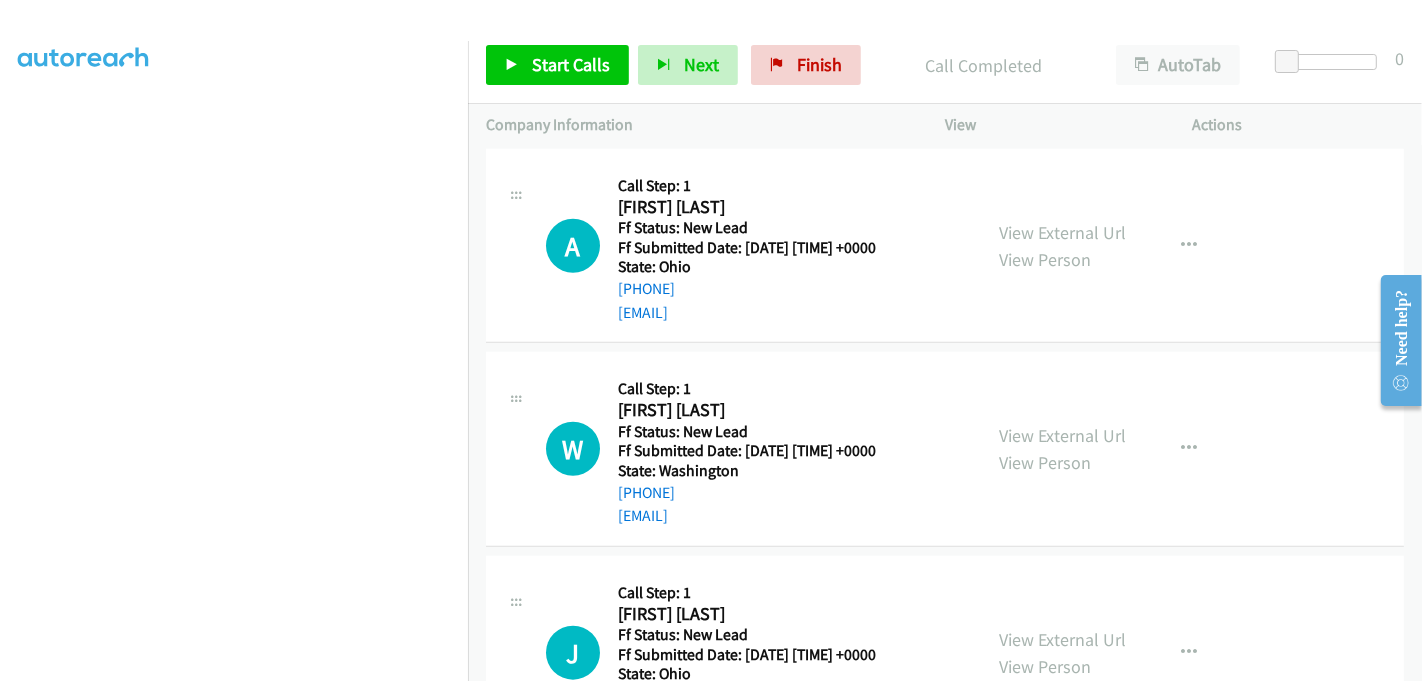 scroll, scrollTop: 1444, scrollLeft: 0, axis: vertical 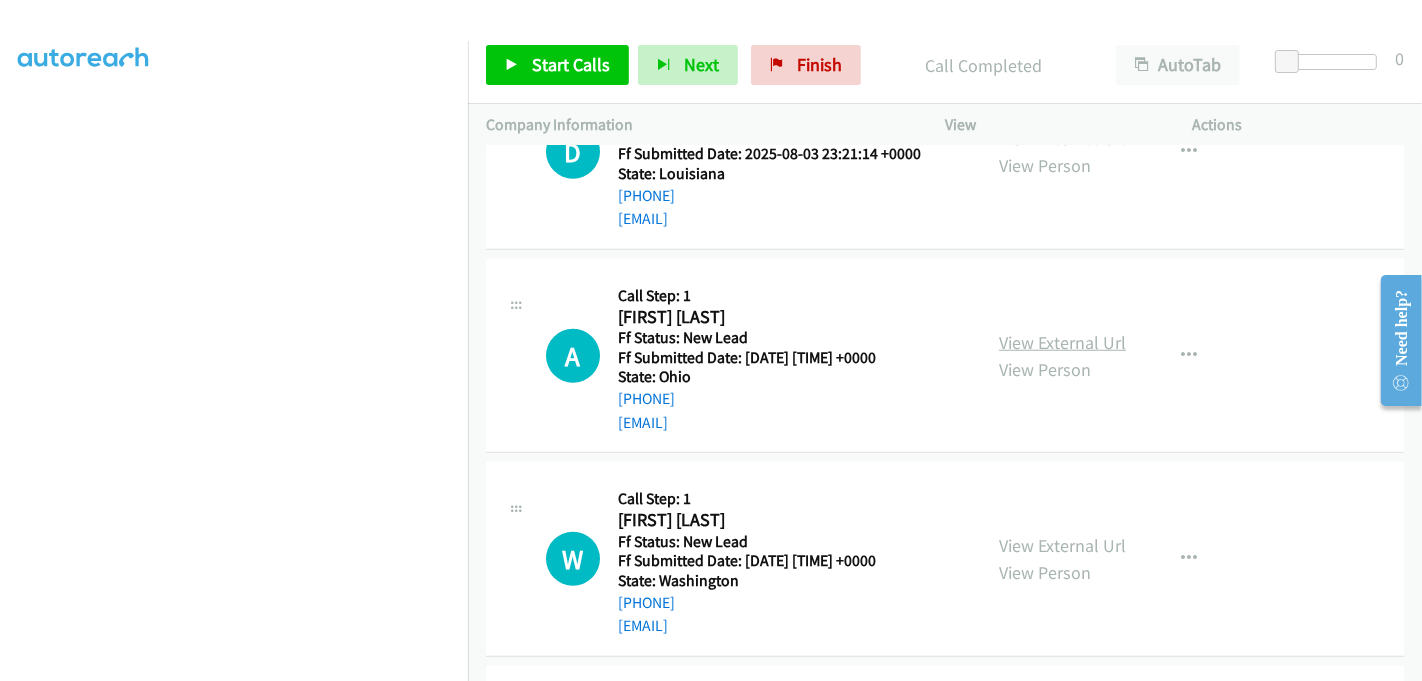 click on "View External Url" at bounding box center [1062, 342] 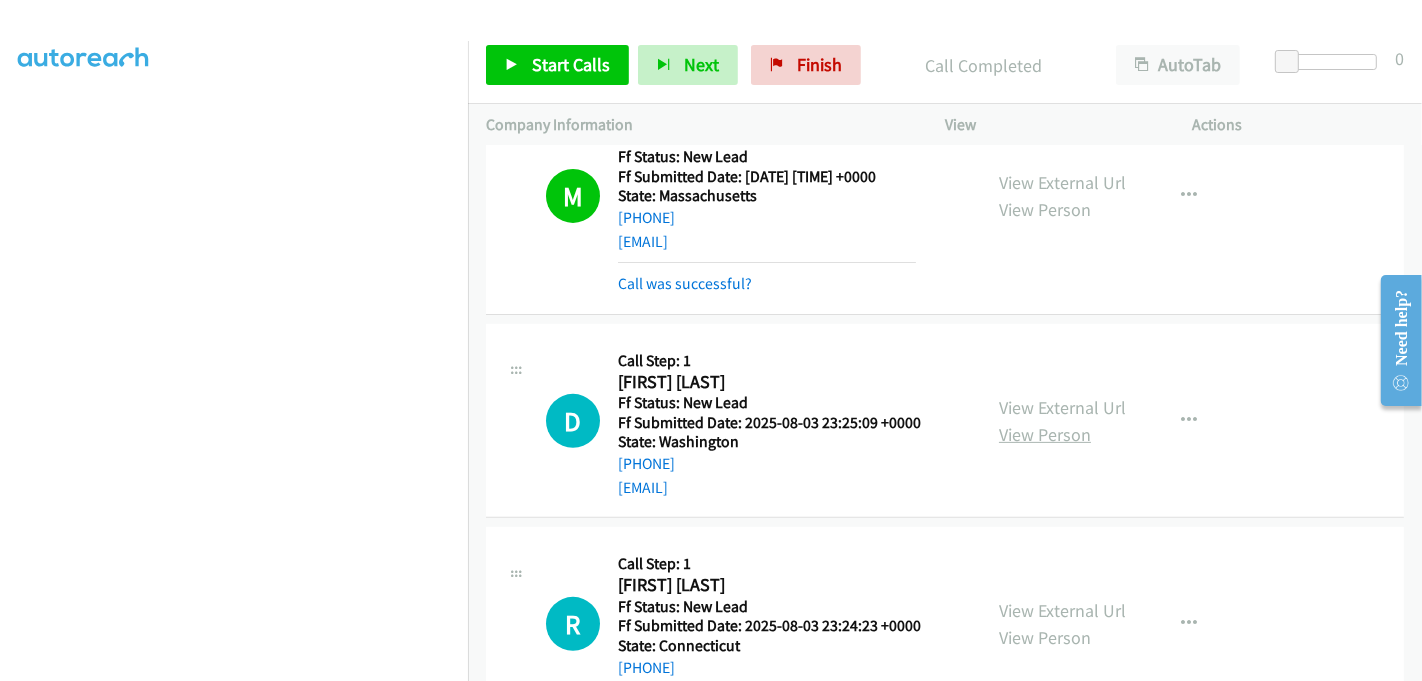 scroll, scrollTop: 704, scrollLeft: 0, axis: vertical 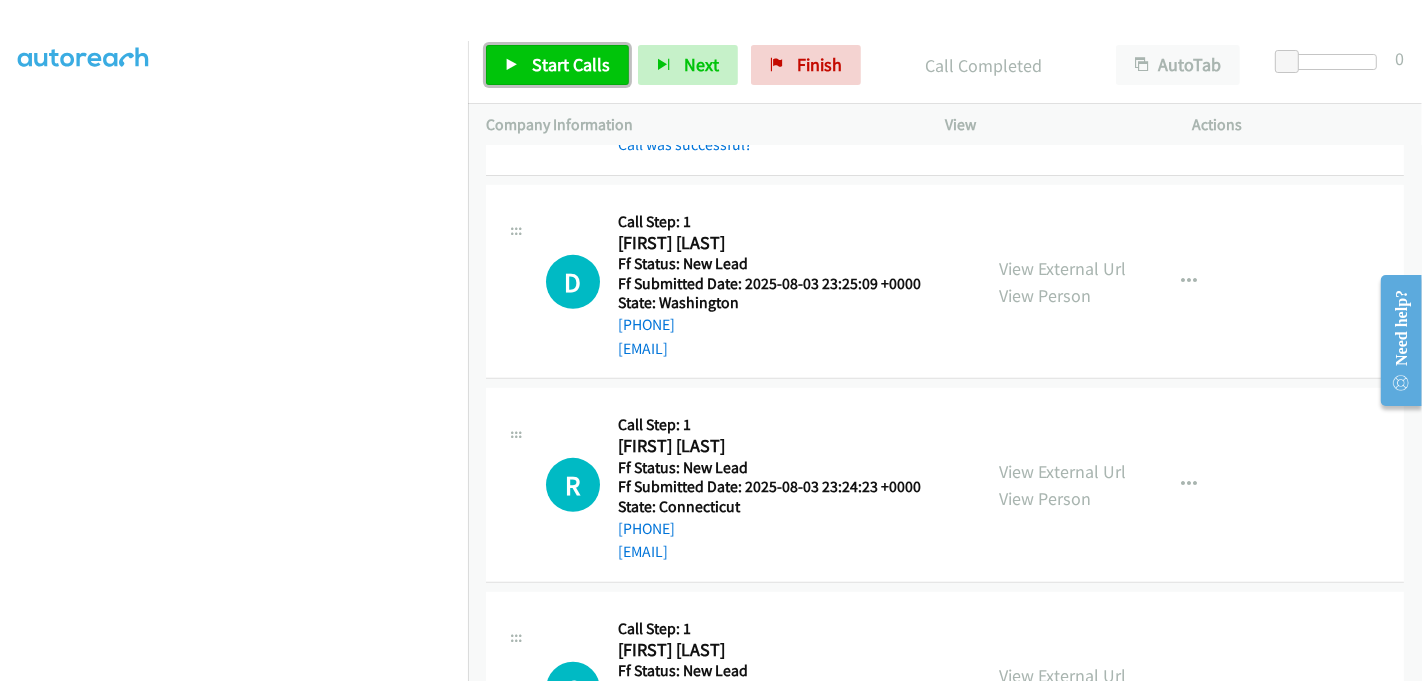 click on "Start Calls" at bounding box center (571, 64) 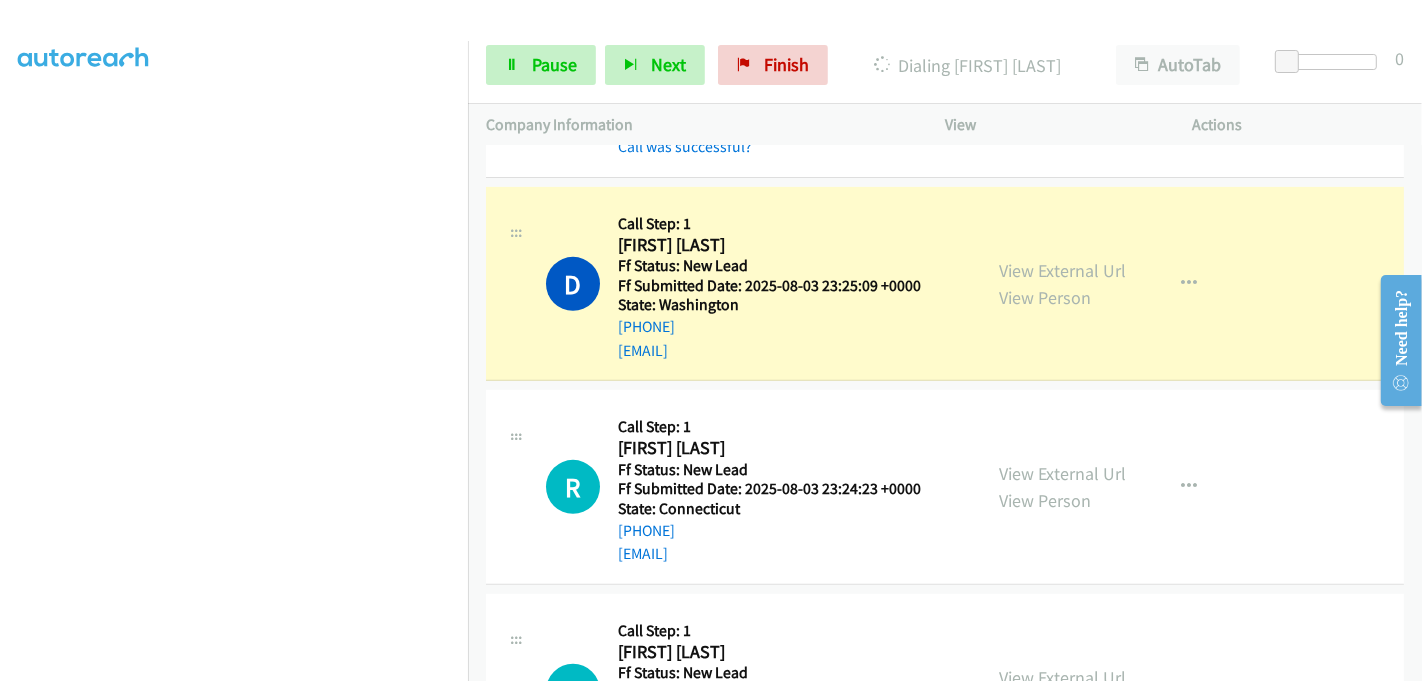 scroll, scrollTop: 704, scrollLeft: 0, axis: vertical 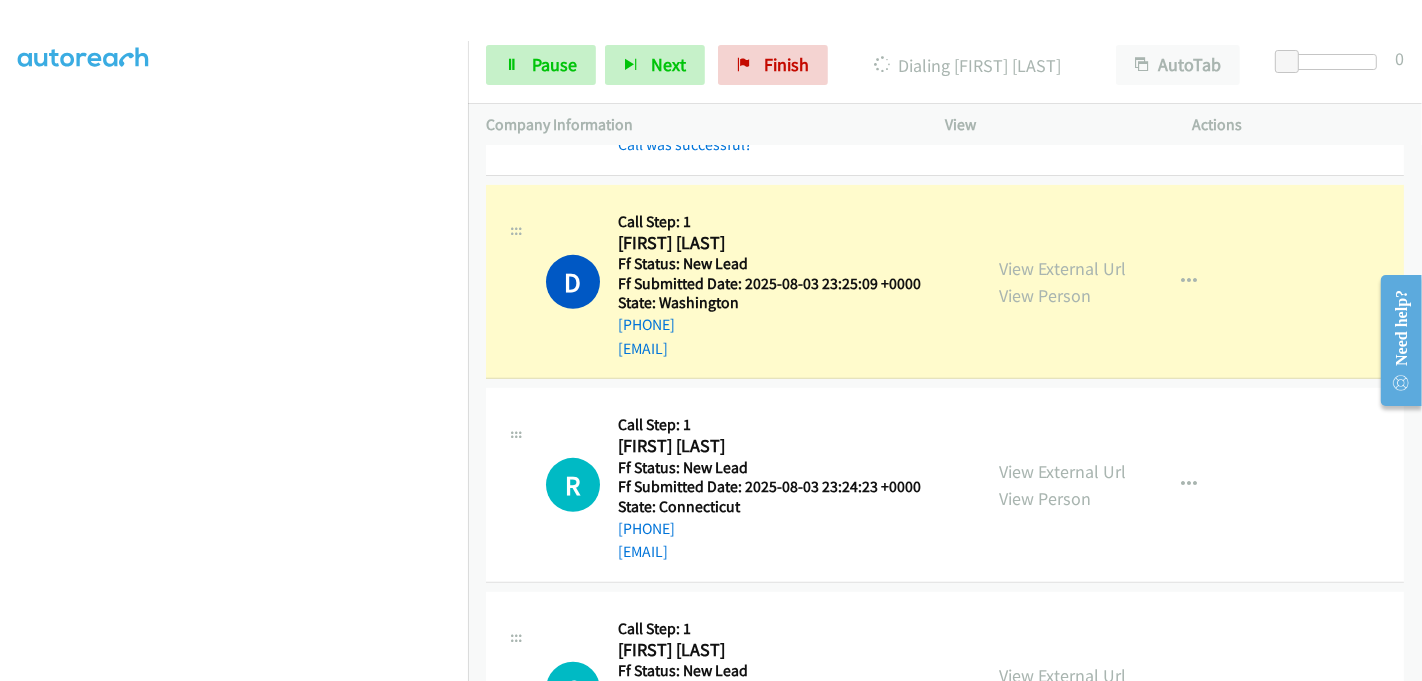 drag, startPoint x: 858, startPoint y: 233, endPoint x: 660, endPoint y: 124, distance: 226.01991 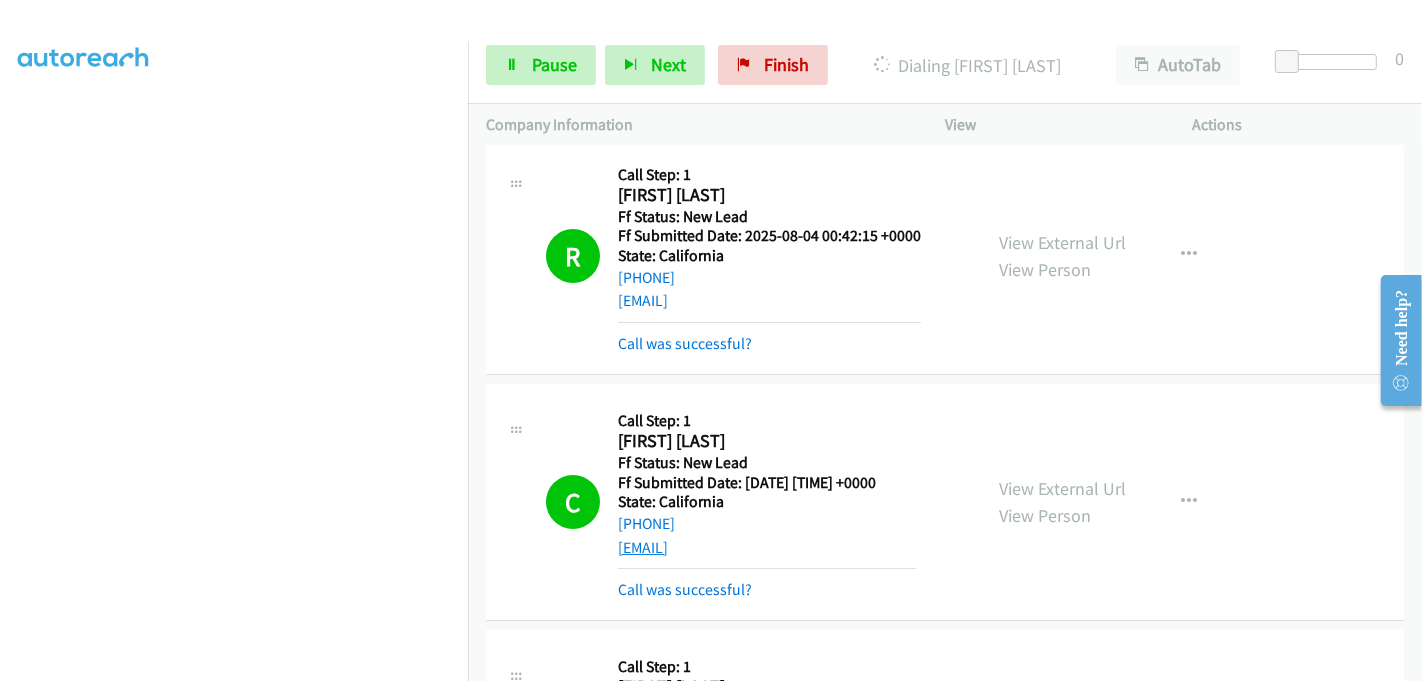 scroll, scrollTop: 0, scrollLeft: 0, axis: both 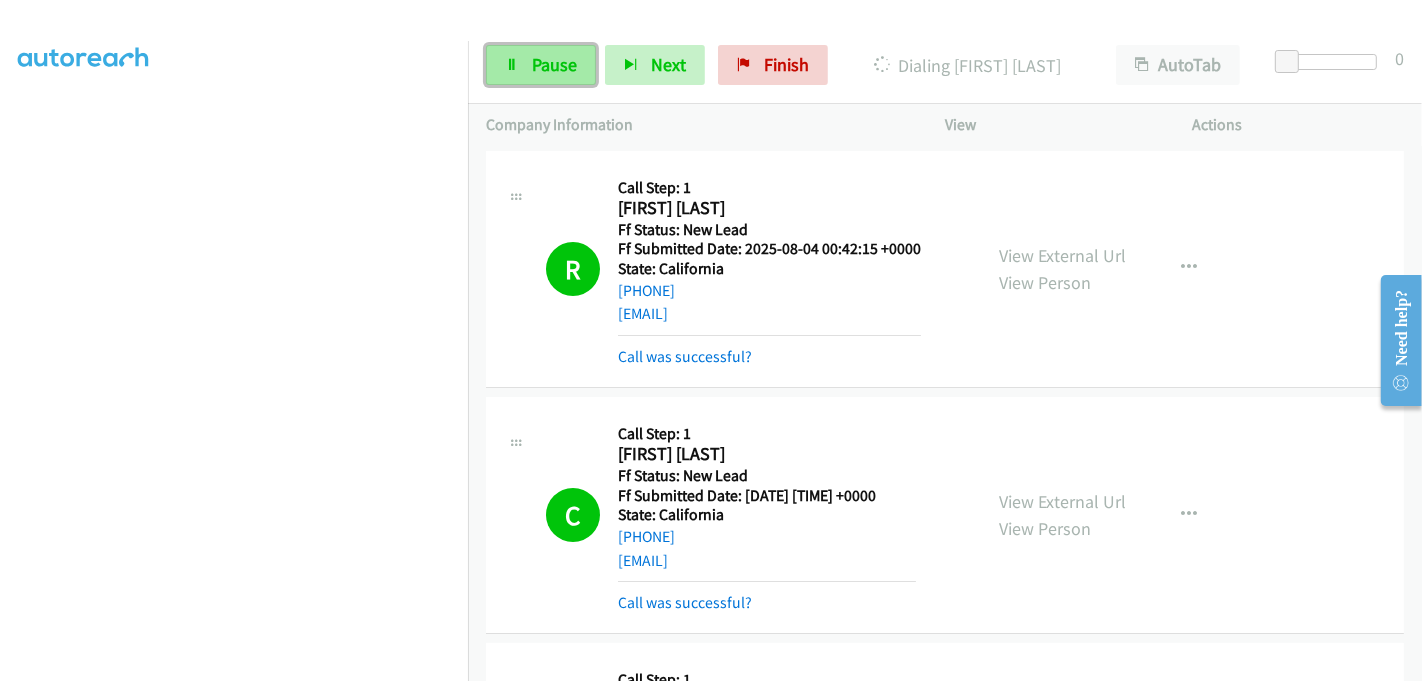 click on "Pause" at bounding box center (554, 64) 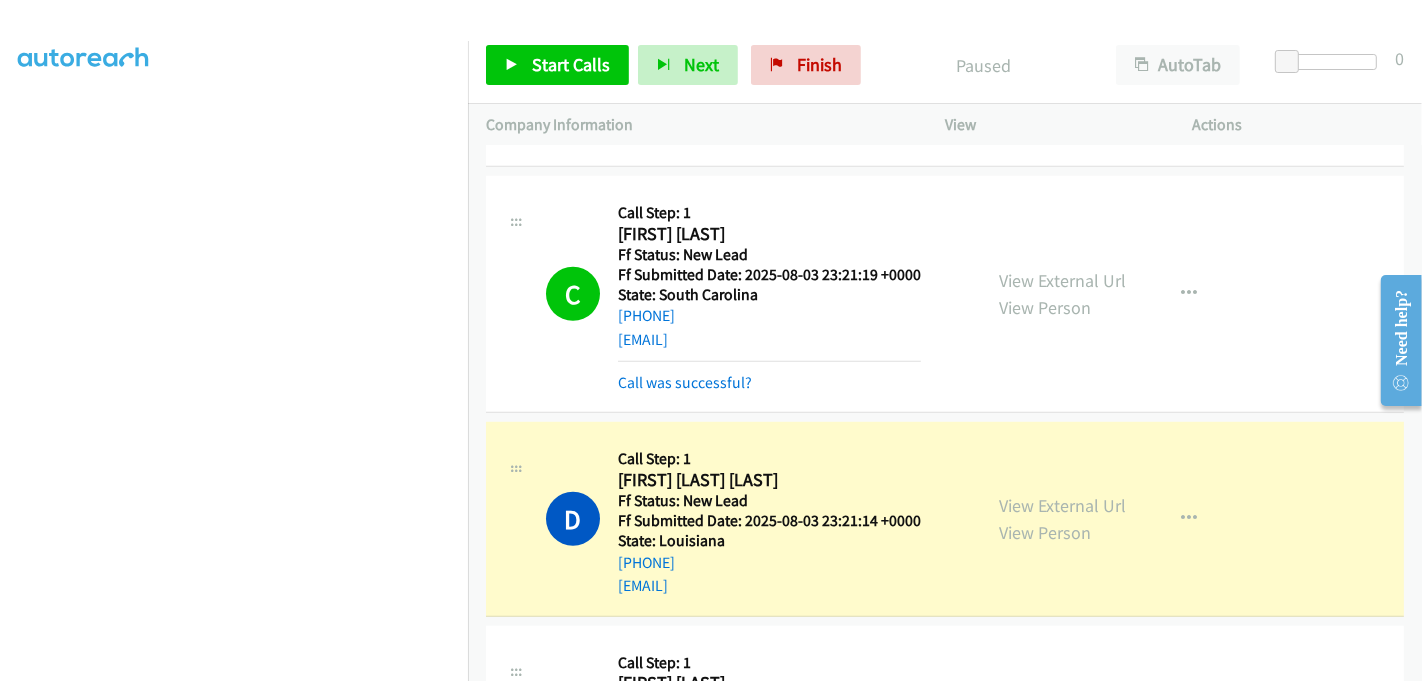 scroll, scrollTop: 1333, scrollLeft: 0, axis: vertical 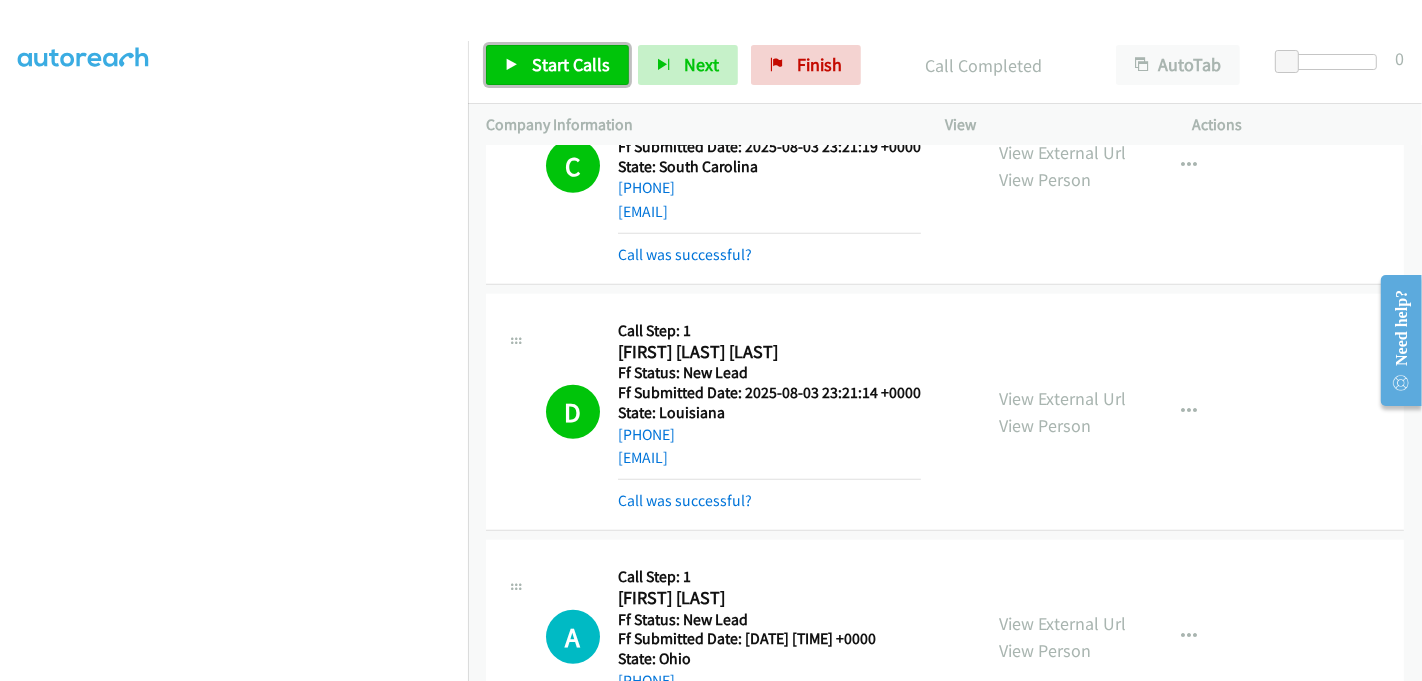 click on "Start Calls" at bounding box center [571, 64] 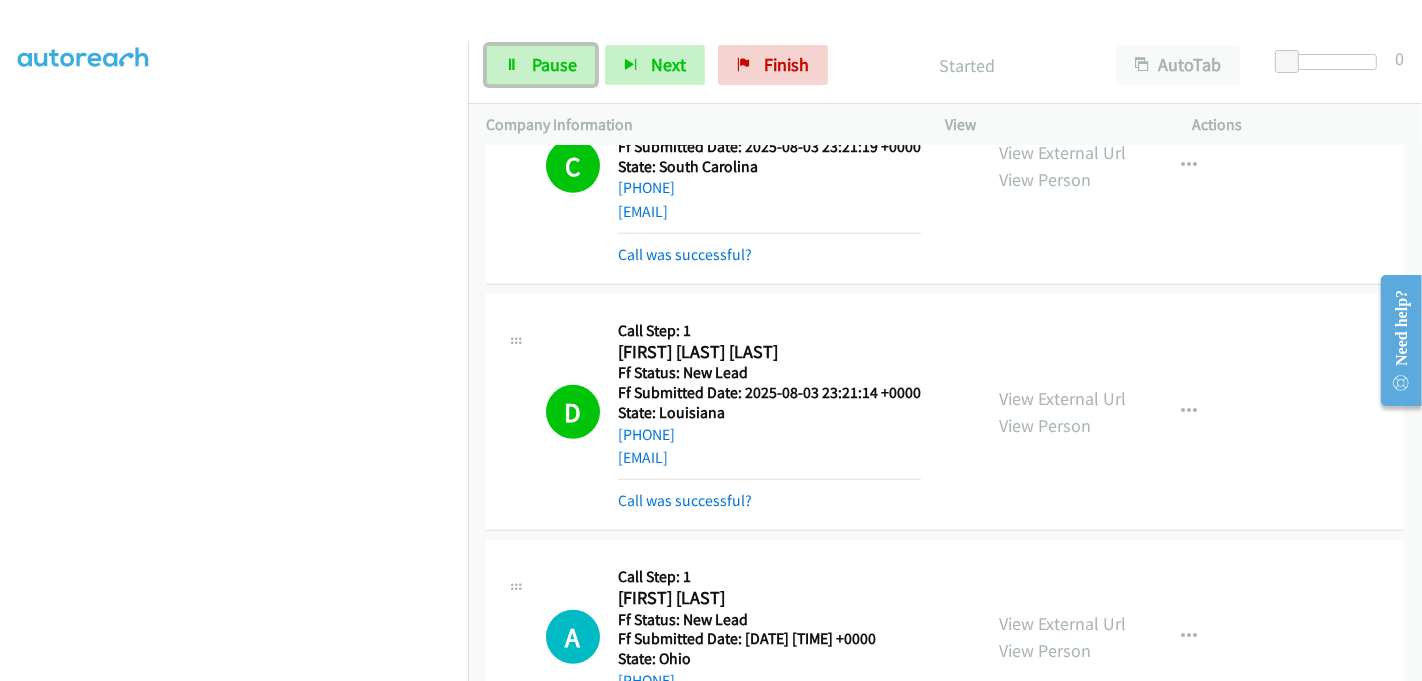 click on "Pause" at bounding box center [554, 64] 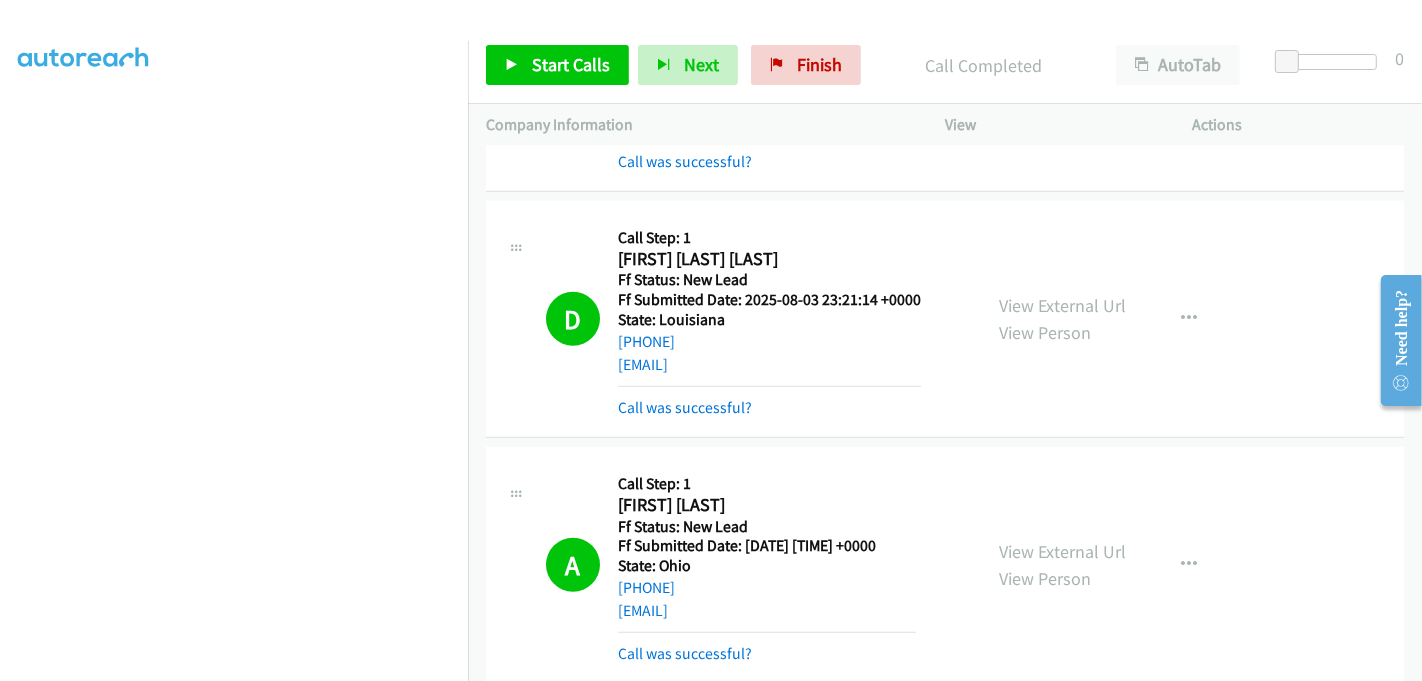 scroll, scrollTop: 1555, scrollLeft: 0, axis: vertical 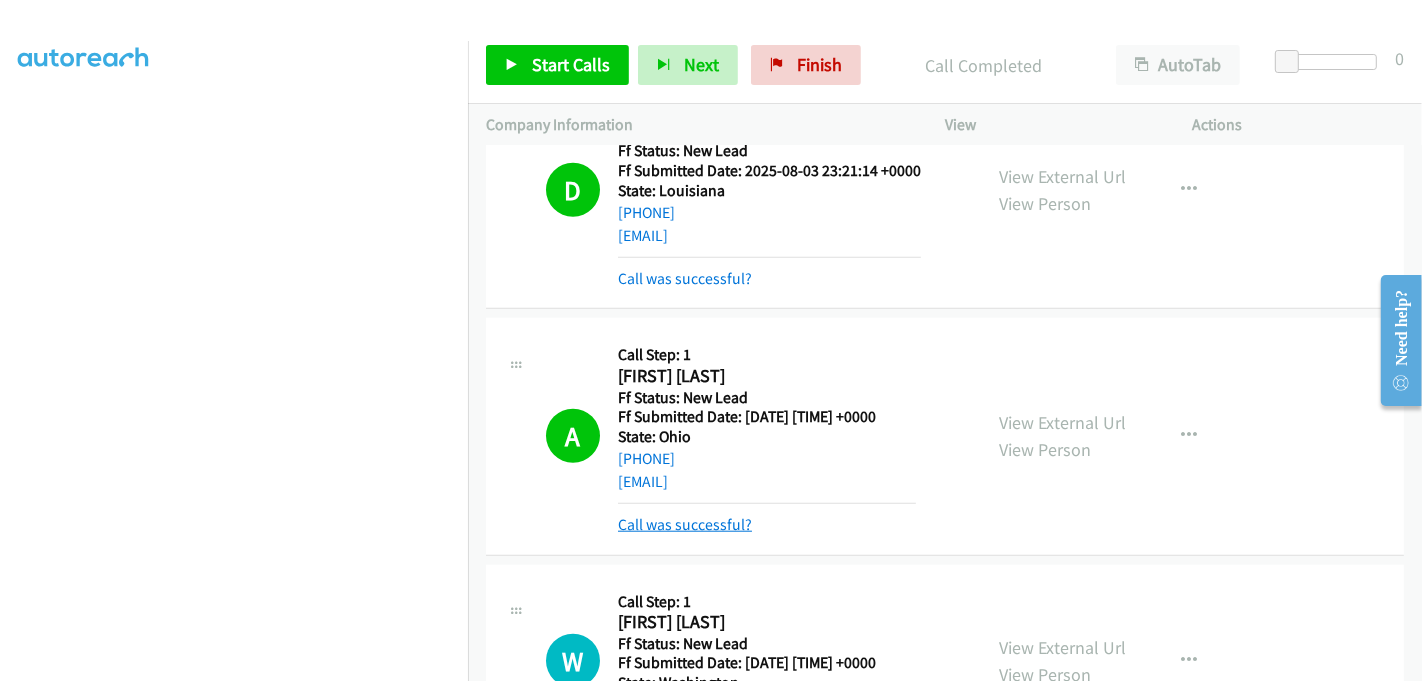 click on "Call was successful?" at bounding box center (685, 524) 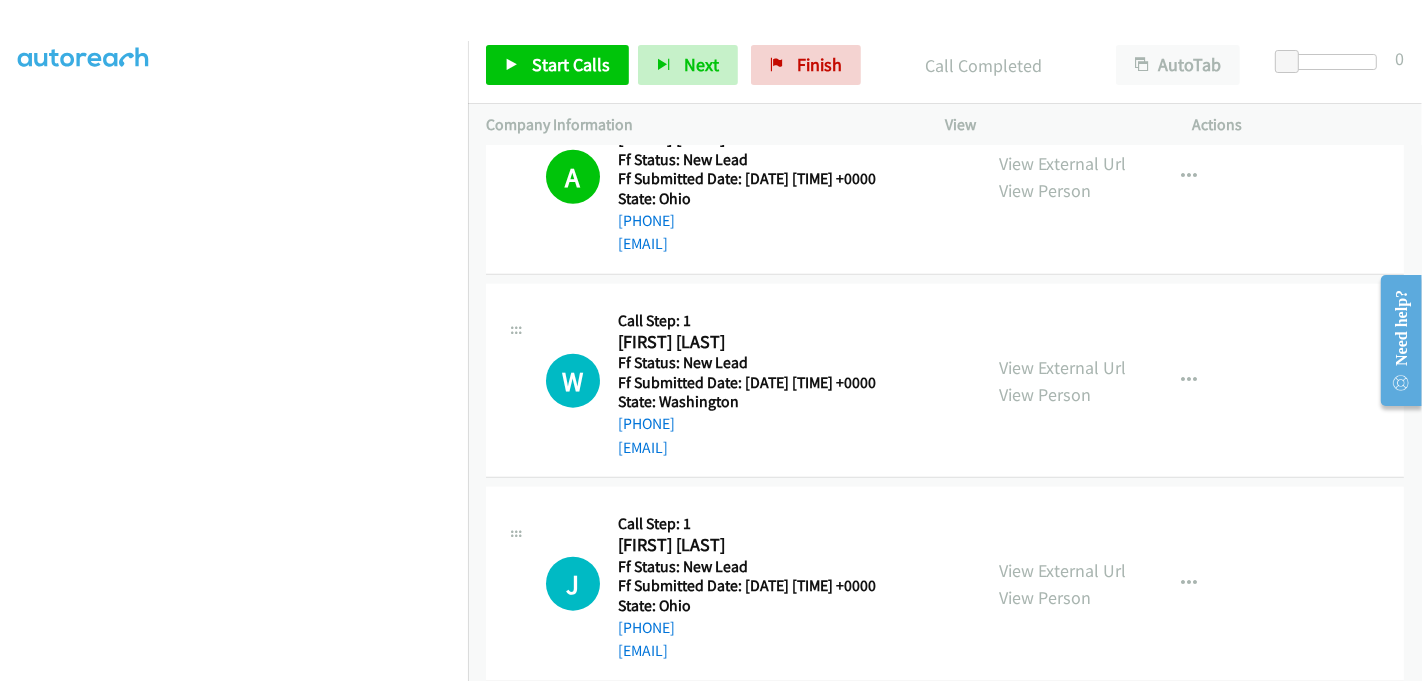 scroll, scrollTop: 1777, scrollLeft: 0, axis: vertical 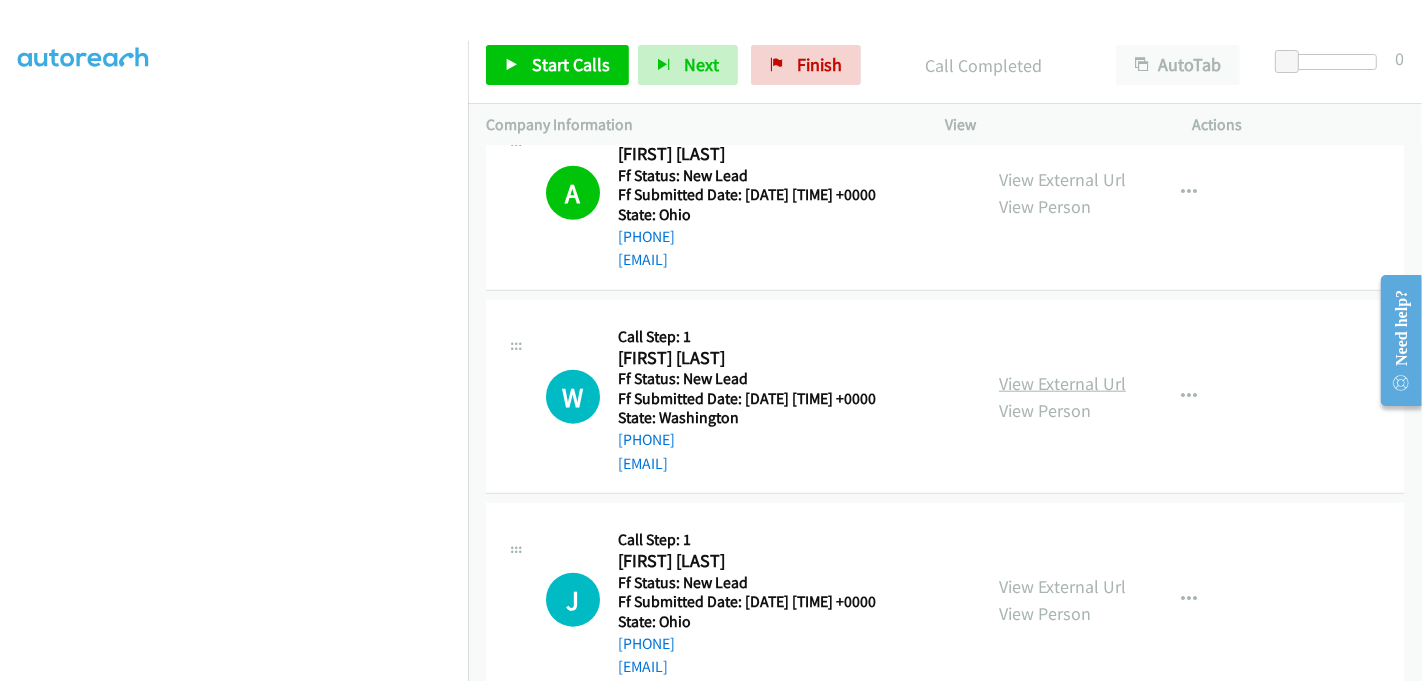 click on "View External Url" at bounding box center [1062, 383] 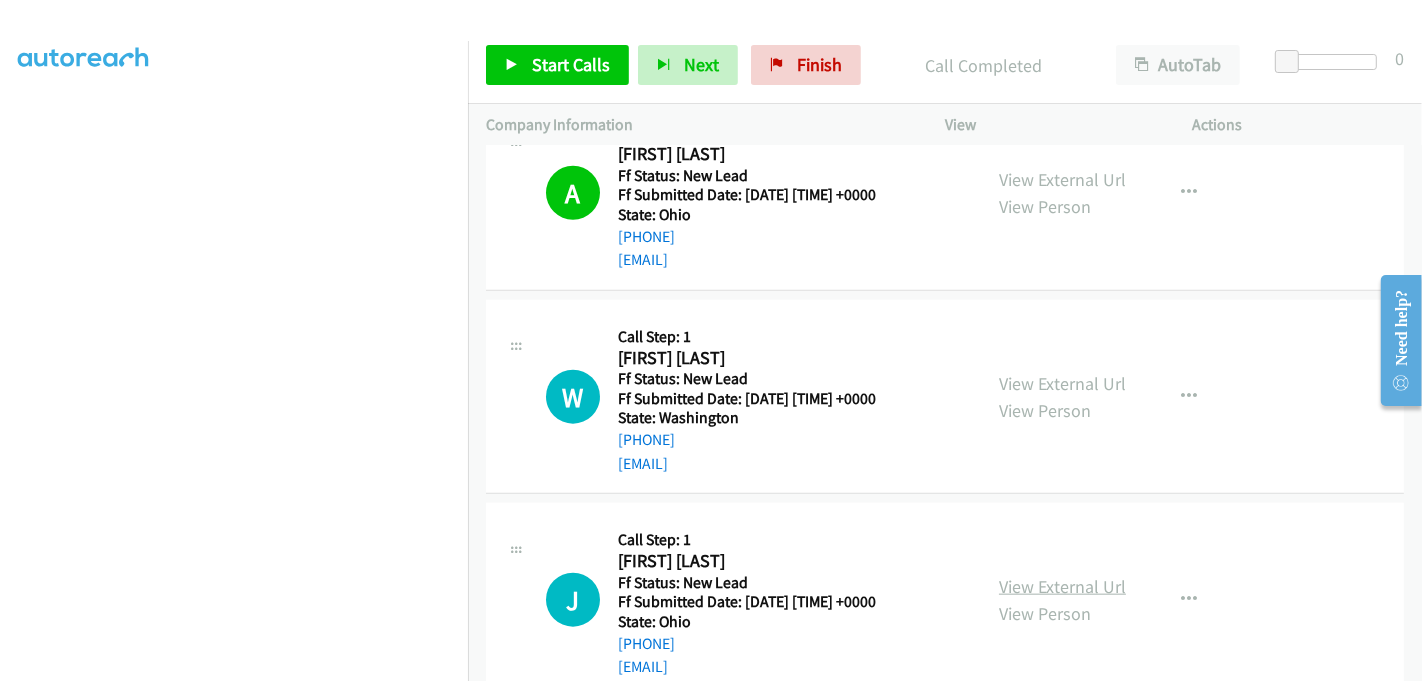 click on "View External Url" at bounding box center [1062, 586] 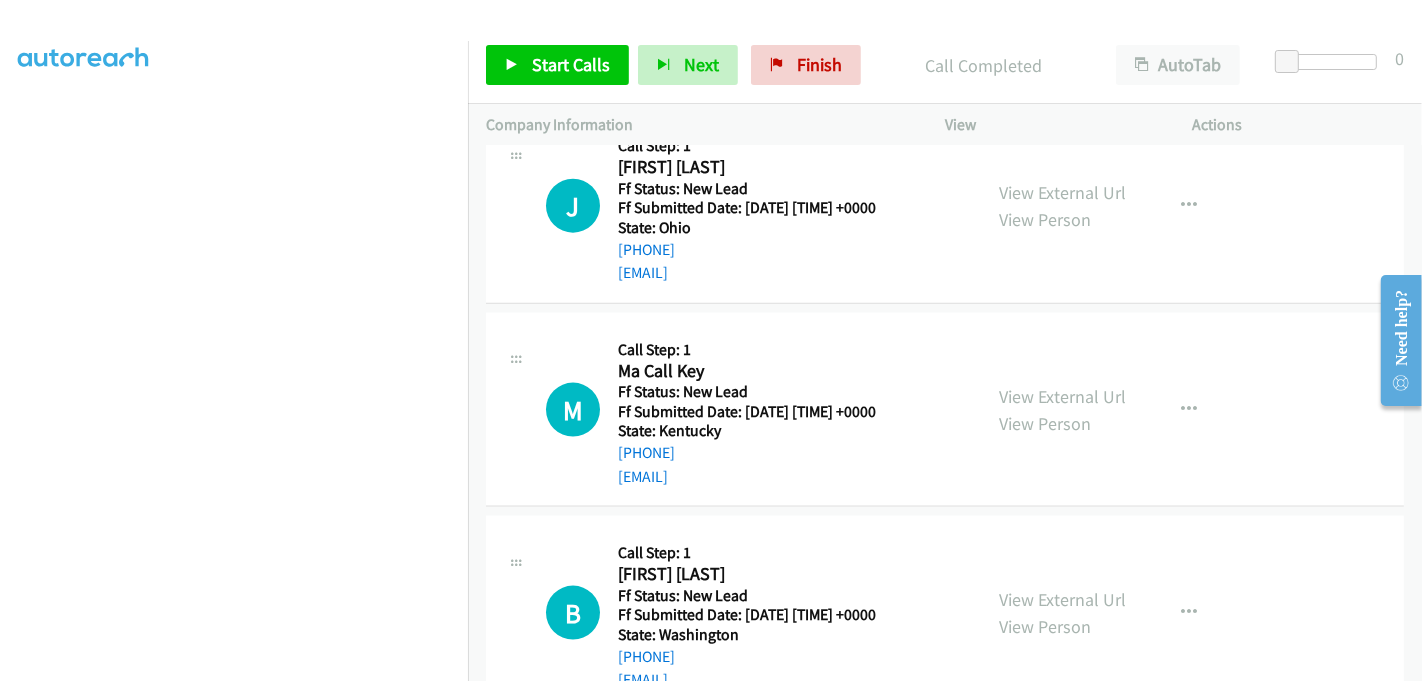 scroll, scrollTop: 2222, scrollLeft: 0, axis: vertical 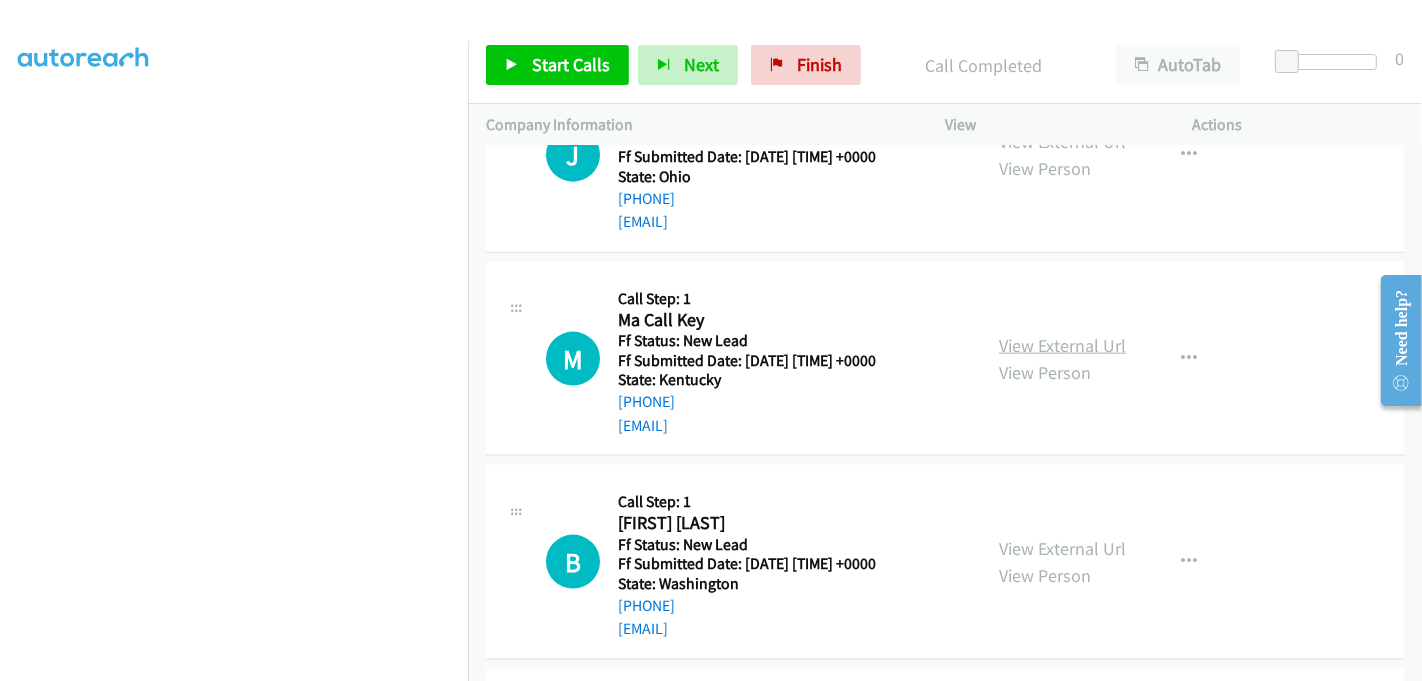 click on "View External Url" at bounding box center (1062, 345) 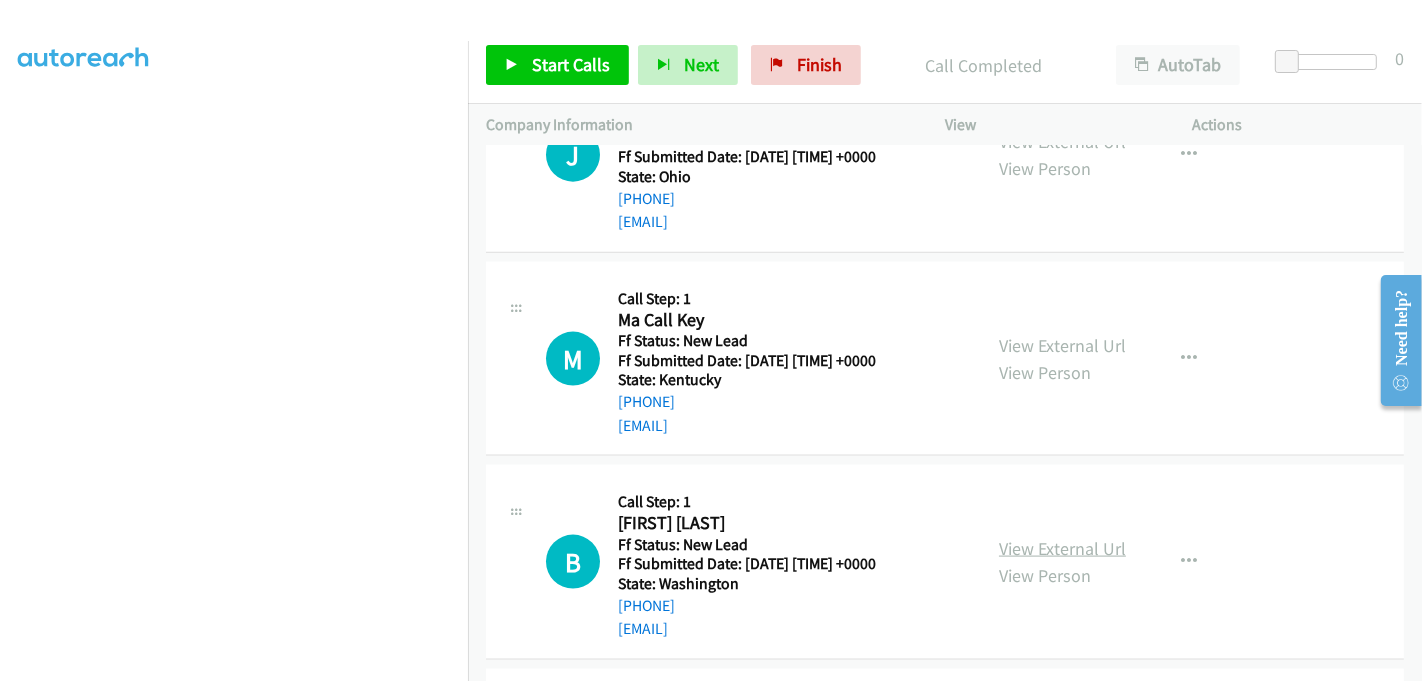 click on "View External Url" at bounding box center [1062, 548] 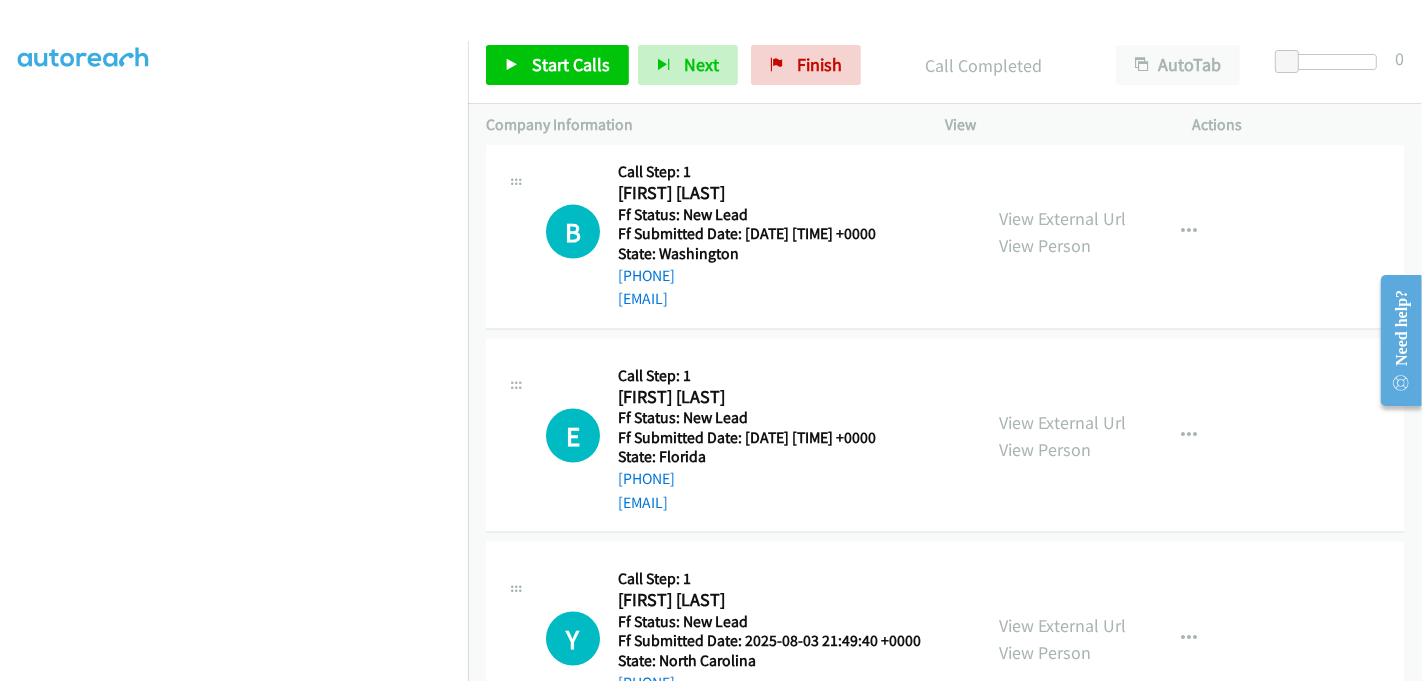 scroll, scrollTop: 2555, scrollLeft: 0, axis: vertical 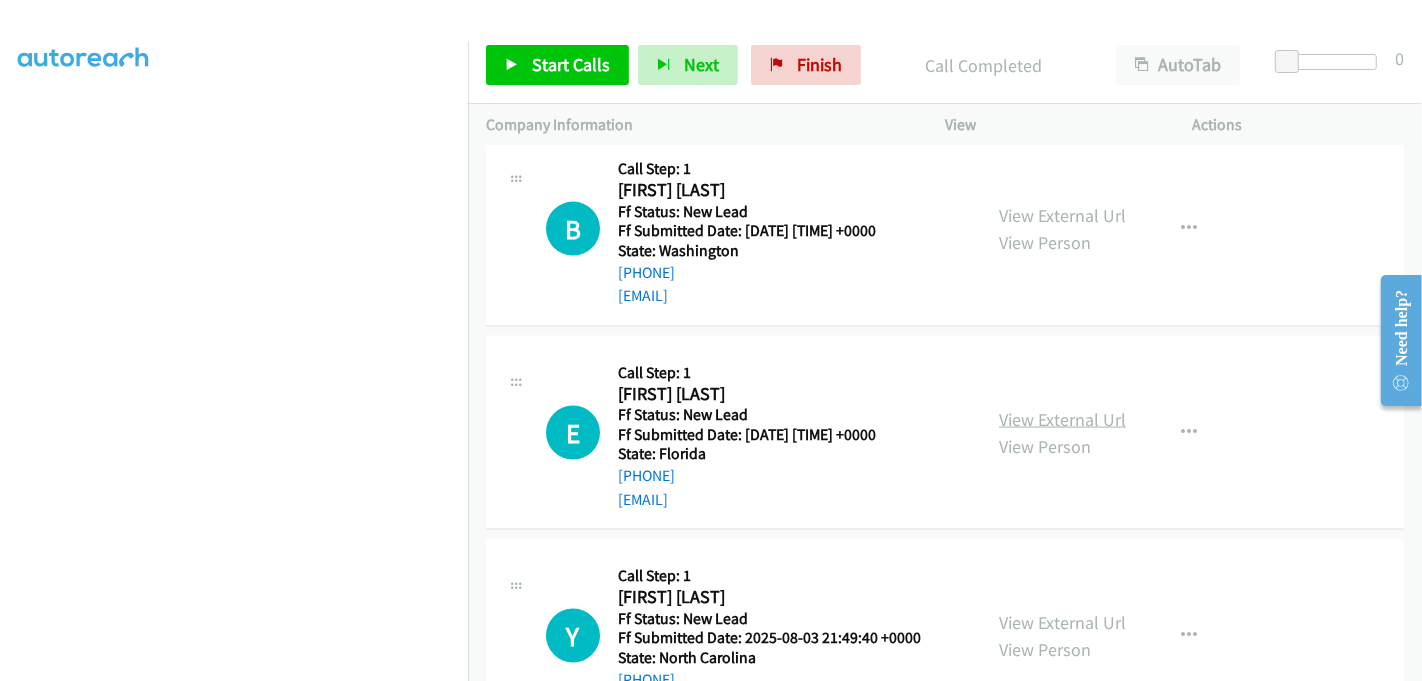 click on "View External Url" at bounding box center (1062, 419) 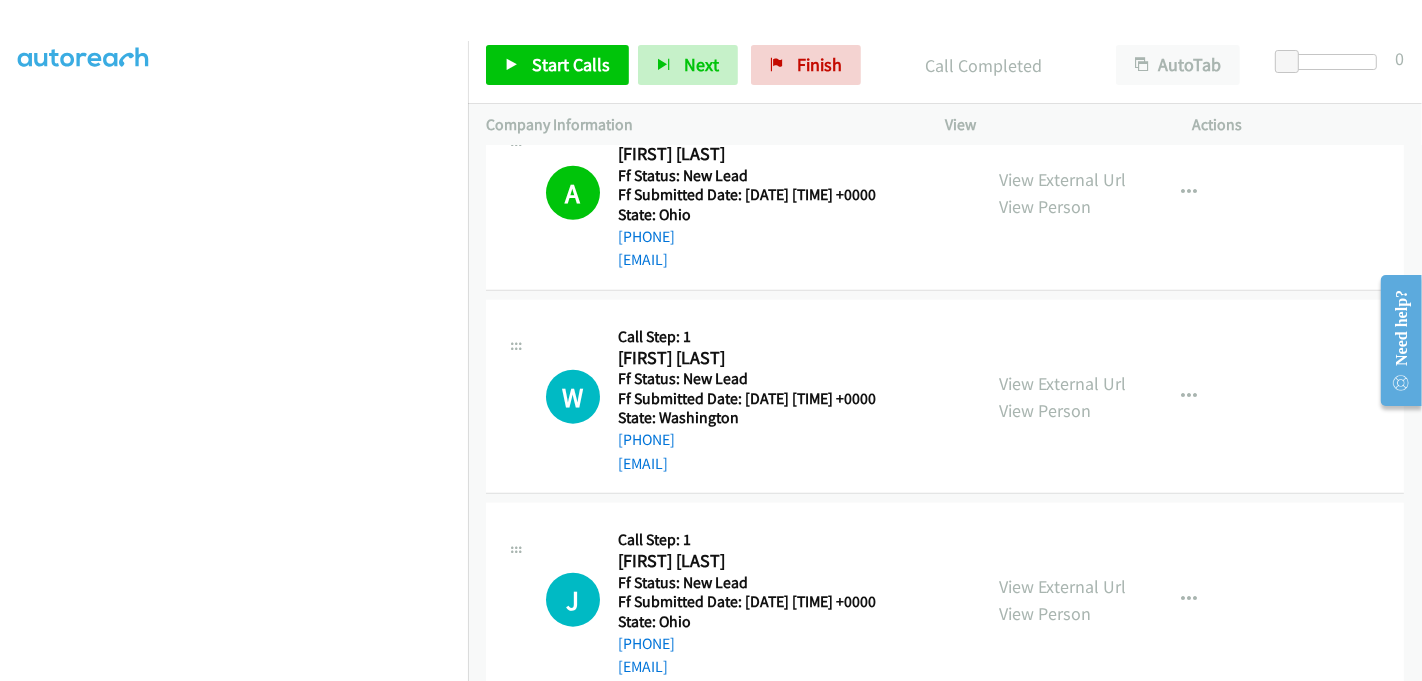 scroll, scrollTop: 1888, scrollLeft: 0, axis: vertical 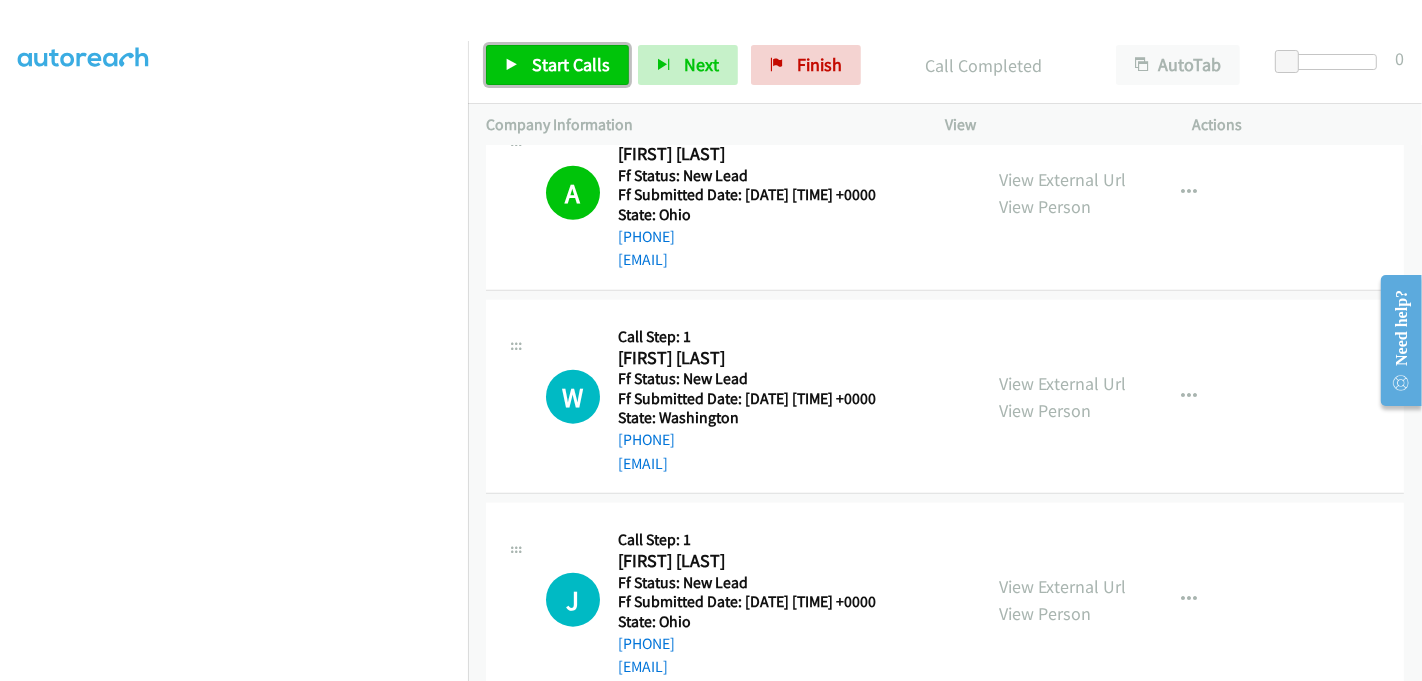 click on "Start Calls" at bounding box center (557, 65) 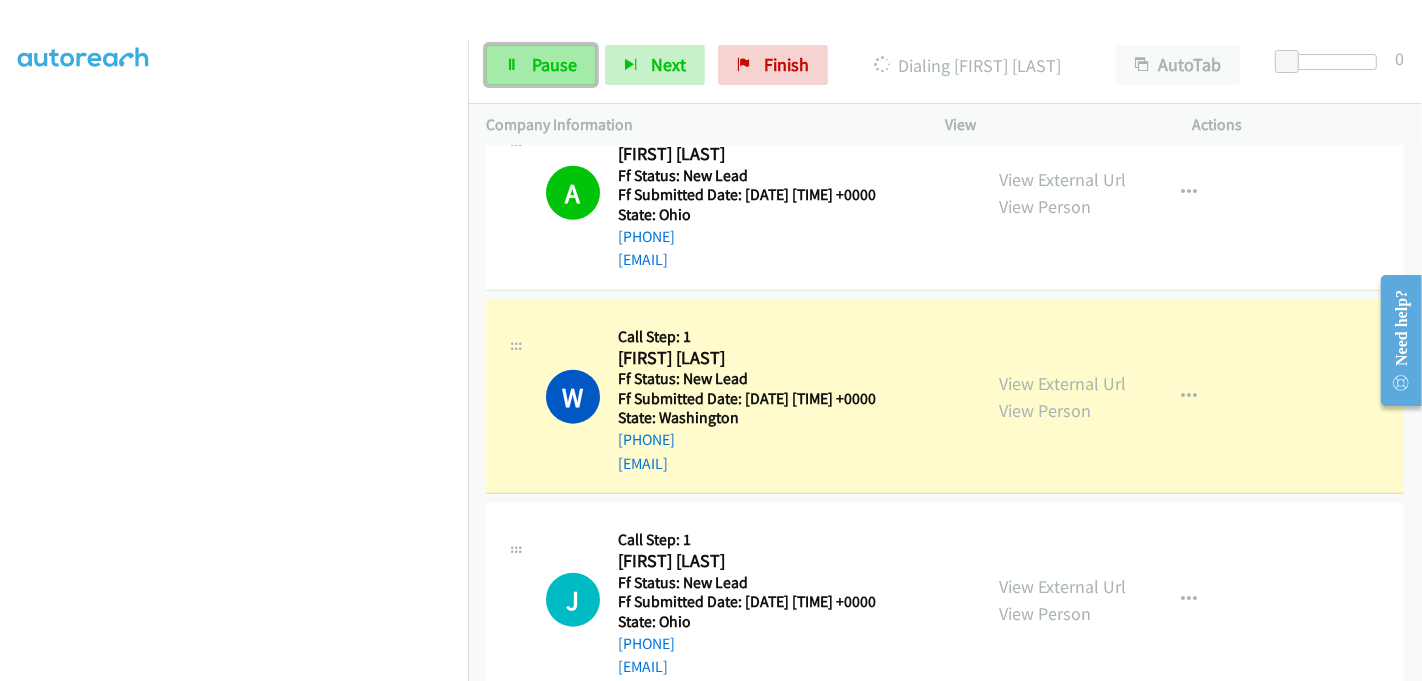 click on "Pause" at bounding box center (554, 64) 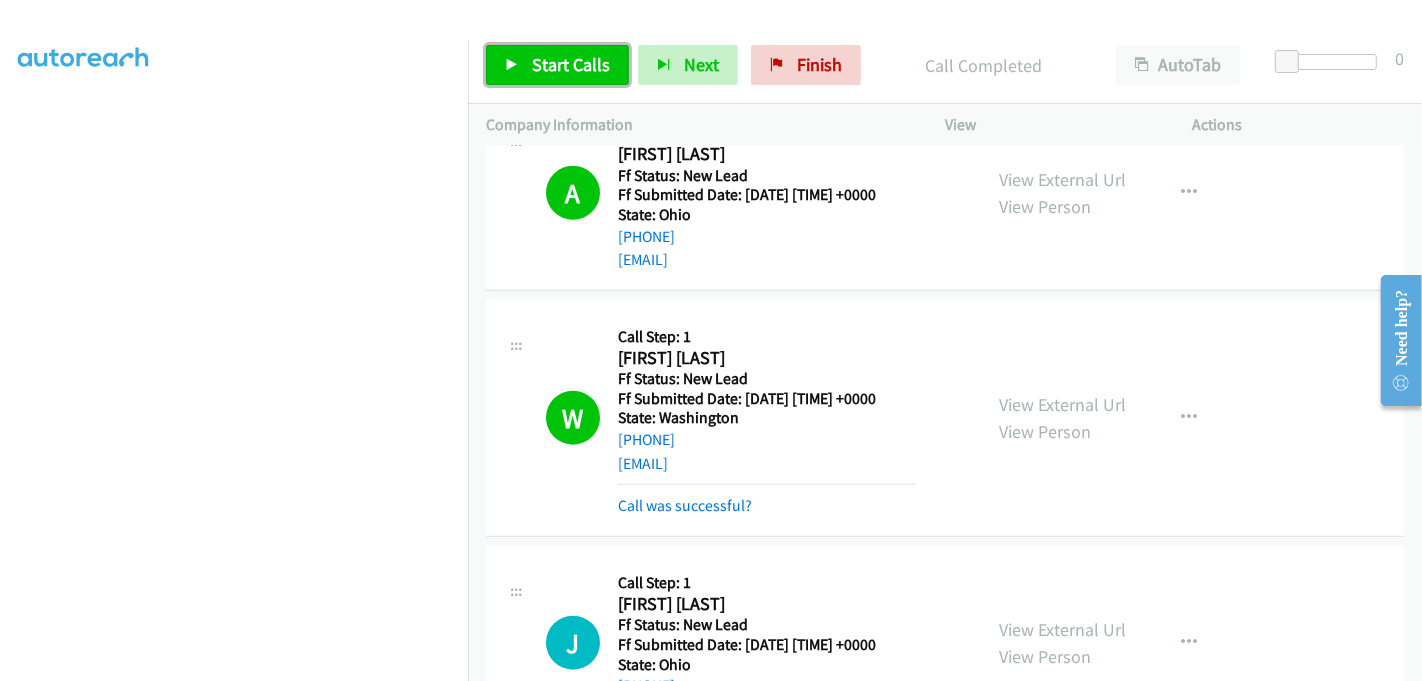 click on "Start Calls" at bounding box center (571, 64) 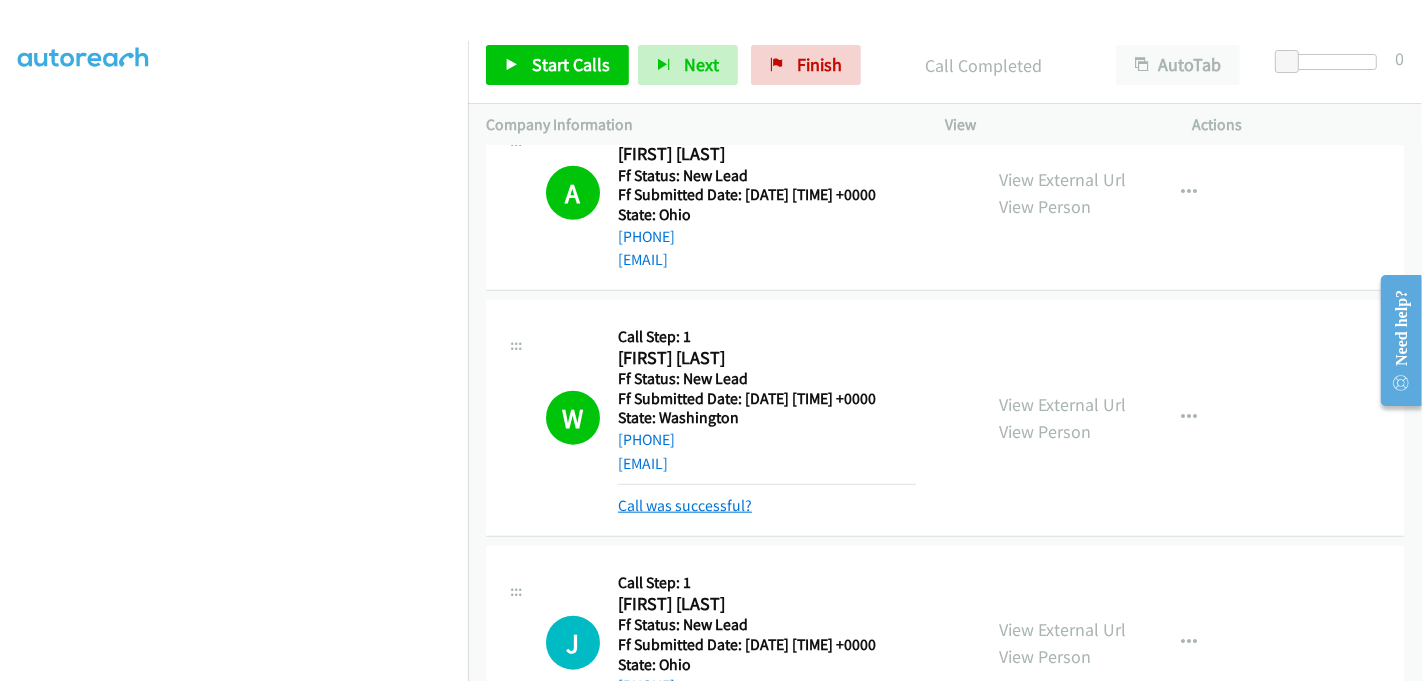 click on "Call was successful?" at bounding box center (685, 505) 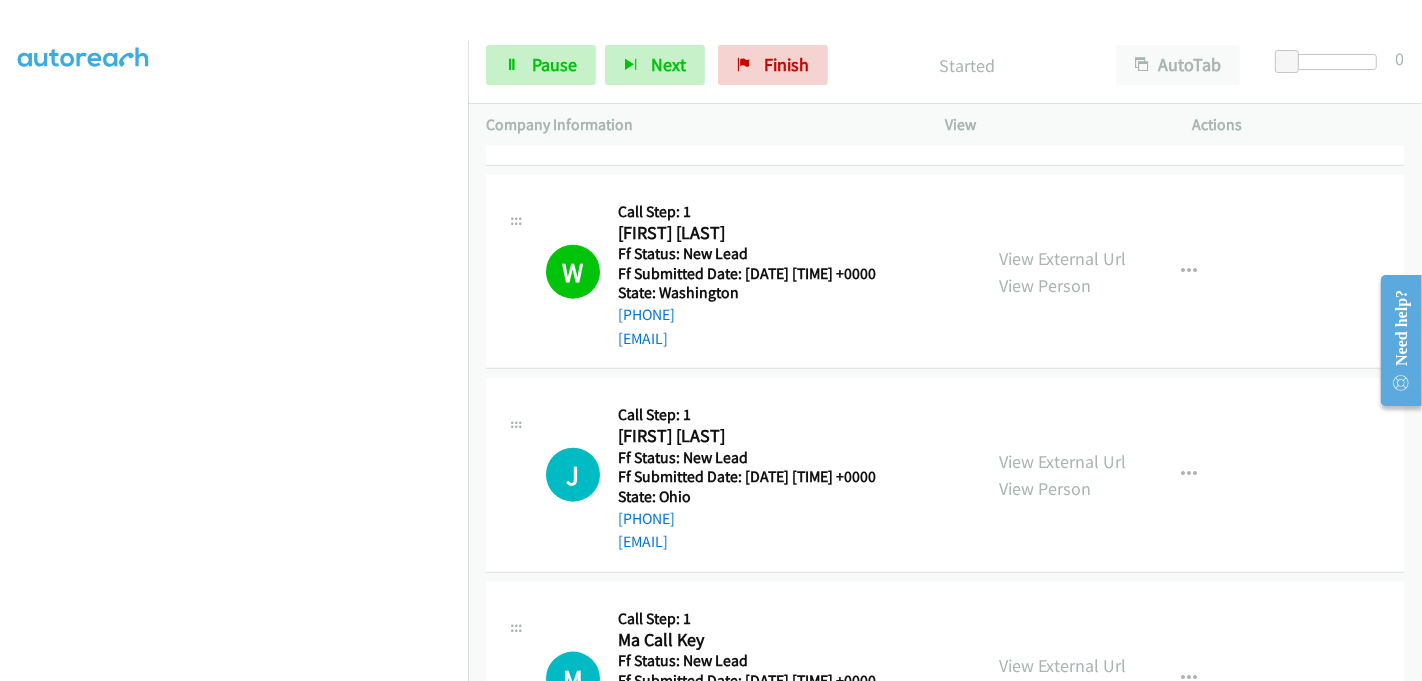 scroll, scrollTop: 2000, scrollLeft: 0, axis: vertical 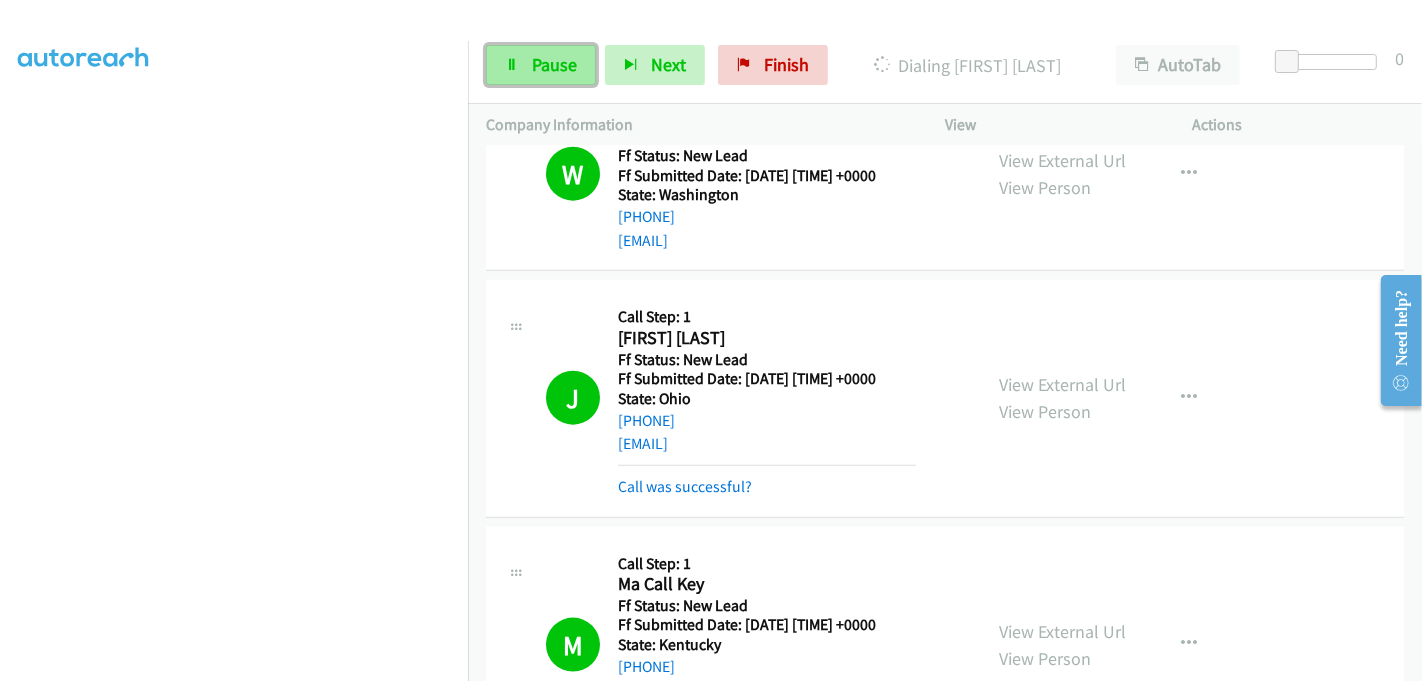 click on "Pause" at bounding box center [541, 65] 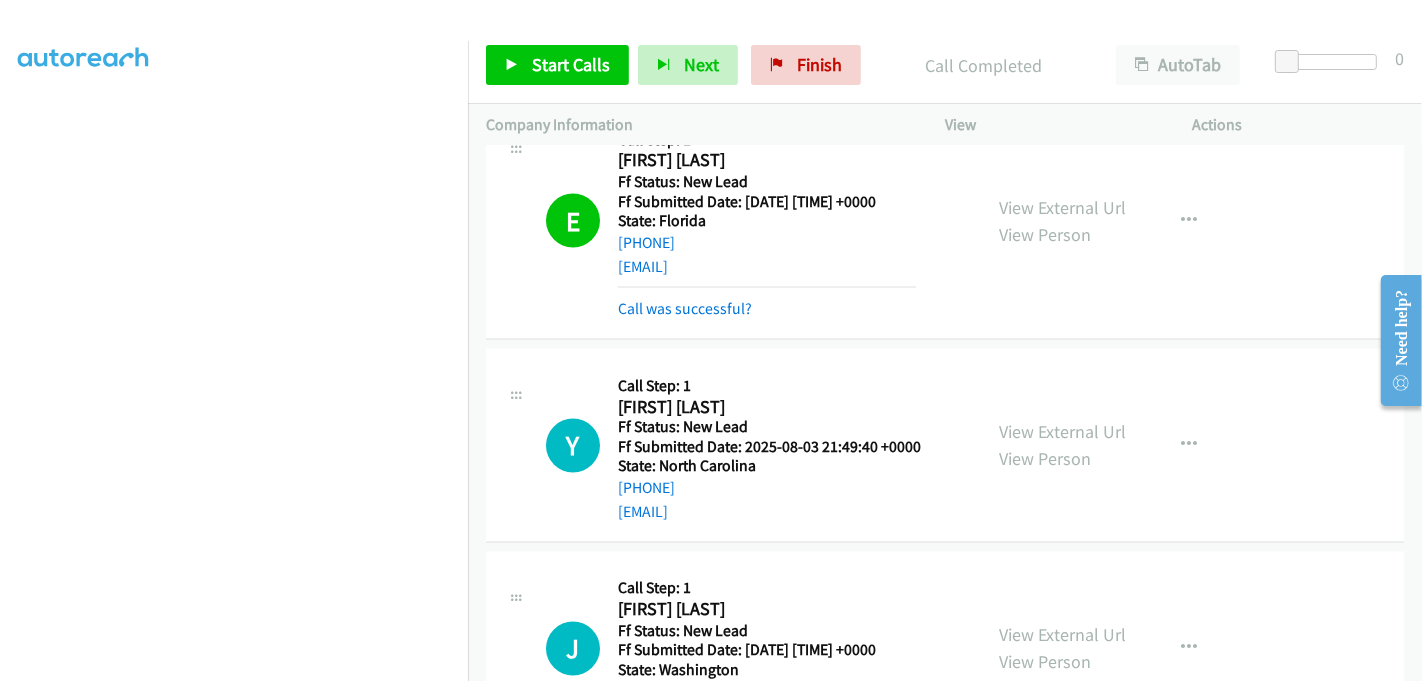 scroll, scrollTop: 3000, scrollLeft: 0, axis: vertical 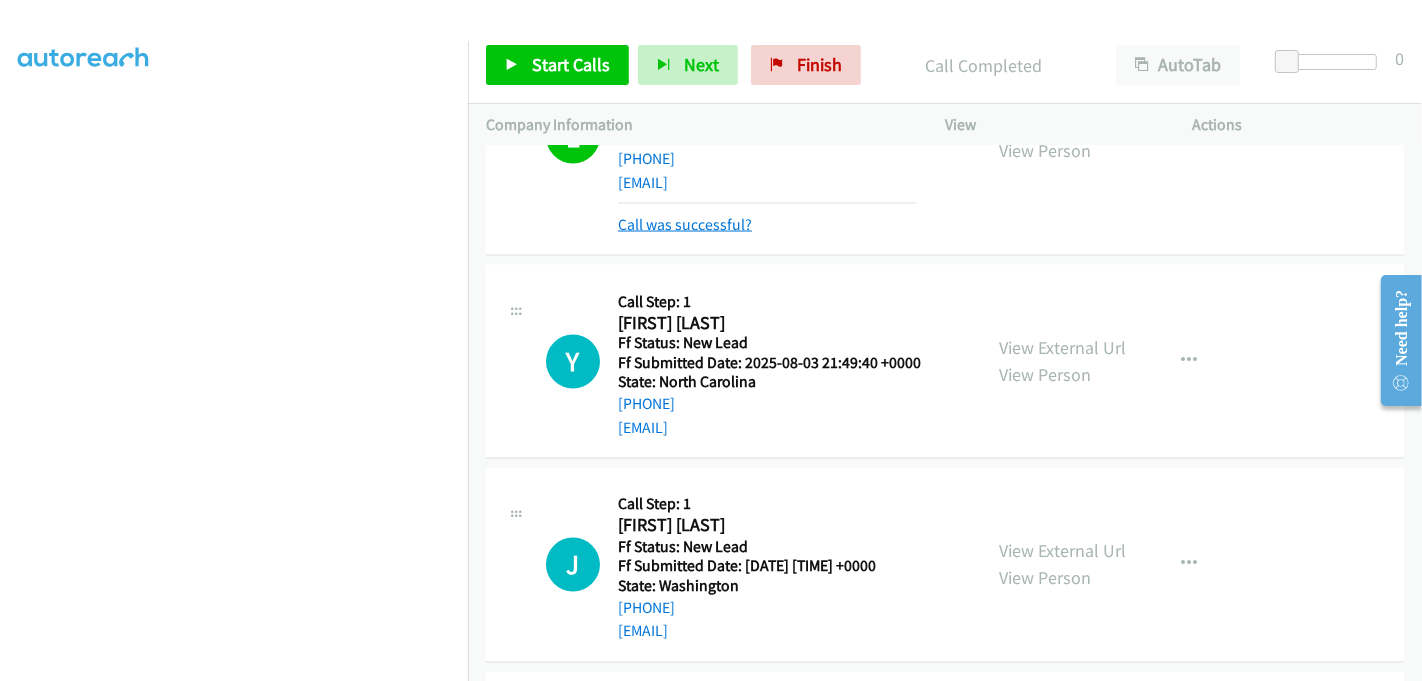 click on "Call was successful?" at bounding box center [685, 224] 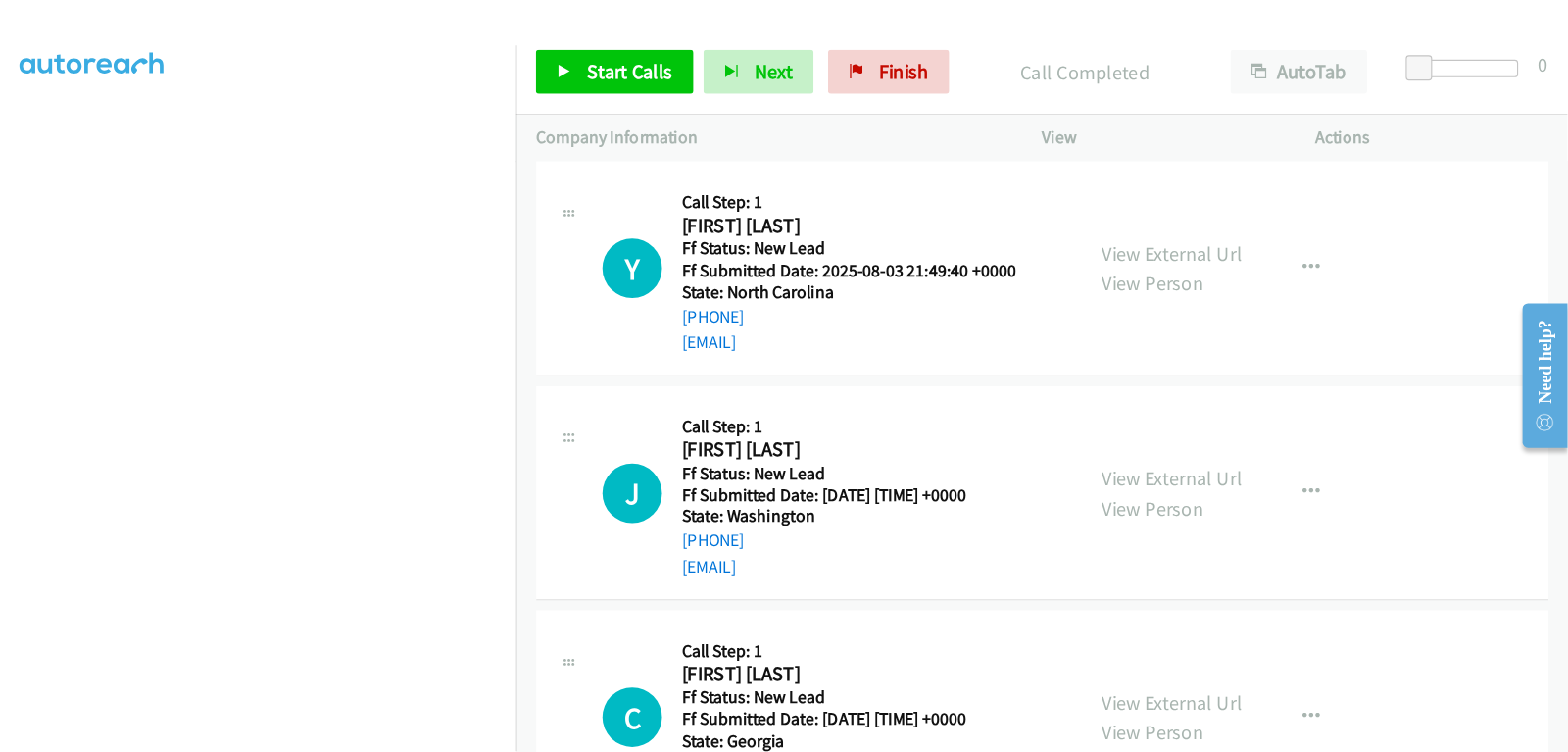 scroll, scrollTop: 3050, scrollLeft: 0, axis: vertical 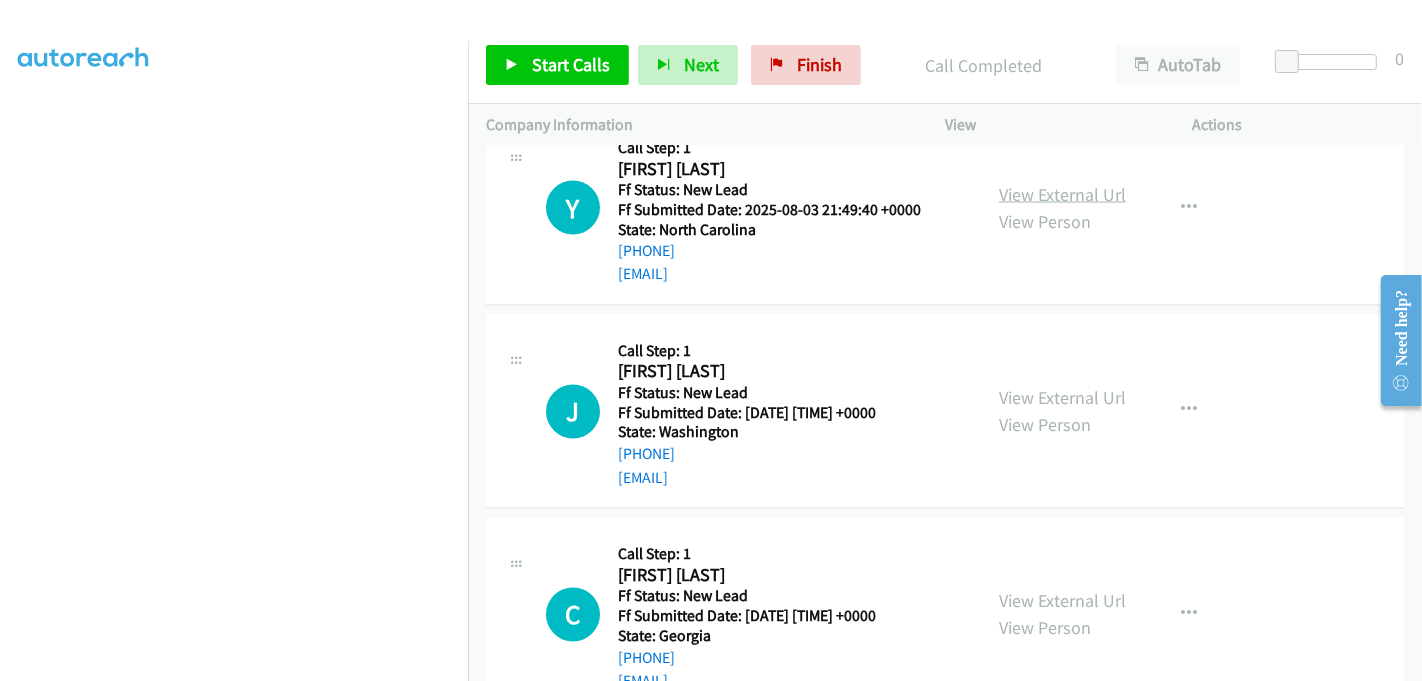 click on "View External Url" at bounding box center (1062, 194) 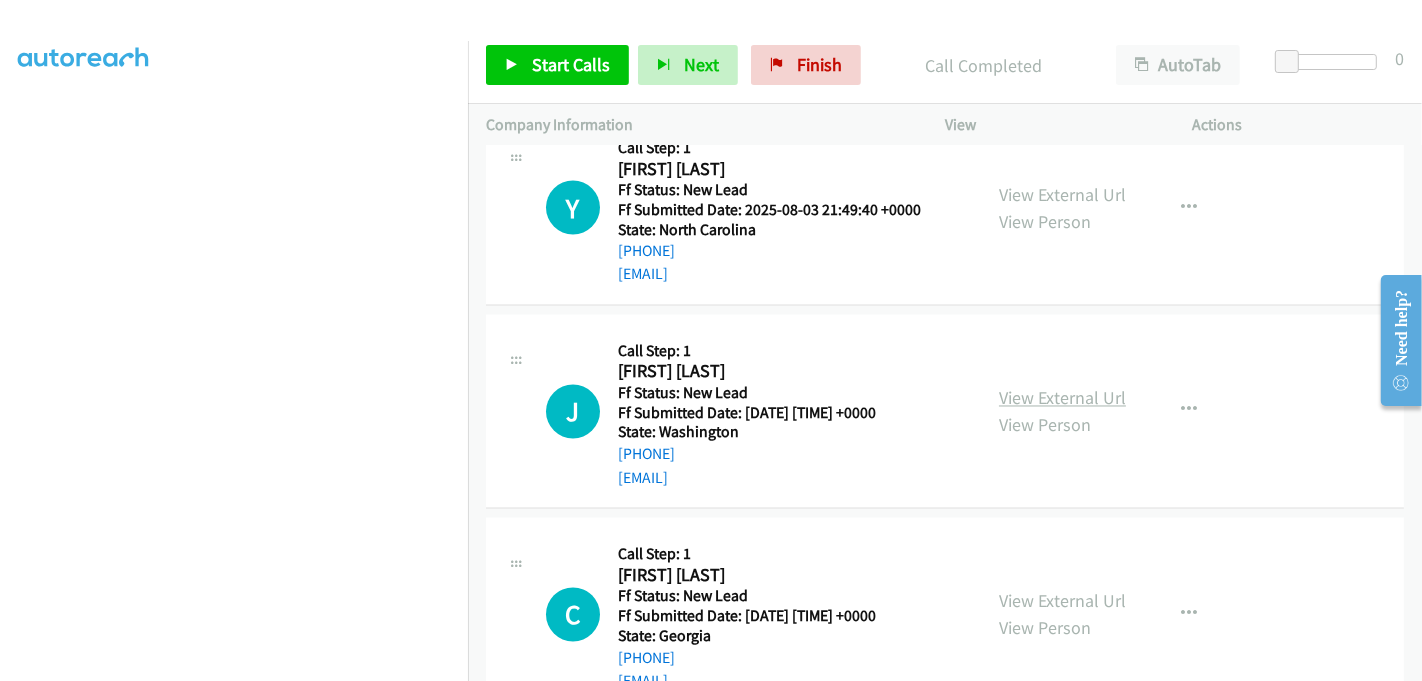 click on "View External Url" at bounding box center (1062, 398) 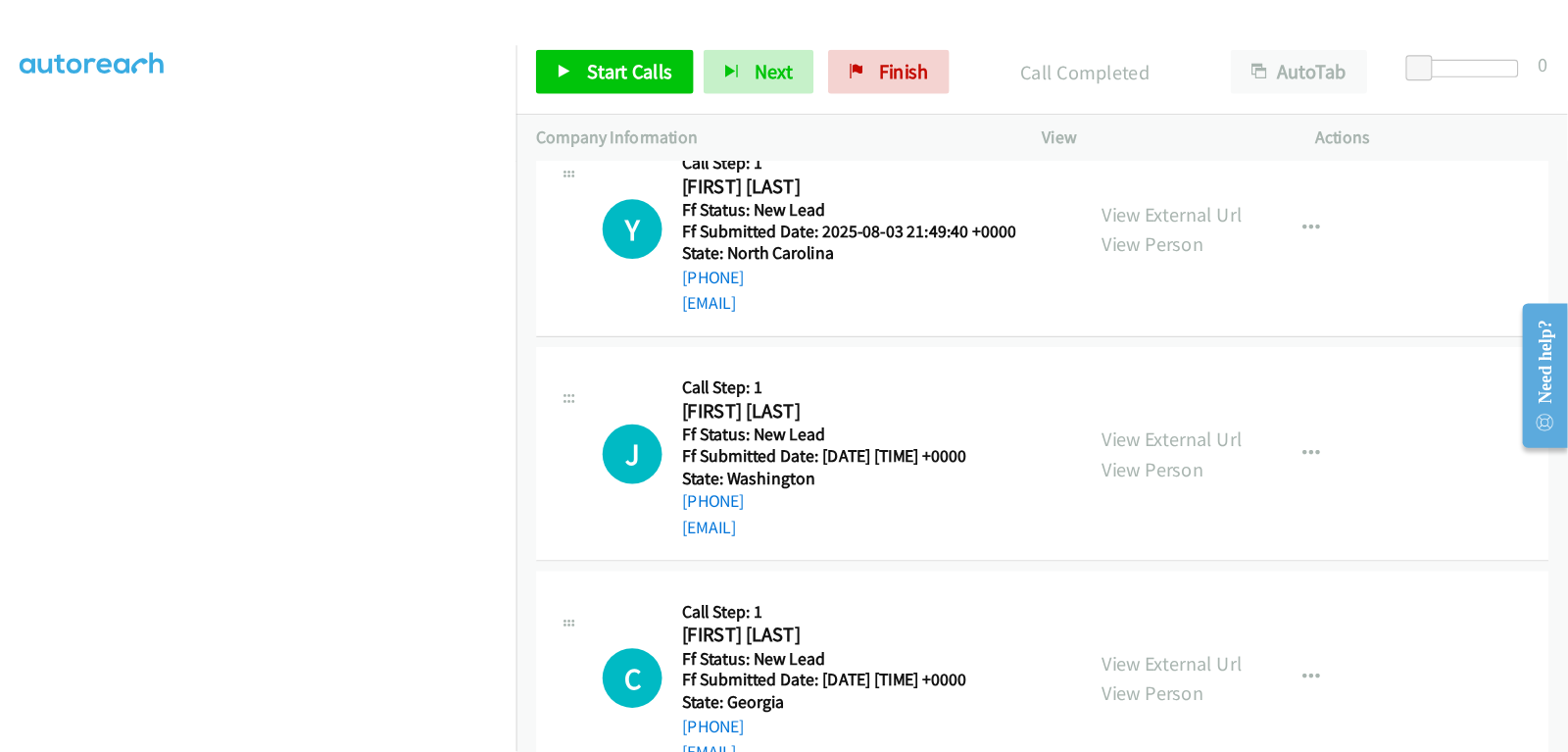 scroll, scrollTop: 3049, scrollLeft: 0, axis: vertical 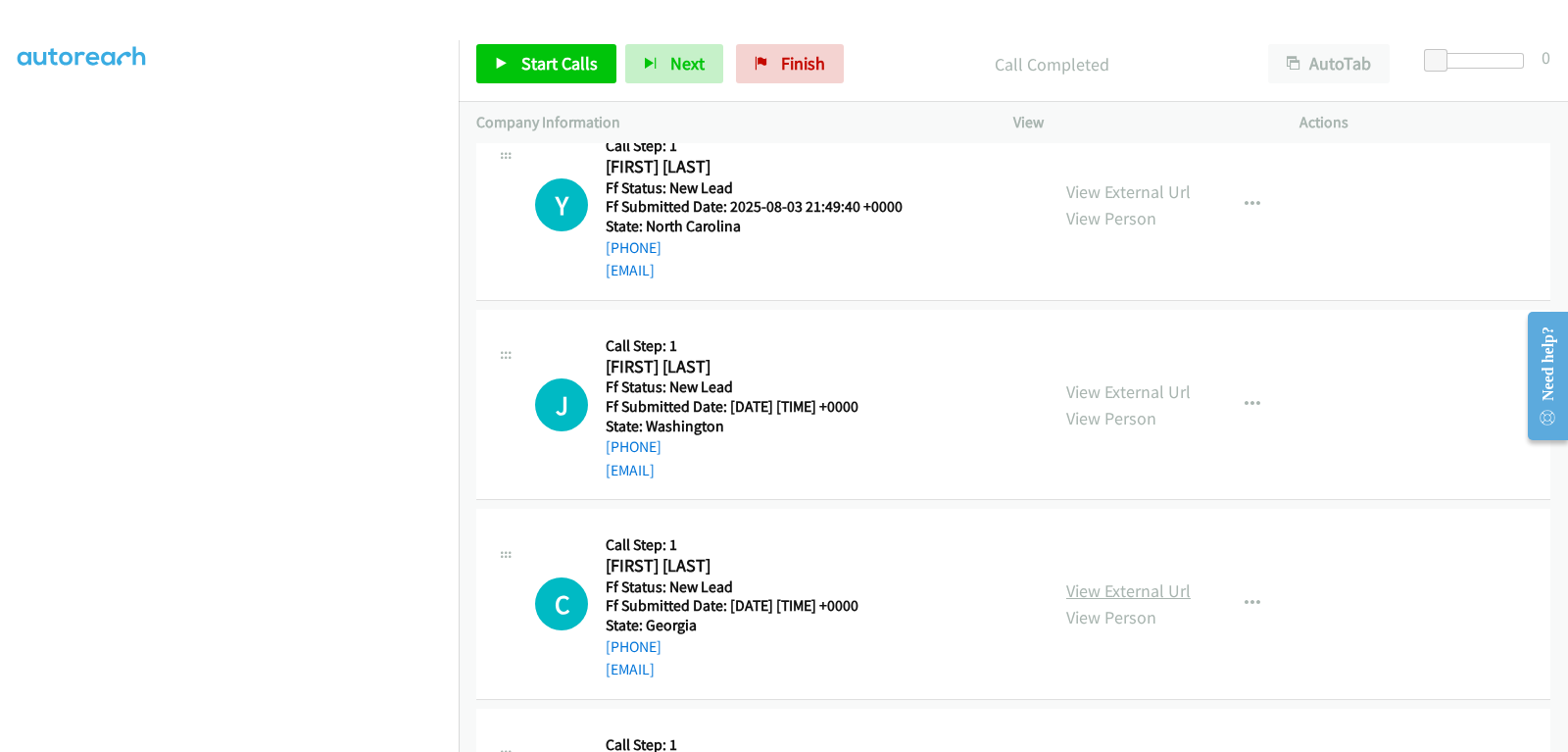 click on "View External Url" at bounding box center (1128, 590) 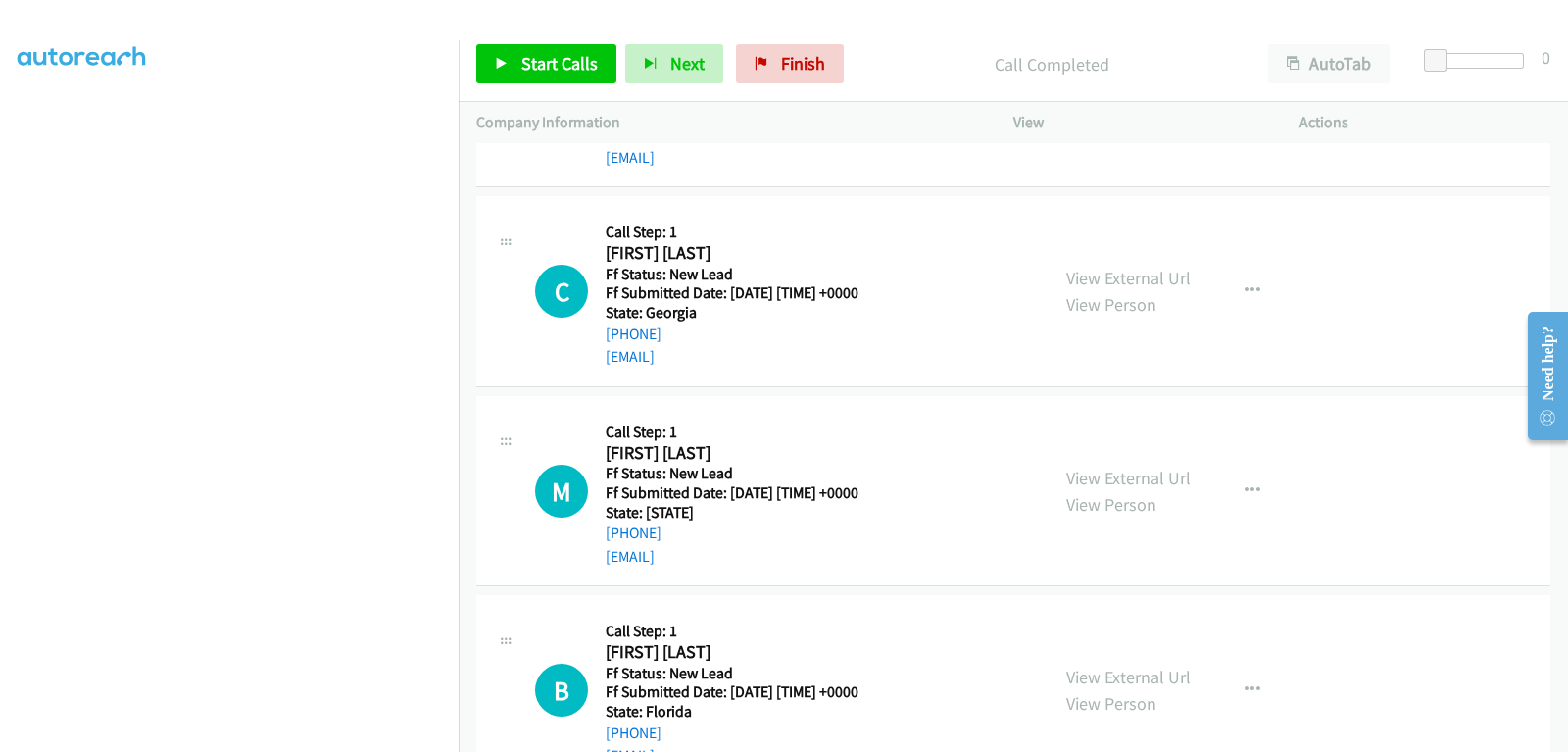 scroll, scrollTop: 3417, scrollLeft: 0, axis: vertical 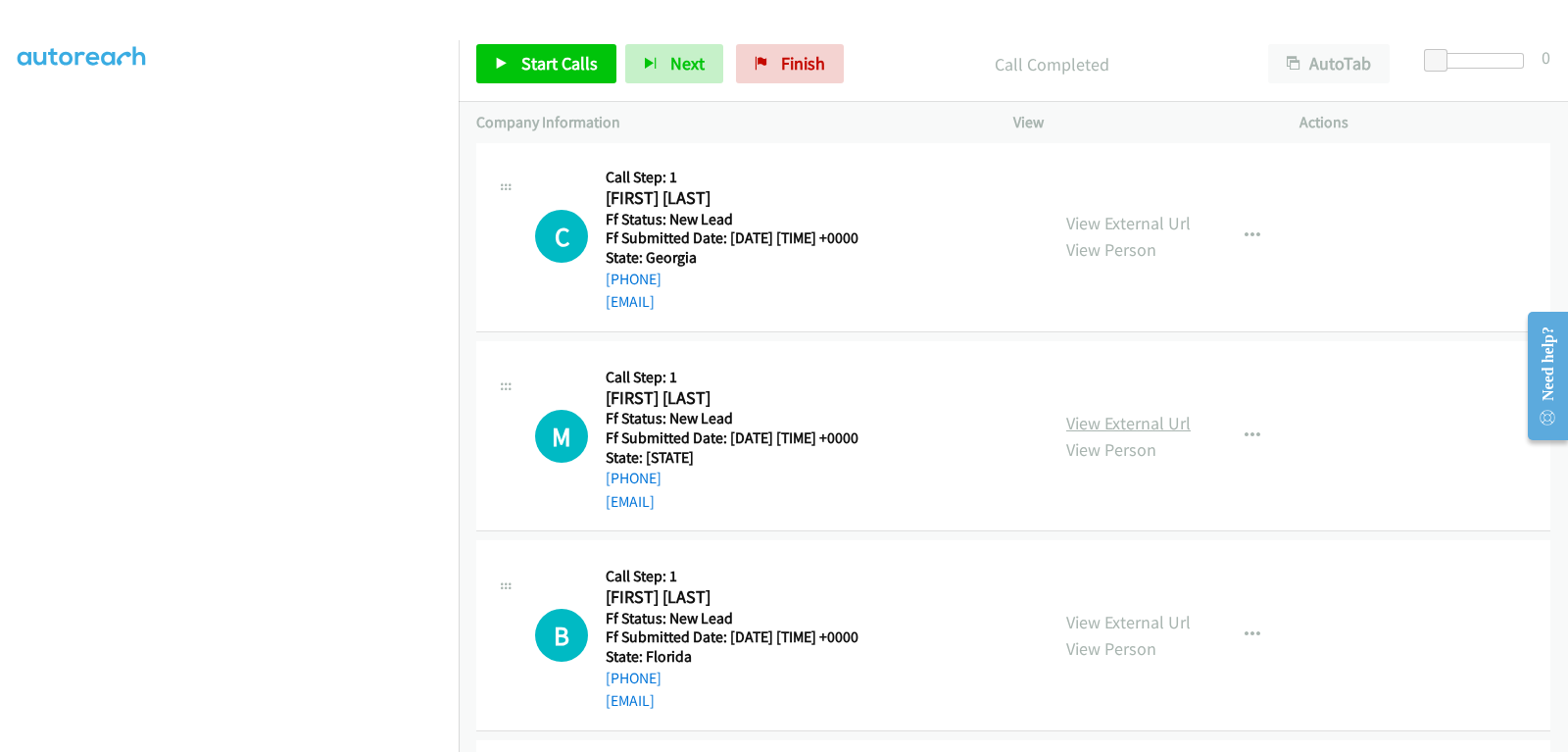 click on "View External Url" at bounding box center (1128, 423) 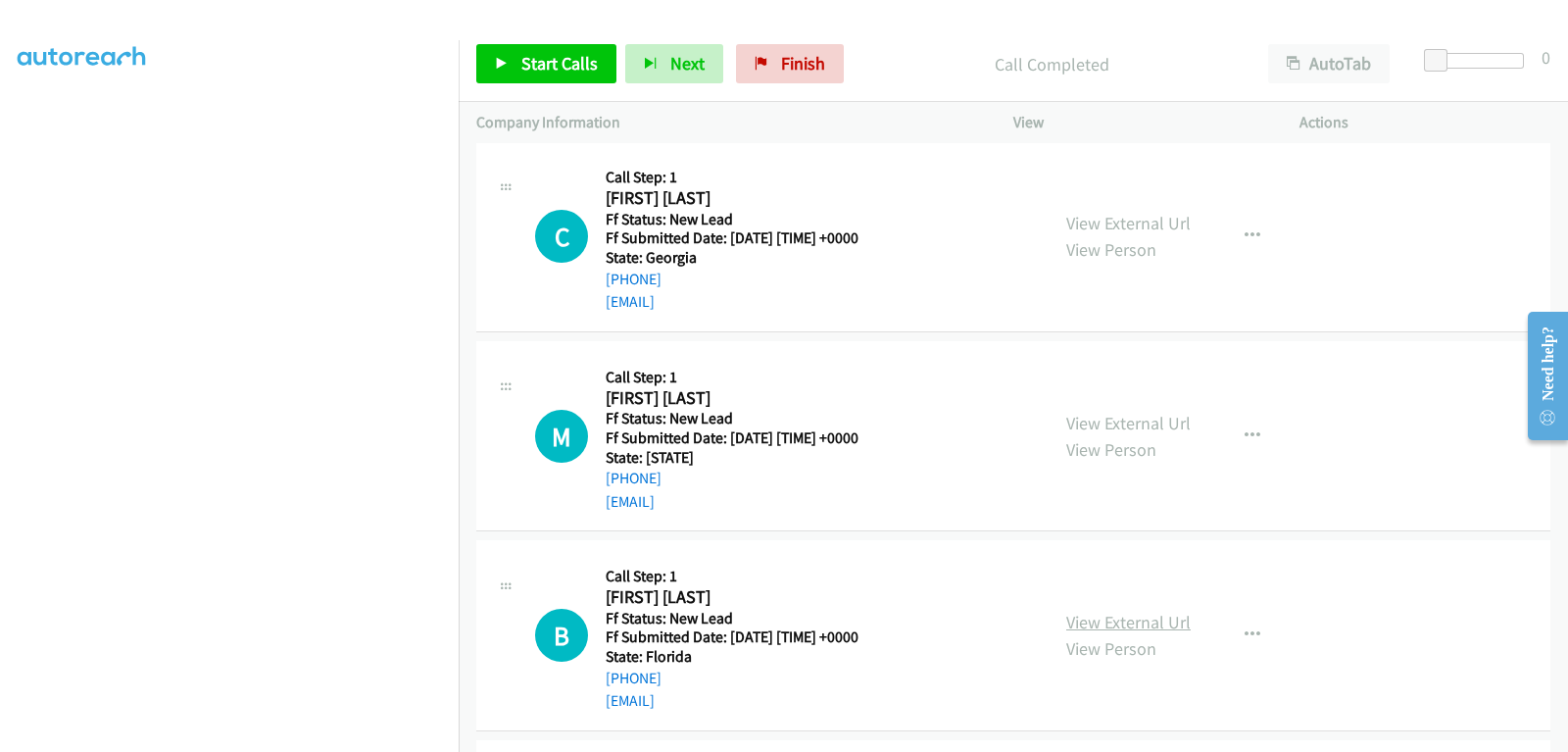 click on "View External Url" at bounding box center [1128, 622] 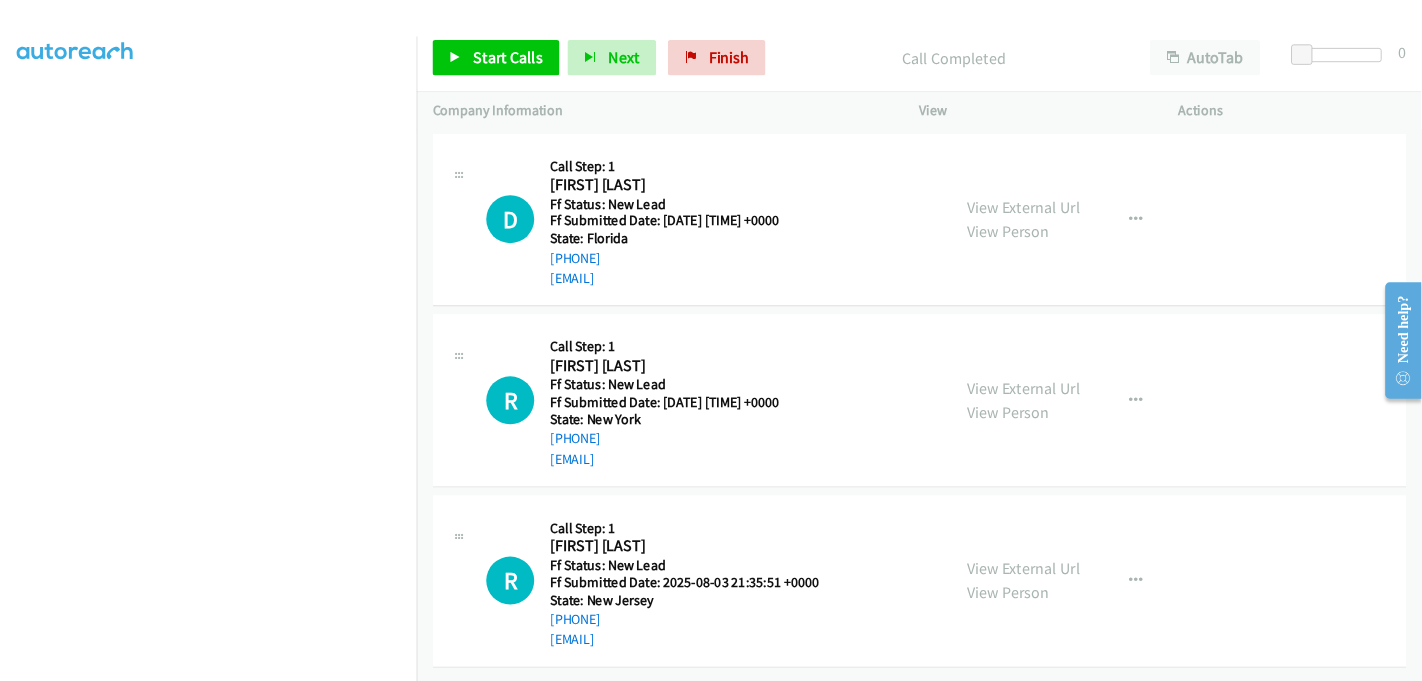 scroll, scrollTop: 4102, scrollLeft: 0, axis: vertical 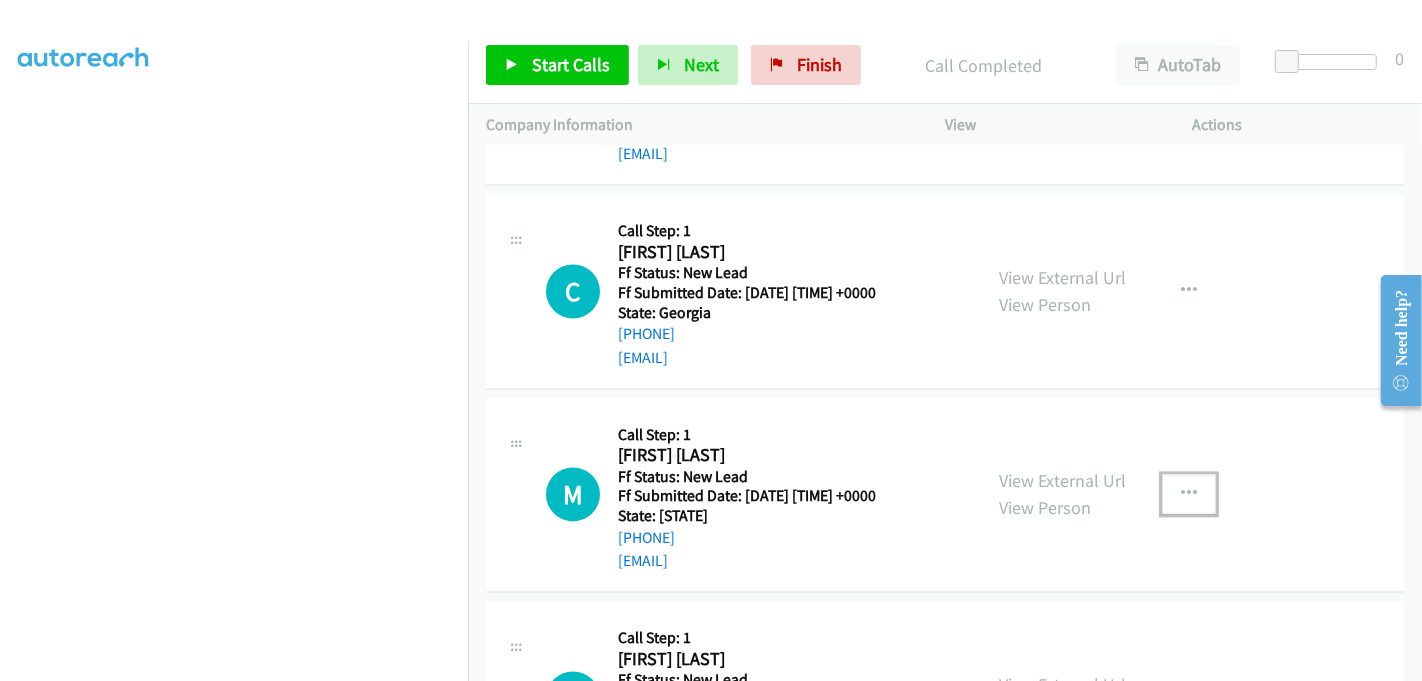 click at bounding box center (1189, 494) 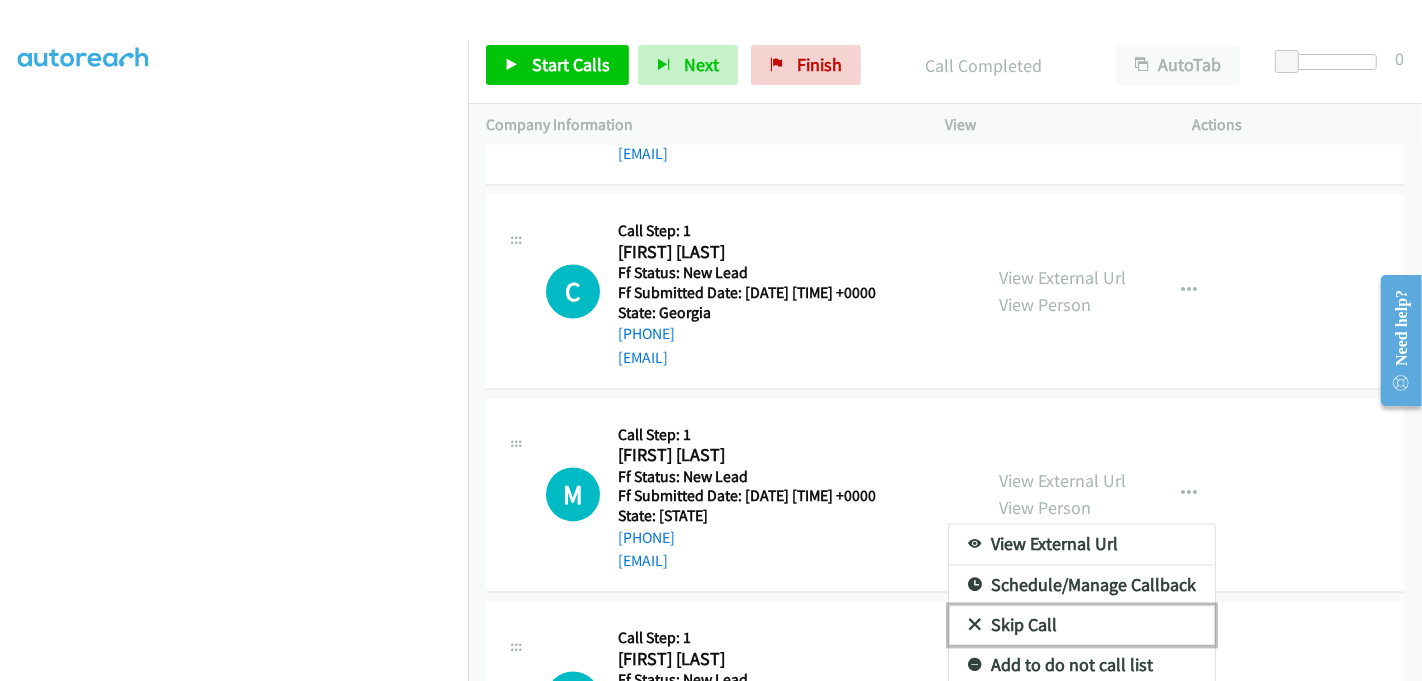 click on "Skip Call" at bounding box center (1082, 625) 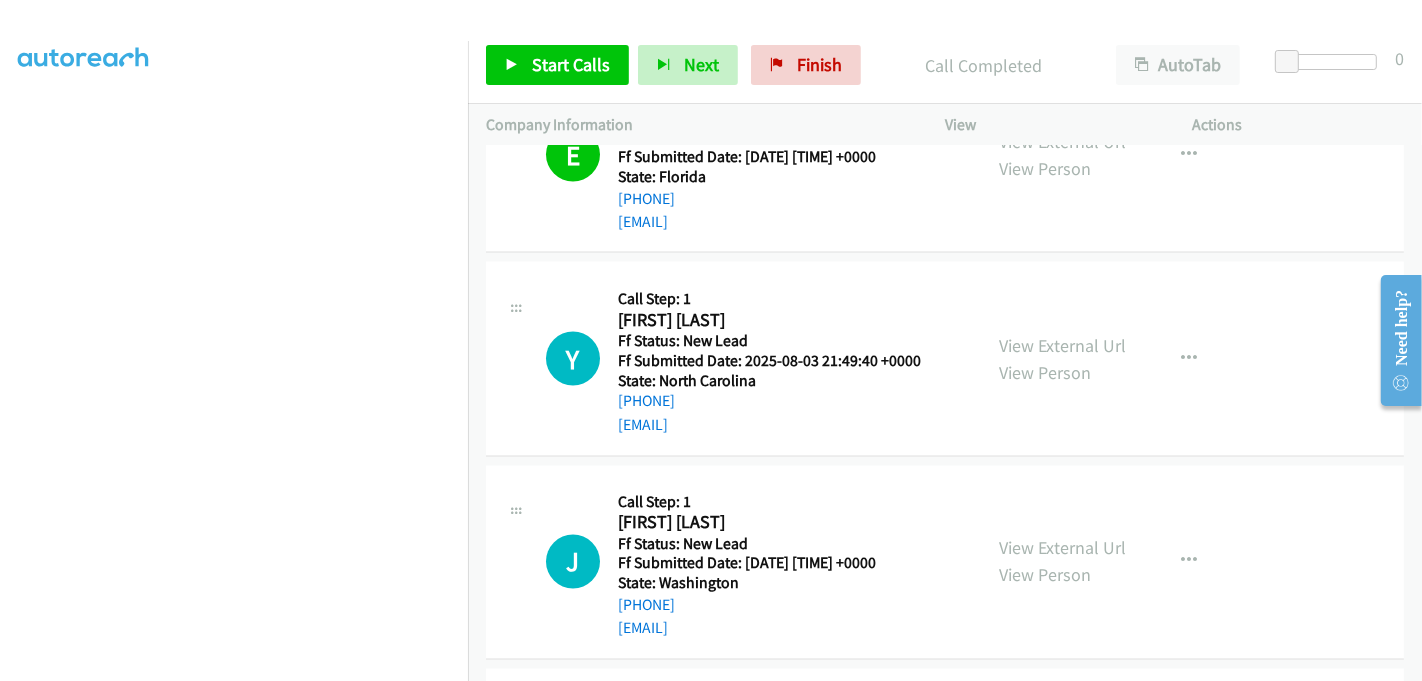 scroll, scrollTop: 2991, scrollLeft: 0, axis: vertical 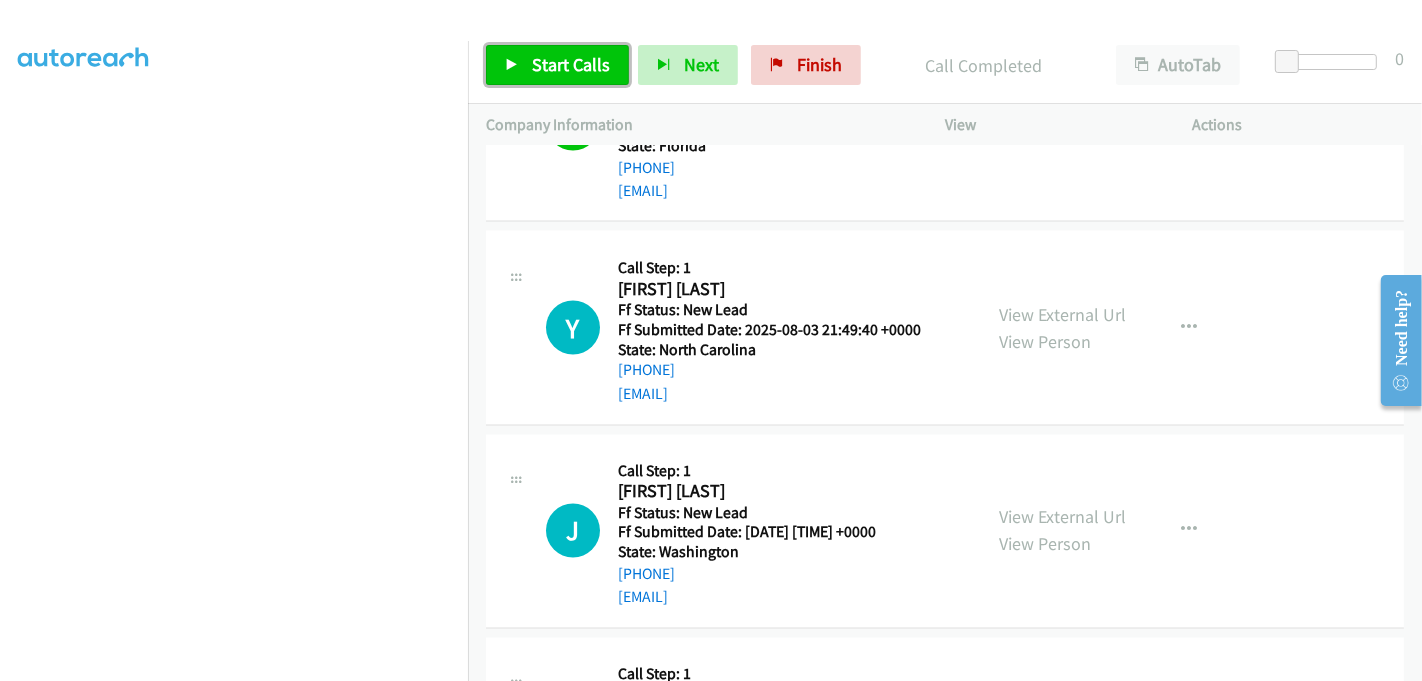 click on "Start Calls" at bounding box center [571, 64] 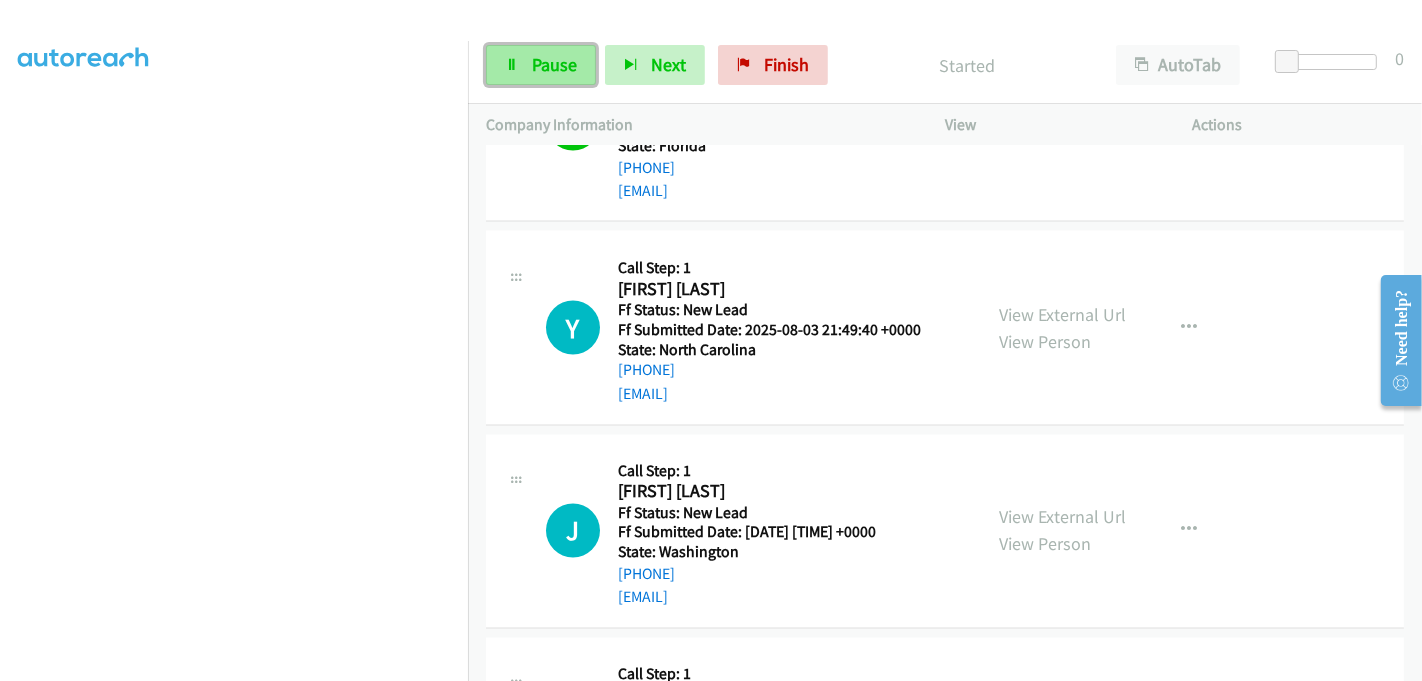 click on "Pause" at bounding box center (554, 64) 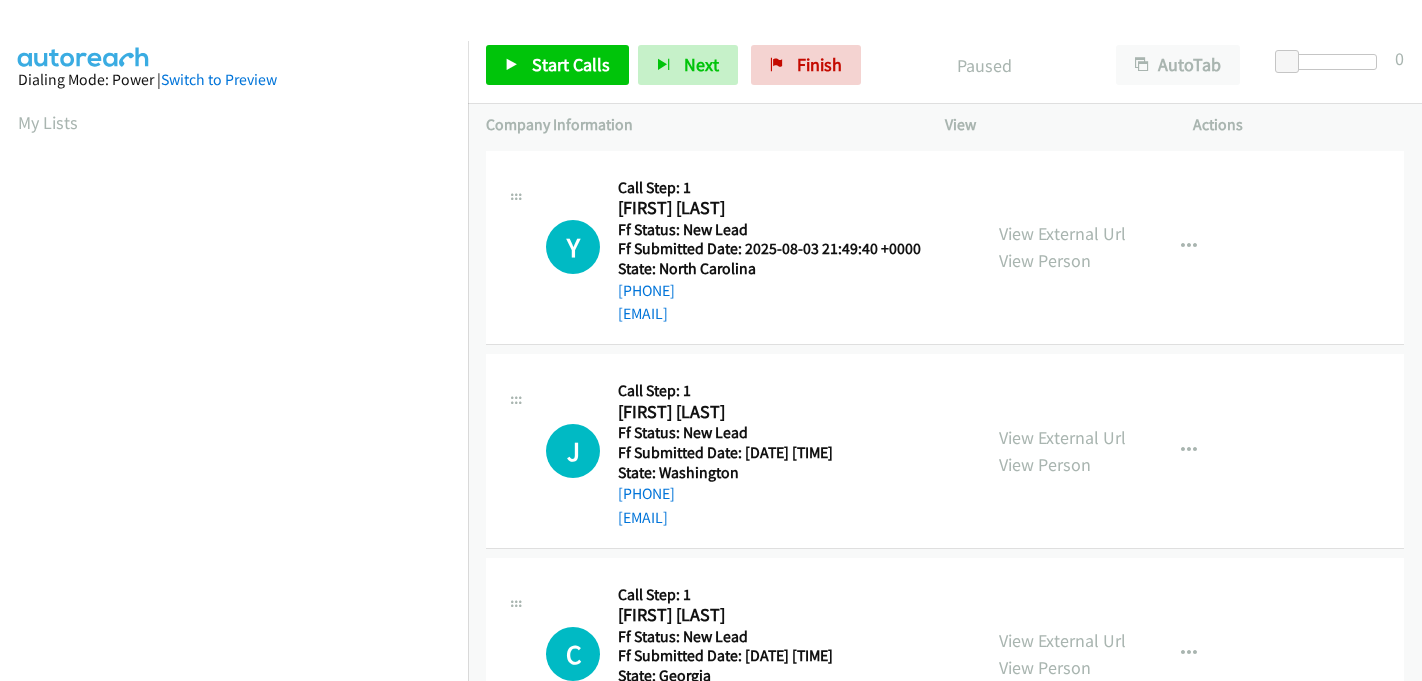scroll, scrollTop: 0, scrollLeft: 0, axis: both 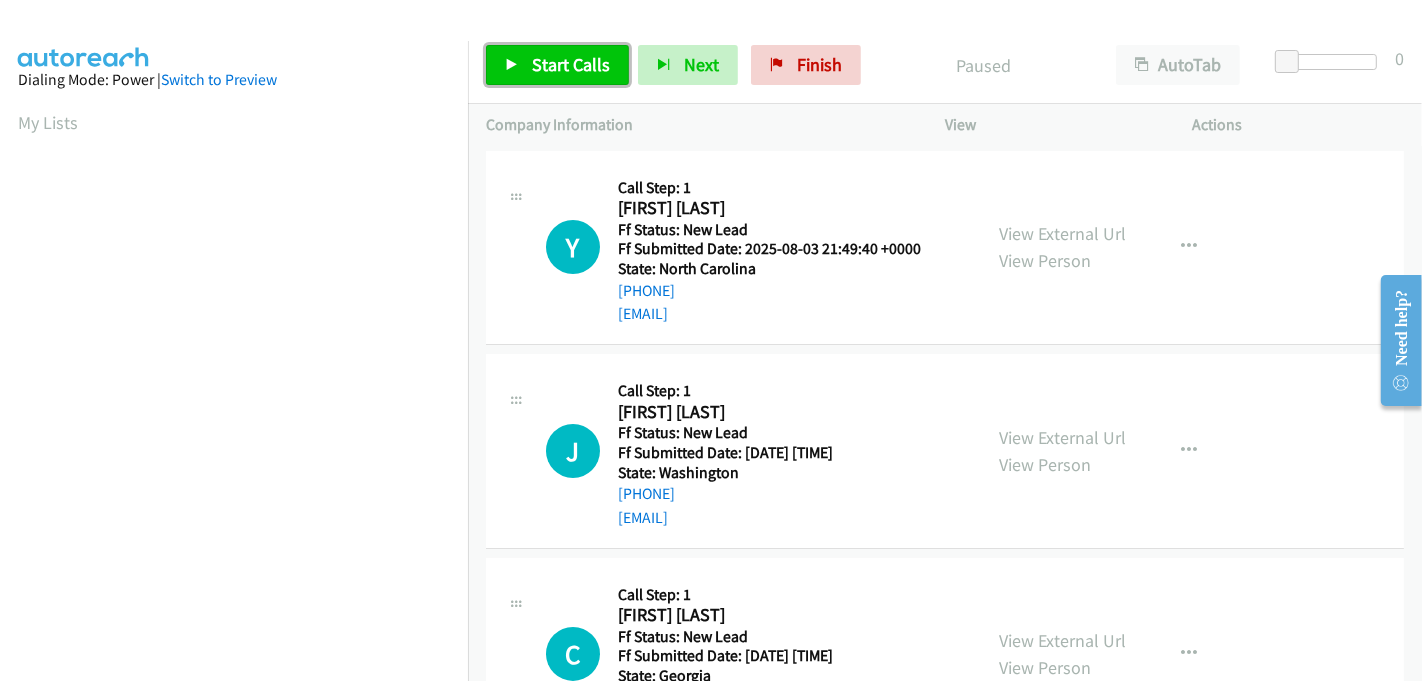 click on "Start Calls" at bounding box center (571, 64) 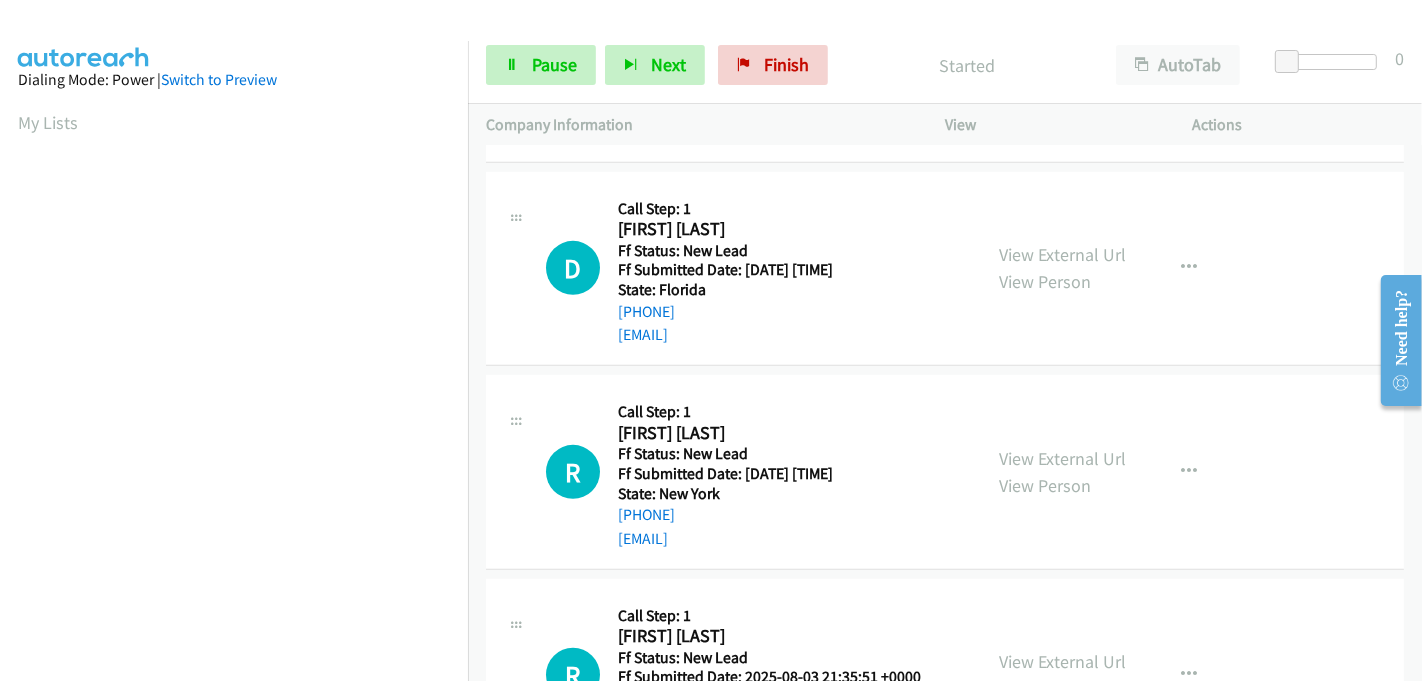 scroll, scrollTop: 666, scrollLeft: 0, axis: vertical 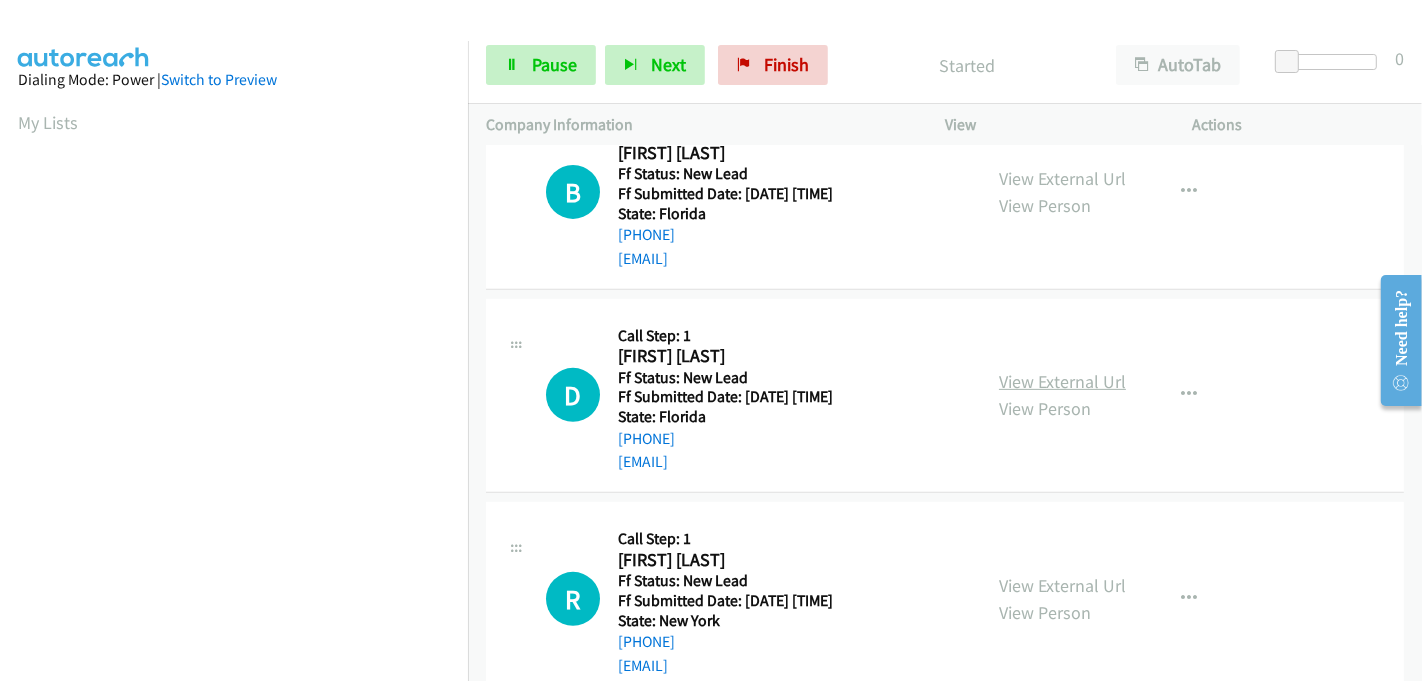 click on "View External Url" at bounding box center (1062, 381) 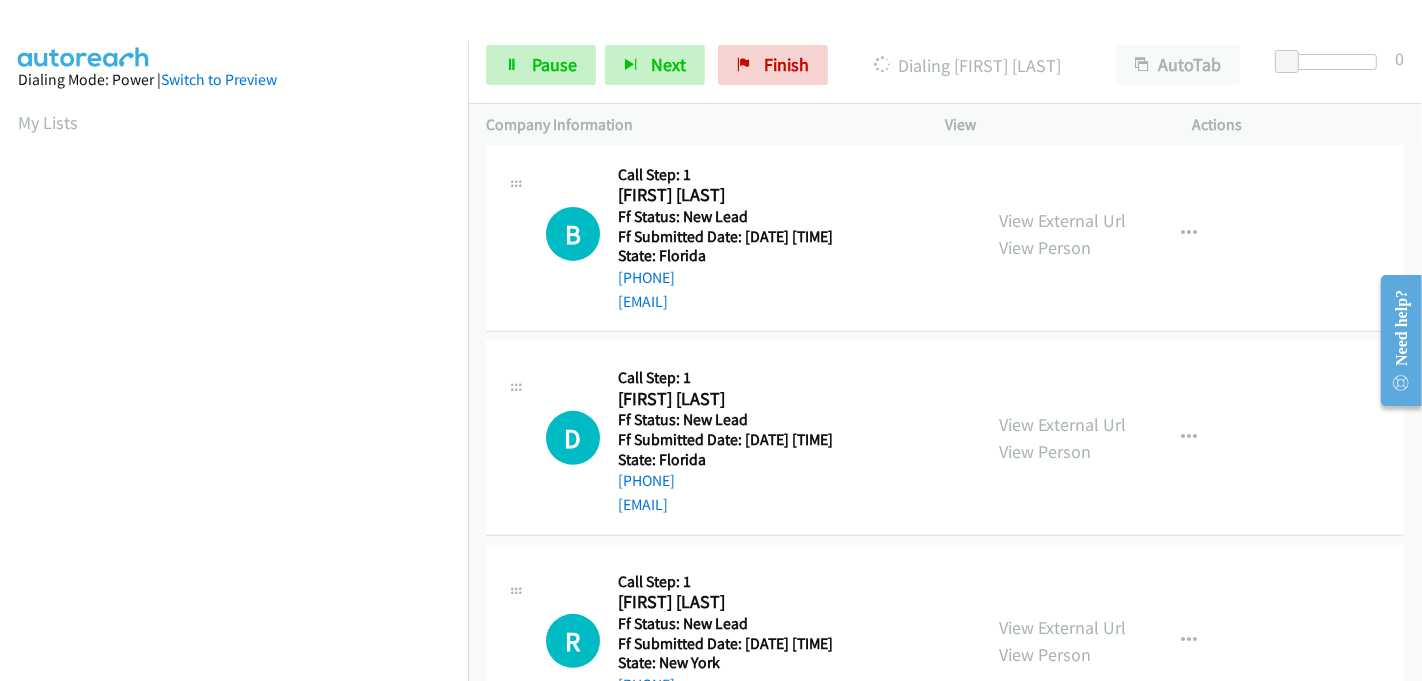 scroll, scrollTop: 442, scrollLeft: 0, axis: vertical 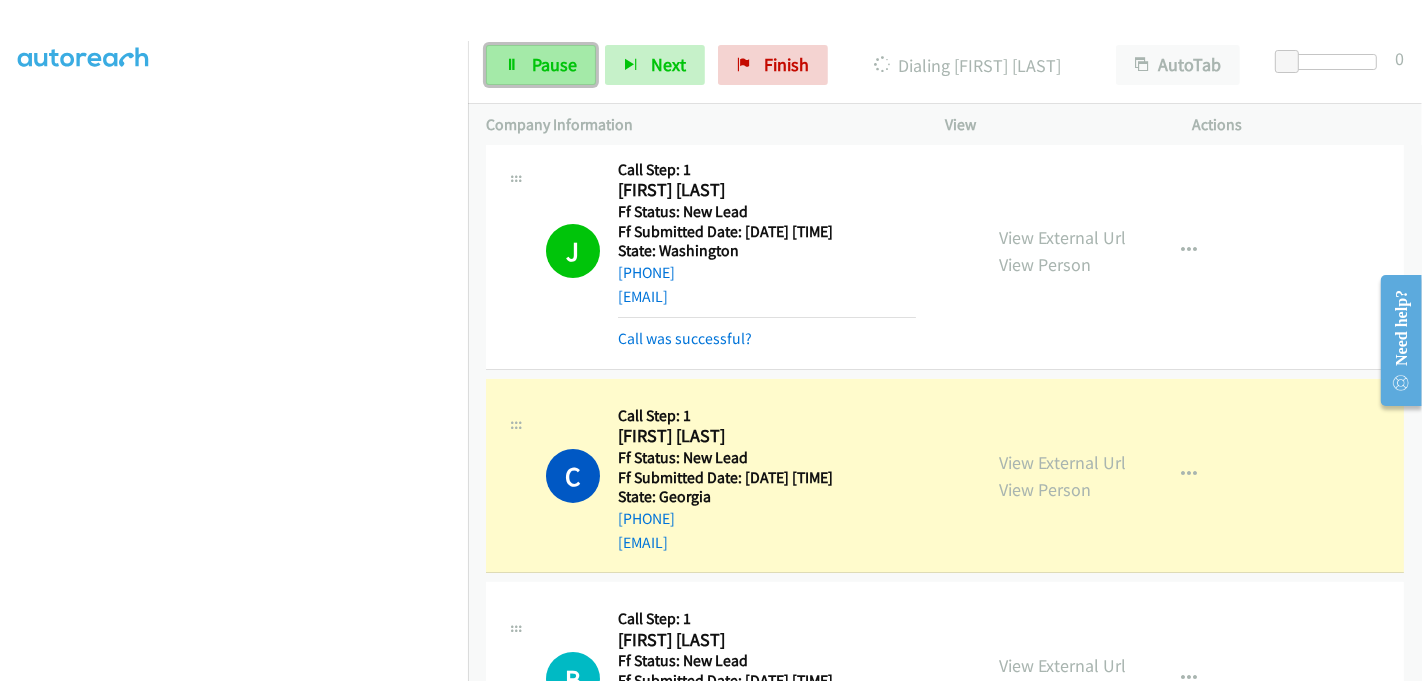 click on "Pause" at bounding box center (554, 64) 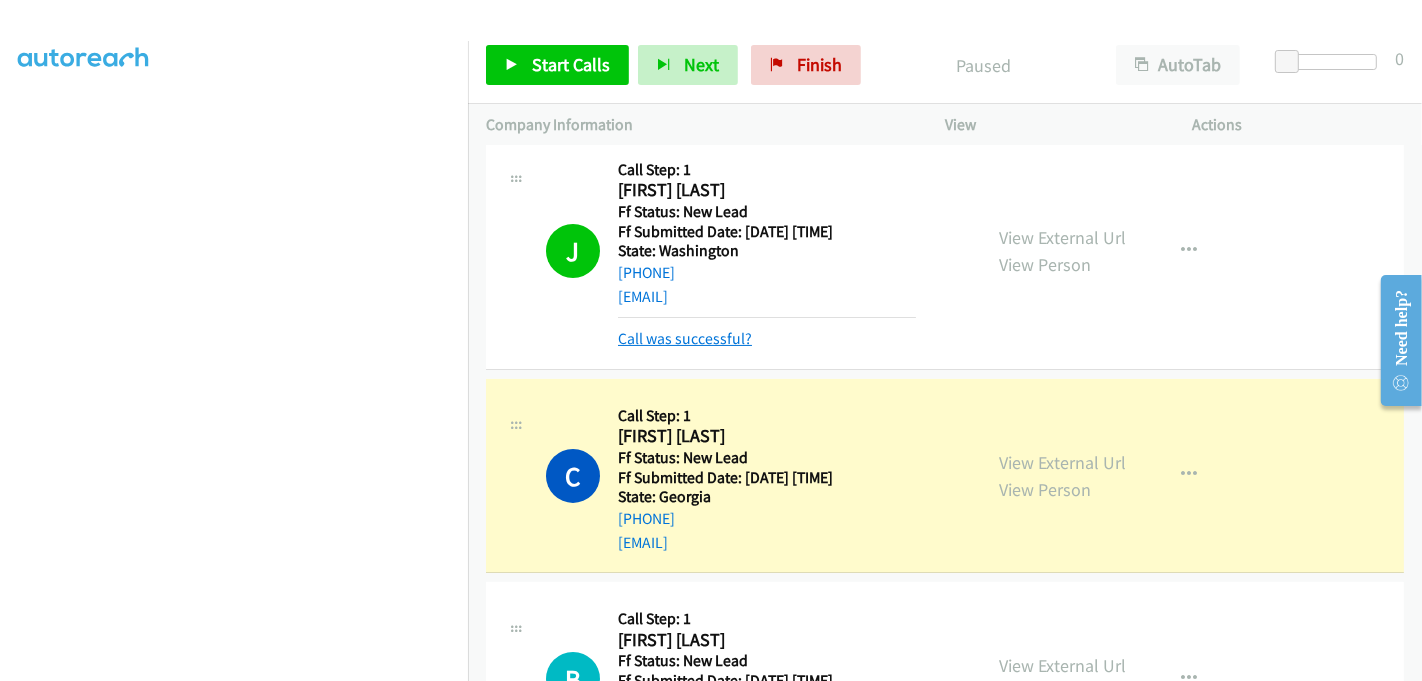 click on "Call was successful?" at bounding box center [685, 338] 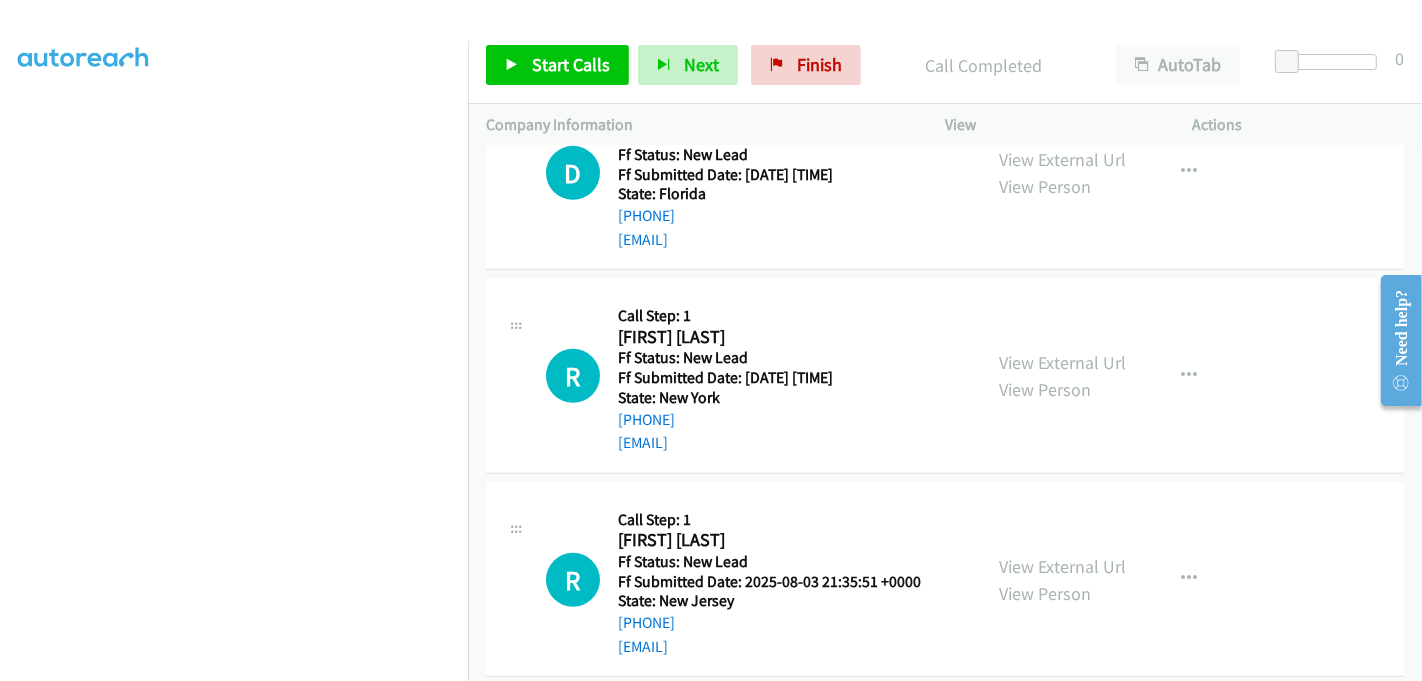 scroll, scrollTop: 998, scrollLeft: 0, axis: vertical 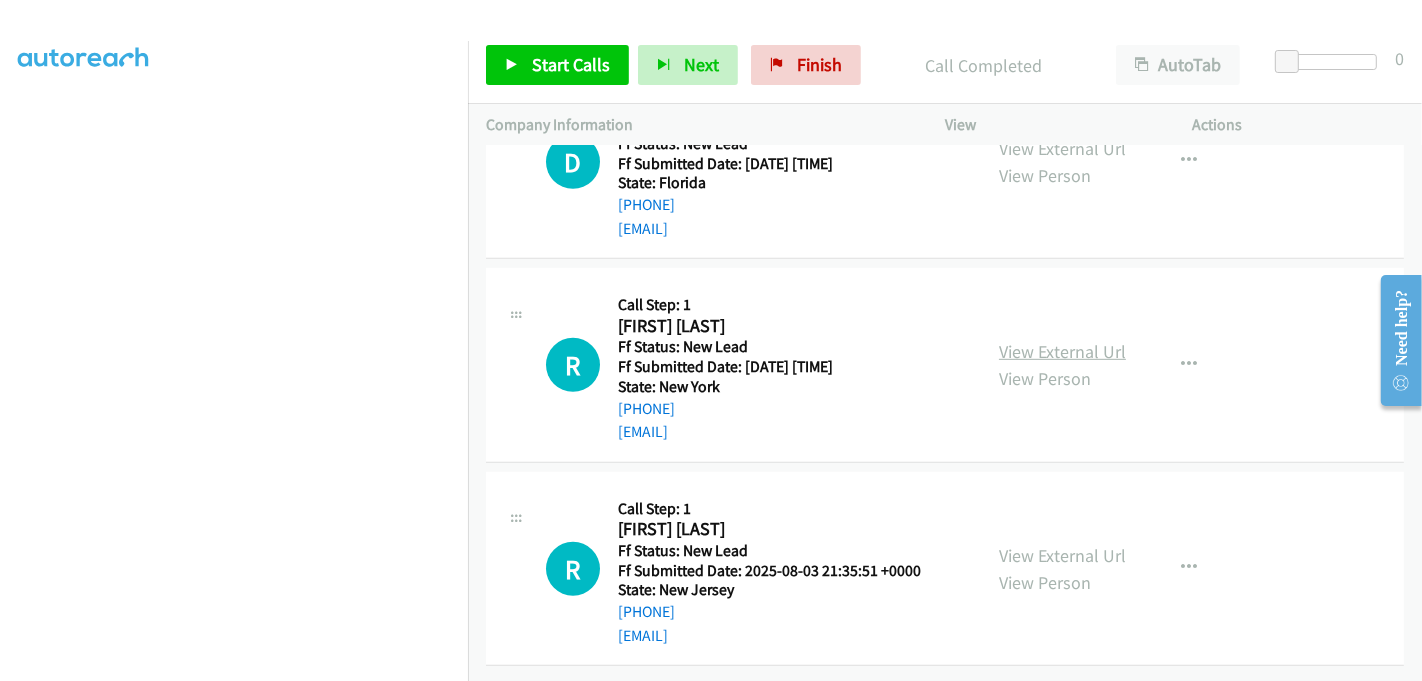 click on "View External Url" at bounding box center [1062, 351] 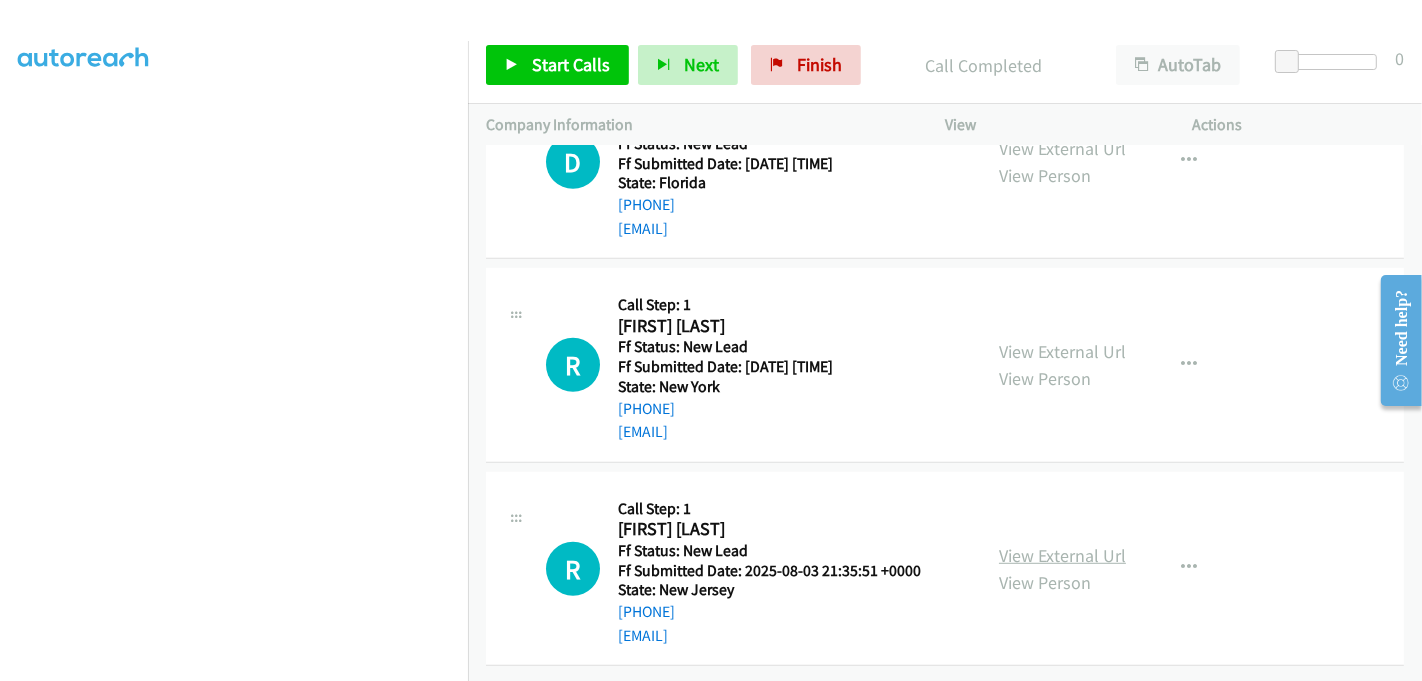 click on "View External Url" at bounding box center [1062, 555] 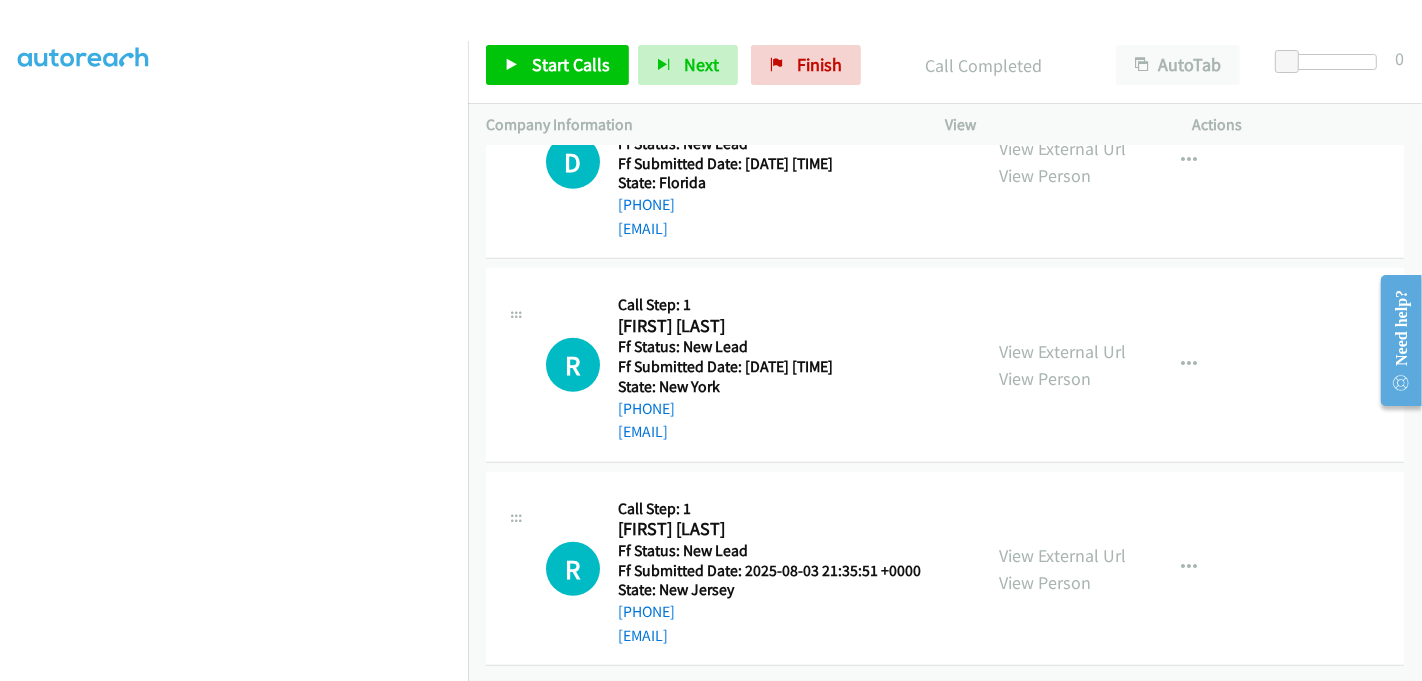 click on "Start Calls
Pause
Next
Finish
Call Completed
AutoTab
AutoTab
0" at bounding box center (945, 65) 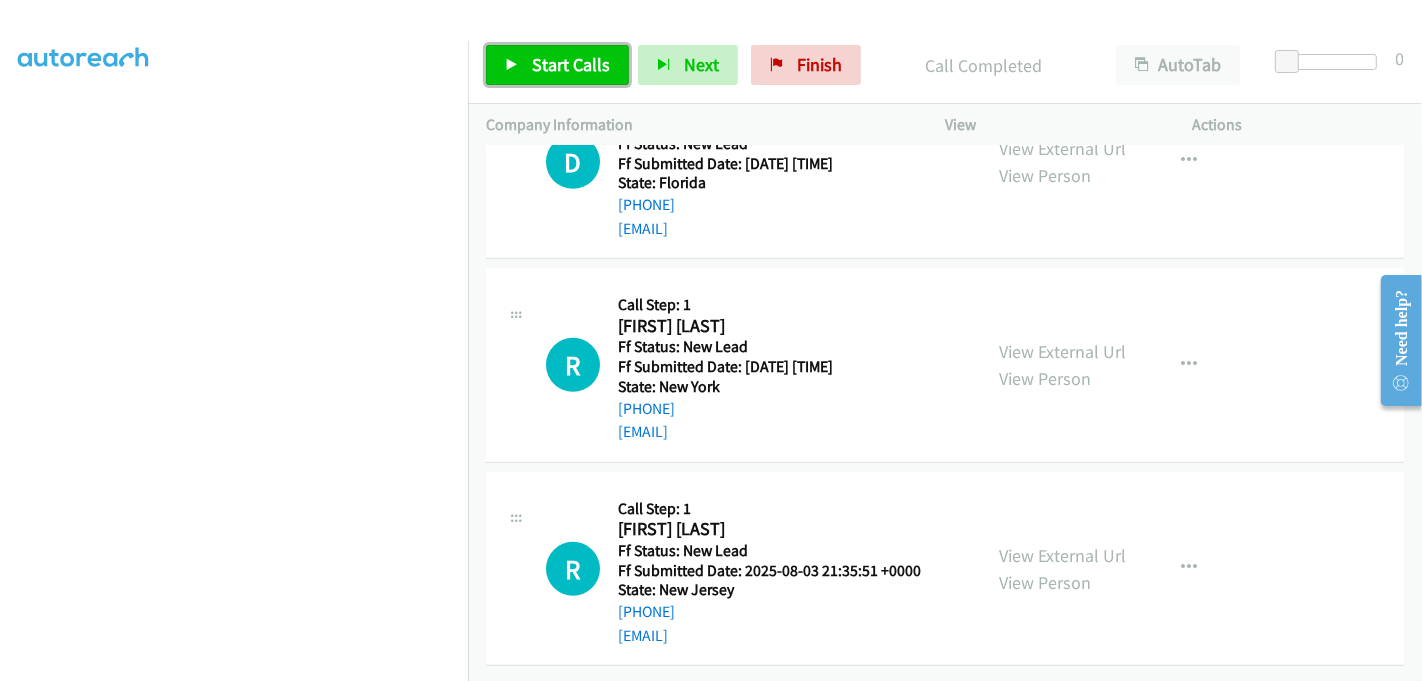 click on "Start Calls" at bounding box center (557, 65) 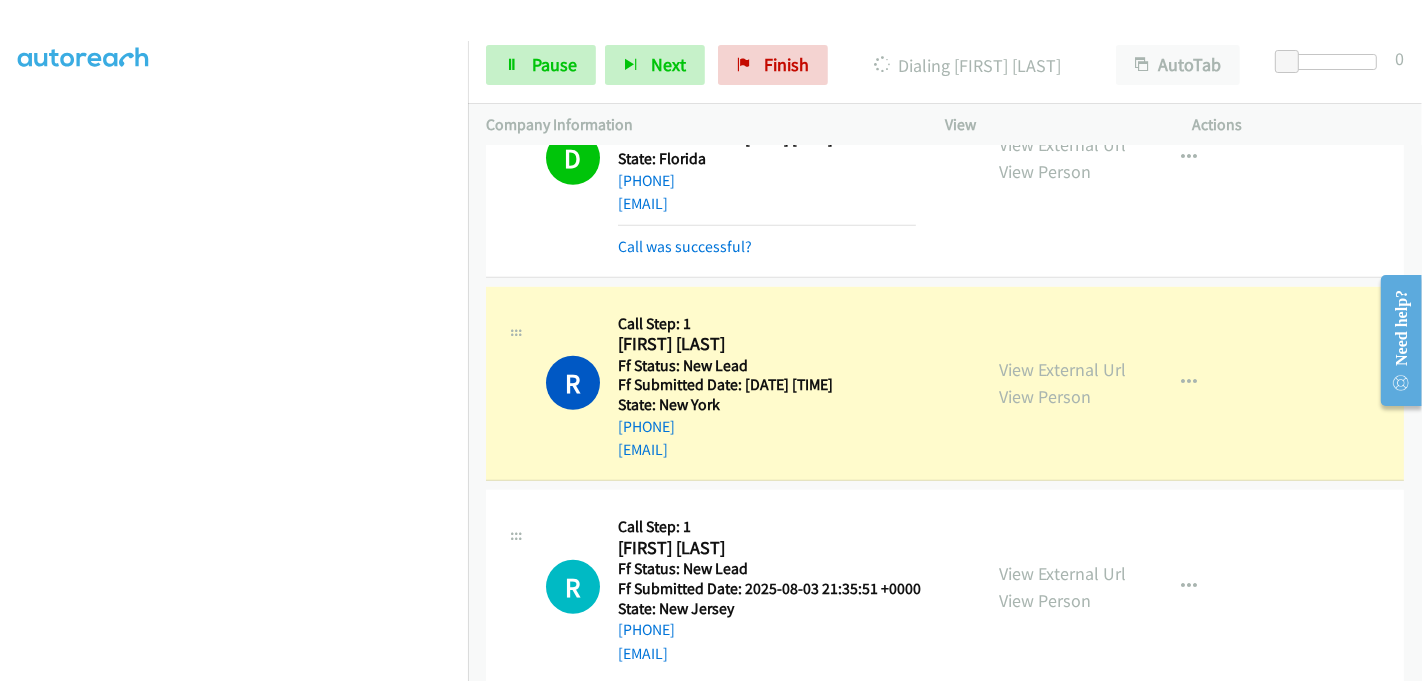 scroll, scrollTop: 1082, scrollLeft: 0, axis: vertical 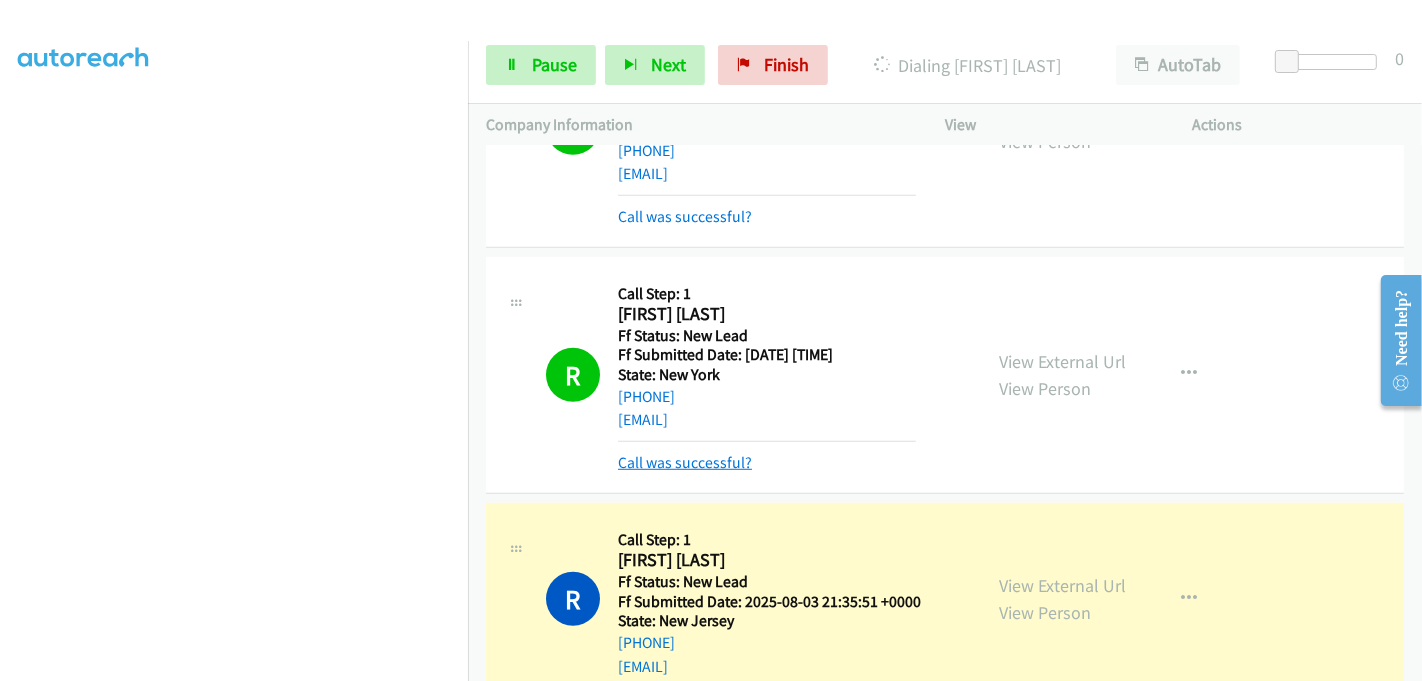 click on "Call was successful?" at bounding box center (685, 462) 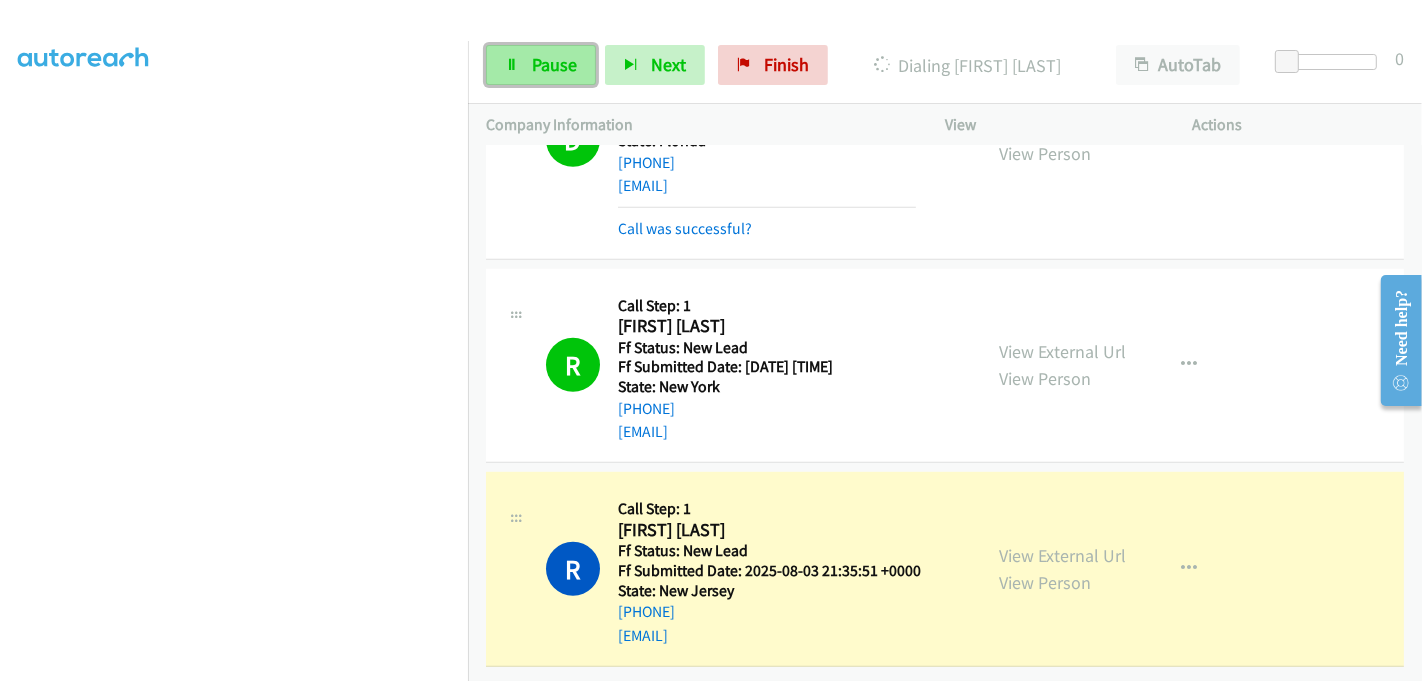 click on "Pause" at bounding box center [554, 64] 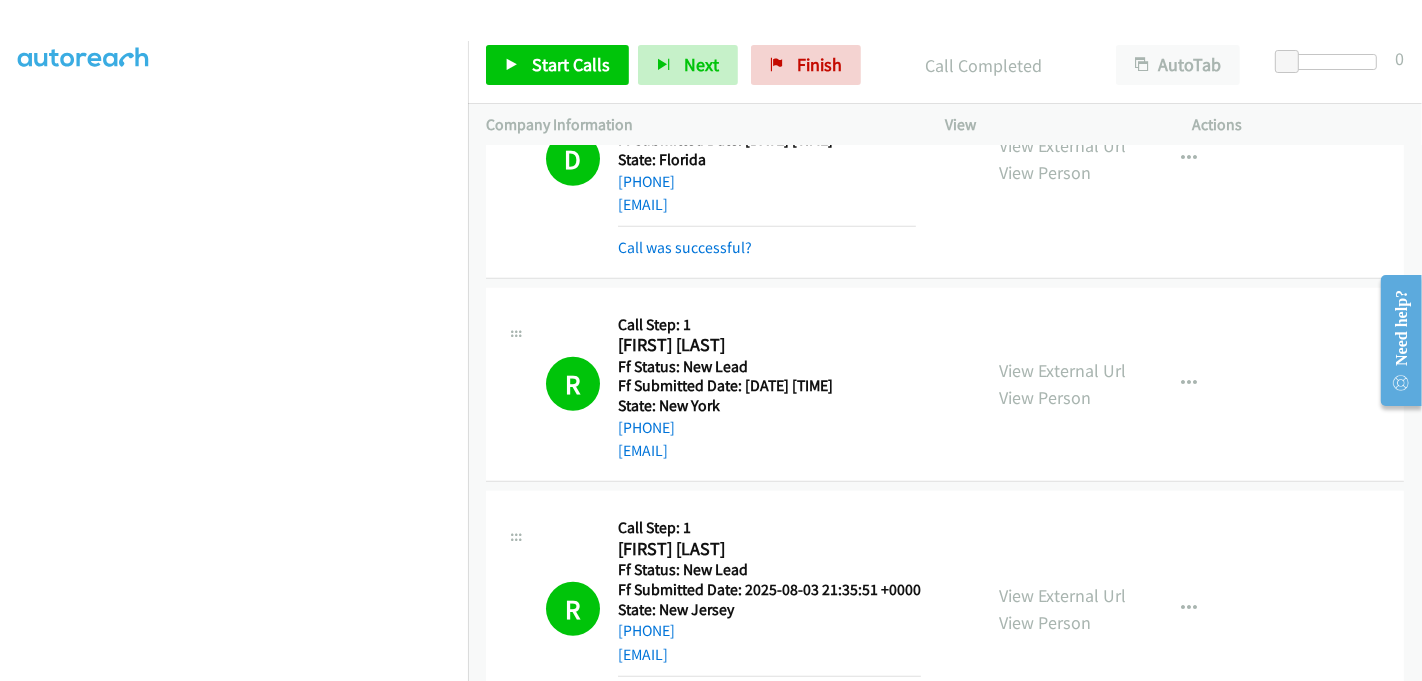 scroll, scrollTop: 1216, scrollLeft: 0, axis: vertical 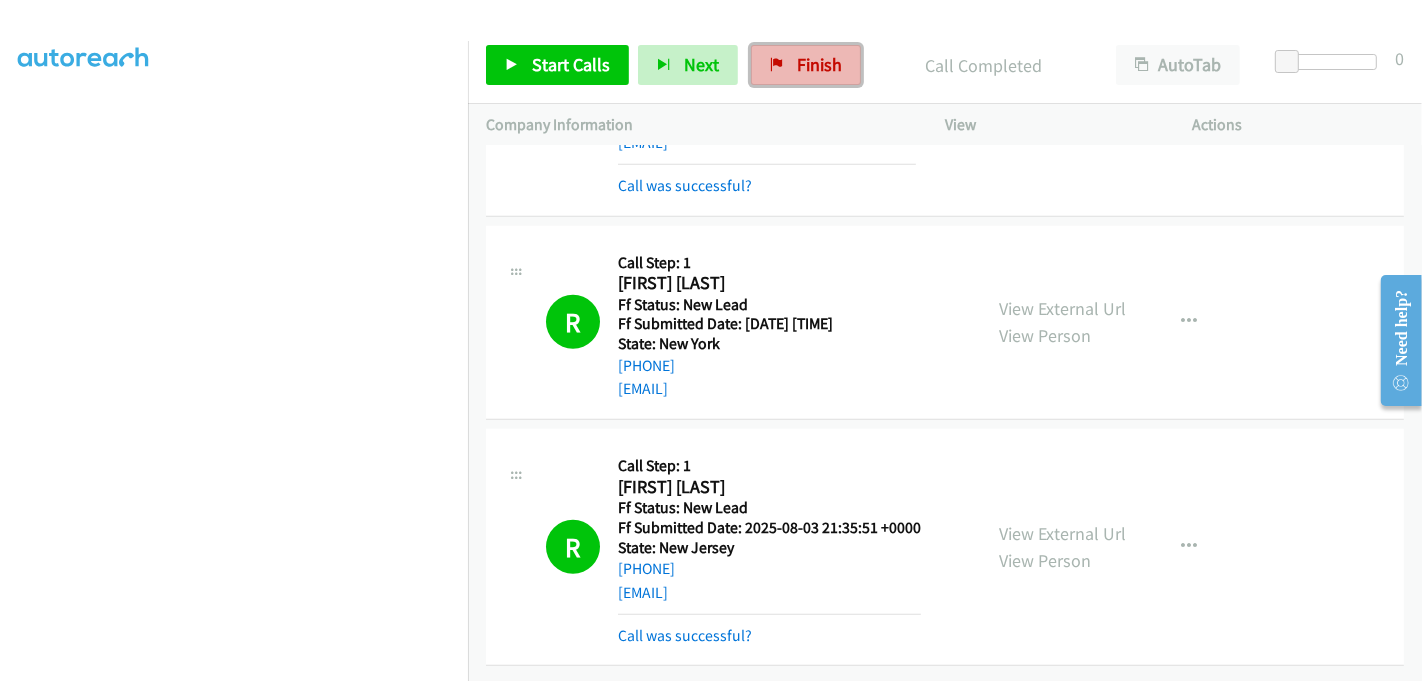 click on "Finish" at bounding box center (806, 65) 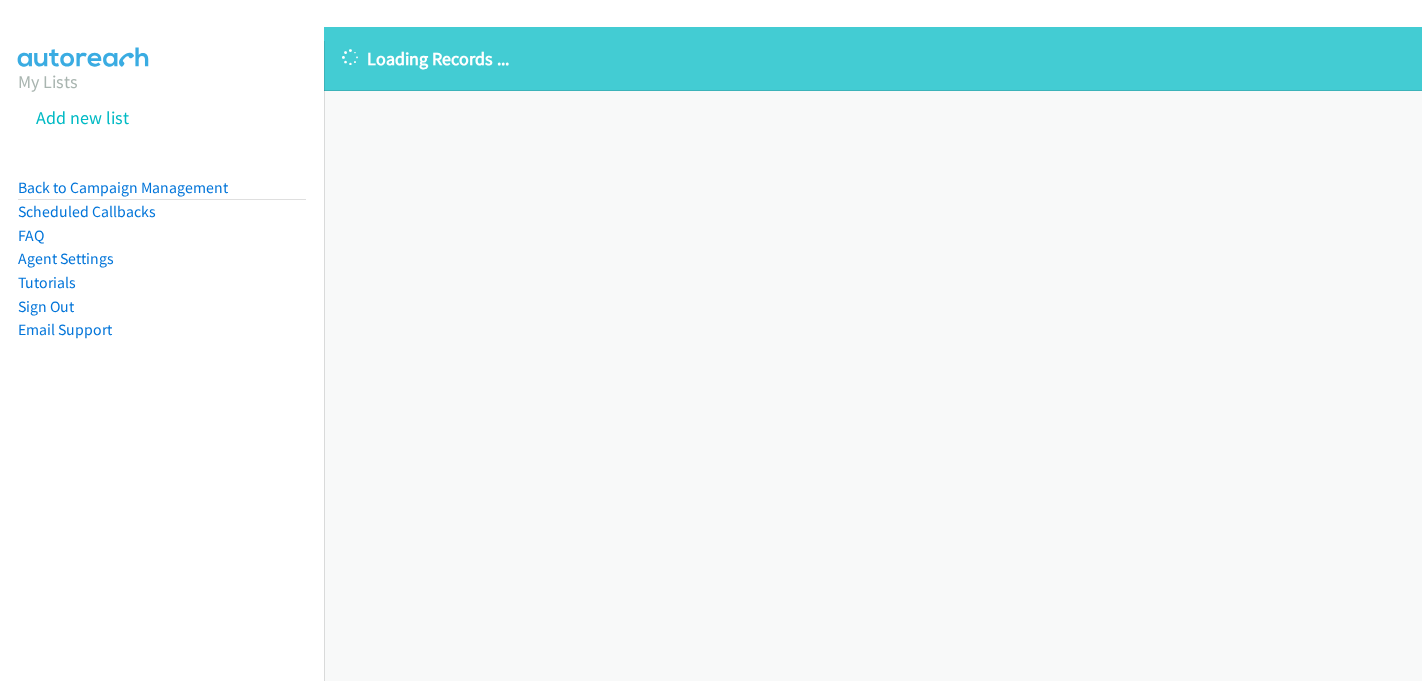 scroll, scrollTop: 0, scrollLeft: 0, axis: both 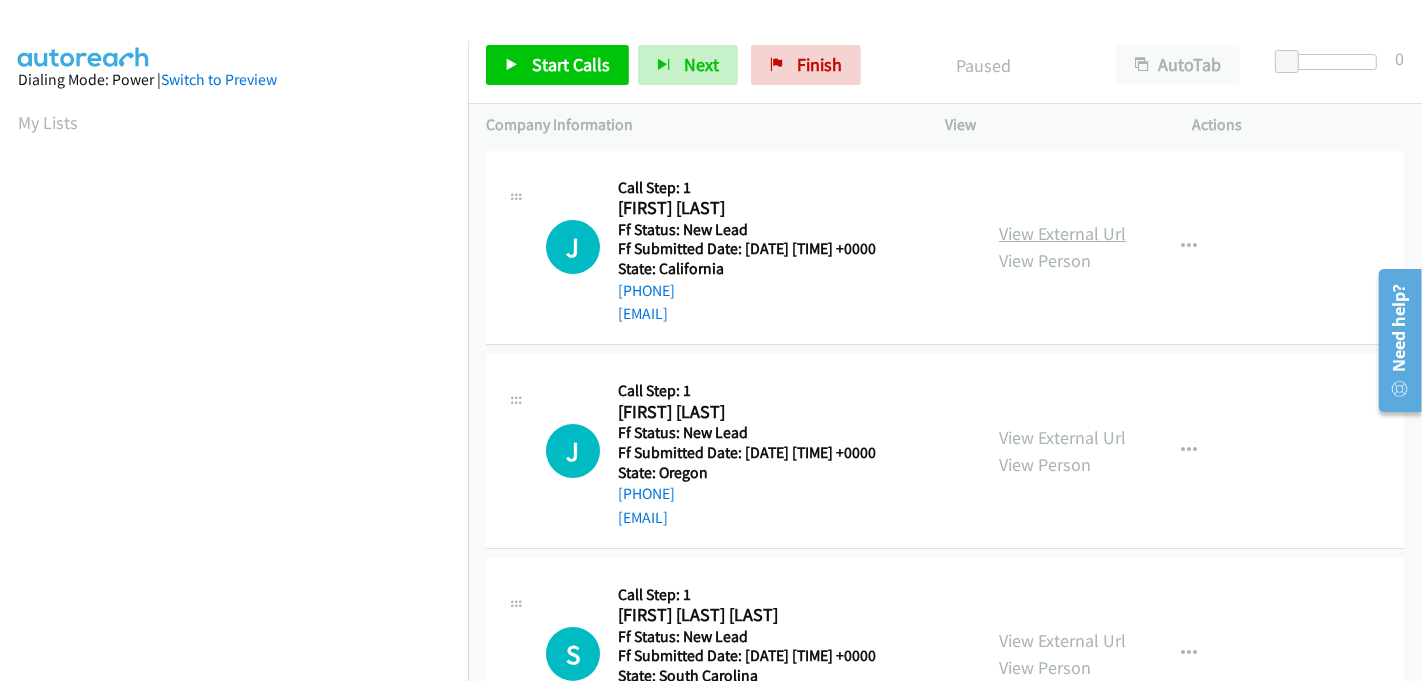 click on "View External Url" at bounding box center [1062, 233] 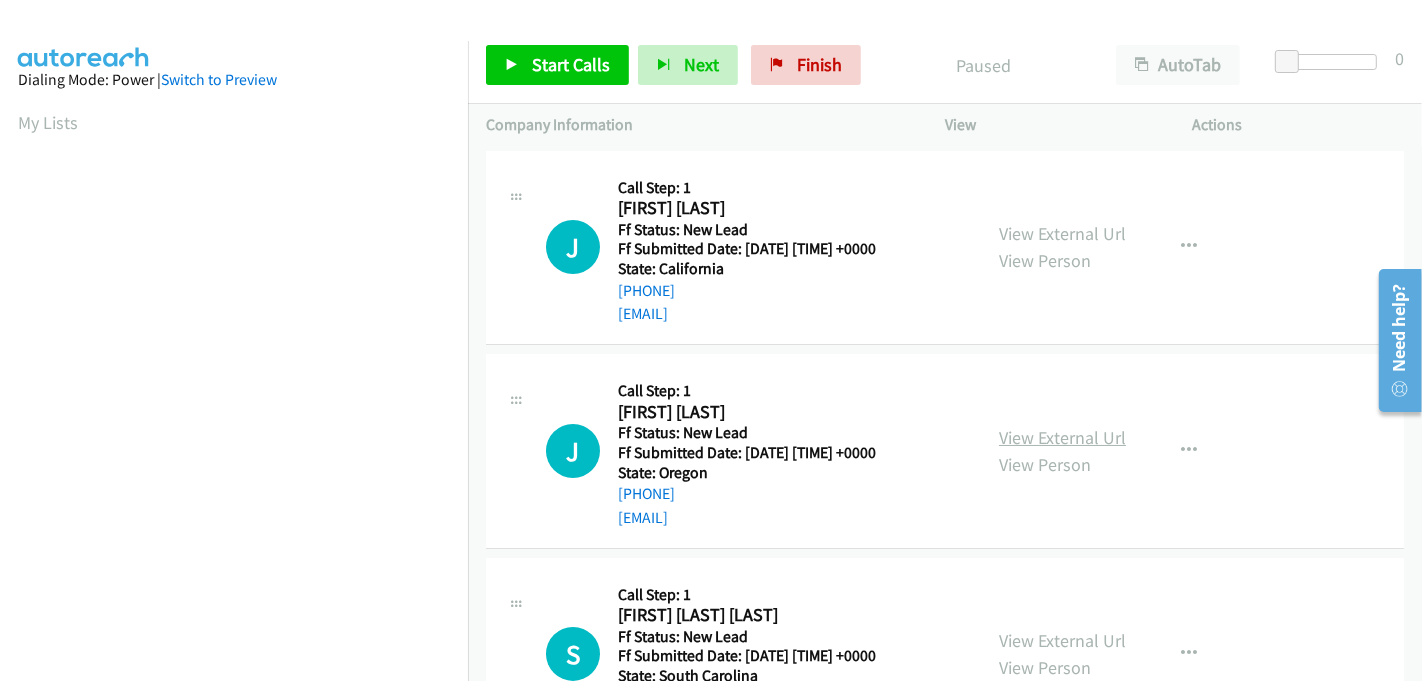 click on "View External Url" at bounding box center [1062, 437] 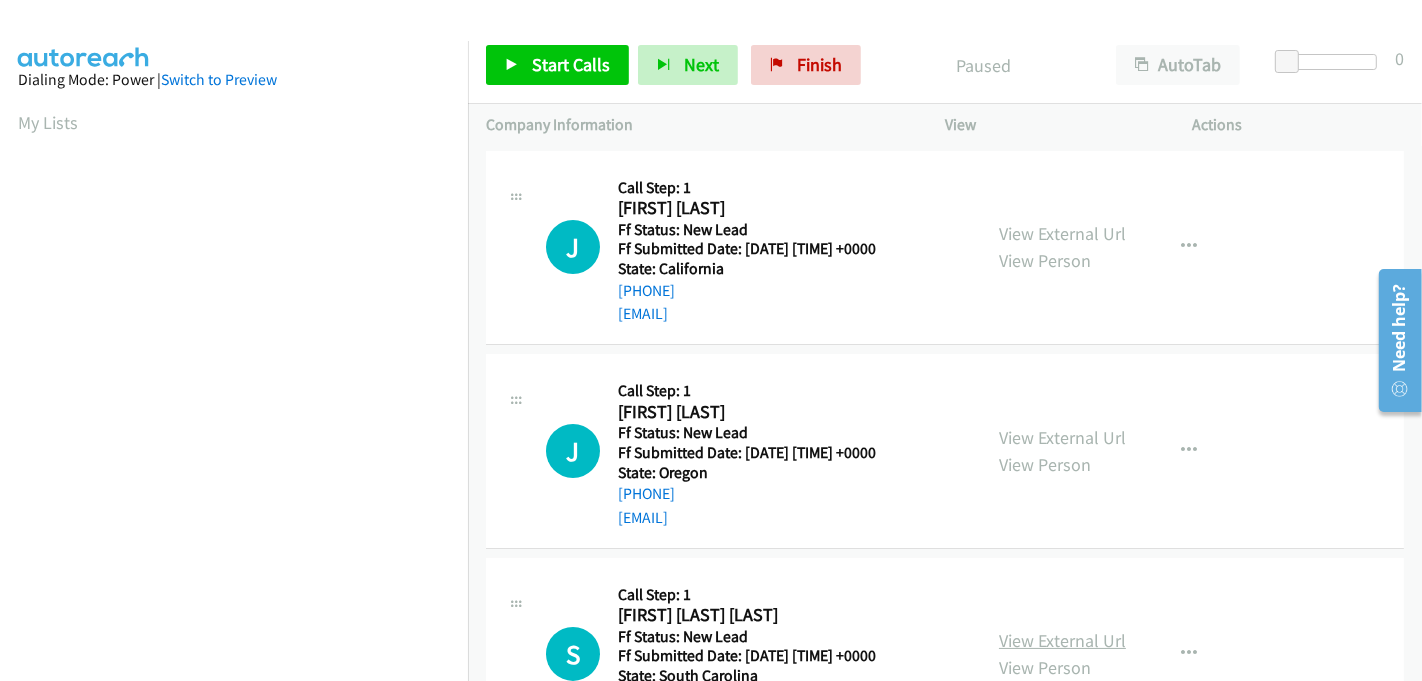 click on "View External Url" at bounding box center (1062, 640) 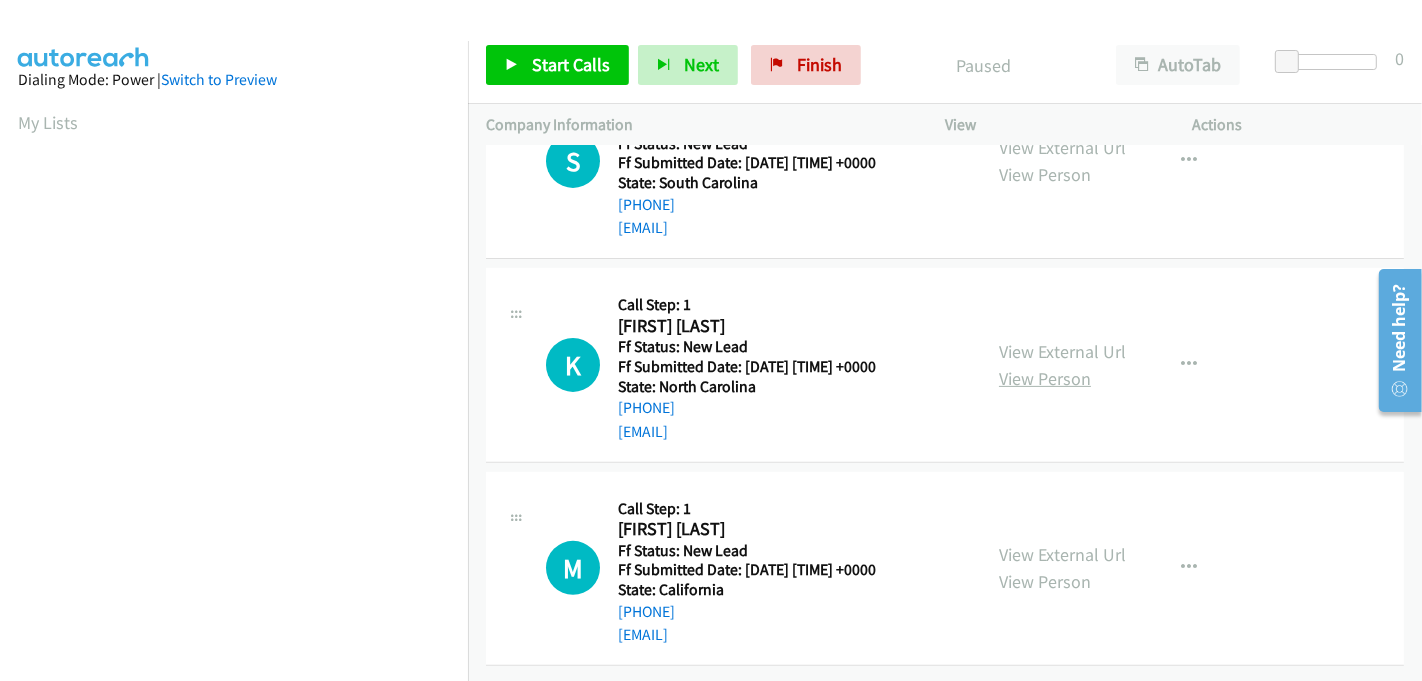 scroll, scrollTop: 507, scrollLeft: 0, axis: vertical 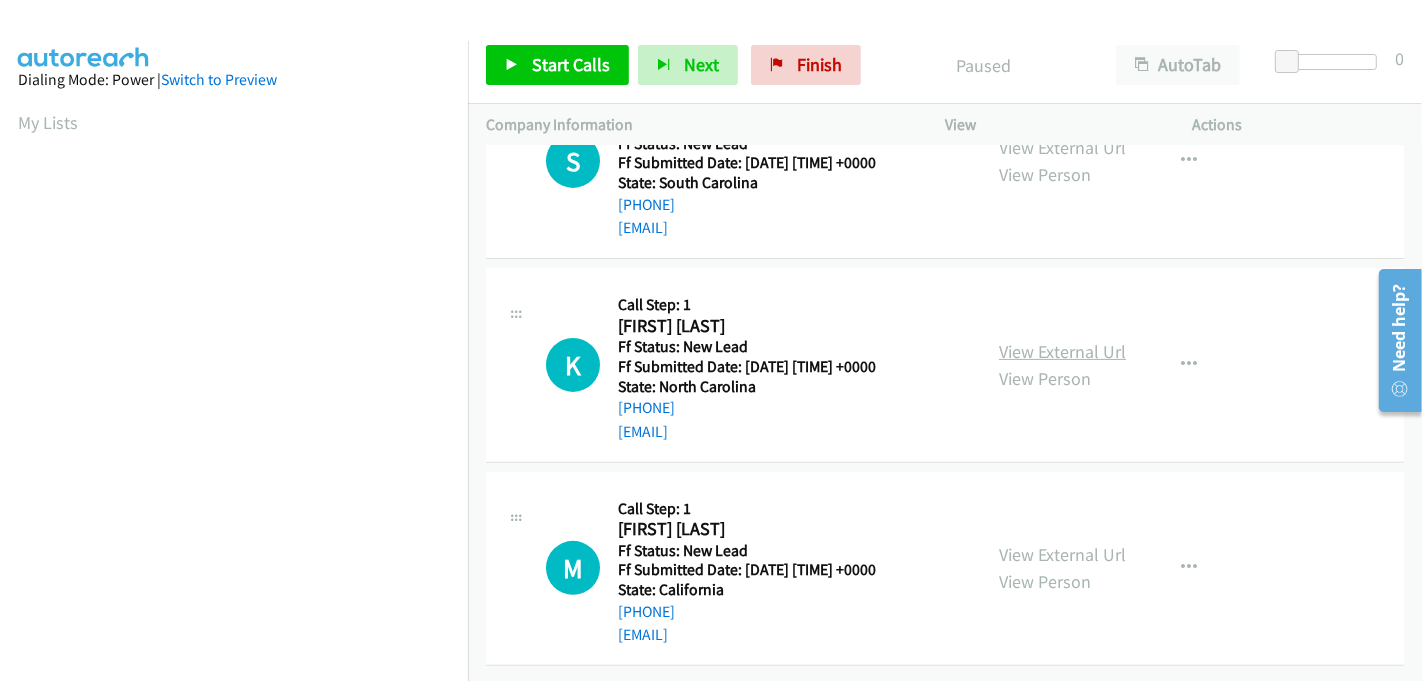 click on "View External Url" at bounding box center [1062, 351] 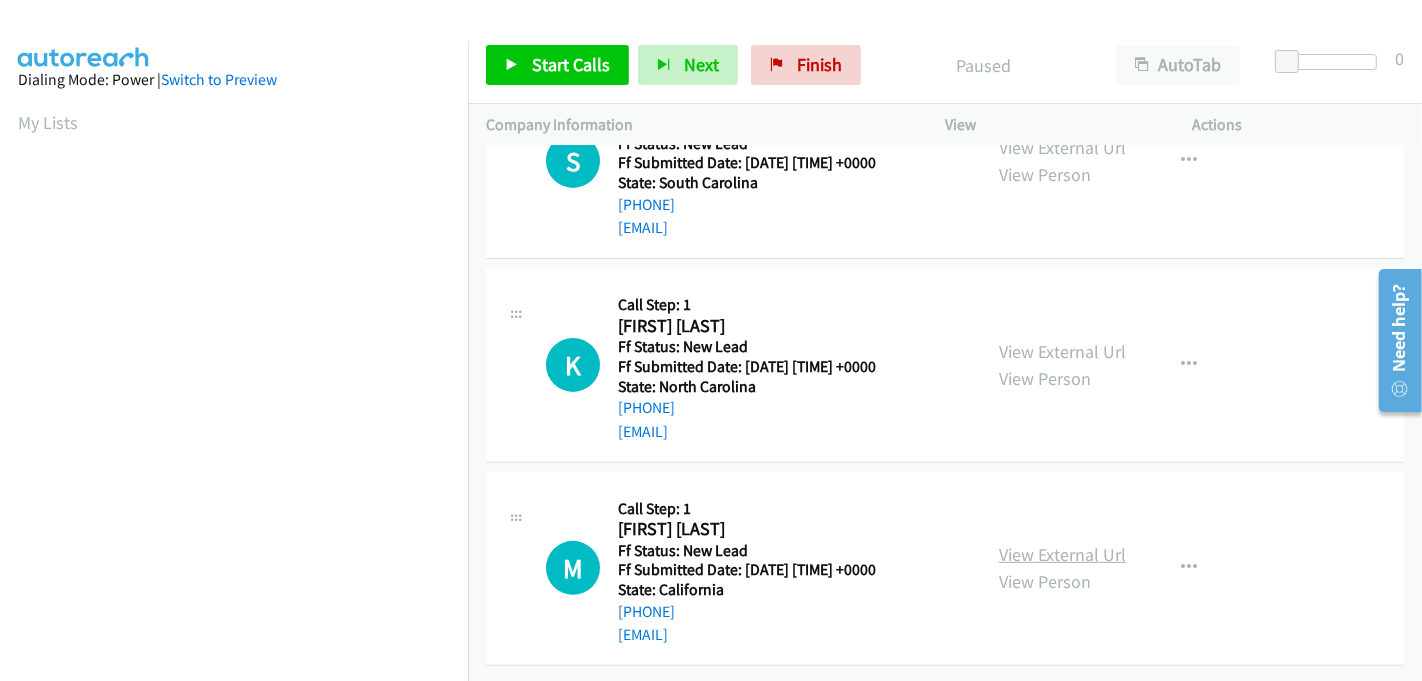 click on "View External Url" at bounding box center (1062, 554) 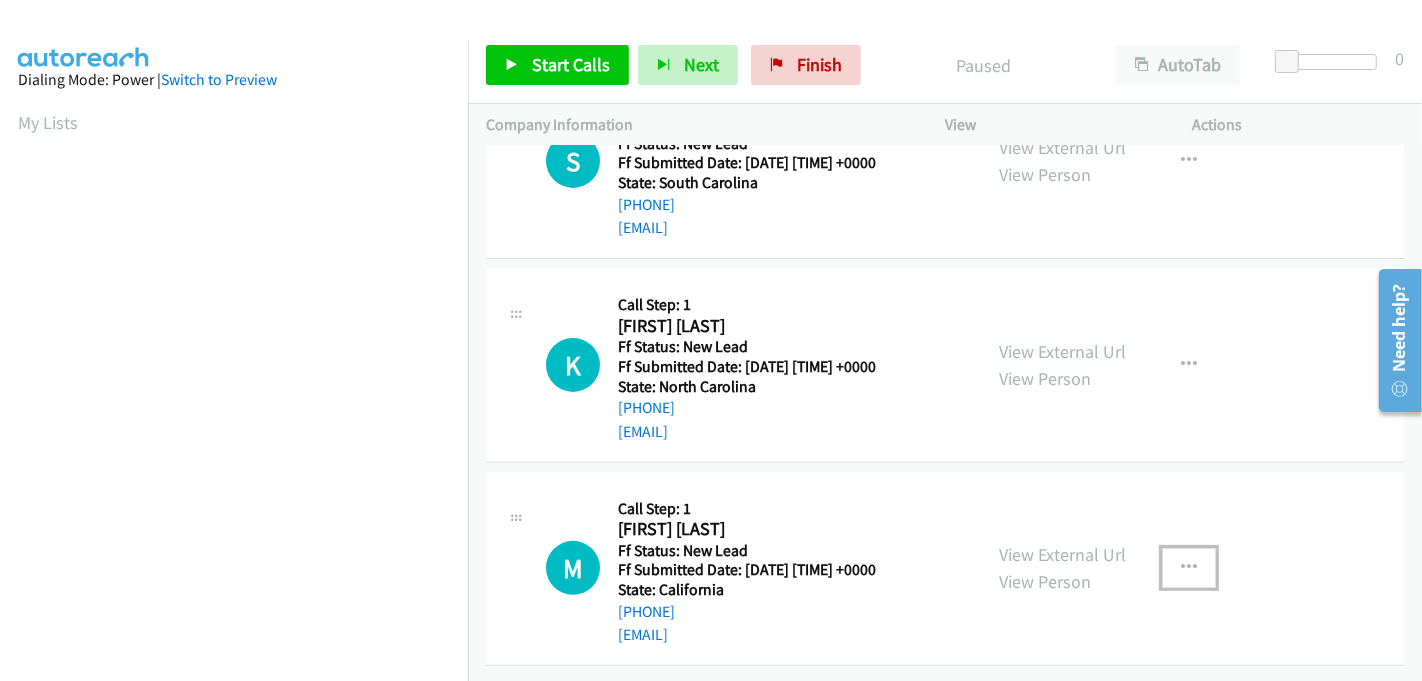 click at bounding box center (1189, 568) 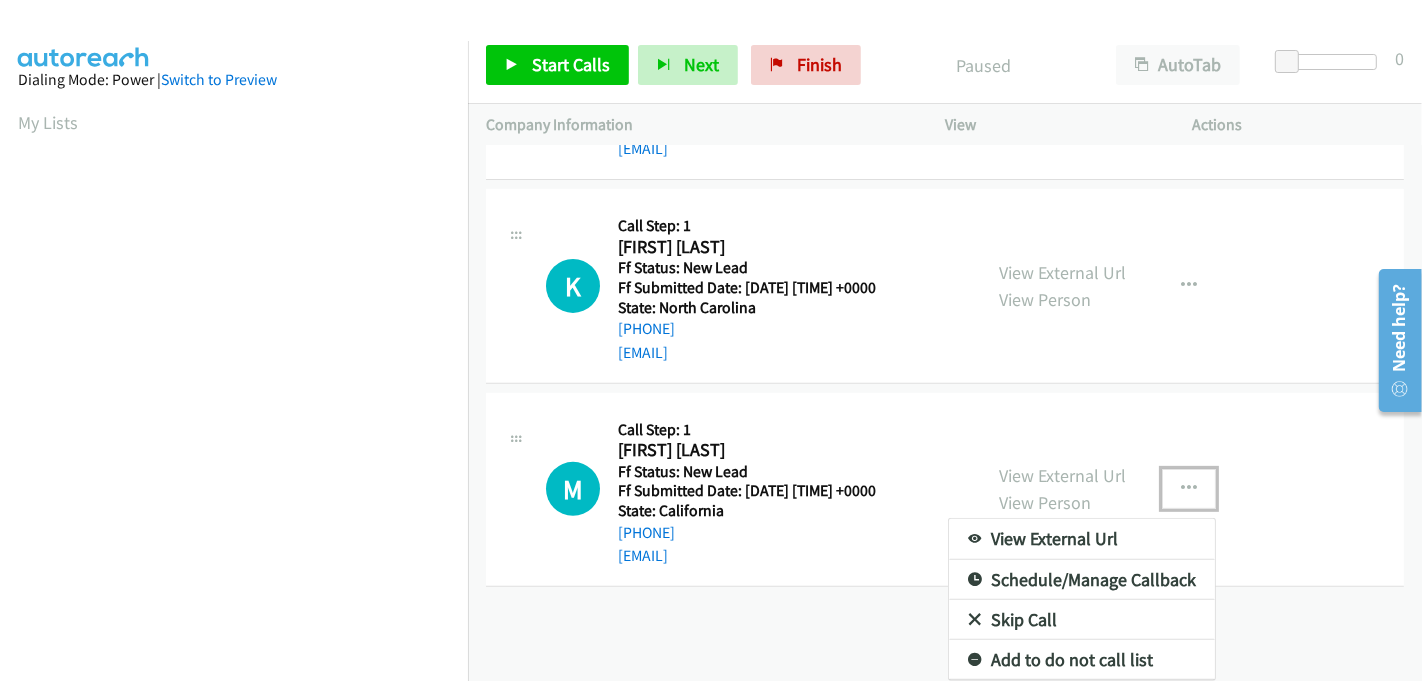 click on "Skip Call" at bounding box center (1082, 620) 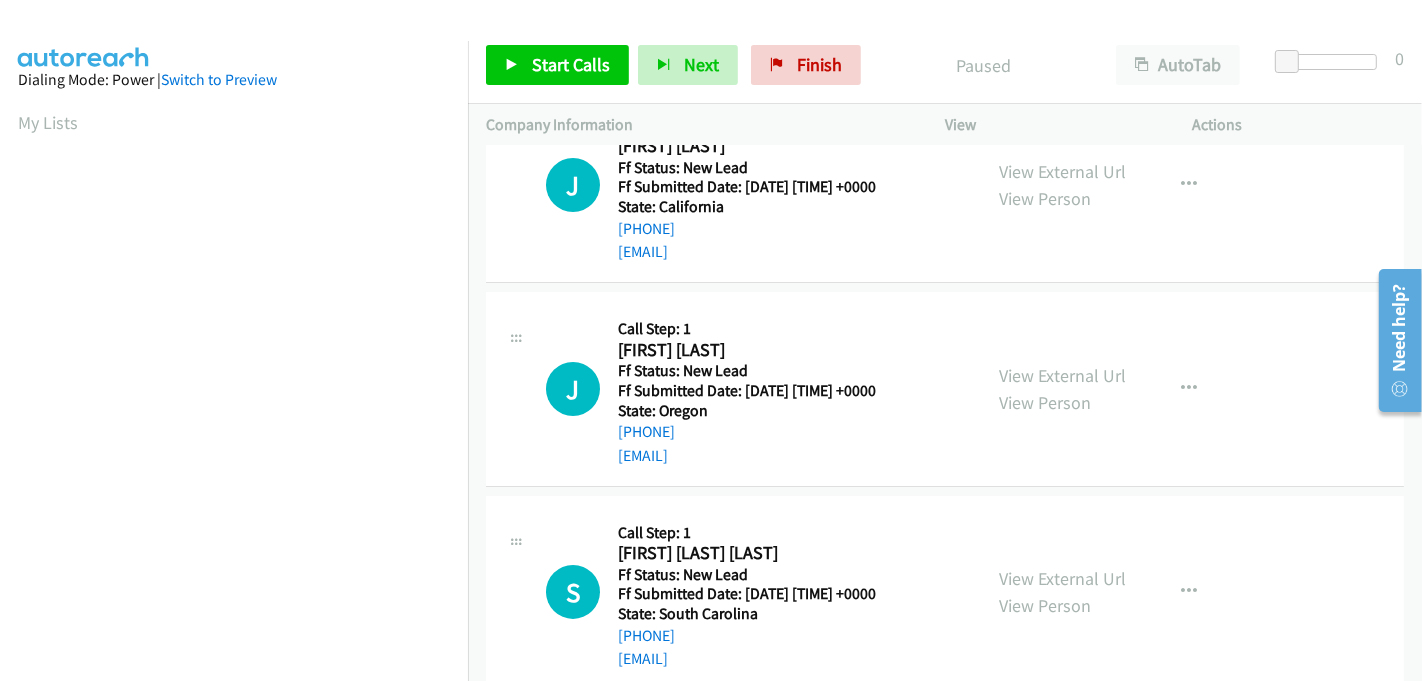scroll, scrollTop: 0, scrollLeft: 0, axis: both 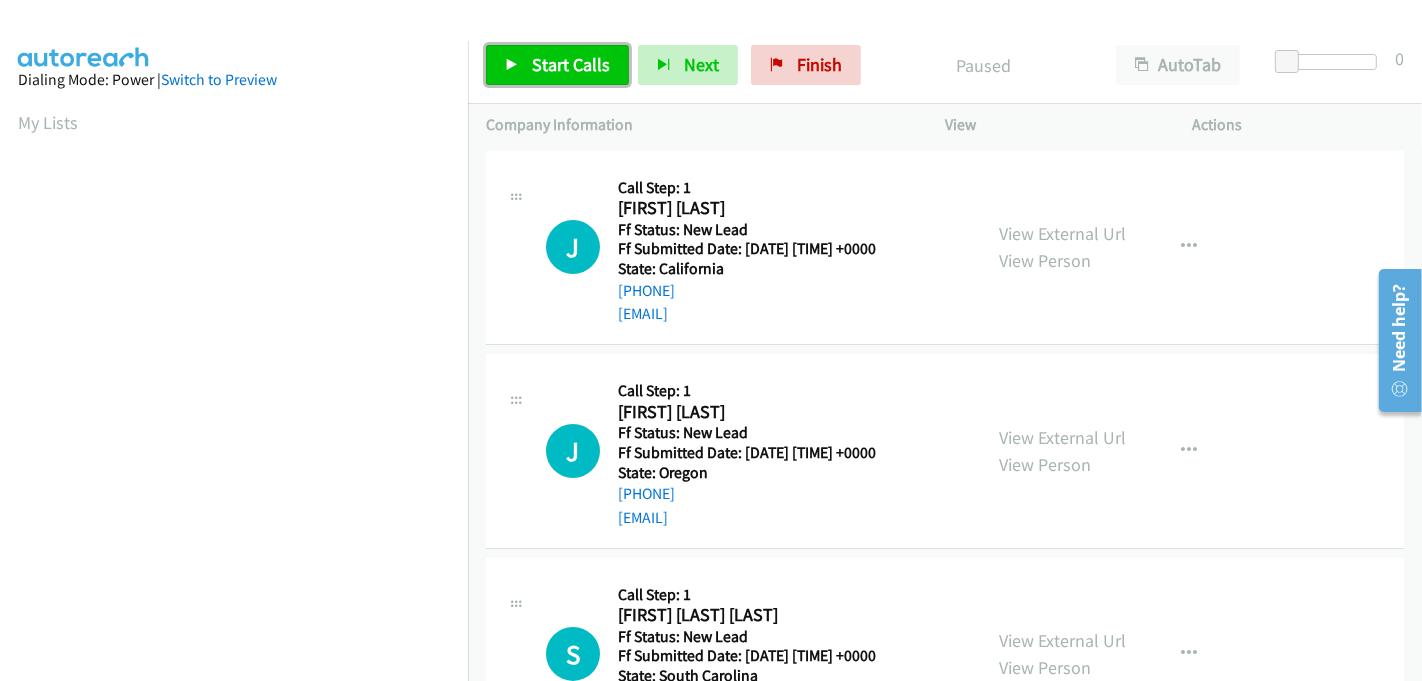 click on "Start Calls" at bounding box center [571, 64] 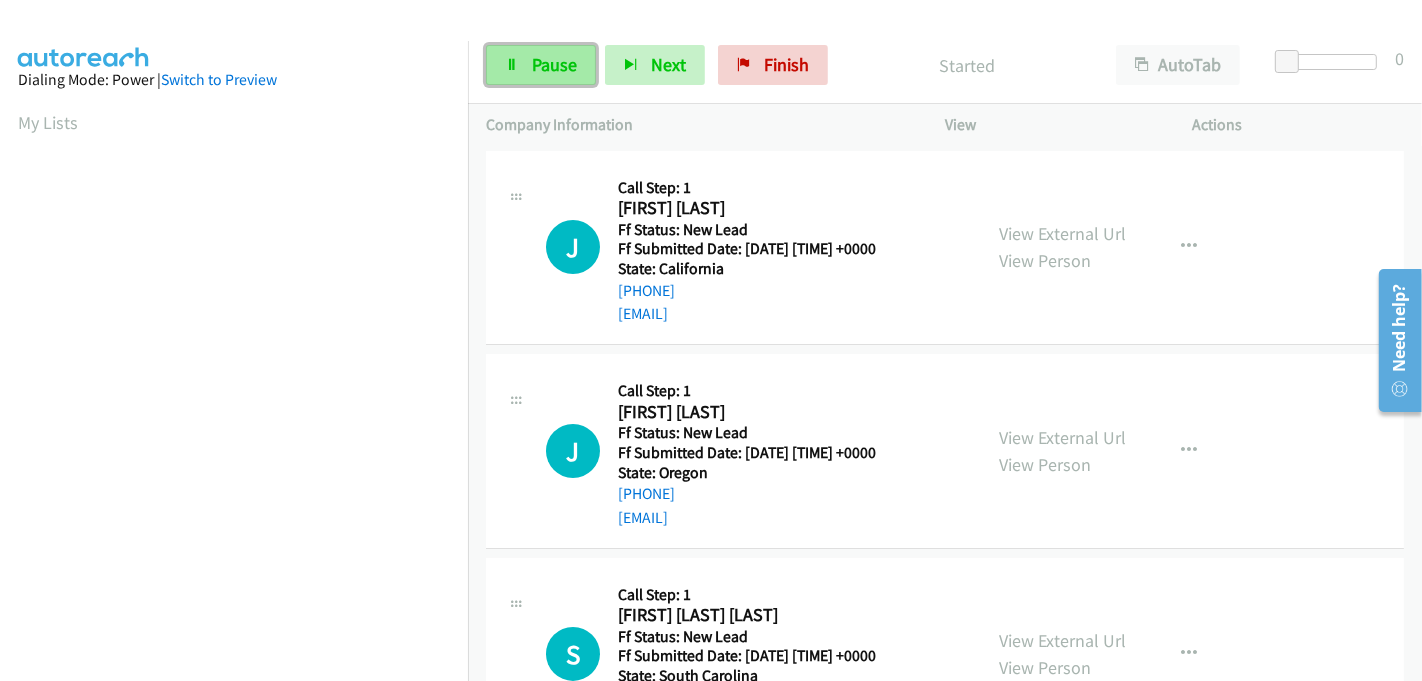 click at bounding box center [512, 66] 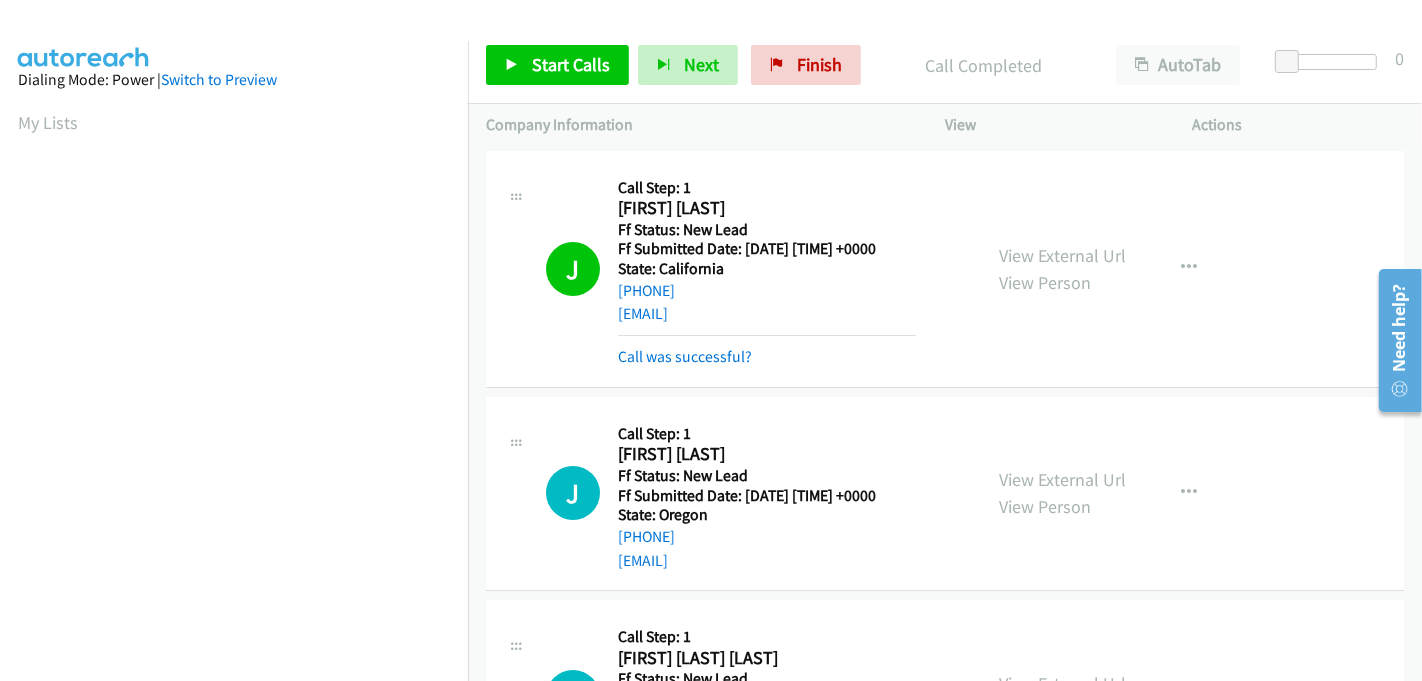 scroll, scrollTop: 442, scrollLeft: 0, axis: vertical 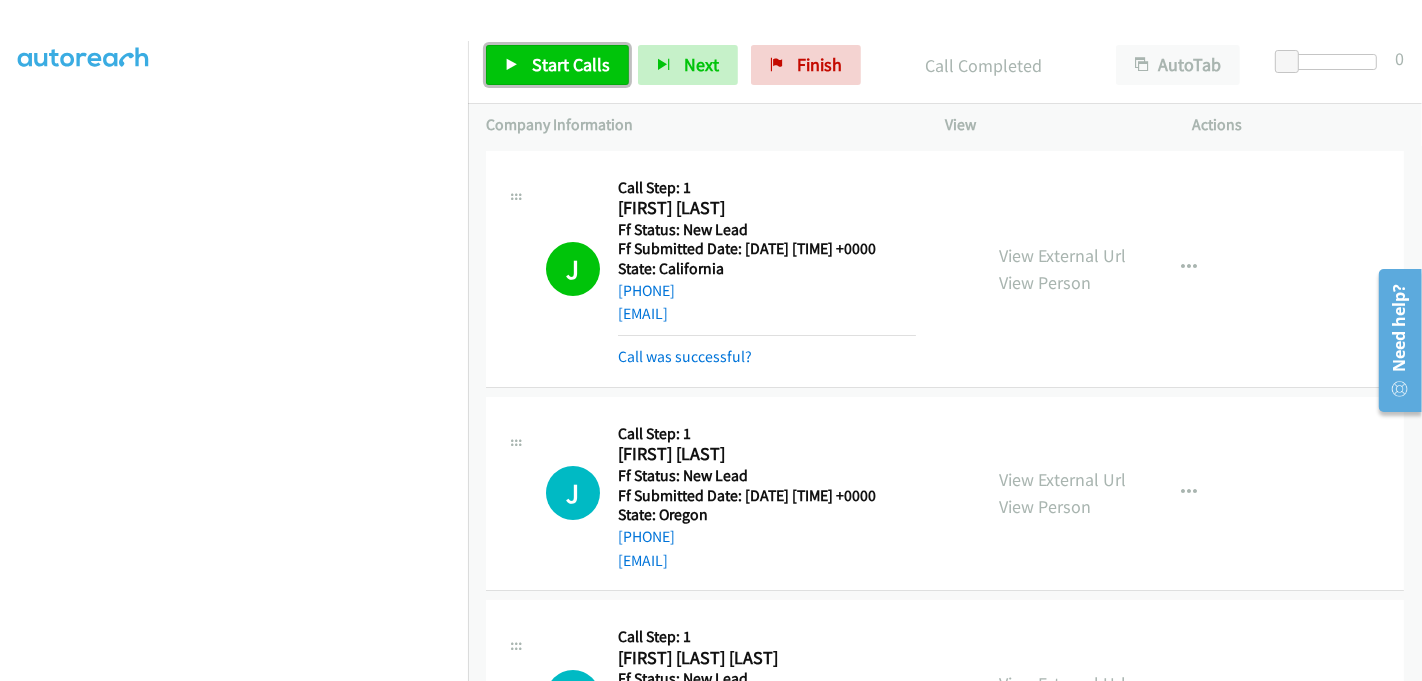 click on "Start Calls" at bounding box center [571, 64] 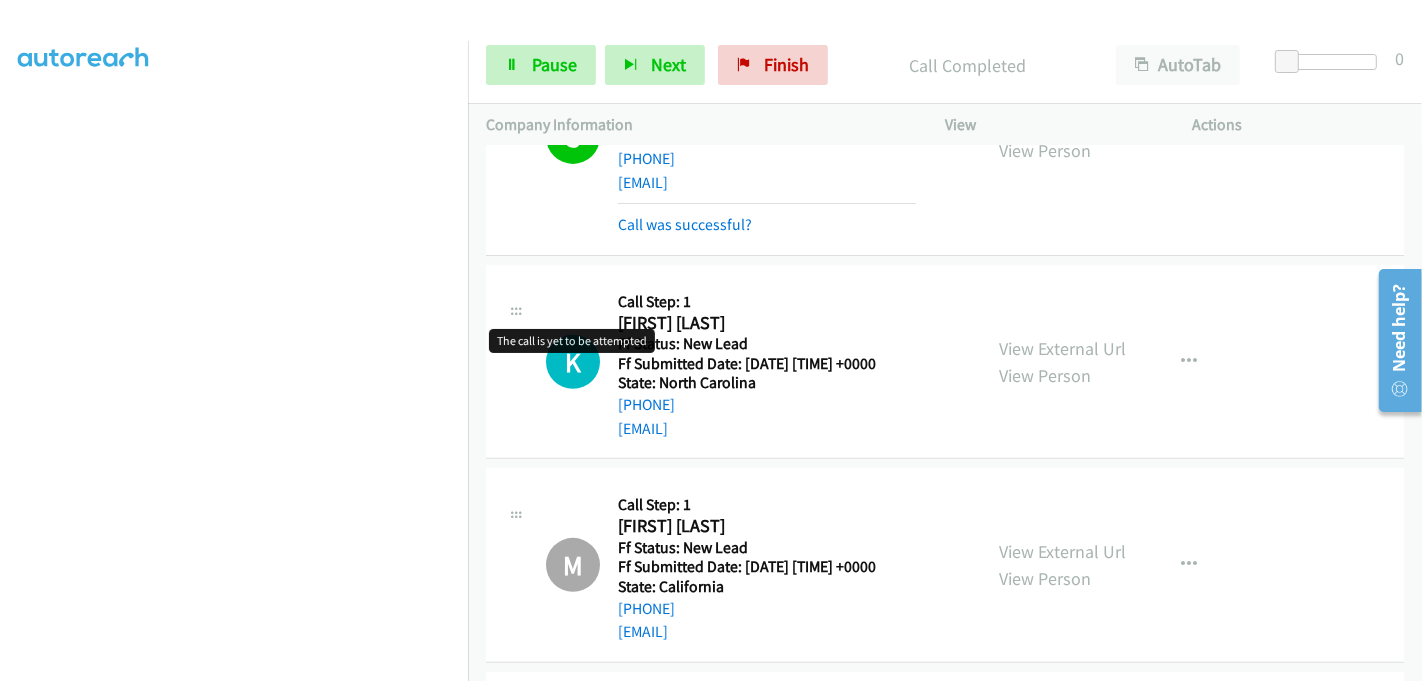 scroll, scrollTop: 777, scrollLeft: 0, axis: vertical 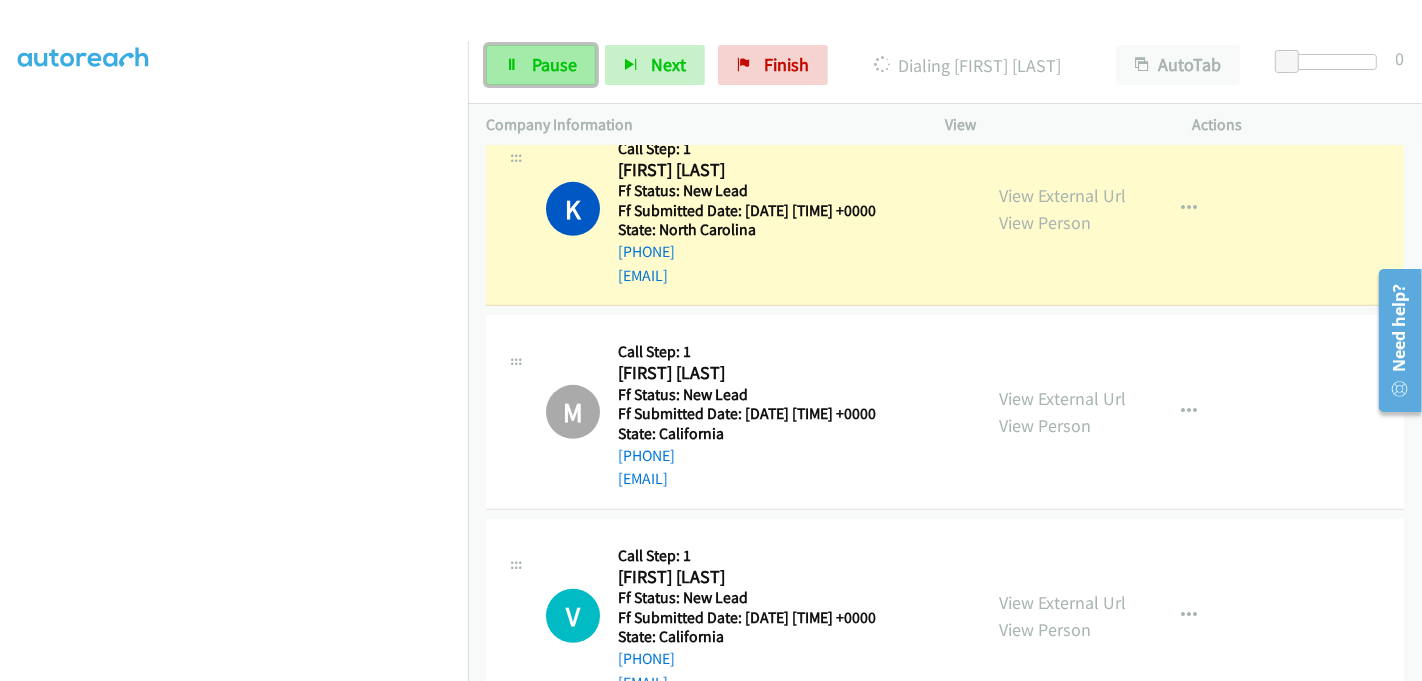click on "Pause" at bounding box center [541, 65] 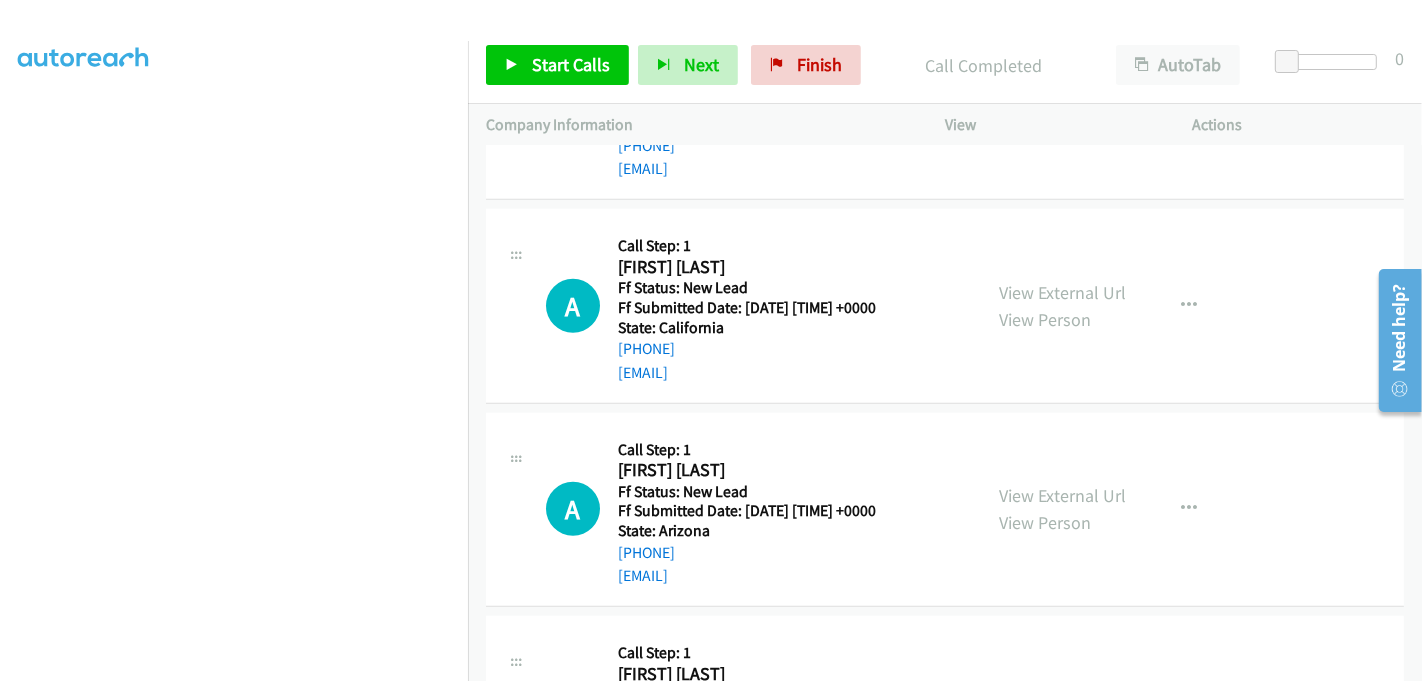 scroll, scrollTop: 1375, scrollLeft: 0, axis: vertical 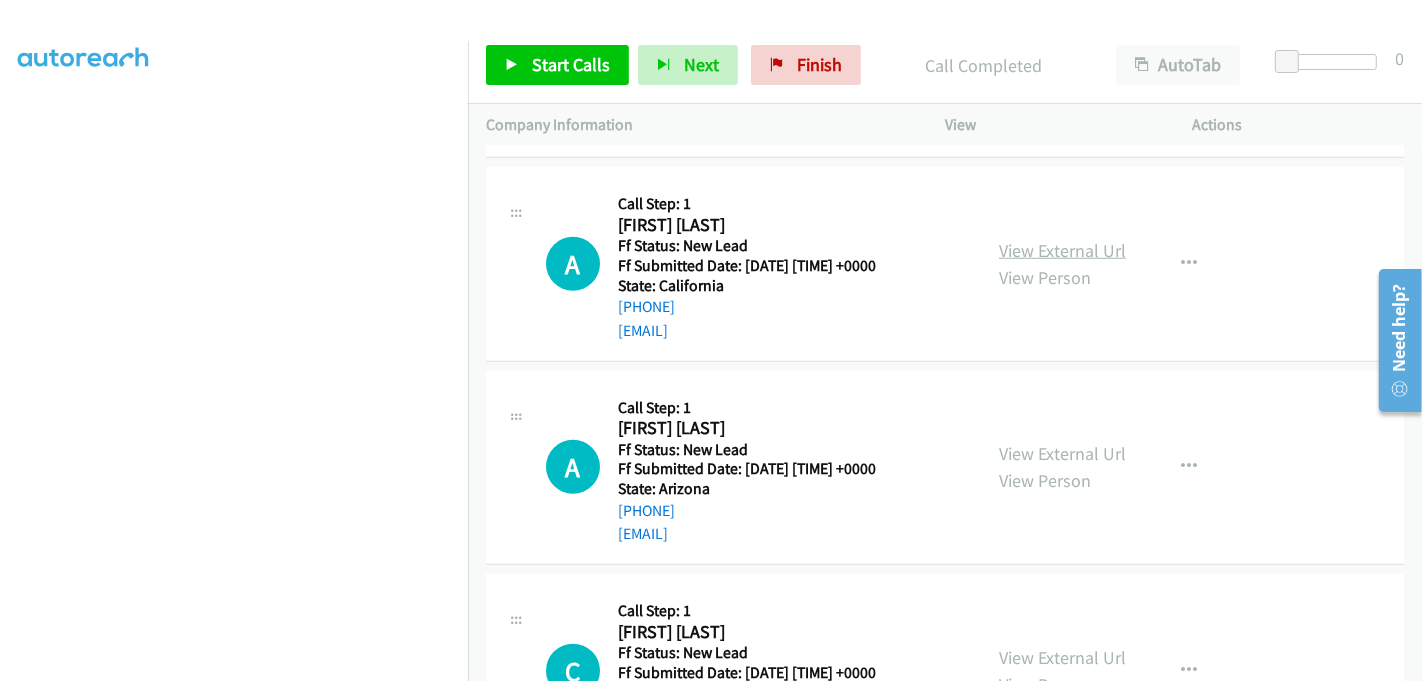 click on "View External Url" at bounding box center (1062, 250) 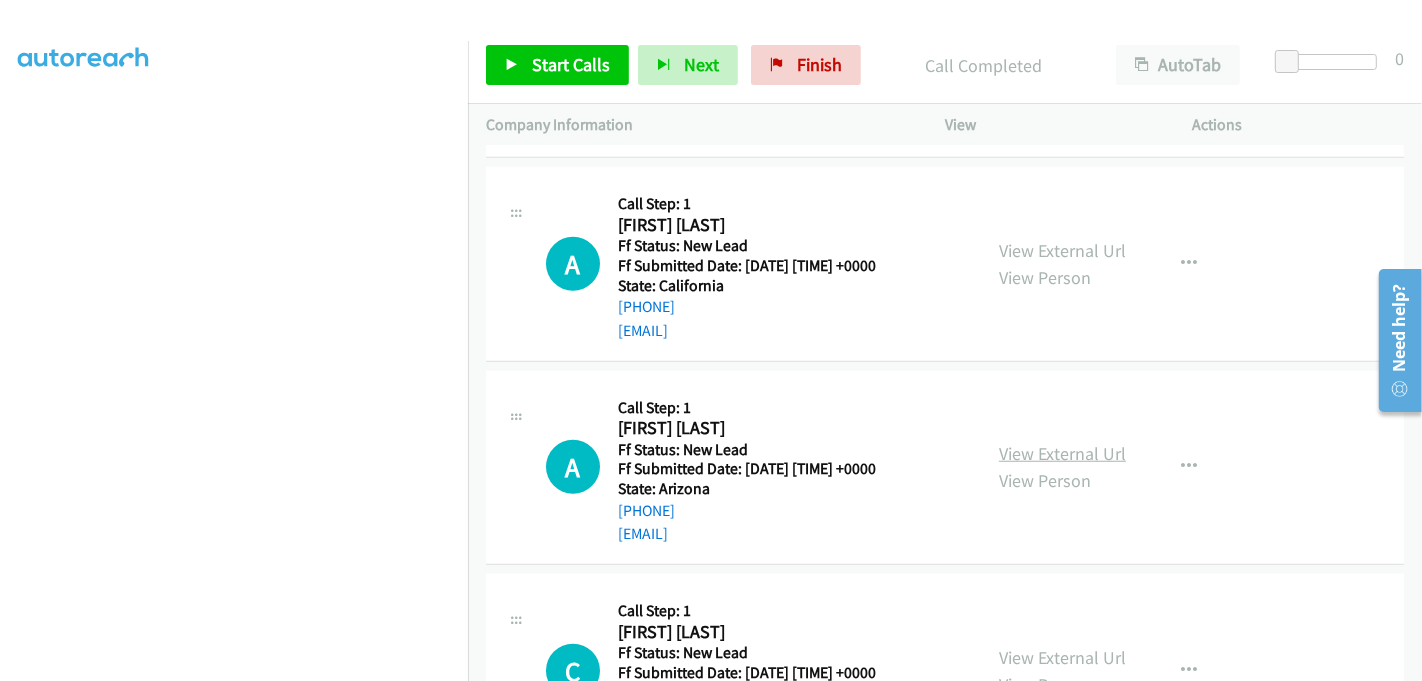 click on "View External Url" at bounding box center (1062, 453) 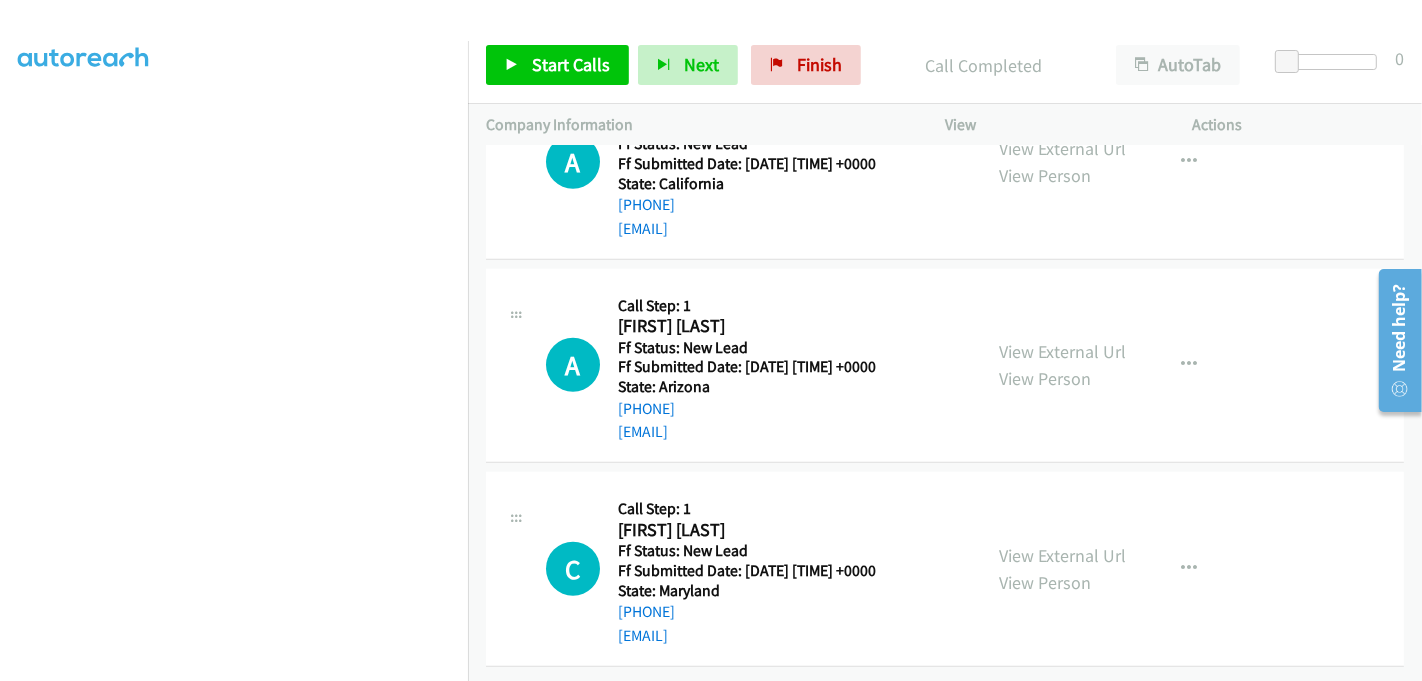 scroll, scrollTop: 1489, scrollLeft: 0, axis: vertical 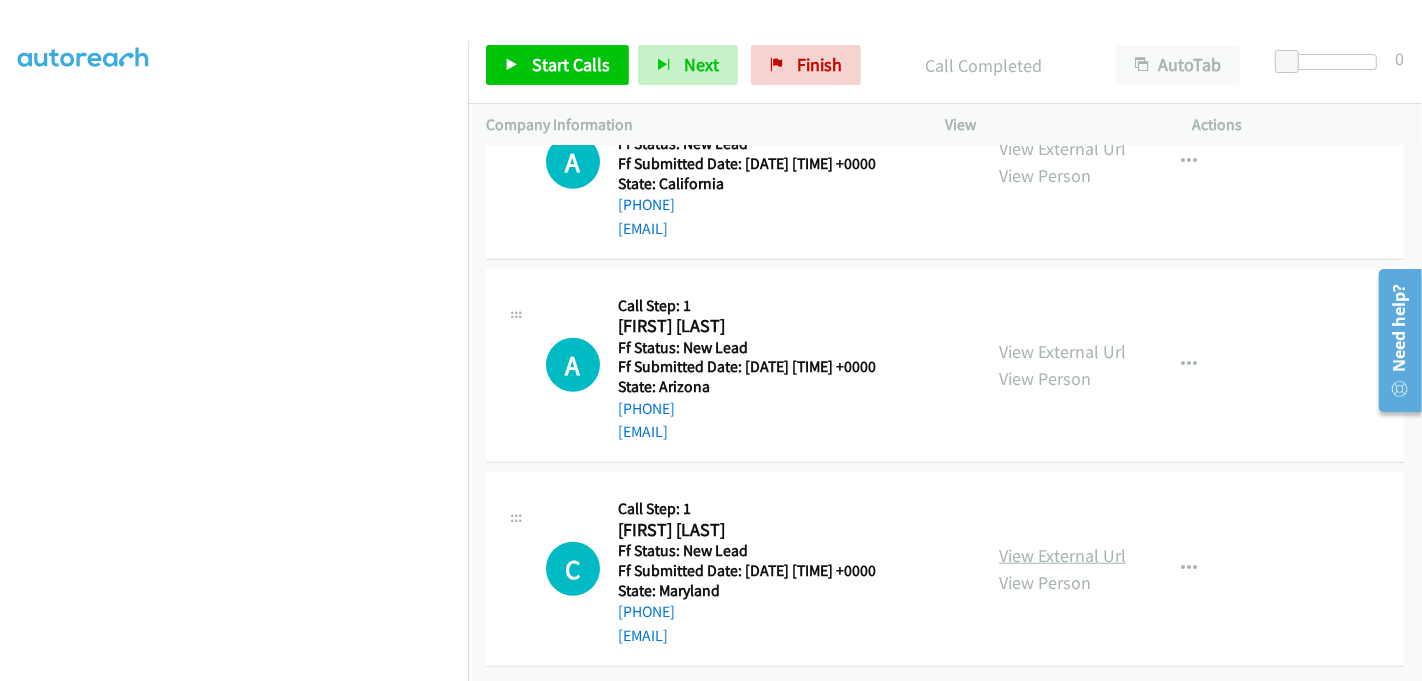 click on "View External Url" at bounding box center (1062, 555) 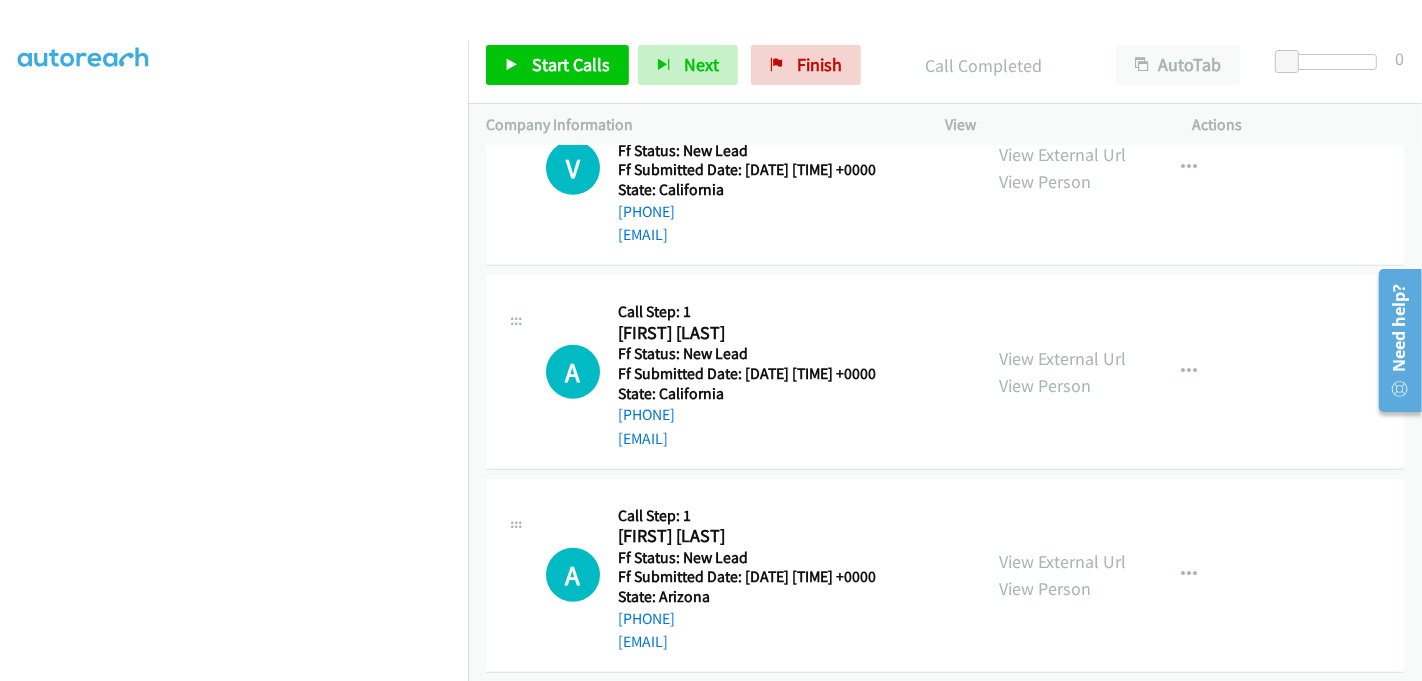 scroll, scrollTop: 1045, scrollLeft: 0, axis: vertical 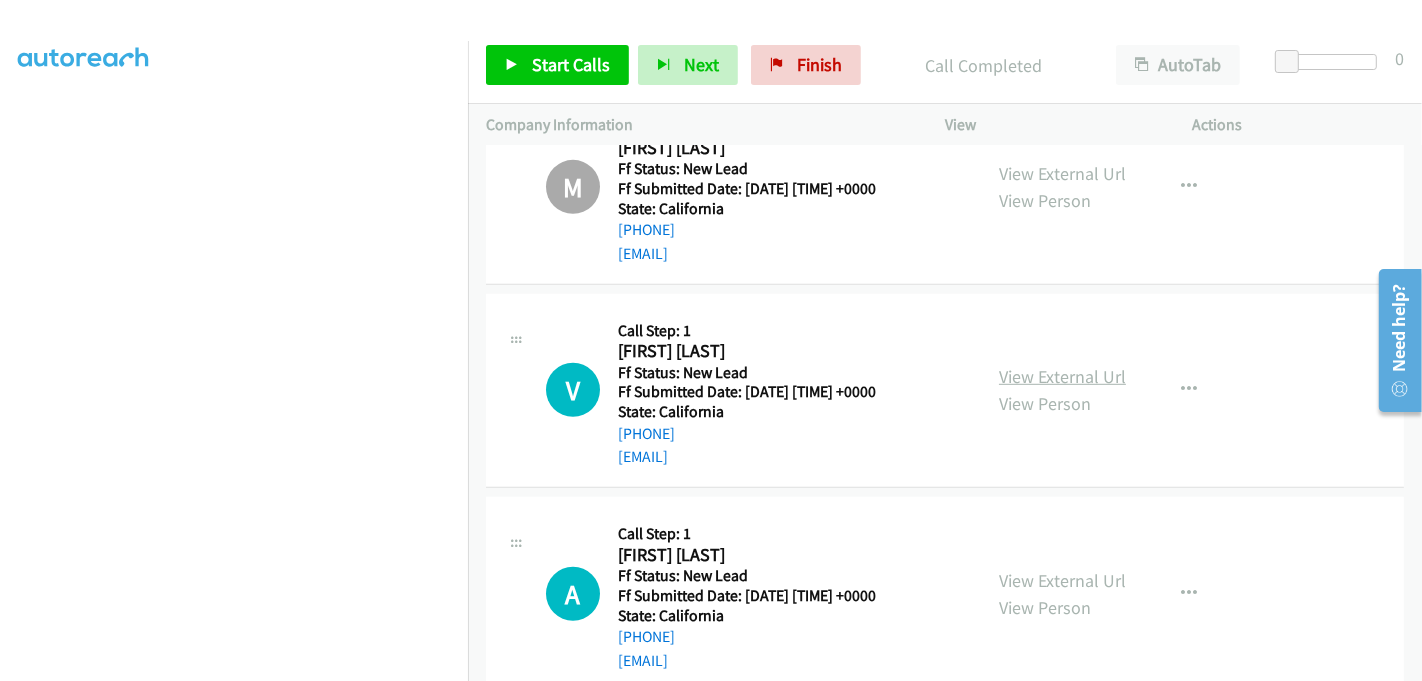 click on "View External Url" at bounding box center (1062, 376) 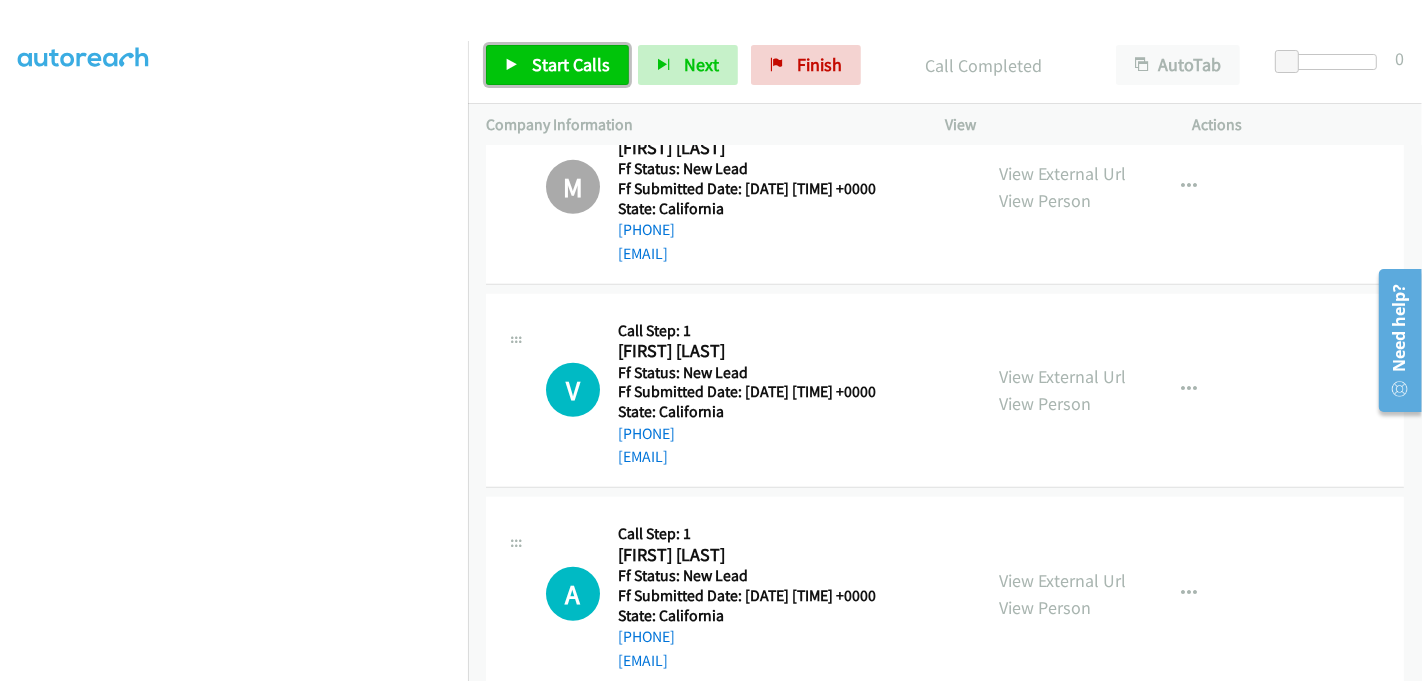 click on "Start Calls" at bounding box center (557, 65) 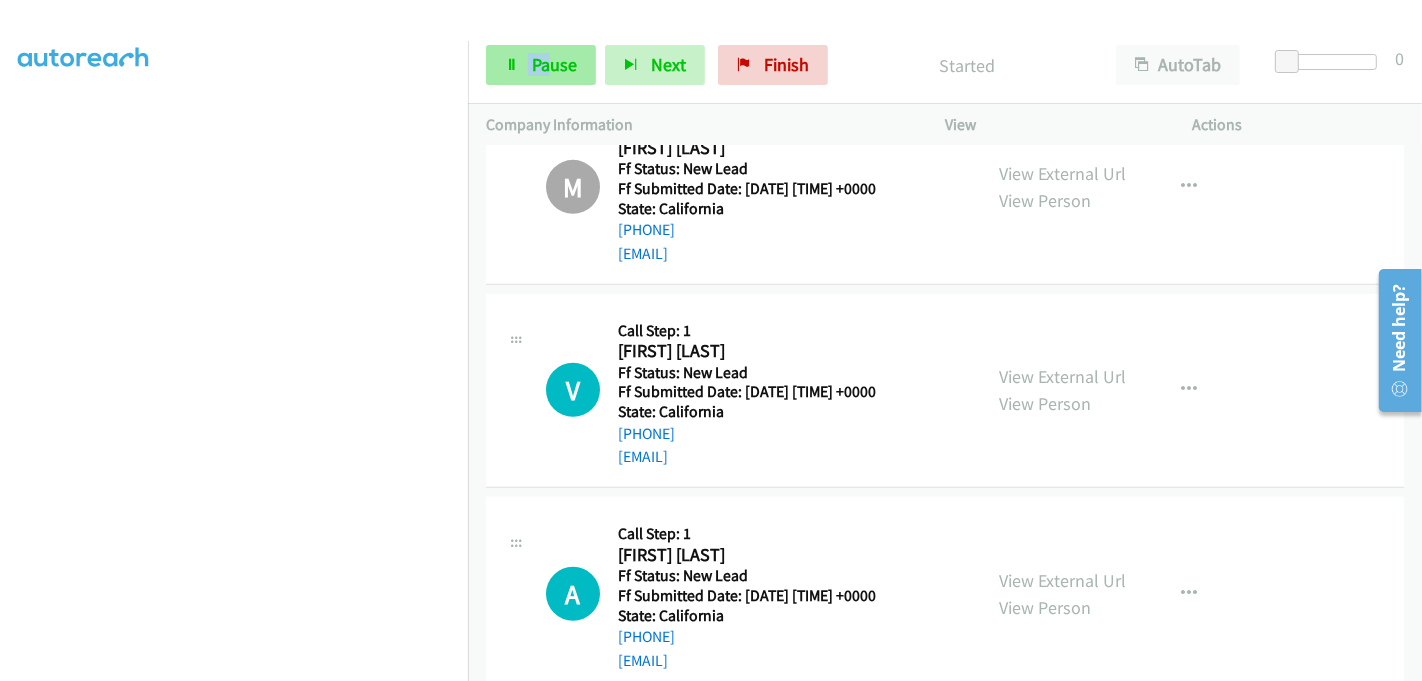 drag, startPoint x: 539, startPoint y: 34, endPoint x: 540, endPoint y: 60, distance: 26.019224 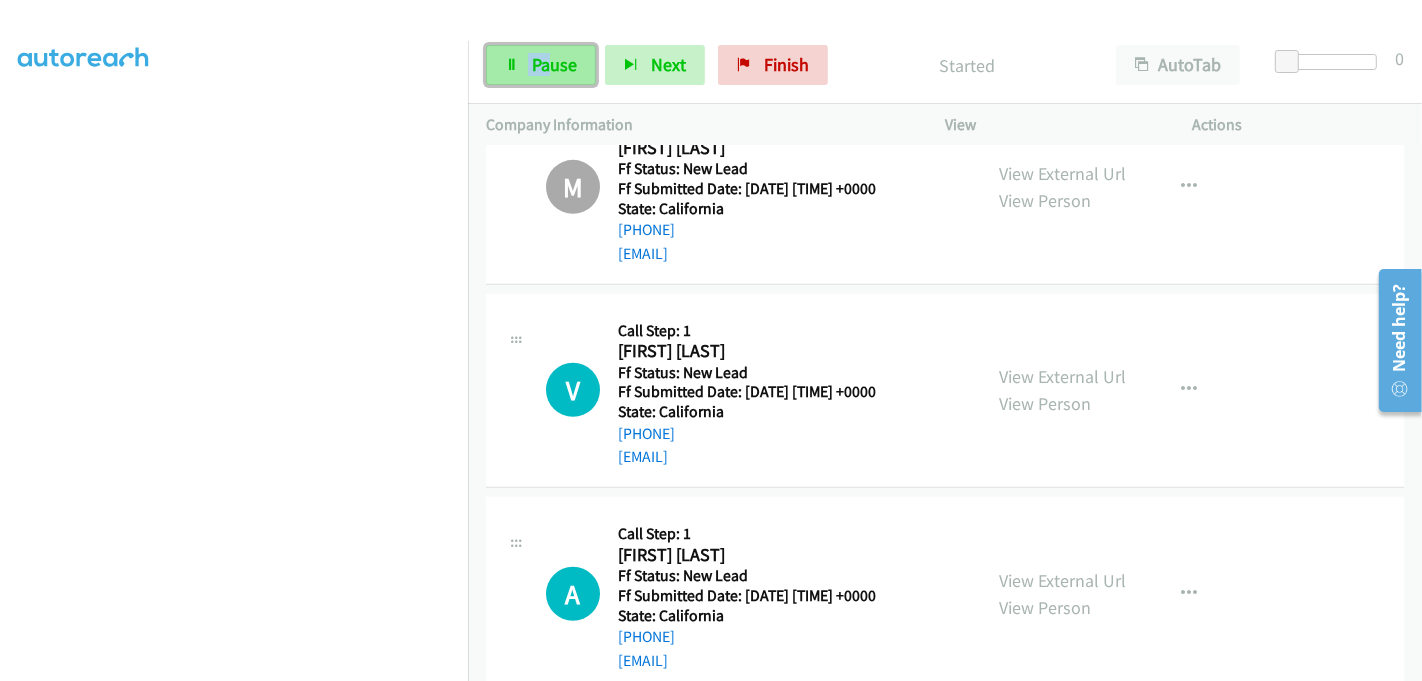 click on "Pause" at bounding box center (554, 64) 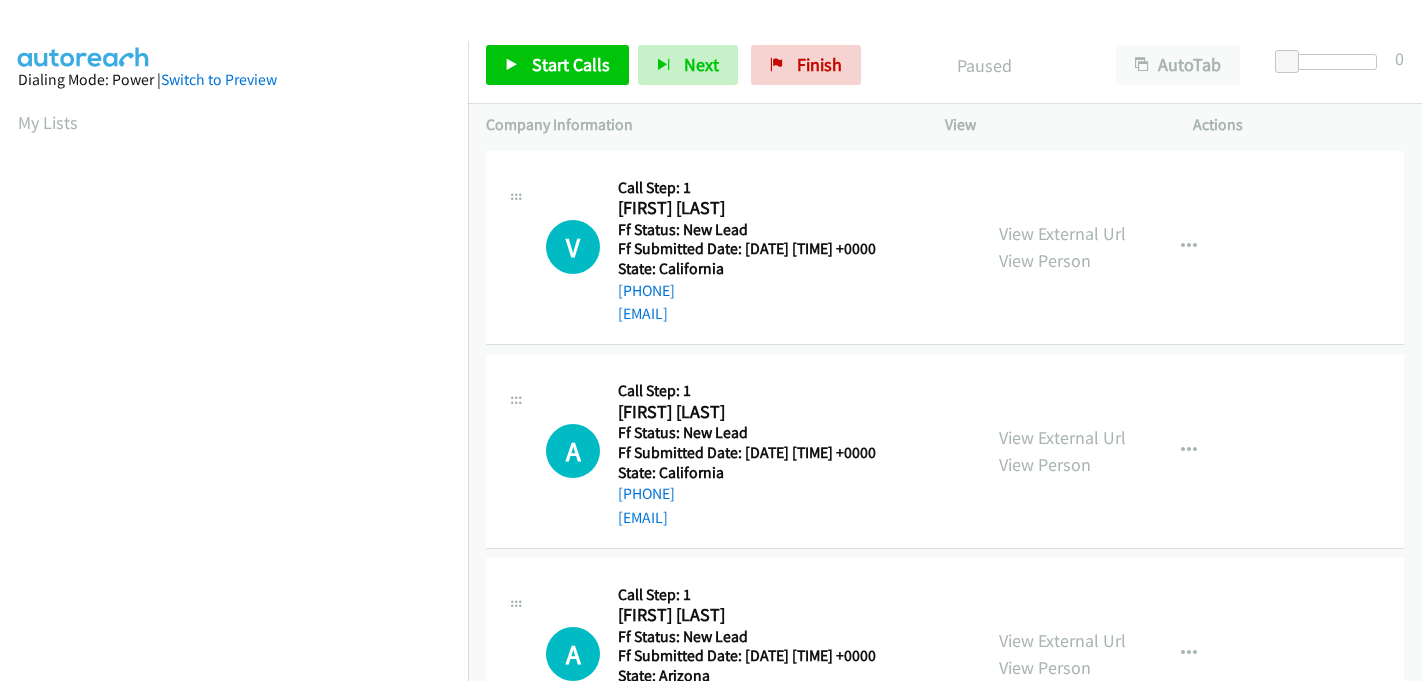 scroll, scrollTop: 0, scrollLeft: 0, axis: both 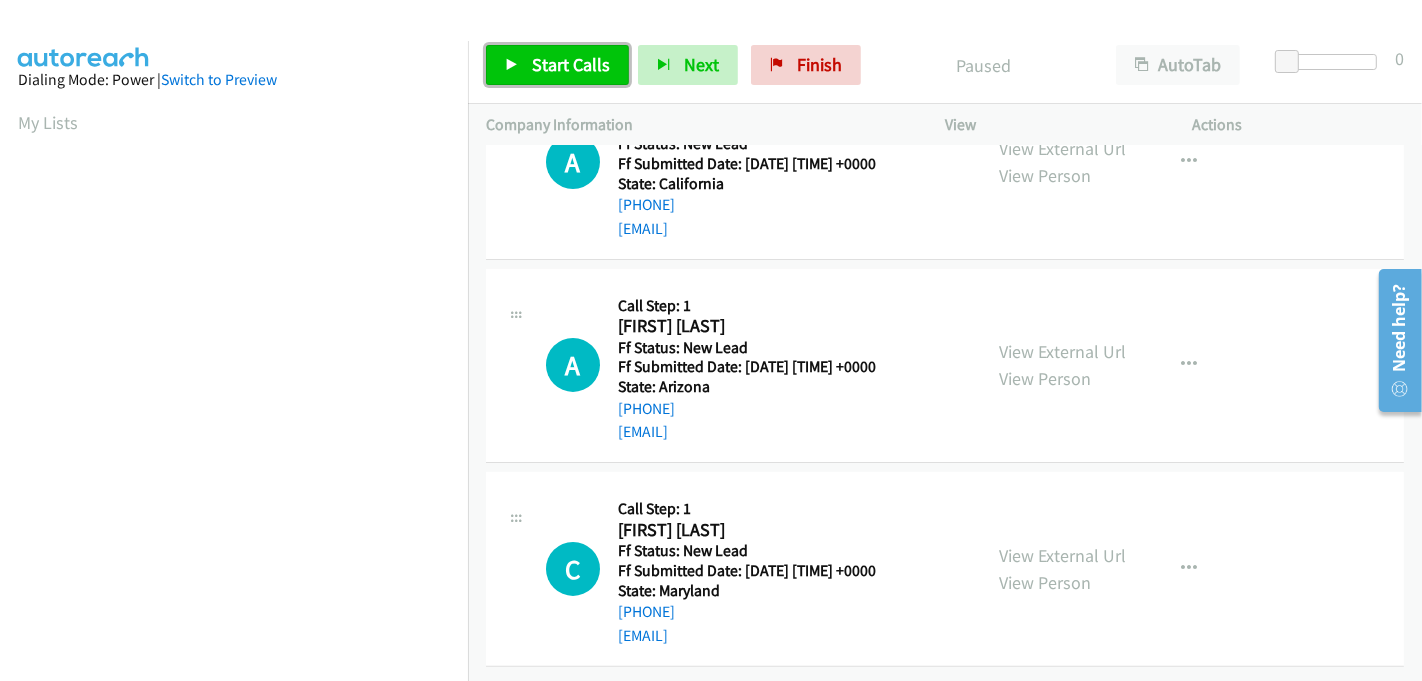 click on "Start Calls" at bounding box center (571, 64) 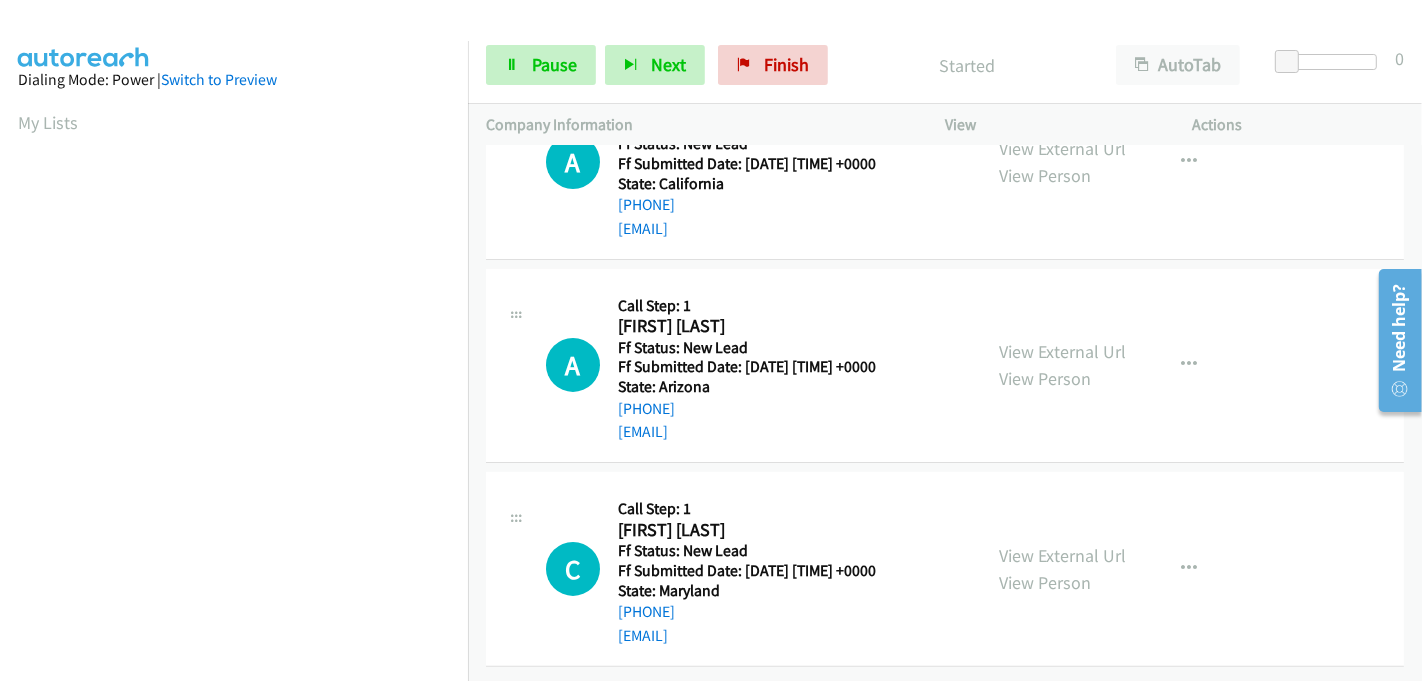 scroll, scrollTop: 0, scrollLeft: 2, axis: horizontal 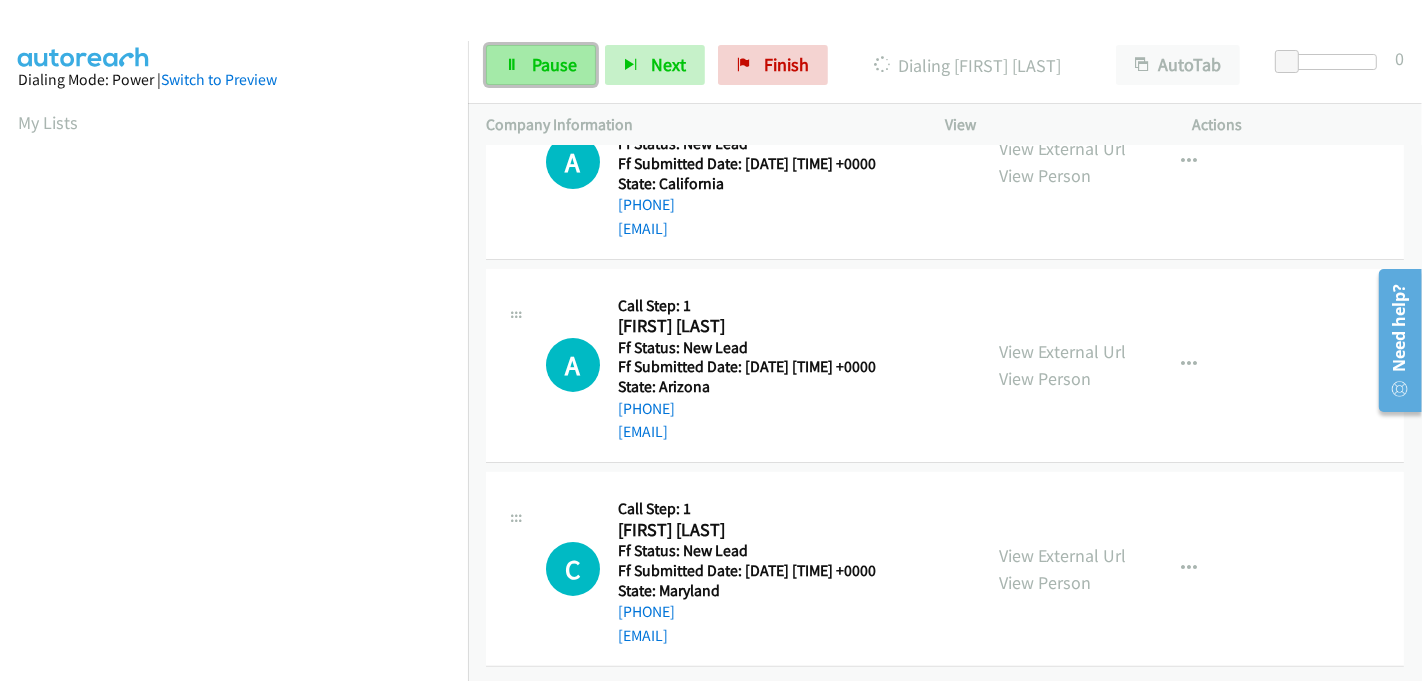 click on "Pause" at bounding box center [541, 65] 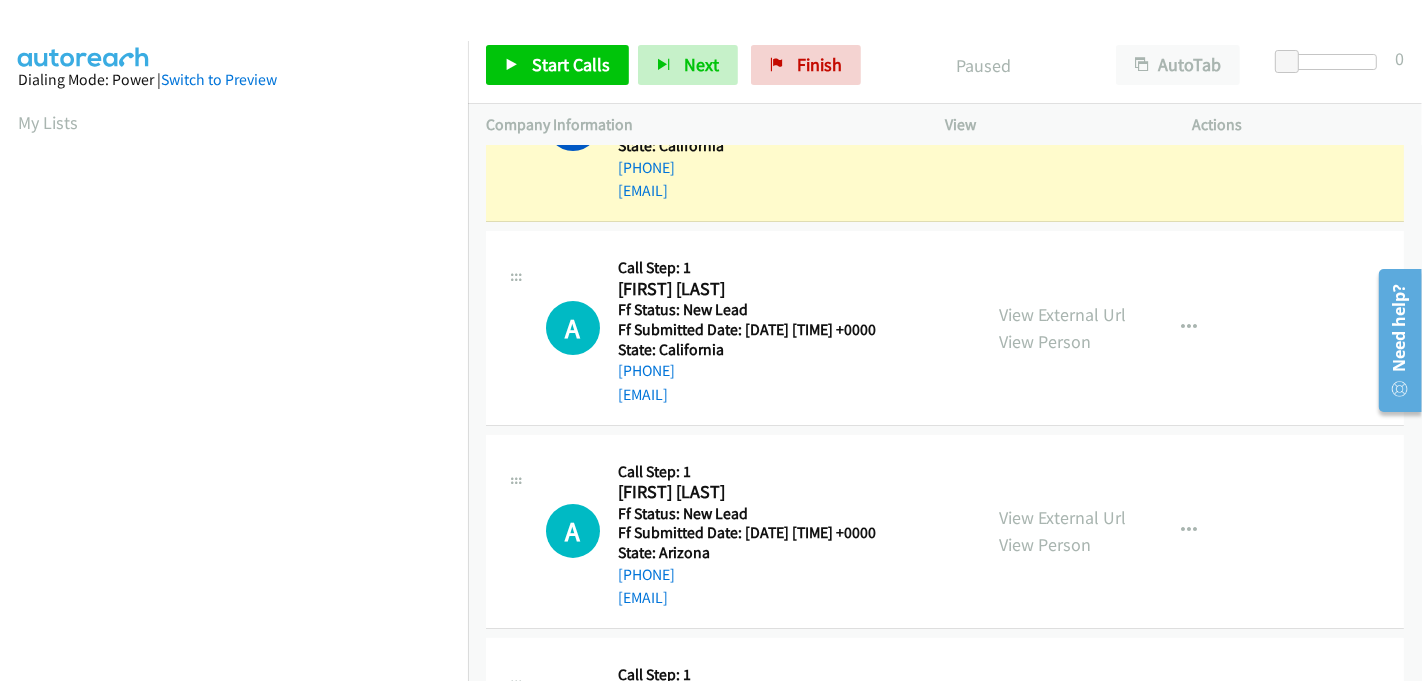 scroll, scrollTop: 0, scrollLeft: 0, axis: both 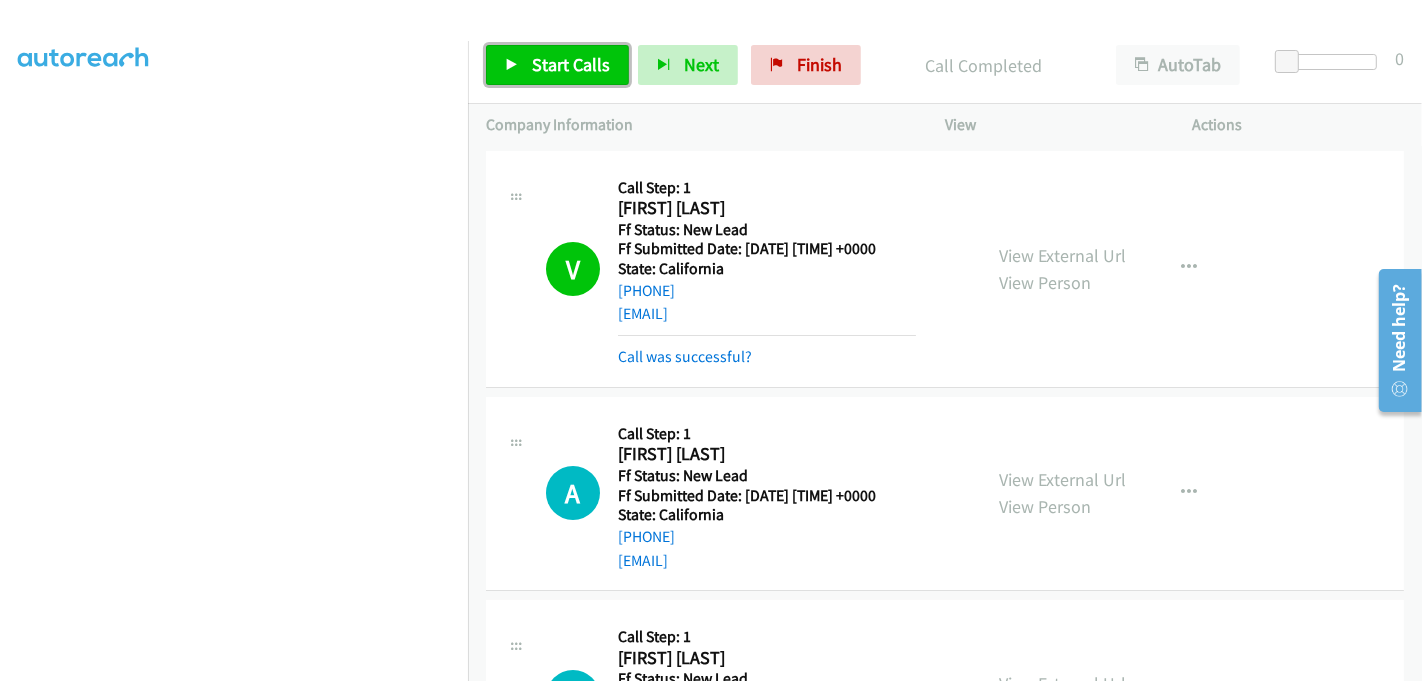 click on "Start Calls" at bounding box center [571, 64] 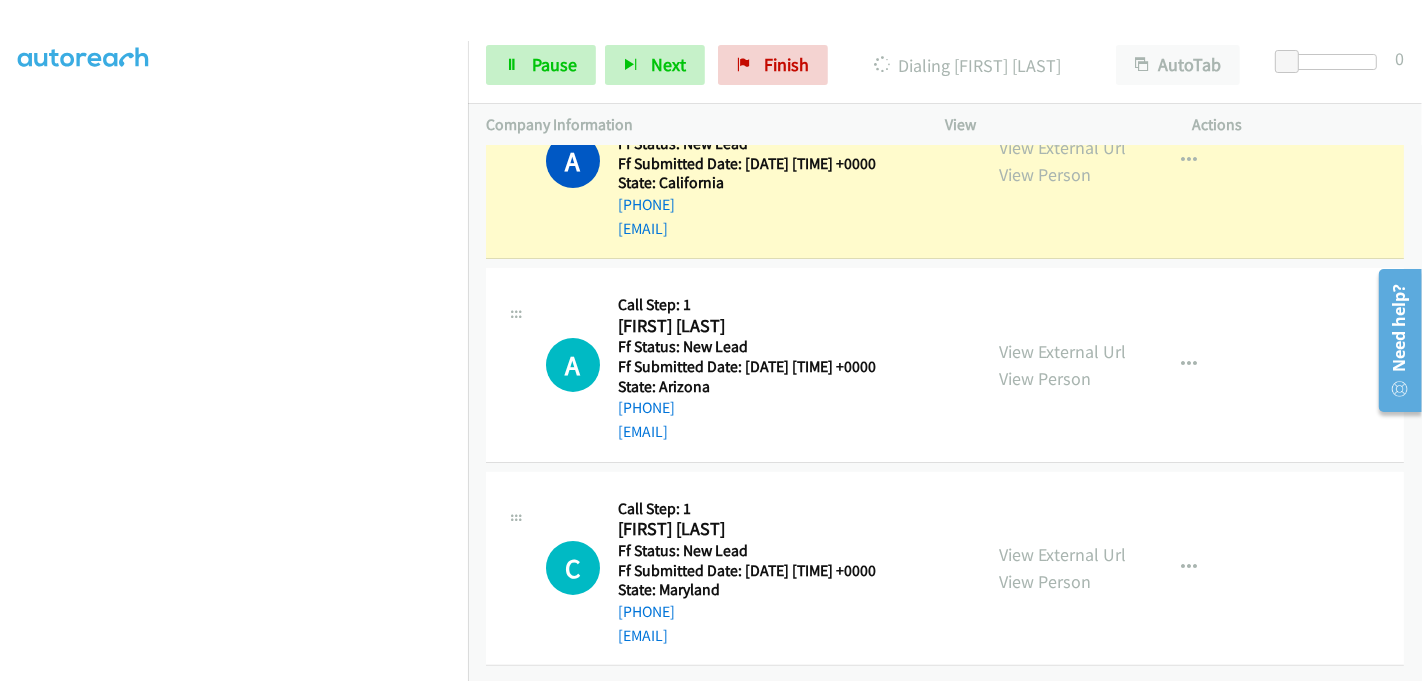 scroll, scrollTop: 346, scrollLeft: 0, axis: vertical 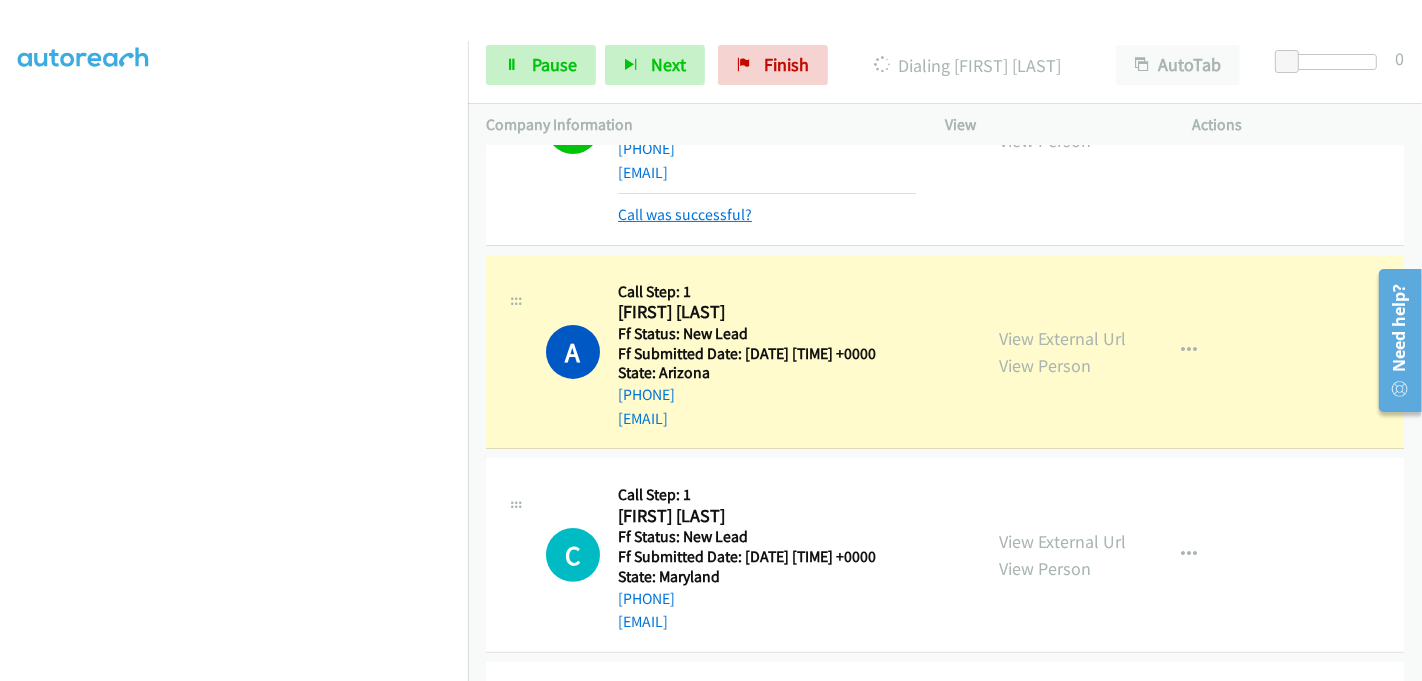 click on "Call was successful?" at bounding box center [685, 214] 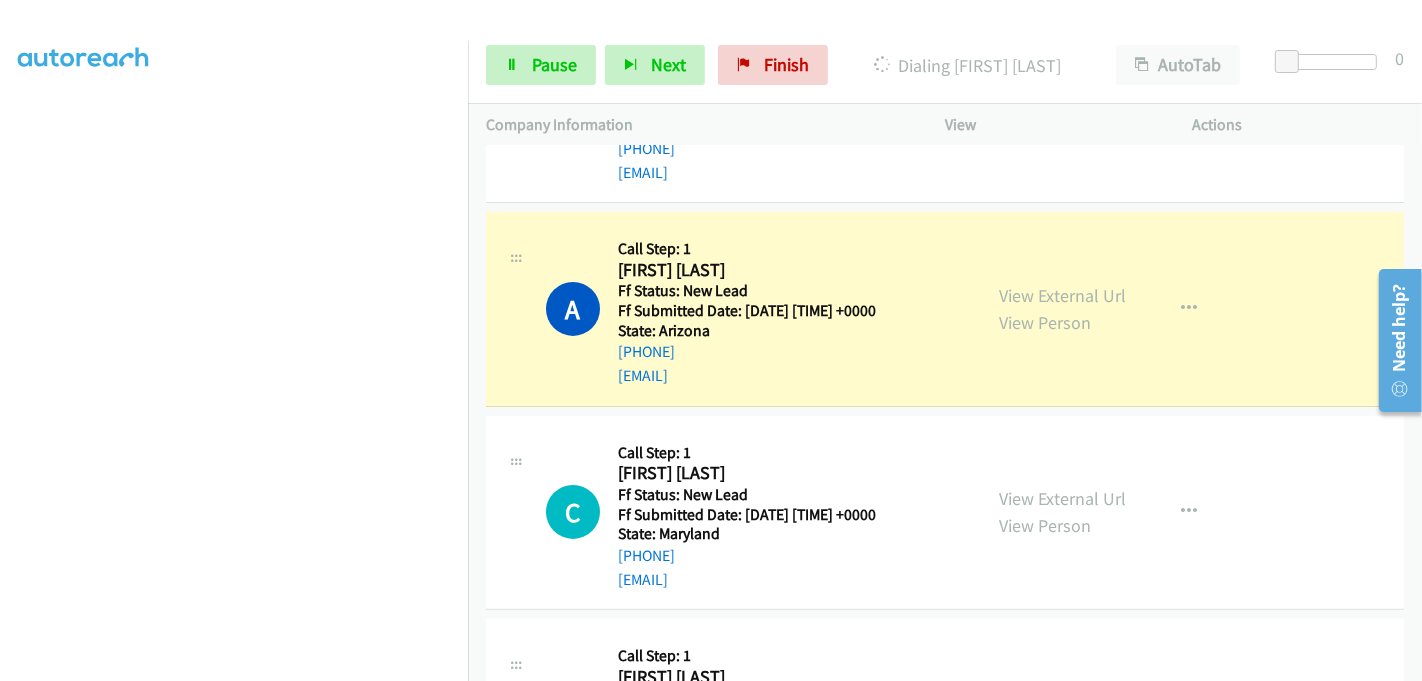scroll, scrollTop: 368, scrollLeft: 0, axis: vertical 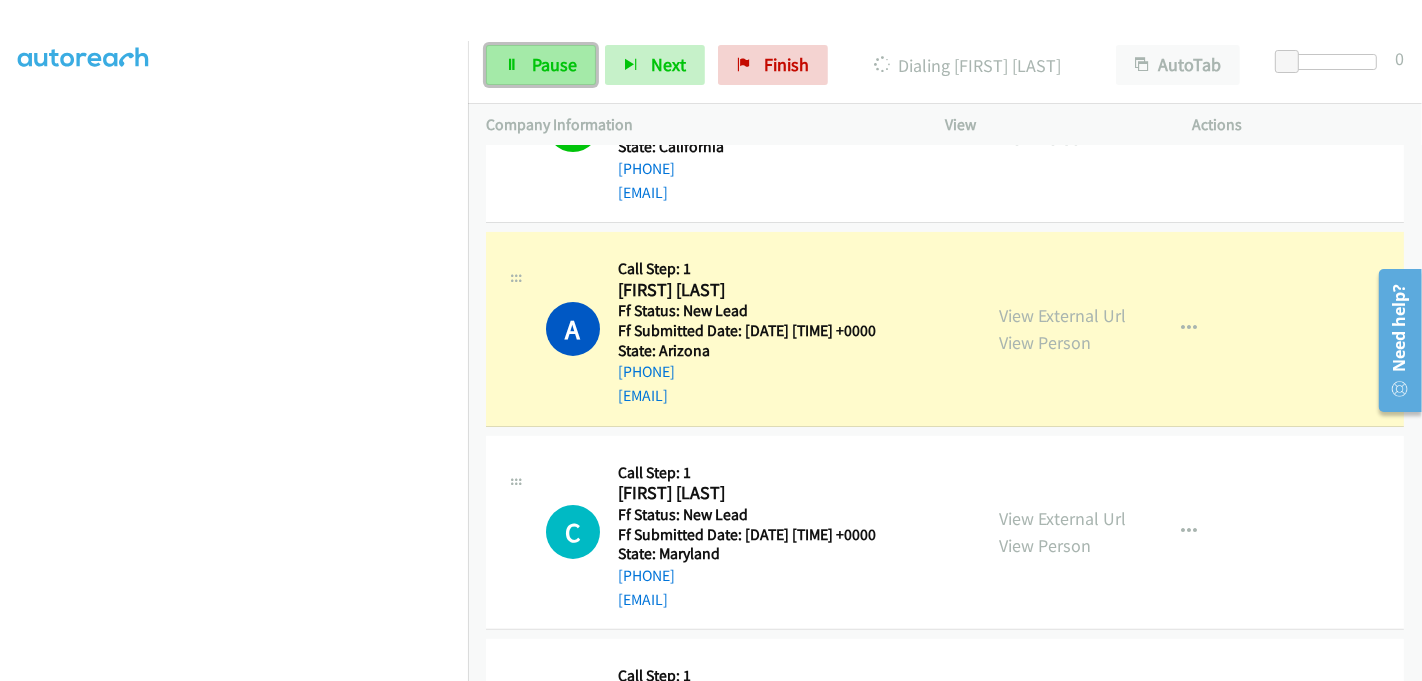 click on "Pause" at bounding box center (554, 64) 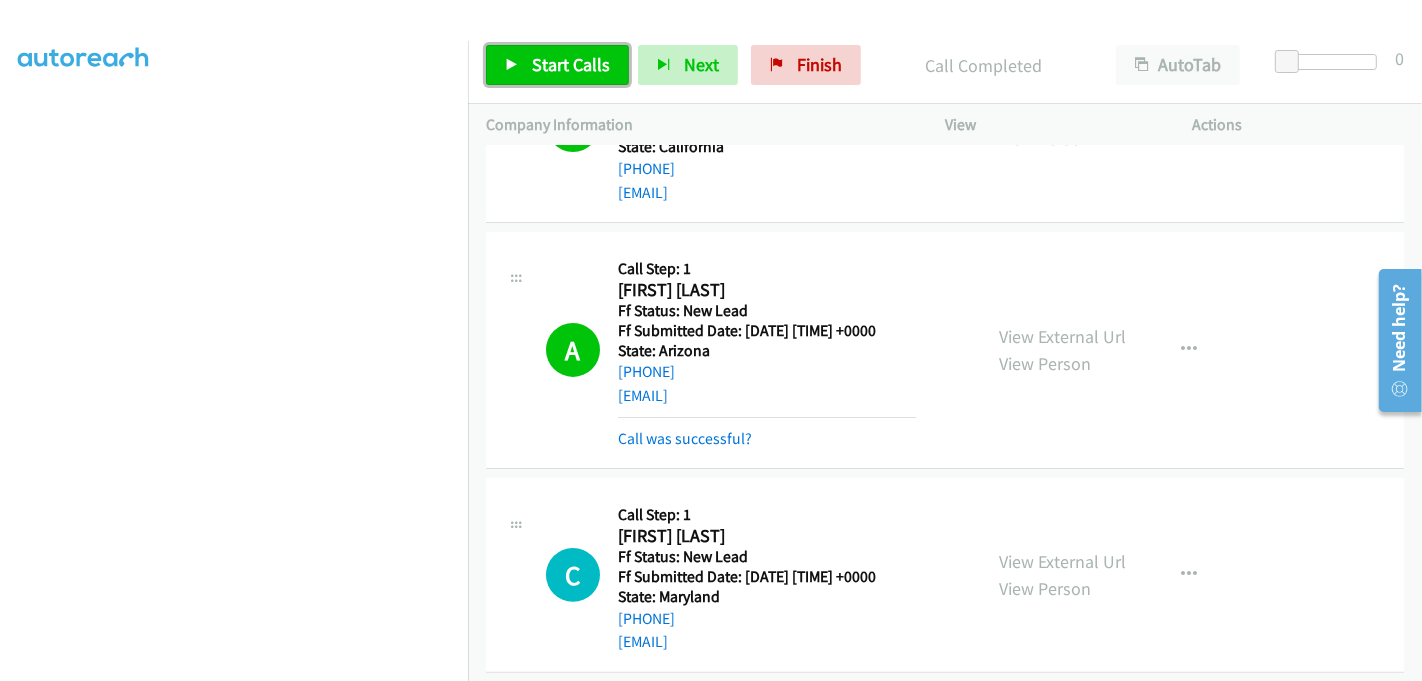 click on "Start Calls" at bounding box center (571, 64) 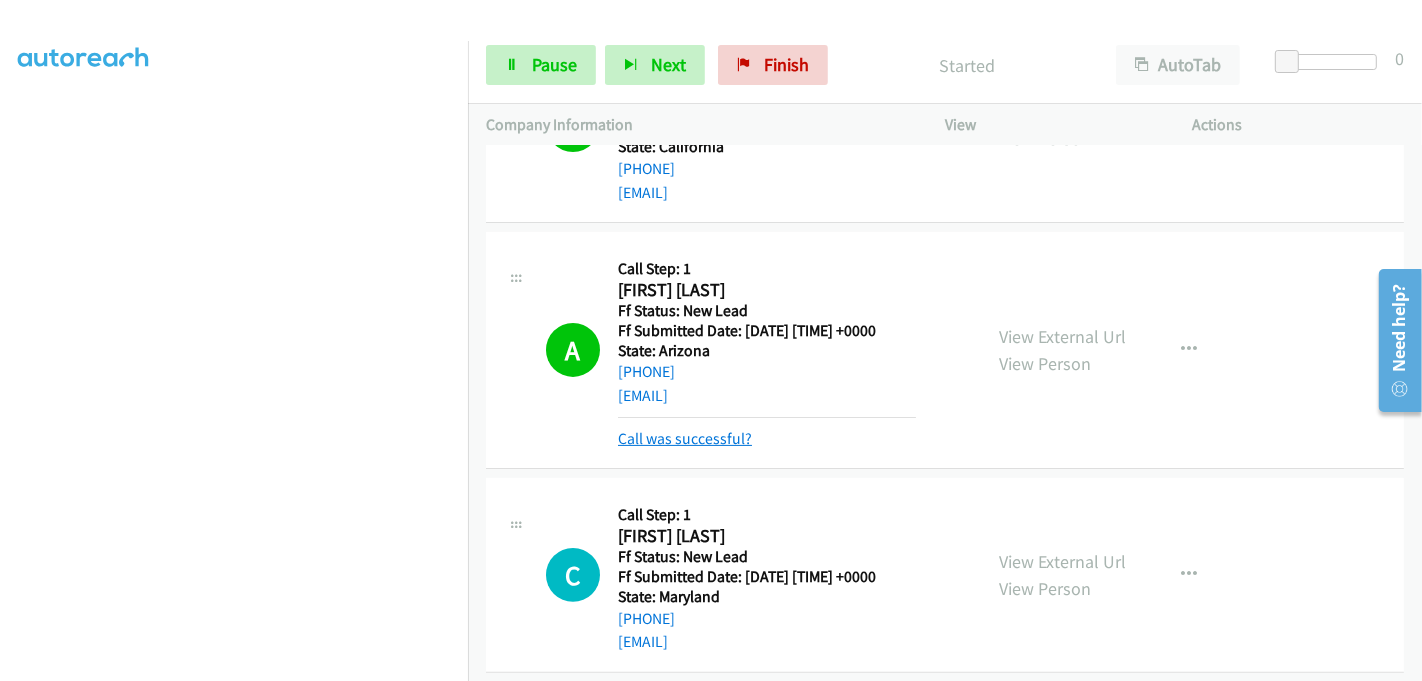click on "Call was successful?" at bounding box center (685, 438) 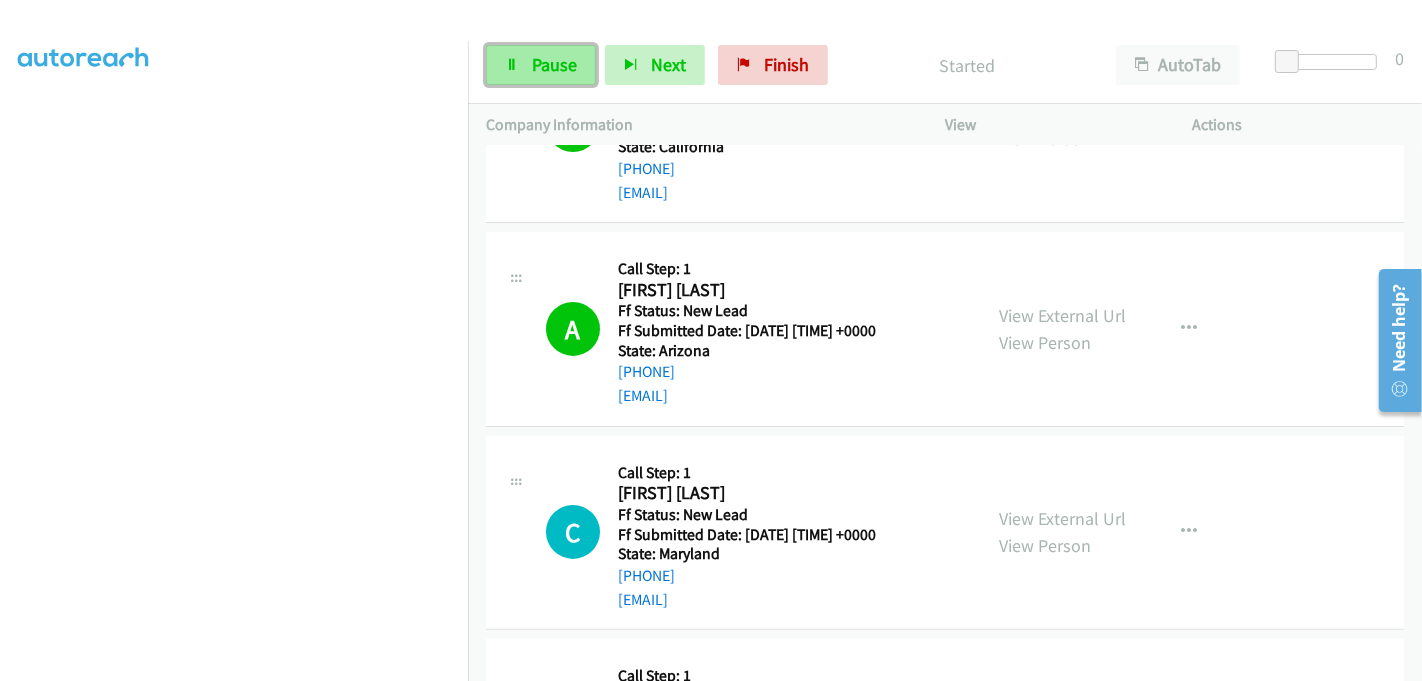 click at bounding box center [512, 66] 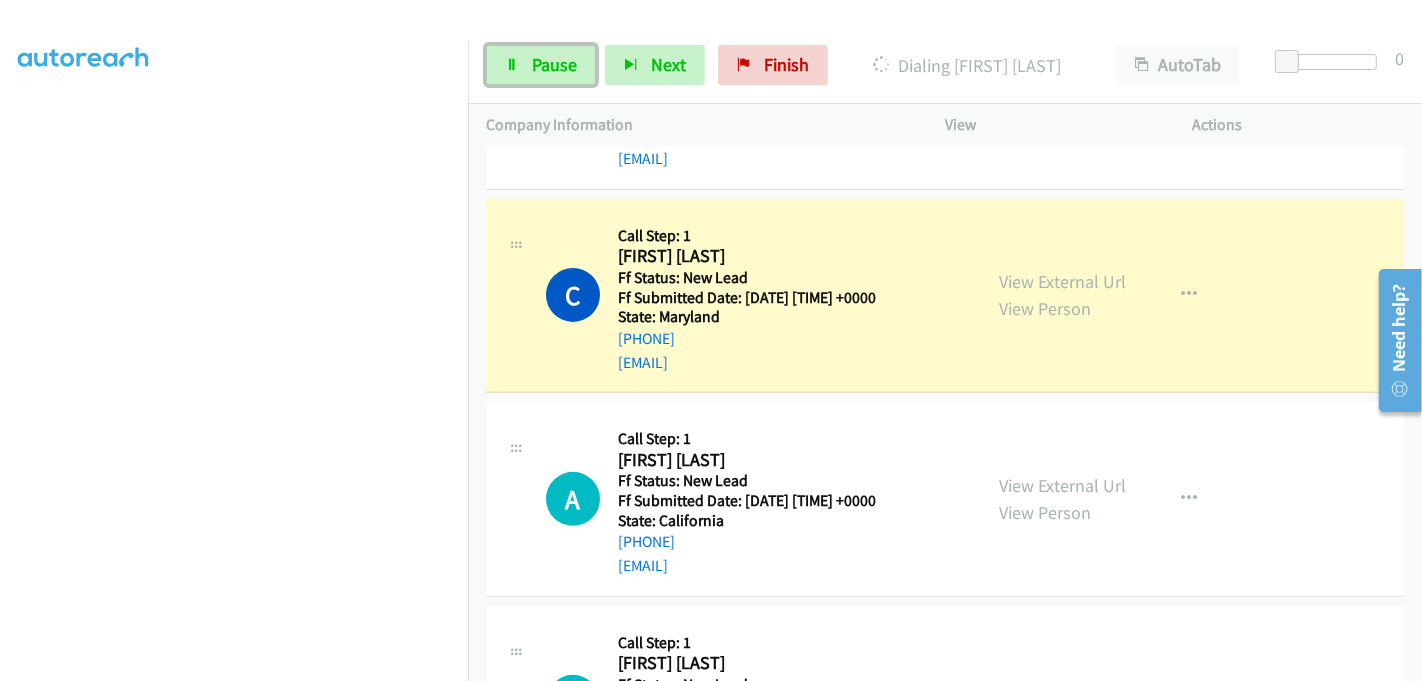 scroll, scrollTop: 479, scrollLeft: 0, axis: vertical 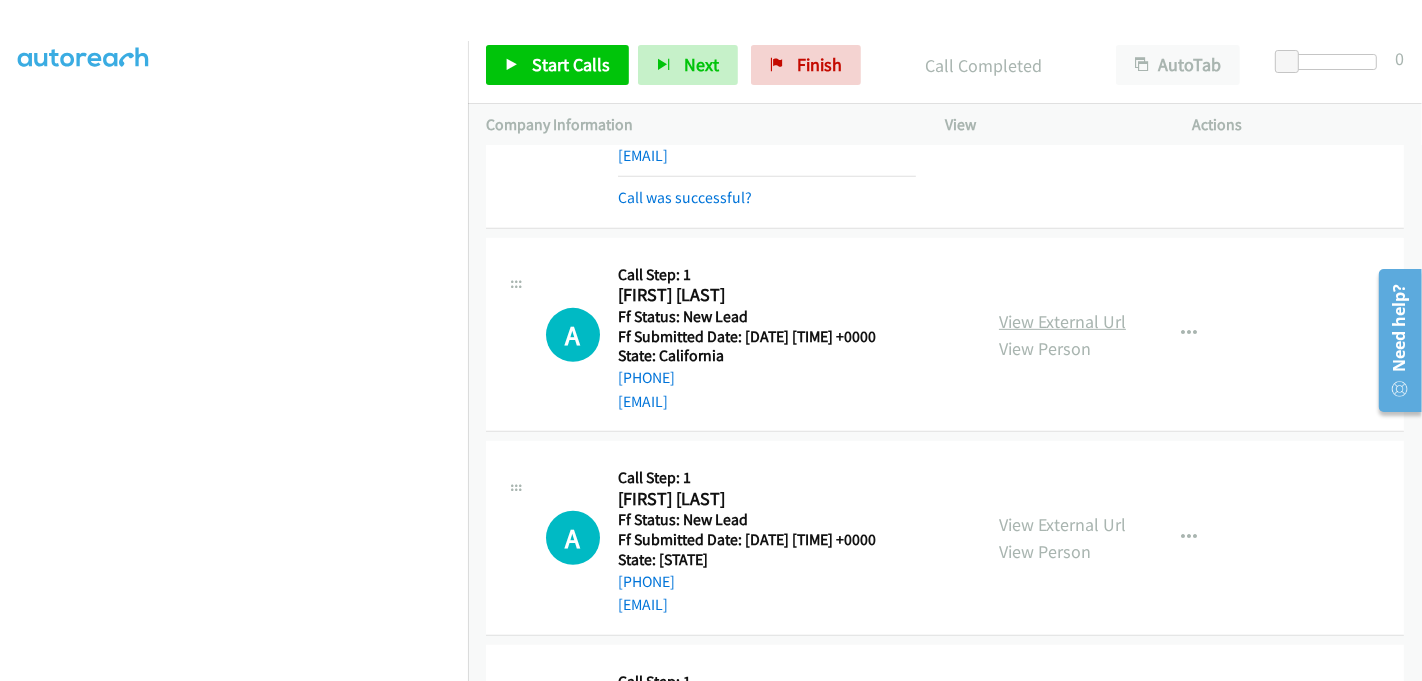 click on "View External Url" at bounding box center [1062, 321] 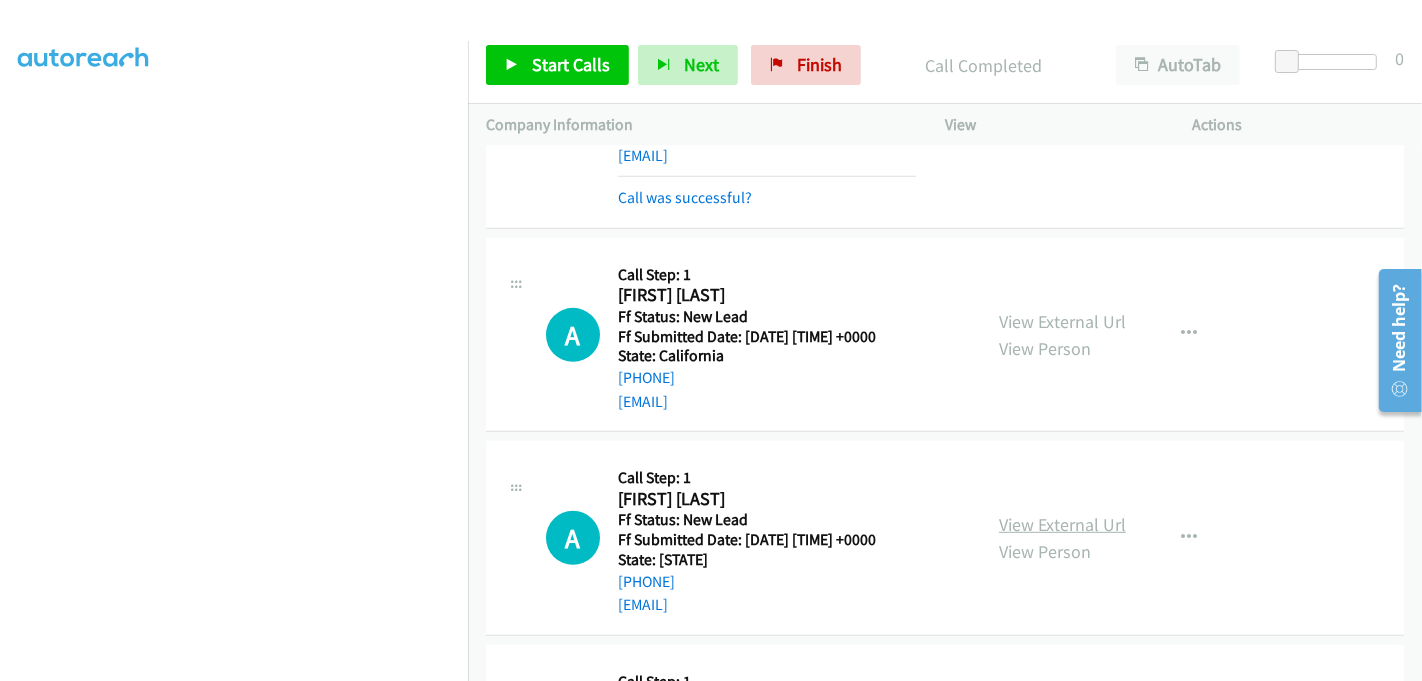 click on "View External Url" at bounding box center [1062, 524] 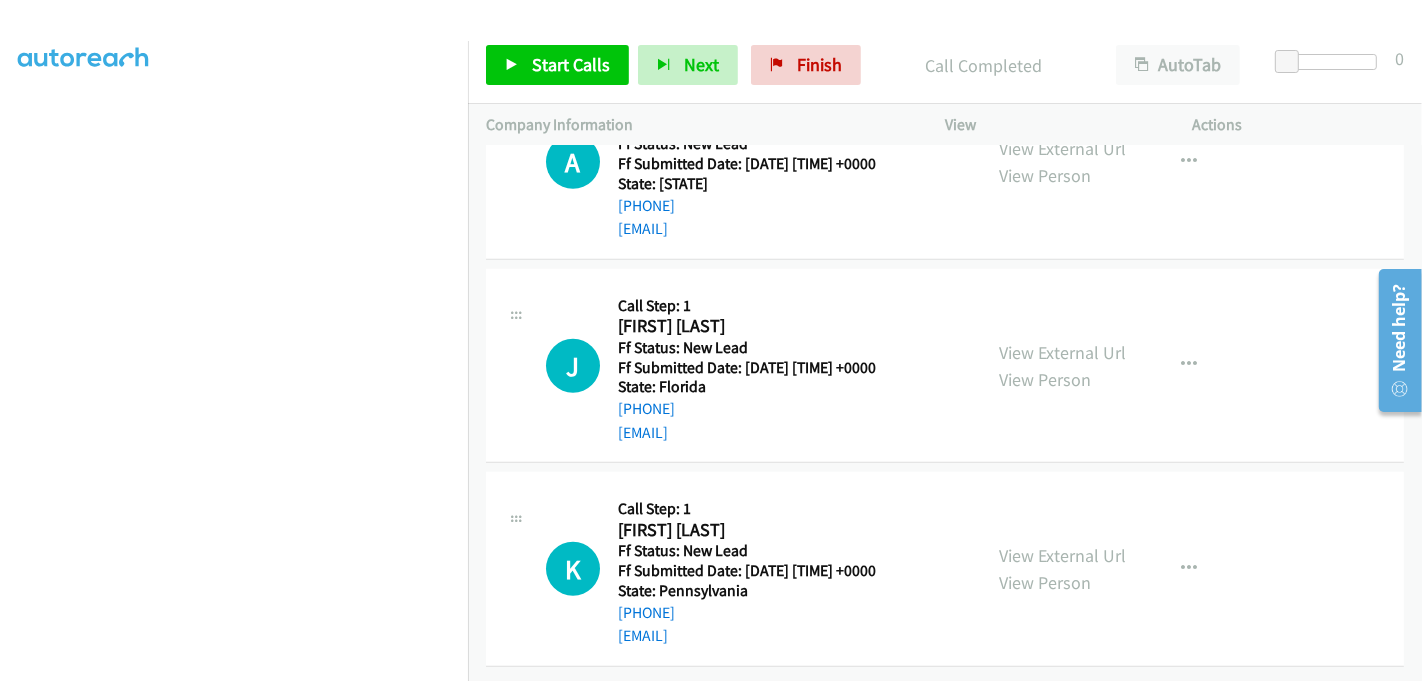 scroll, scrollTop: 1201, scrollLeft: 0, axis: vertical 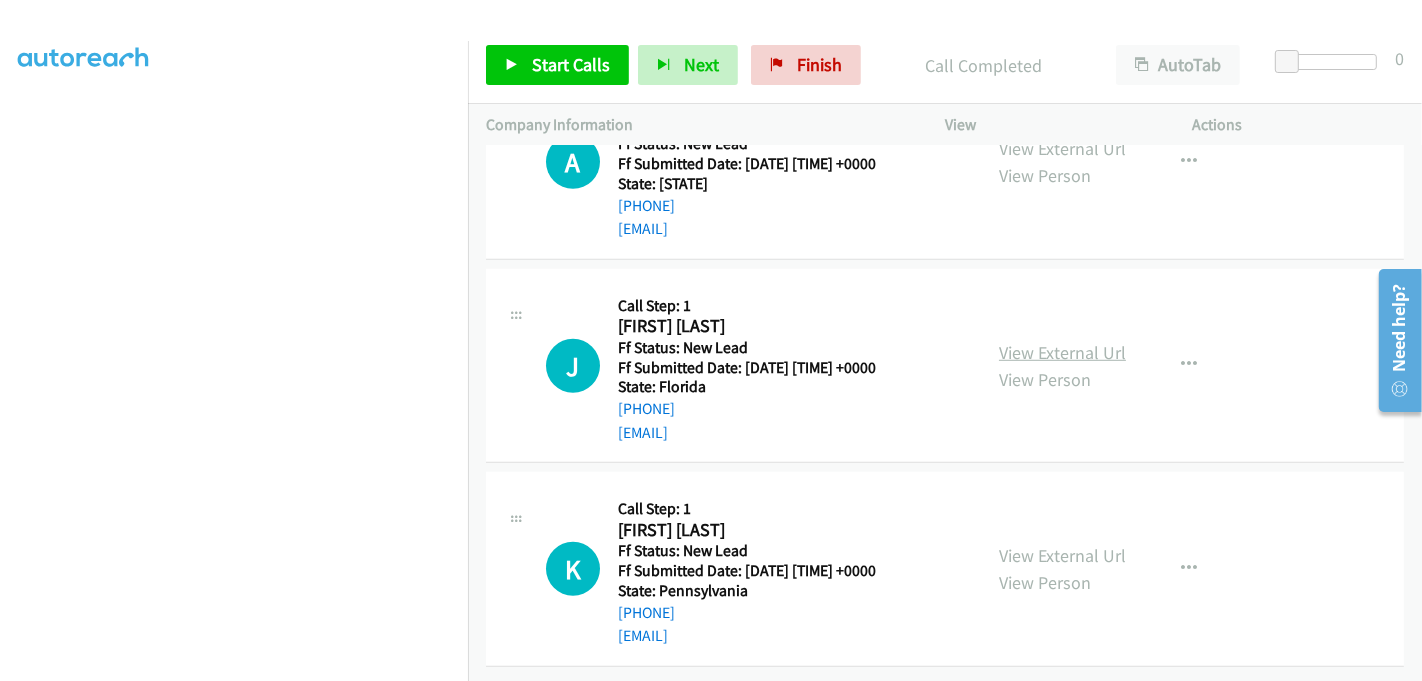 click on "View External Url" at bounding box center (1062, 352) 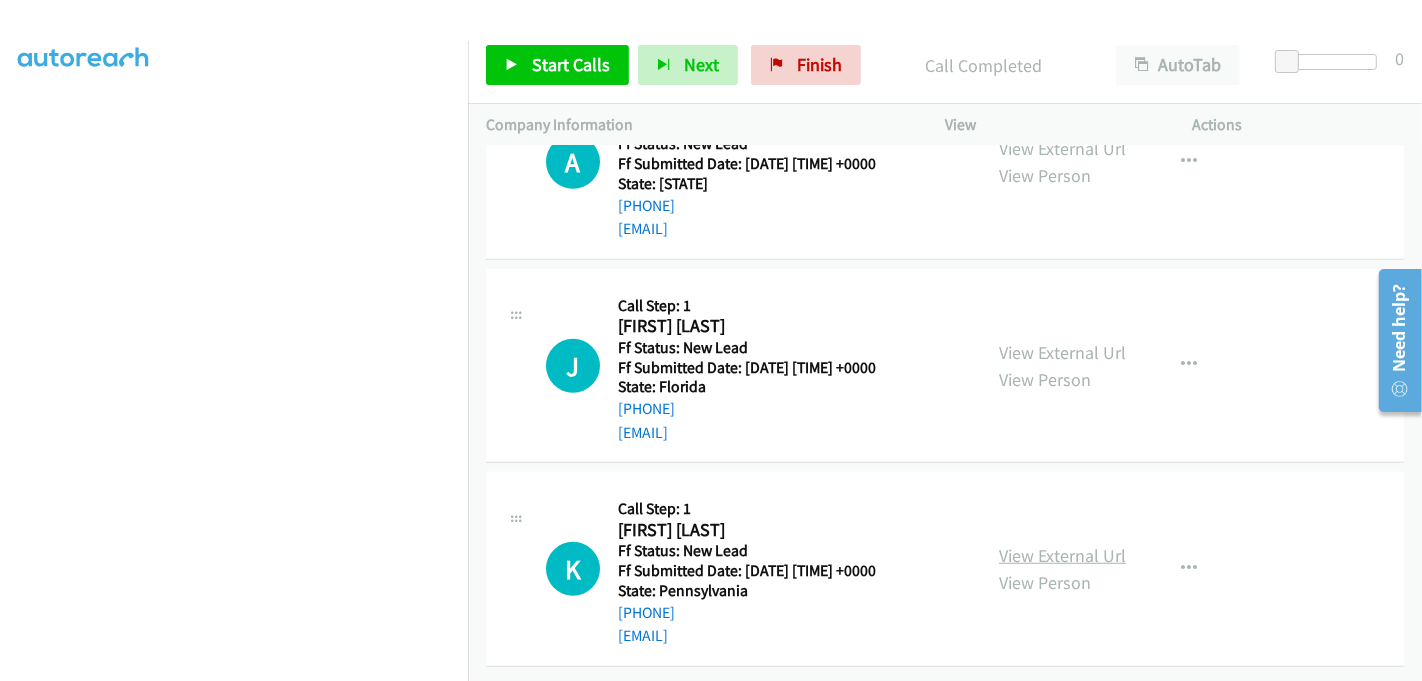 click on "View External Url" at bounding box center [1062, 555] 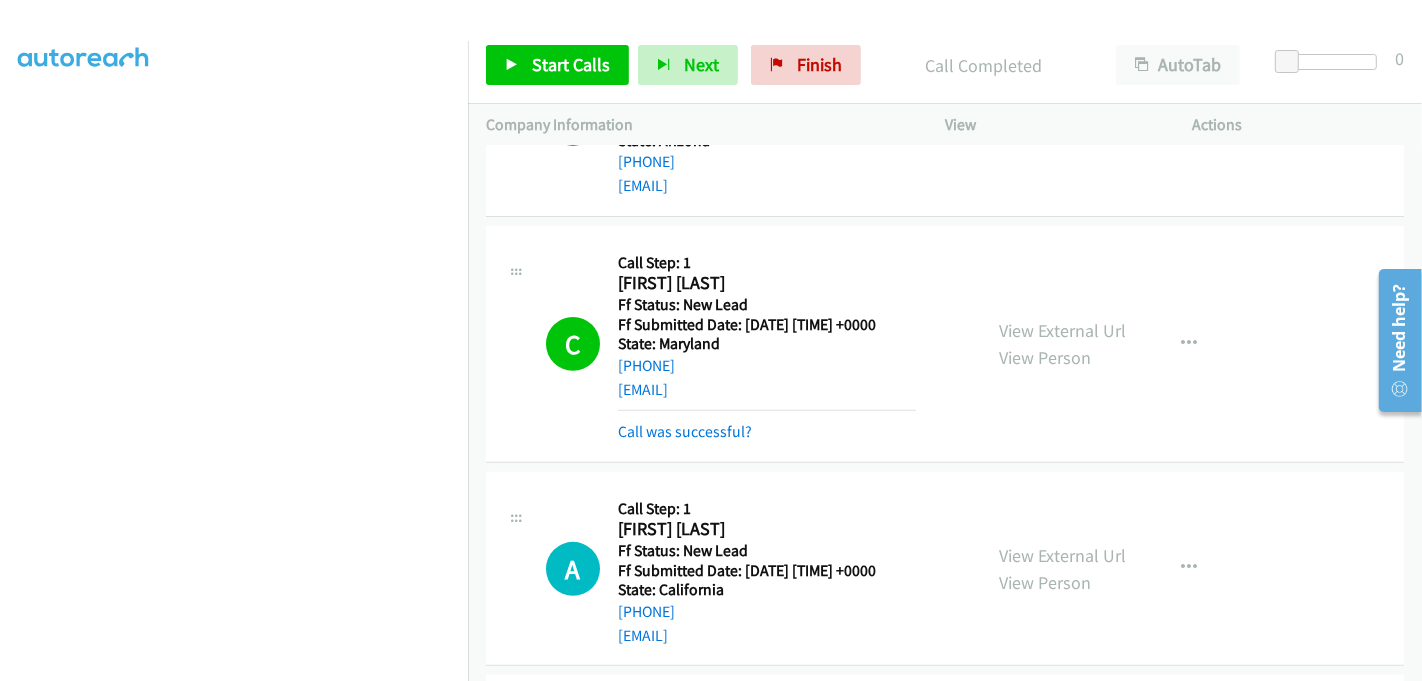 scroll, scrollTop: 423, scrollLeft: 0, axis: vertical 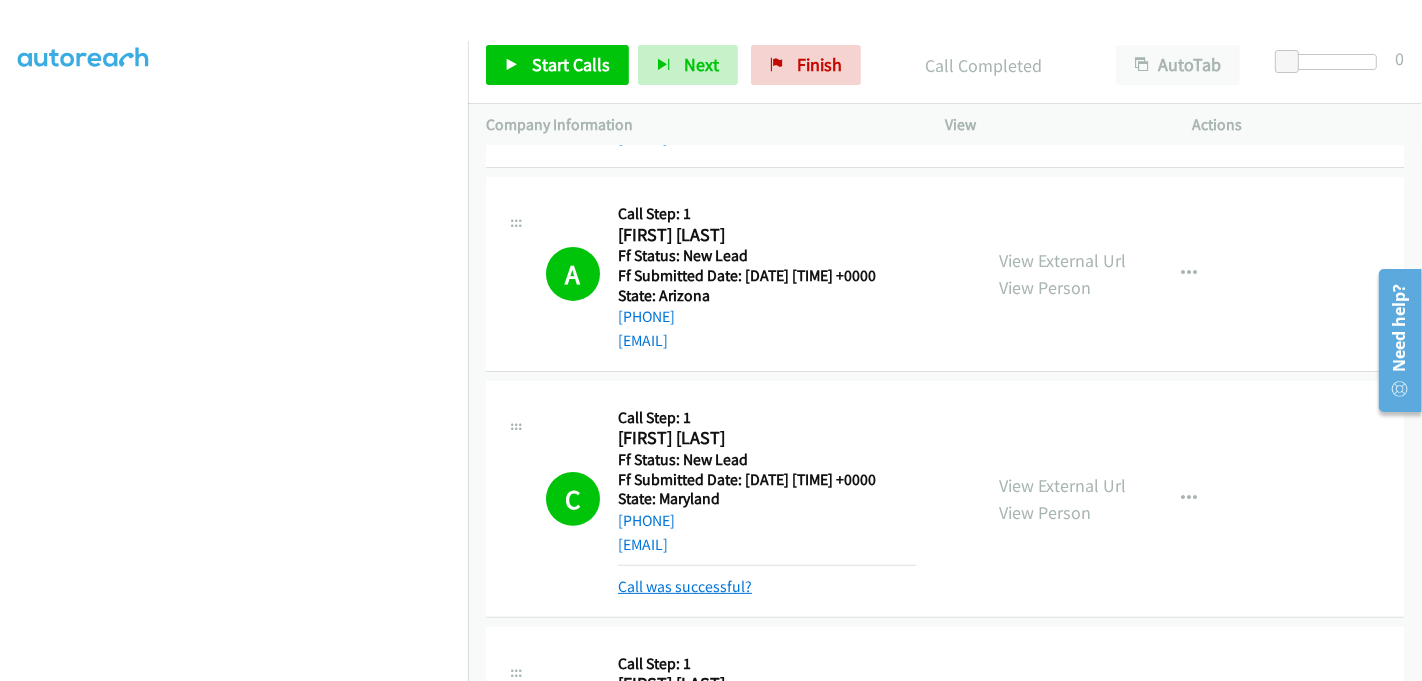 click on "Call was successful?" at bounding box center (685, 586) 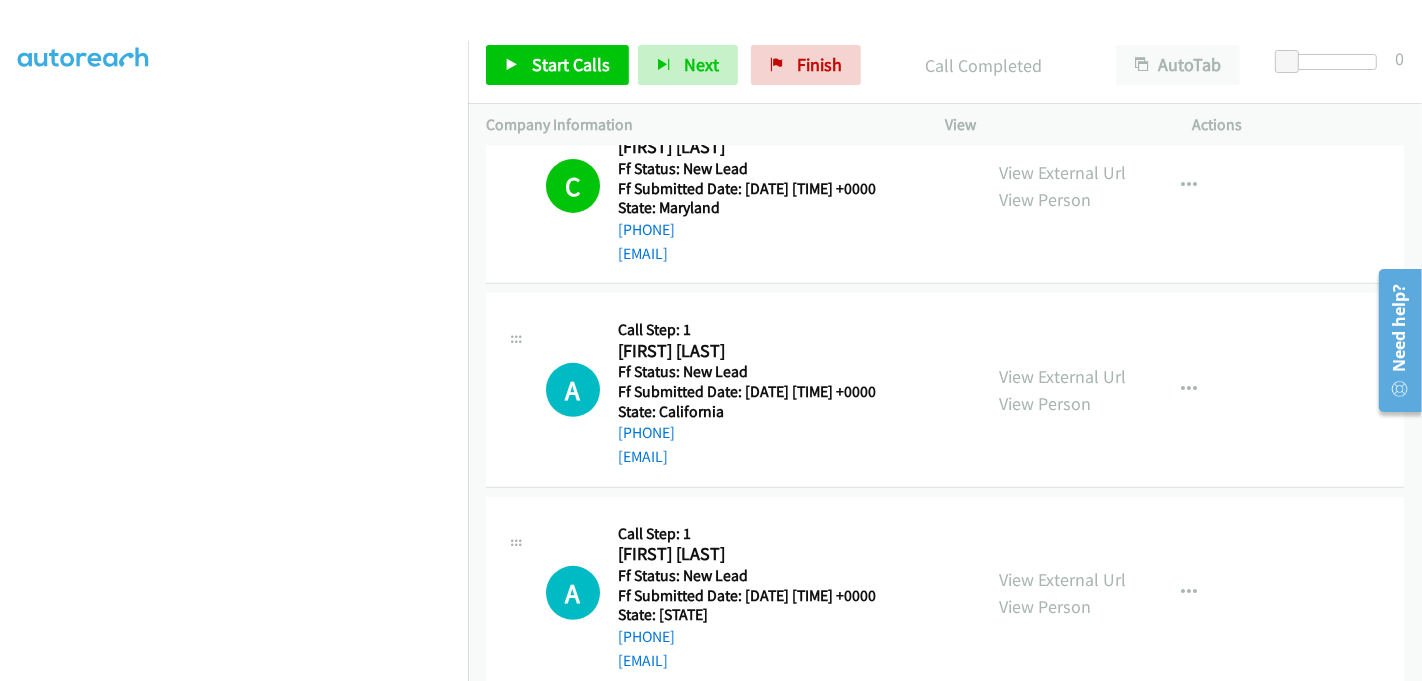 scroll, scrollTop: 825, scrollLeft: 0, axis: vertical 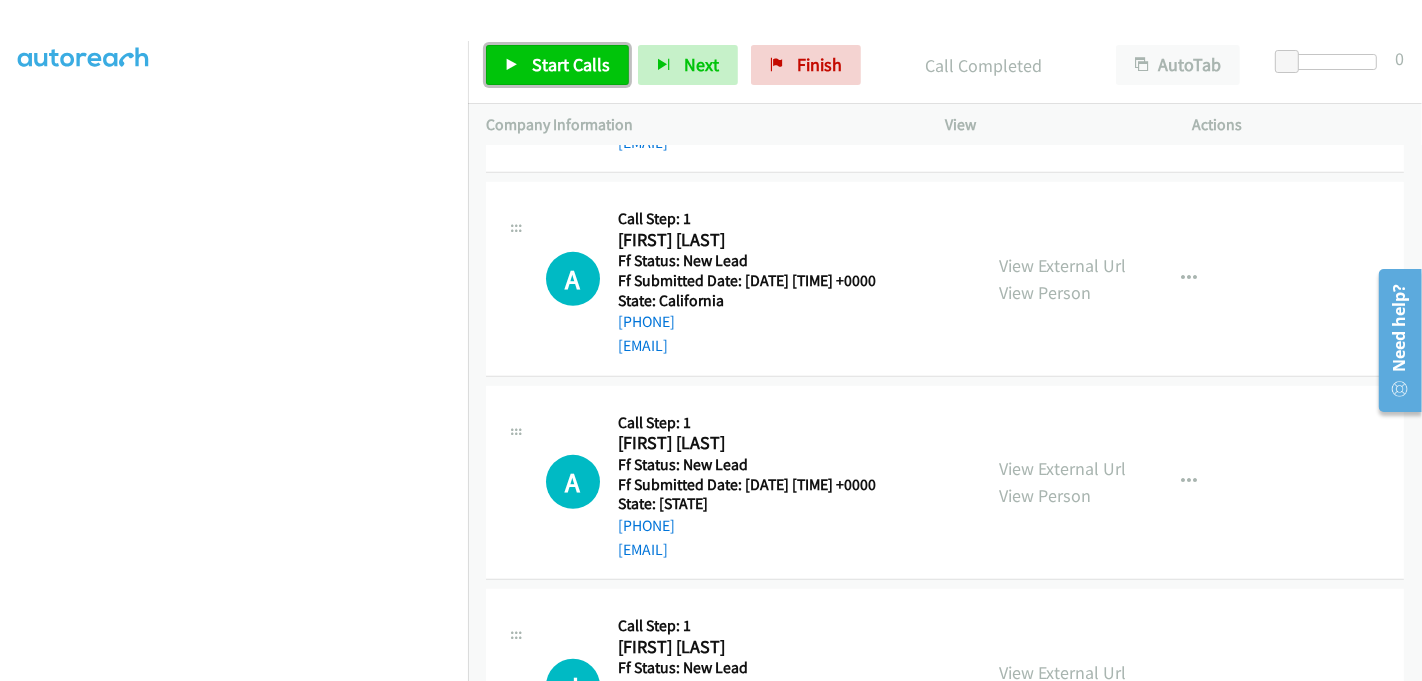 click on "Start Calls" at bounding box center [571, 64] 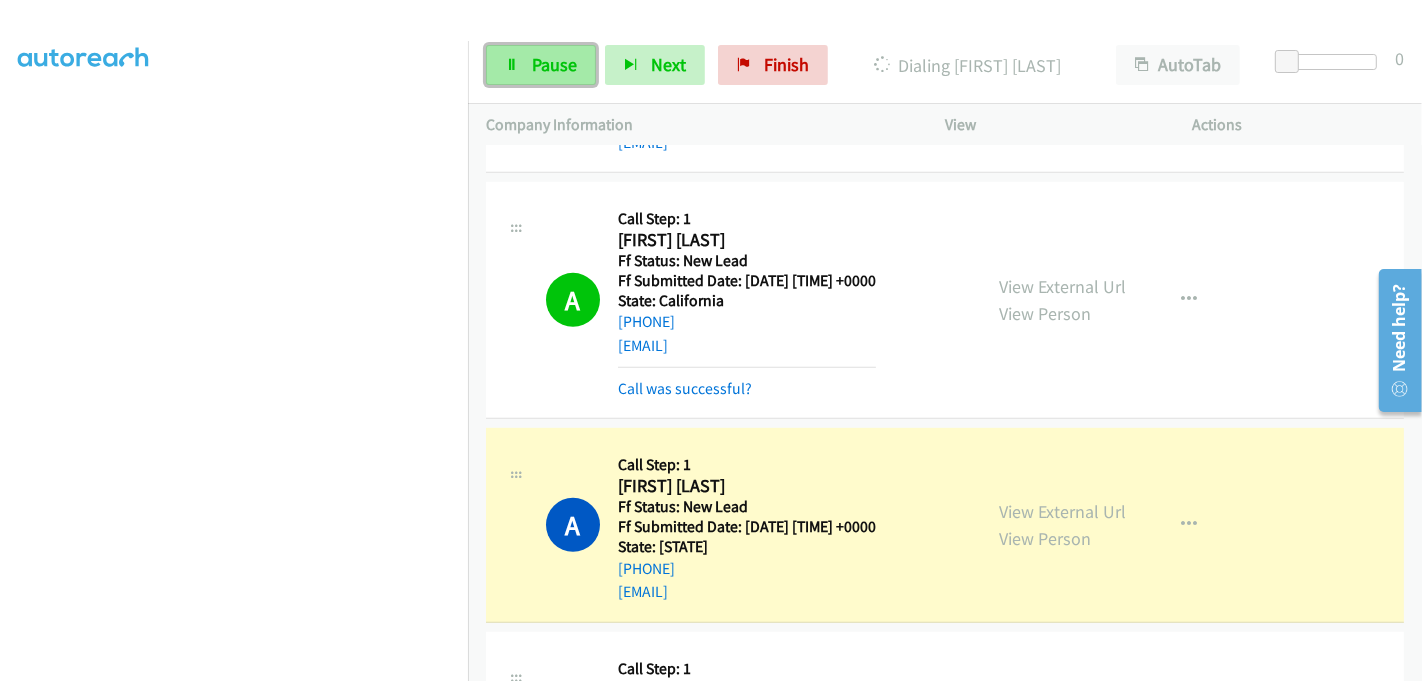 click on "Pause" at bounding box center (554, 64) 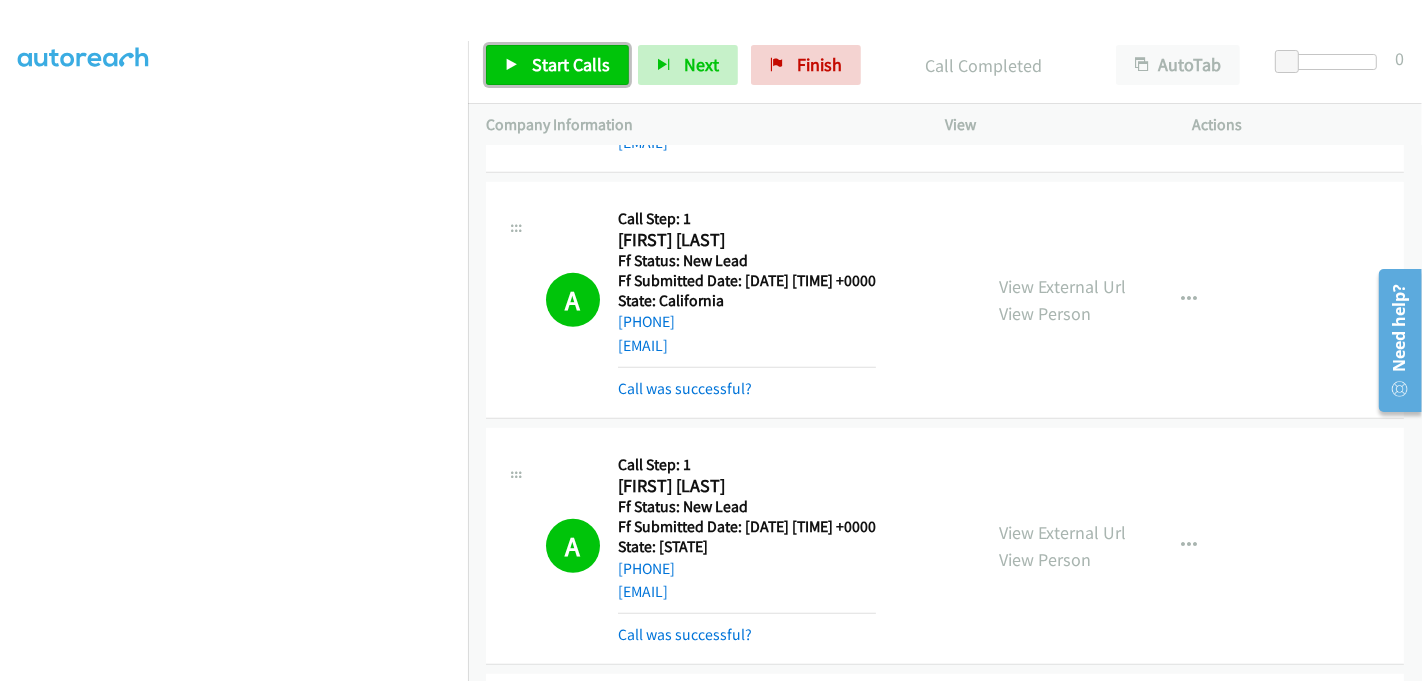 click on "Start Calls" at bounding box center [571, 64] 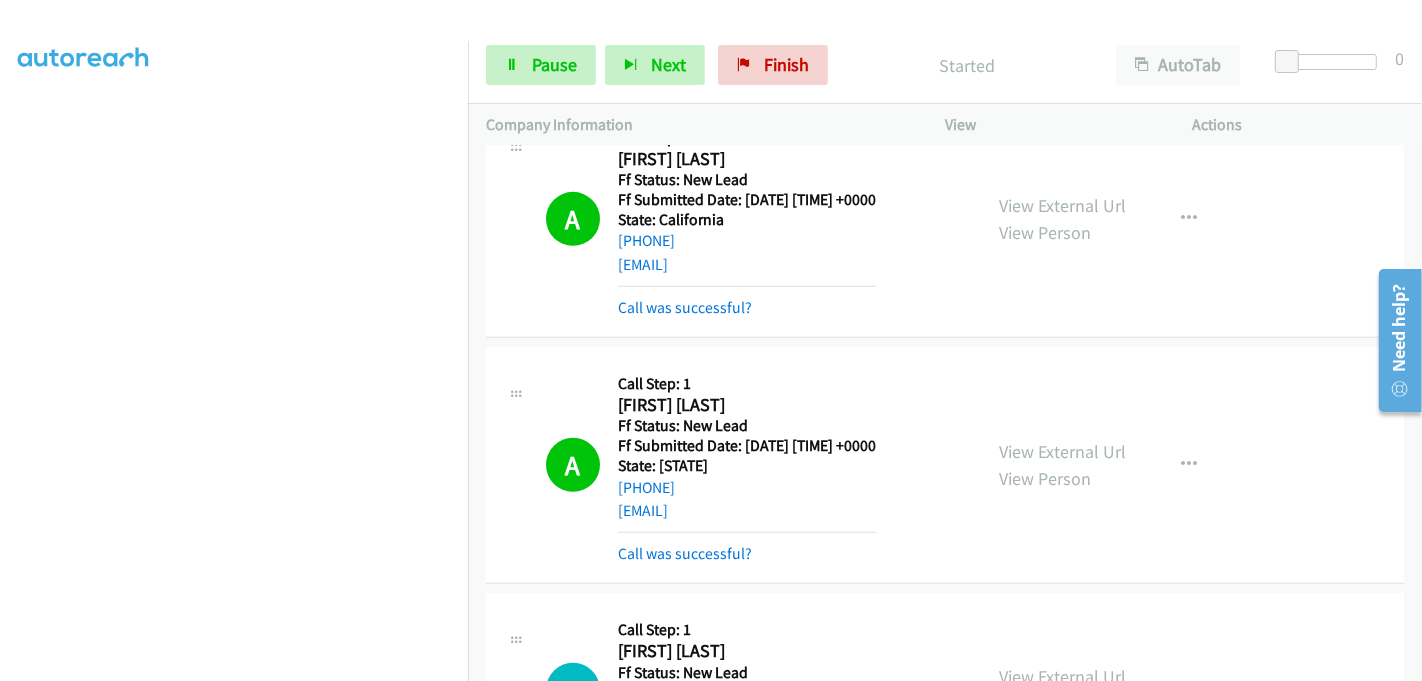 scroll, scrollTop: 1159, scrollLeft: 0, axis: vertical 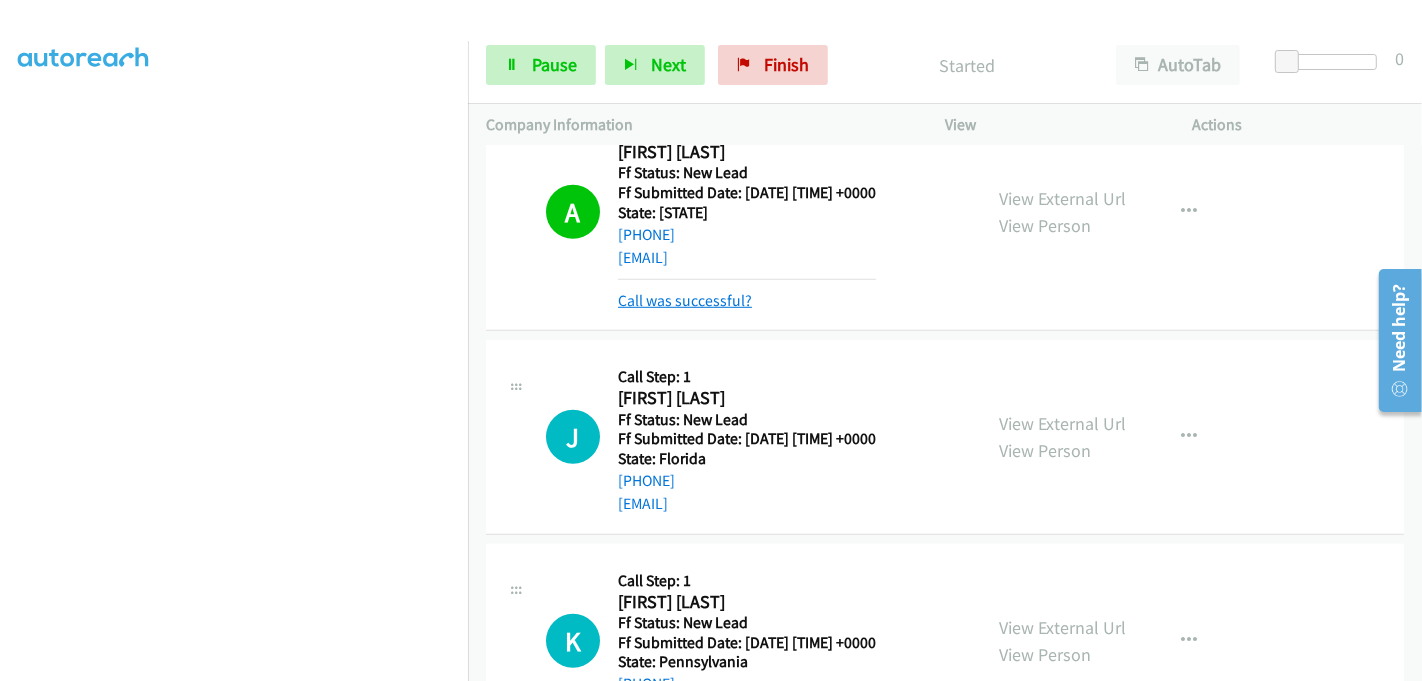 click on "Call was successful?" at bounding box center (685, 300) 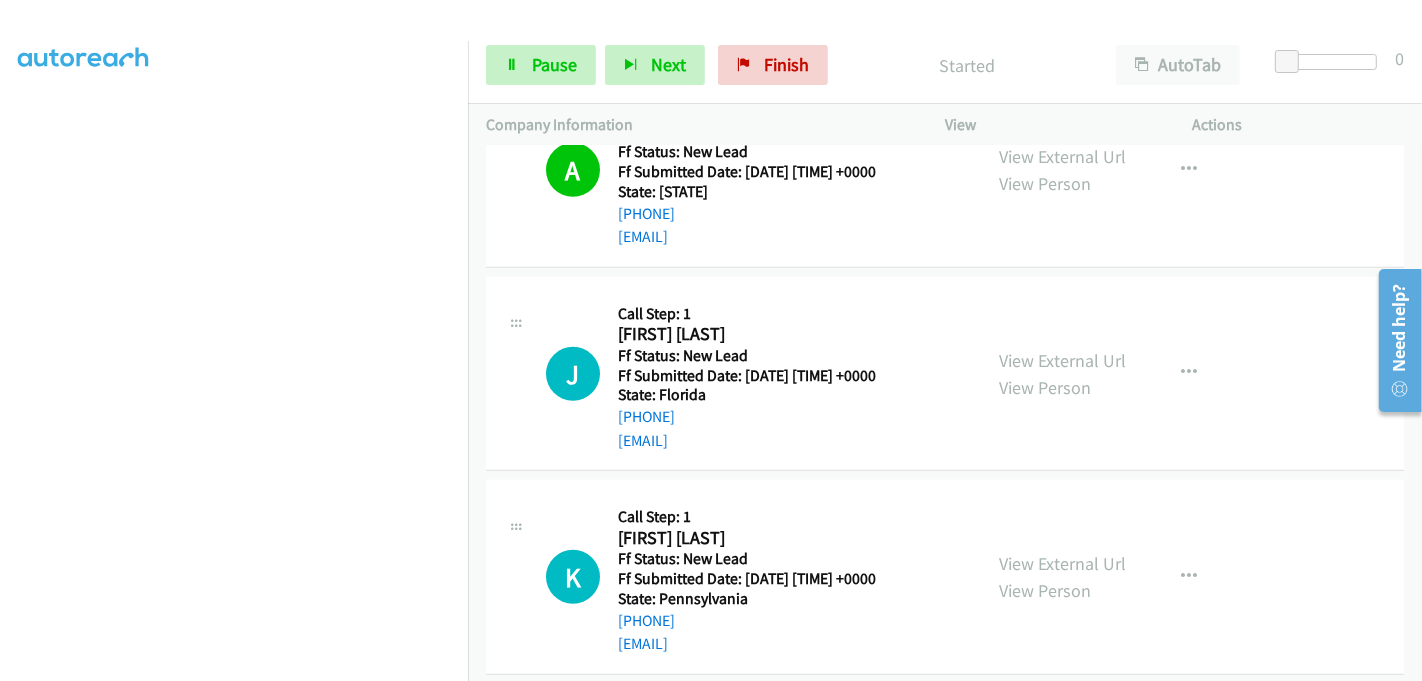 scroll, scrollTop: 1201, scrollLeft: 0, axis: vertical 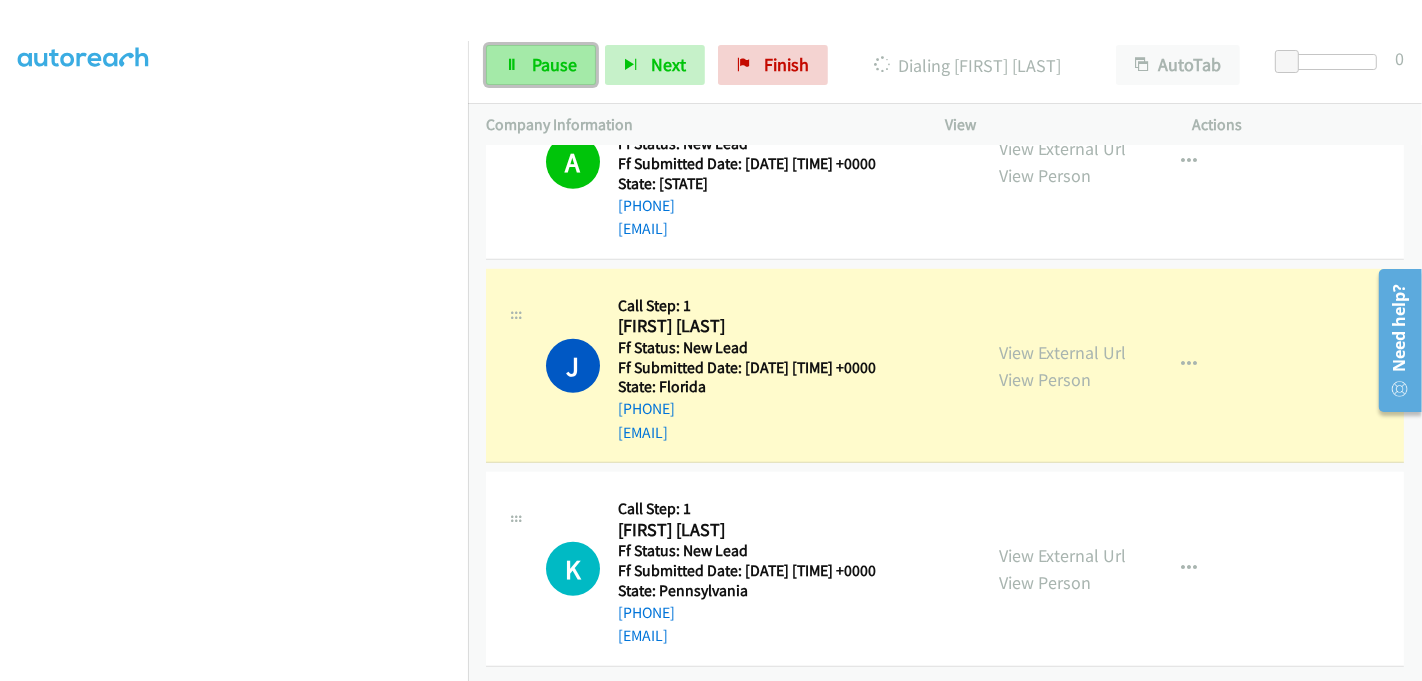 click on "Pause" at bounding box center [554, 64] 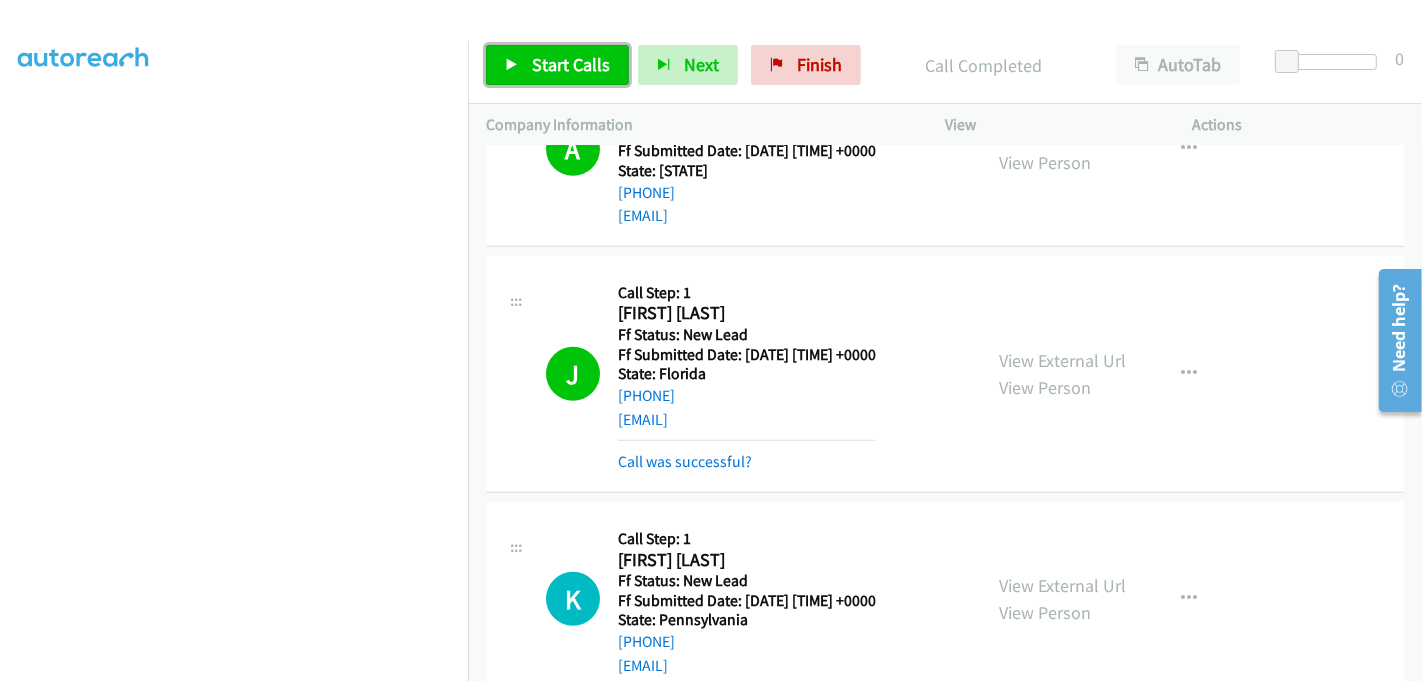 click on "Start Calls" at bounding box center [571, 64] 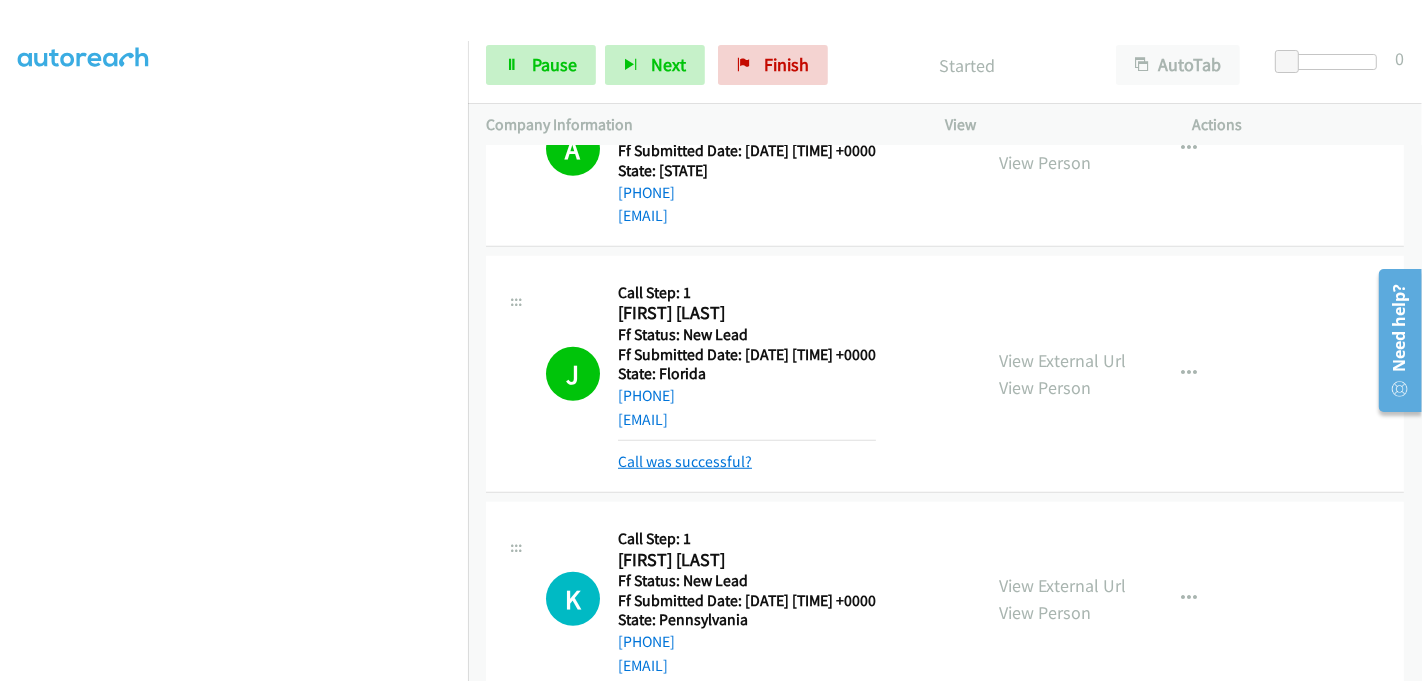 click on "Call was successful?" at bounding box center [685, 461] 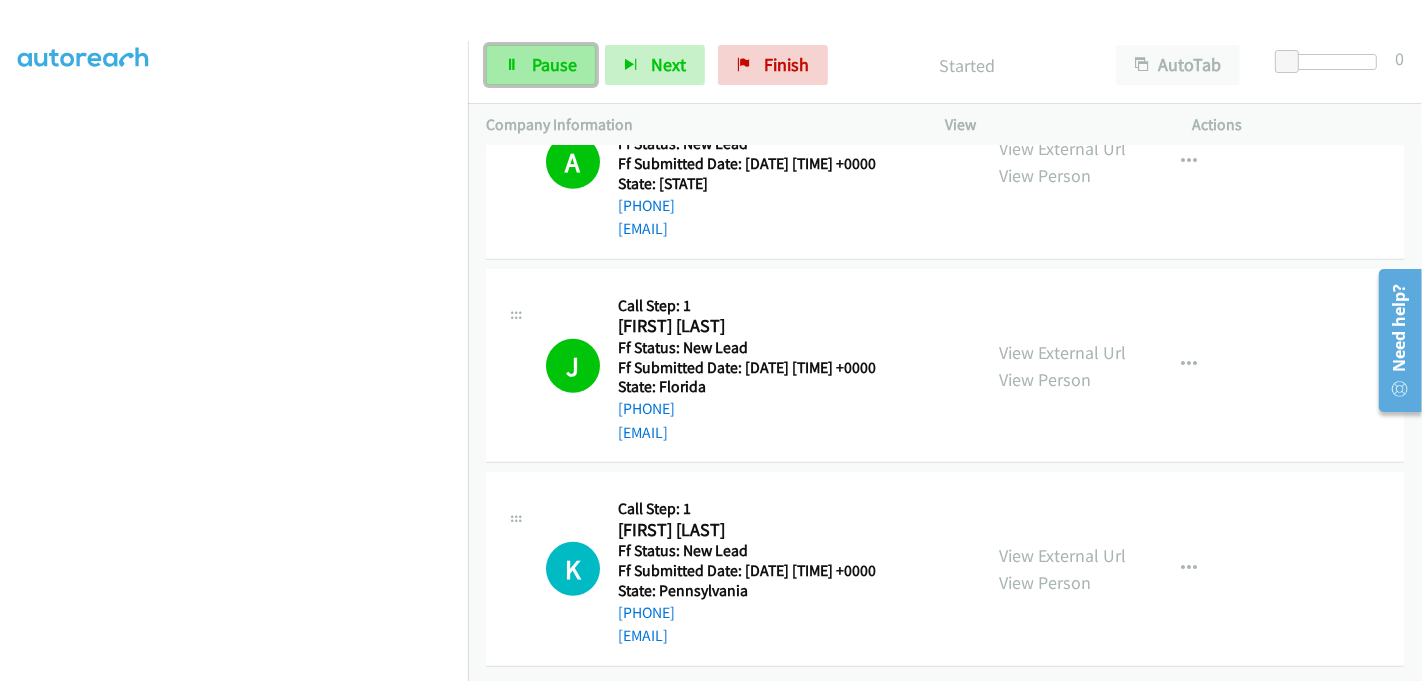 click on "Pause" at bounding box center (554, 64) 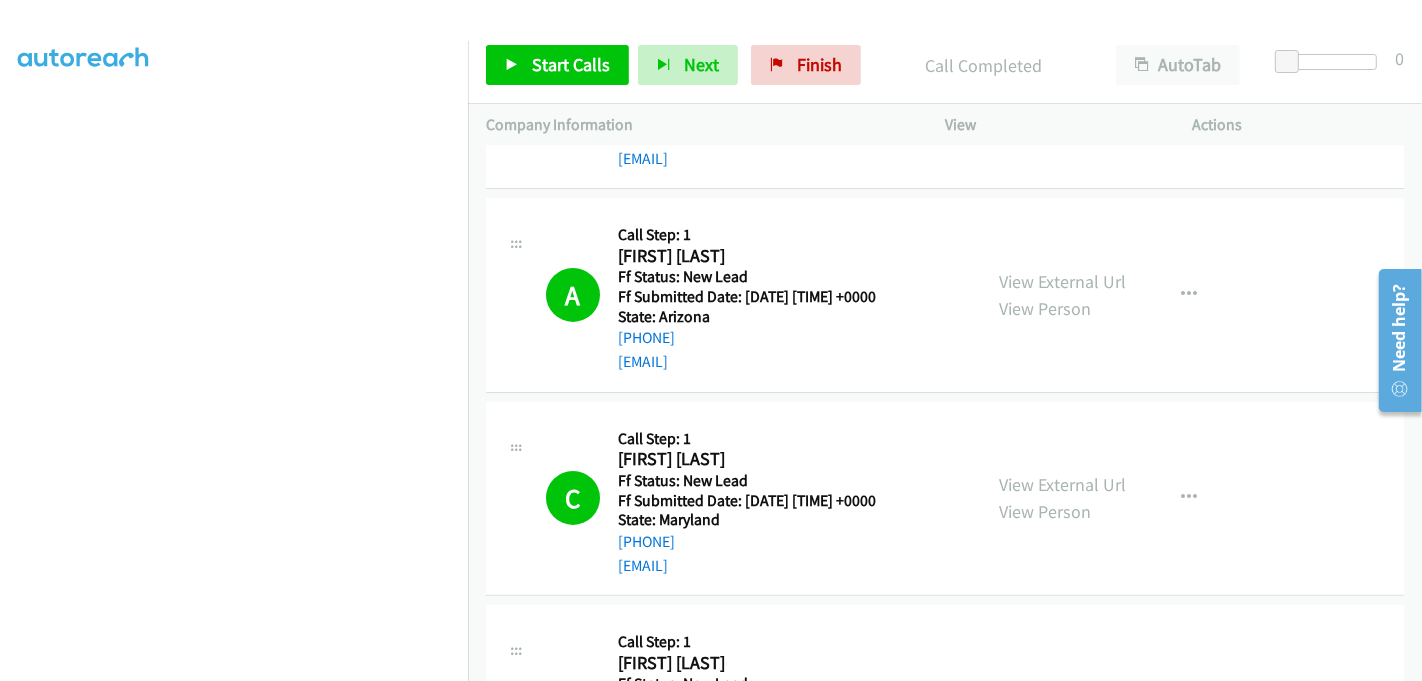scroll, scrollTop: 90, scrollLeft: 0, axis: vertical 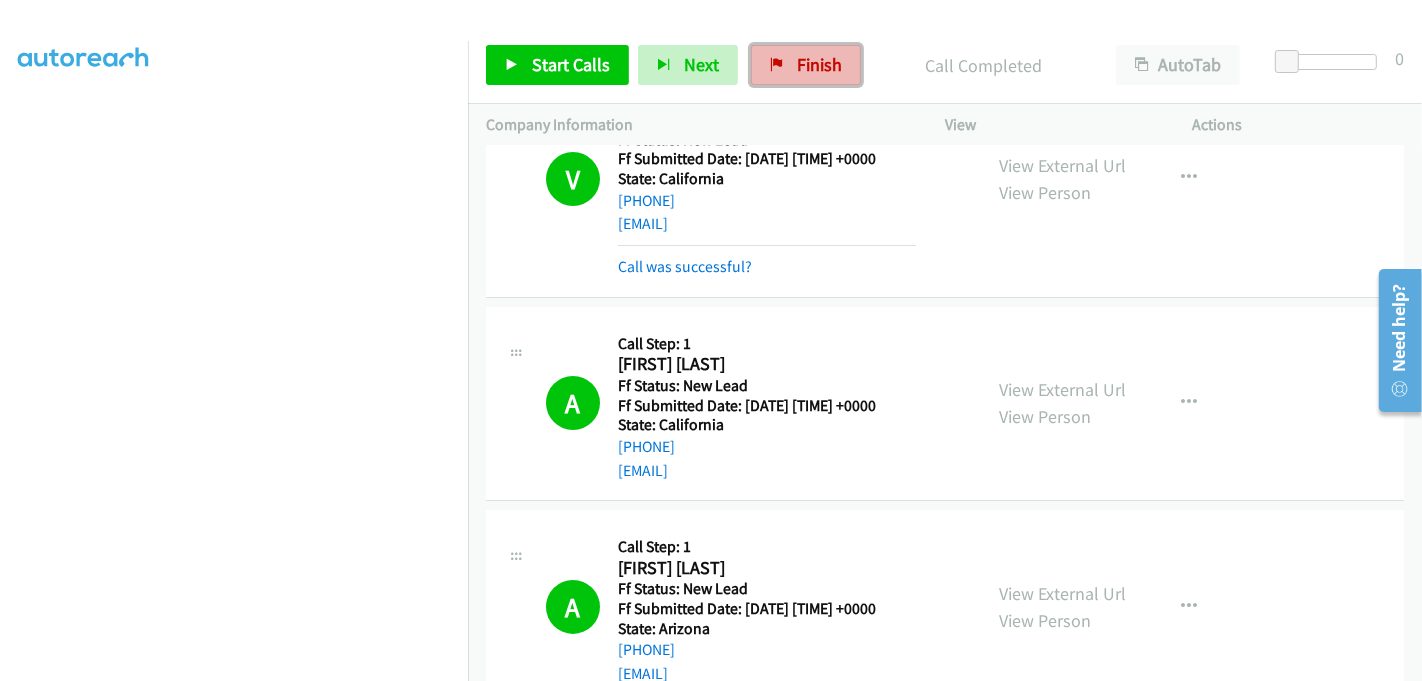 click on "Finish" at bounding box center [819, 64] 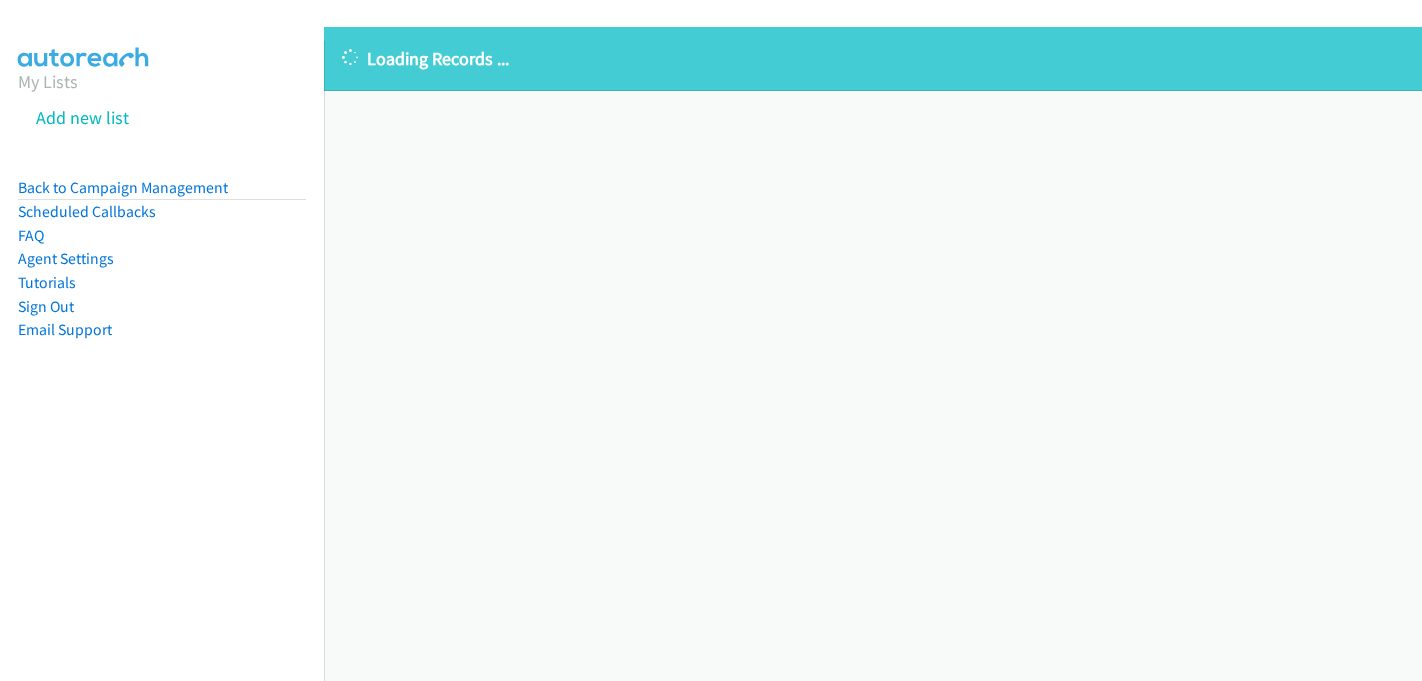 scroll, scrollTop: 0, scrollLeft: 0, axis: both 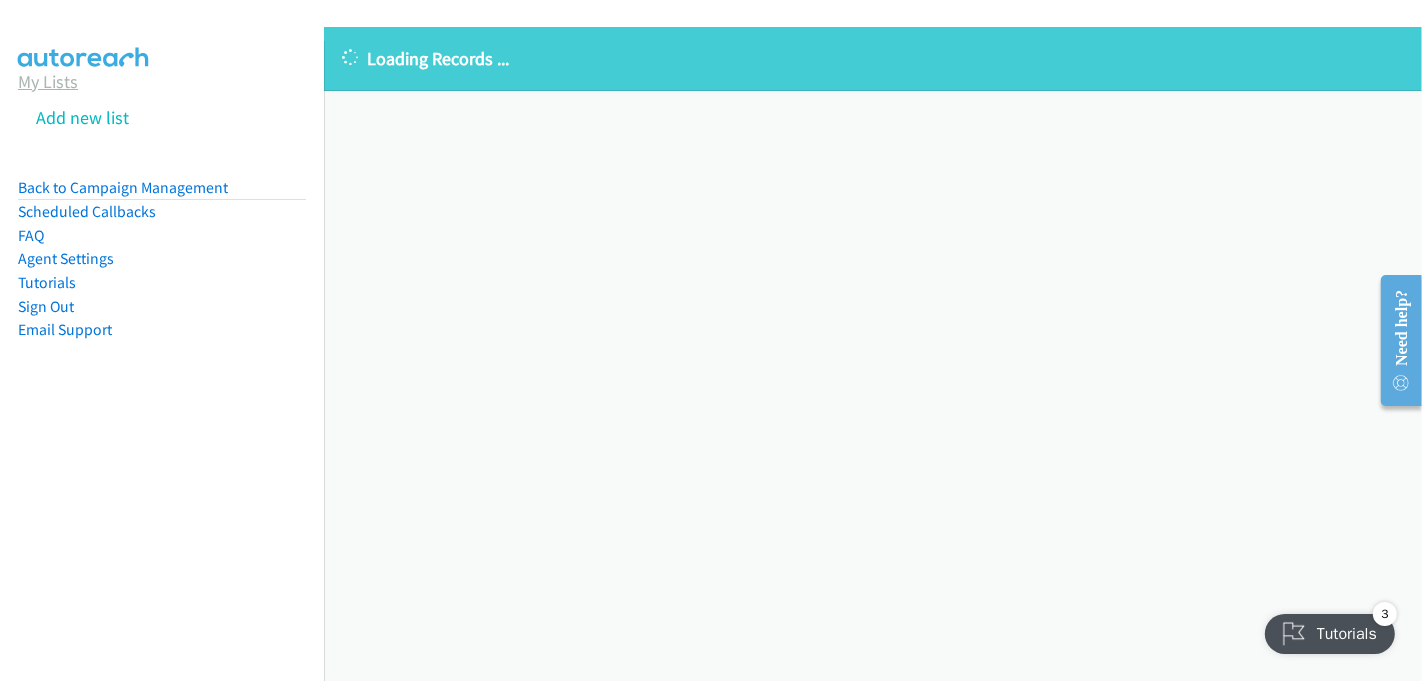 click on "My Lists" at bounding box center (48, 81) 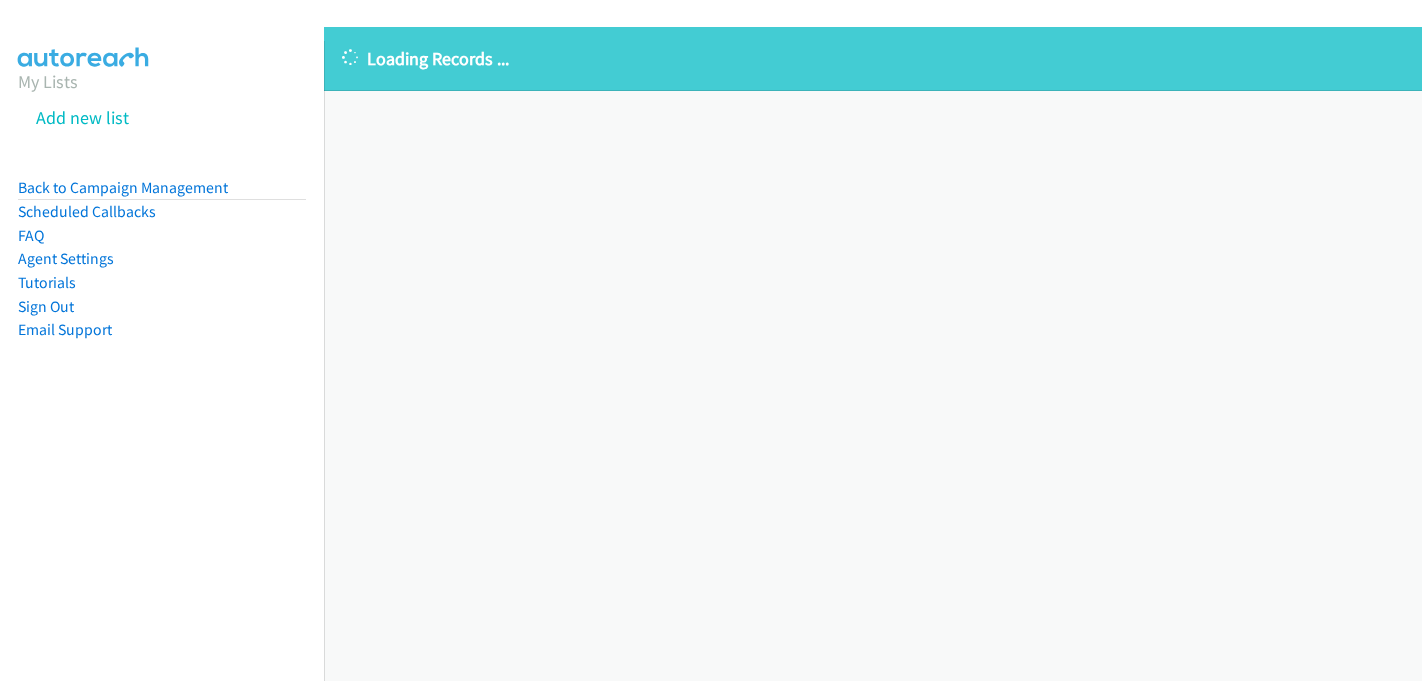 scroll, scrollTop: 0, scrollLeft: 0, axis: both 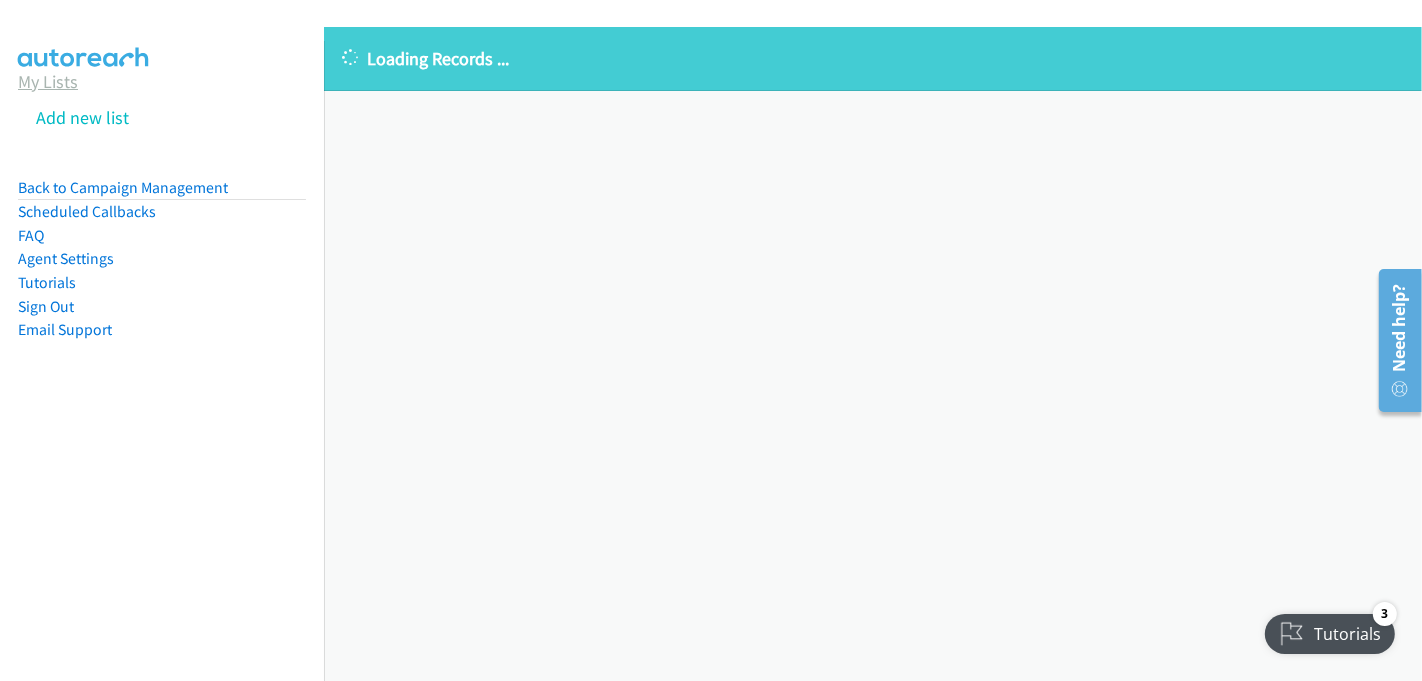 click on "My Lists" at bounding box center [48, 81] 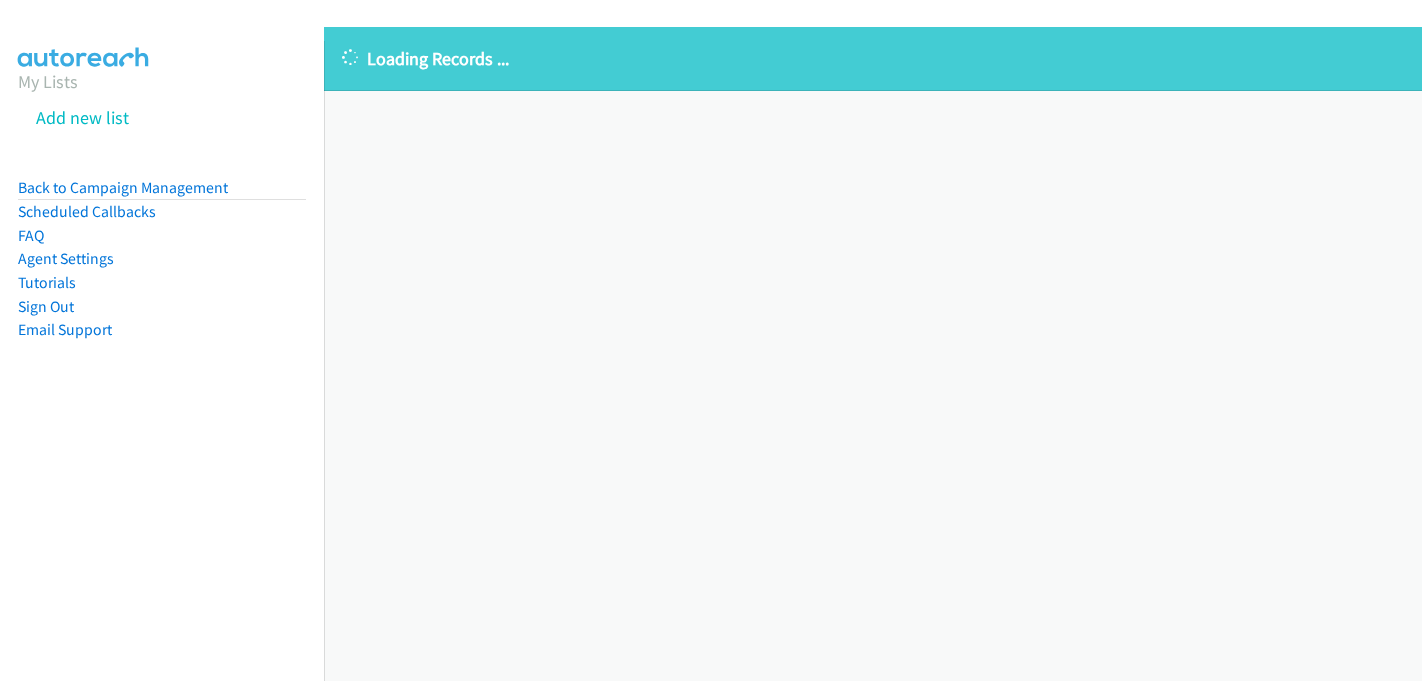 scroll, scrollTop: 0, scrollLeft: 0, axis: both 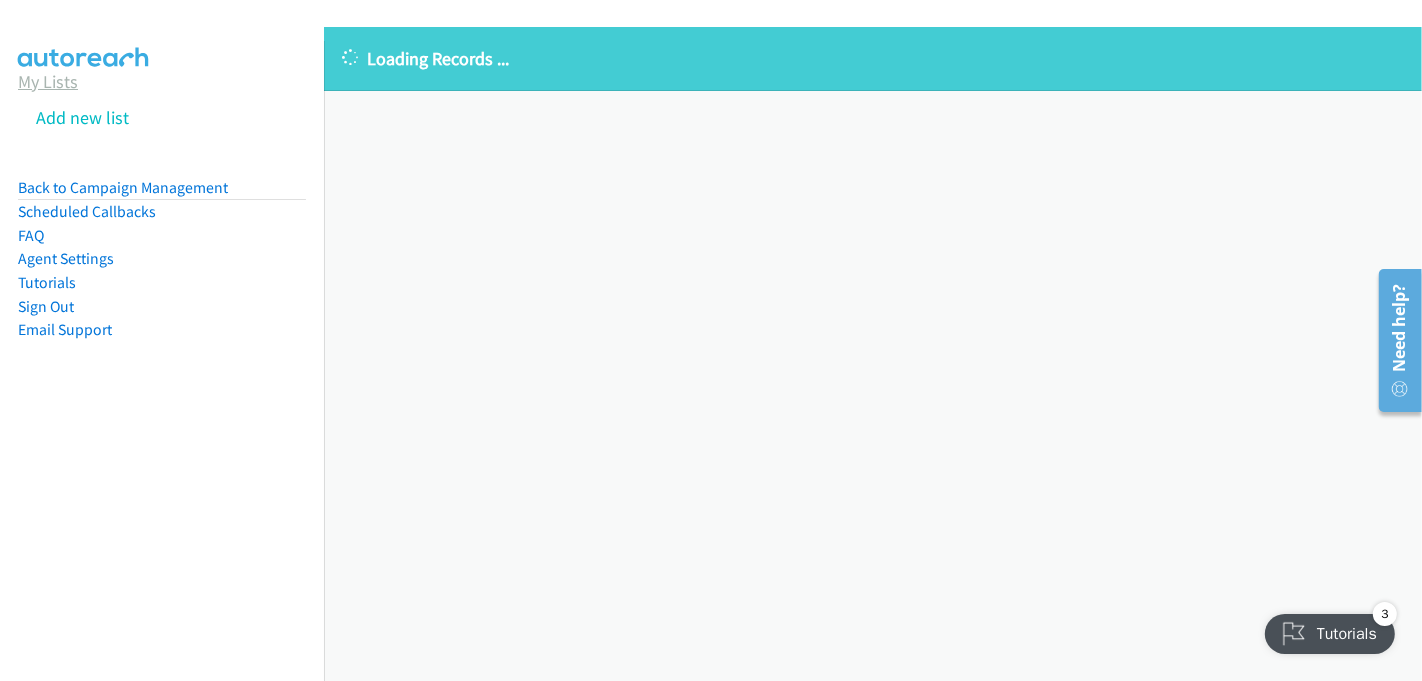 click on "My Lists" at bounding box center (48, 81) 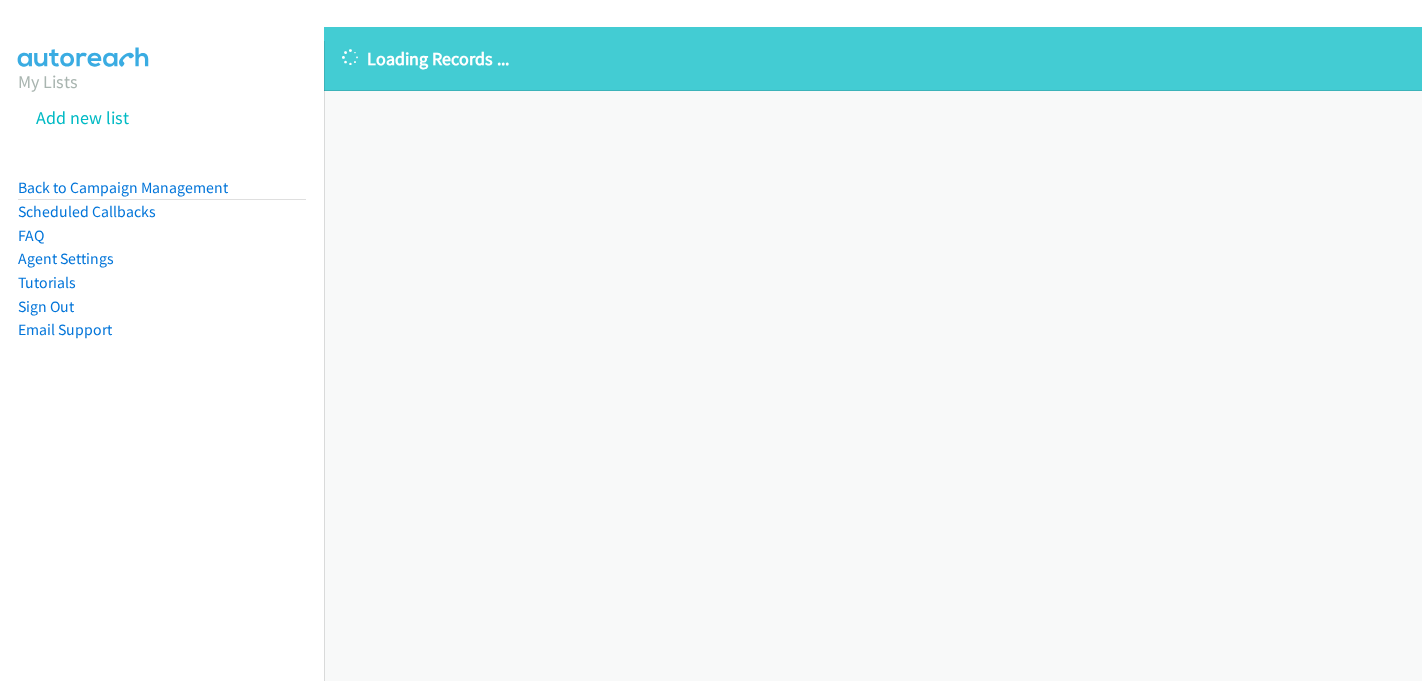scroll, scrollTop: 0, scrollLeft: 0, axis: both 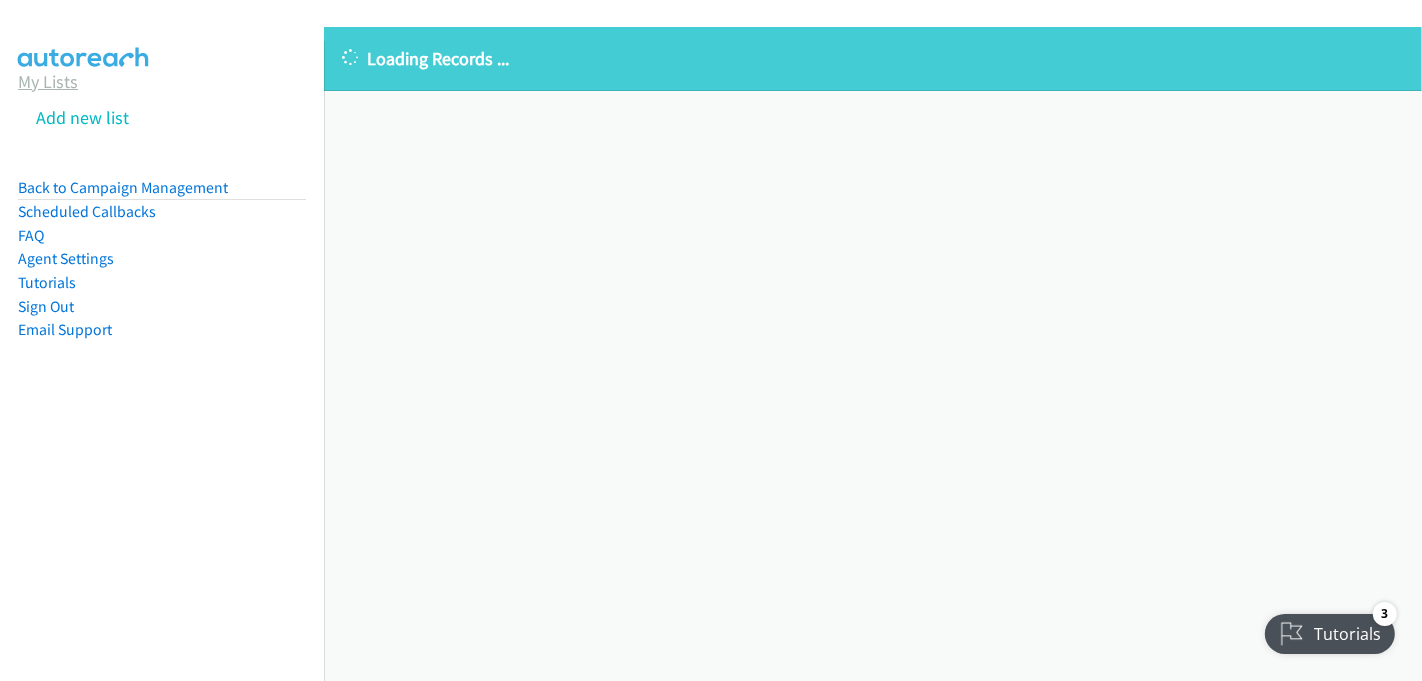 click on "My Lists" at bounding box center [48, 81] 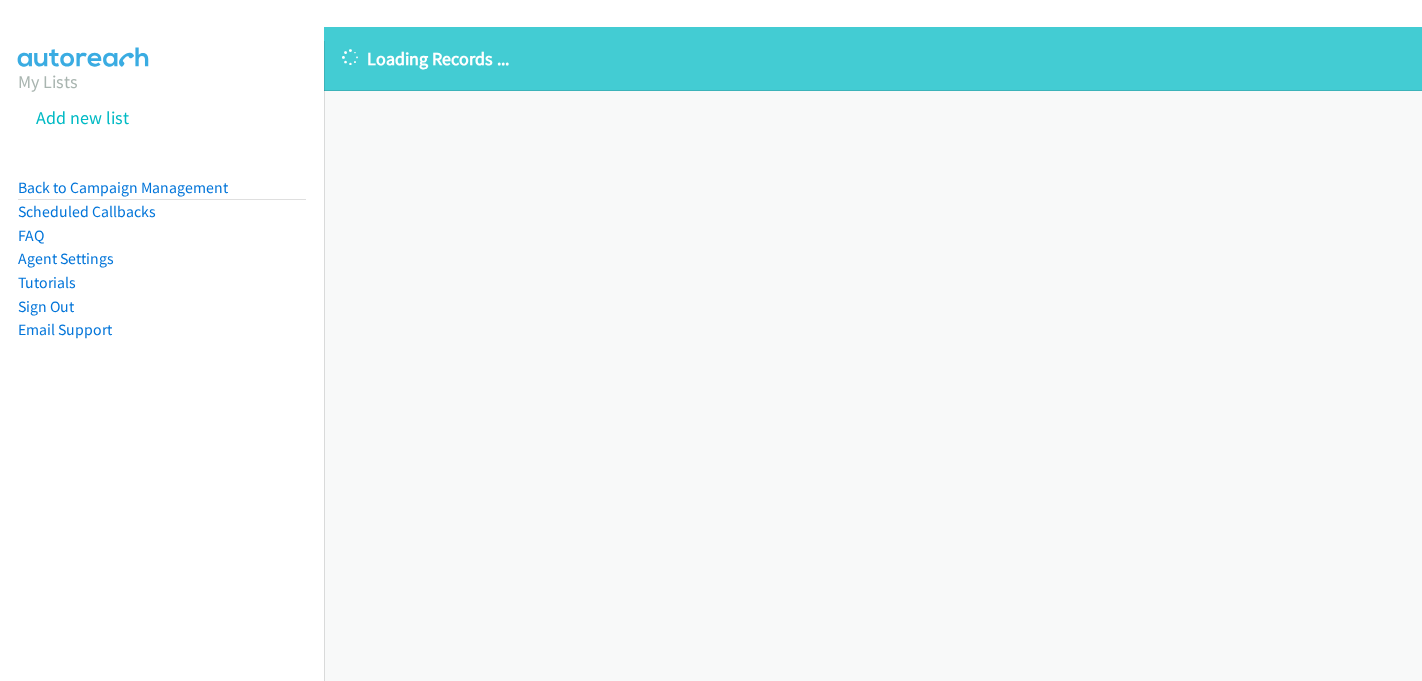 scroll, scrollTop: 0, scrollLeft: 0, axis: both 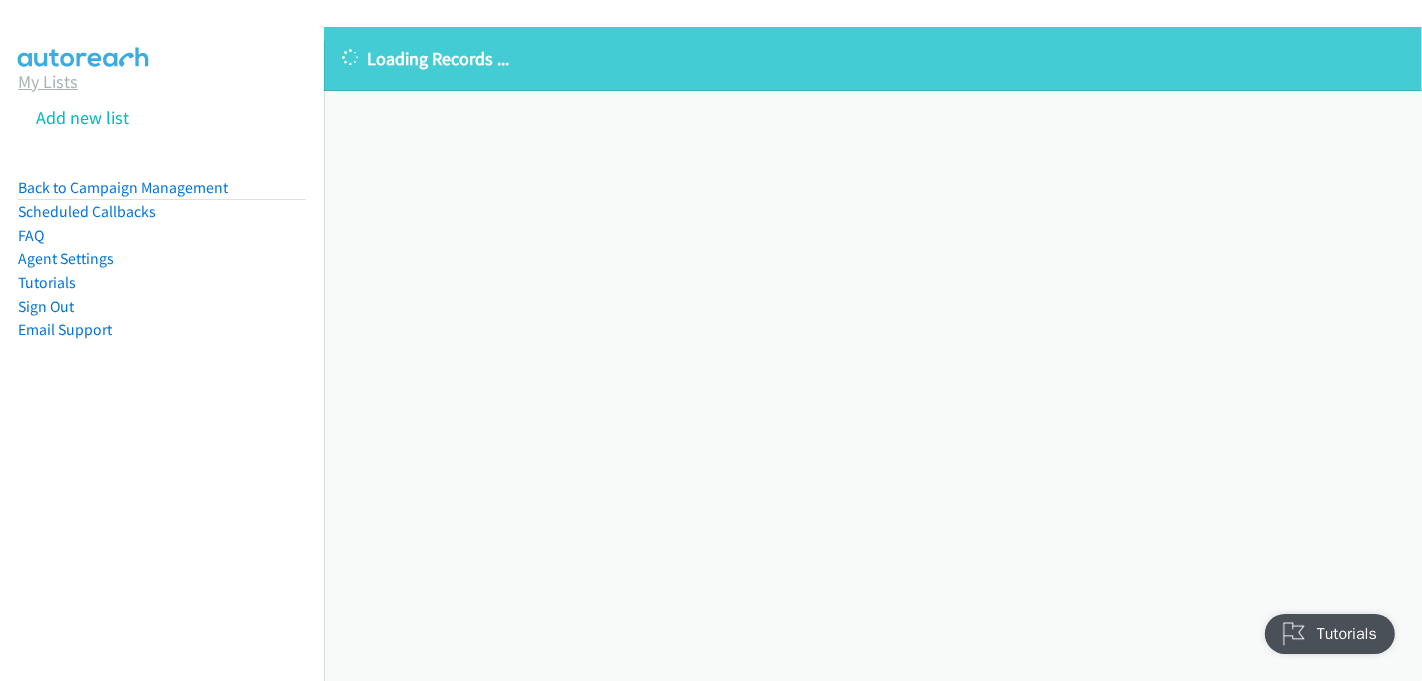 click on "My Lists" at bounding box center [48, 81] 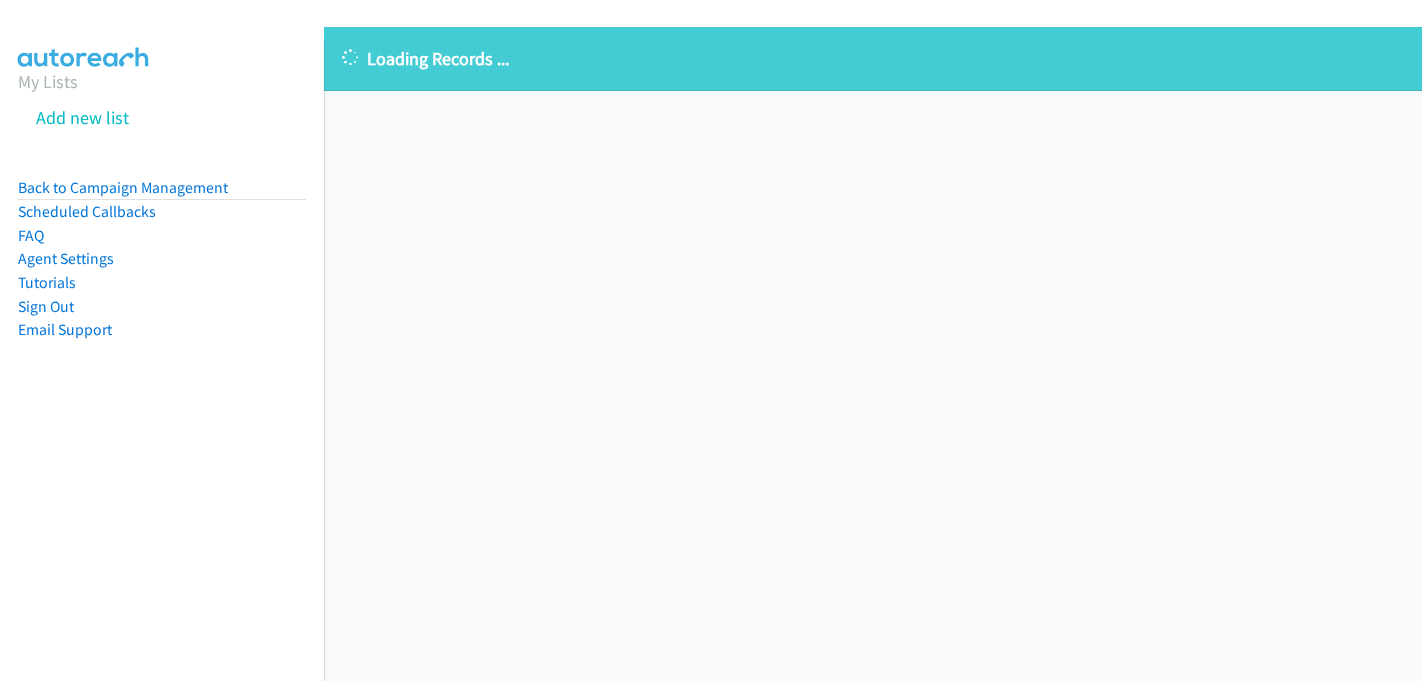scroll, scrollTop: 0, scrollLeft: 0, axis: both 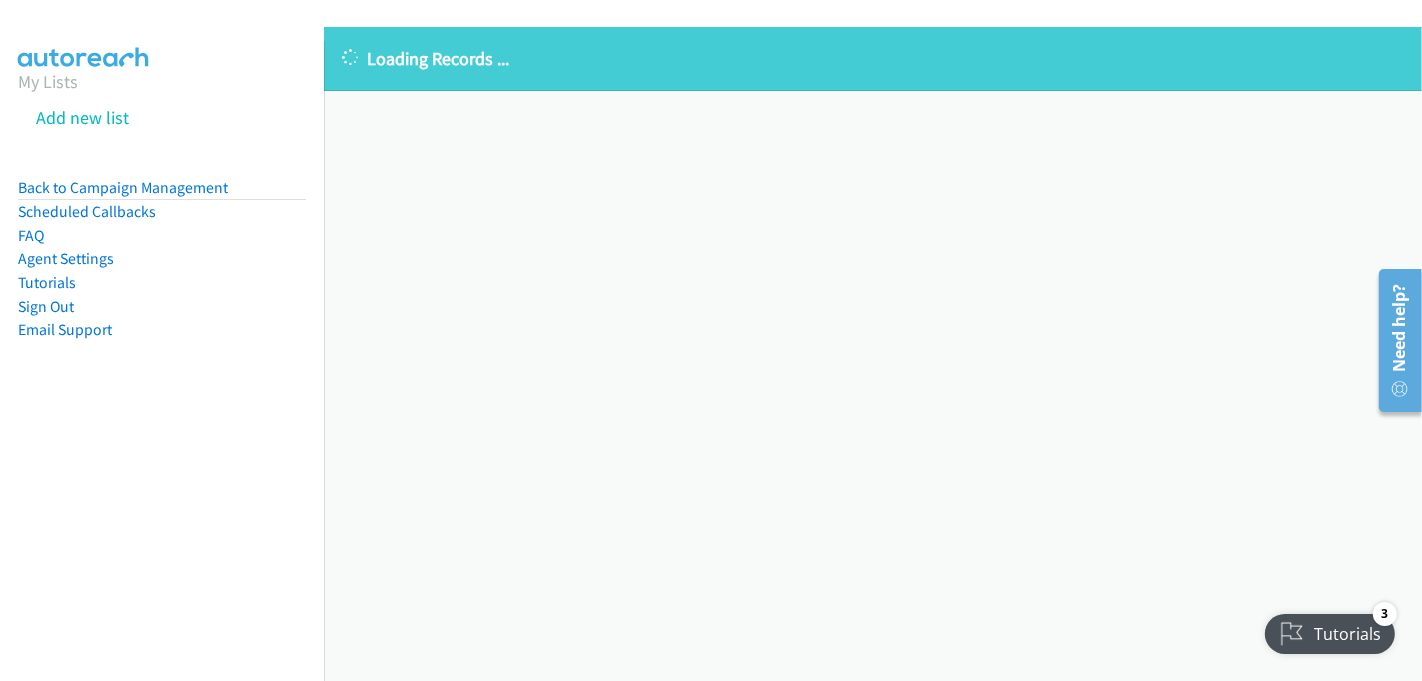 drag, startPoint x: 52, startPoint y: 84, endPoint x: 140, endPoint y: 129, distance: 98.83825 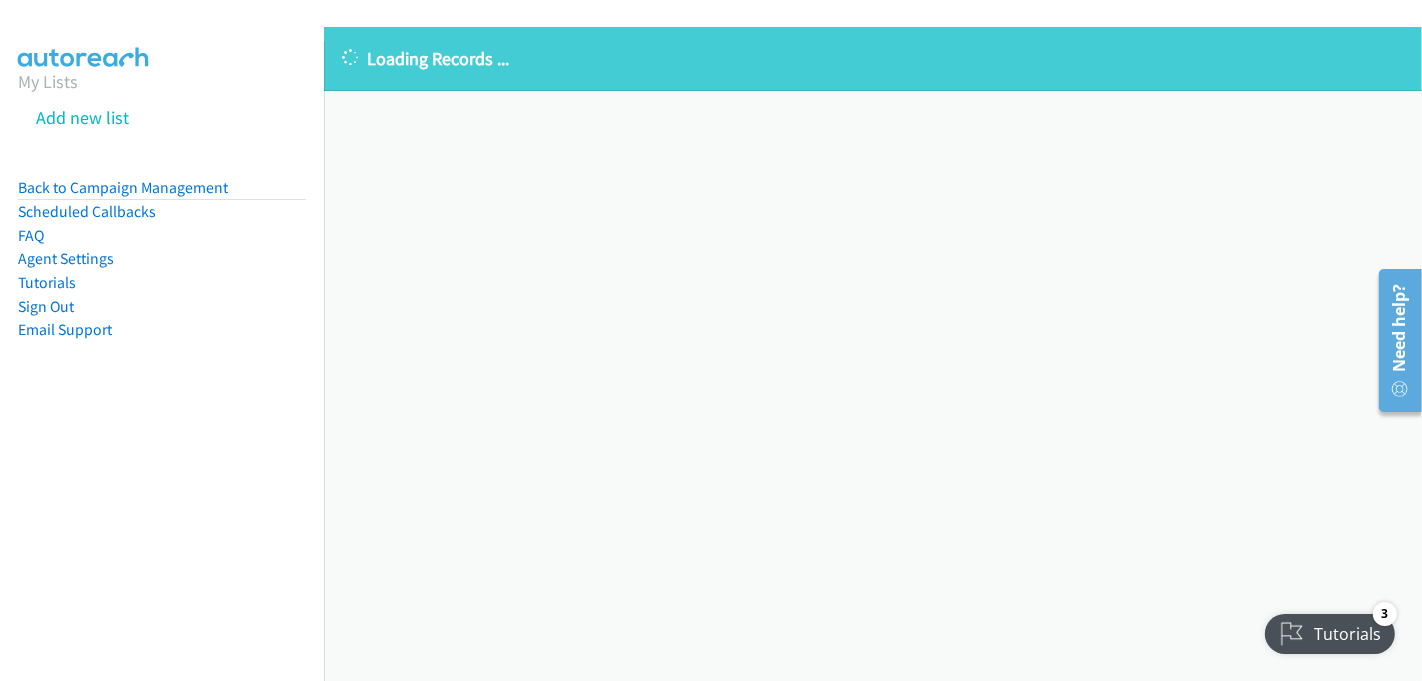 click on "My Lists" at bounding box center (48, 81) 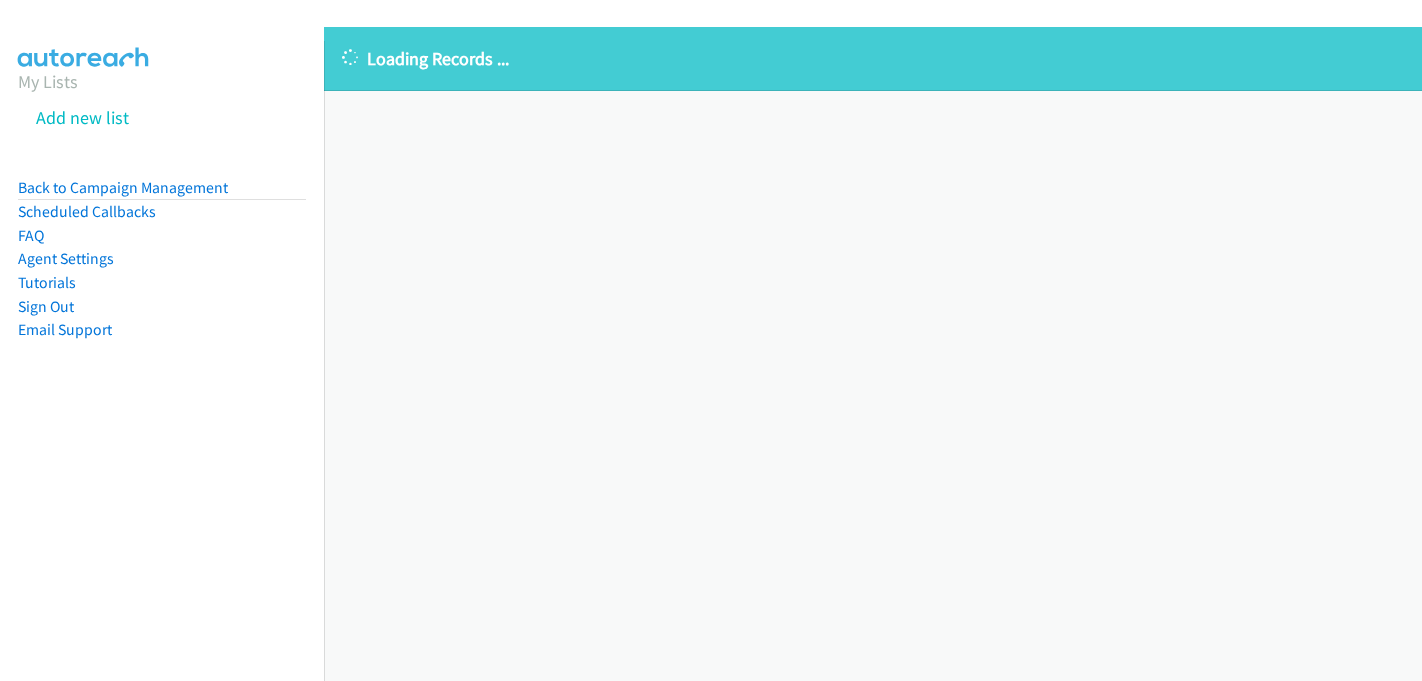 scroll, scrollTop: 0, scrollLeft: 0, axis: both 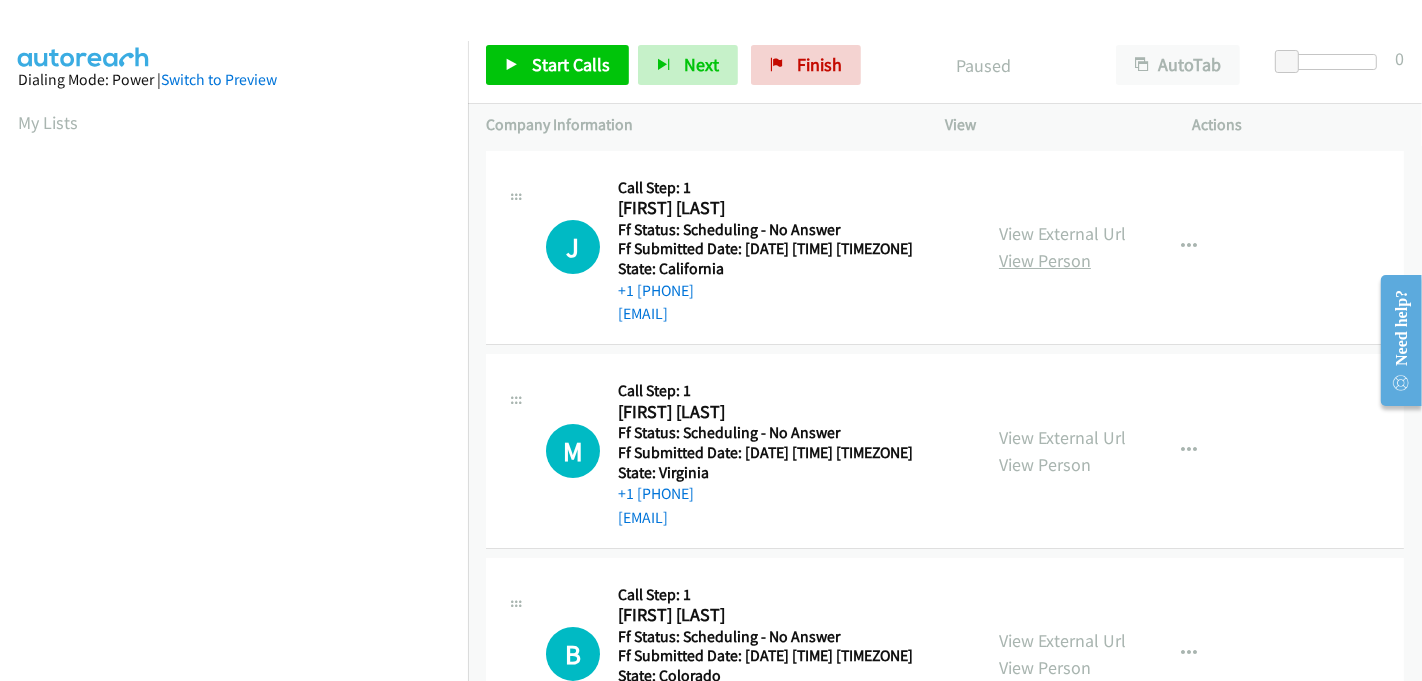 drag, startPoint x: 1054, startPoint y: 230, endPoint x: 1071, endPoint y: 251, distance: 27.018513 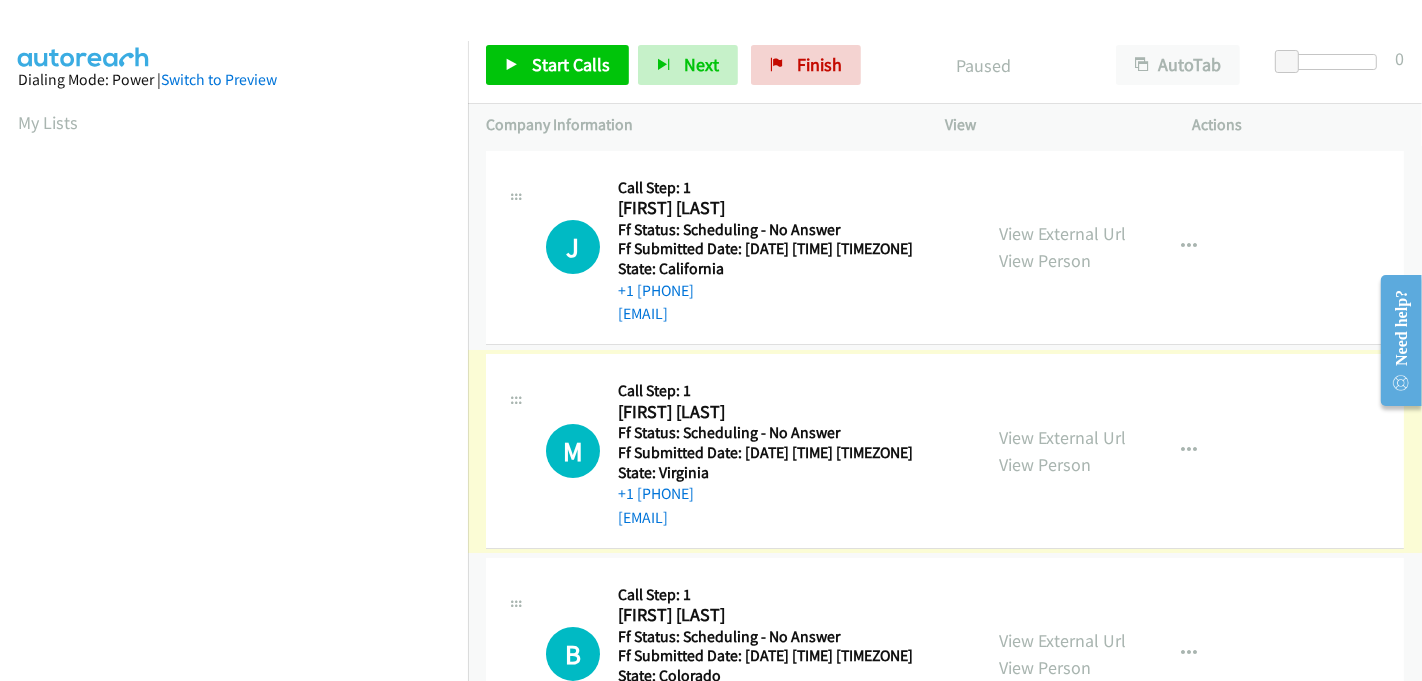 click on "View External Url" at bounding box center [1062, 437] 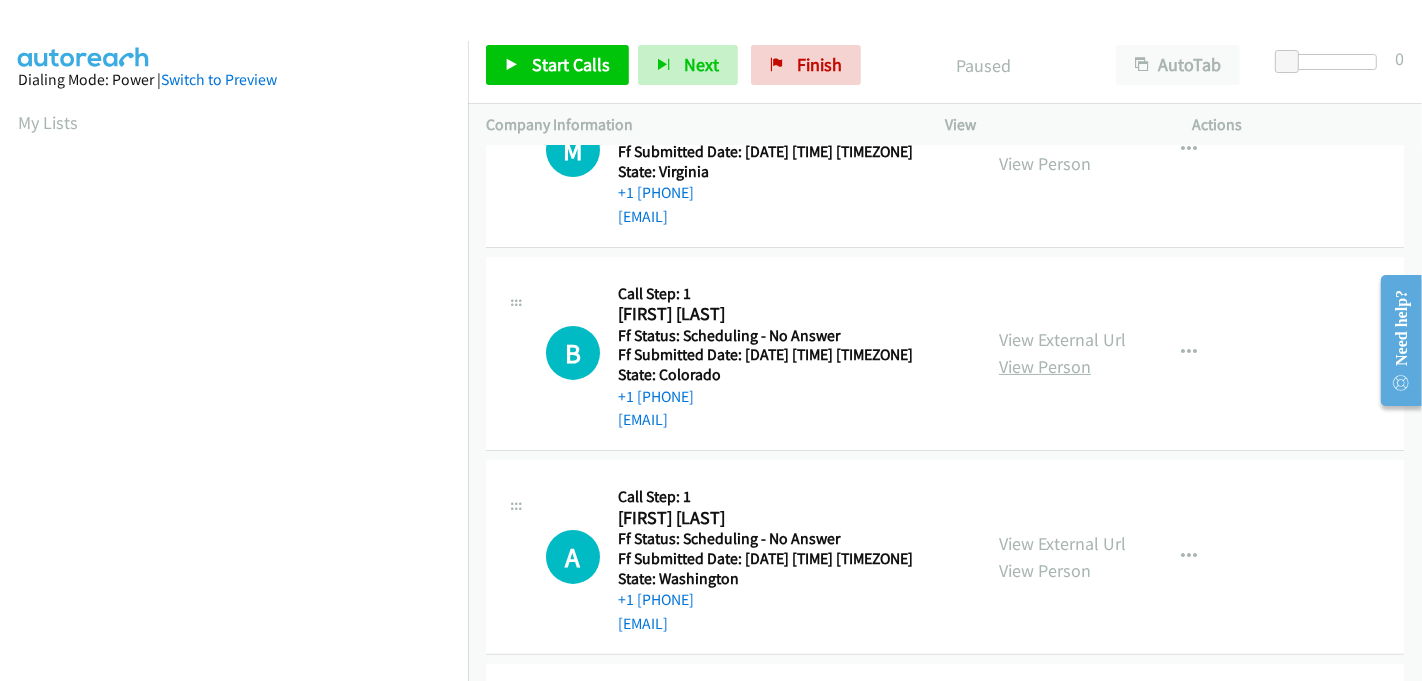 scroll, scrollTop: 333, scrollLeft: 0, axis: vertical 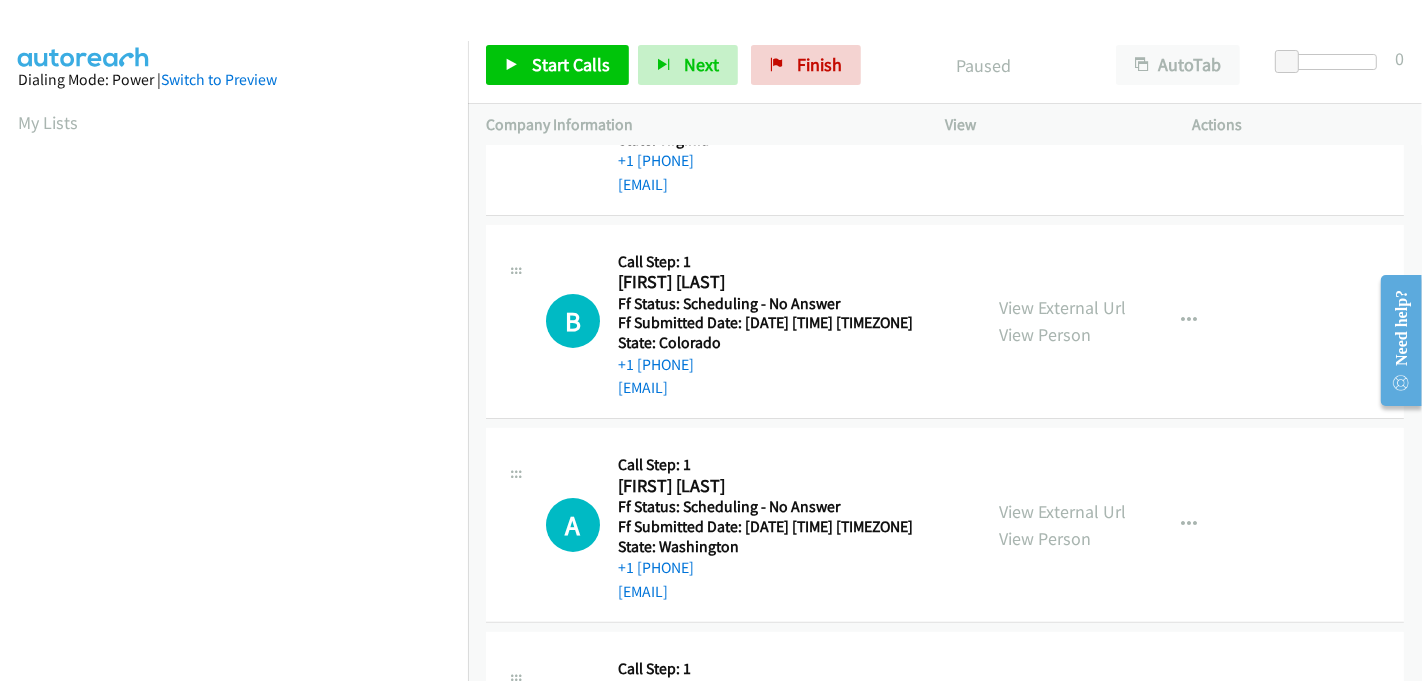 drag, startPoint x: 1020, startPoint y: 309, endPoint x: 1042, endPoint y: 367, distance: 62.03225 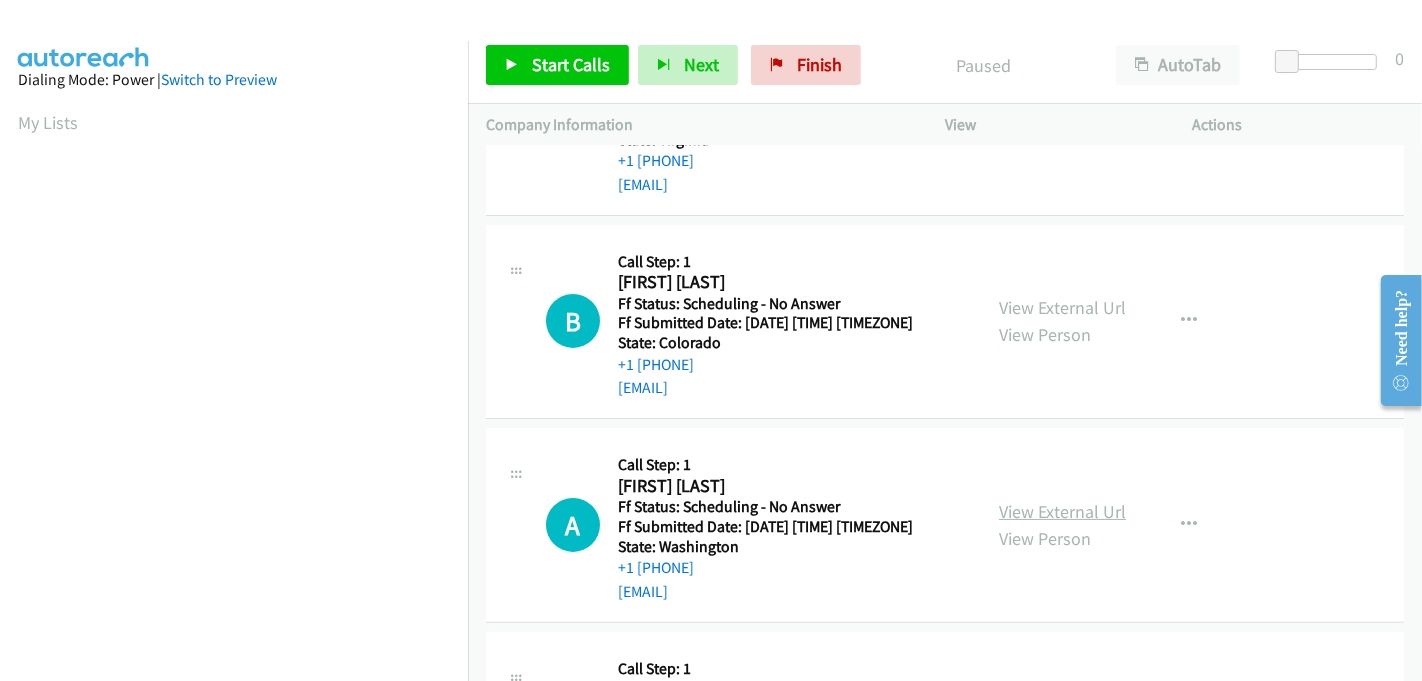 click on "View External Url" at bounding box center [1062, 511] 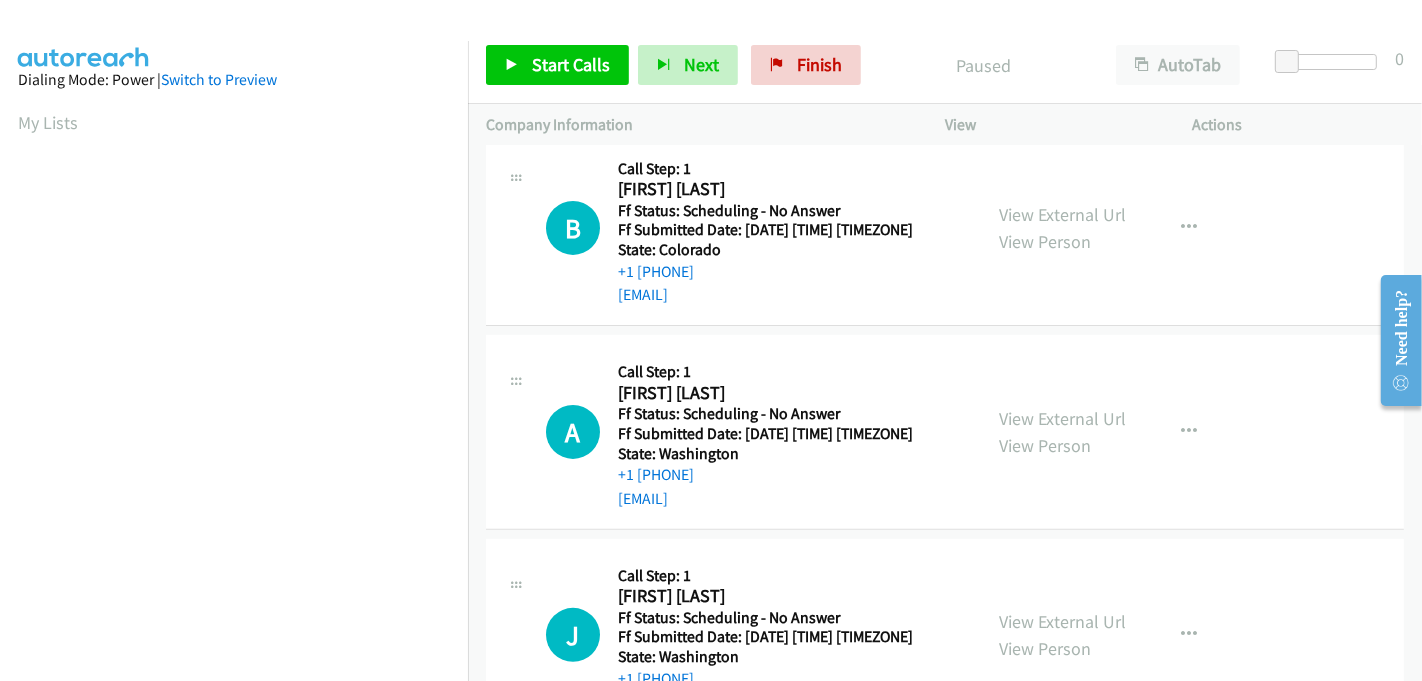 scroll, scrollTop: 555, scrollLeft: 0, axis: vertical 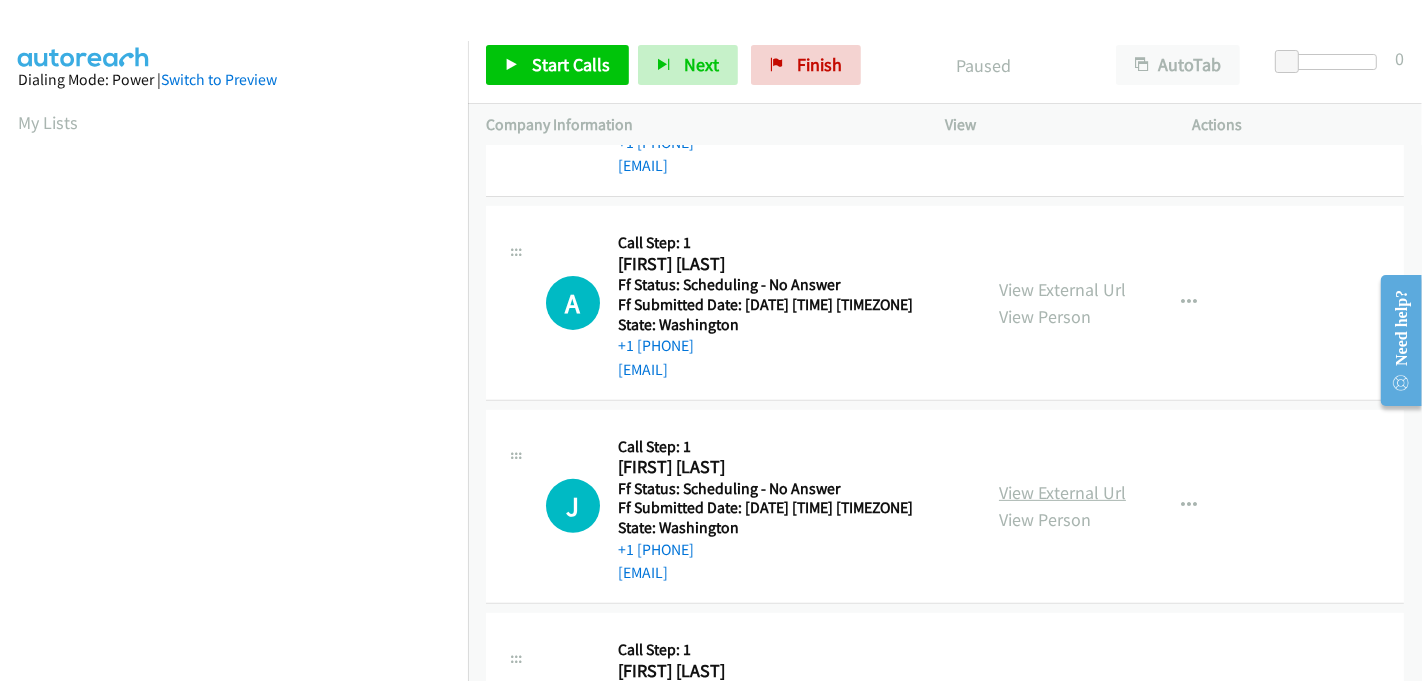 click on "View External Url" at bounding box center (1062, 492) 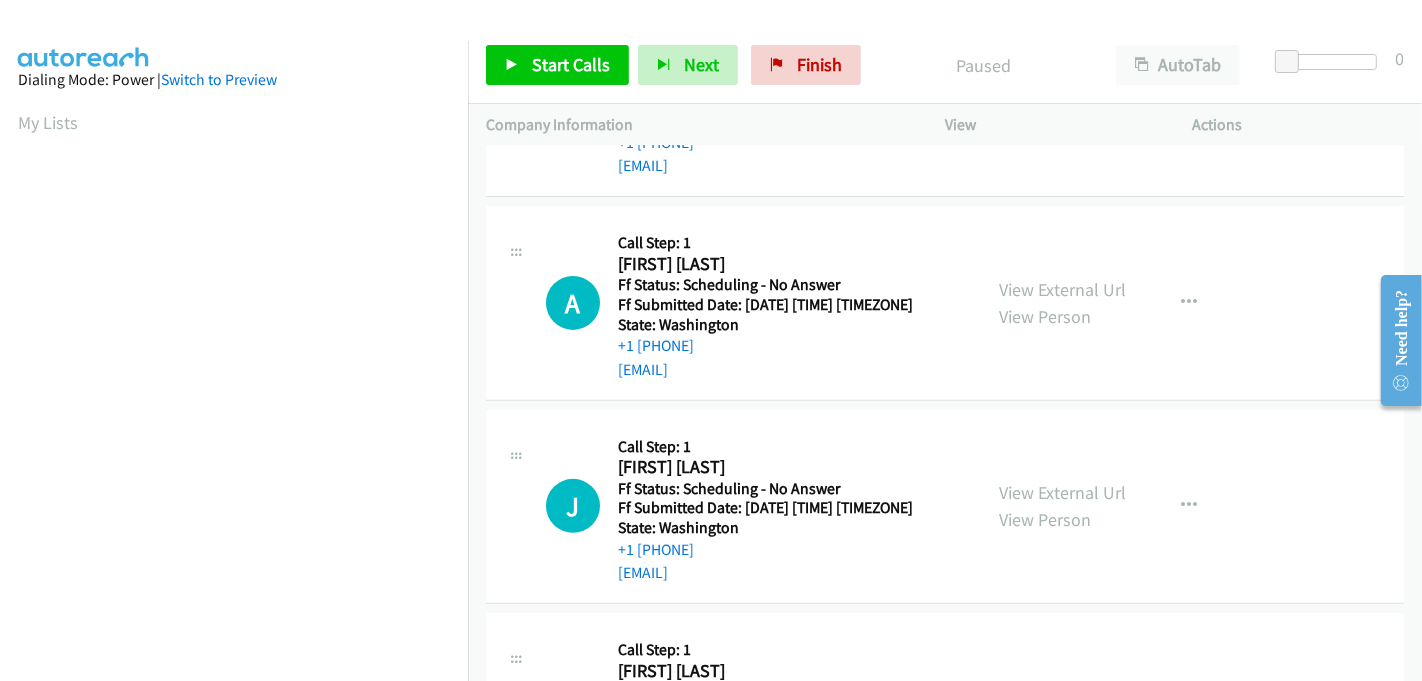 scroll, scrollTop: 442, scrollLeft: 0, axis: vertical 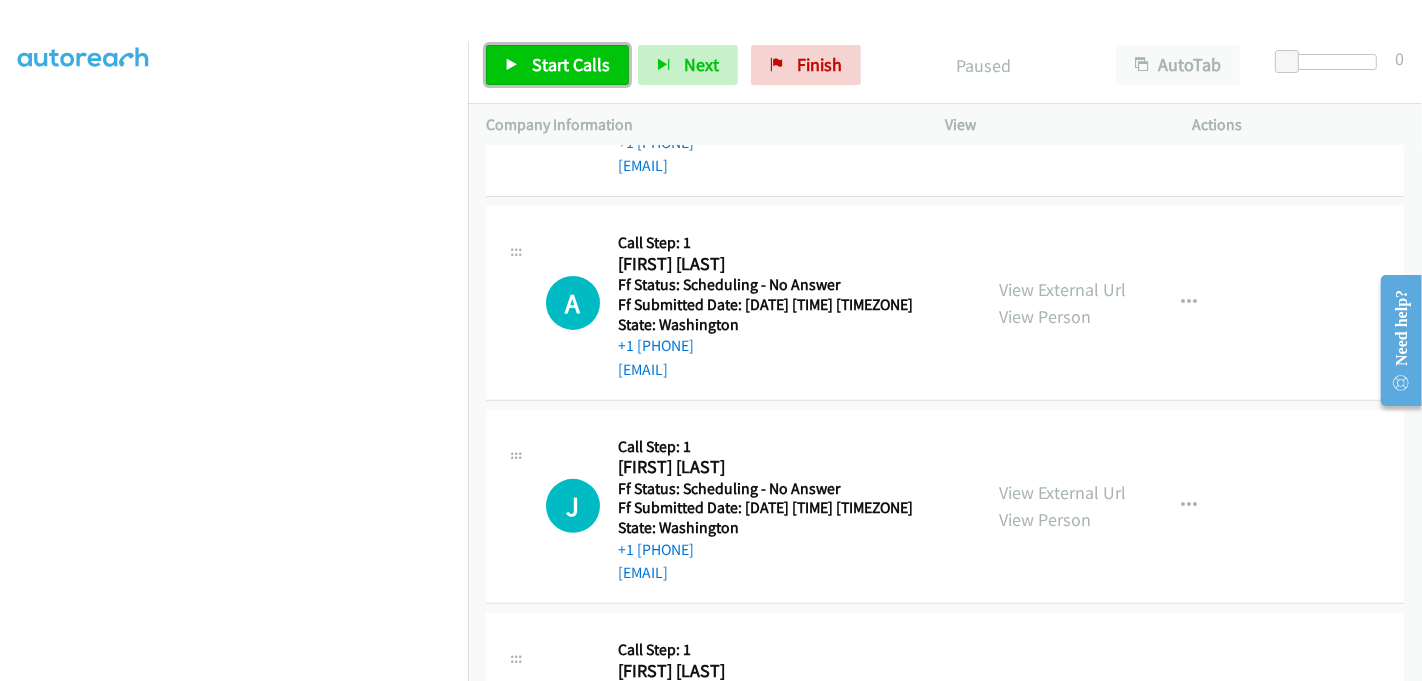 click on "Start Calls" at bounding box center (571, 64) 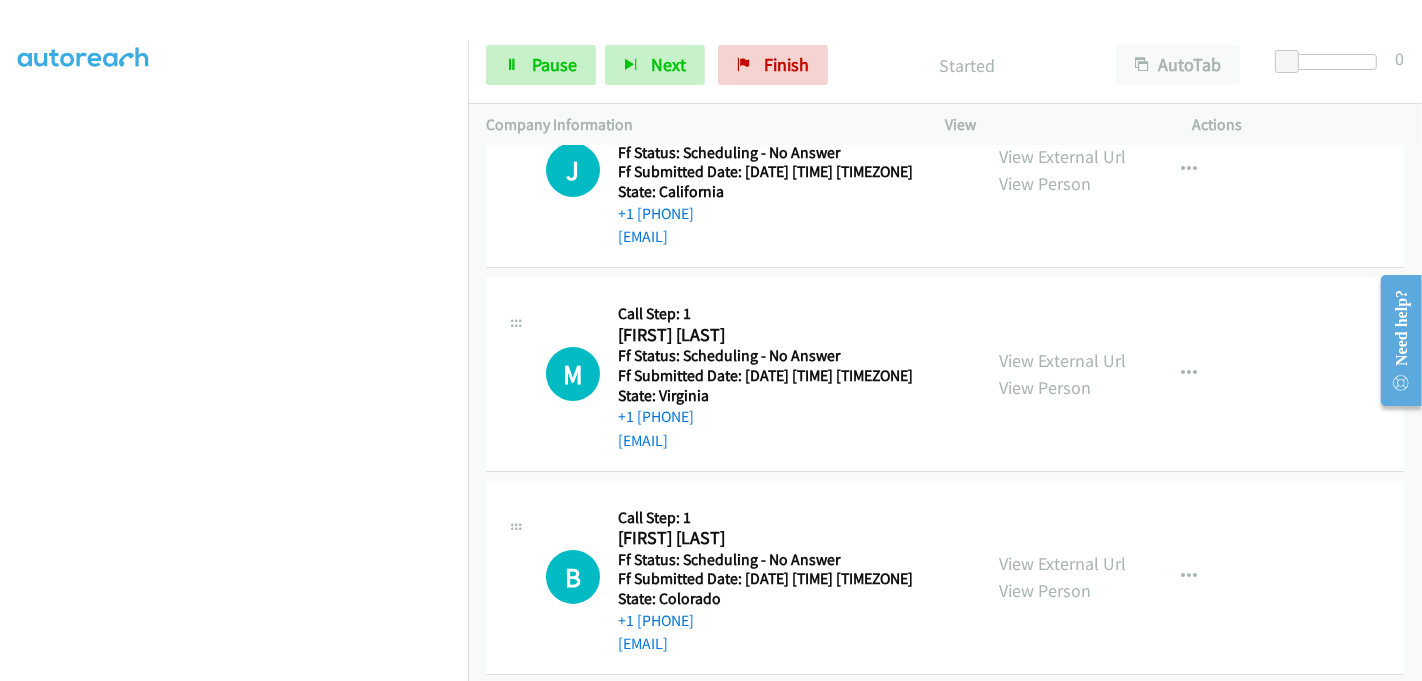 scroll, scrollTop: 0, scrollLeft: 0, axis: both 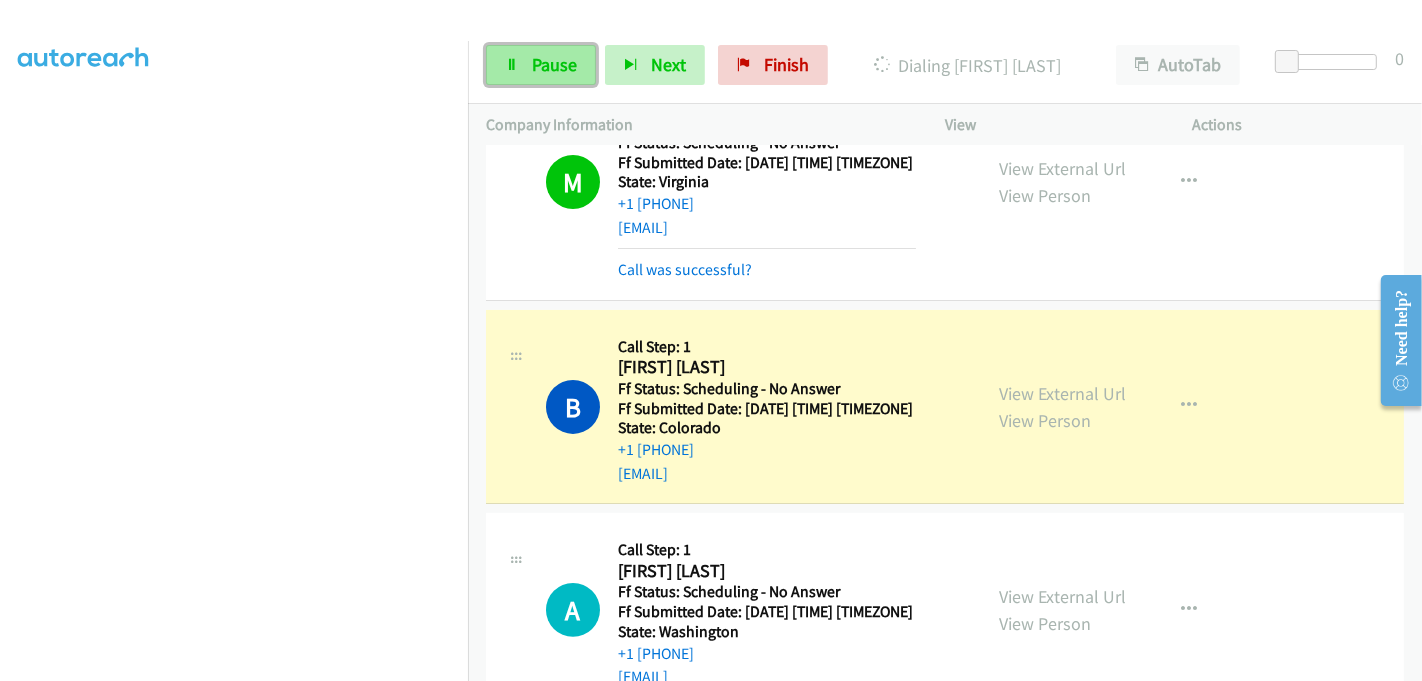 click on "Pause" at bounding box center (554, 64) 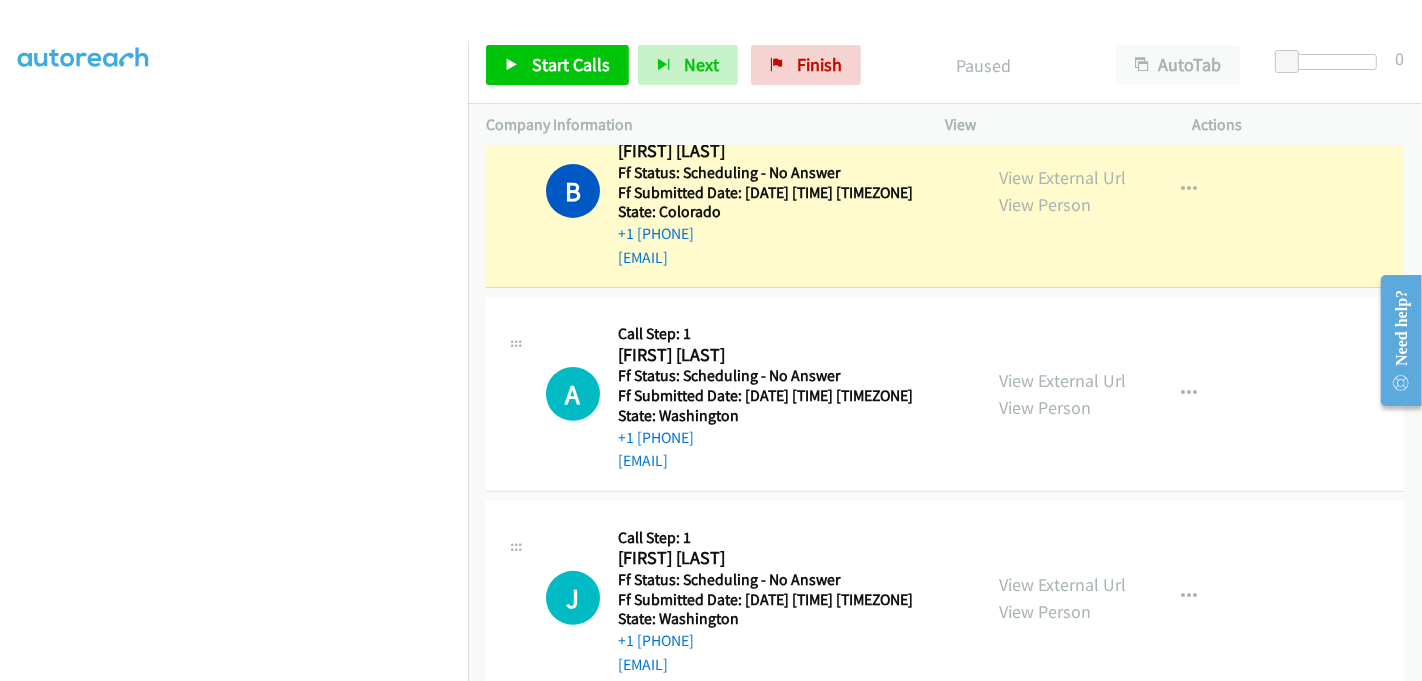 scroll, scrollTop: 555, scrollLeft: 0, axis: vertical 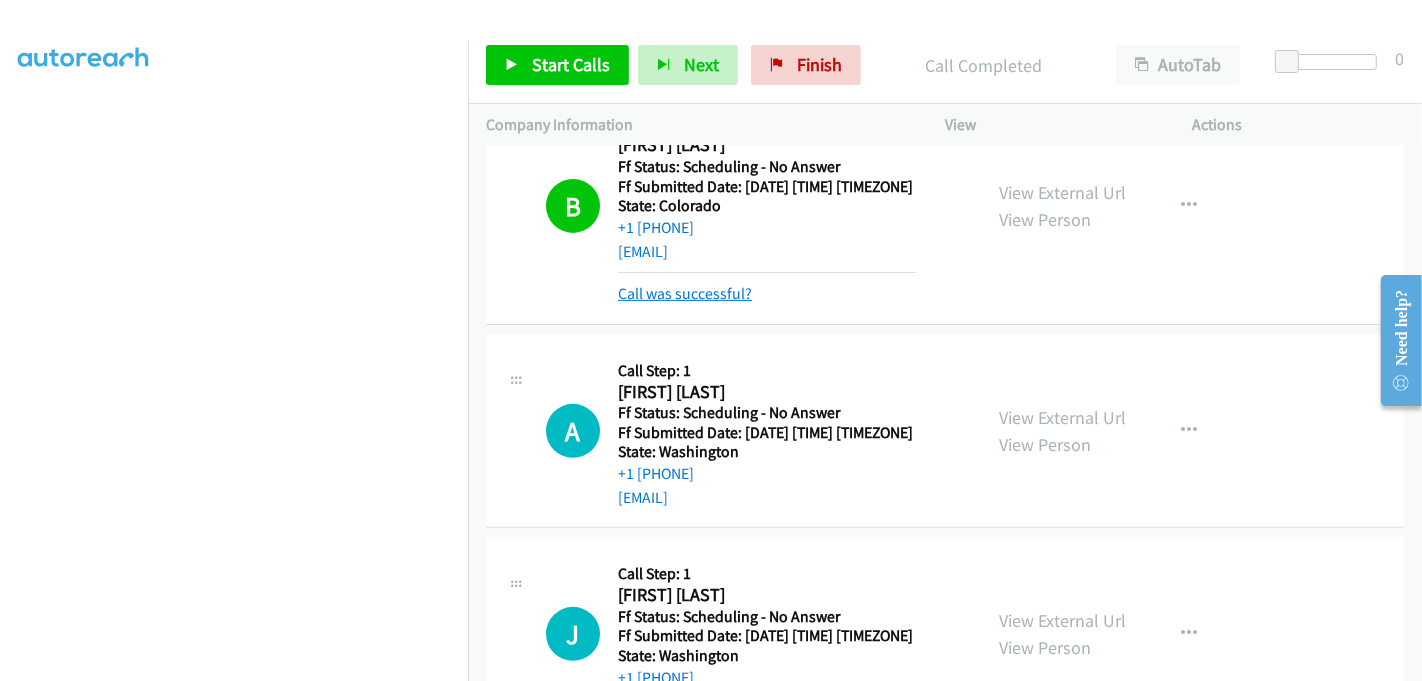 click on "Call was successful?" at bounding box center (685, 293) 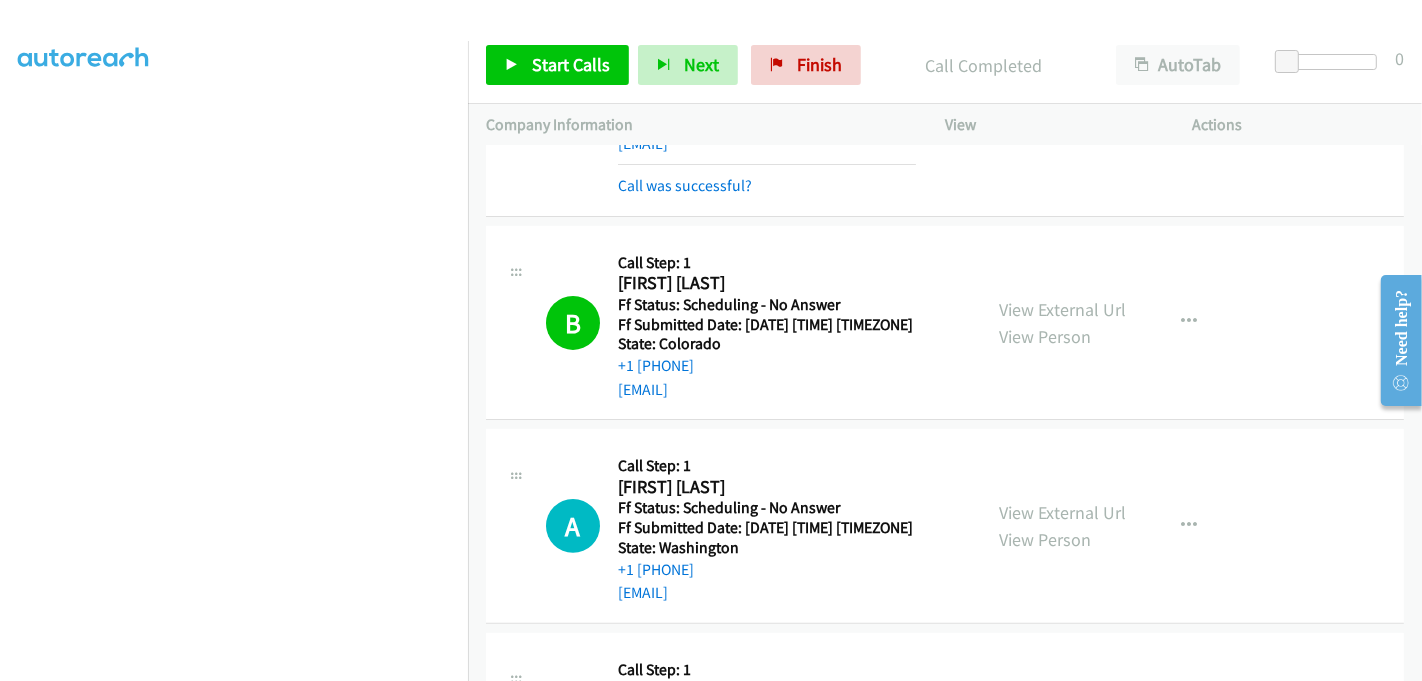 scroll, scrollTop: 555, scrollLeft: 0, axis: vertical 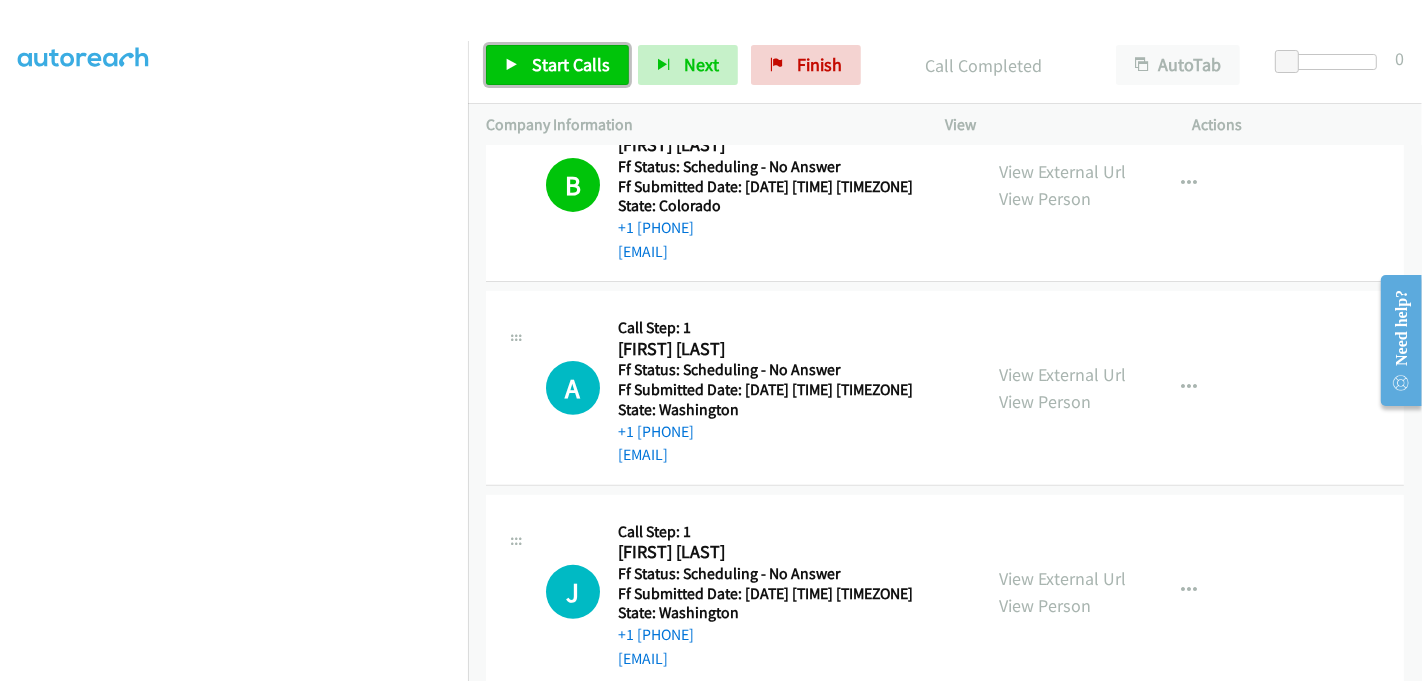 click on "Start Calls" at bounding box center [571, 64] 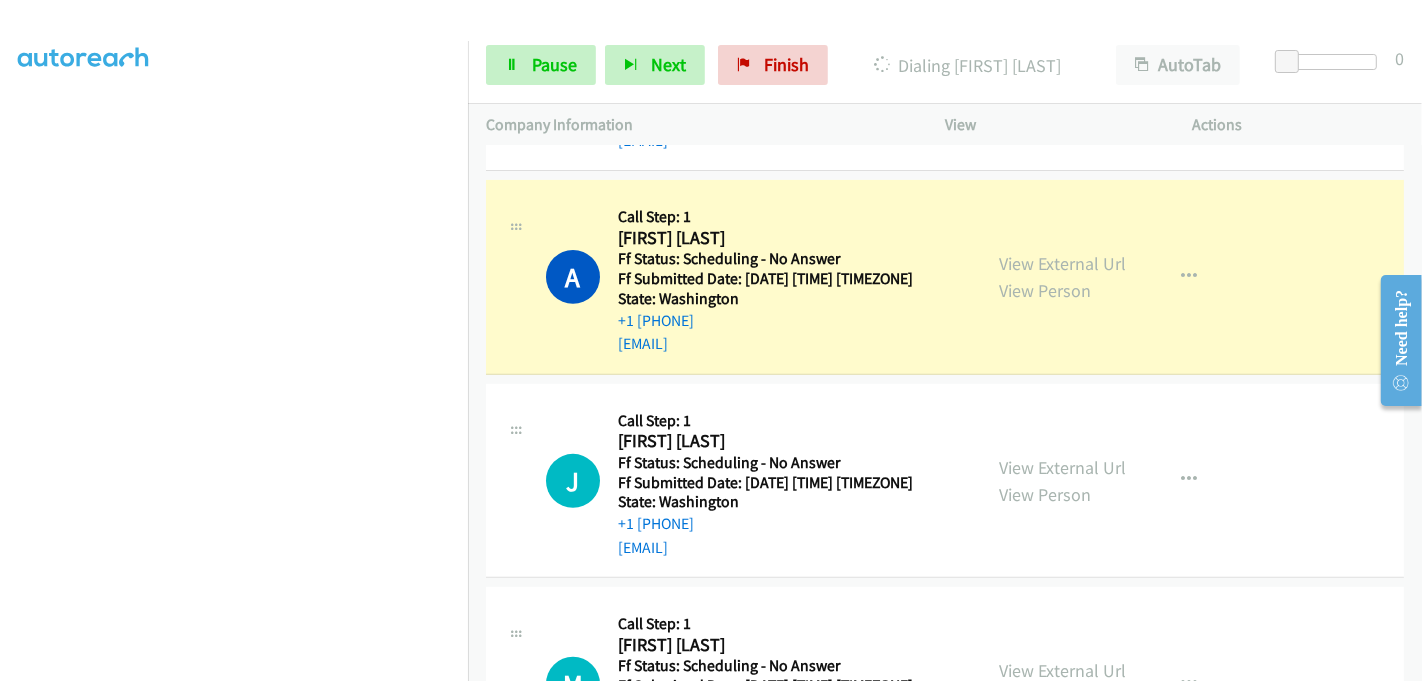 scroll, scrollTop: 777, scrollLeft: 0, axis: vertical 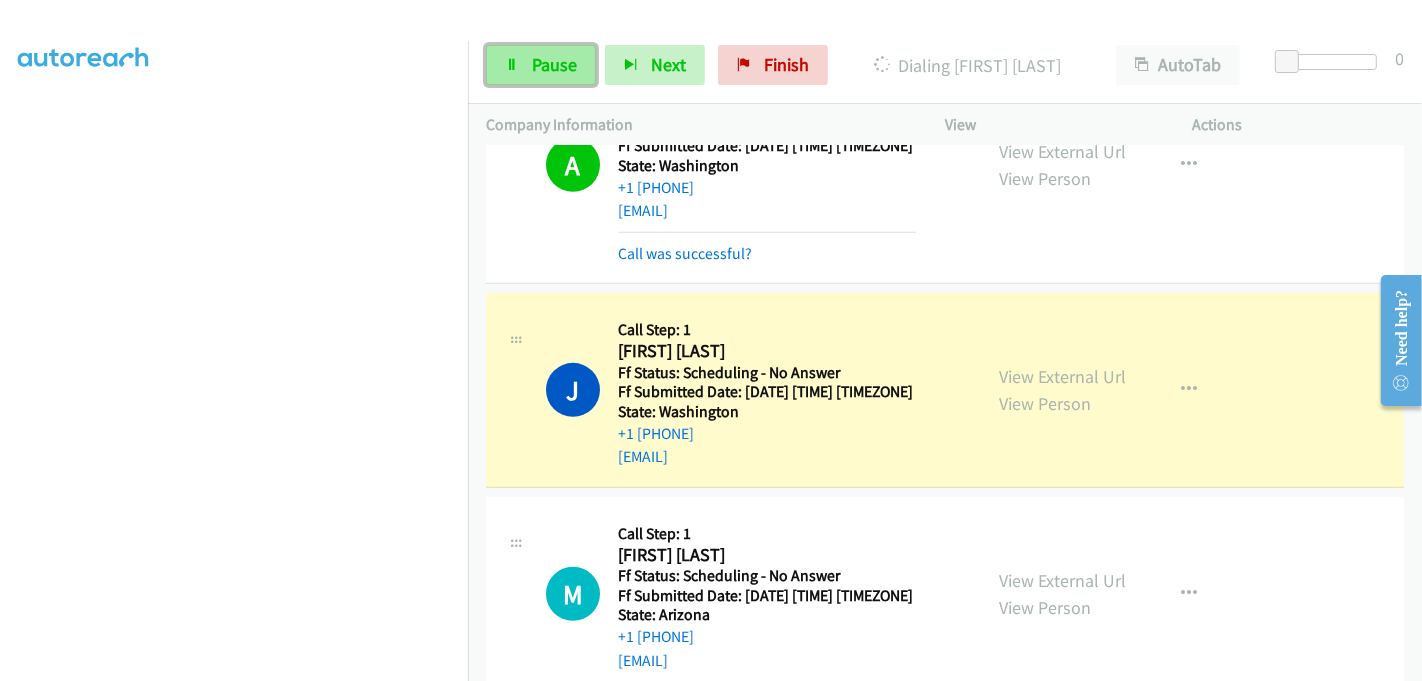 click on "Pause" at bounding box center (554, 64) 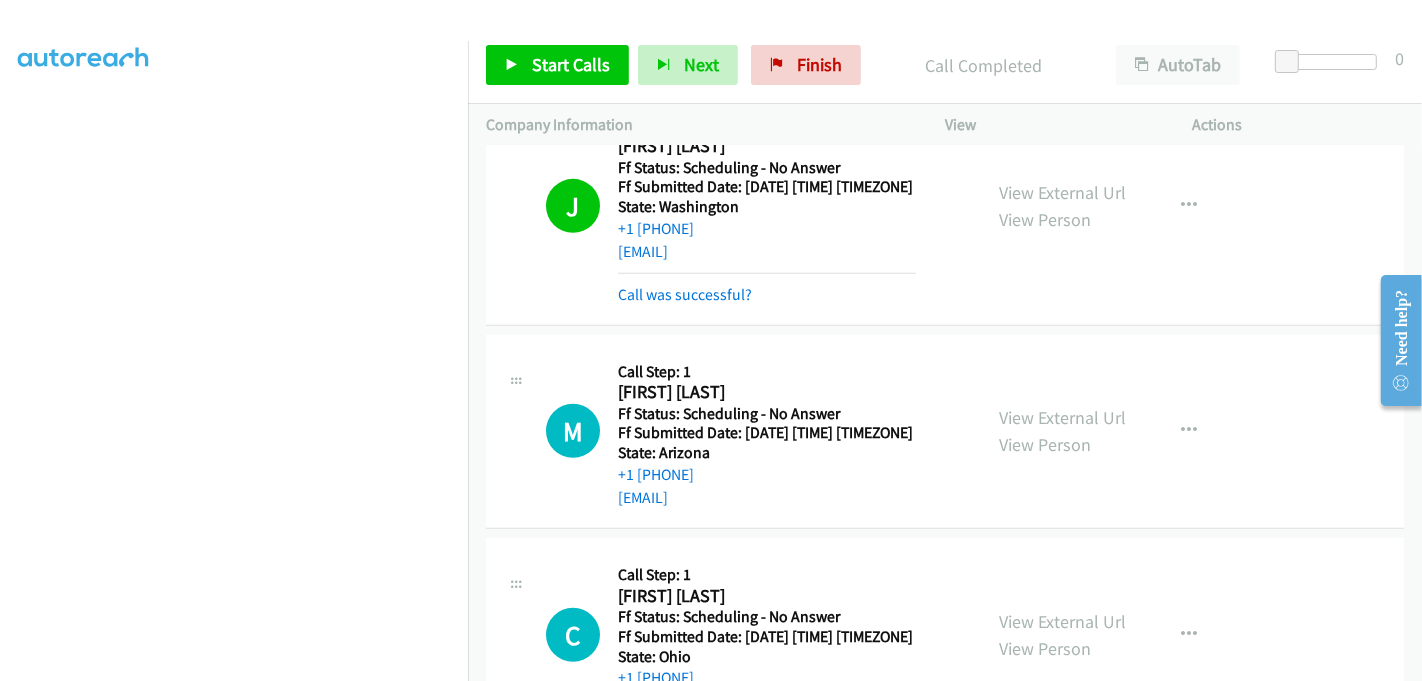scroll, scrollTop: 1132, scrollLeft: 0, axis: vertical 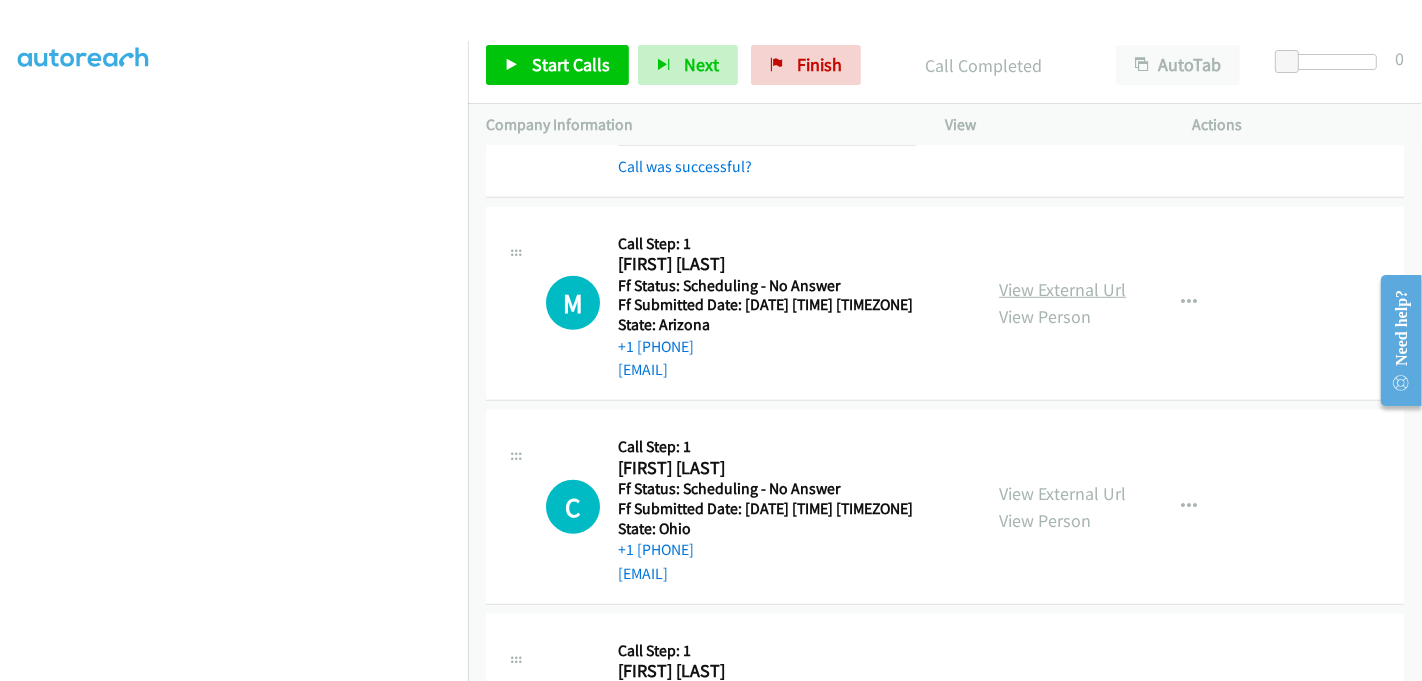 click on "View External Url" at bounding box center (1062, 289) 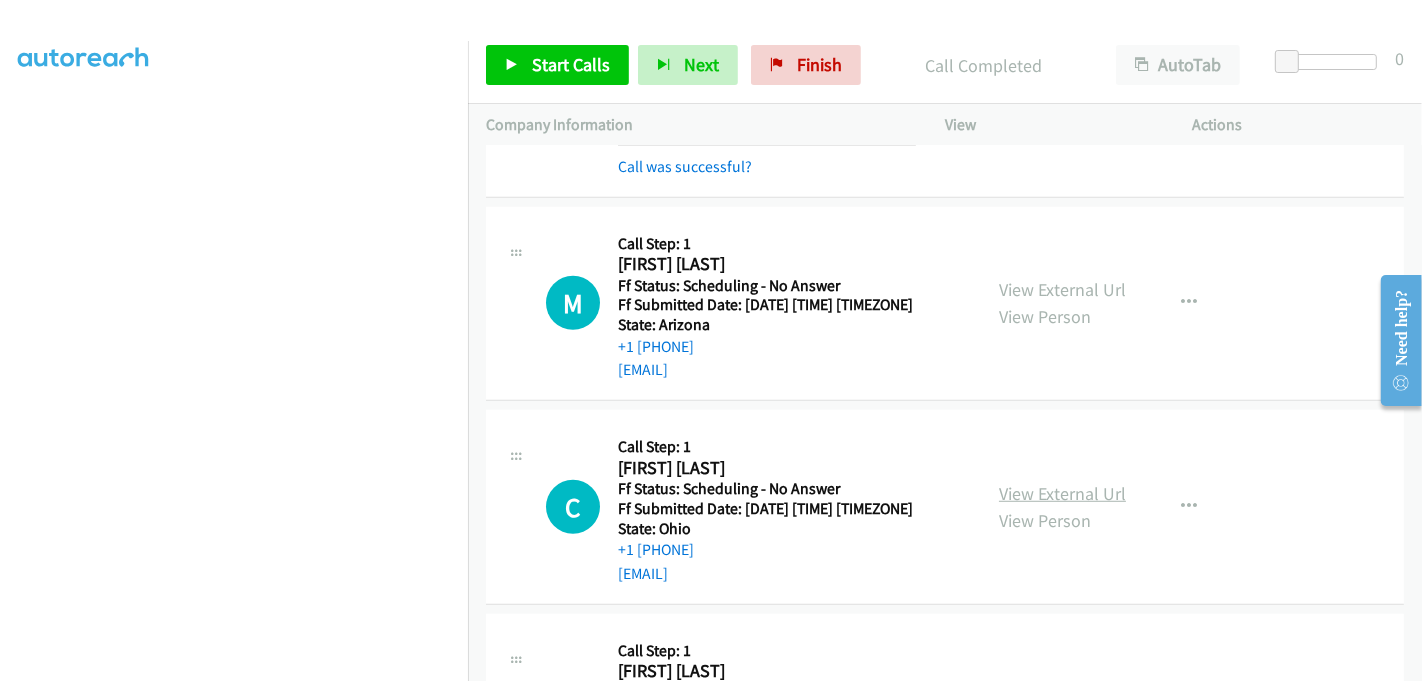click on "View External Url" at bounding box center (1062, 493) 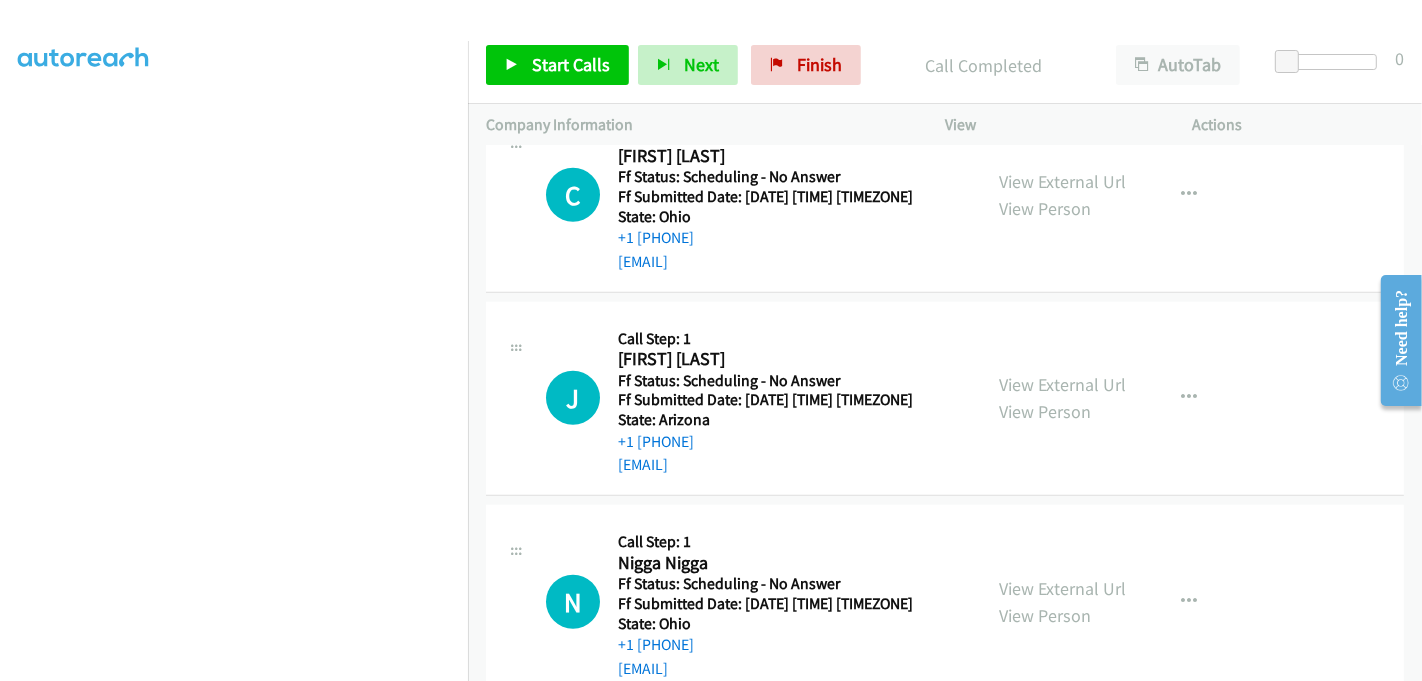 scroll, scrollTop: 1465, scrollLeft: 0, axis: vertical 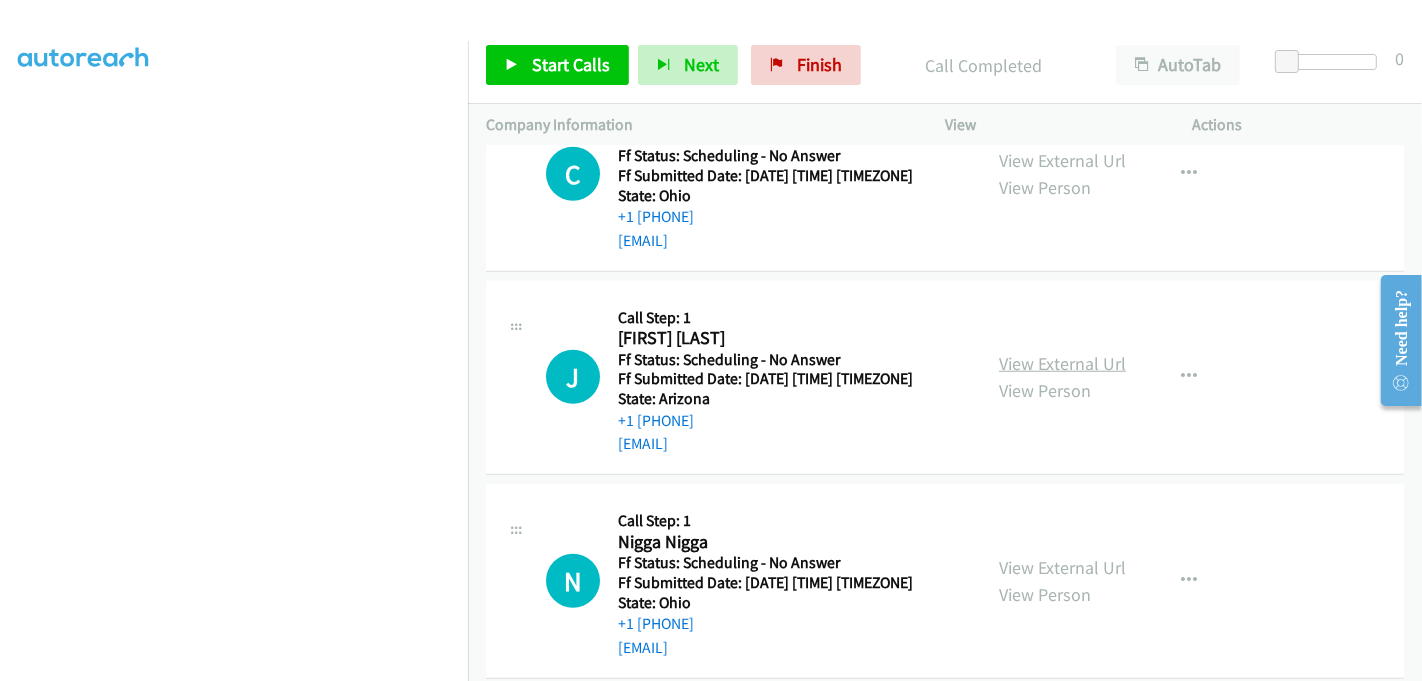 click on "View External Url" at bounding box center (1062, 363) 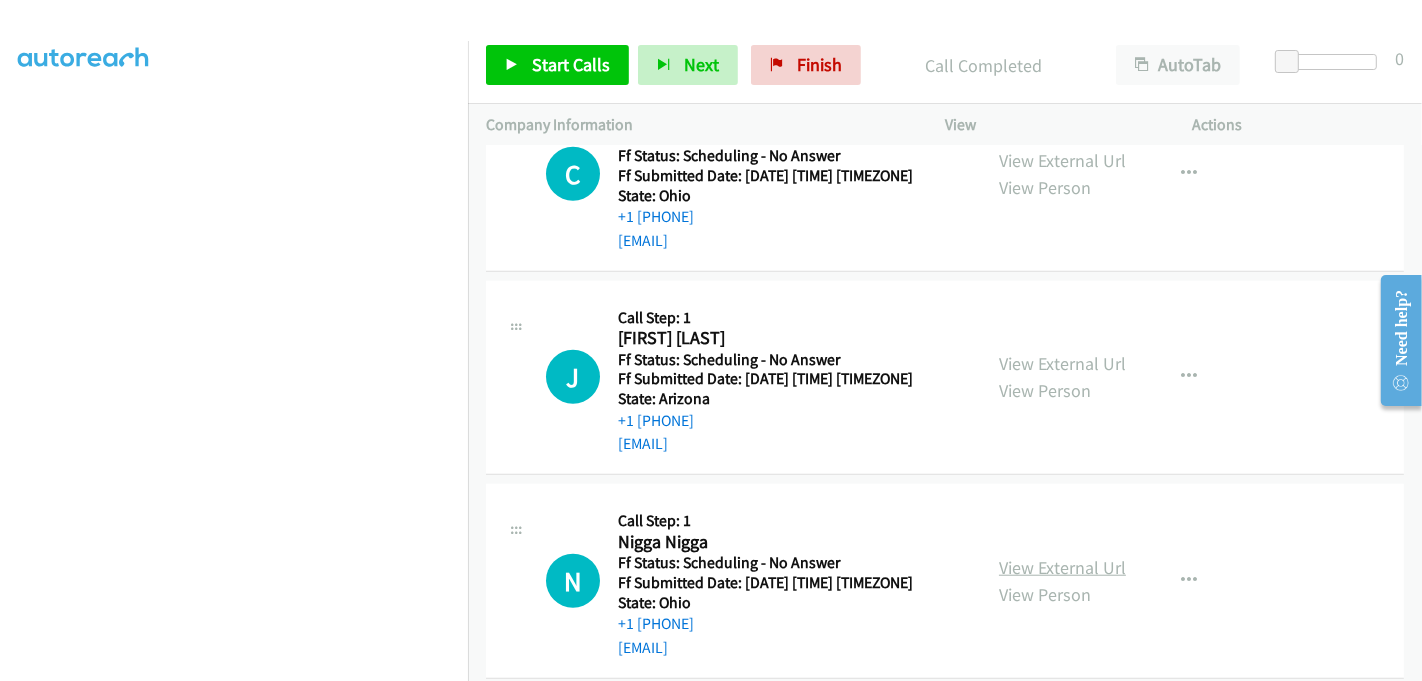click on "View External Url" at bounding box center (1062, 567) 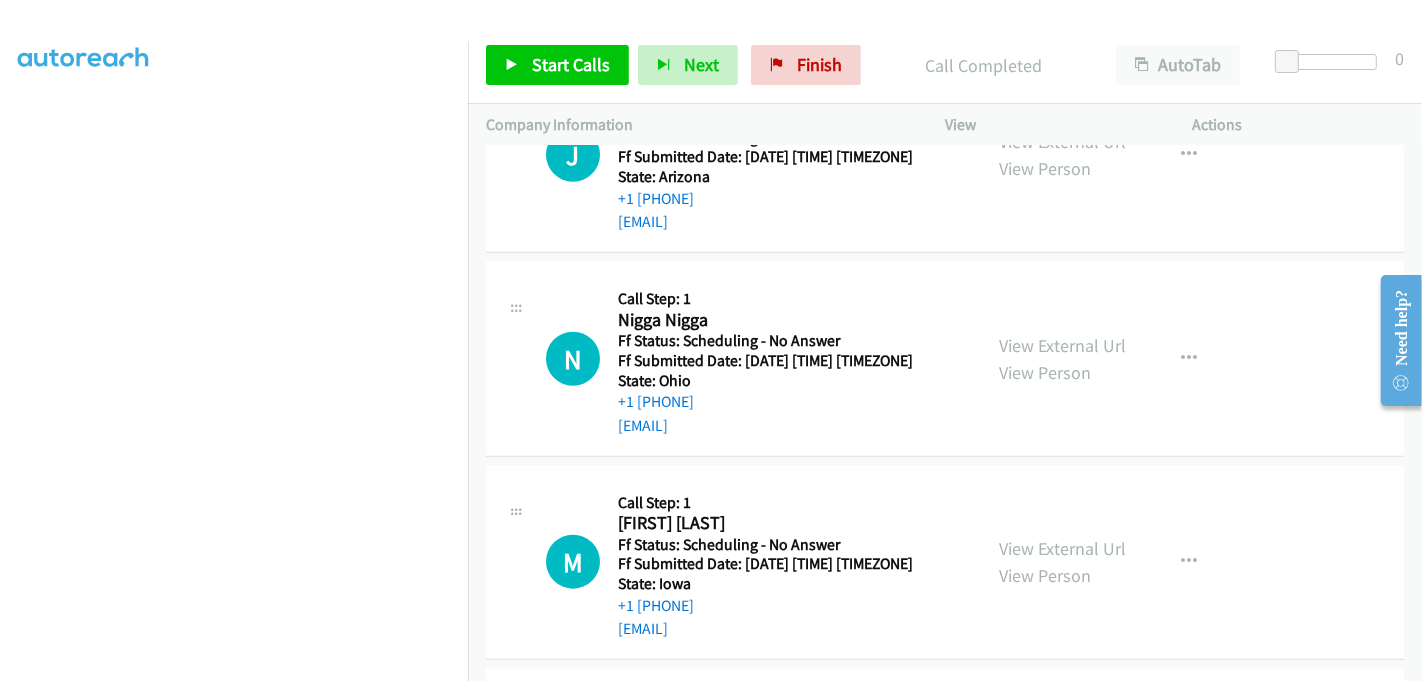 scroll, scrollTop: 1688, scrollLeft: 0, axis: vertical 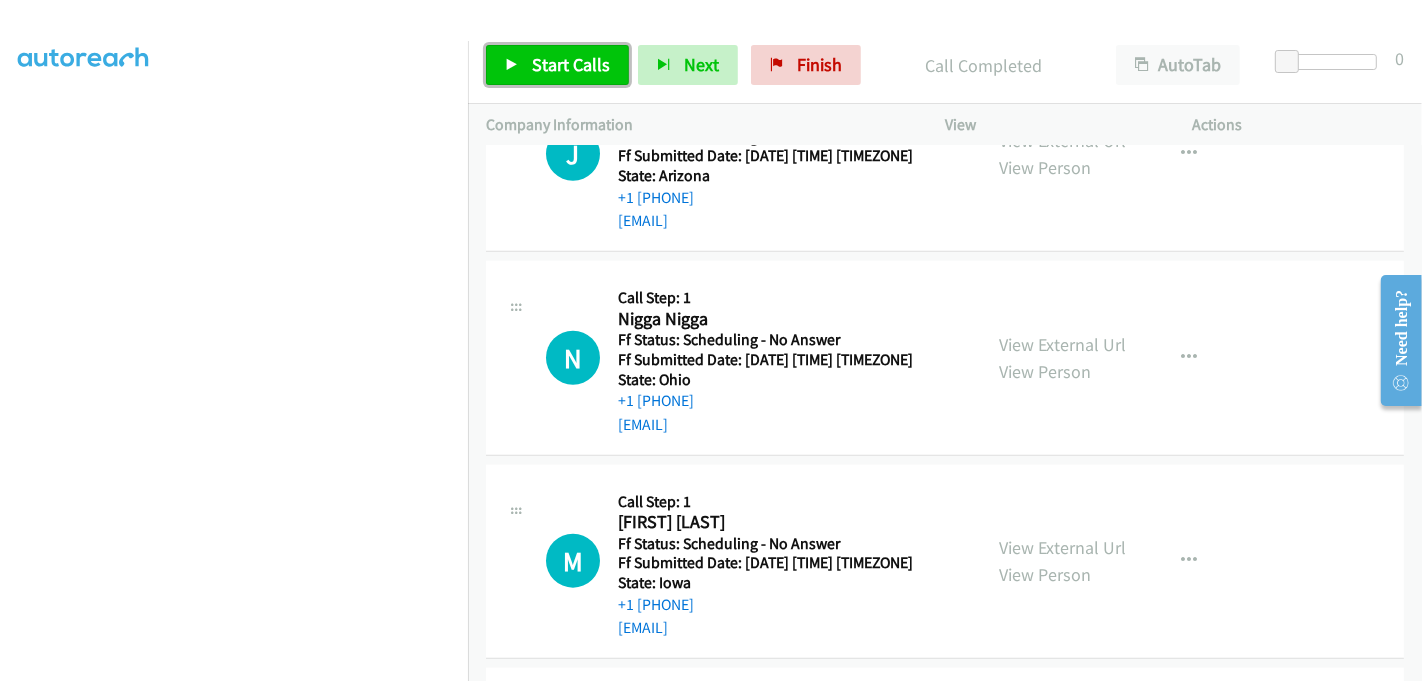 click at bounding box center (512, 66) 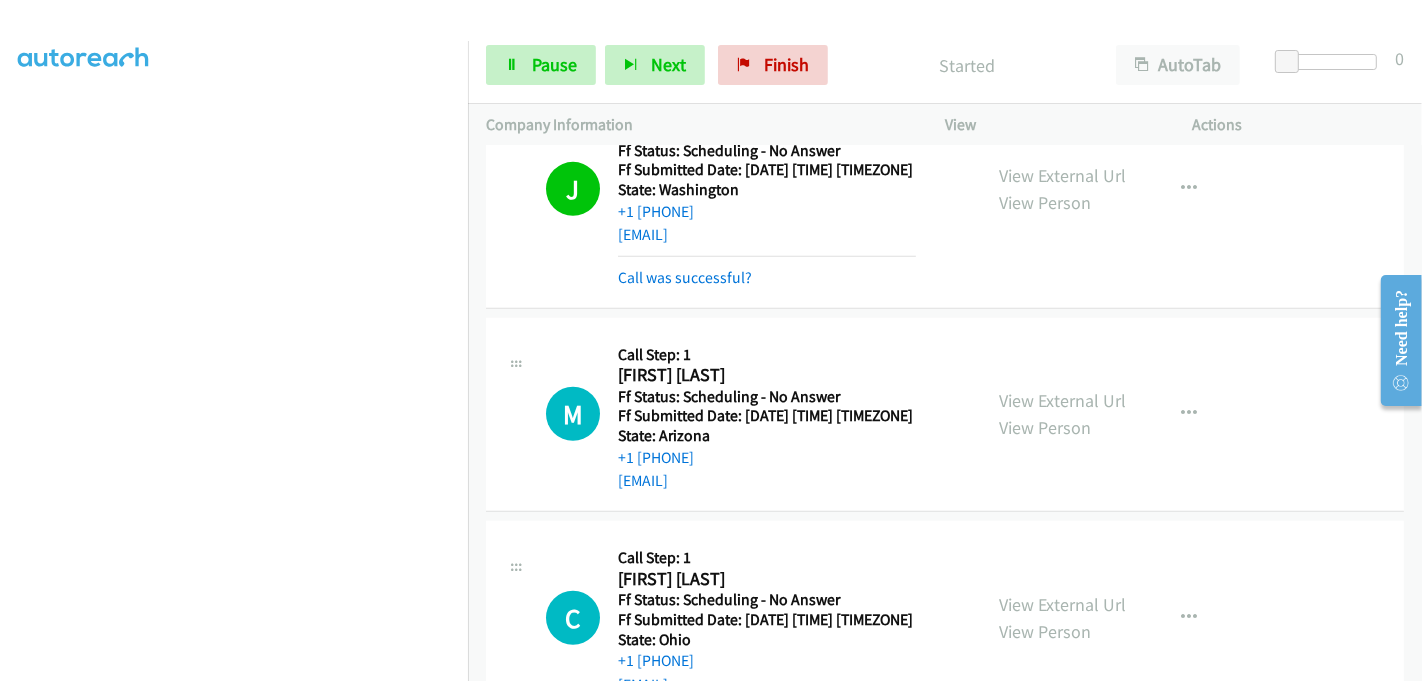 scroll, scrollTop: 1132, scrollLeft: 0, axis: vertical 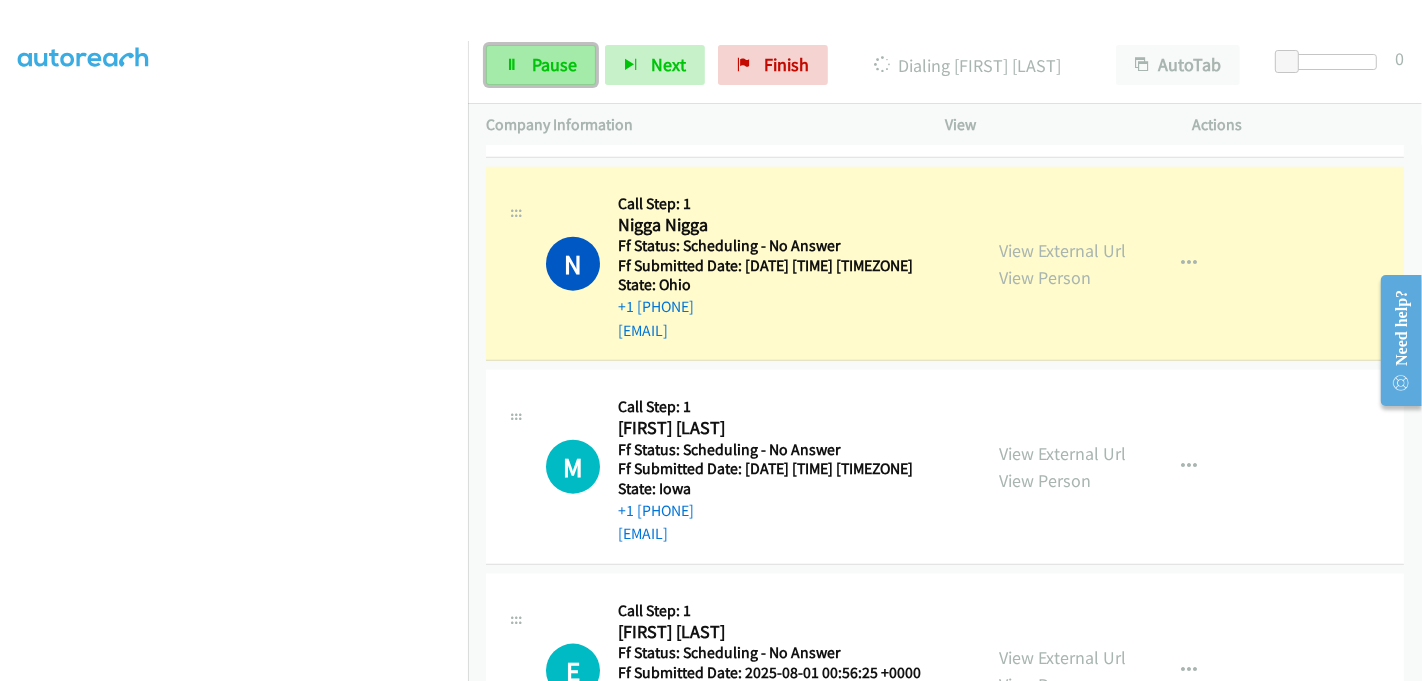 click on "Pause" at bounding box center [554, 64] 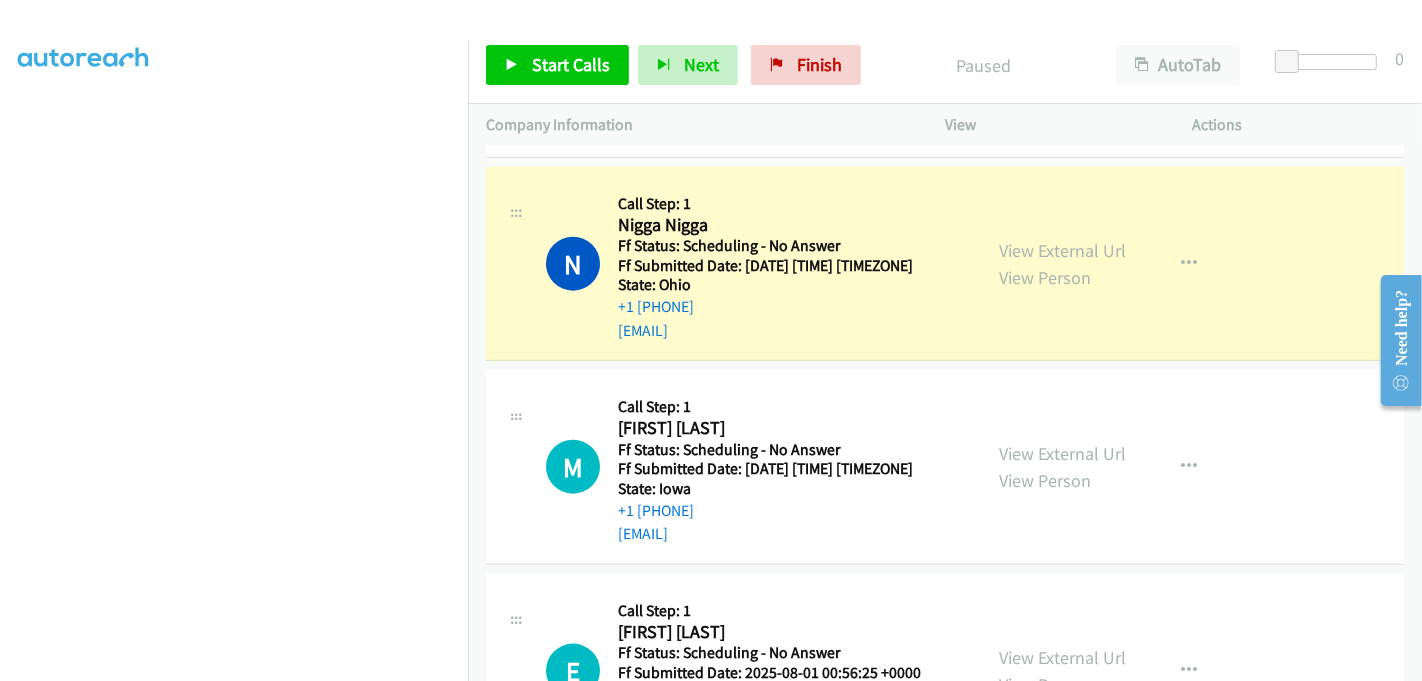 scroll, scrollTop: 442, scrollLeft: 0, axis: vertical 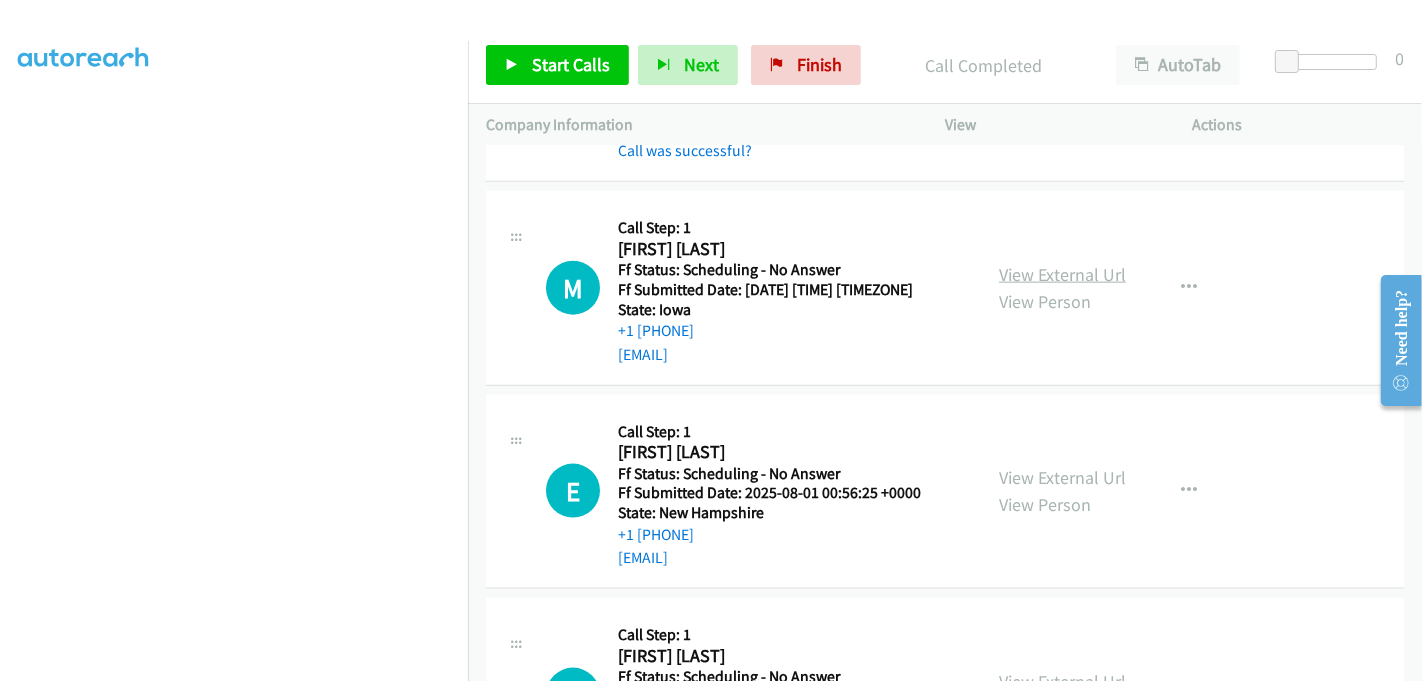 click on "View External Url" at bounding box center (1062, 274) 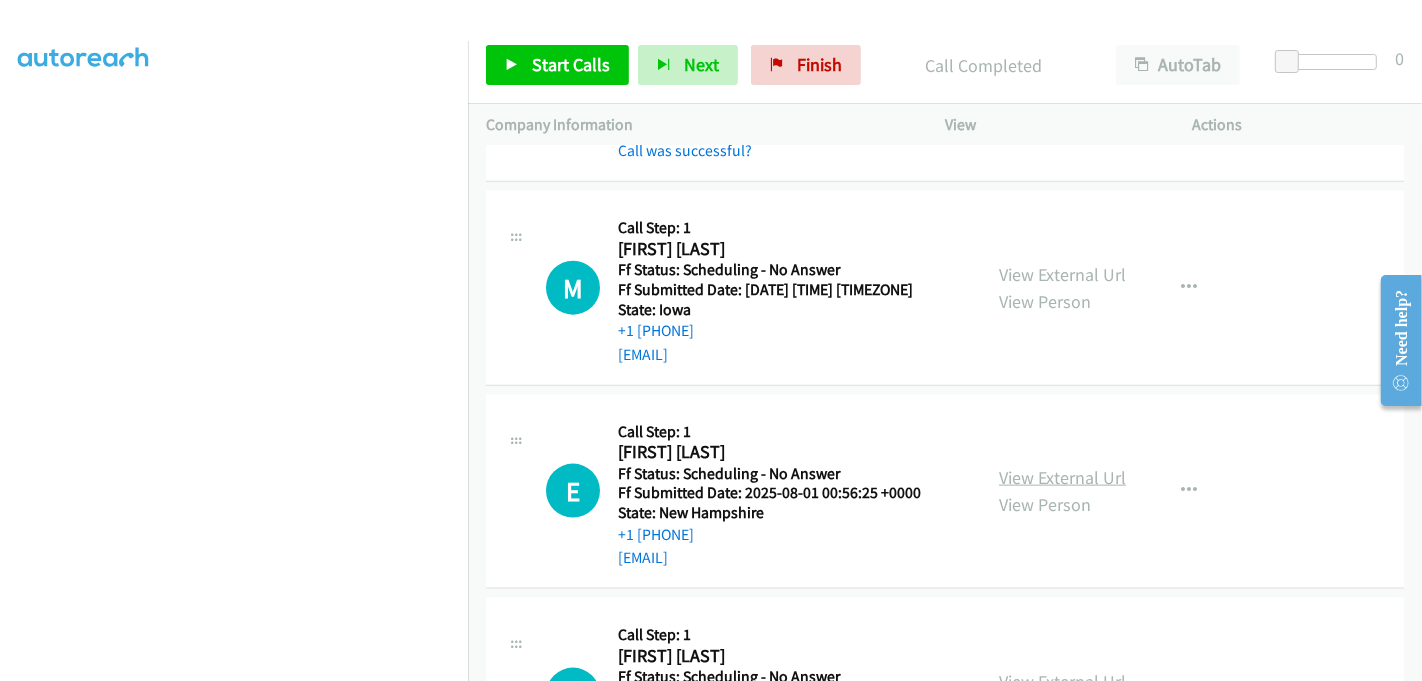 click on "View External Url" at bounding box center [1062, 477] 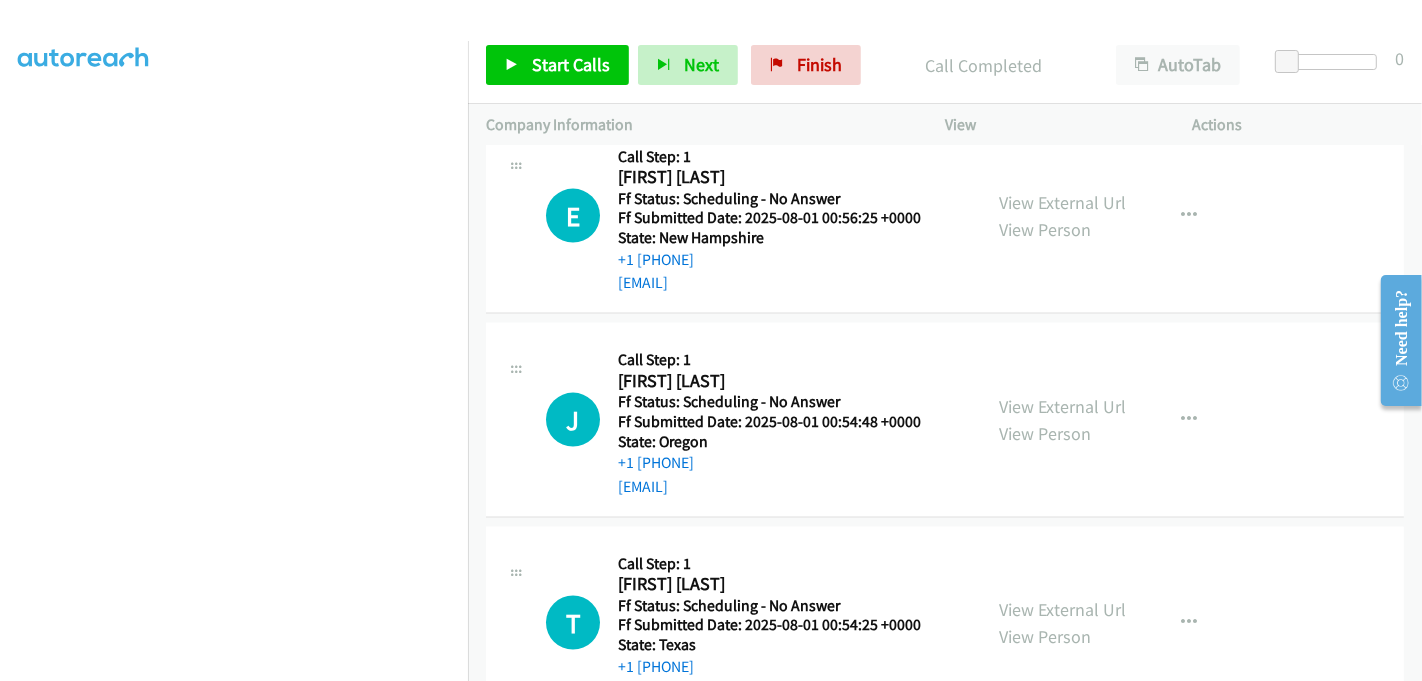 scroll, scrollTop: 2465, scrollLeft: 0, axis: vertical 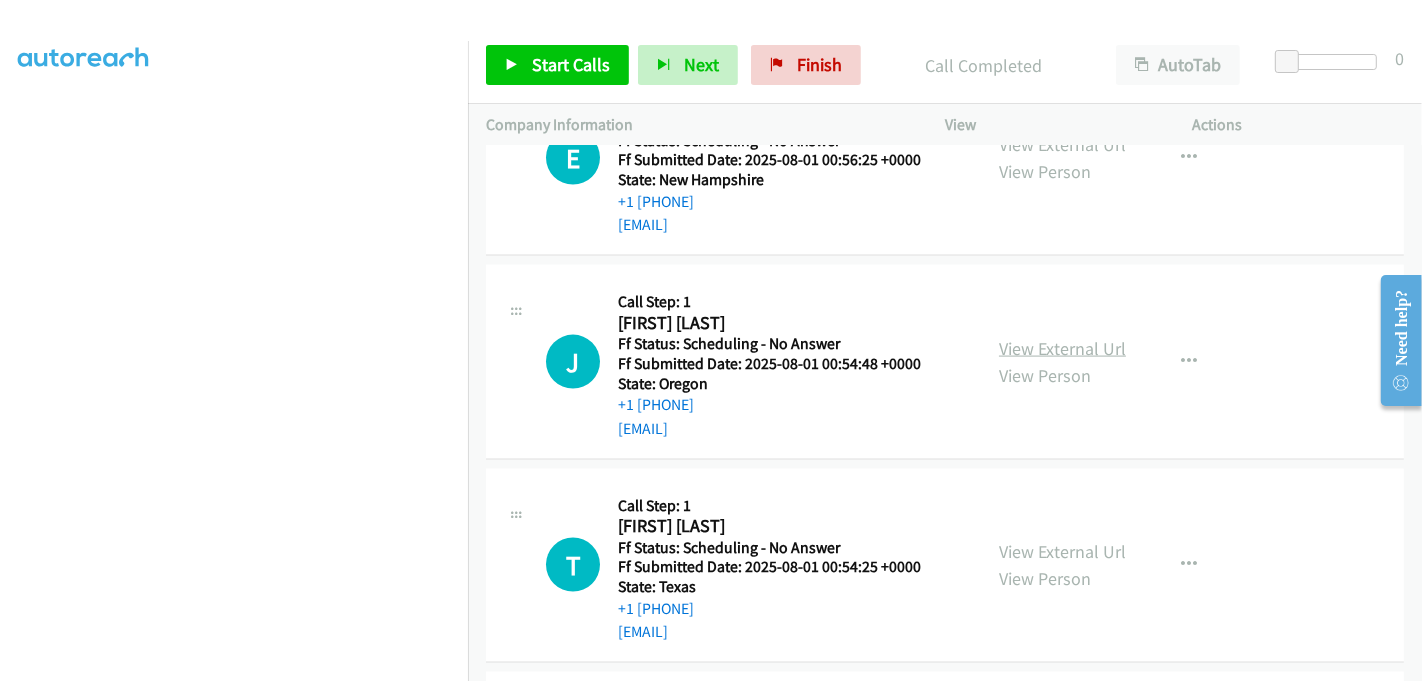 click on "View External Url" at bounding box center [1062, 348] 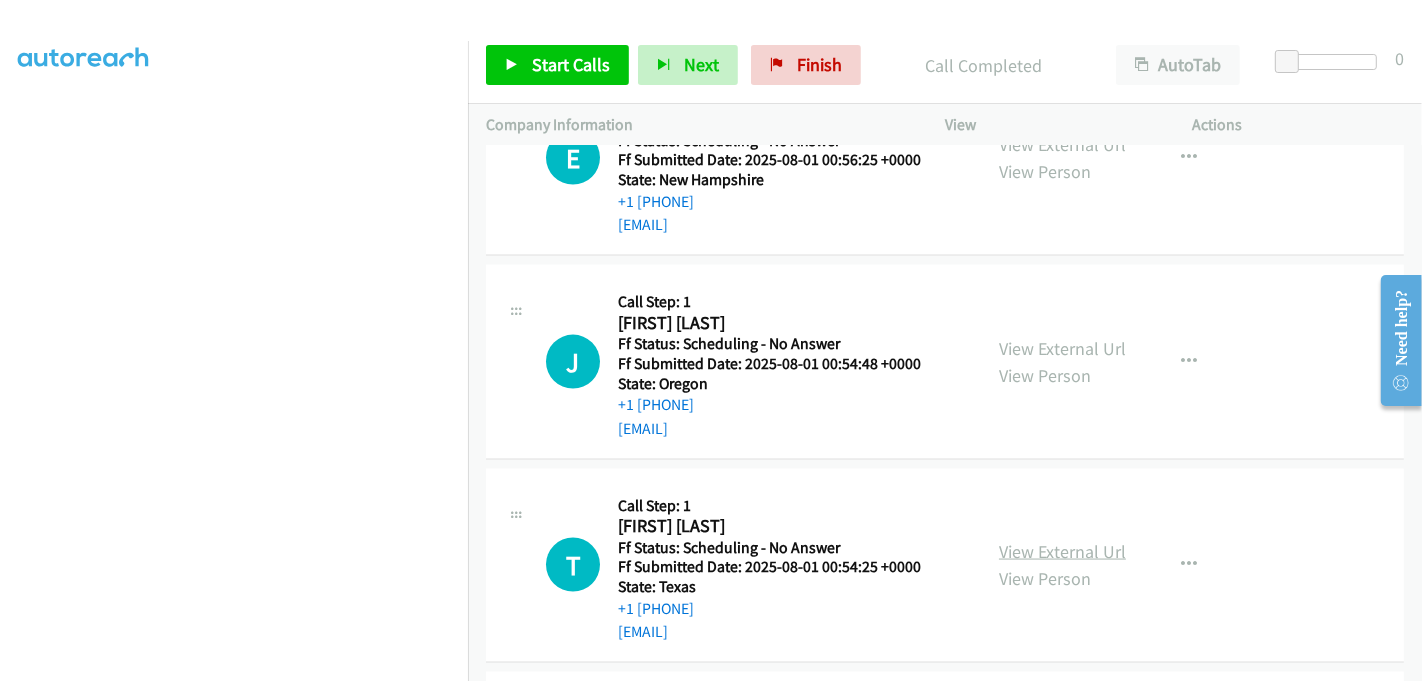 click on "View External Url" at bounding box center (1062, 551) 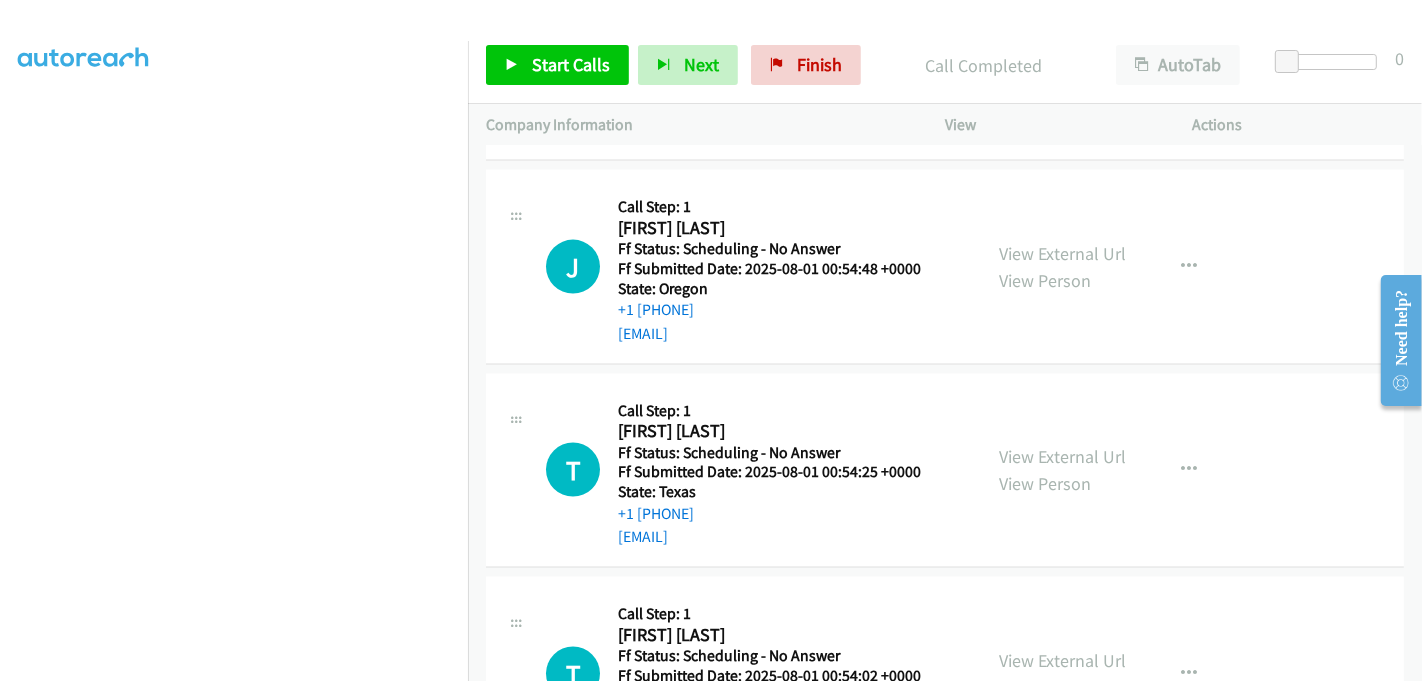 scroll, scrollTop: 2688, scrollLeft: 0, axis: vertical 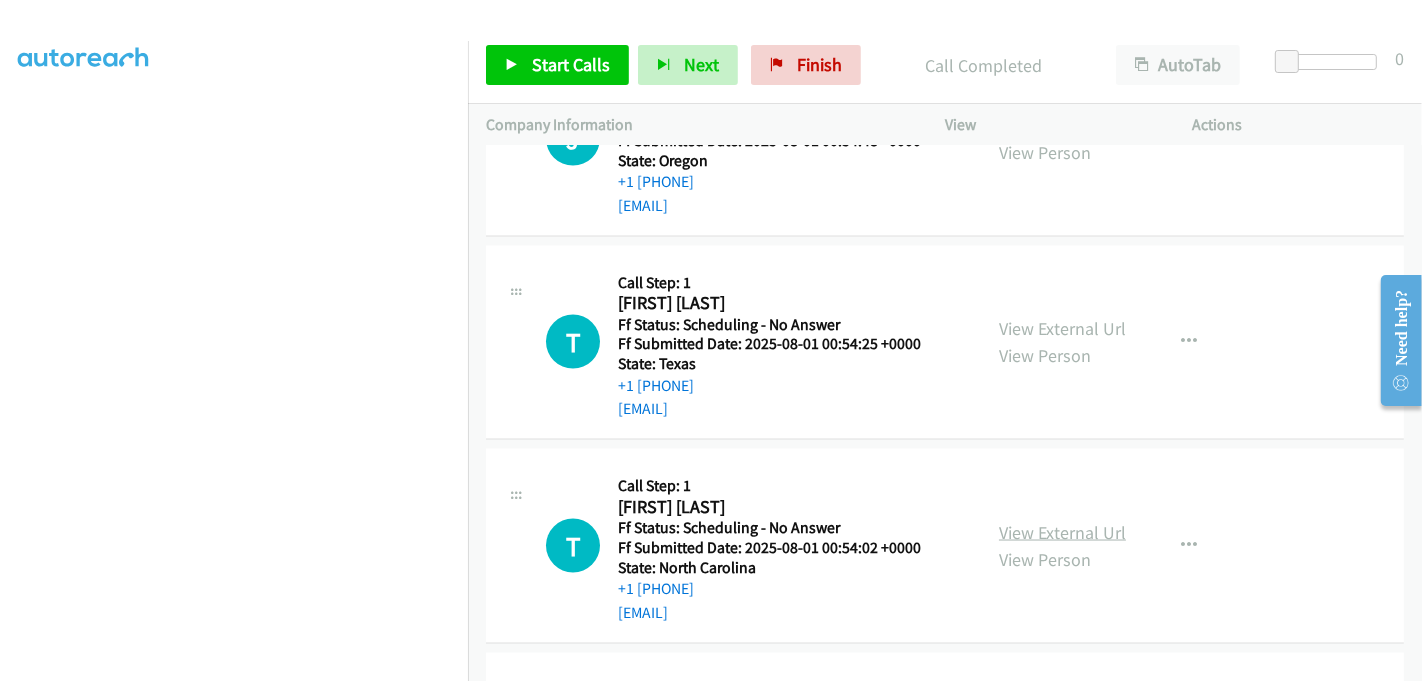 click on "View External Url" at bounding box center (1062, 532) 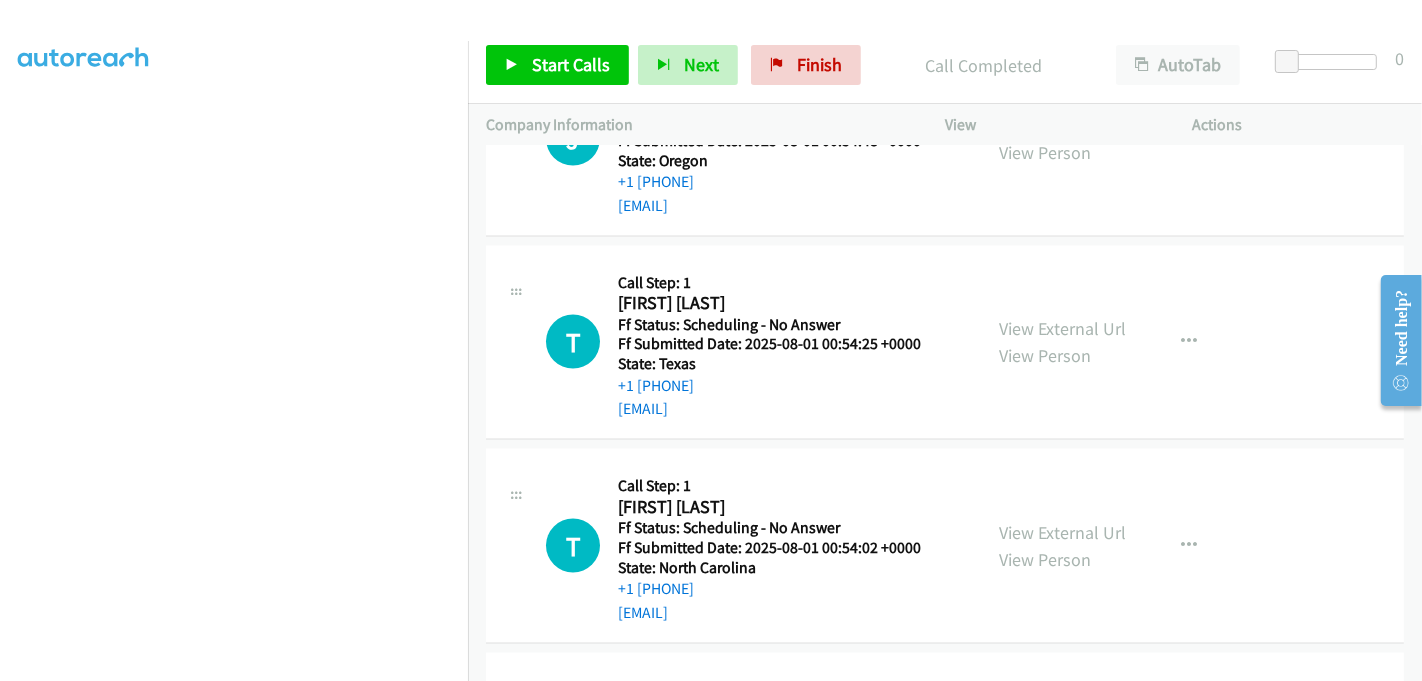click on "Triniya Moore" at bounding box center (767, 303) 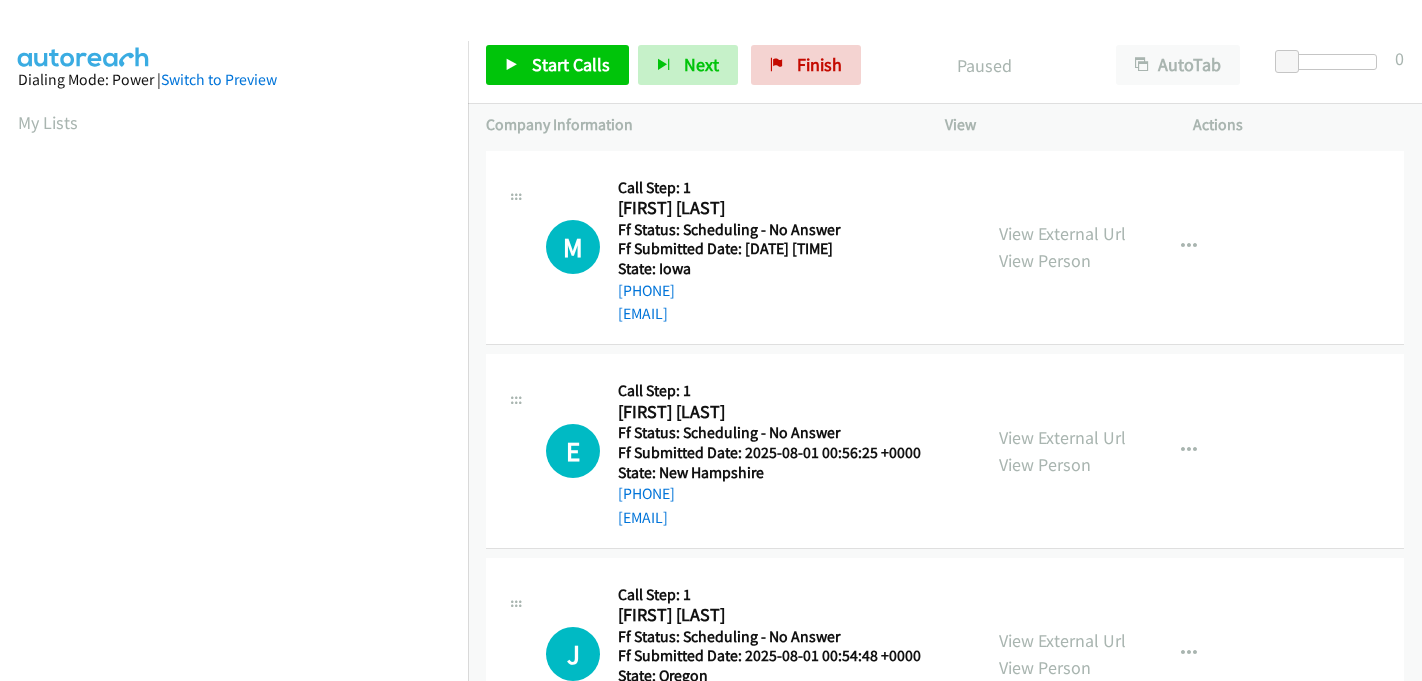 scroll, scrollTop: 0, scrollLeft: 0, axis: both 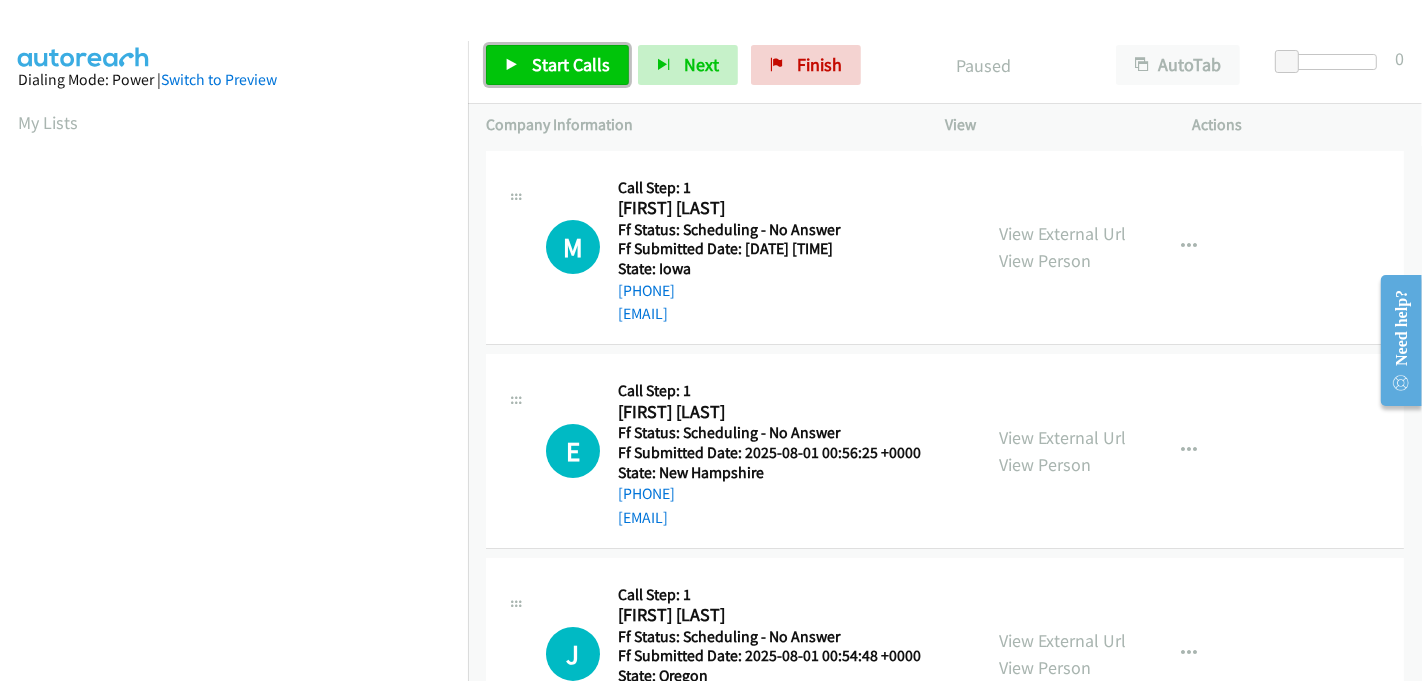 click on "Start Calls" at bounding box center [571, 64] 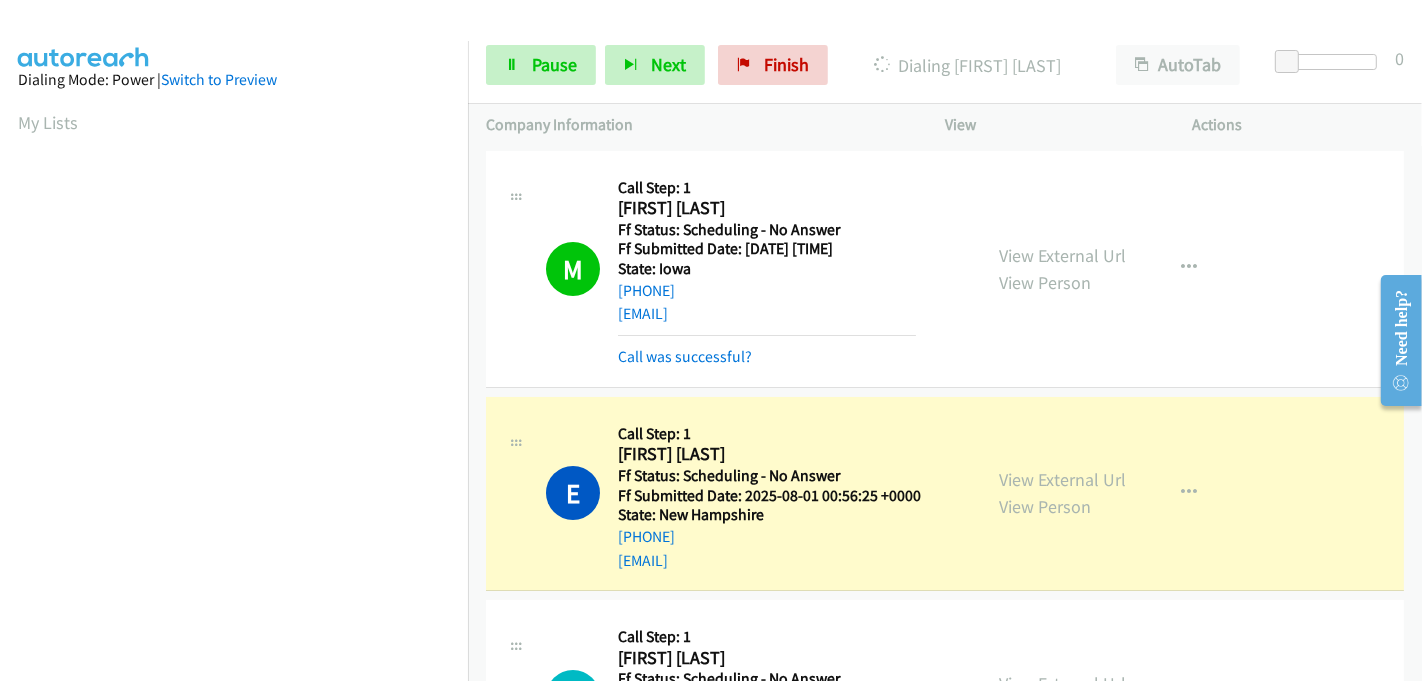 scroll, scrollTop: 442, scrollLeft: 0, axis: vertical 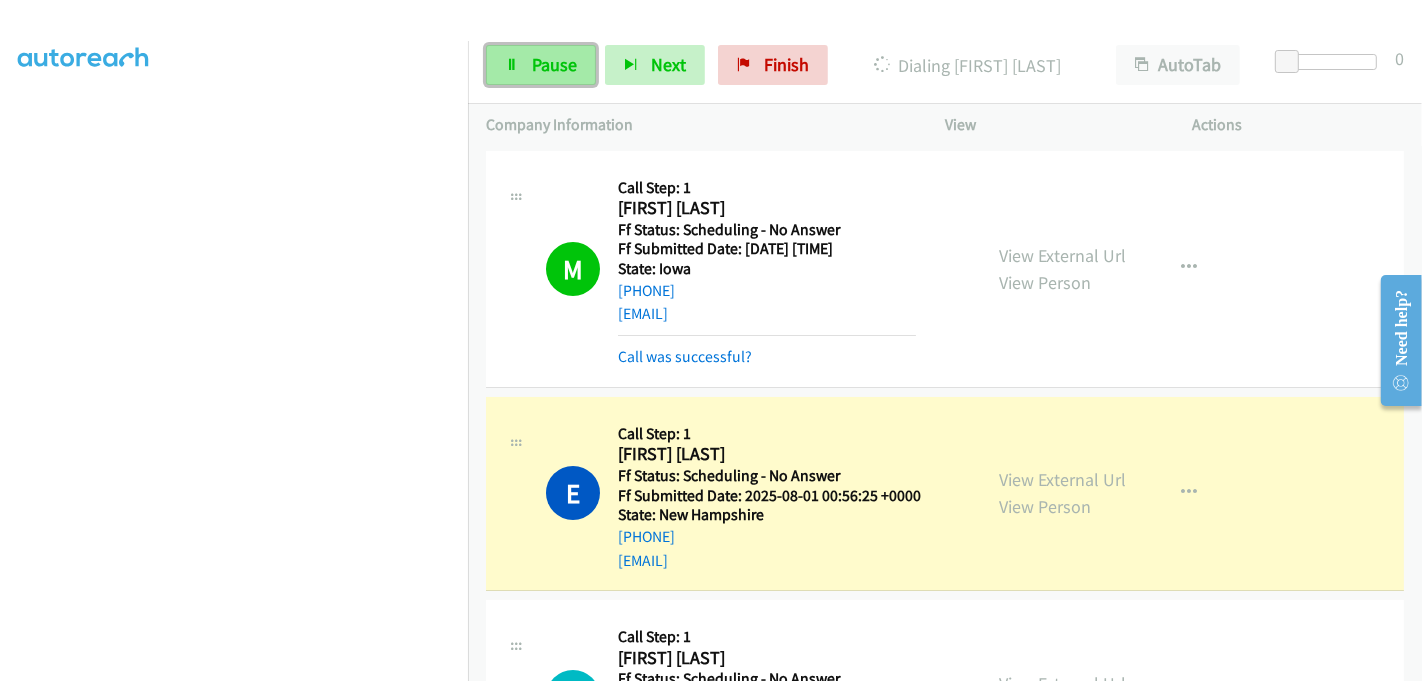 click on "Pause" at bounding box center [554, 64] 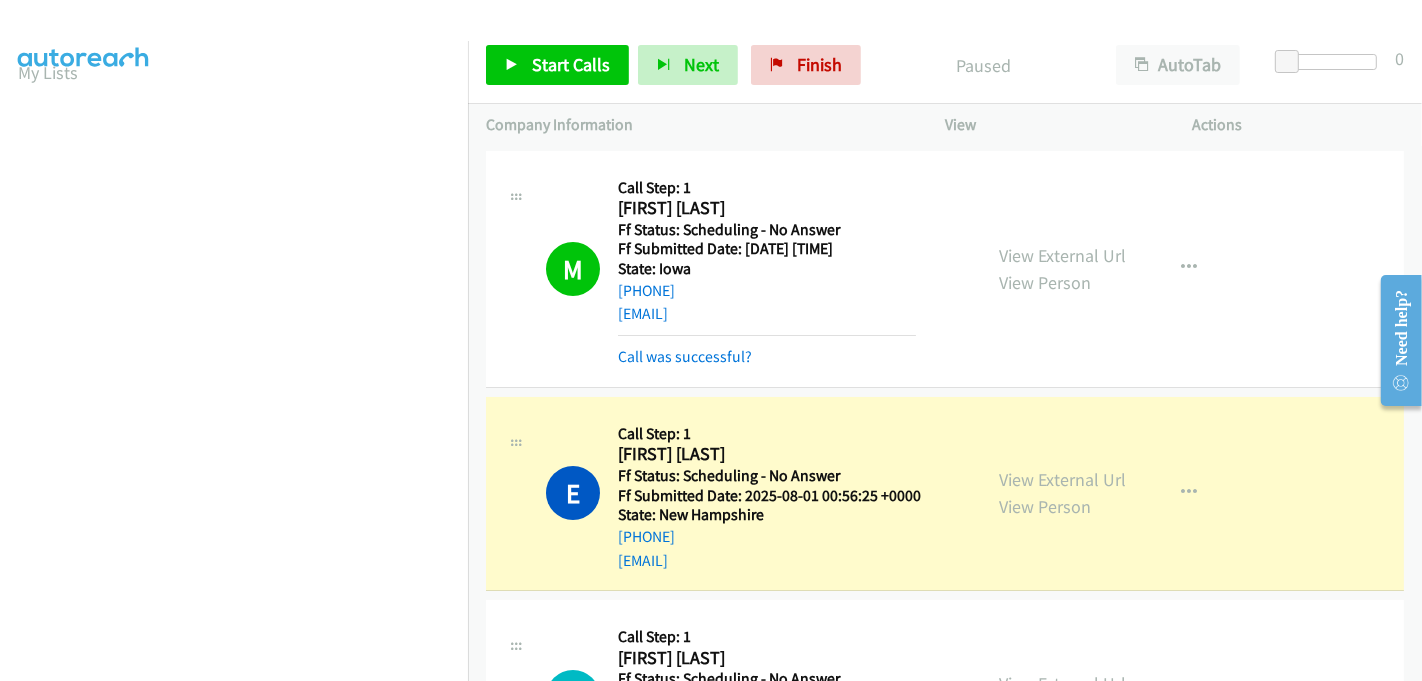scroll, scrollTop: 0, scrollLeft: 0, axis: both 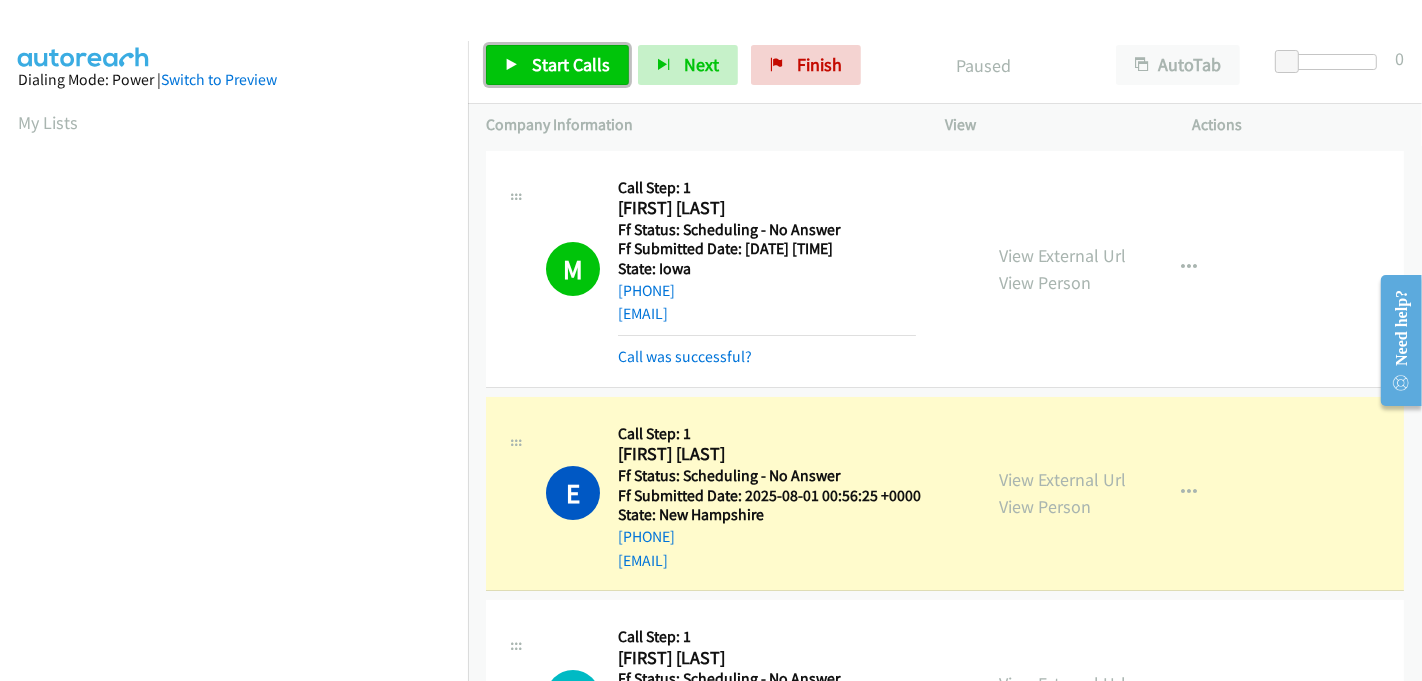 click on "Start Calls" at bounding box center [571, 64] 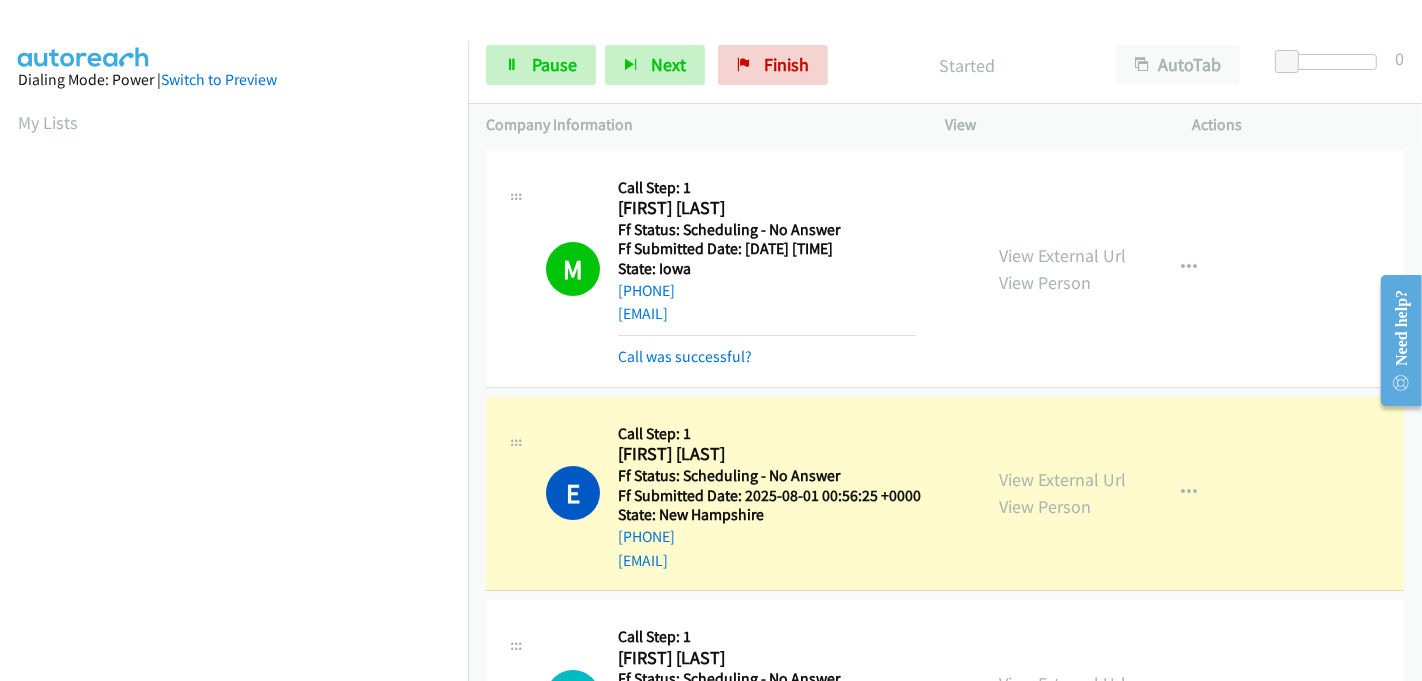 scroll, scrollTop: 442, scrollLeft: 0, axis: vertical 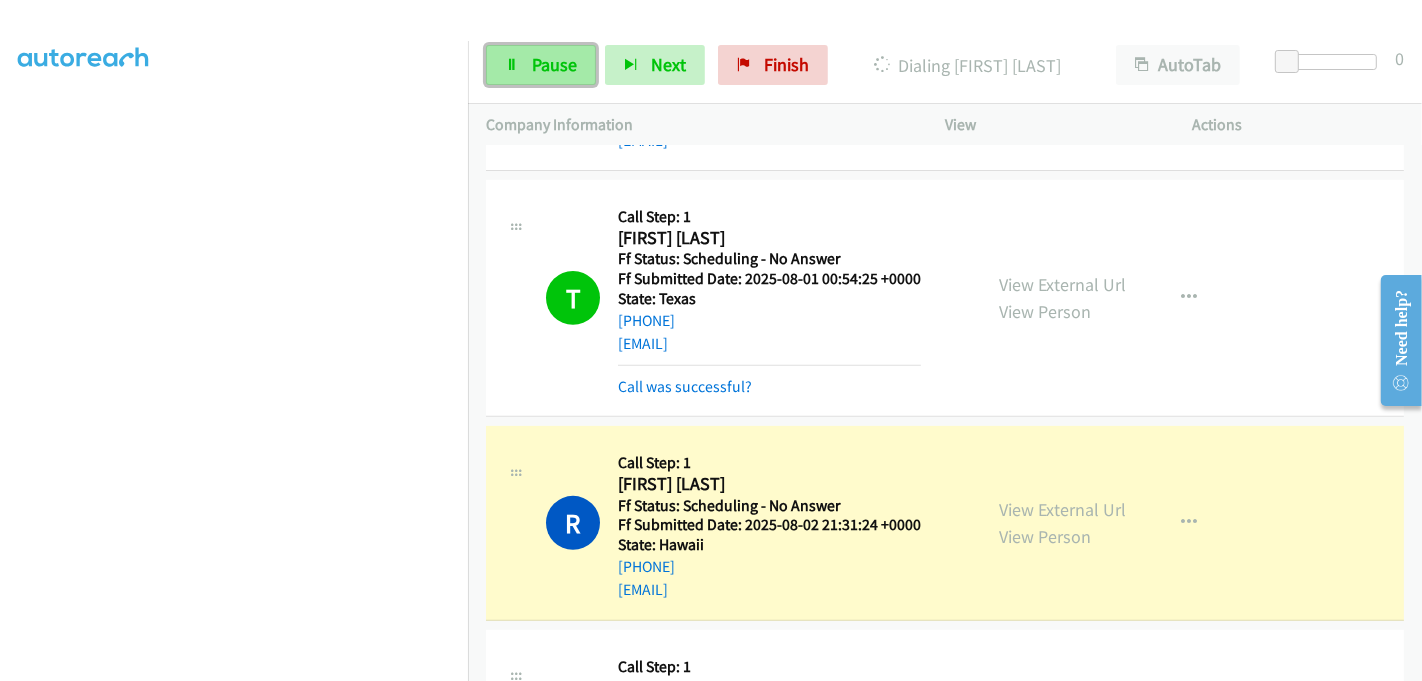 click on "Pause" at bounding box center [541, 65] 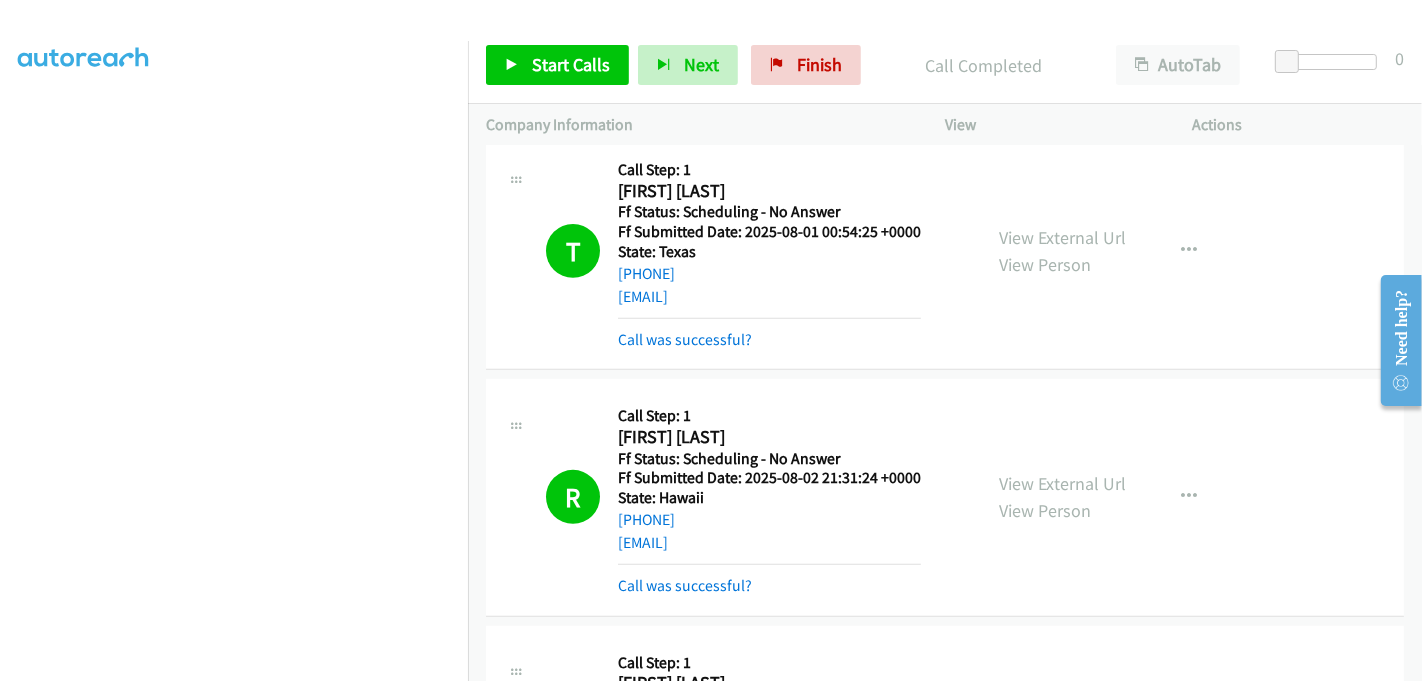 scroll, scrollTop: 555, scrollLeft: 0, axis: vertical 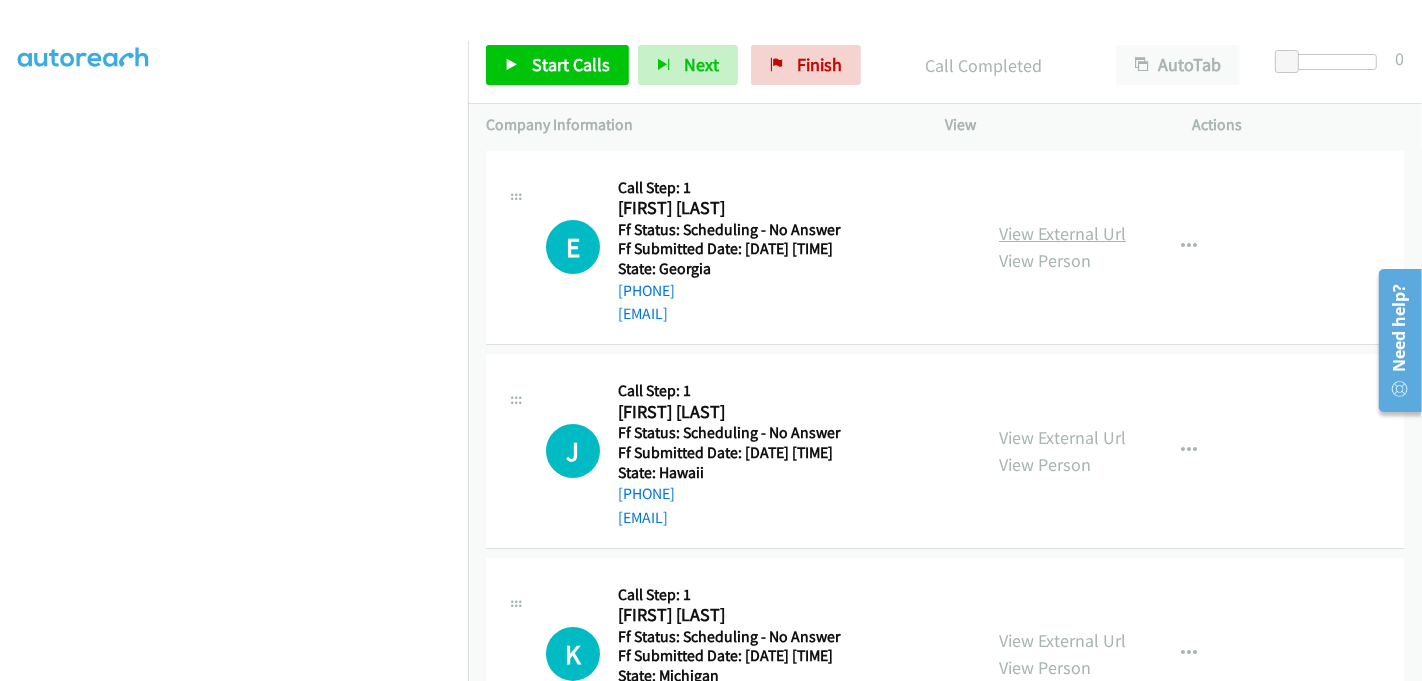 click on "View External Url" at bounding box center (1062, 233) 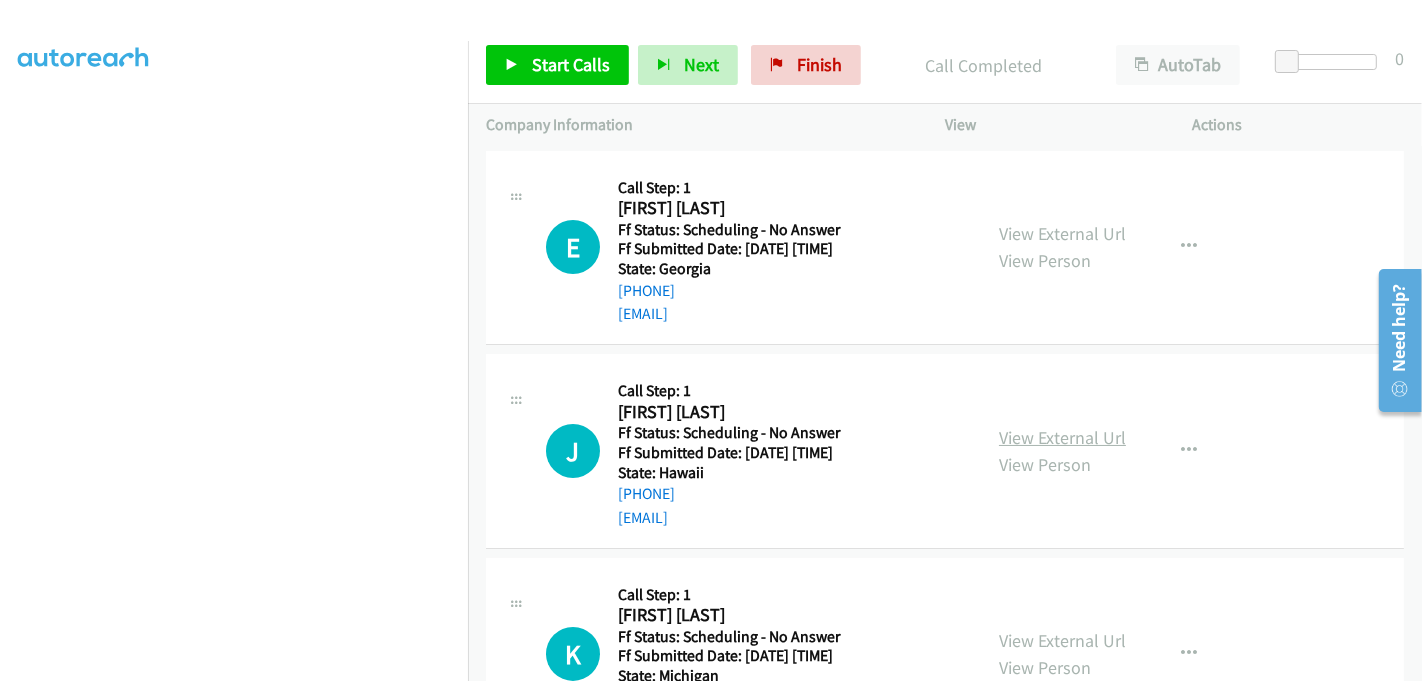 click on "View External Url" at bounding box center [1062, 437] 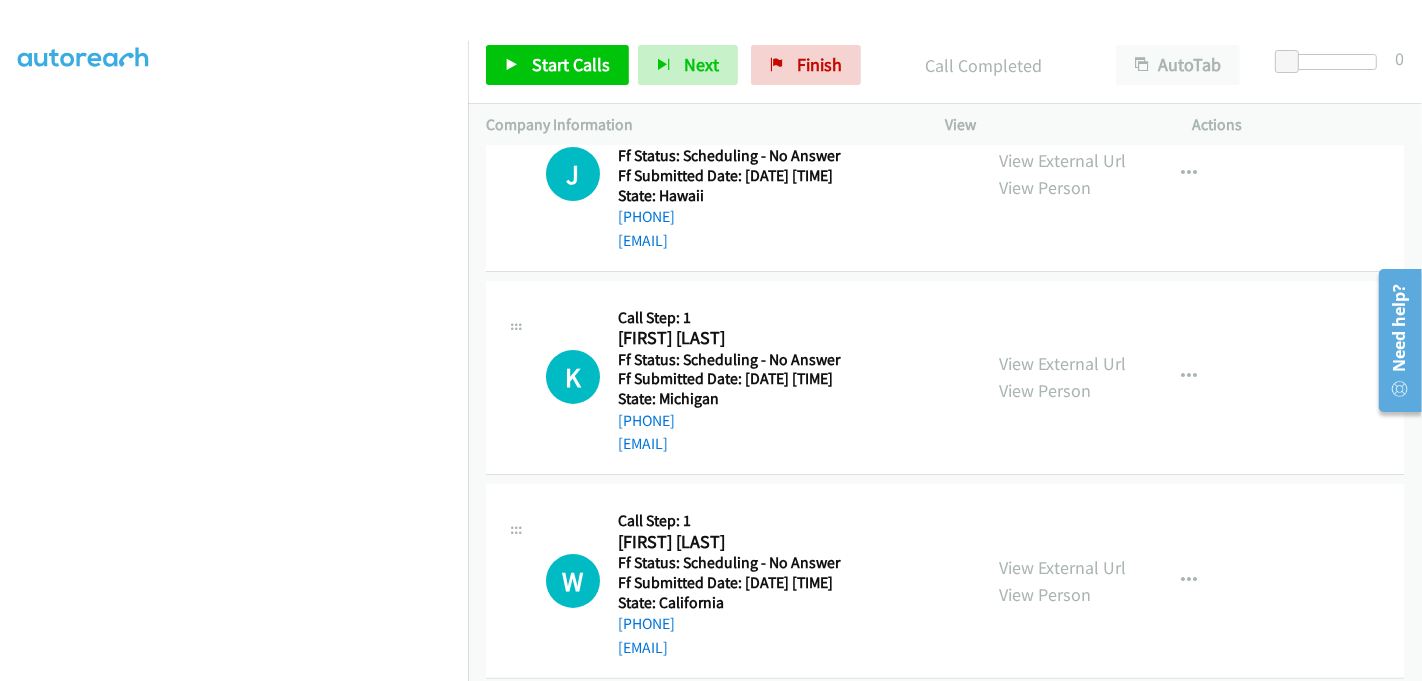 scroll, scrollTop: 333, scrollLeft: 0, axis: vertical 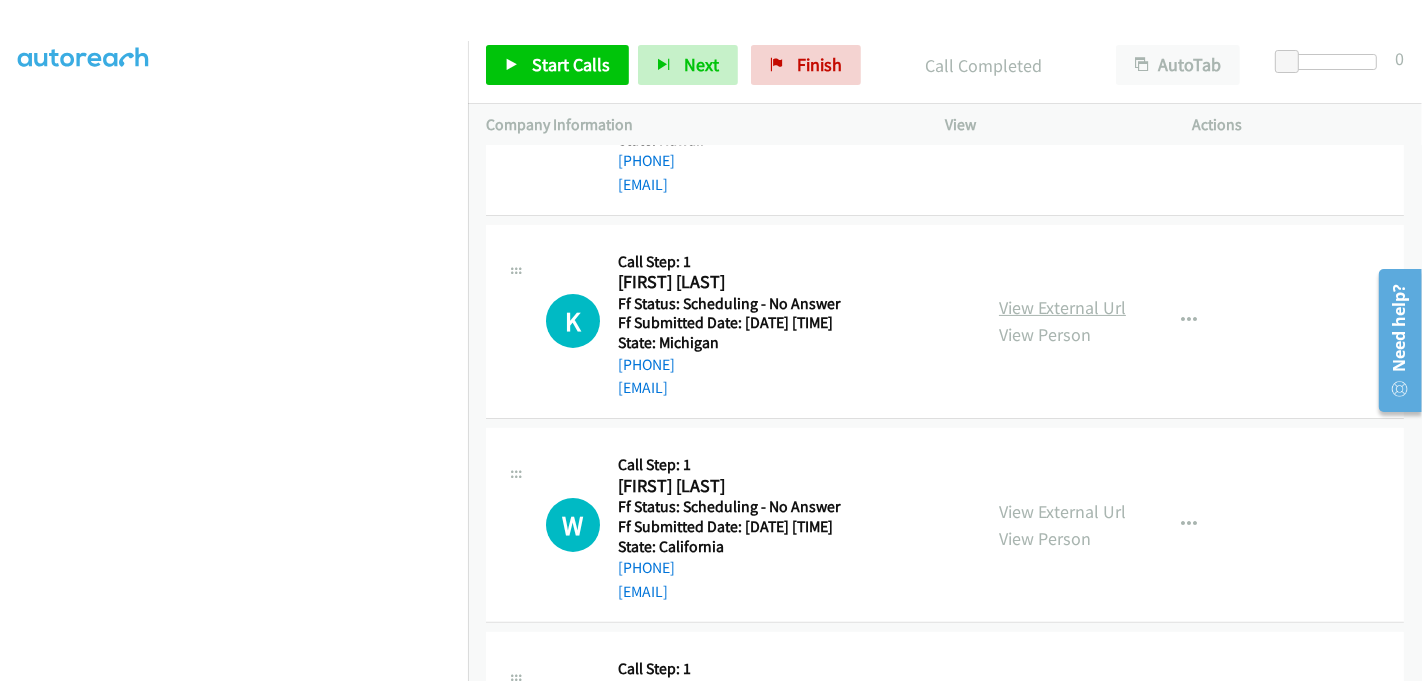 click on "View External Url" at bounding box center [1062, 307] 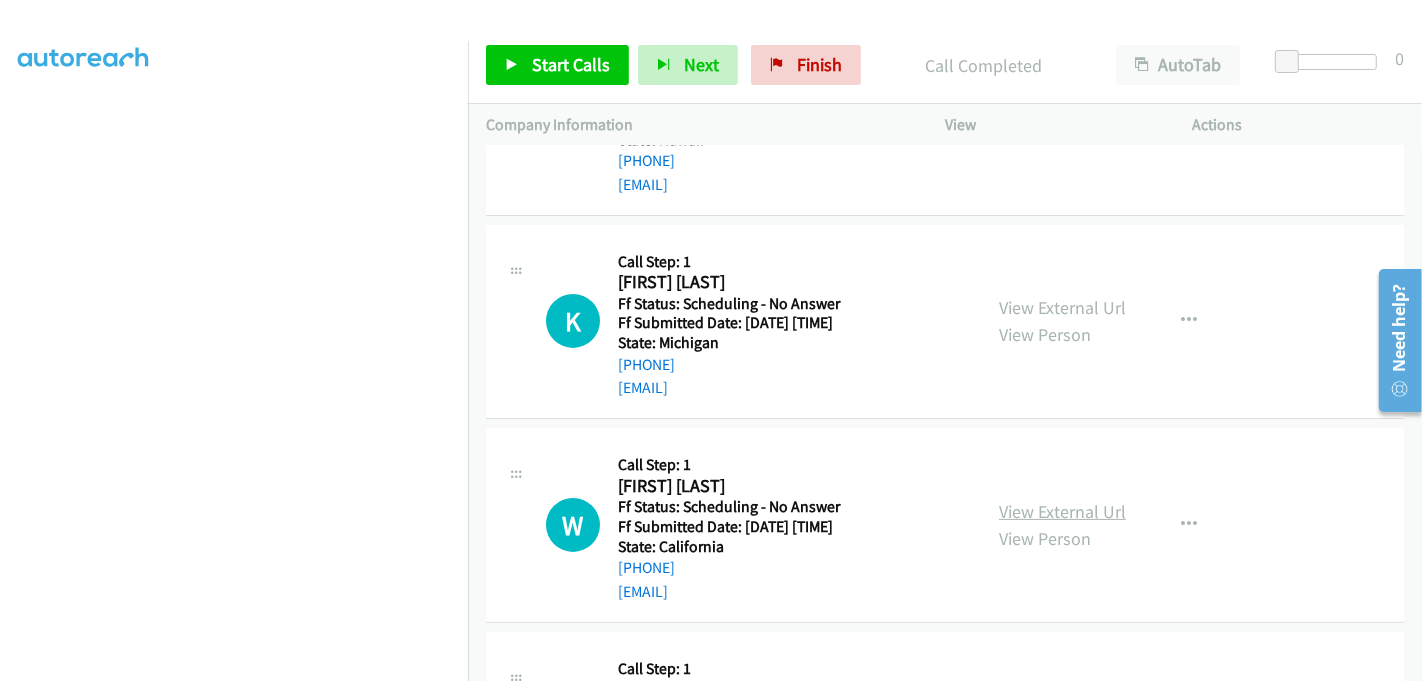 click on "View External Url" at bounding box center [1062, 511] 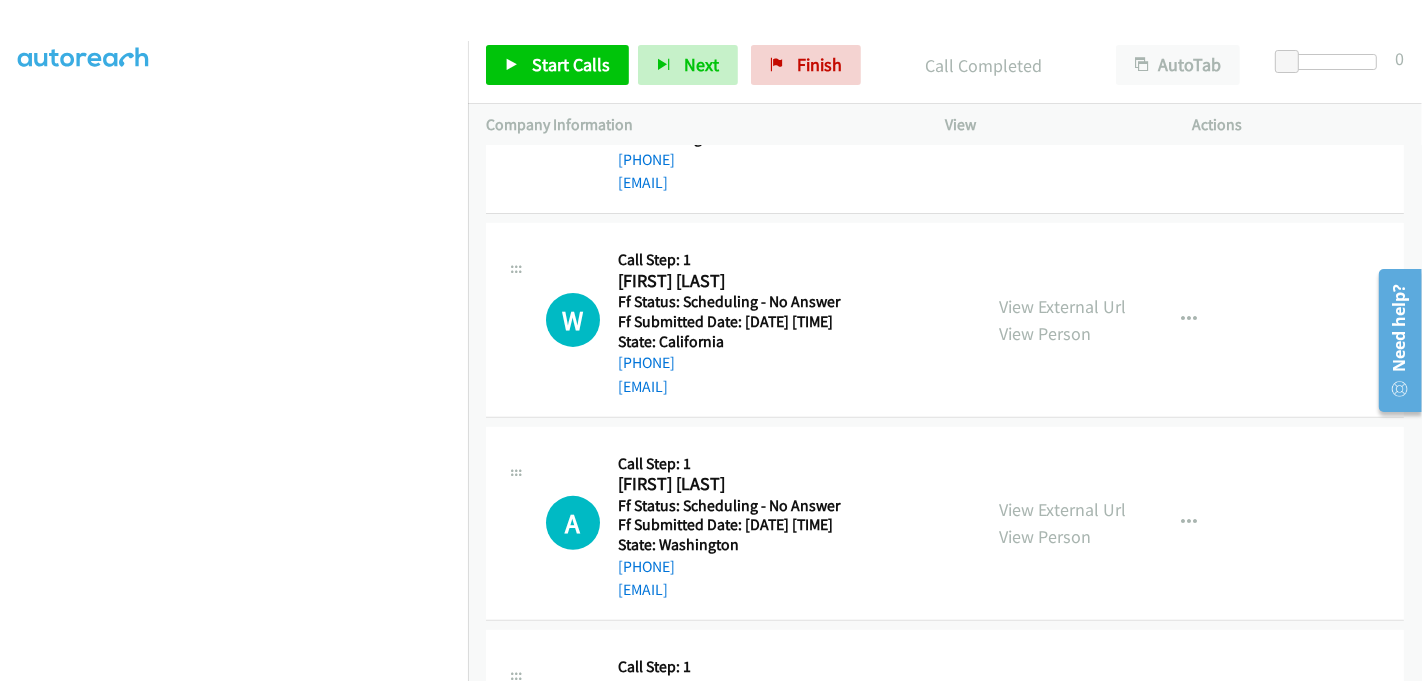 scroll, scrollTop: 555, scrollLeft: 0, axis: vertical 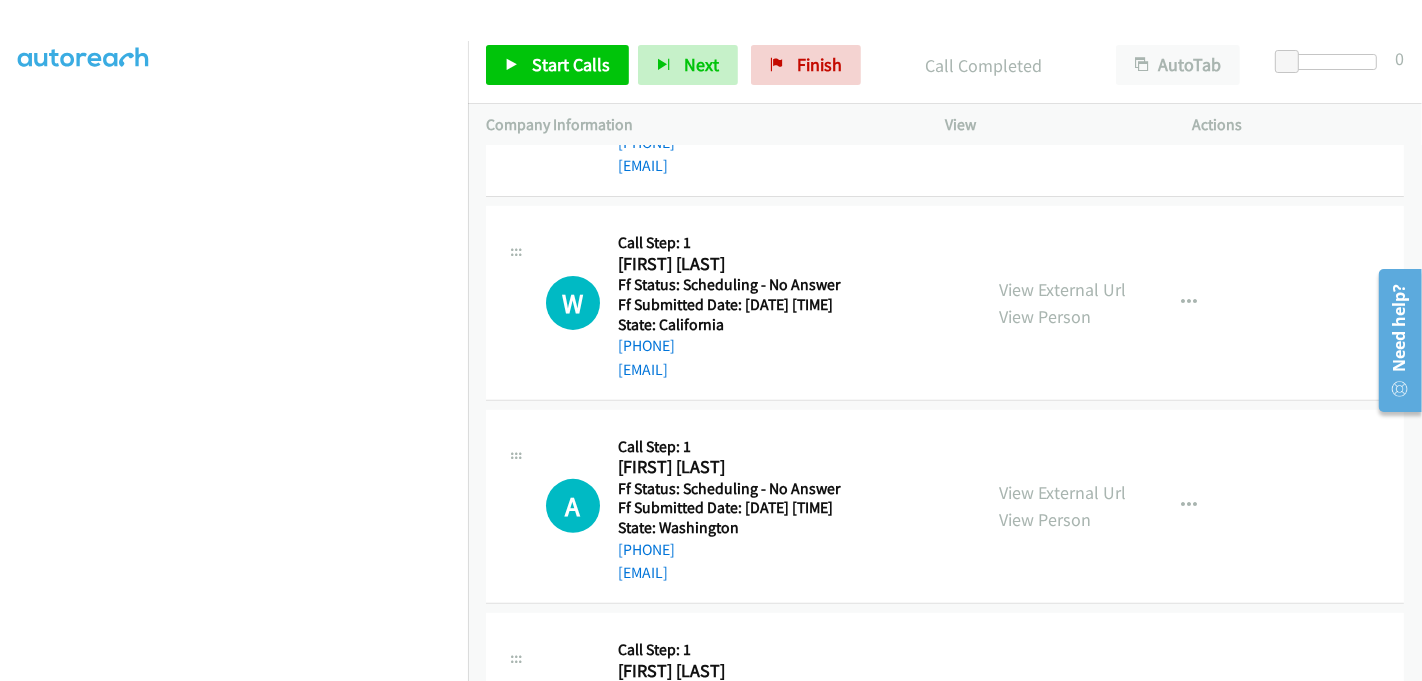 click on "View External Url
View Person
View External Url
Email
Schedule/Manage Callback
Skip Call
Add to do not call list" at bounding box center (1114, 507) 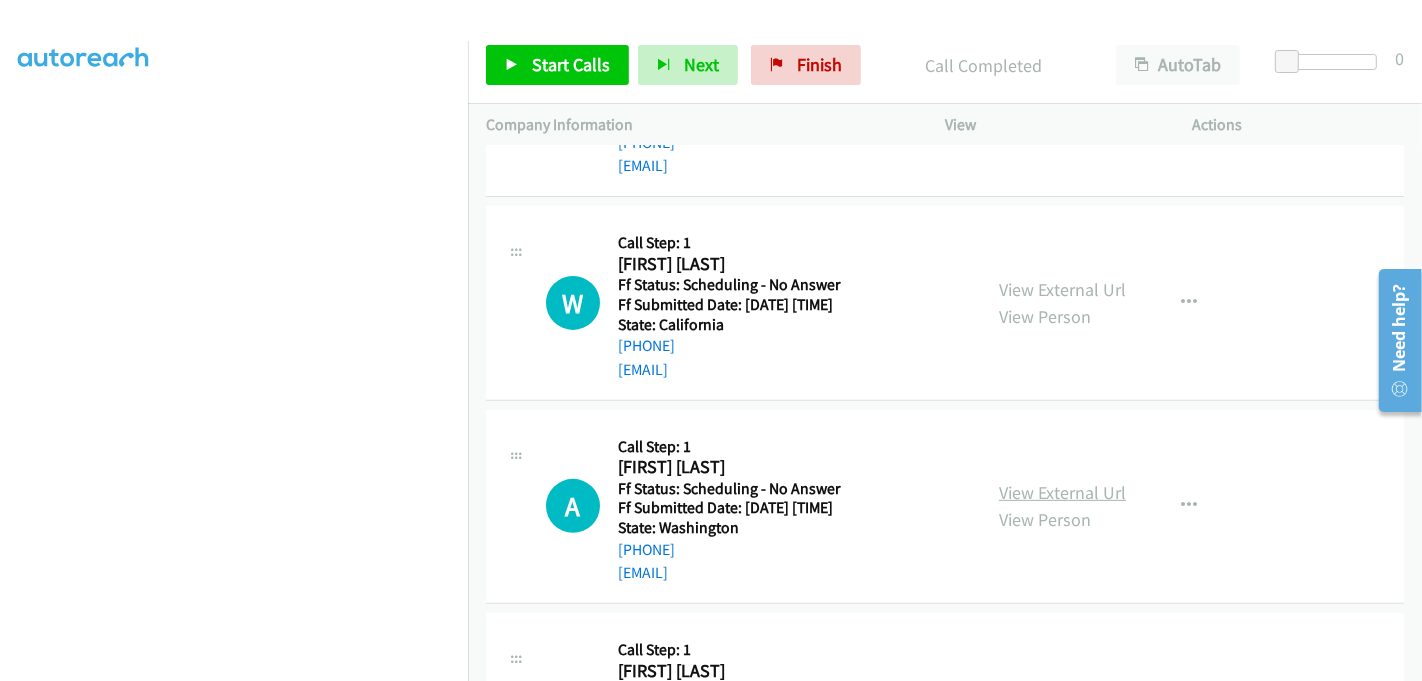 click on "View External Url" at bounding box center [1062, 492] 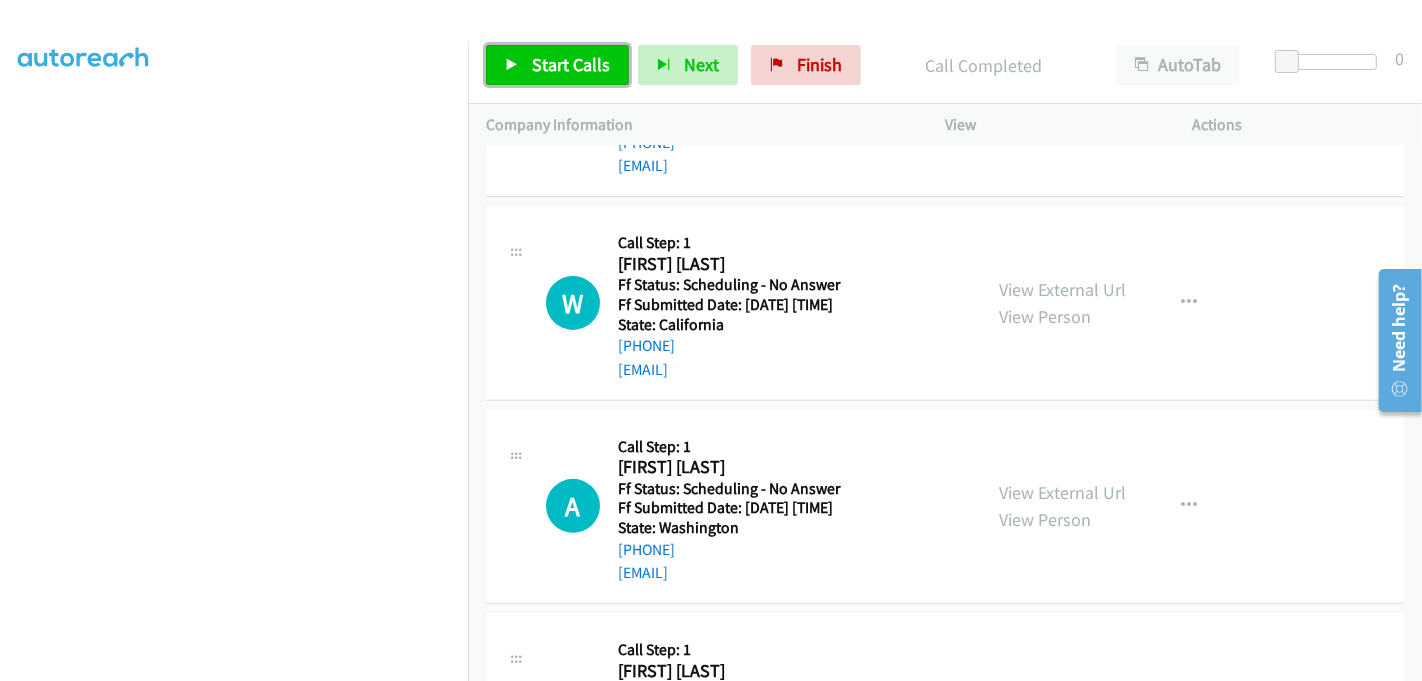 click on "Start Calls" at bounding box center [571, 64] 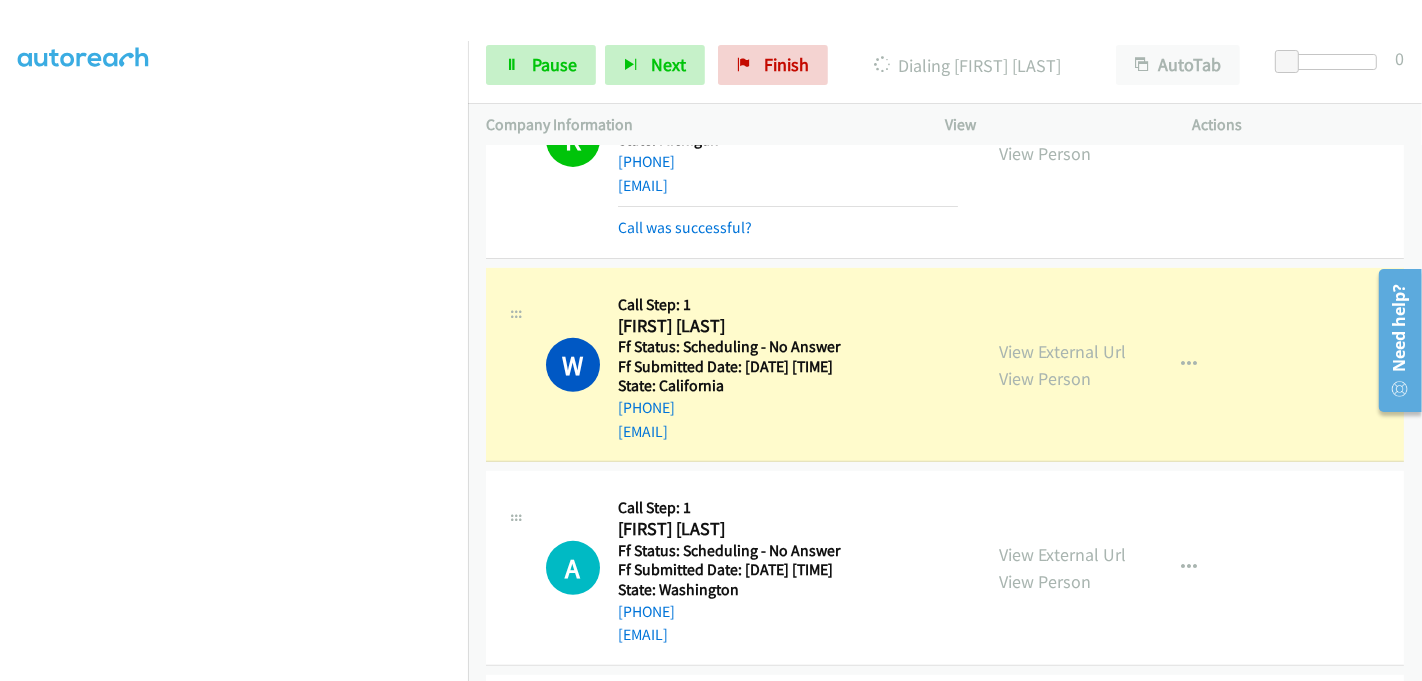 scroll, scrollTop: 751, scrollLeft: 0, axis: vertical 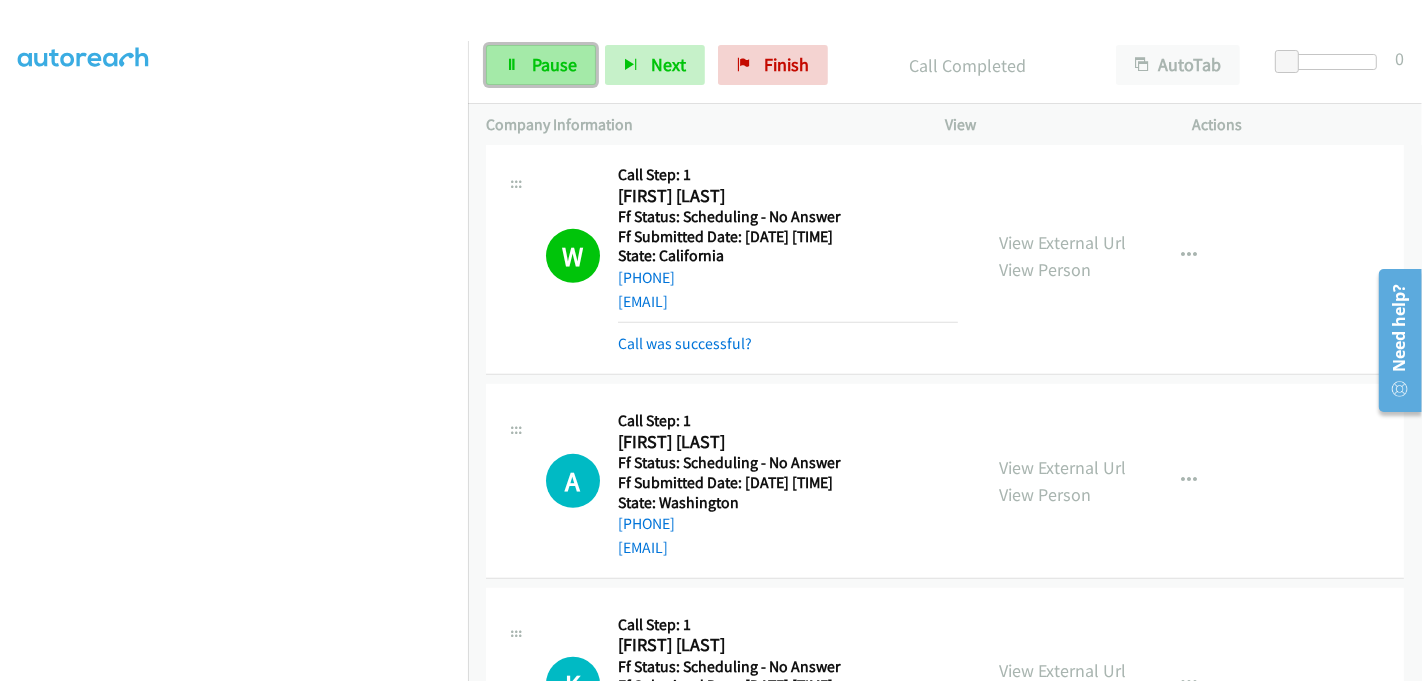 click on "Pause" at bounding box center (554, 64) 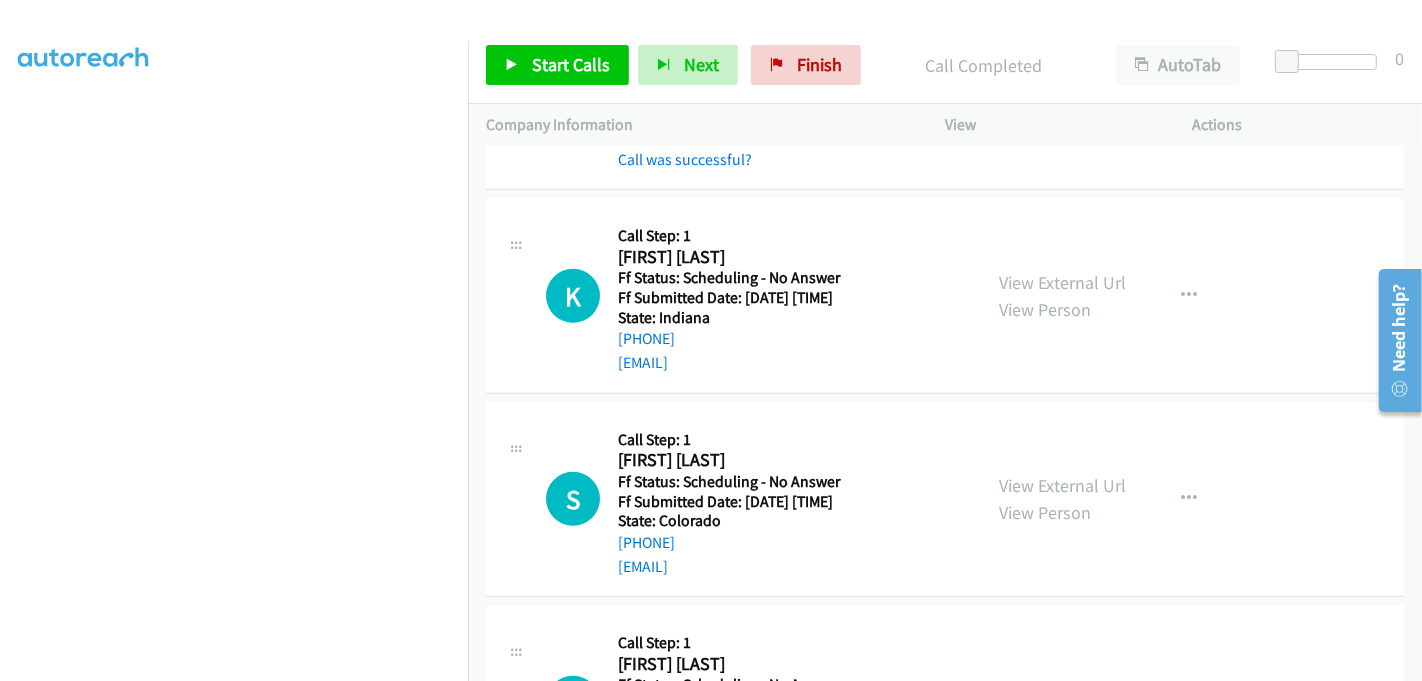 scroll, scrollTop: 1195, scrollLeft: 0, axis: vertical 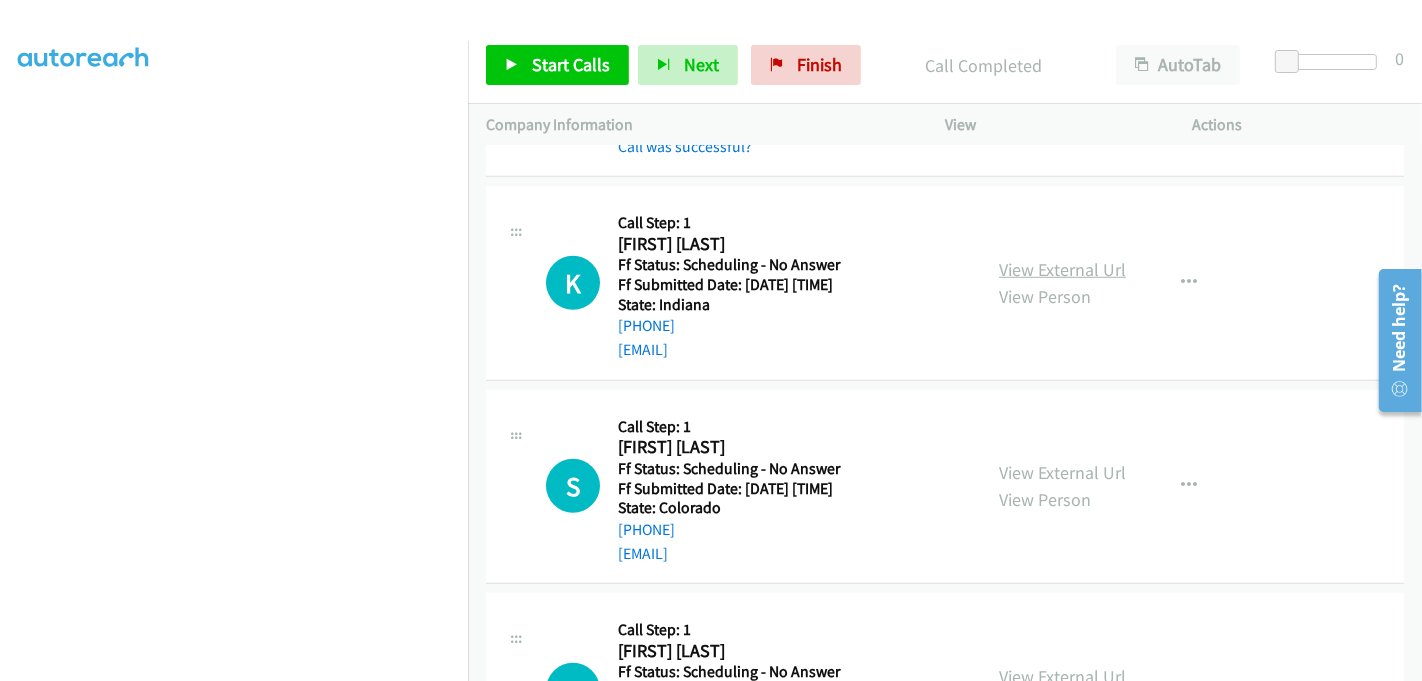 click on "View External Url" at bounding box center (1062, 269) 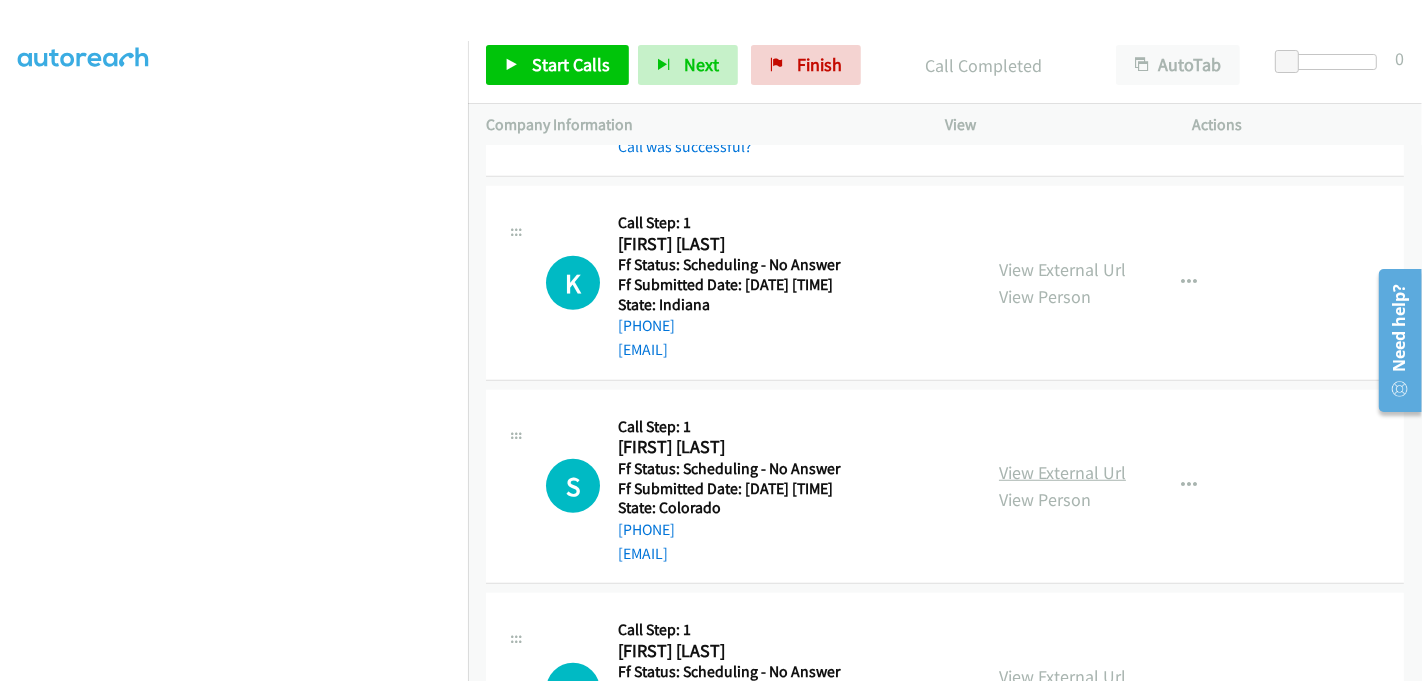 click on "View External Url" at bounding box center [1062, 472] 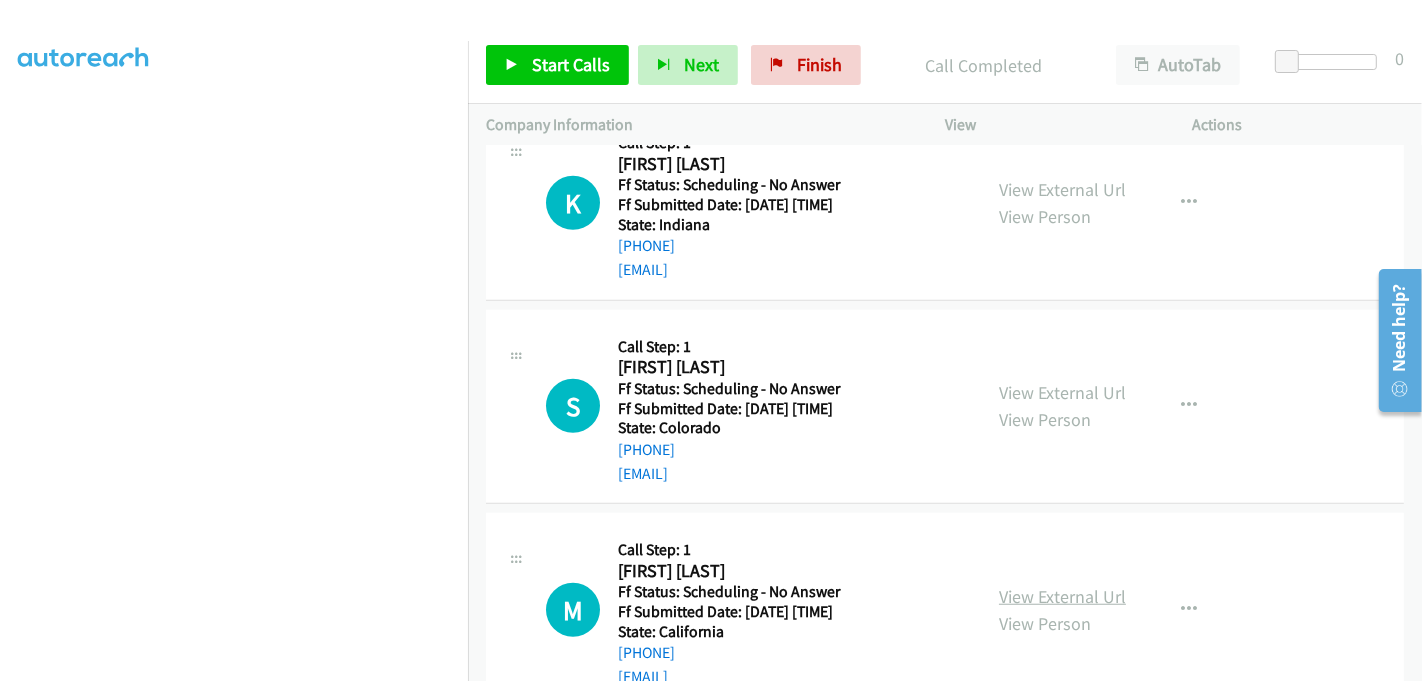 scroll, scrollTop: 1528, scrollLeft: 0, axis: vertical 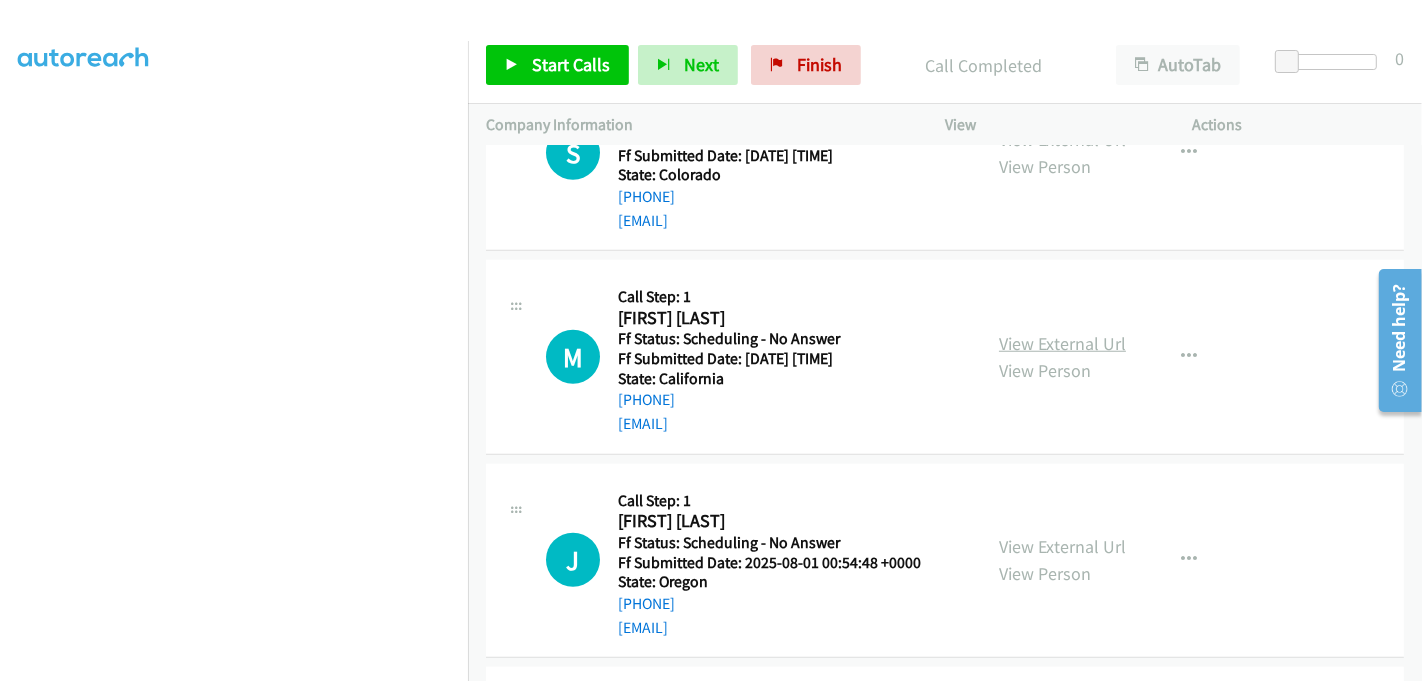 click on "View External Url" at bounding box center (1062, 343) 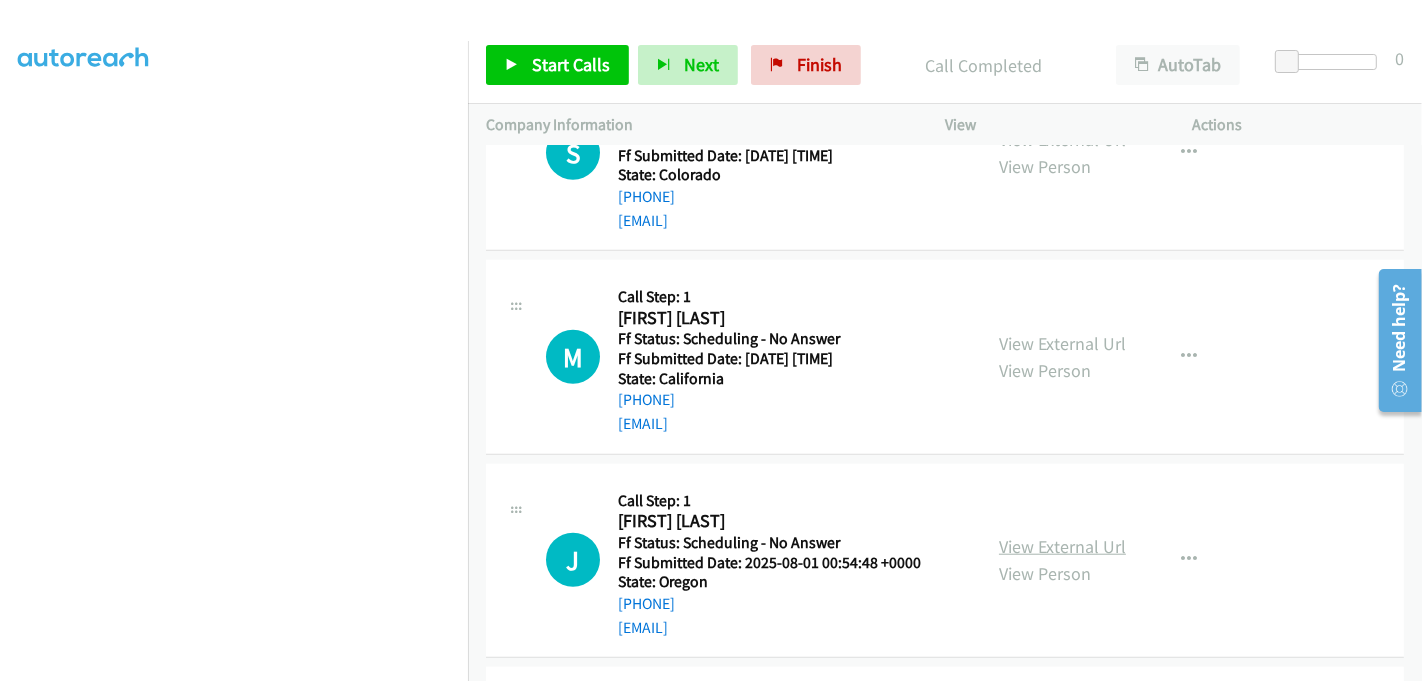 click on "View External Url" at bounding box center (1062, 546) 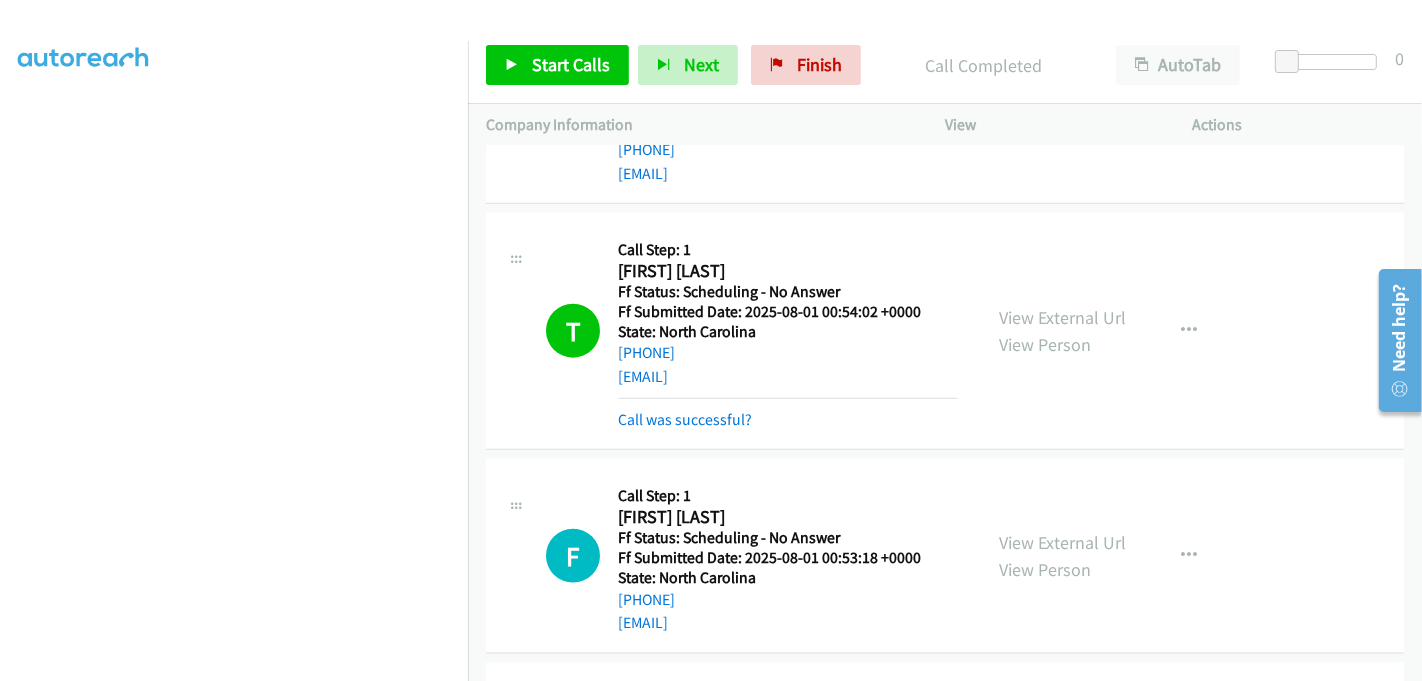 scroll, scrollTop: 2195, scrollLeft: 0, axis: vertical 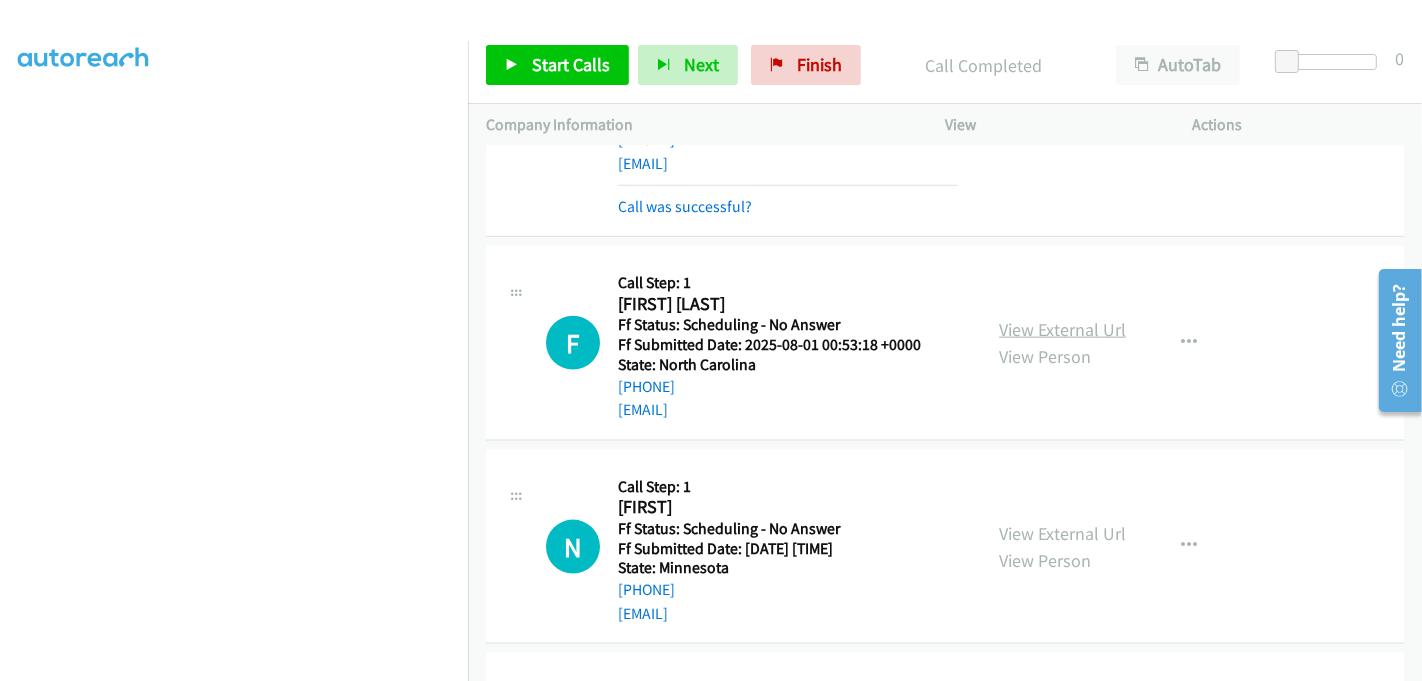 click on "View External Url" at bounding box center [1062, 329] 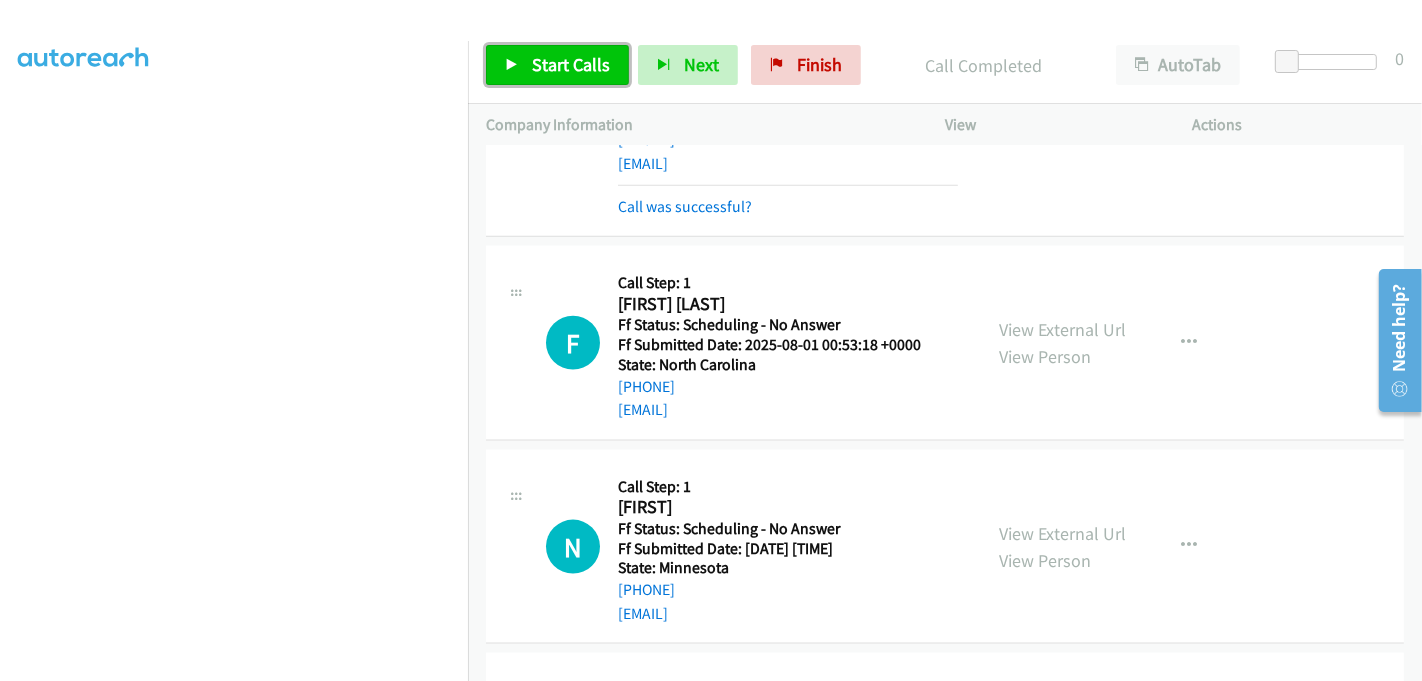 click on "Start Calls" at bounding box center [571, 64] 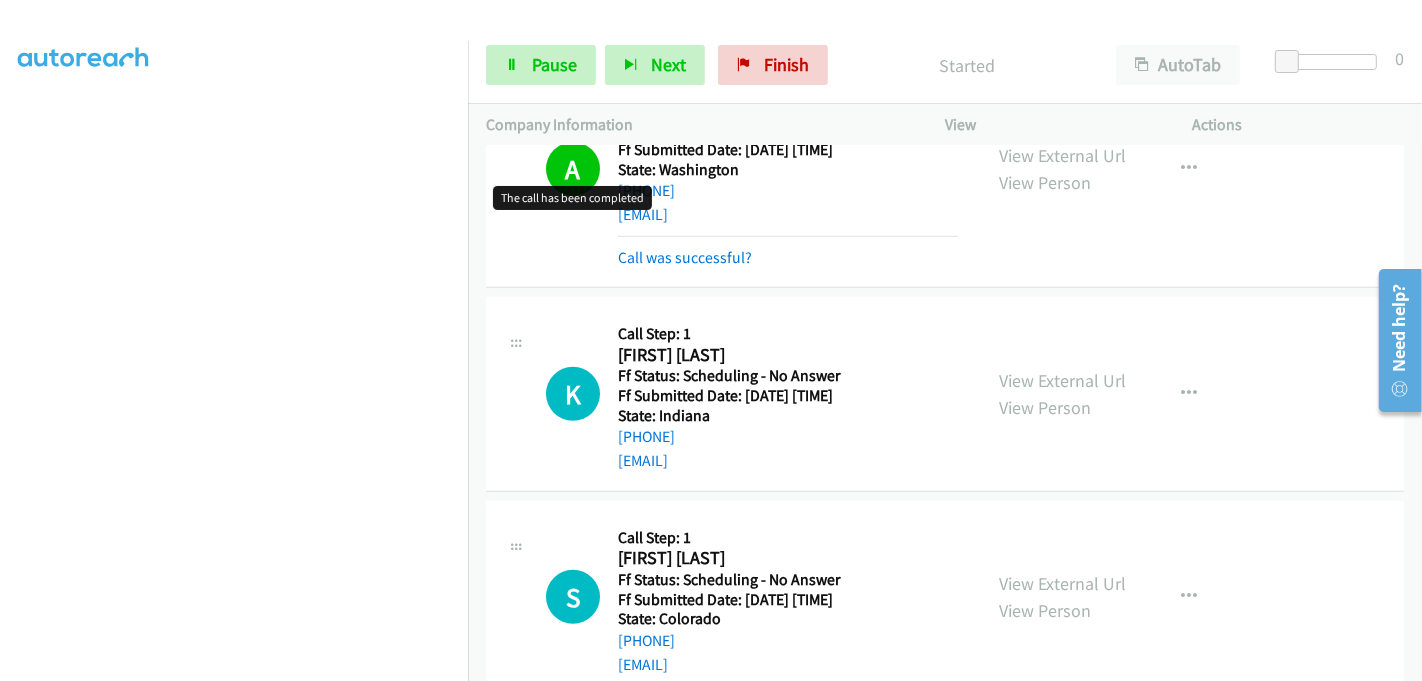 scroll, scrollTop: 1195, scrollLeft: 0, axis: vertical 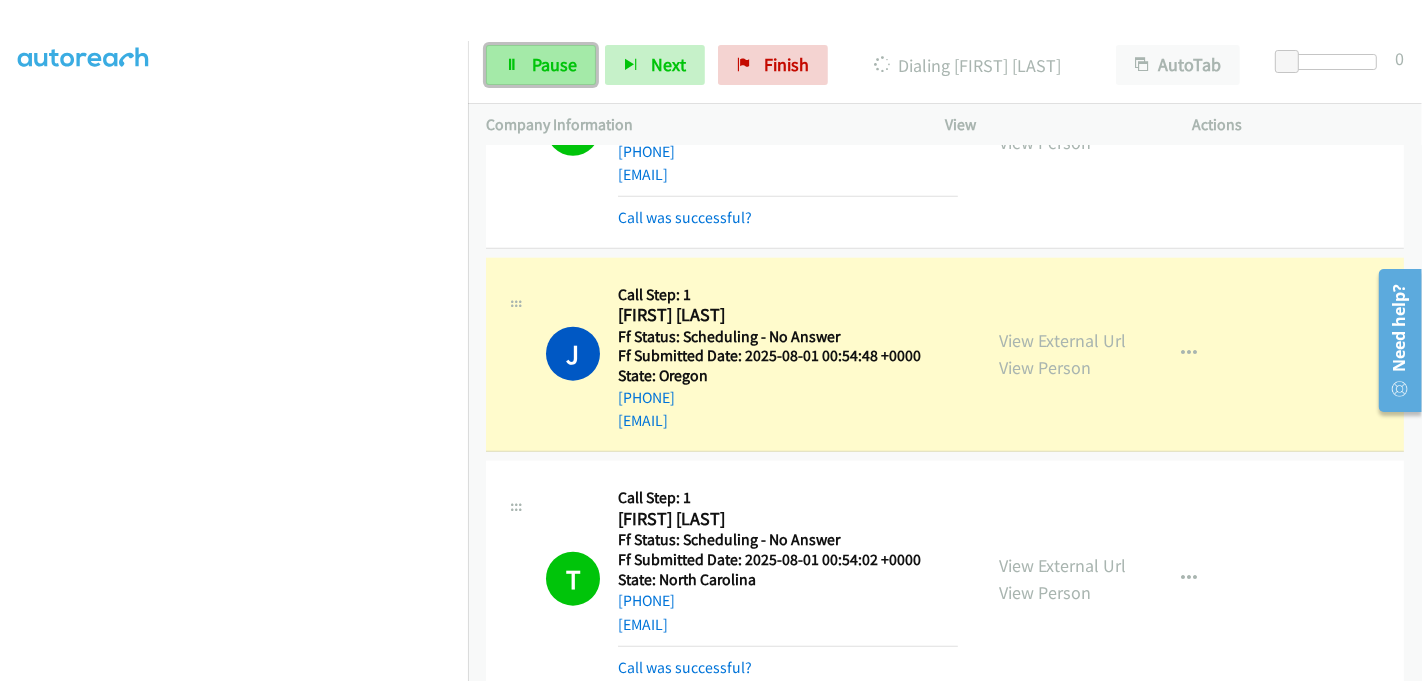 click on "Pause" at bounding box center [541, 65] 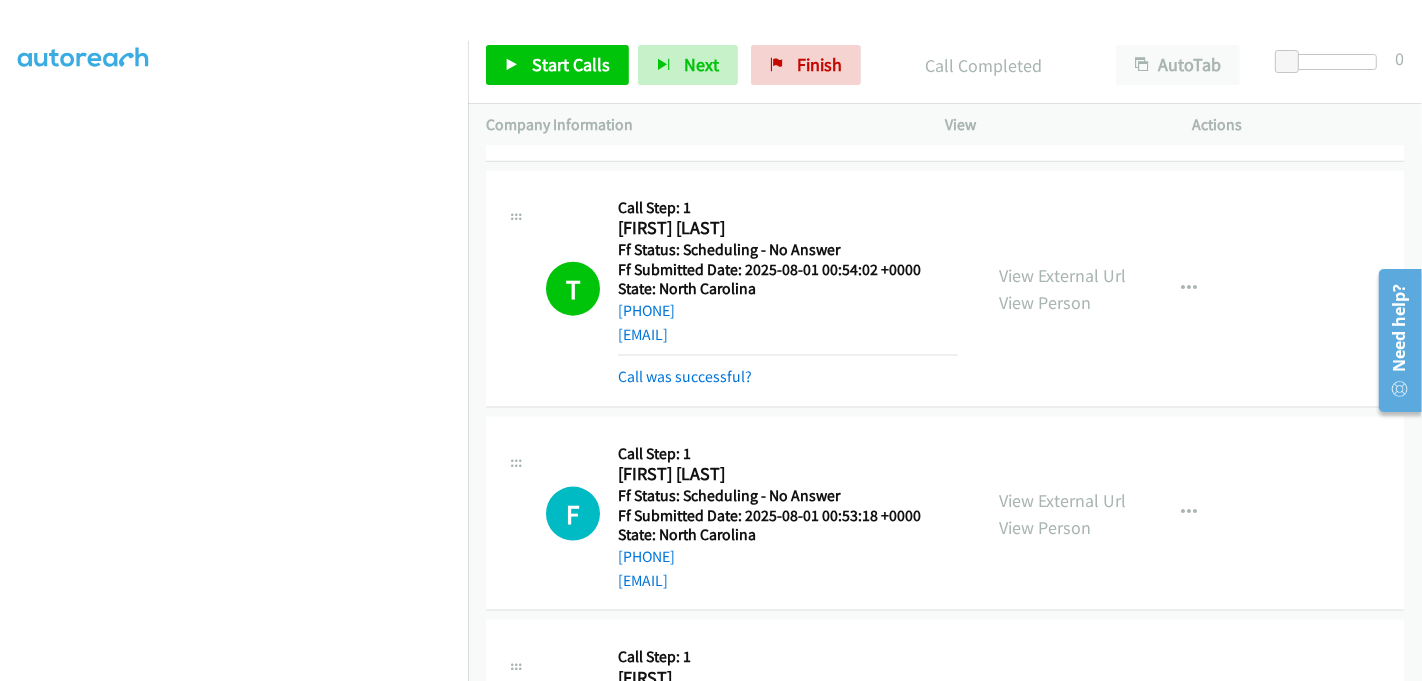 scroll, scrollTop: 1862, scrollLeft: 0, axis: vertical 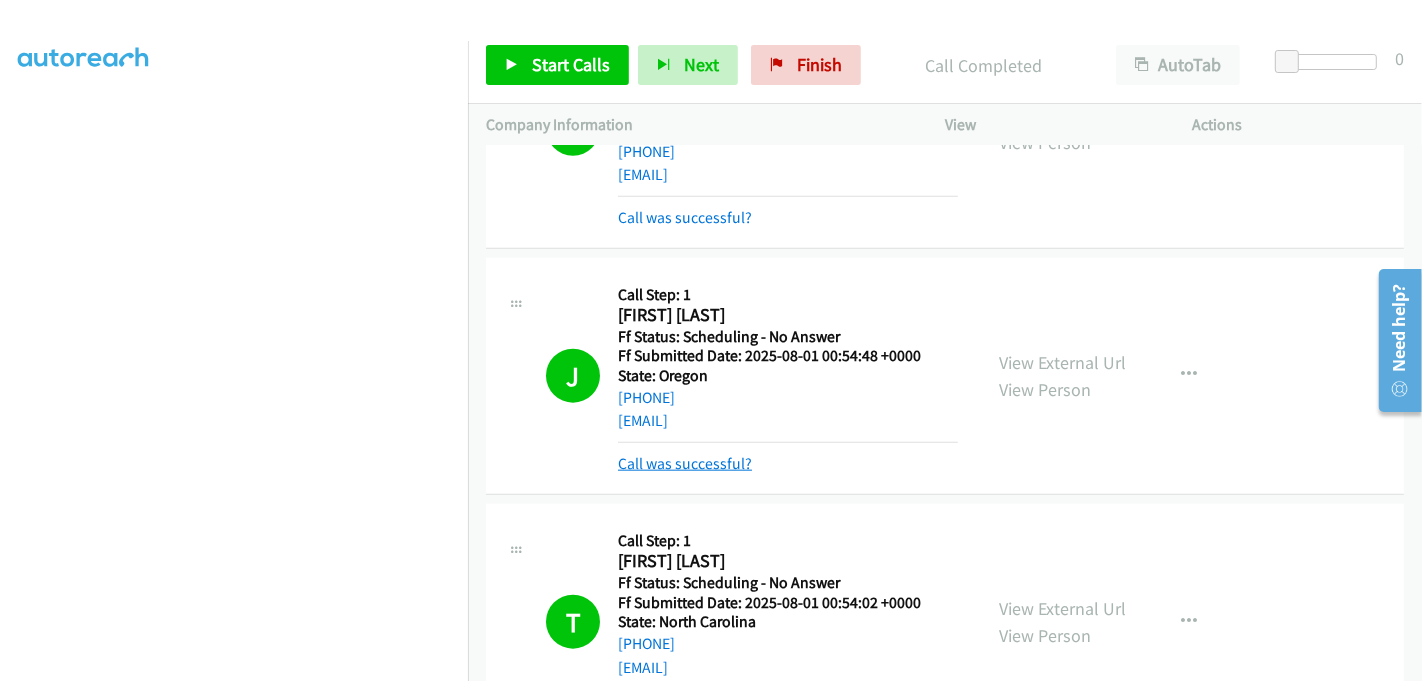 click on "Call was successful?" at bounding box center [685, 463] 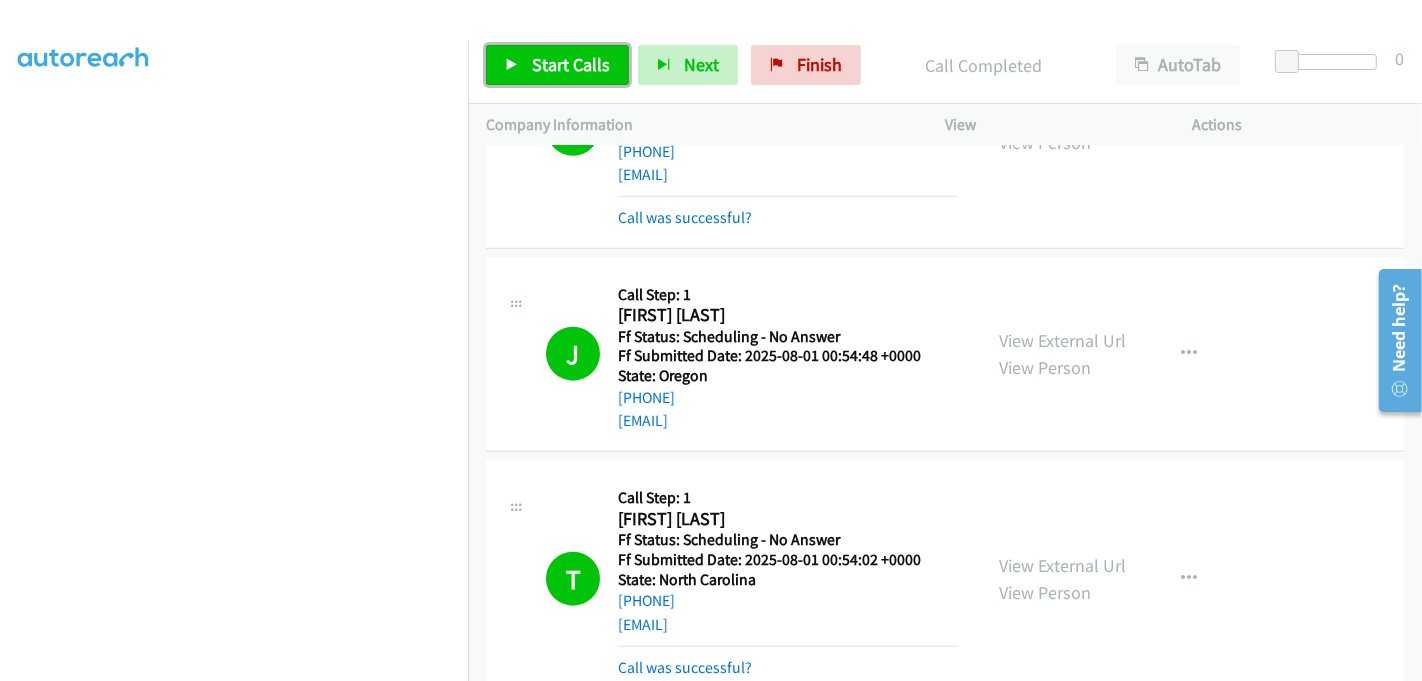 click on "Start Calls" at bounding box center (571, 64) 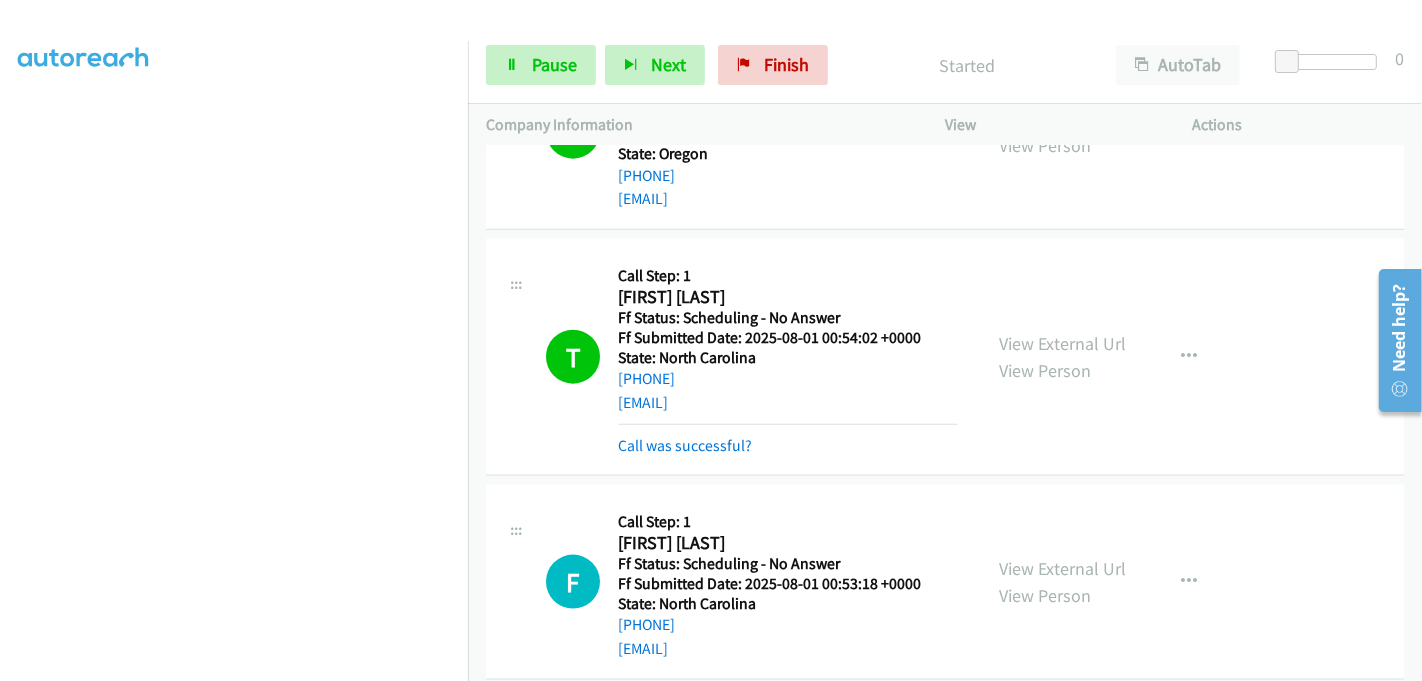 scroll, scrollTop: 2195, scrollLeft: 0, axis: vertical 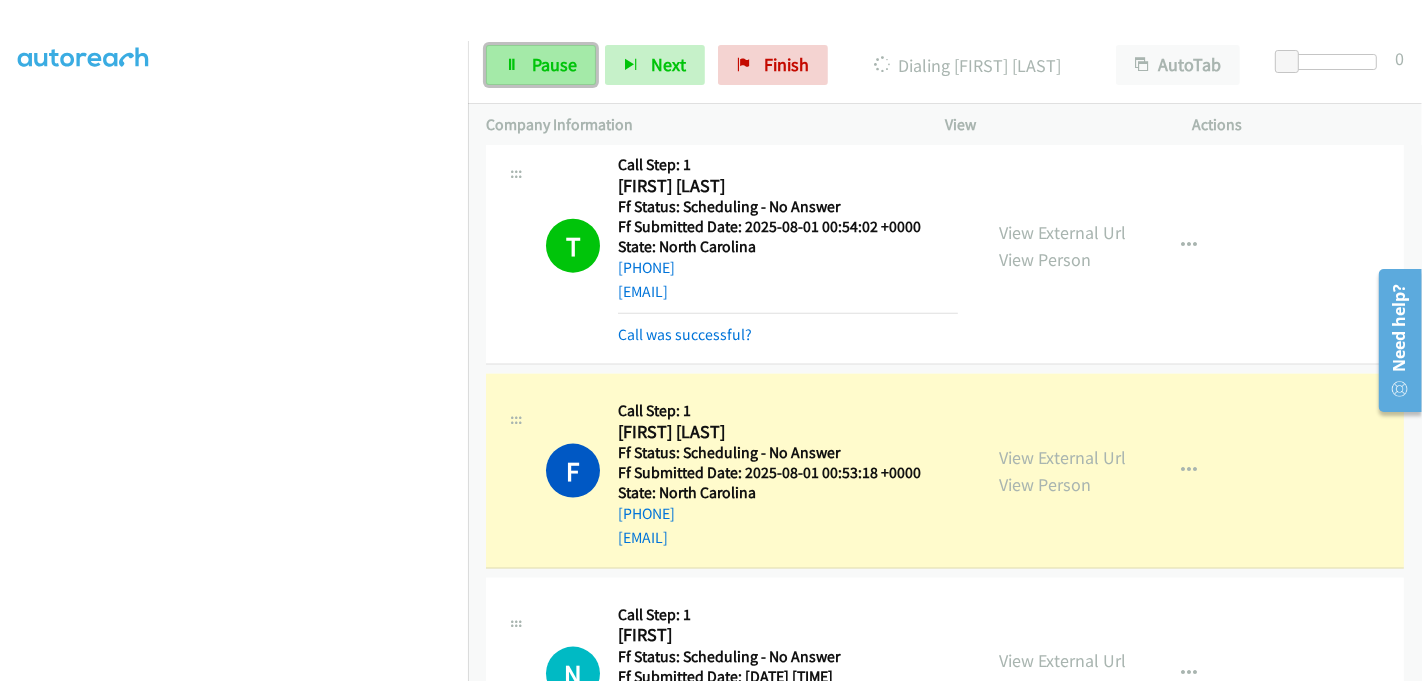 click on "Pause" at bounding box center (541, 65) 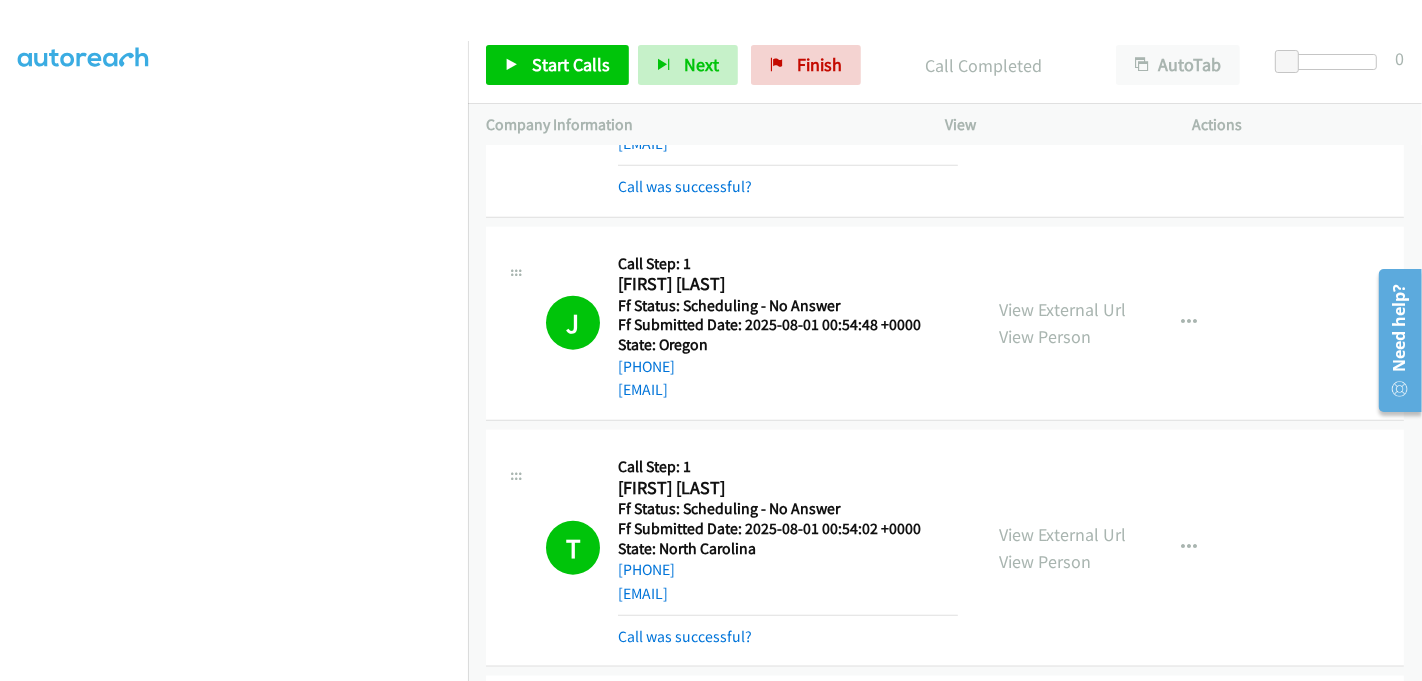 scroll, scrollTop: 1862, scrollLeft: 0, axis: vertical 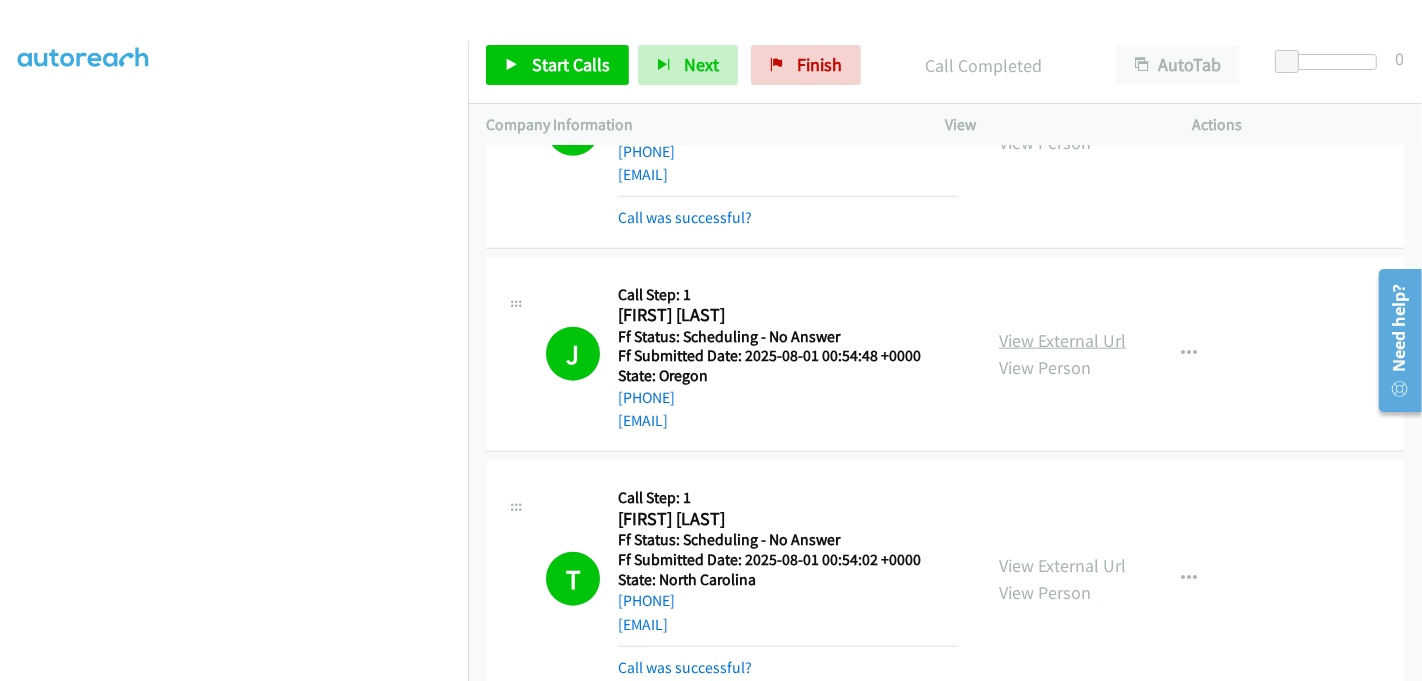 click on "View External Url" at bounding box center (1062, 340) 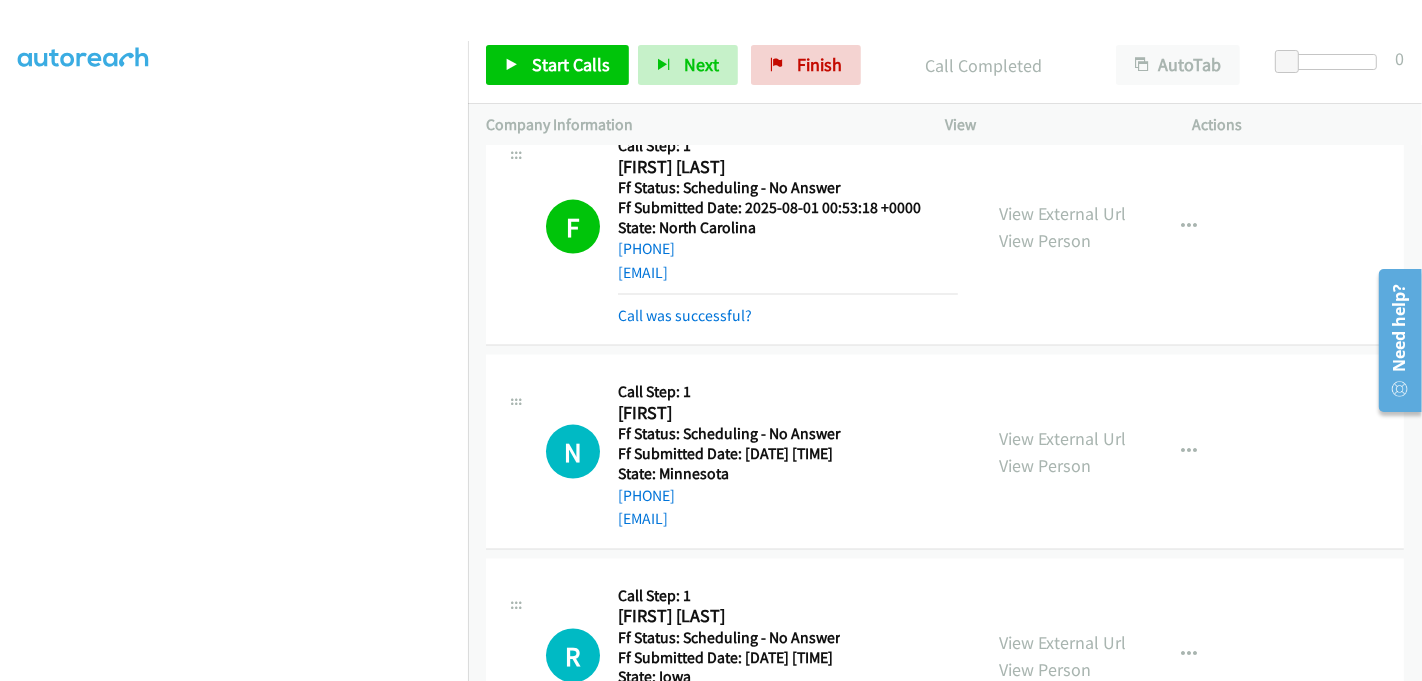 scroll, scrollTop: 2640, scrollLeft: 0, axis: vertical 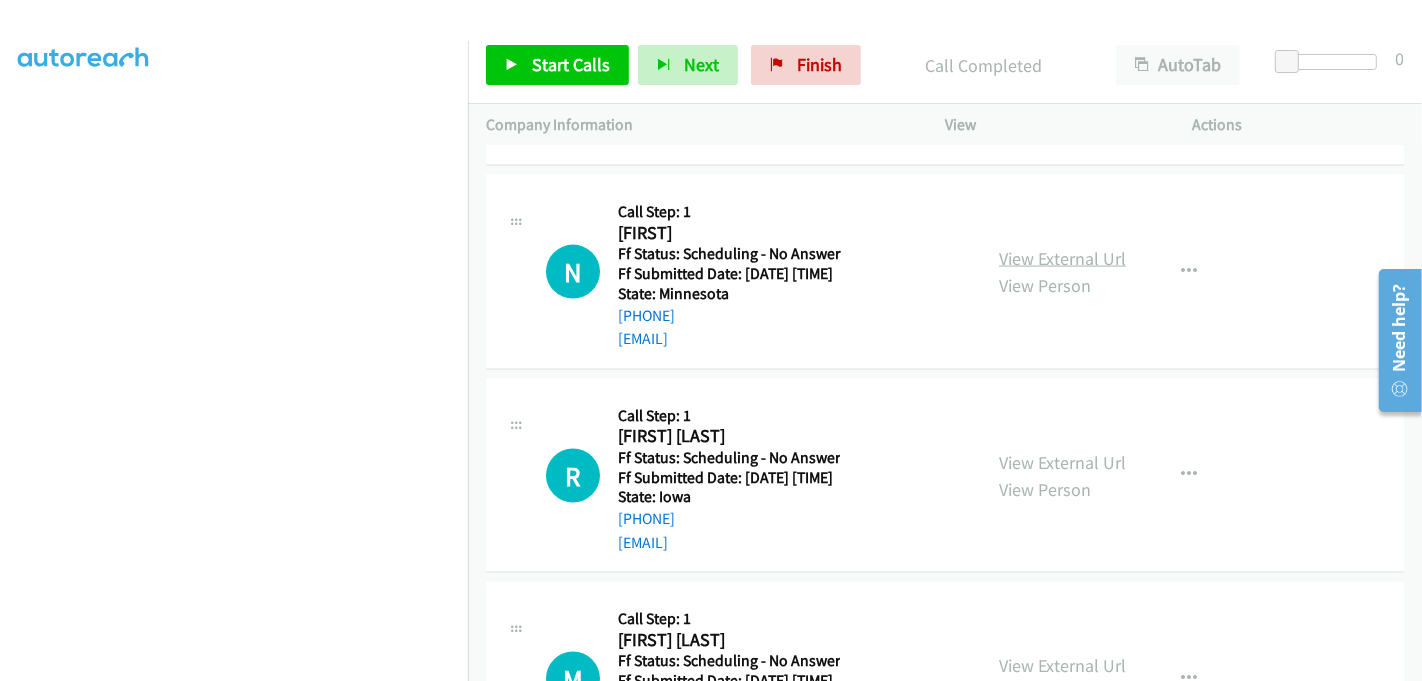 click on "View External Url" at bounding box center [1062, 258] 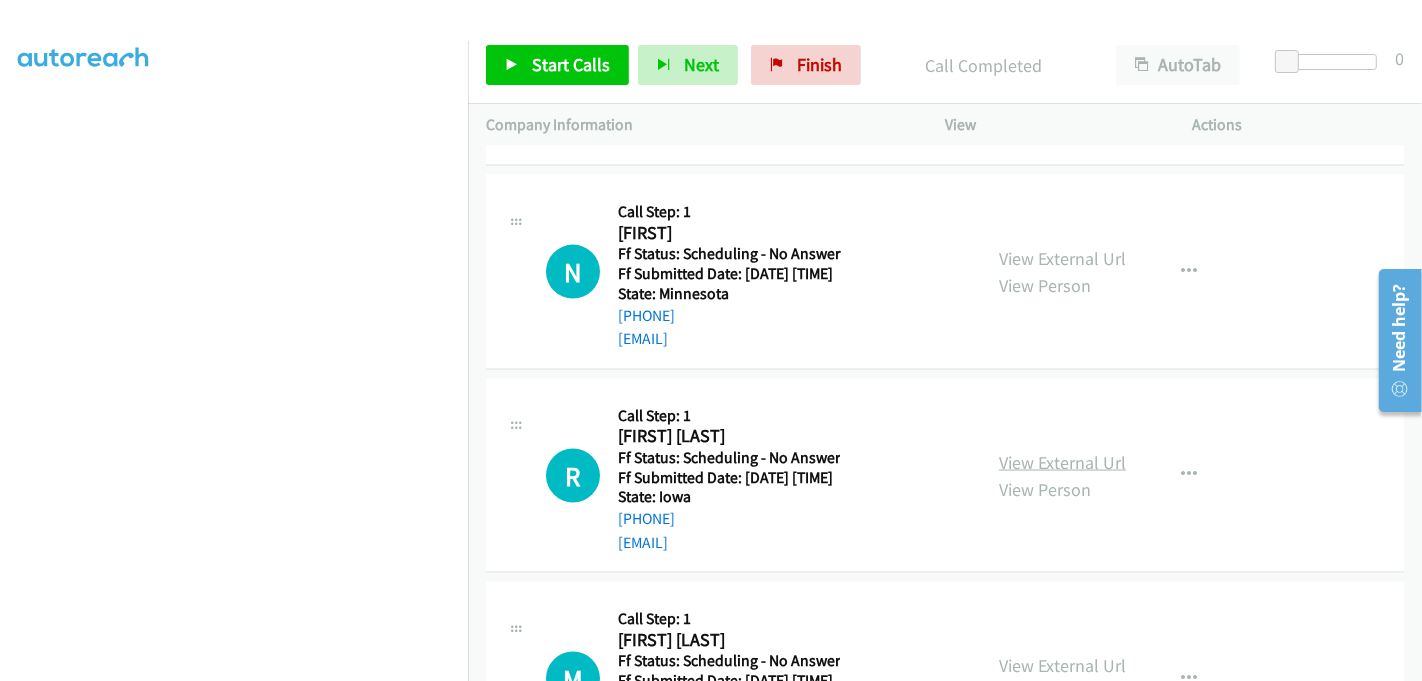 click on "View External Url" at bounding box center [1062, 462] 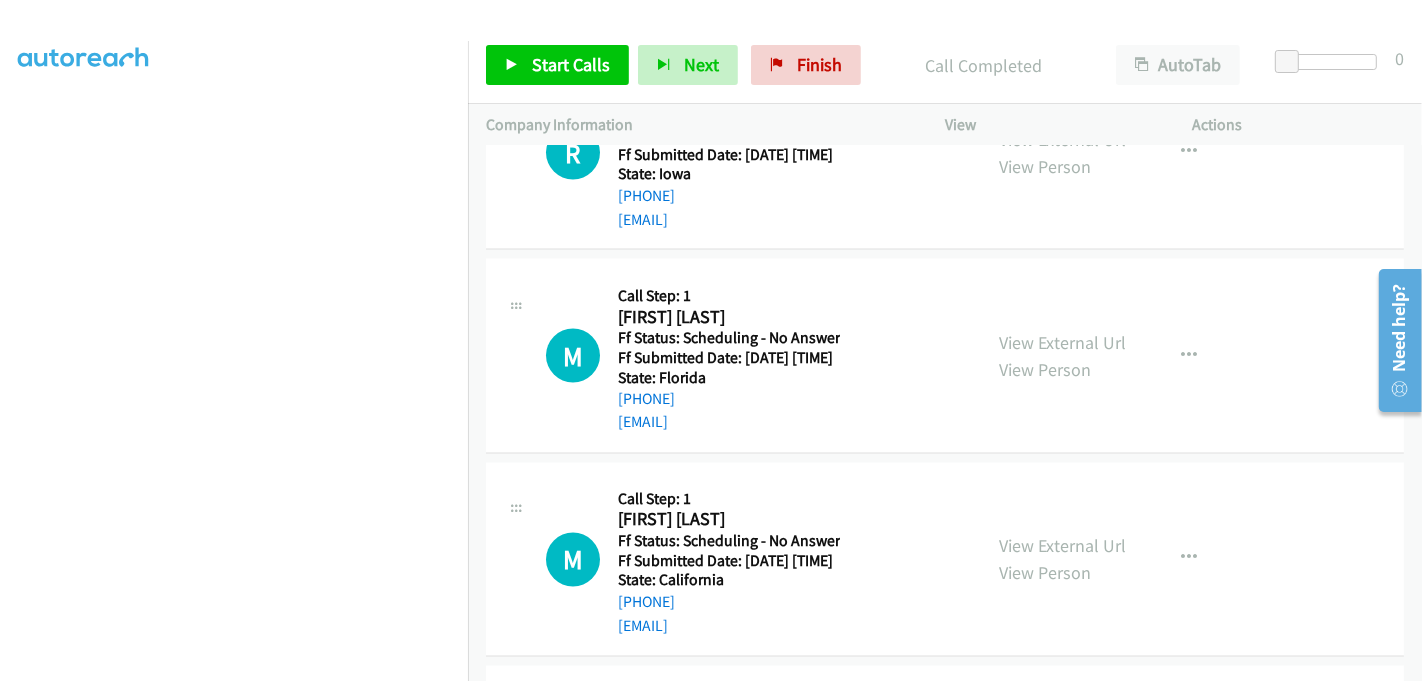 scroll, scrollTop: 2973, scrollLeft: 0, axis: vertical 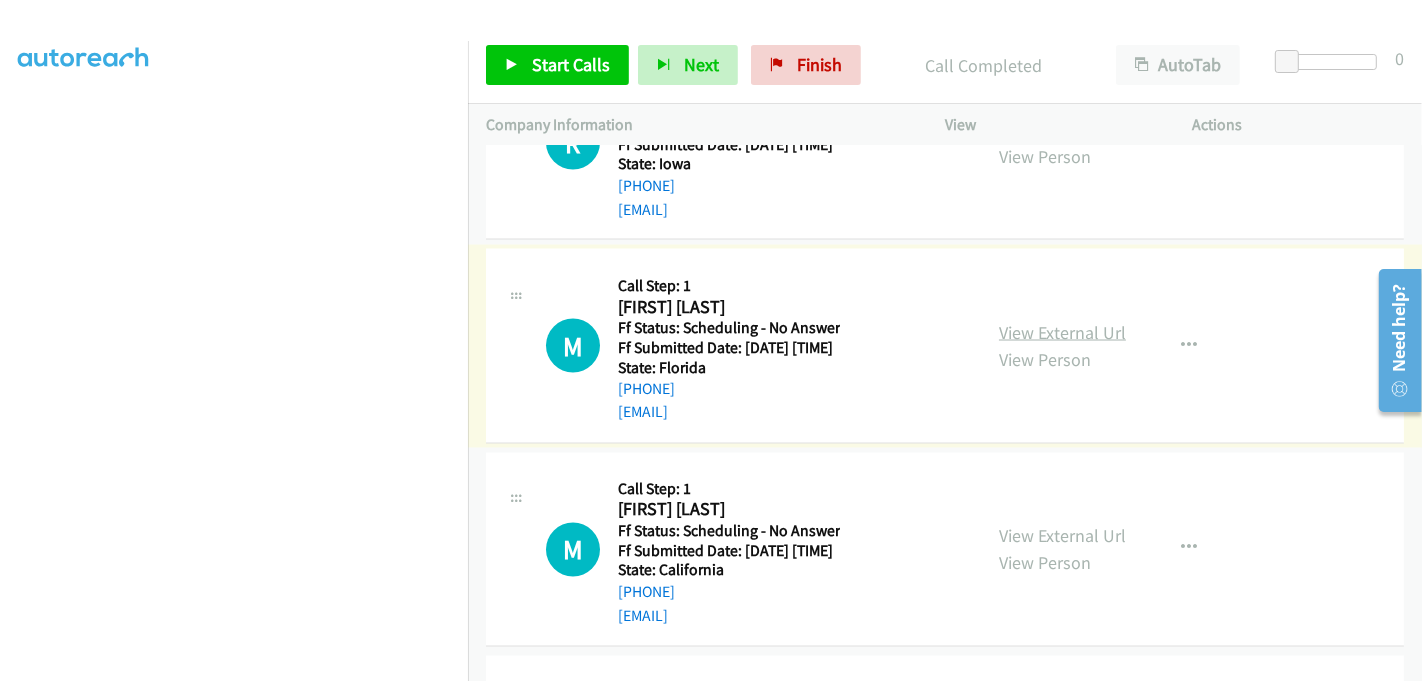 click on "View External Url" at bounding box center [1062, 332] 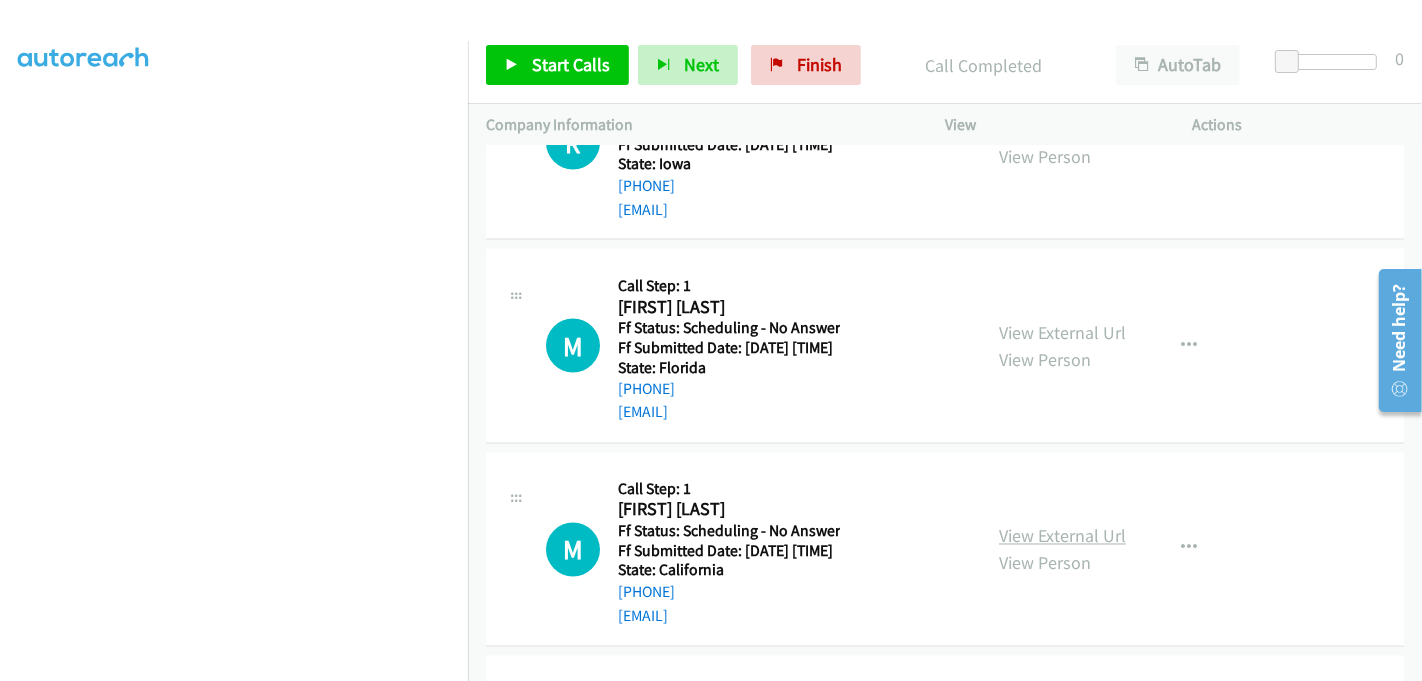 click on "View External Url" at bounding box center [1062, 536] 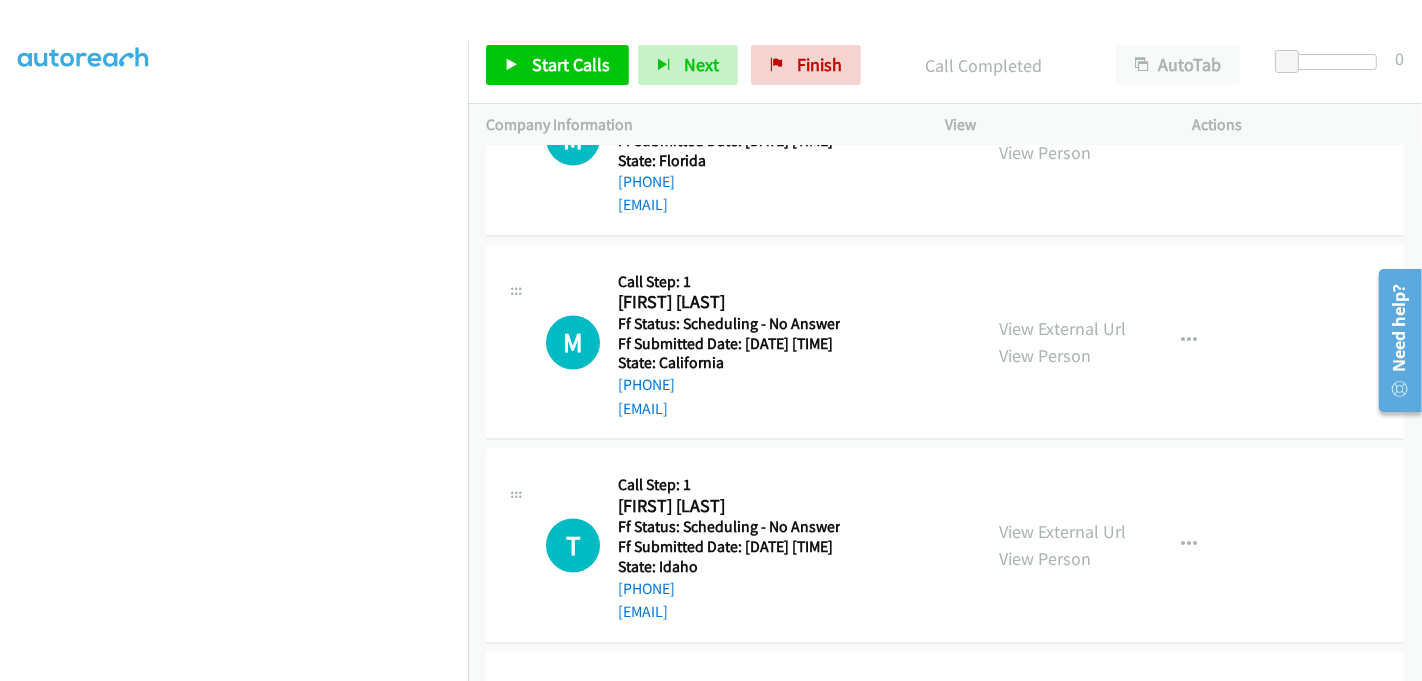 scroll, scrollTop: 3195, scrollLeft: 0, axis: vertical 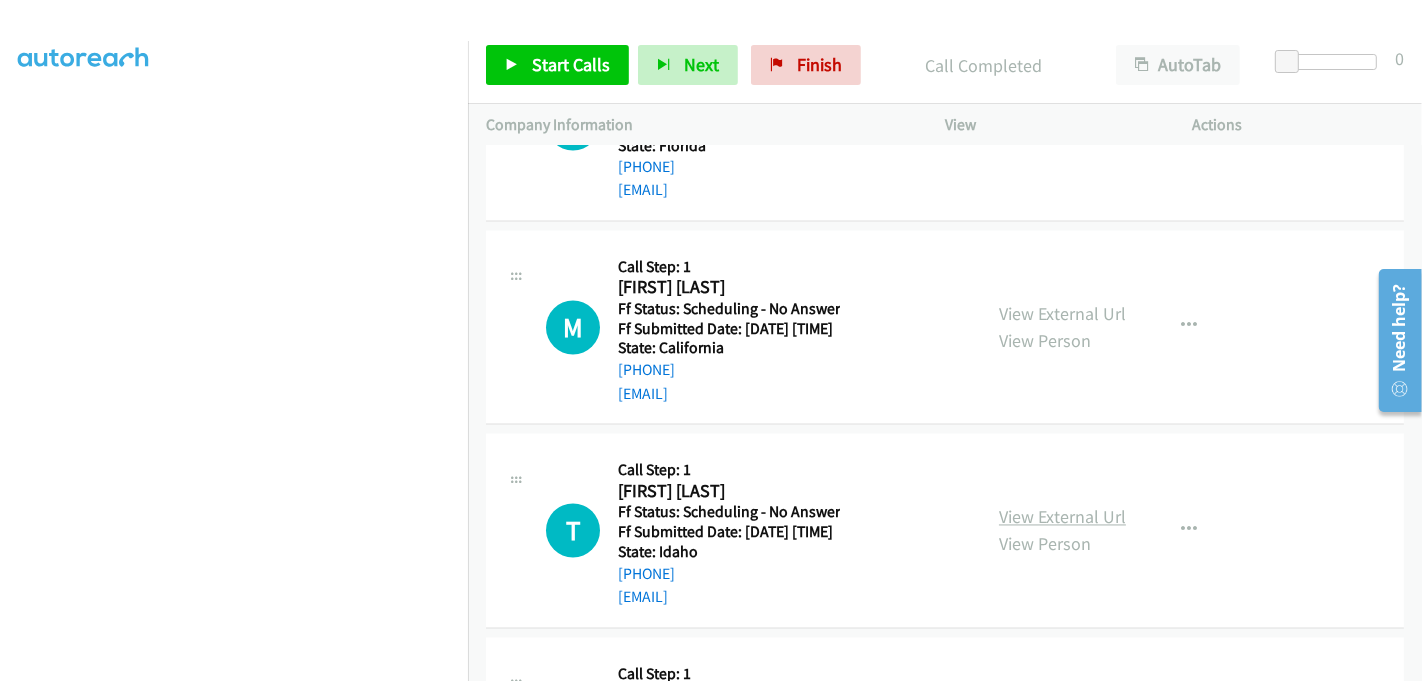 click on "View External Url" at bounding box center (1062, 517) 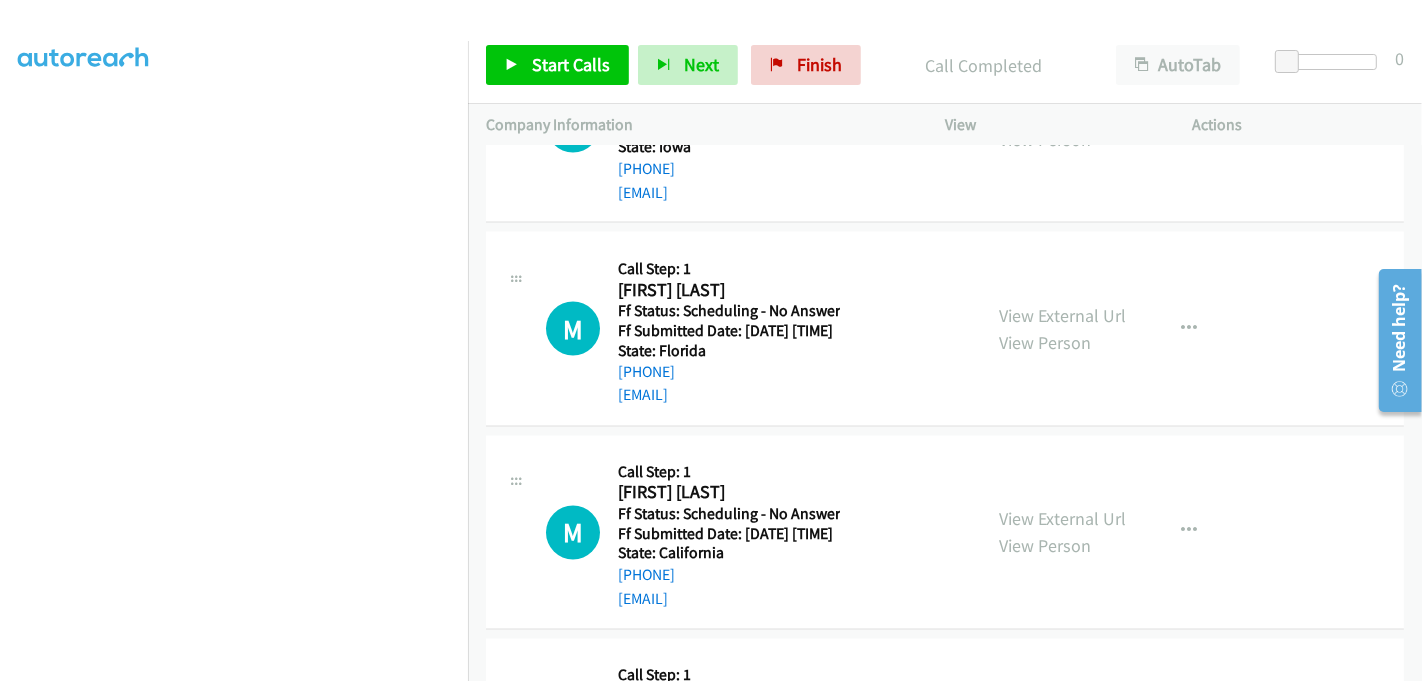 scroll, scrollTop: 2862, scrollLeft: 0, axis: vertical 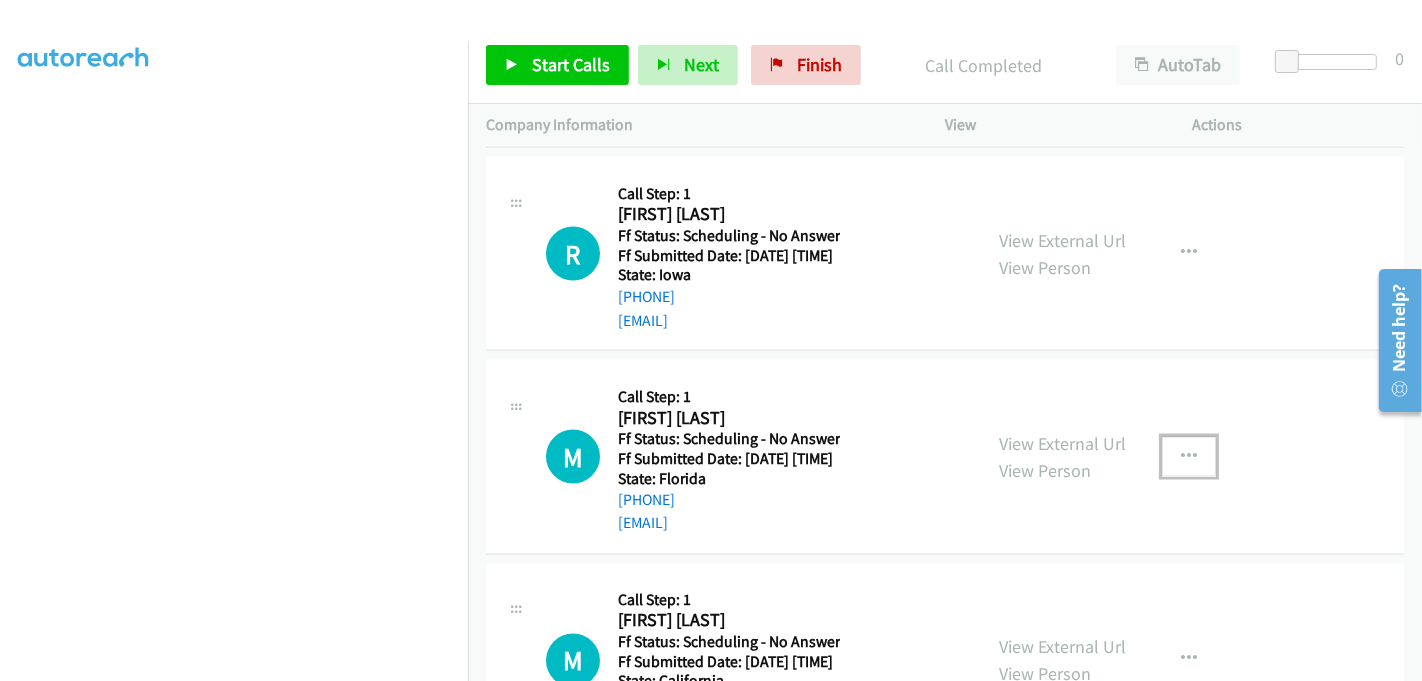 click at bounding box center [1189, 457] 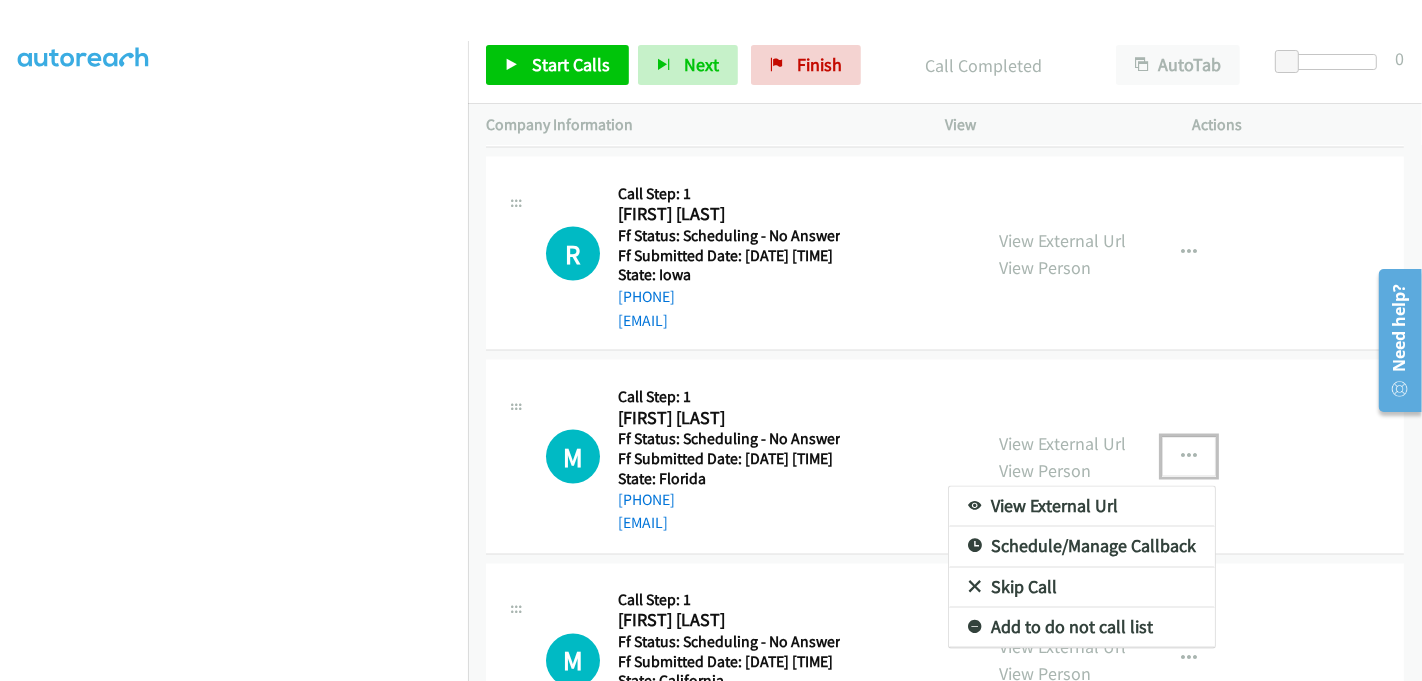 click on "Skip Call" at bounding box center (1082, 588) 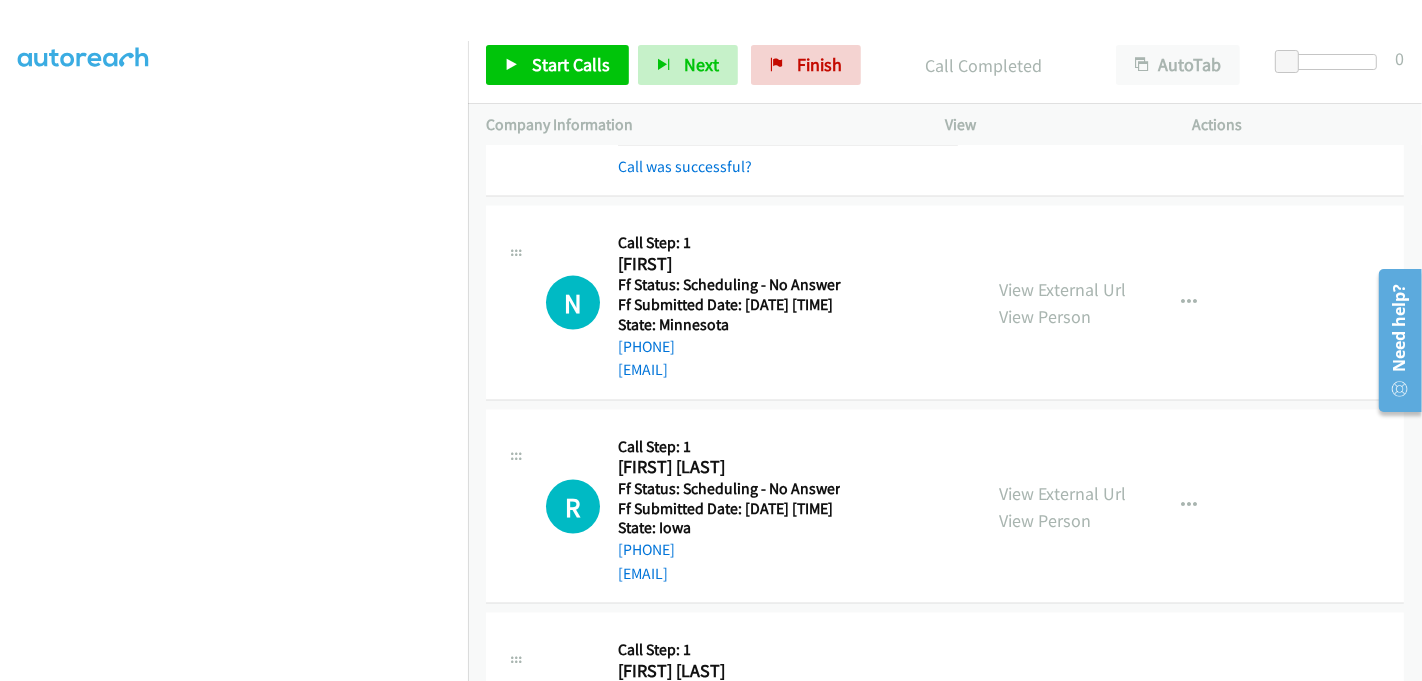 scroll, scrollTop: 2528, scrollLeft: 0, axis: vertical 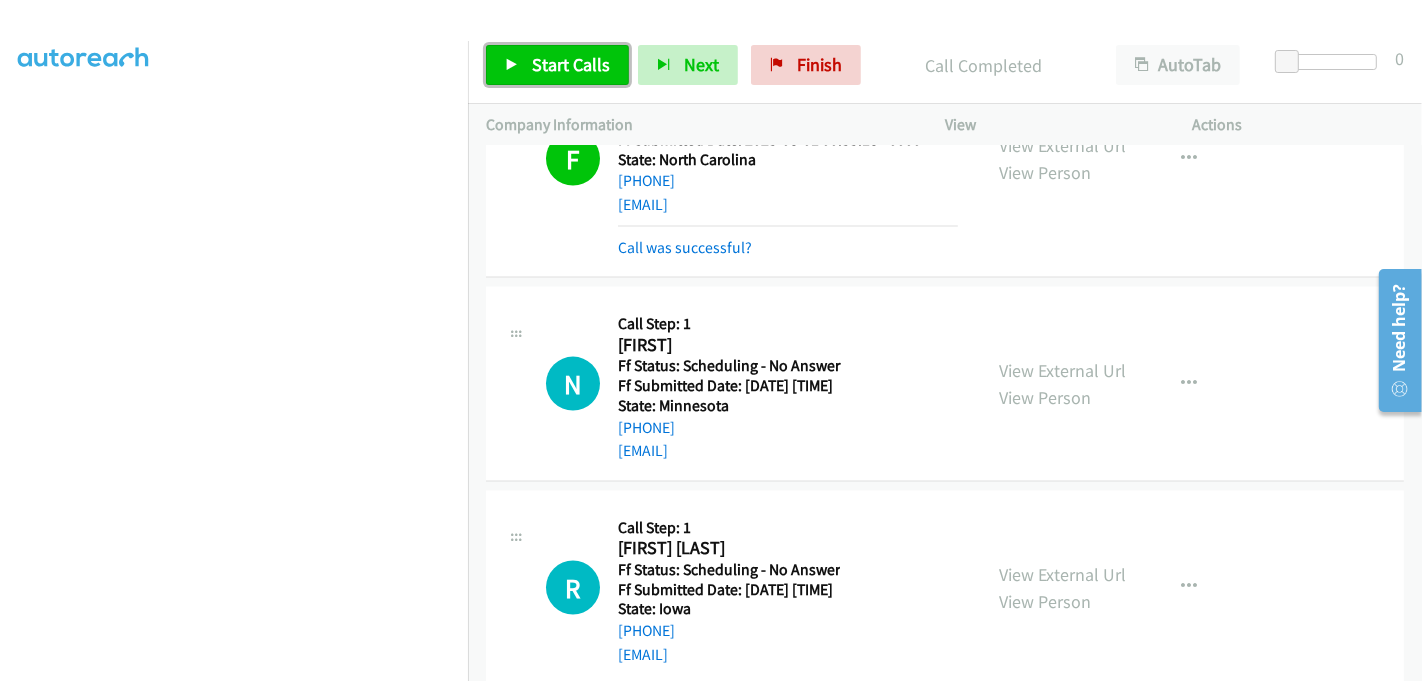 click on "Start Calls" at bounding box center (571, 64) 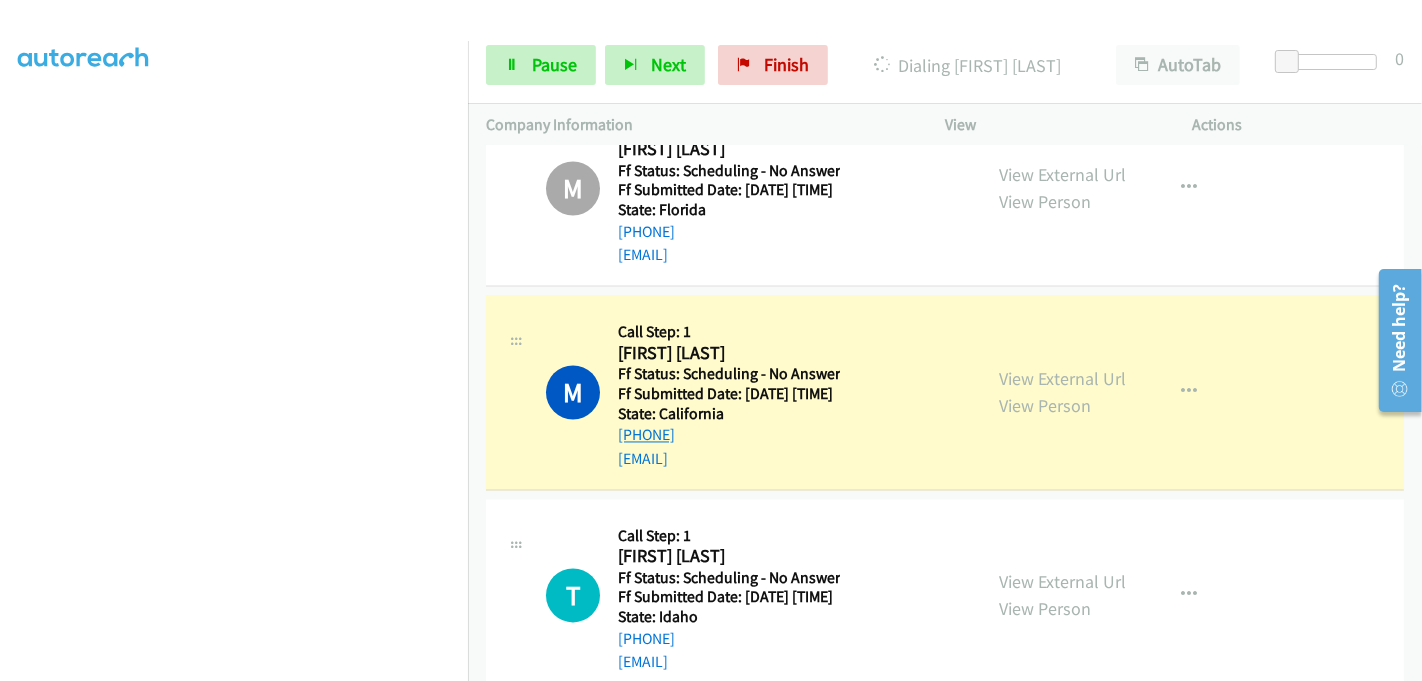 scroll, scrollTop: 3306, scrollLeft: 0, axis: vertical 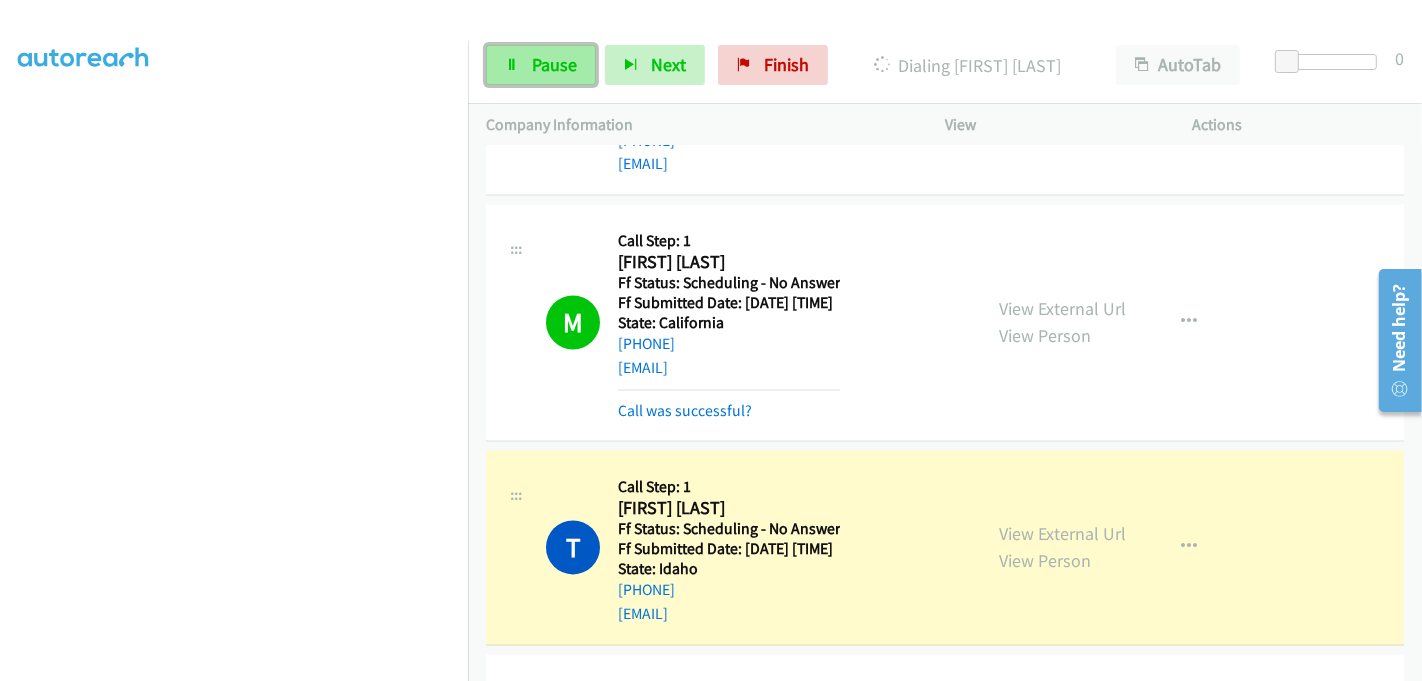 click on "Pause" at bounding box center [554, 64] 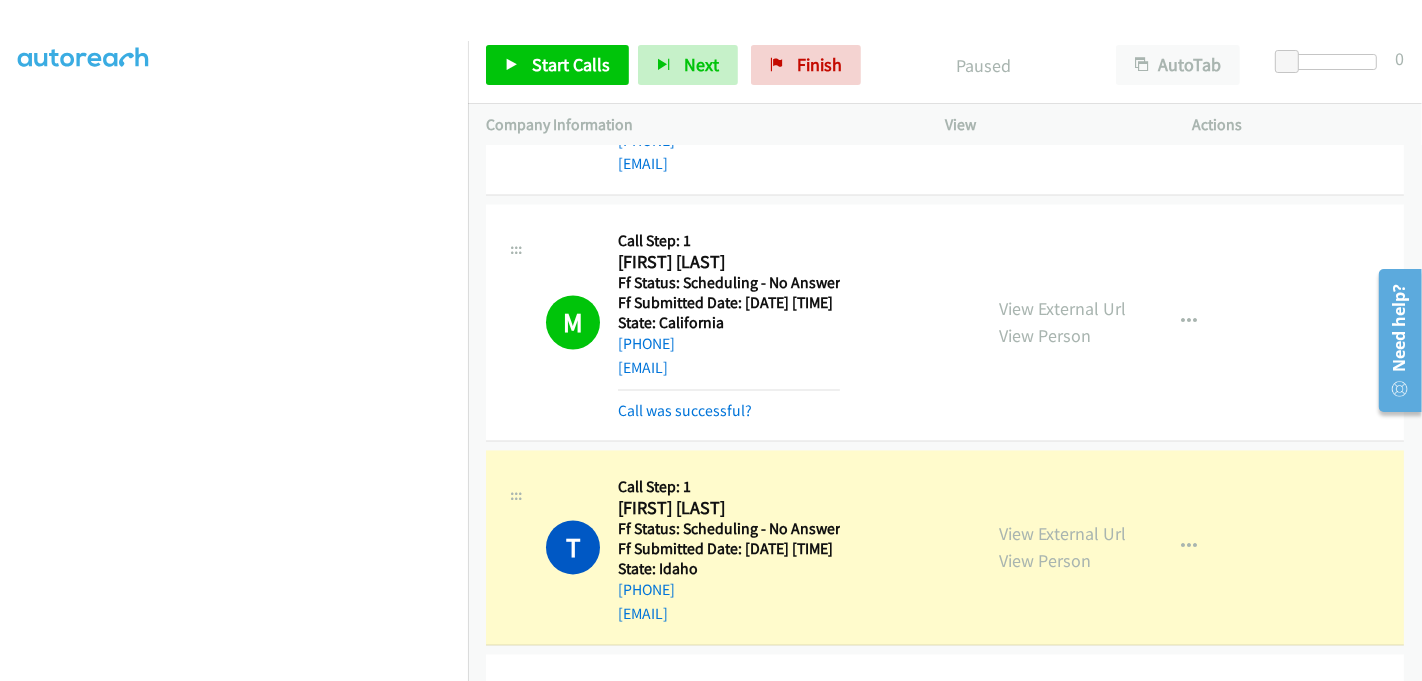 scroll, scrollTop: 0, scrollLeft: 0, axis: both 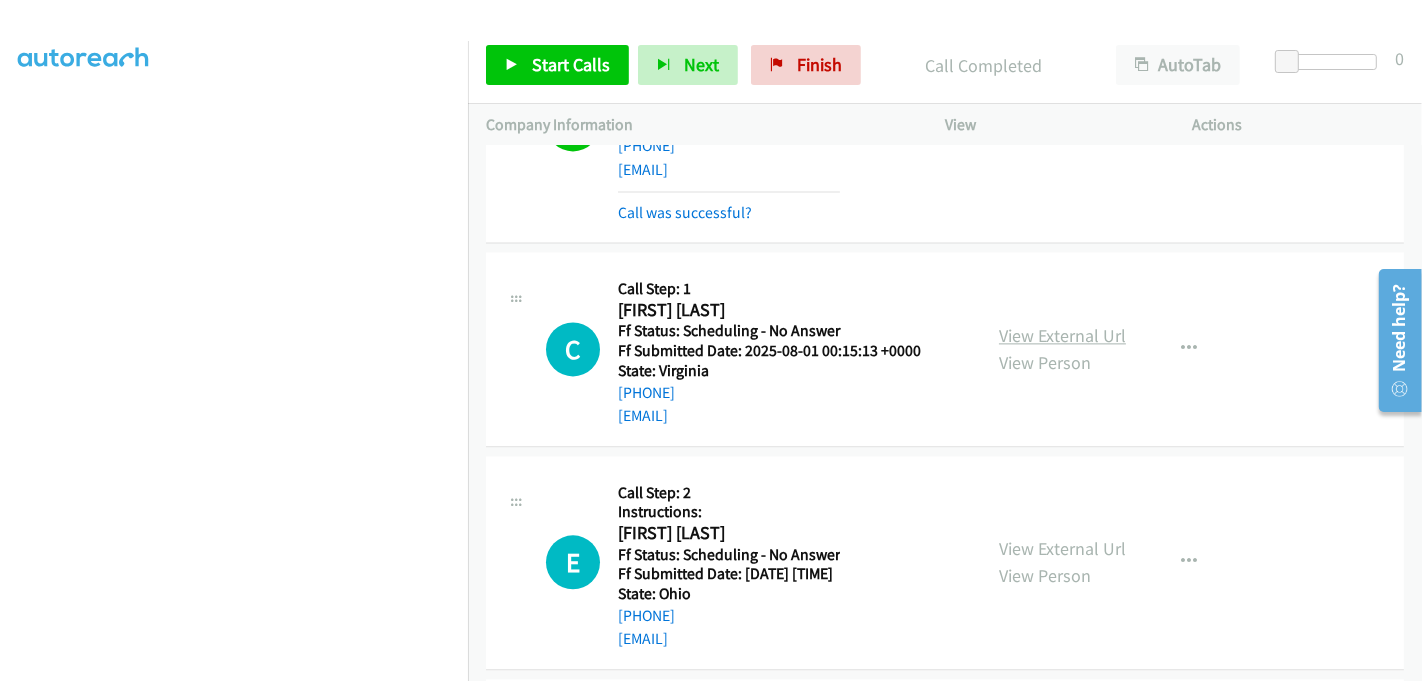 click on "View External Url" at bounding box center [1062, 335] 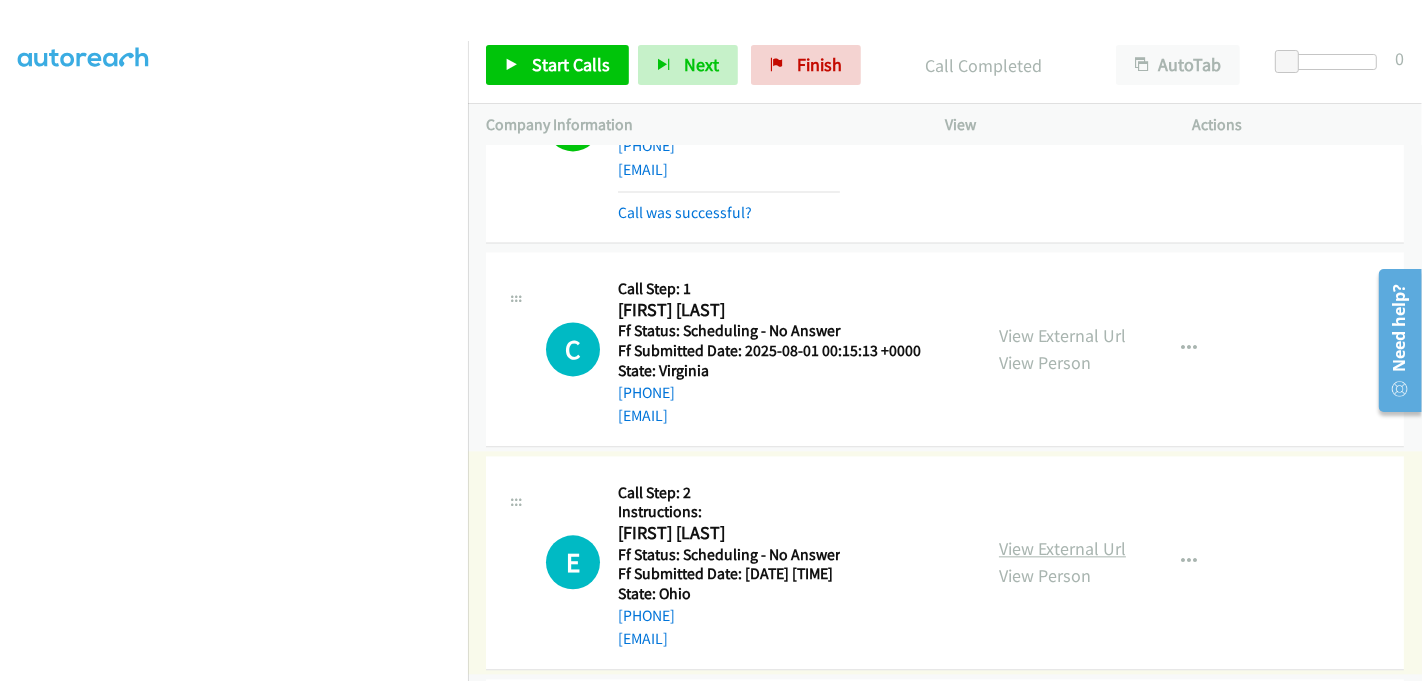 click on "View External Url" at bounding box center [1062, 548] 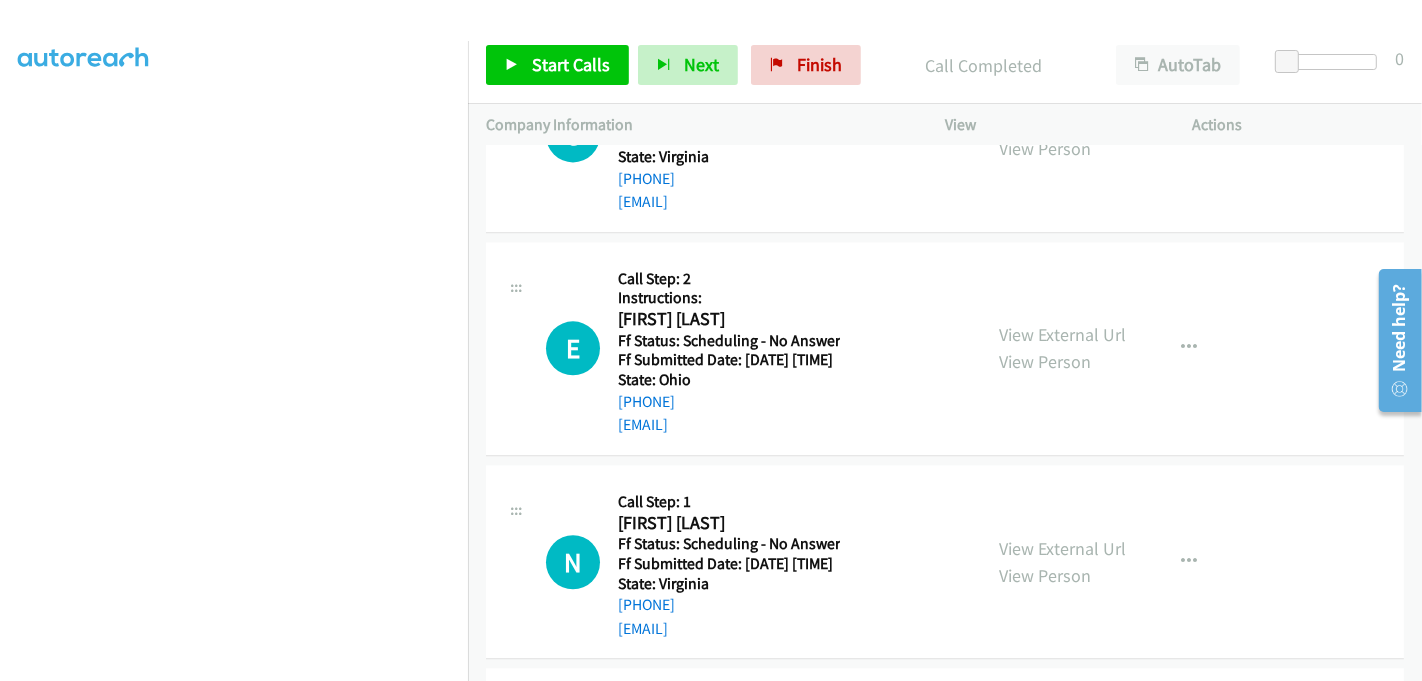 scroll, scrollTop: 3973, scrollLeft: 0, axis: vertical 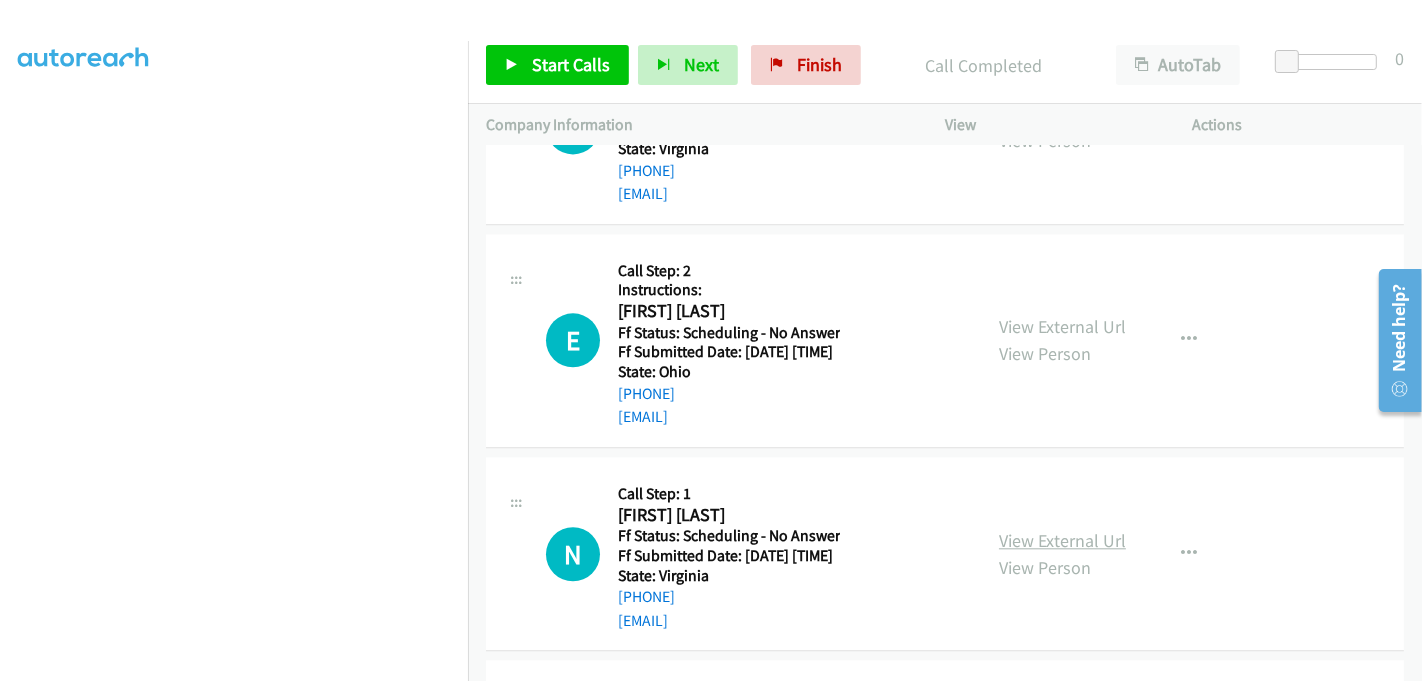 click on "View External Url" at bounding box center (1062, 540) 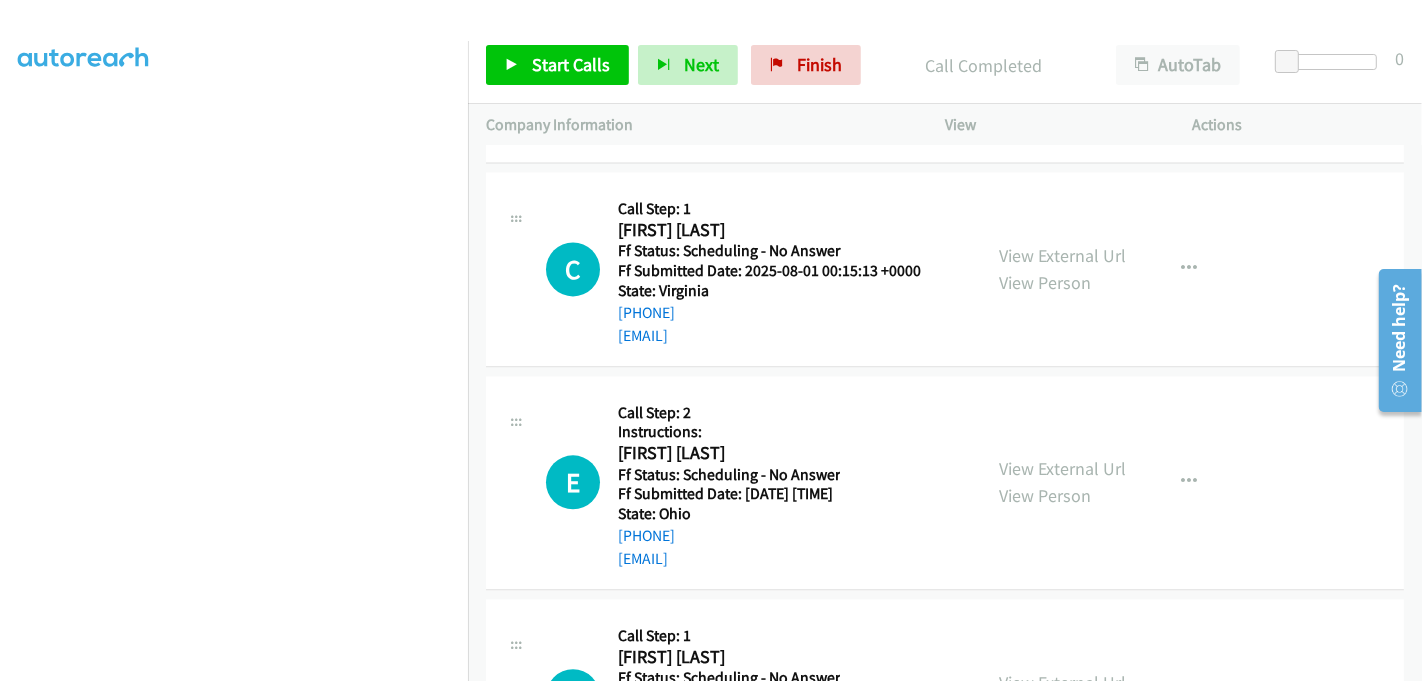 scroll, scrollTop: 3751, scrollLeft: 0, axis: vertical 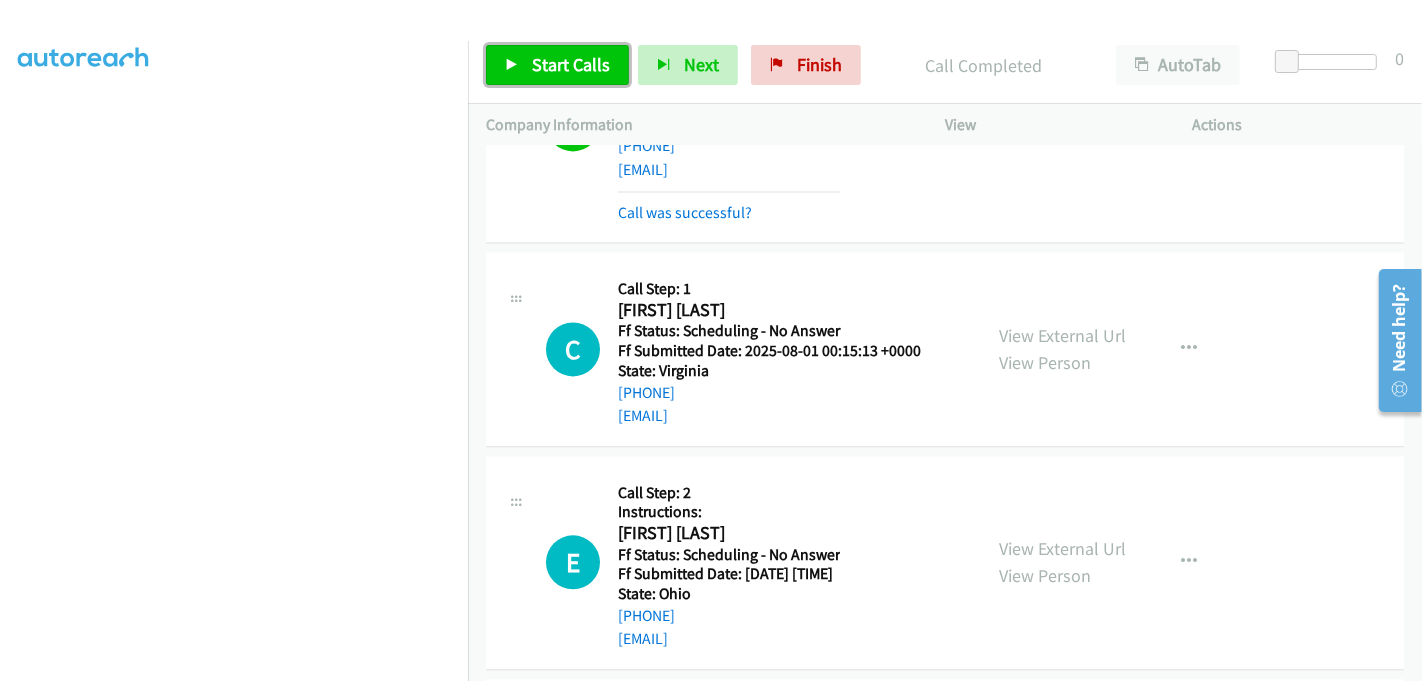 click on "Start Calls" at bounding box center (571, 64) 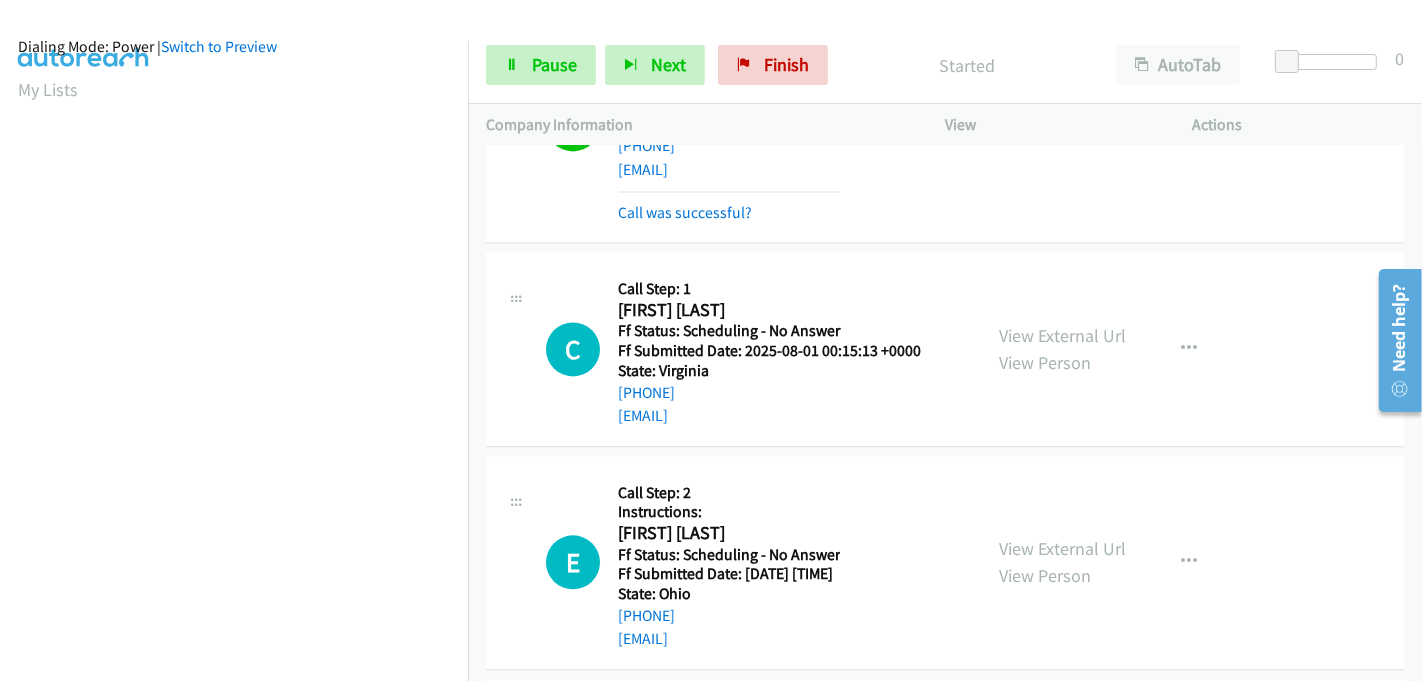 scroll, scrollTop: 0, scrollLeft: 0, axis: both 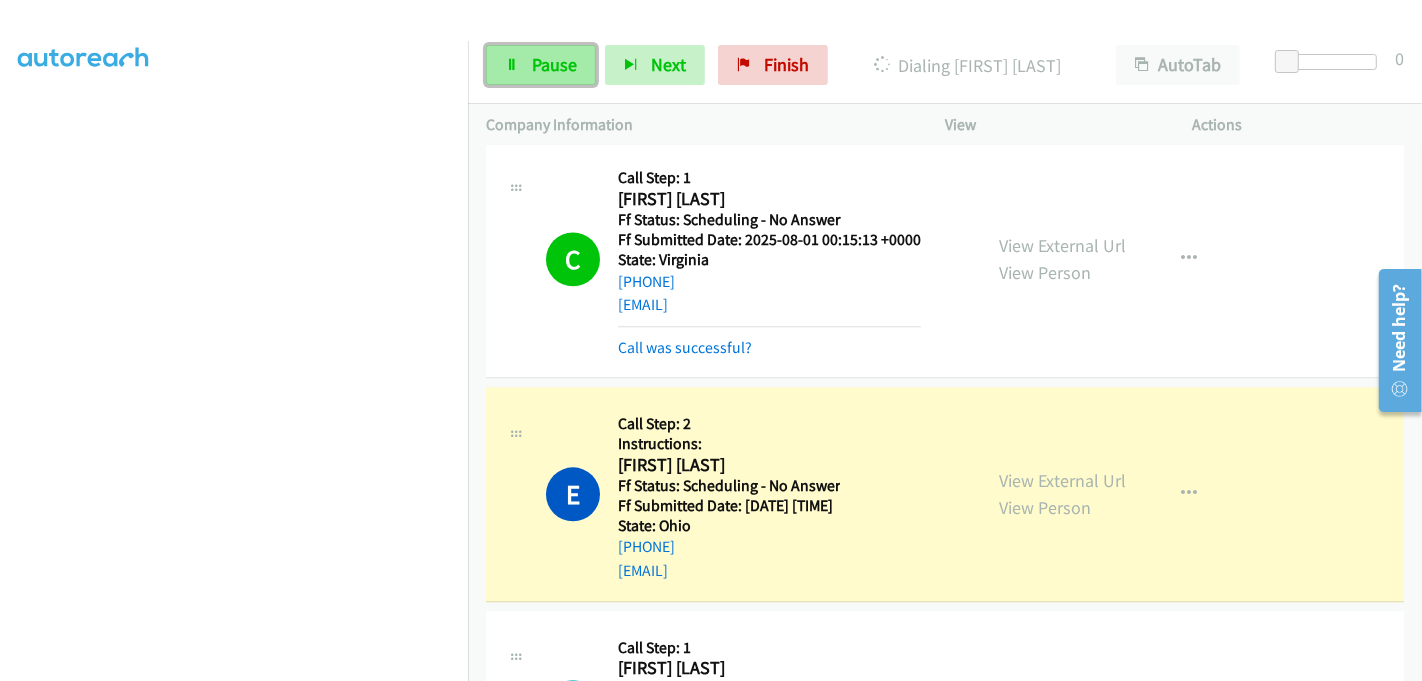 click on "Pause" at bounding box center [554, 64] 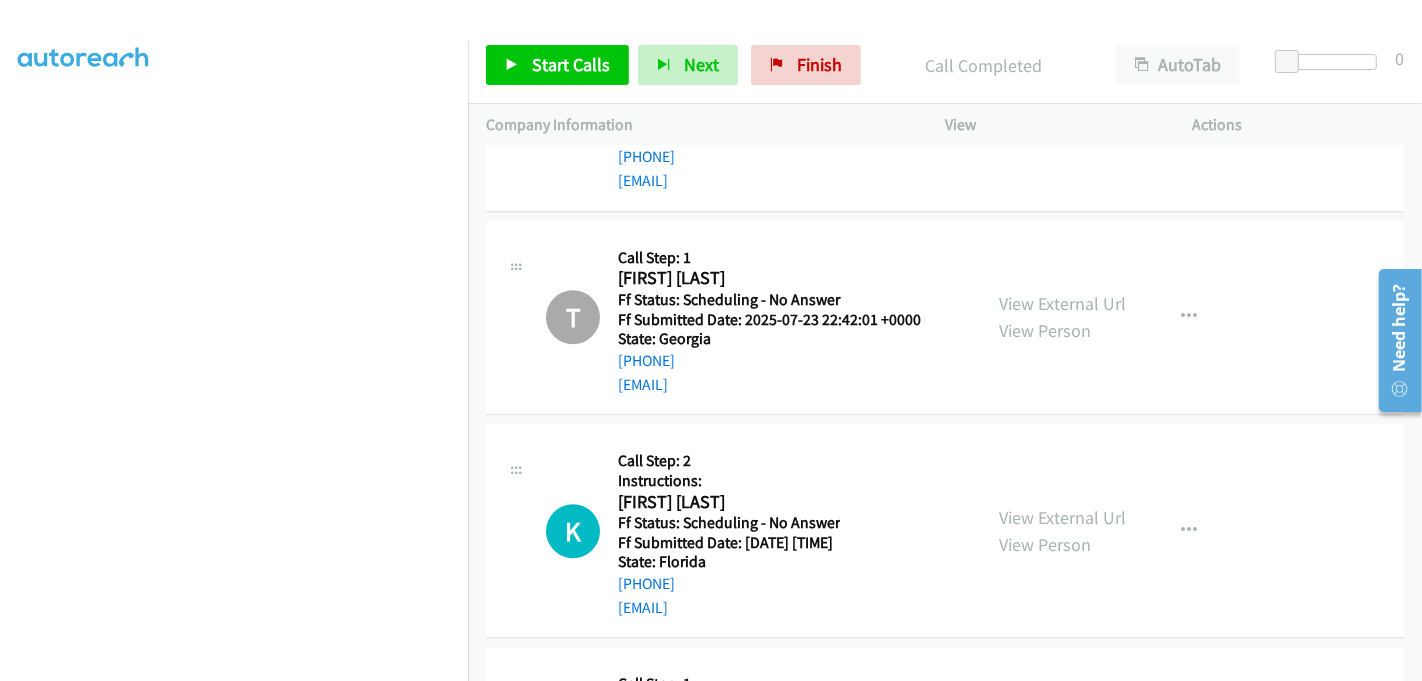 scroll, scrollTop: 4306, scrollLeft: 0, axis: vertical 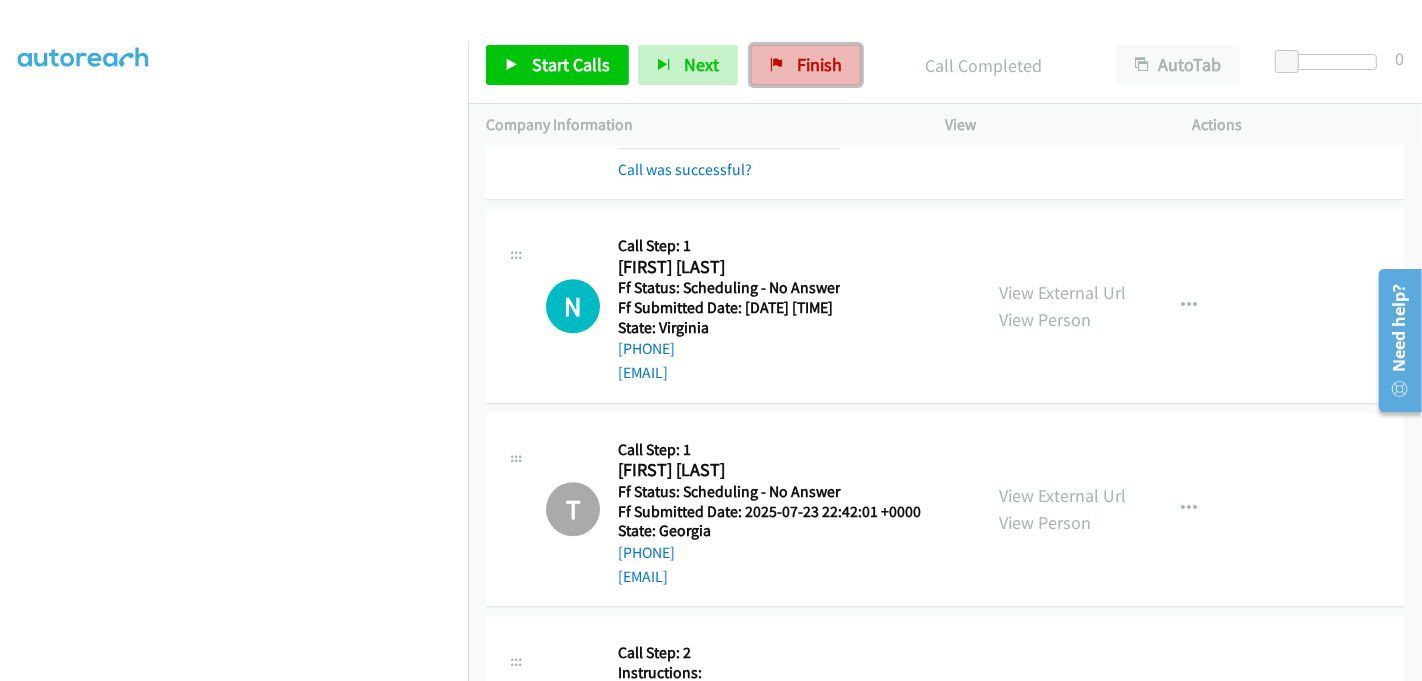 click on "Finish" at bounding box center [806, 65] 